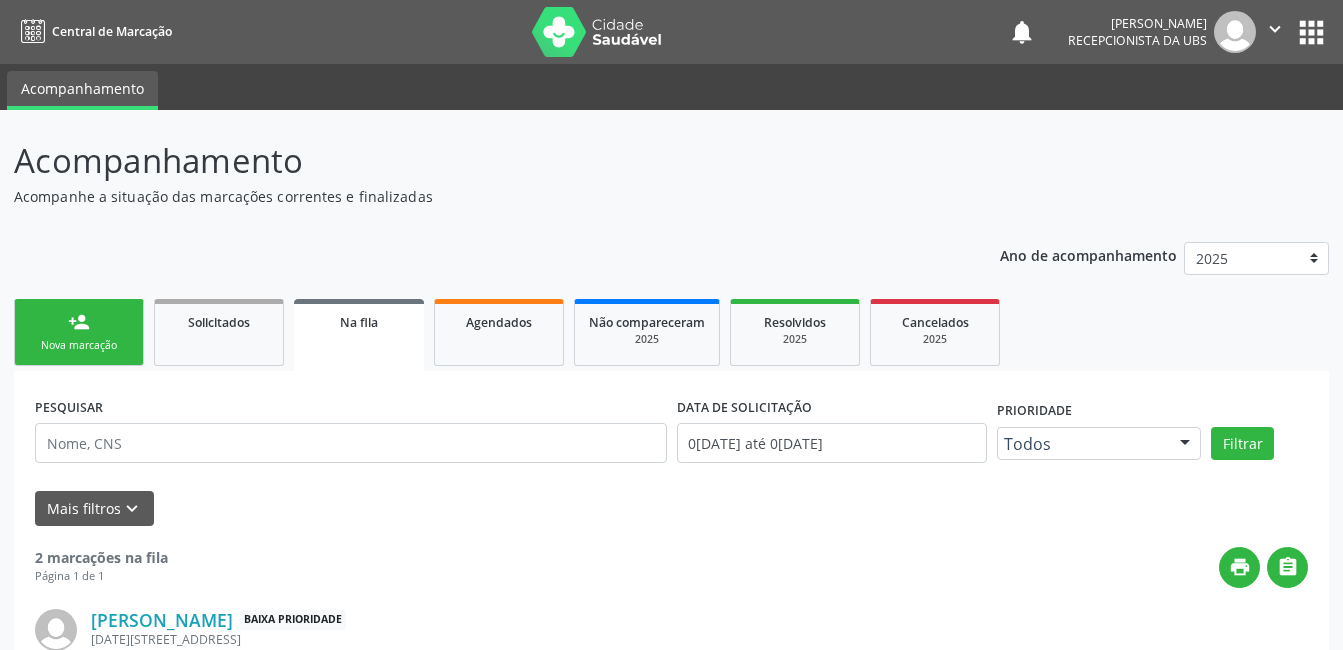 click on "person_add
Nova marcação" at bounding box center (79, 332) 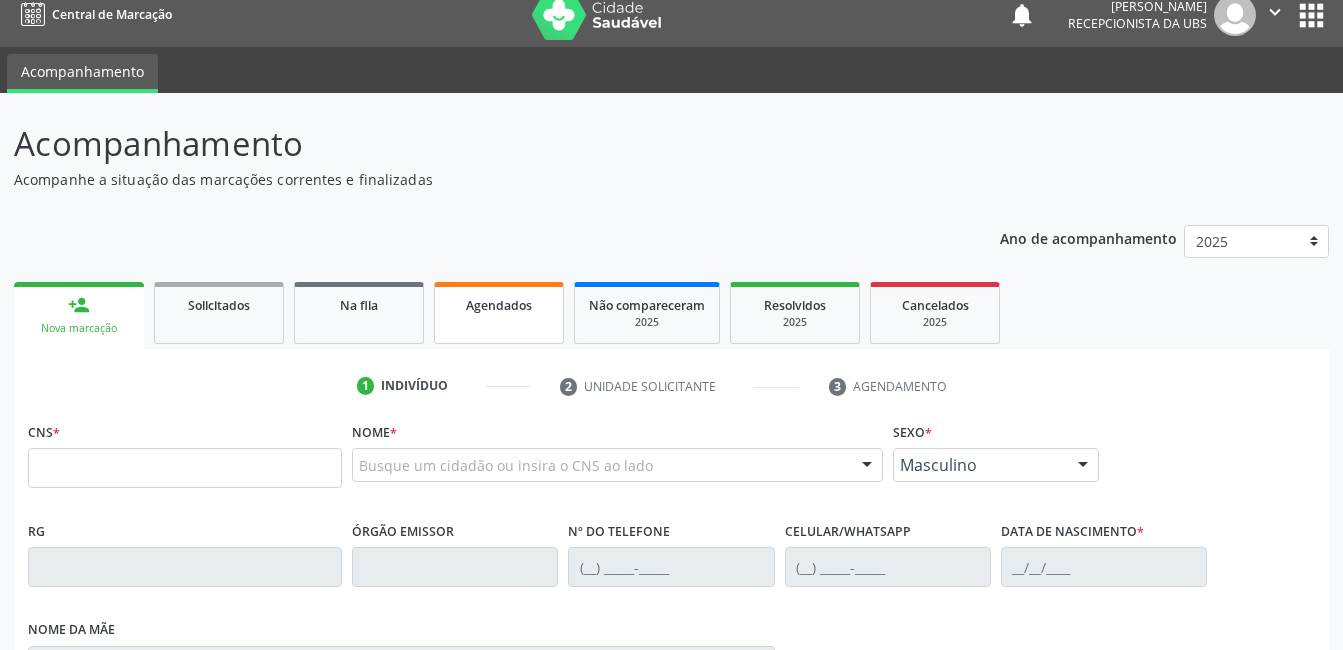 click on "Agendados" at bounding box center (499, 305) 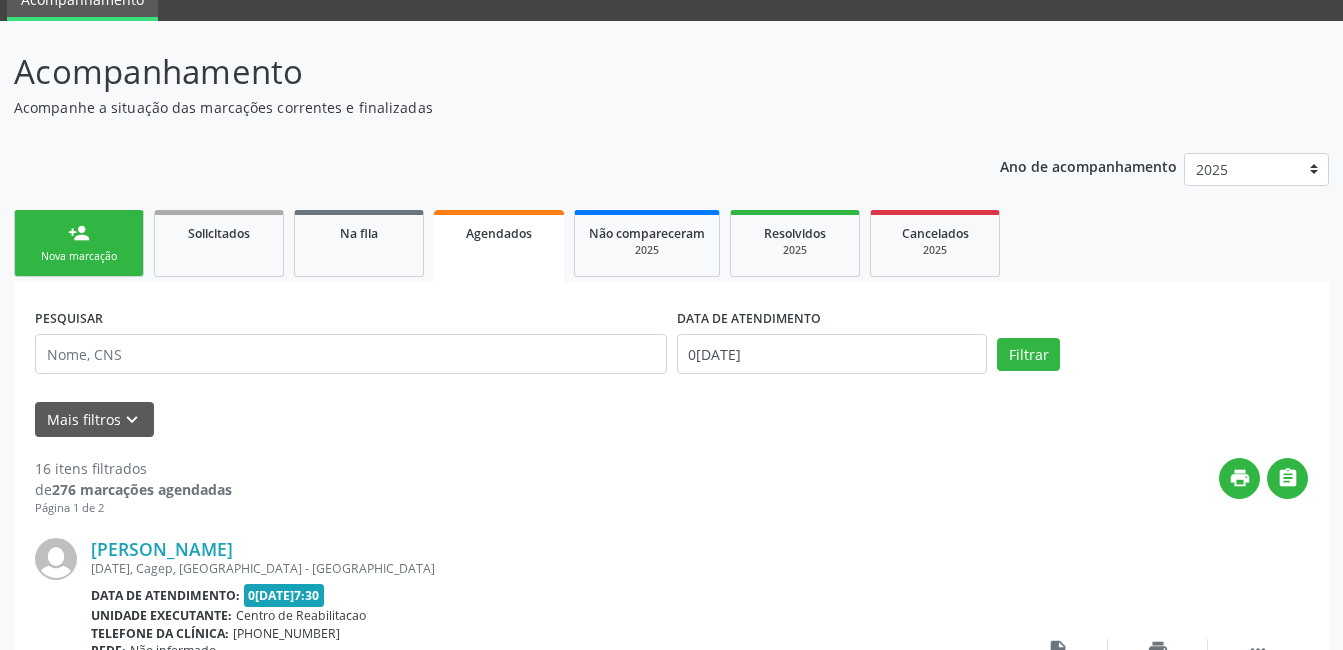 scroll, scrollTop: 138, scrollLeft: 0, axis: vertical 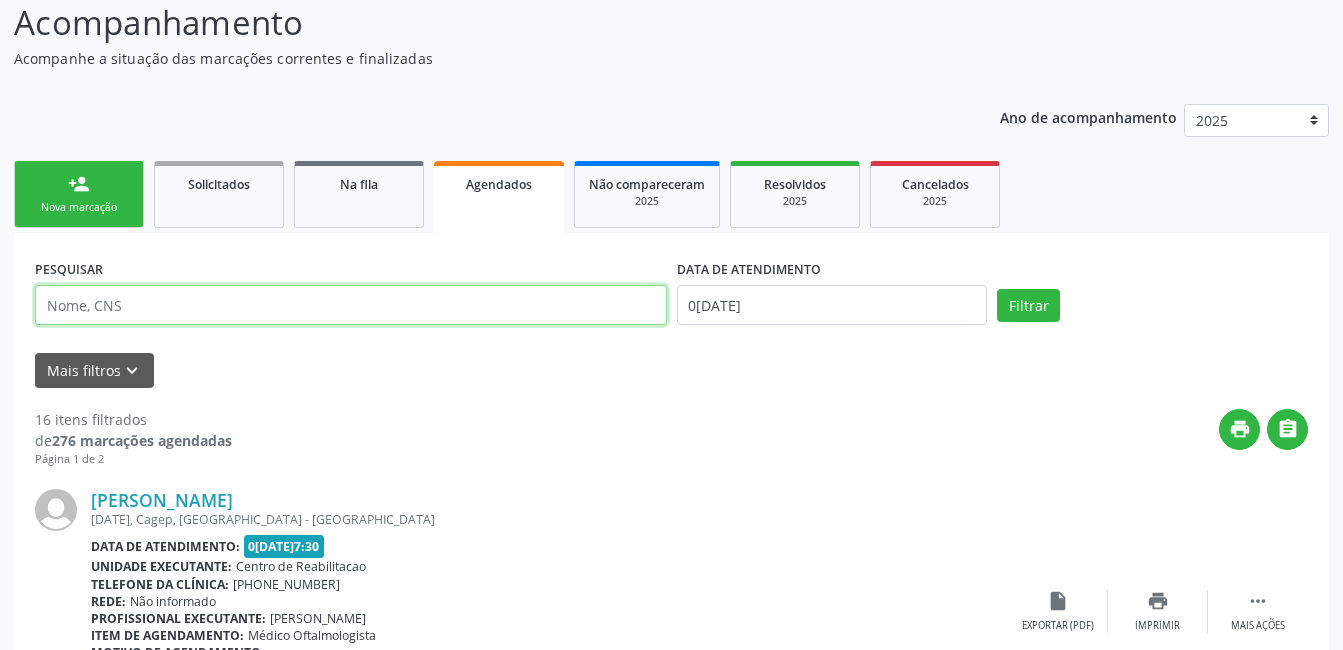 click at bounding box center (351, 305) 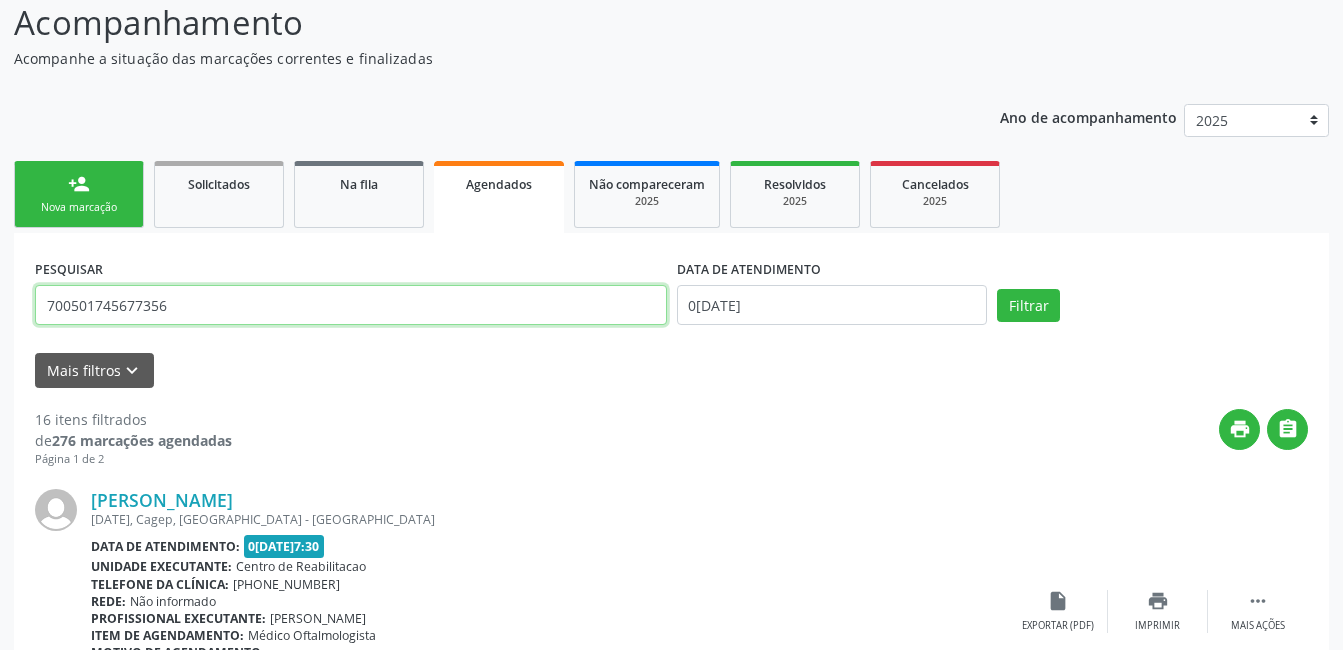 type on "700501745677356" 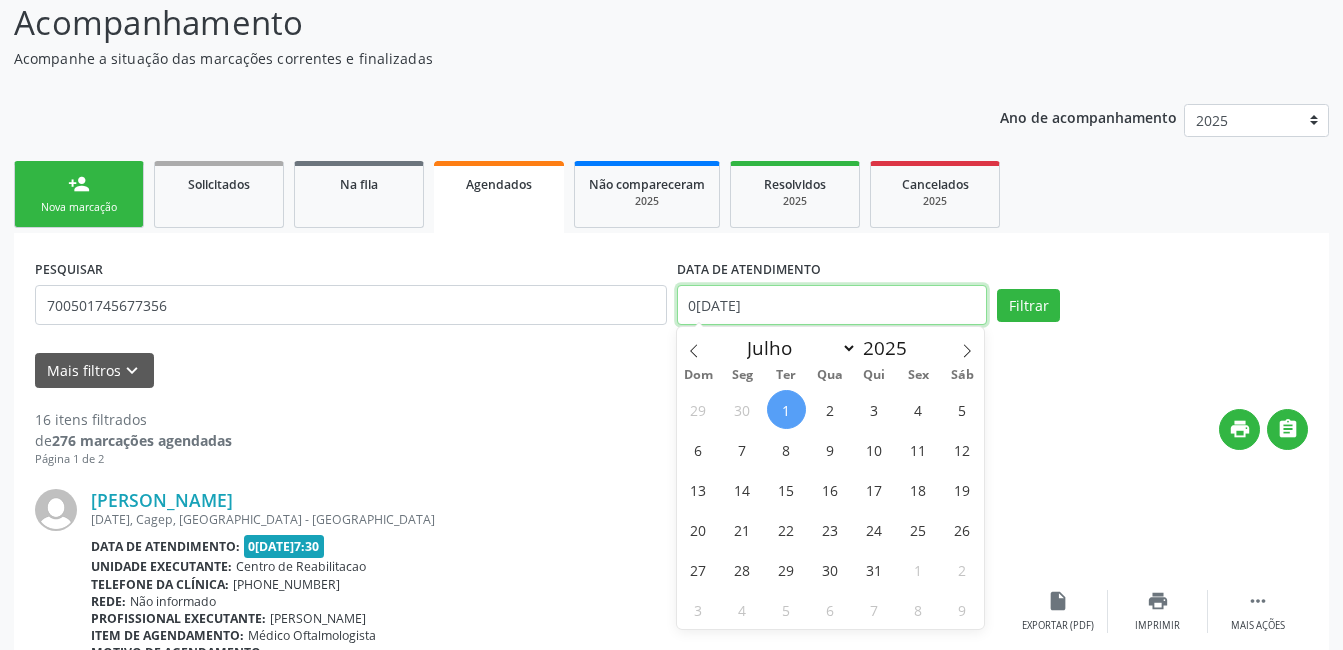 click on "01/07/2025" at bounding box center (832, 305) 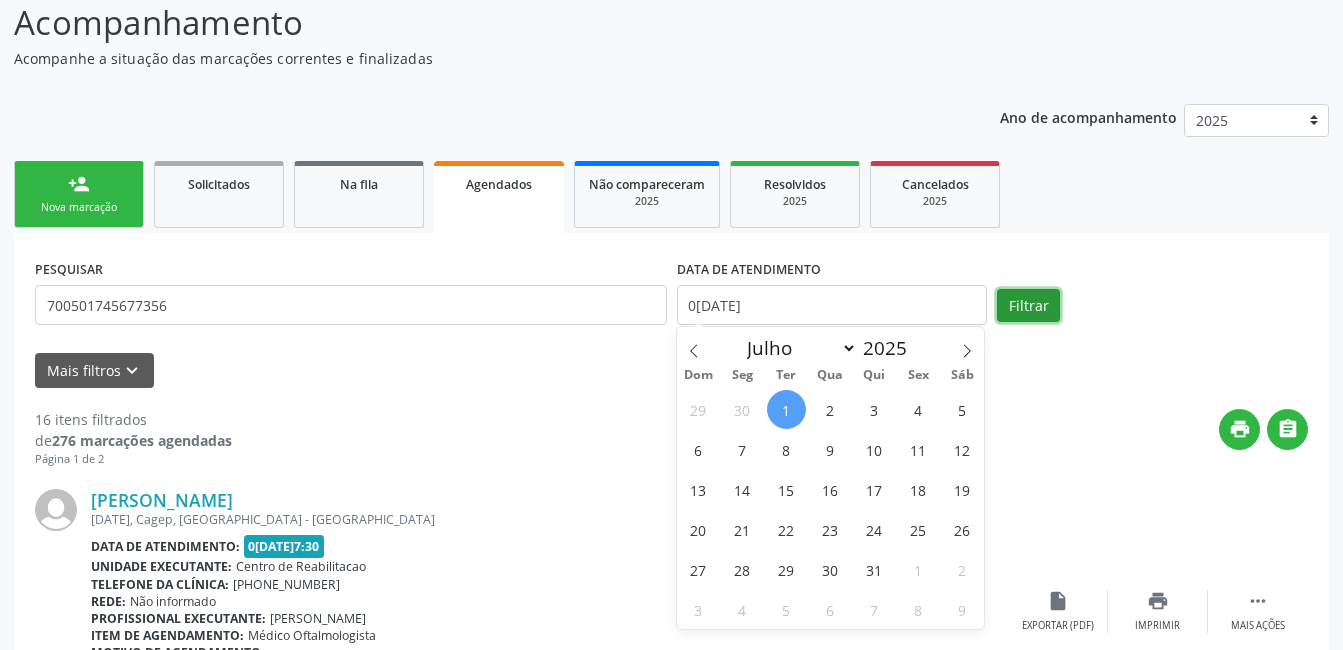 click on "Filtrar" at bounding box center (1028, 306) 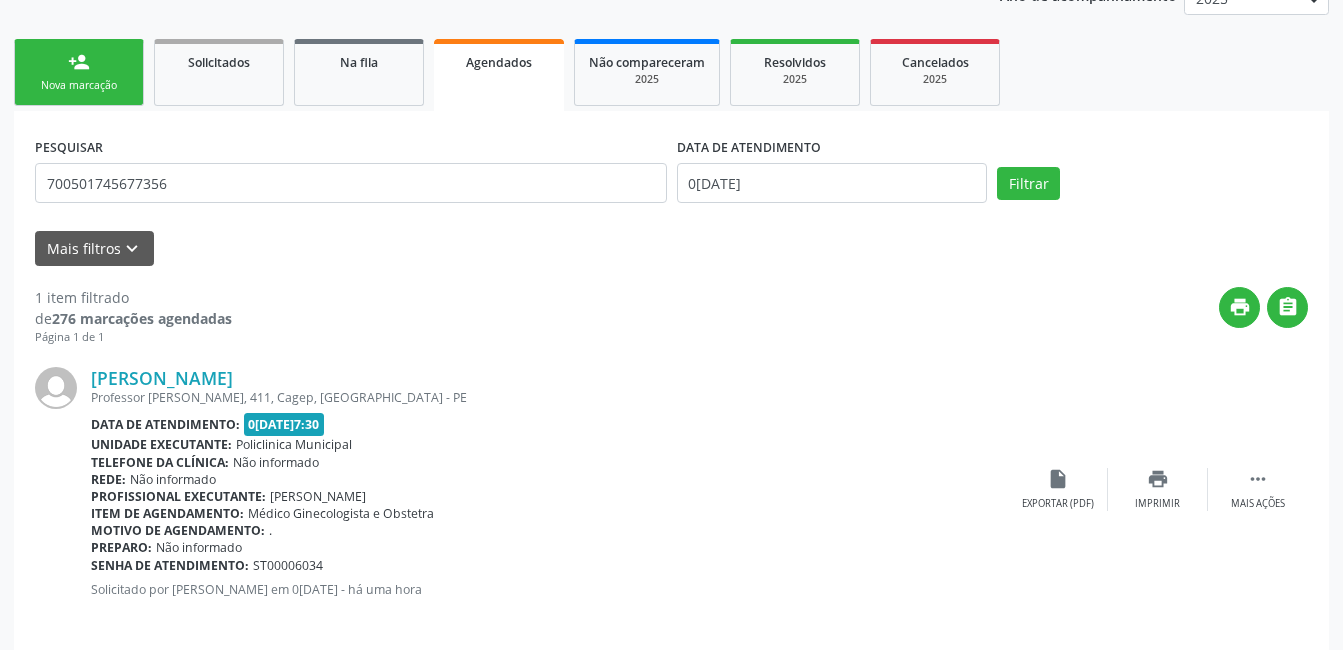 scroll, scrollTop: 278, scrollLeft: 0, axis: vertical 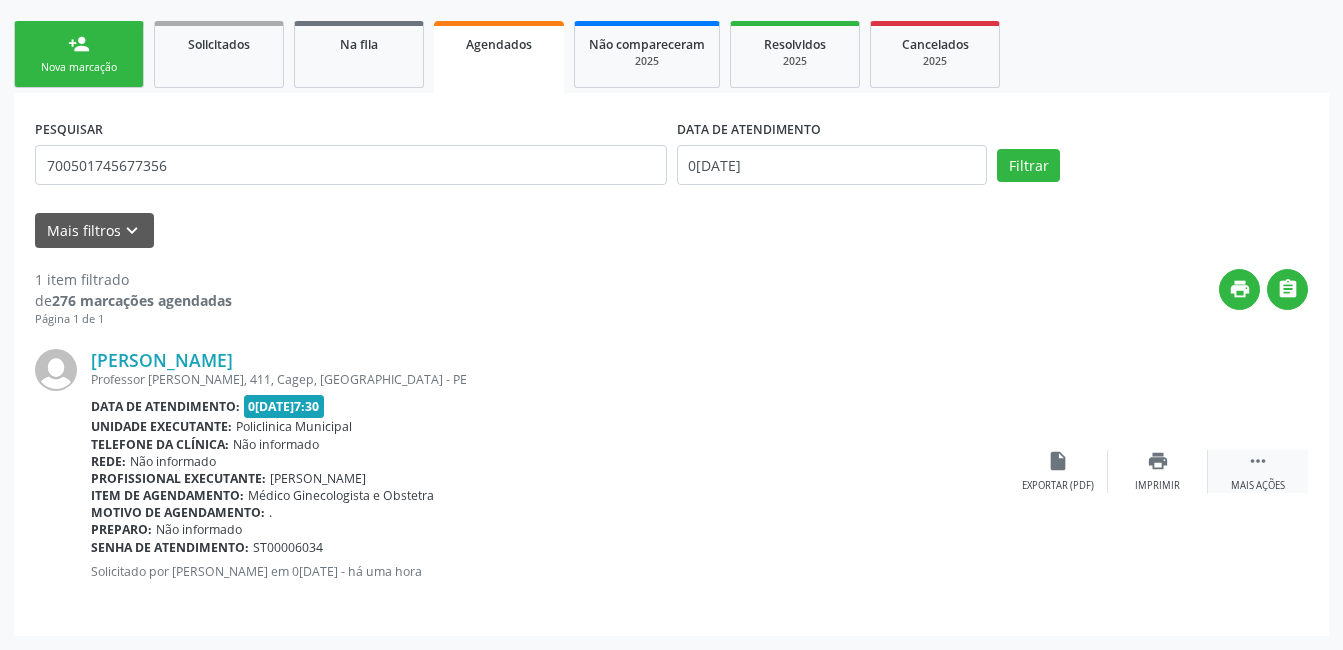 click on "Mais ações" at bounding box center (1258, 486) 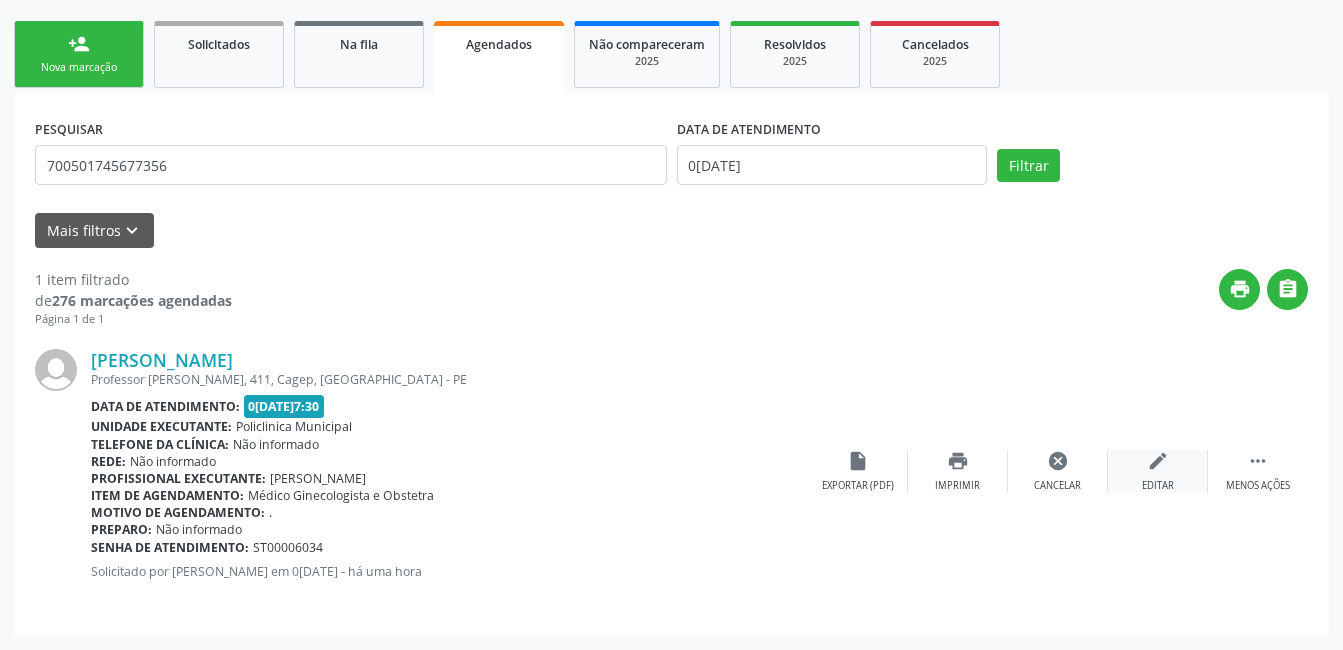 click on "edit
Editar" at bounding box center (1158, 471) 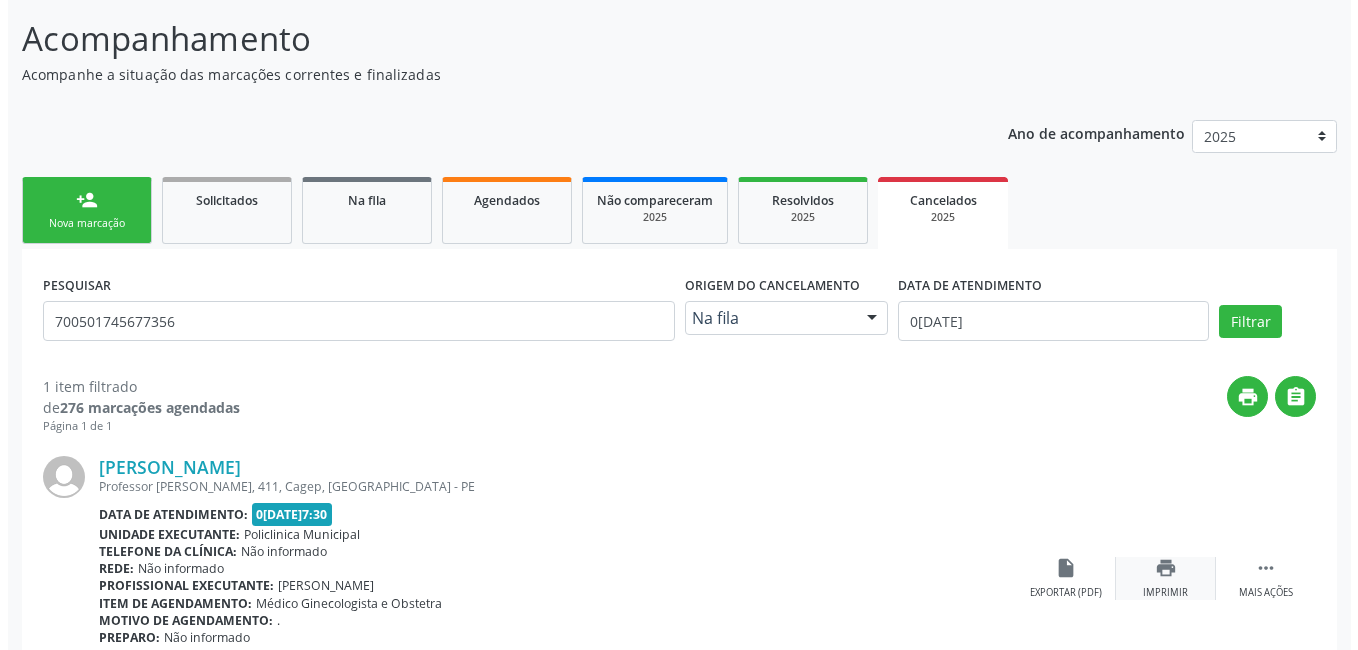 scroll, scrollTop: 229, scrollLeft: 0, axis: vertical 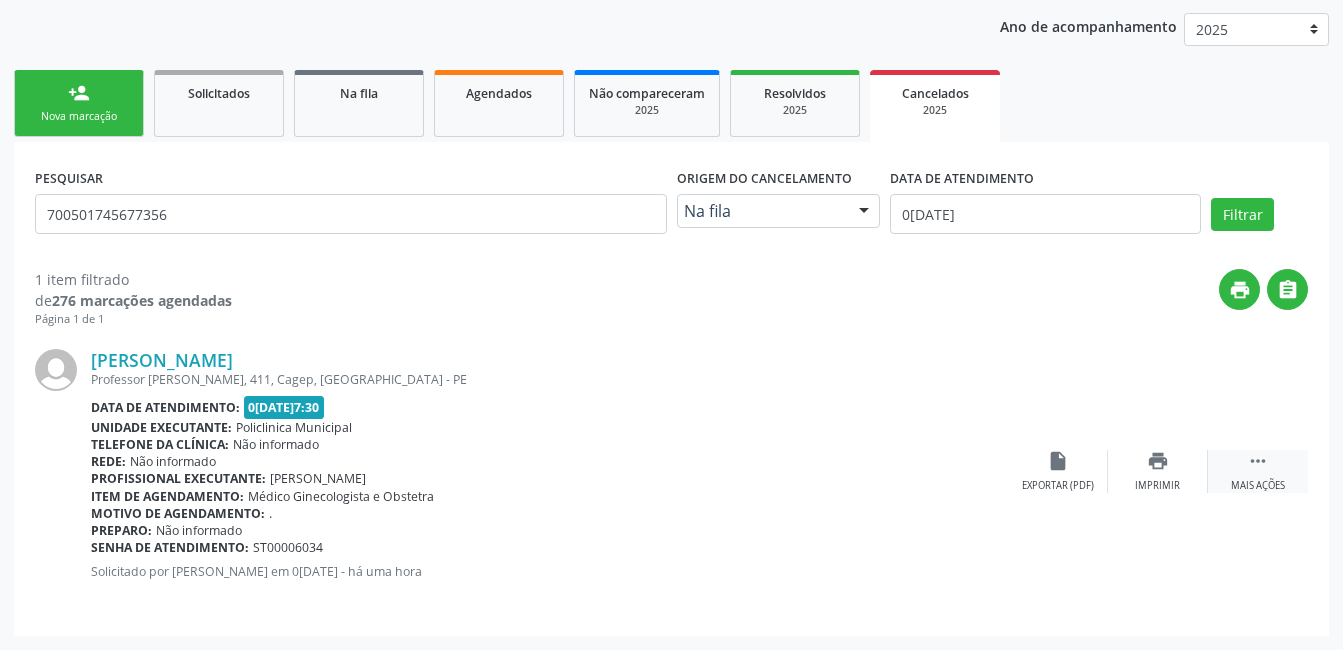 click on "
Mais ações" at bounding box center [1258, 471] 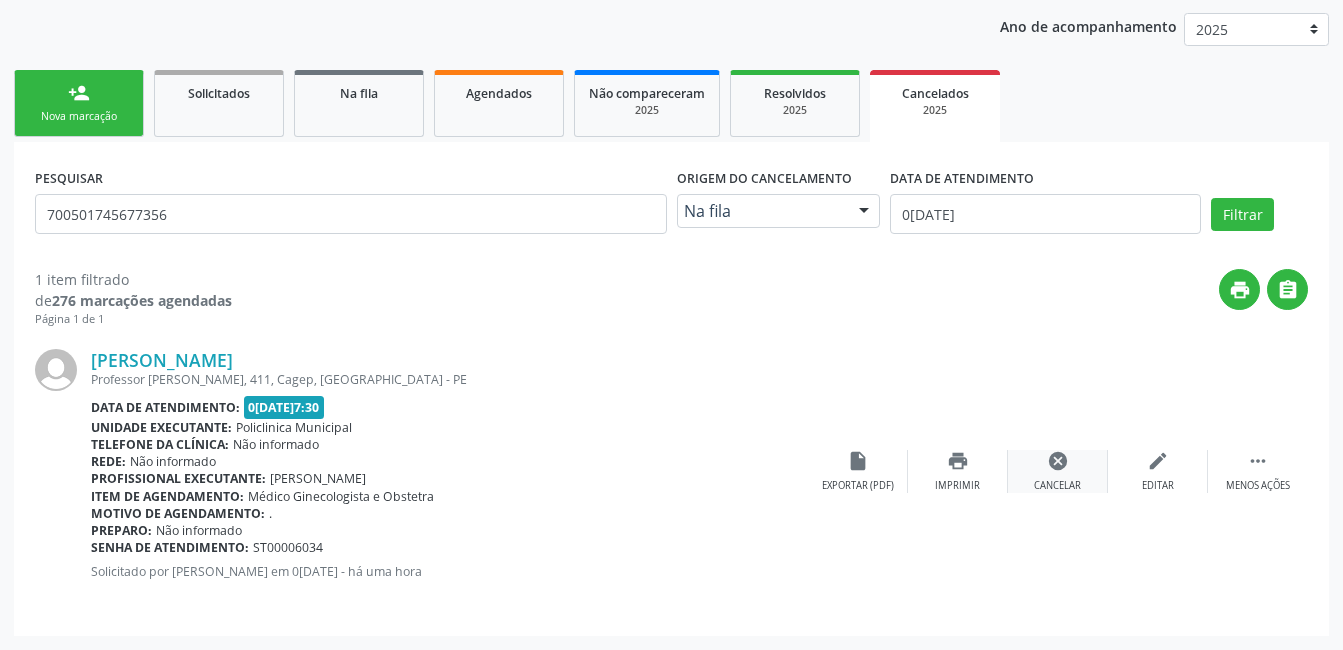 click on "cancel" at bounding box center (1058, 461) 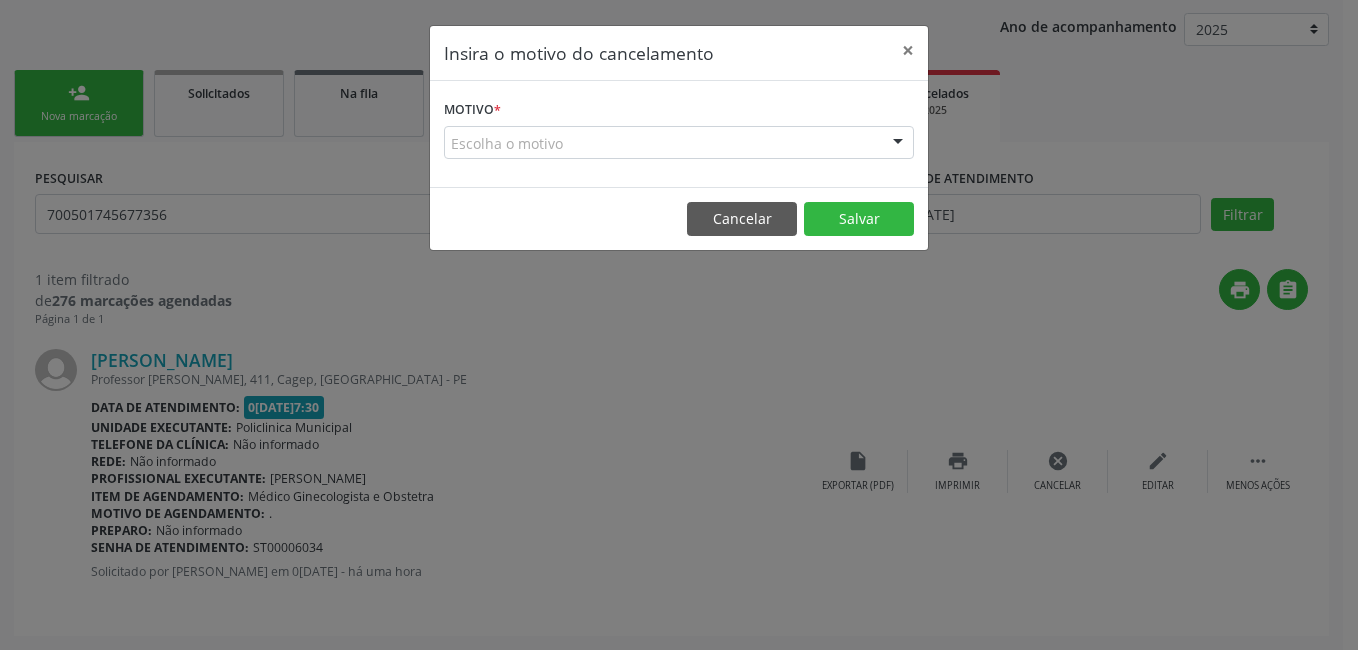 click on "Escolha o motivo" at bounding box center [679, 143] 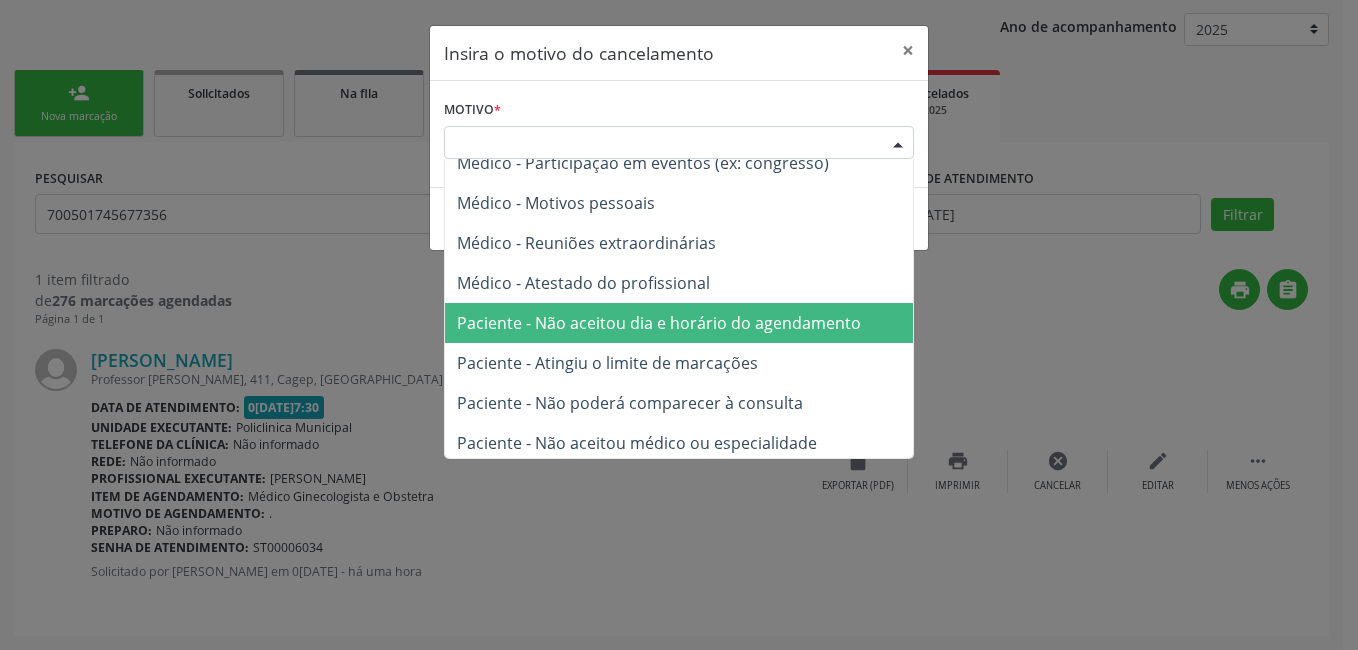 scroll, scrollTop: 101, scrollLeft: 0, axis: vertical 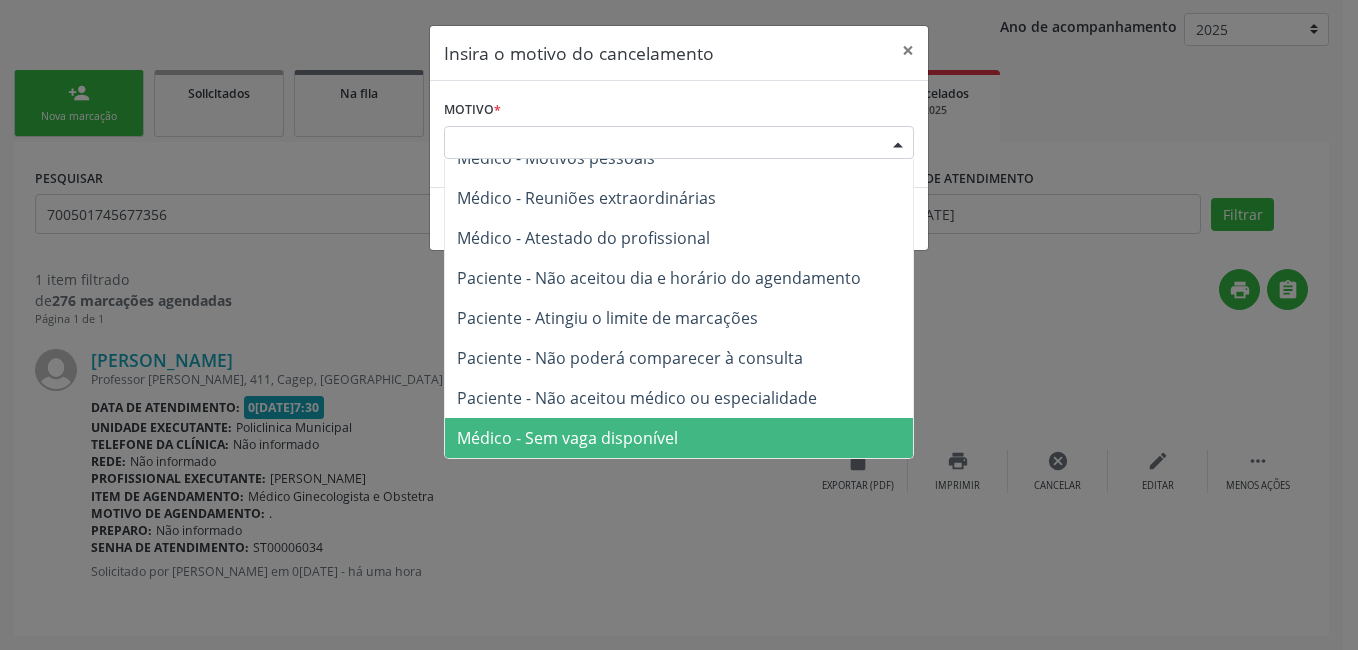 click on "Médico - Sem vaga disponível" at bounding box center [567, 438] 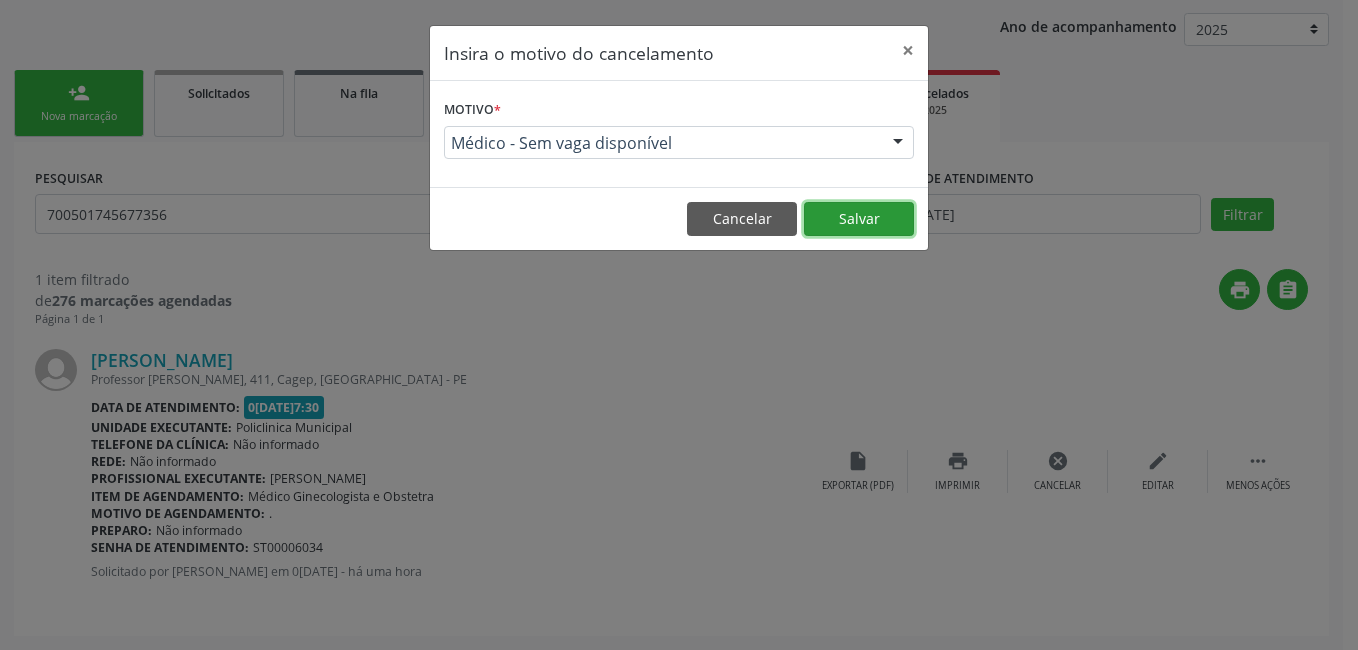 click on "Salvar" at bounding box center [859, 219] 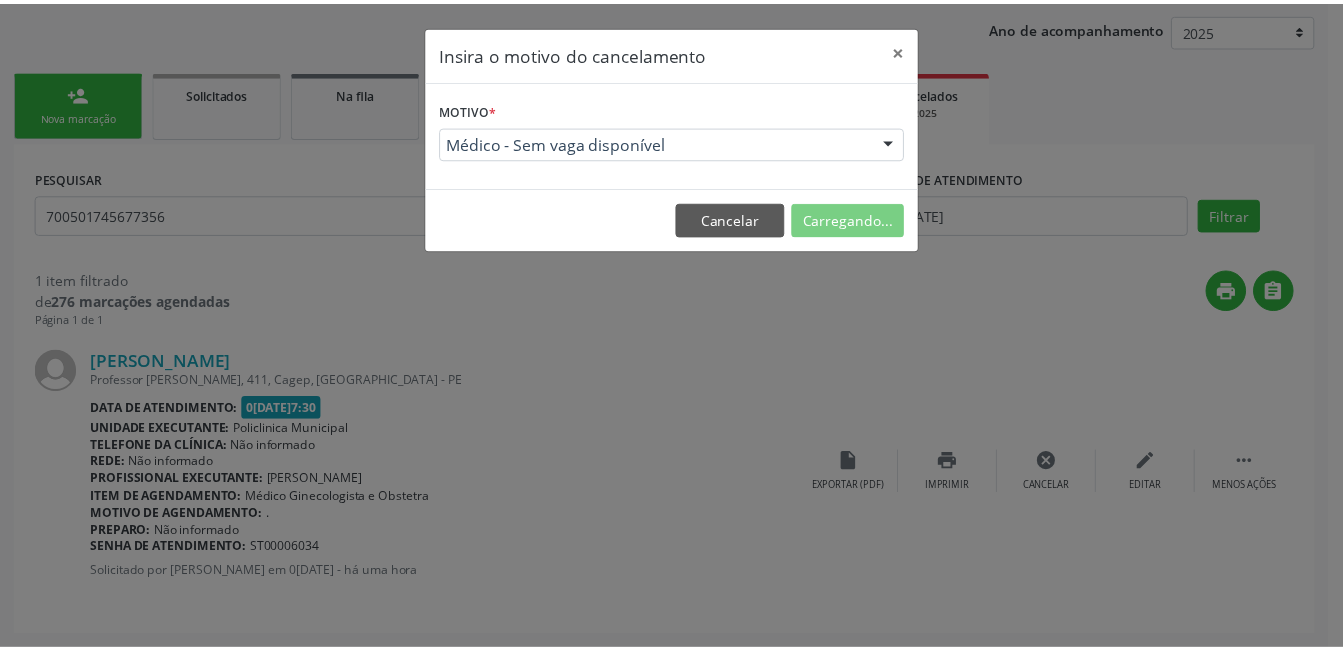 scroll, scrollTop: 0, scrollLeft: 0, axis: both 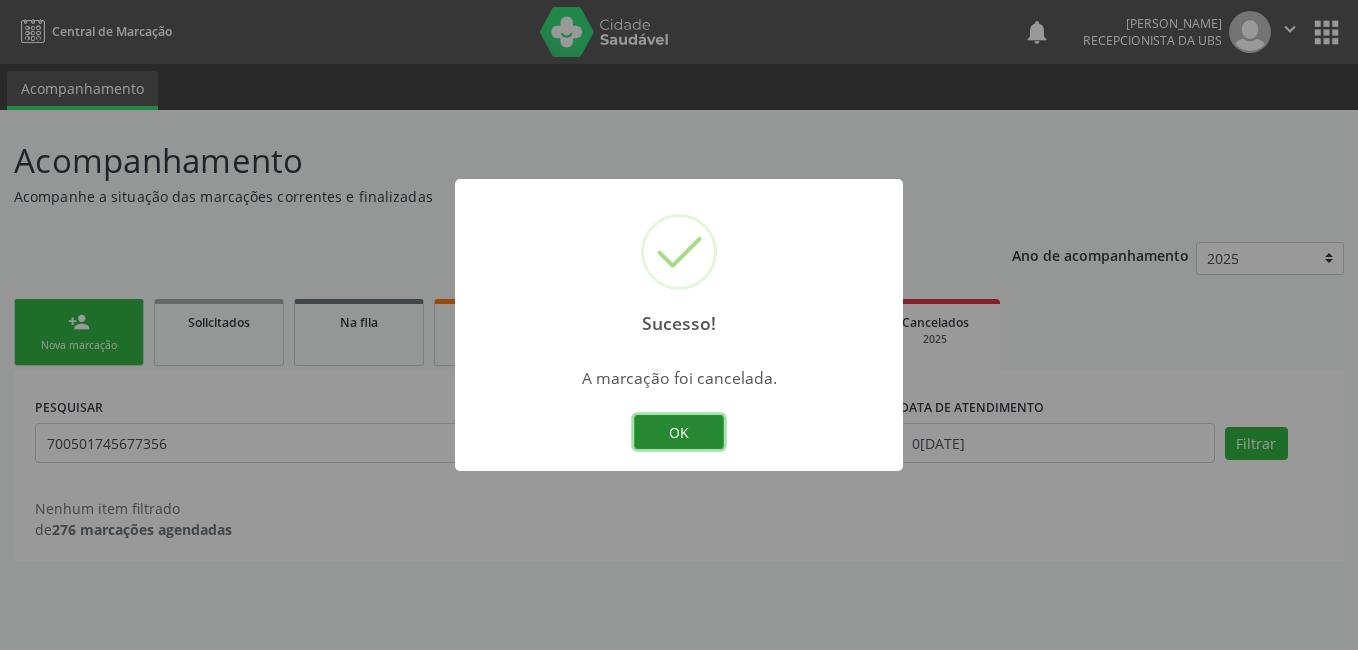 click on "OK" at bounding box center (679, 432) 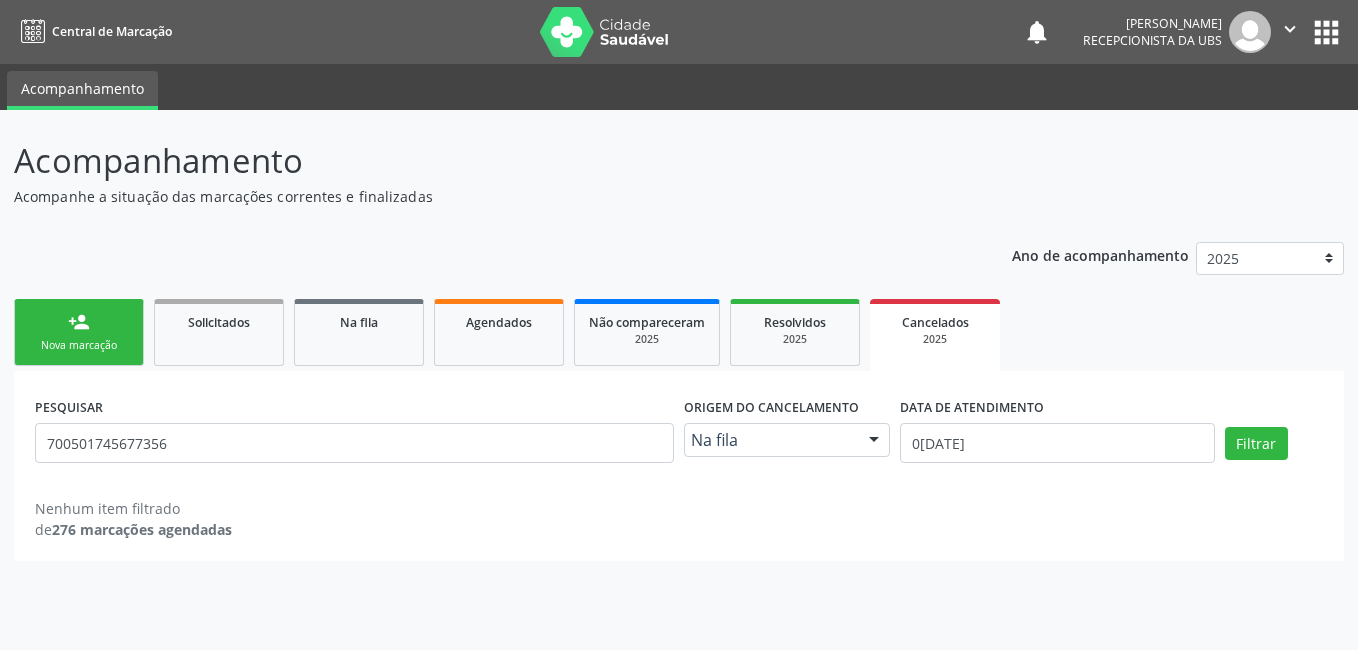 click on "Nova marcação" at bounding box center [79, 345] 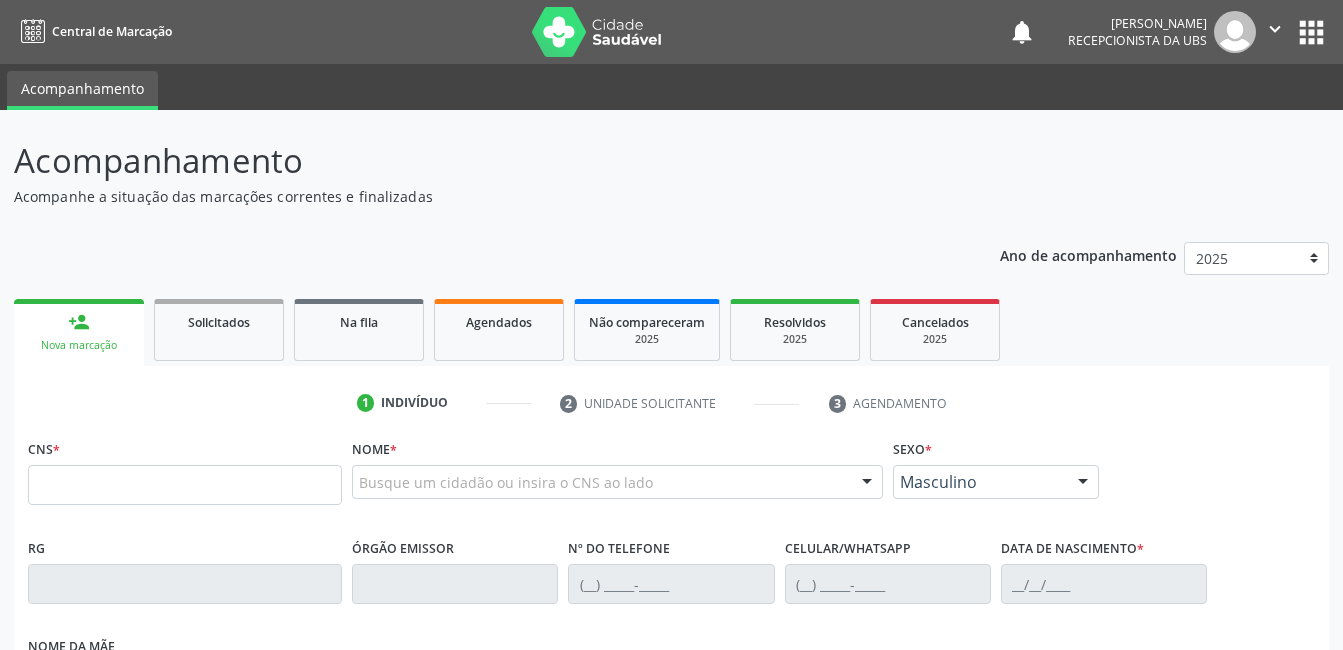 click on "person_add
Nova marcação" at bounding box center [79, 332] 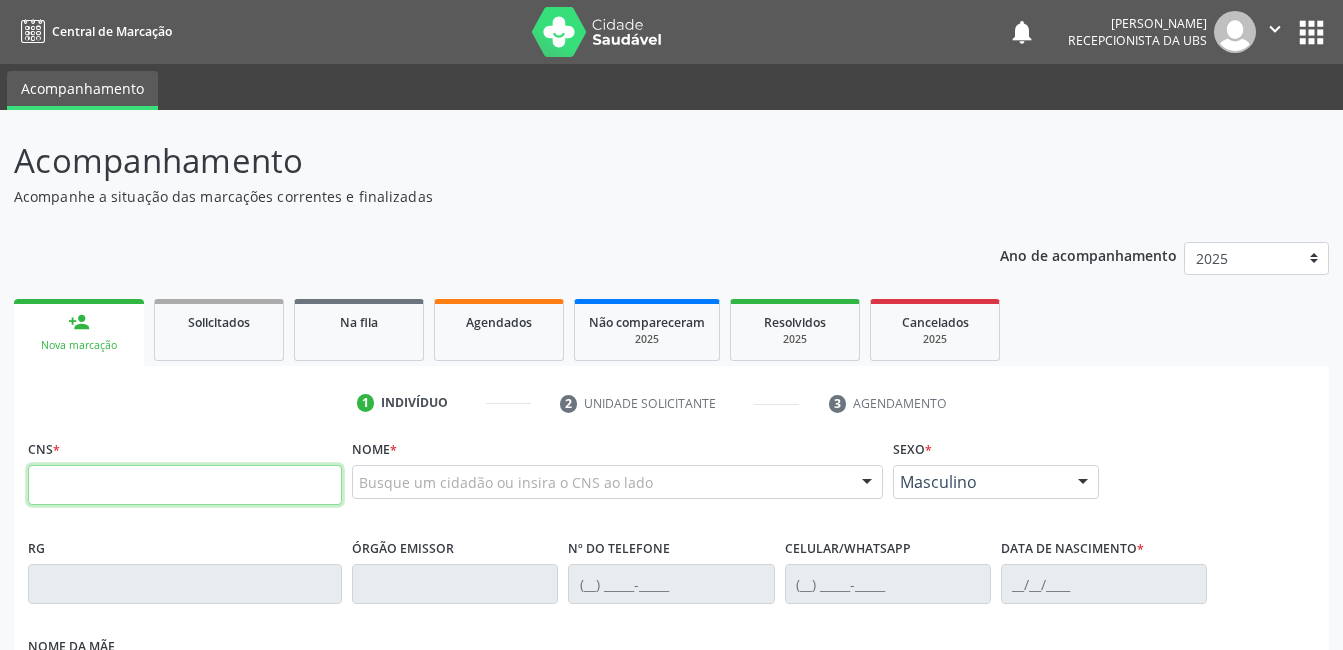 click at bounding box center [185, 485] 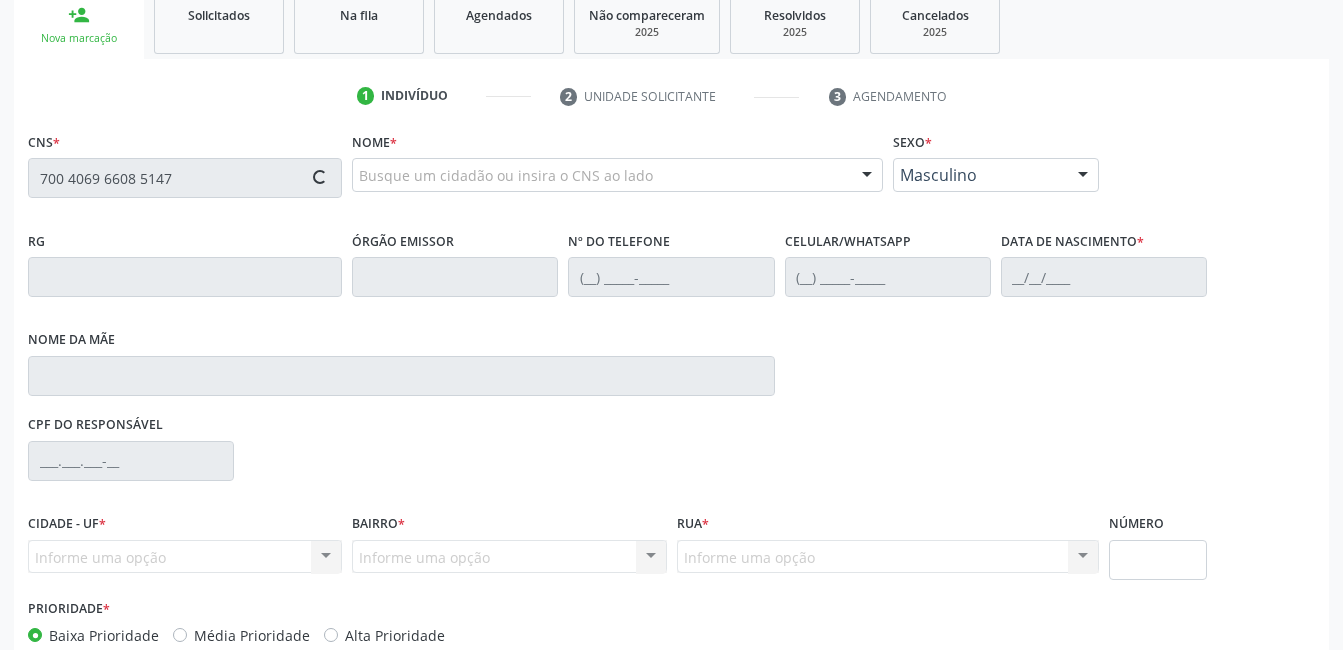 scroll, scrollTop: 400, scrollLeft: 0, axis: vertical 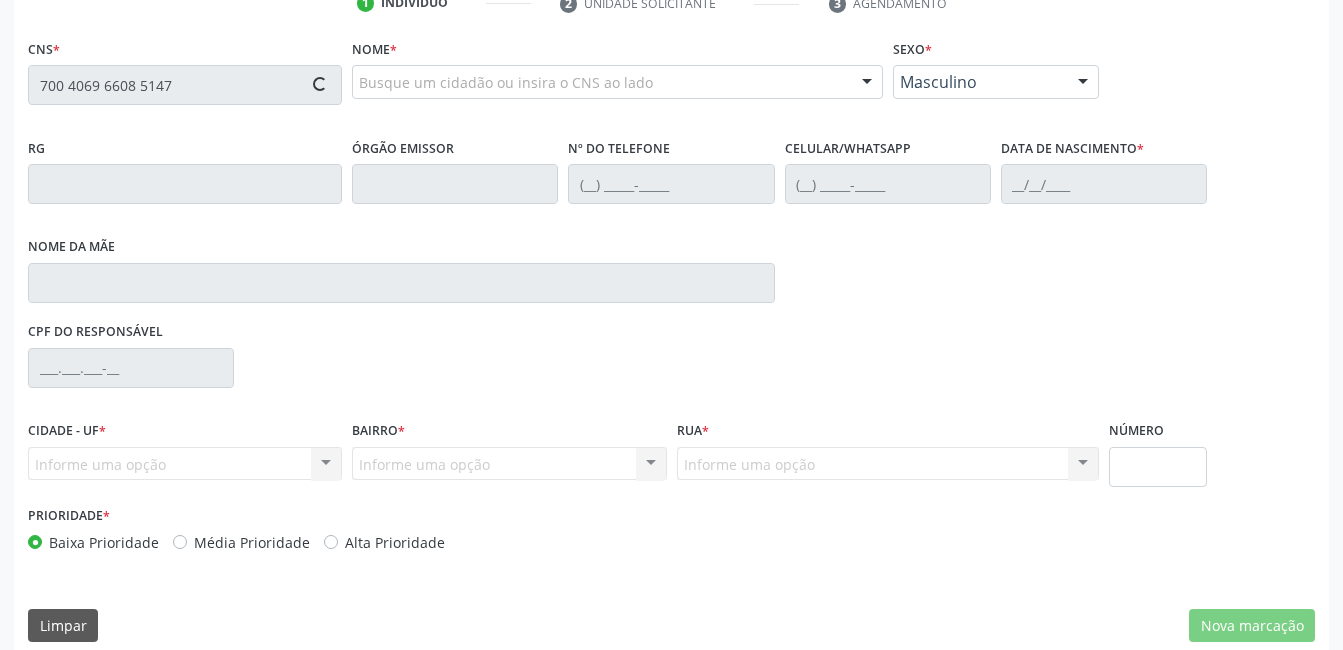 type on "700 4069 6608 5147" 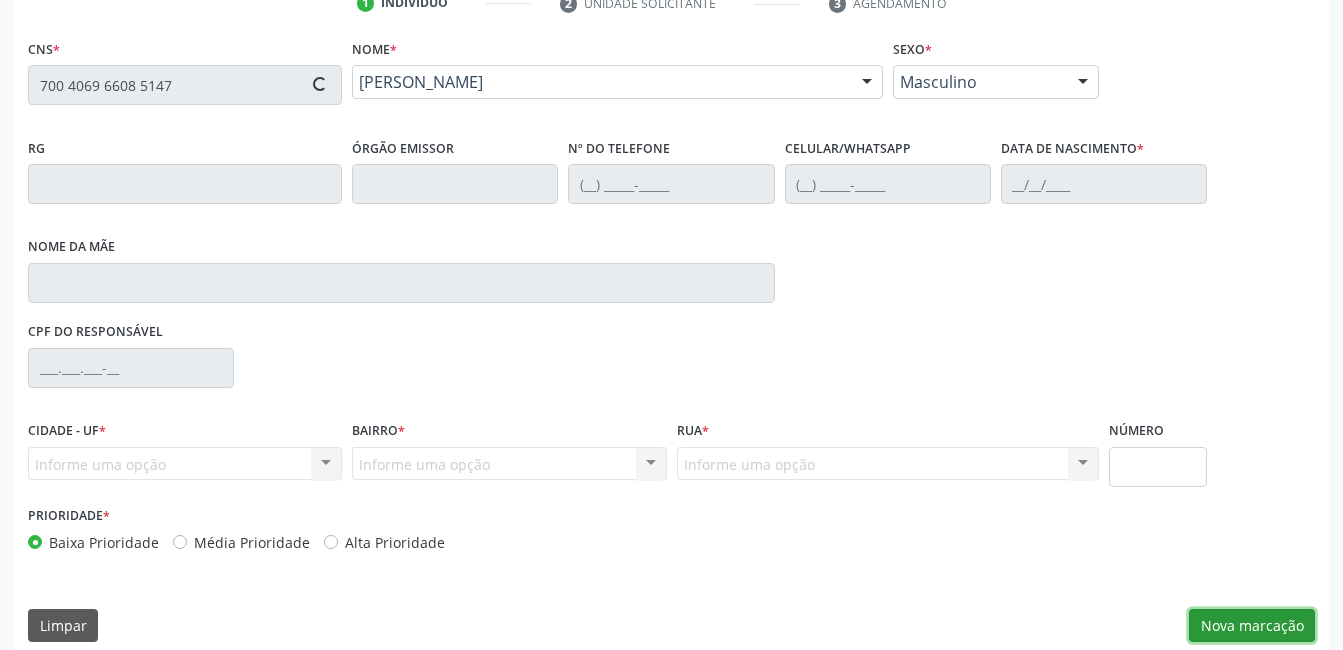 click on "Nova marcação" at bounding box center (1252, 626) 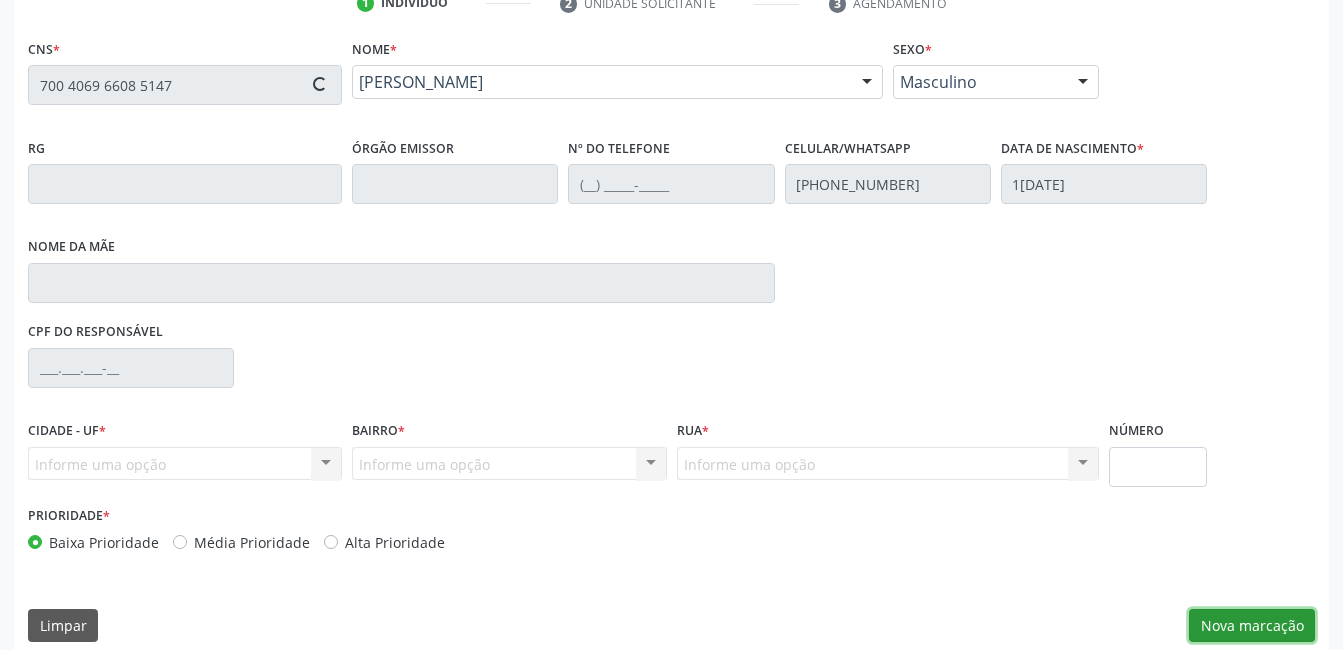 type on "Bruna Cibely Rodrigues dos Santos" 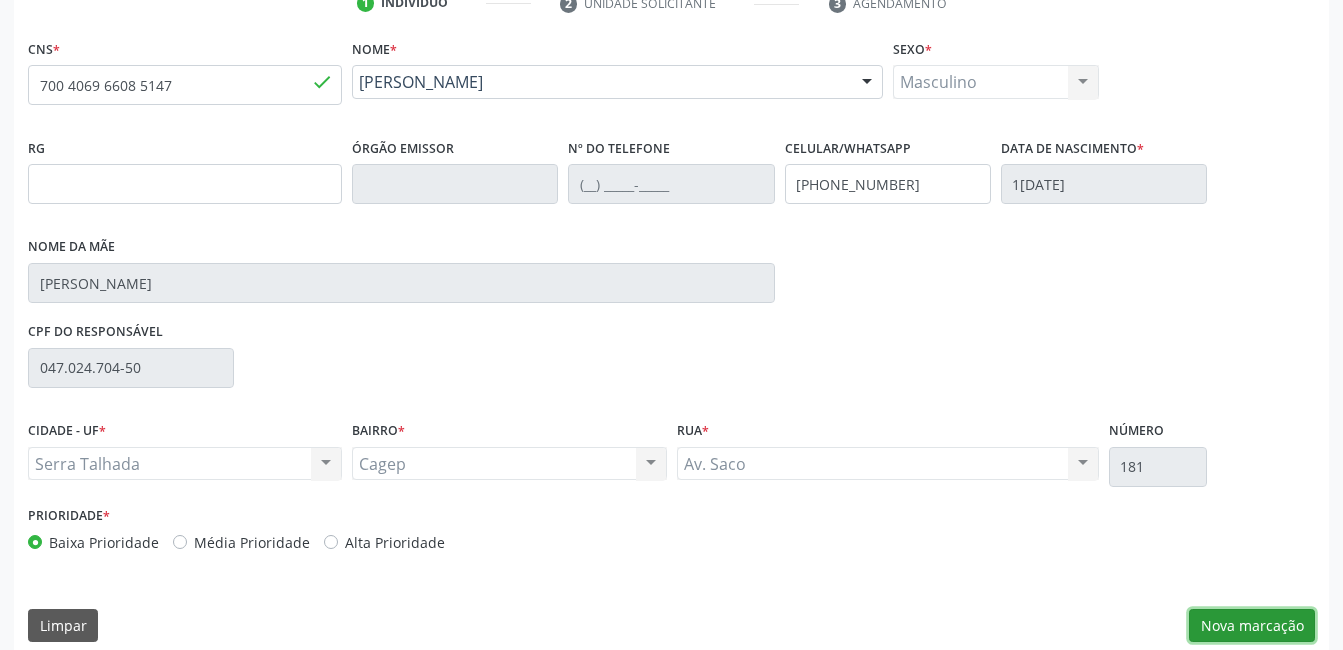 click on "Nova marcação" at bounding box center (1252, 626) 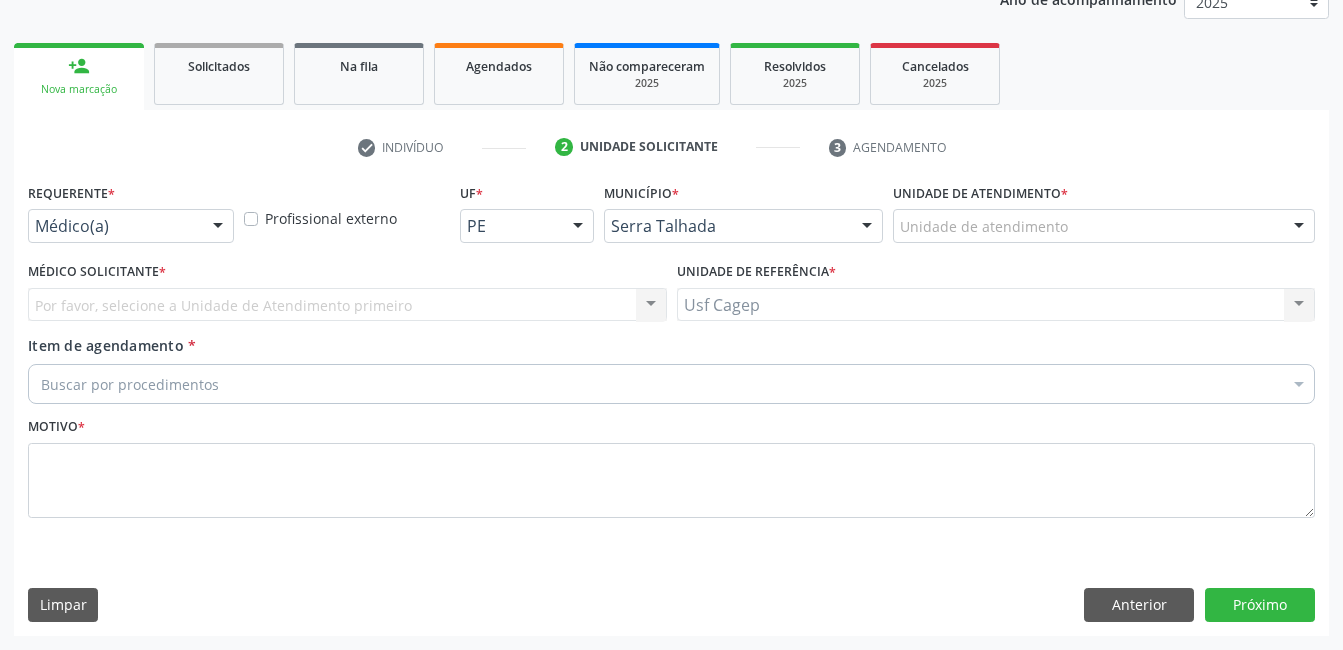 scroll, scrollTop: 256, scrollLeft: 0, axis: vertical 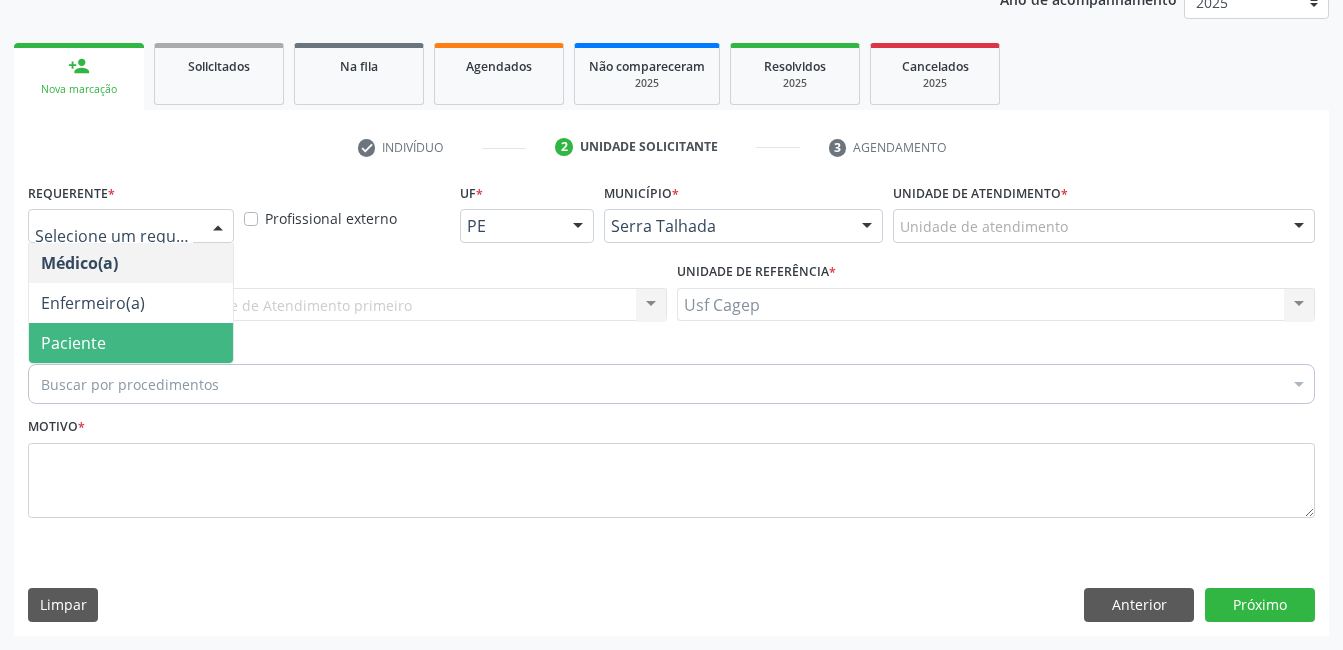 click on "Paciente" at bounding box center [73, 343] 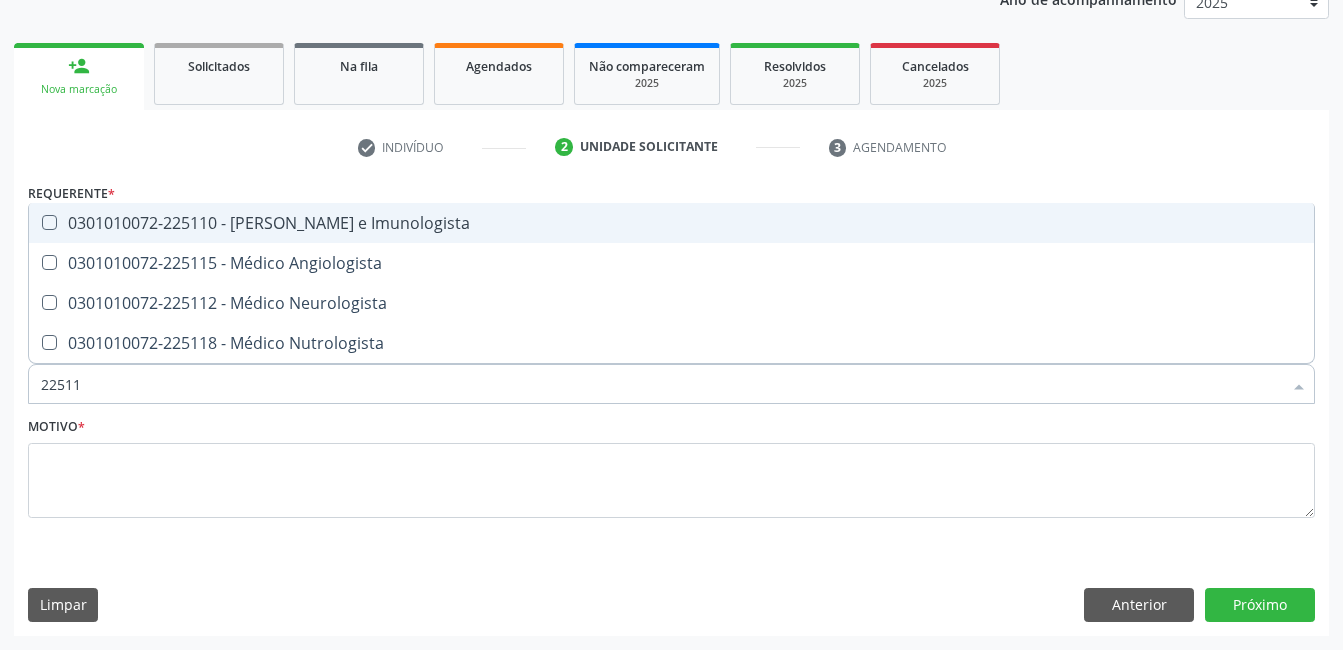 type on "225112" 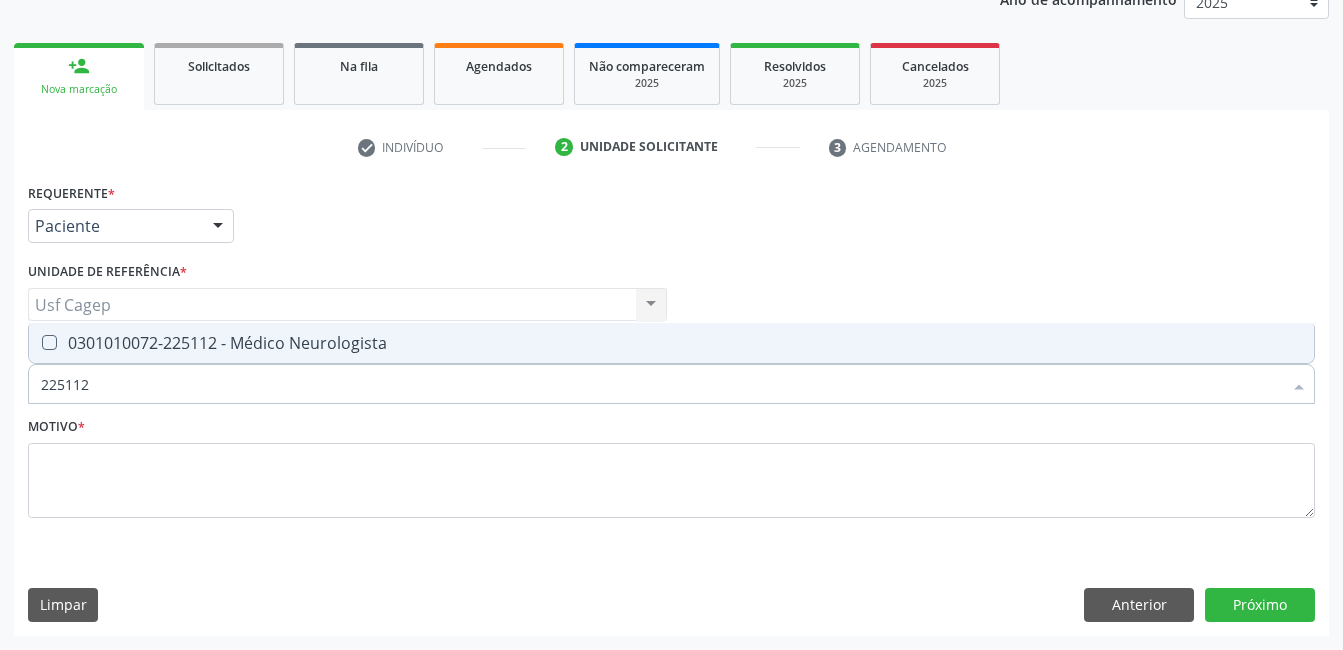 click on "0301010072-225112 - Médico Neurologista" at bounding box center (671, 343) 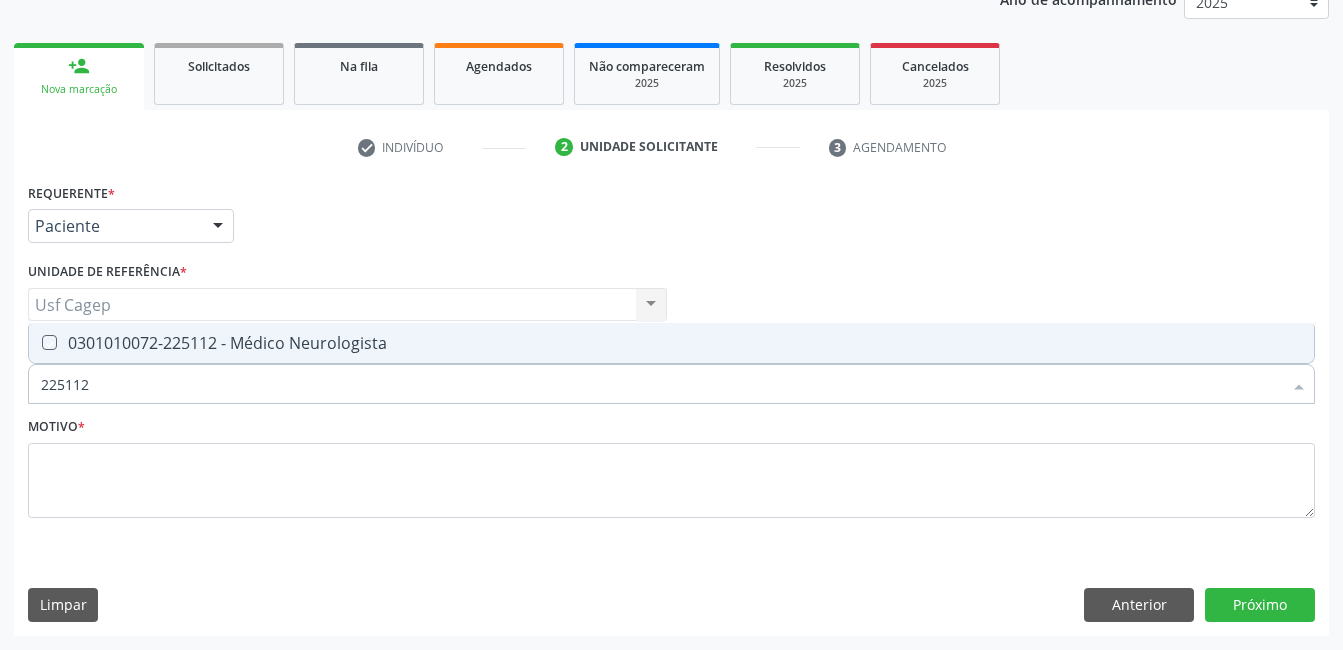 checkbox on "true" 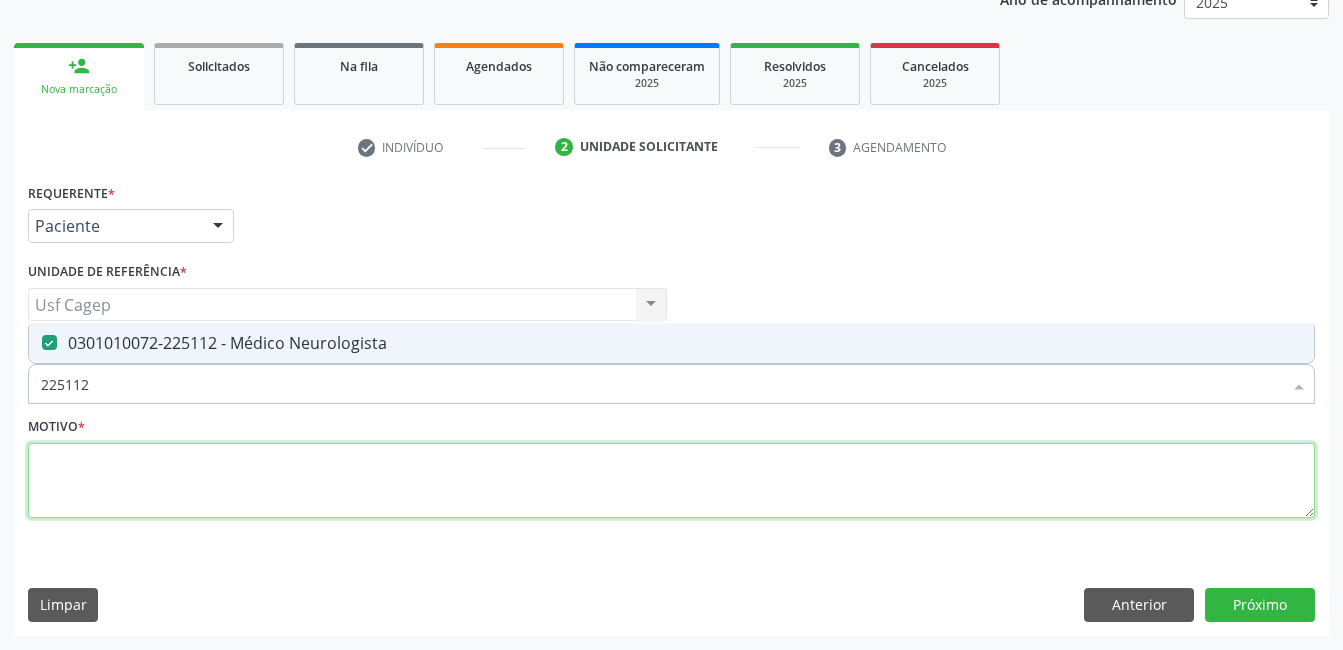 click at bounding box center (671, 481) 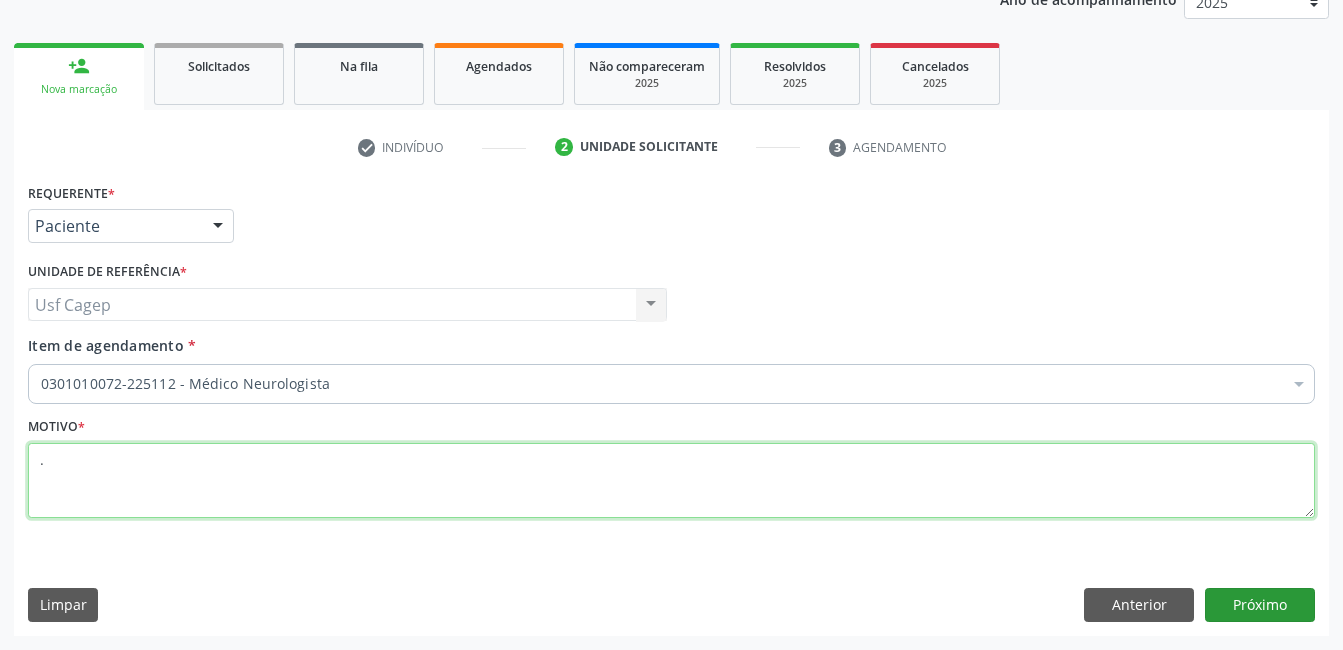 type on "." 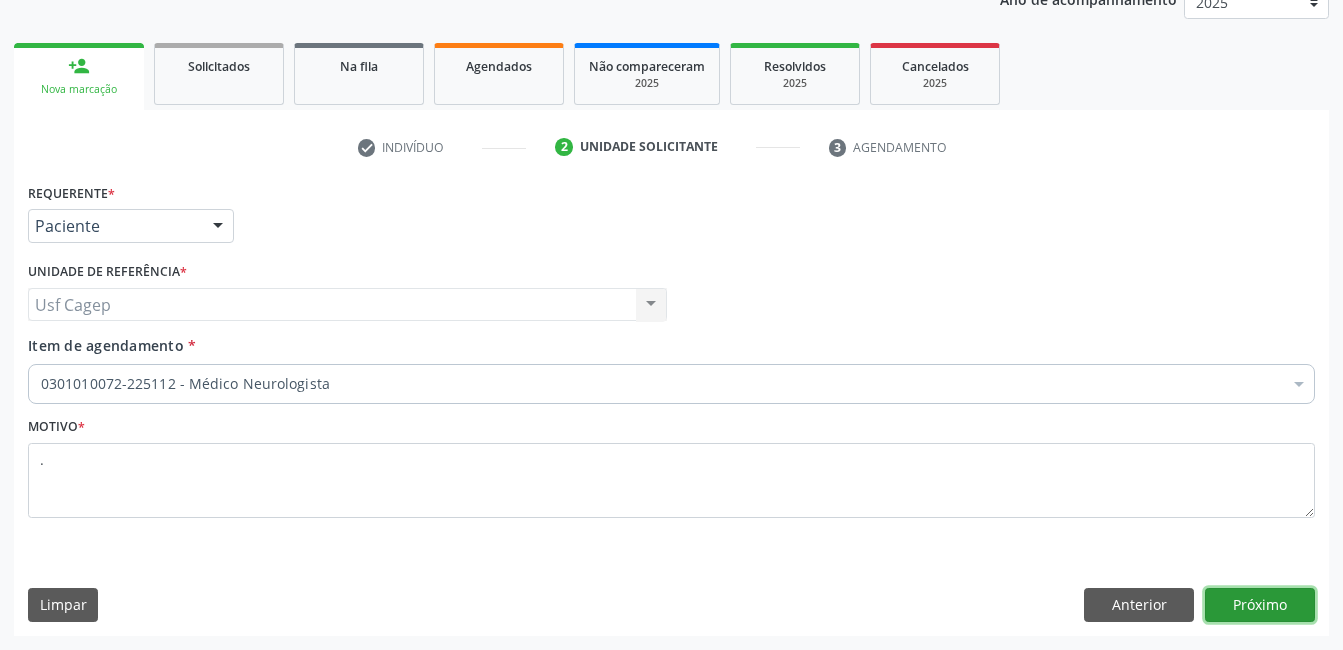 click on "Próximo" at bounding box center (1260, 605) 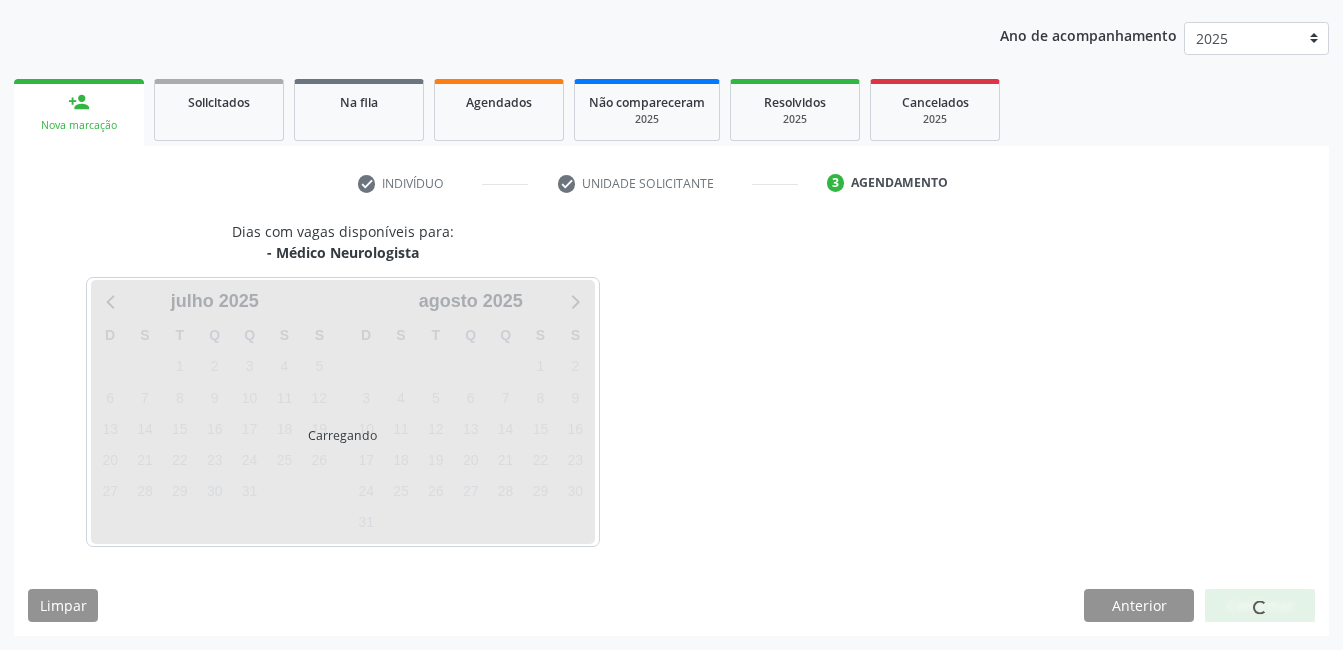 scroll, scrollTop: 220, scrollLeft: 0, axis: vertical 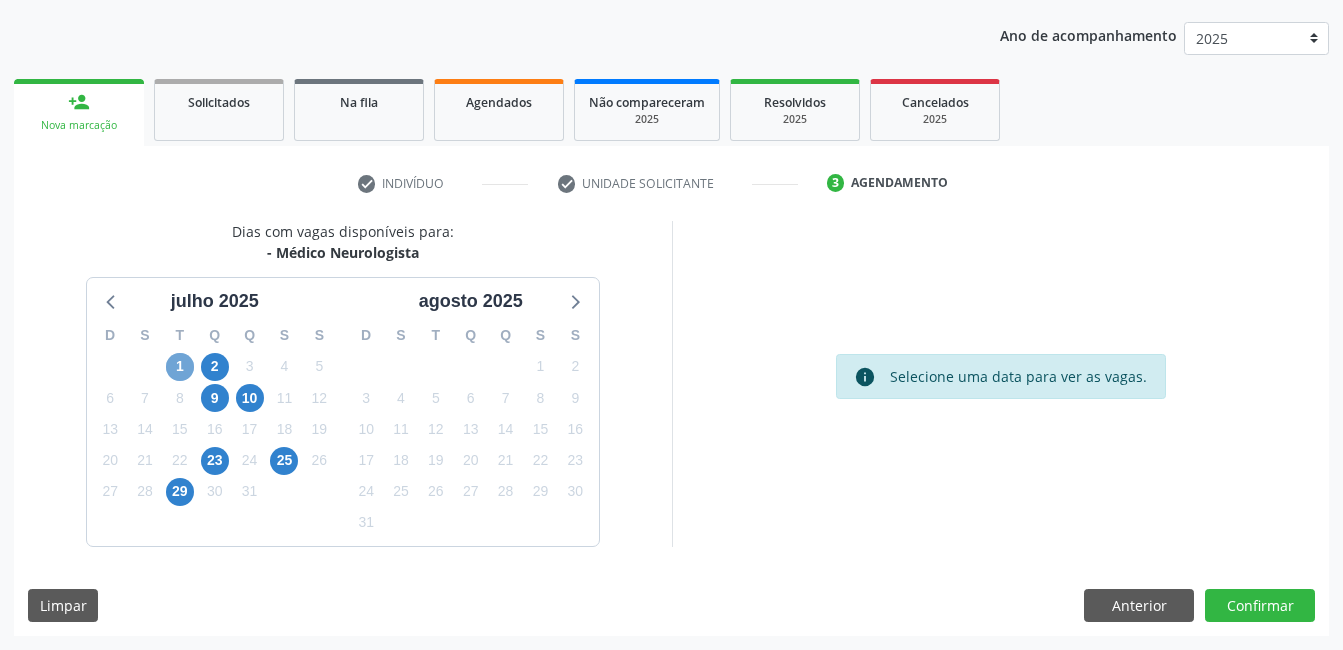 click on "1" at bounding box center (180, 367) 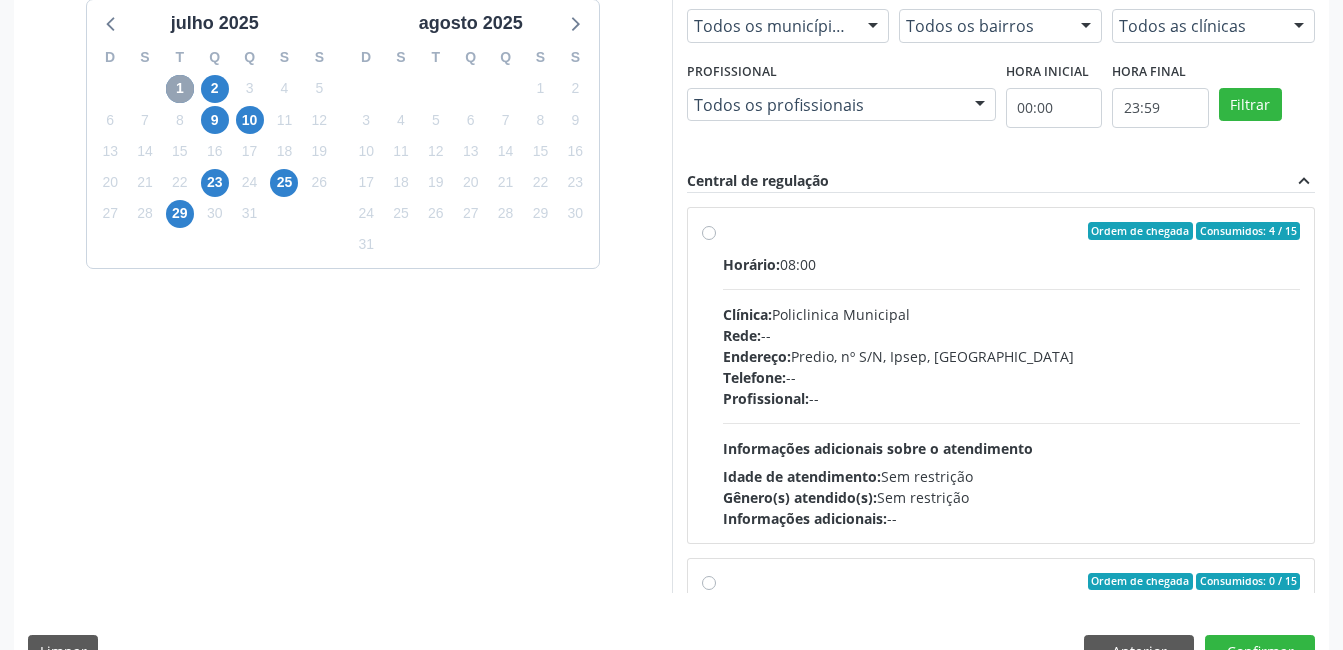 scroll, scrollTop: 545, scrollLeft: 0, axis: vertical 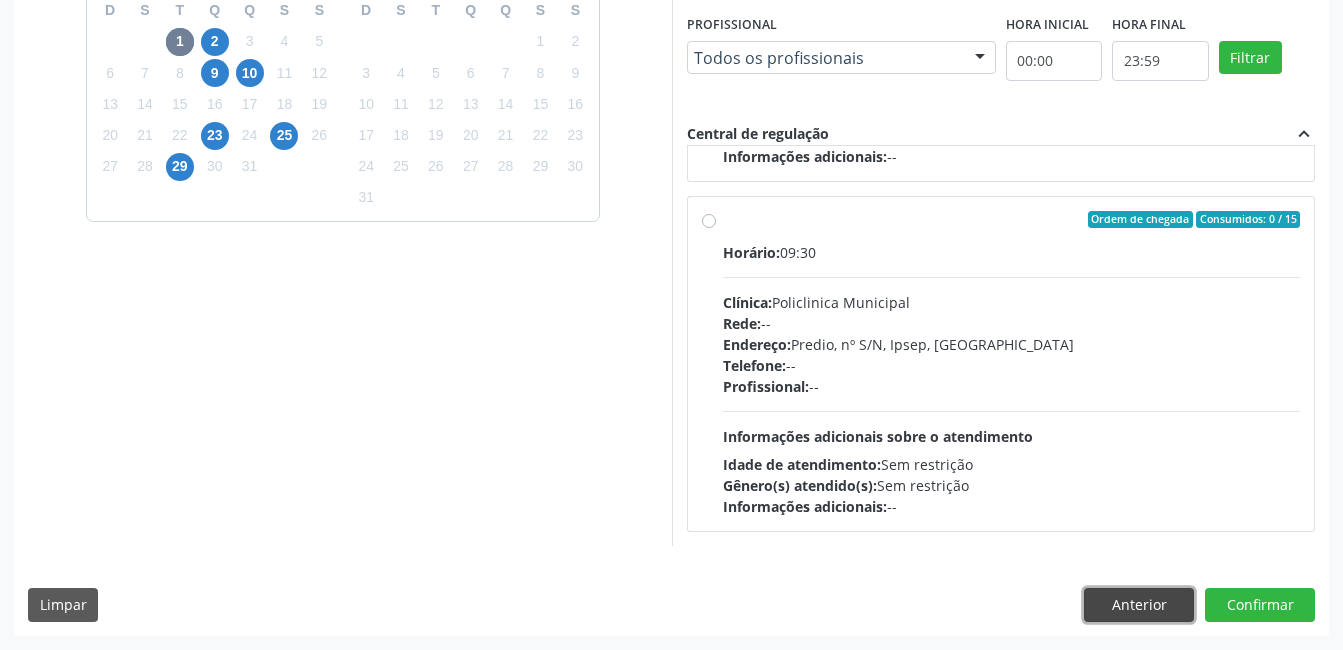 click on "Anterior" at bounding box center [1139, 605] 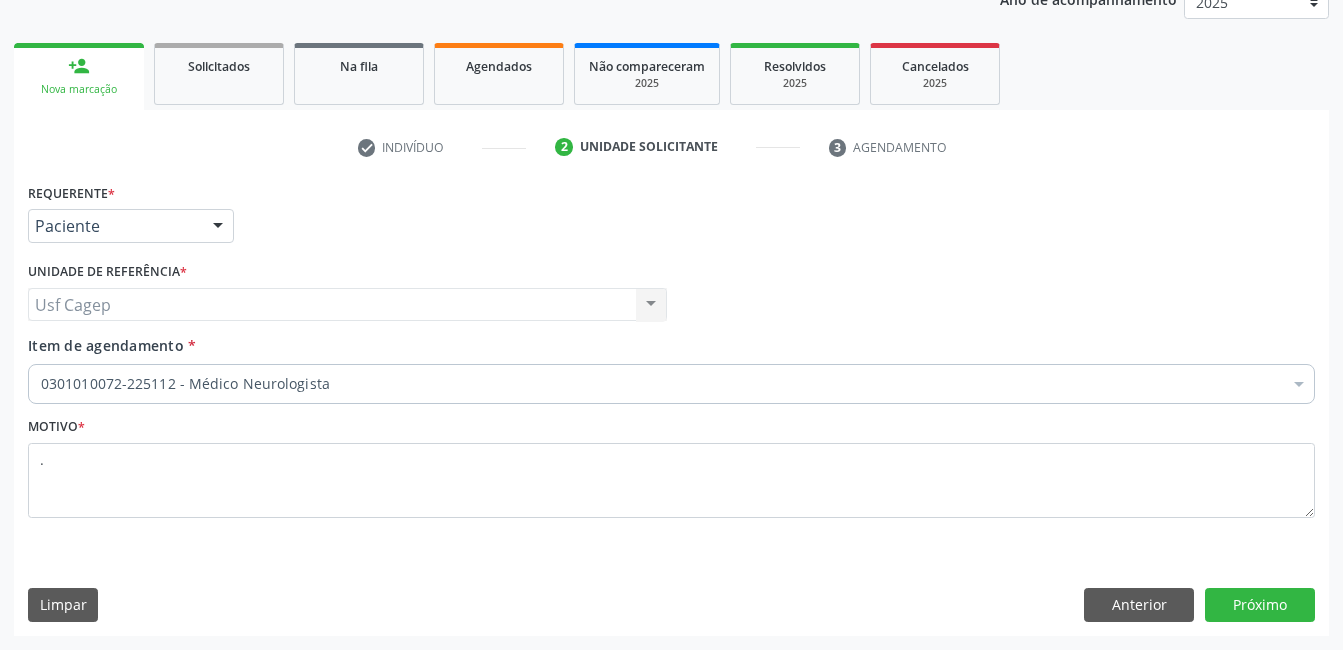 scroll, scrollTop: 256, scrollLeft: 0, axis: vertical 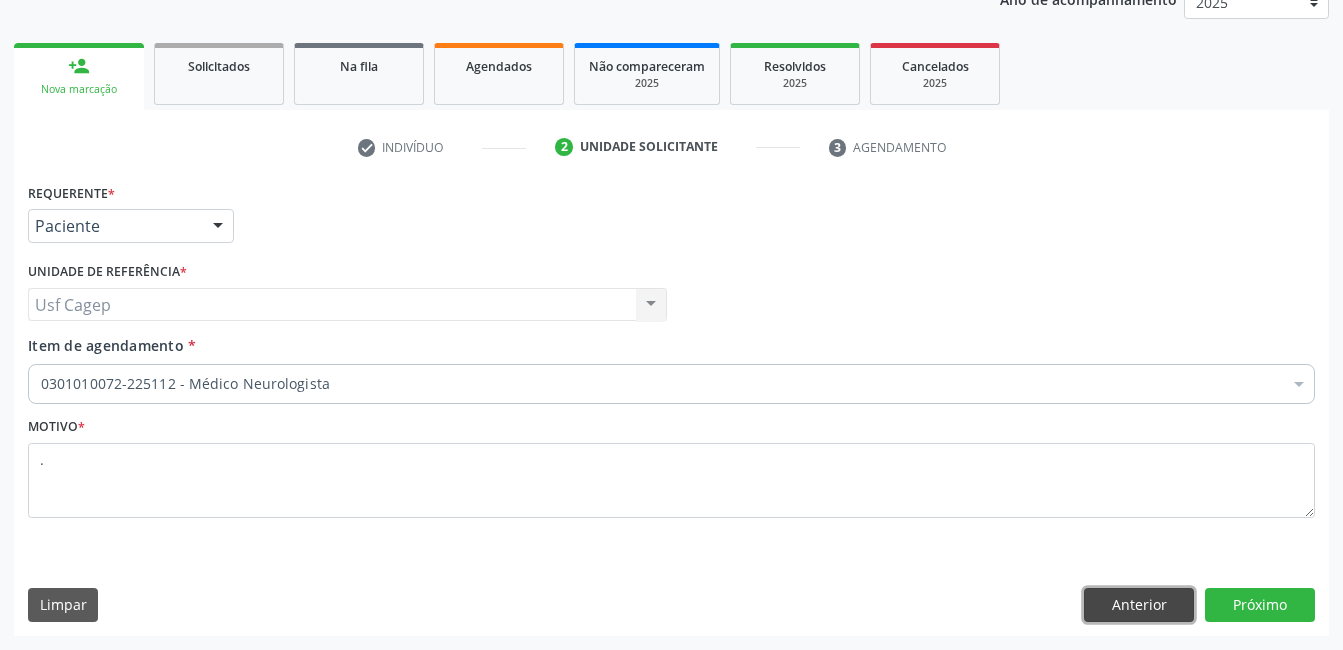click on "Anterior" at bounding box center [1139, 605] 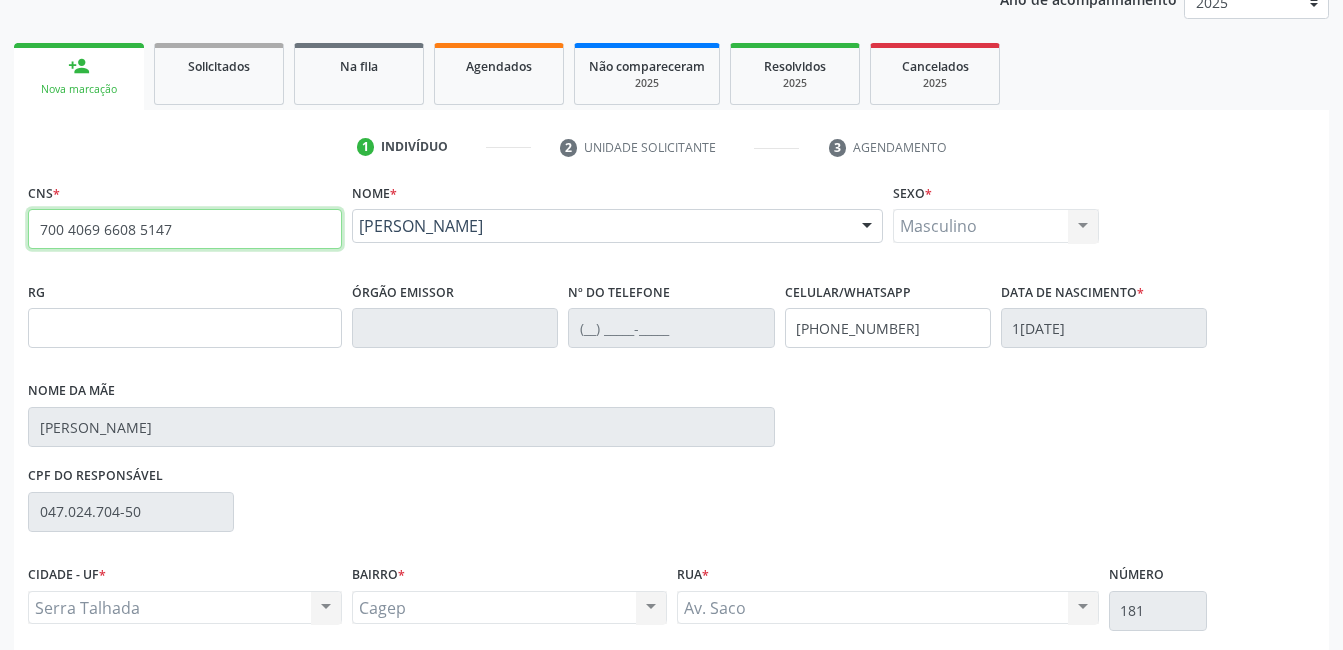 click on "700 4069 6608 5147" at bounding box center (185, 229) 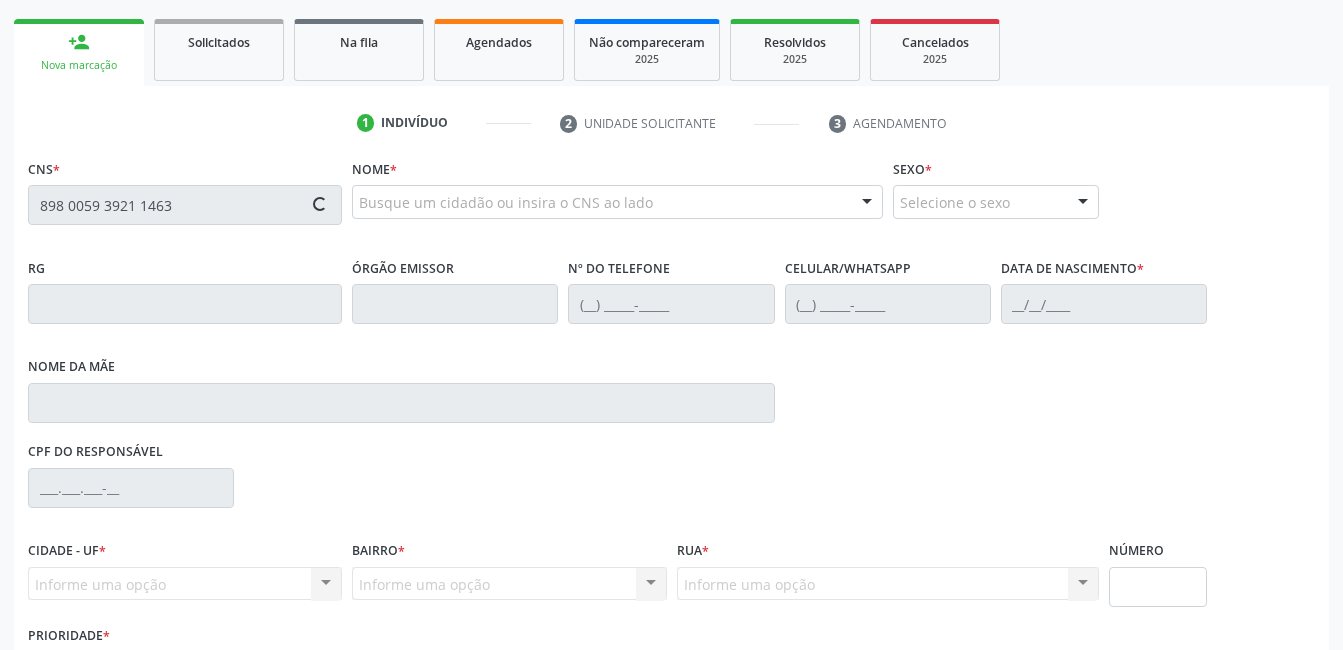 scroll, scrollTop: 420, scrollLeft: 0, axis: vertical 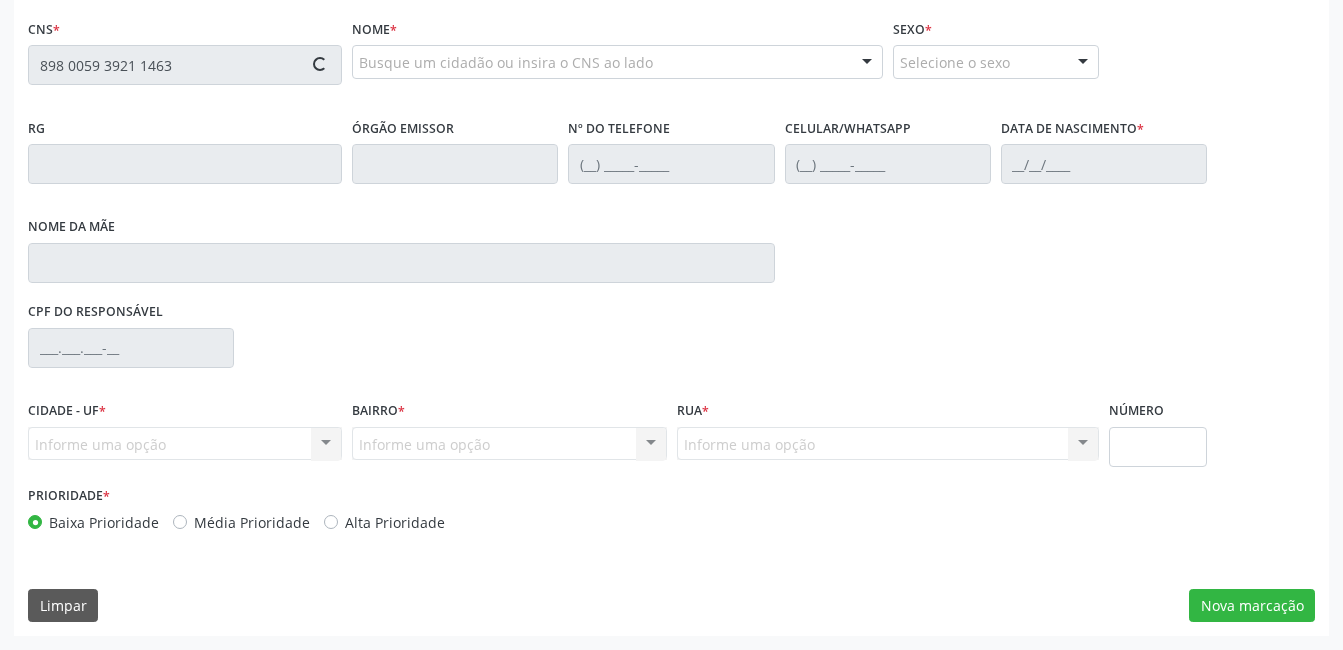 type on "898 0059 3921 1463" 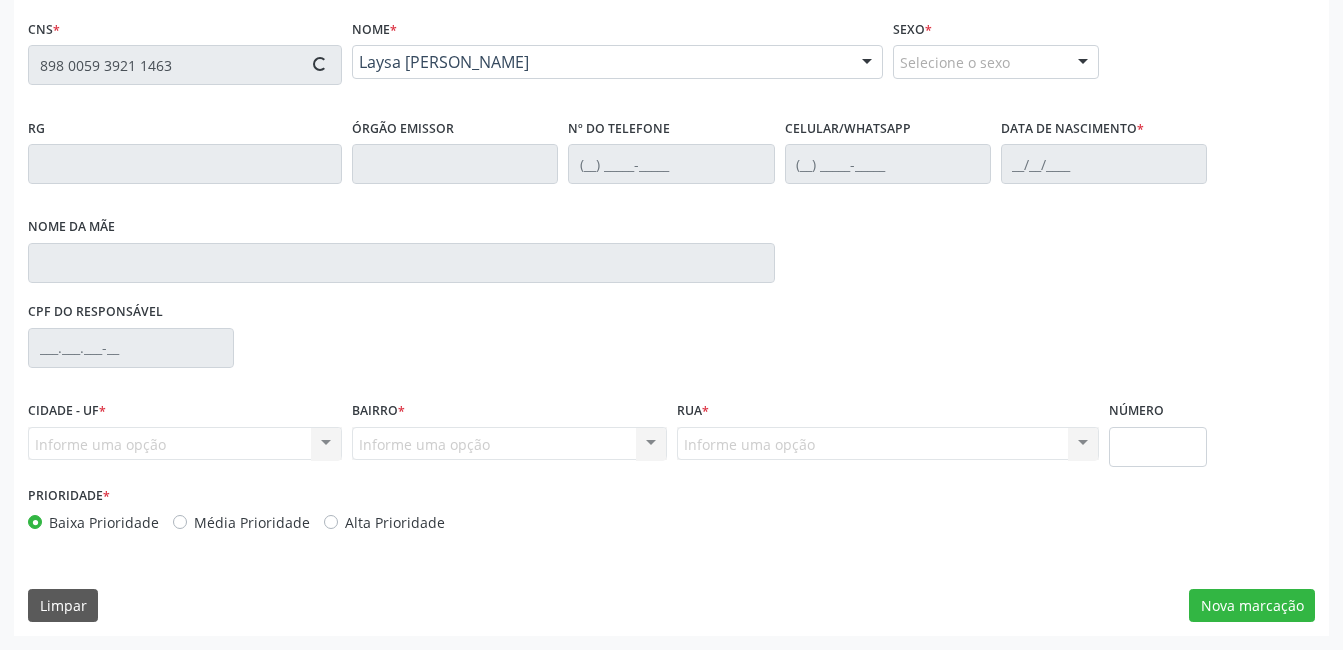 type on "(87) 99654-2823" 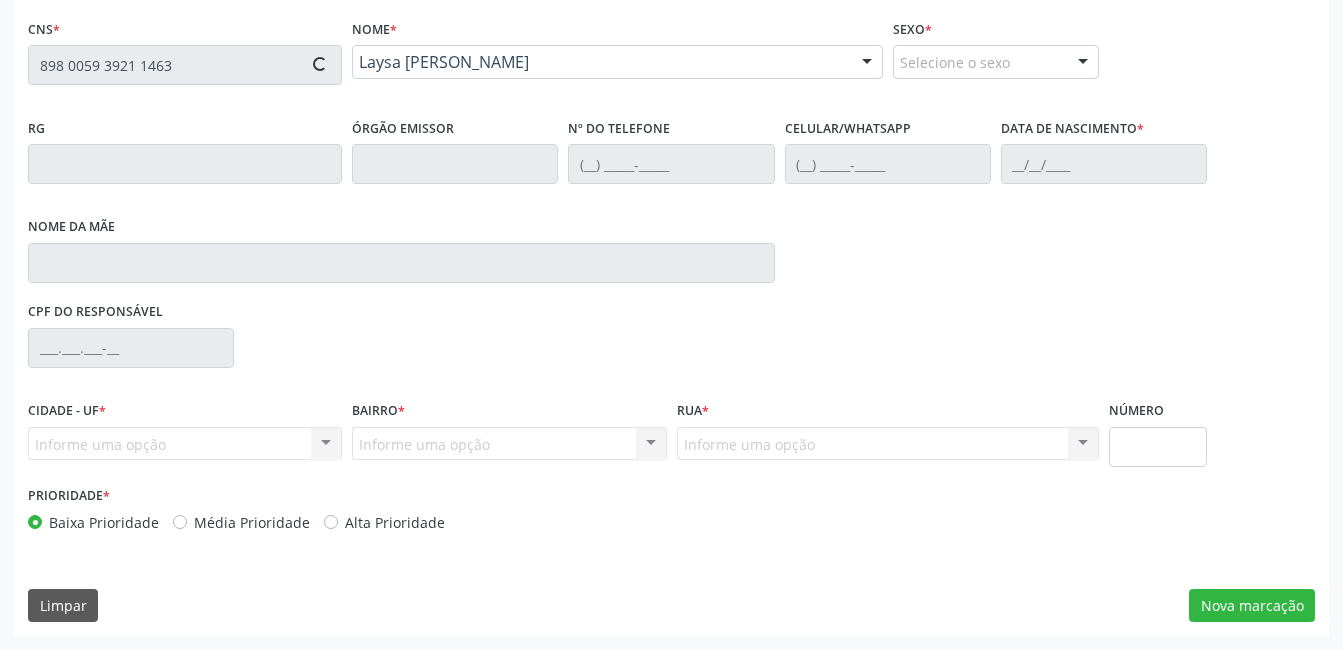 type on "05/03/2020" 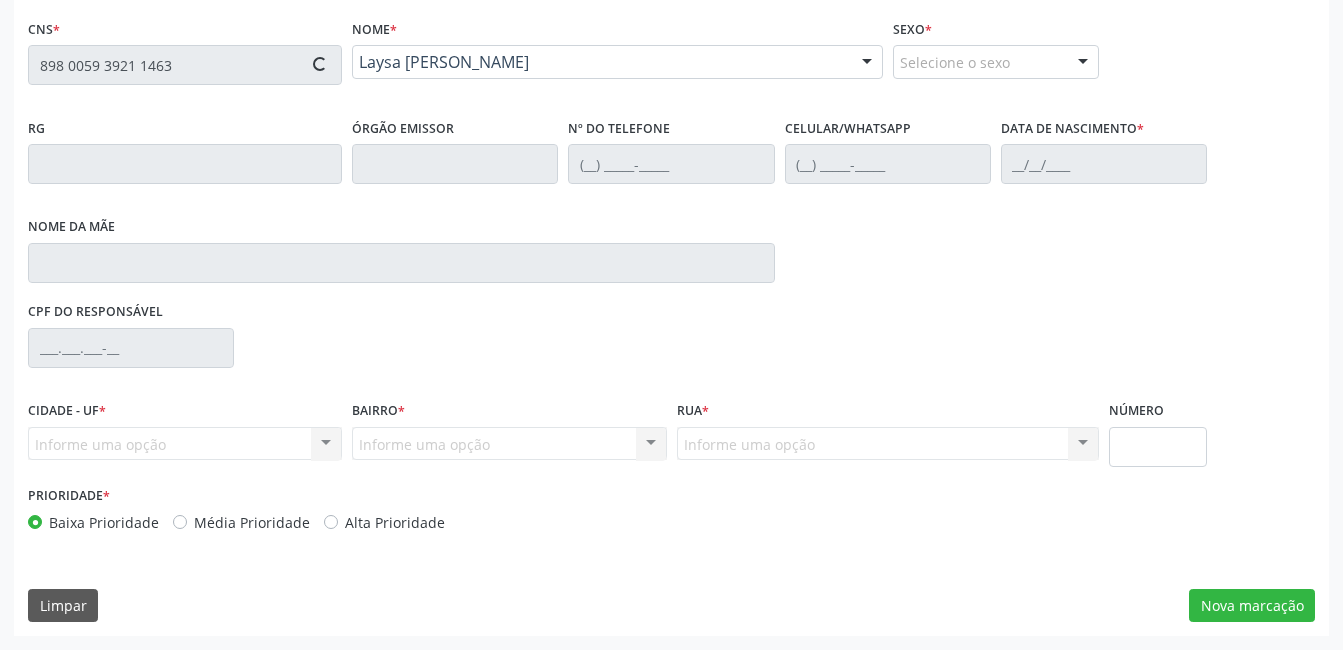 type on "Luana Vanessa Lima Caduff da Costa" 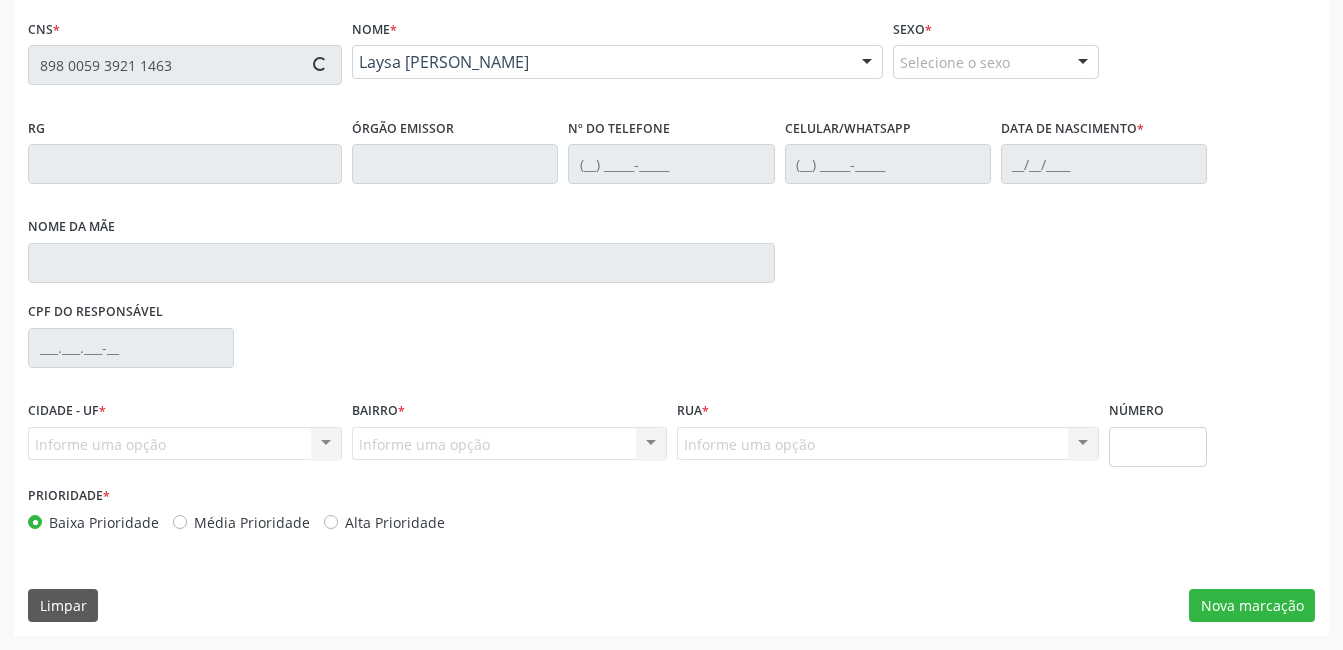 type on "79" 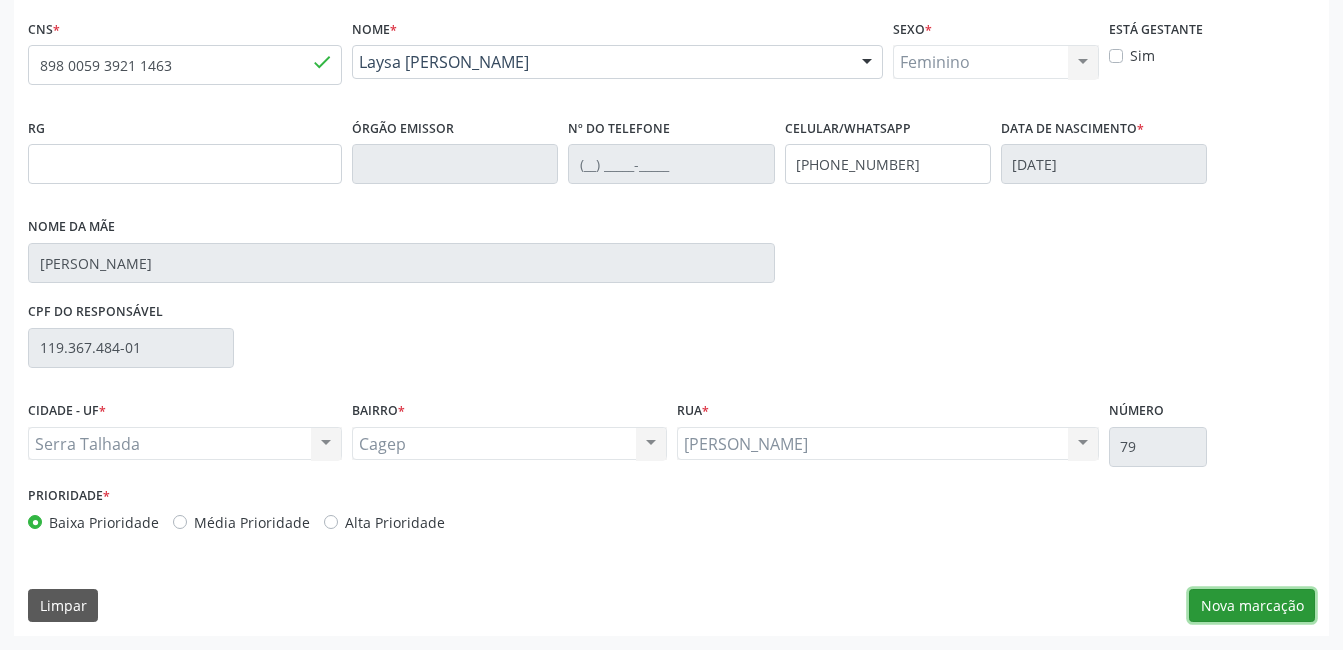 click on "Nova marcação" at bounding box center [1252, 606] 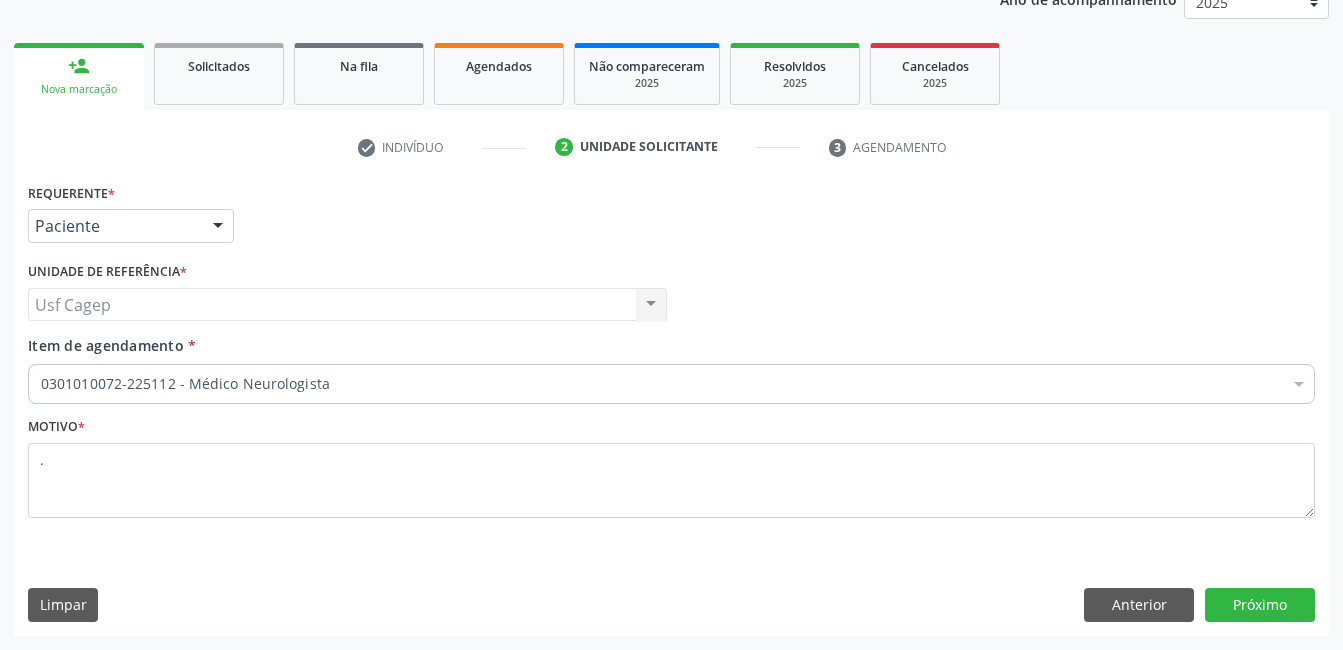 scroll, scrollTop: 256, scrollLeft: 0, axis: vertical 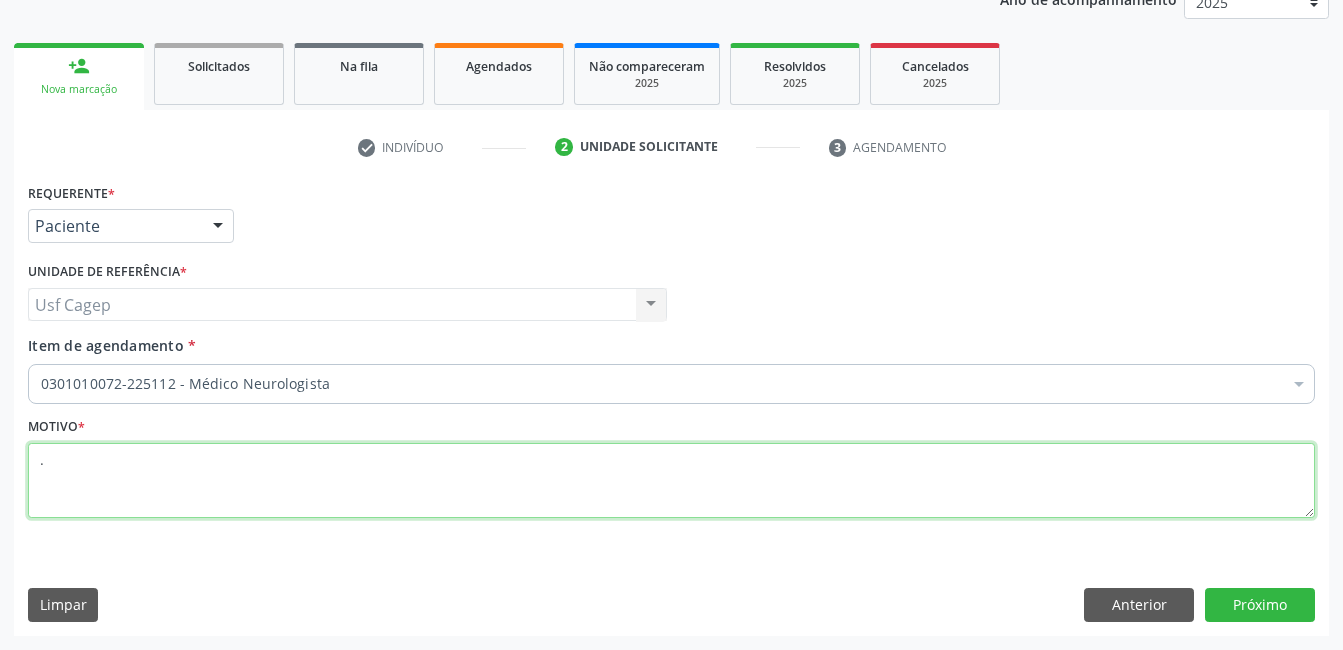 click on "." at bounding box center (671, 481) 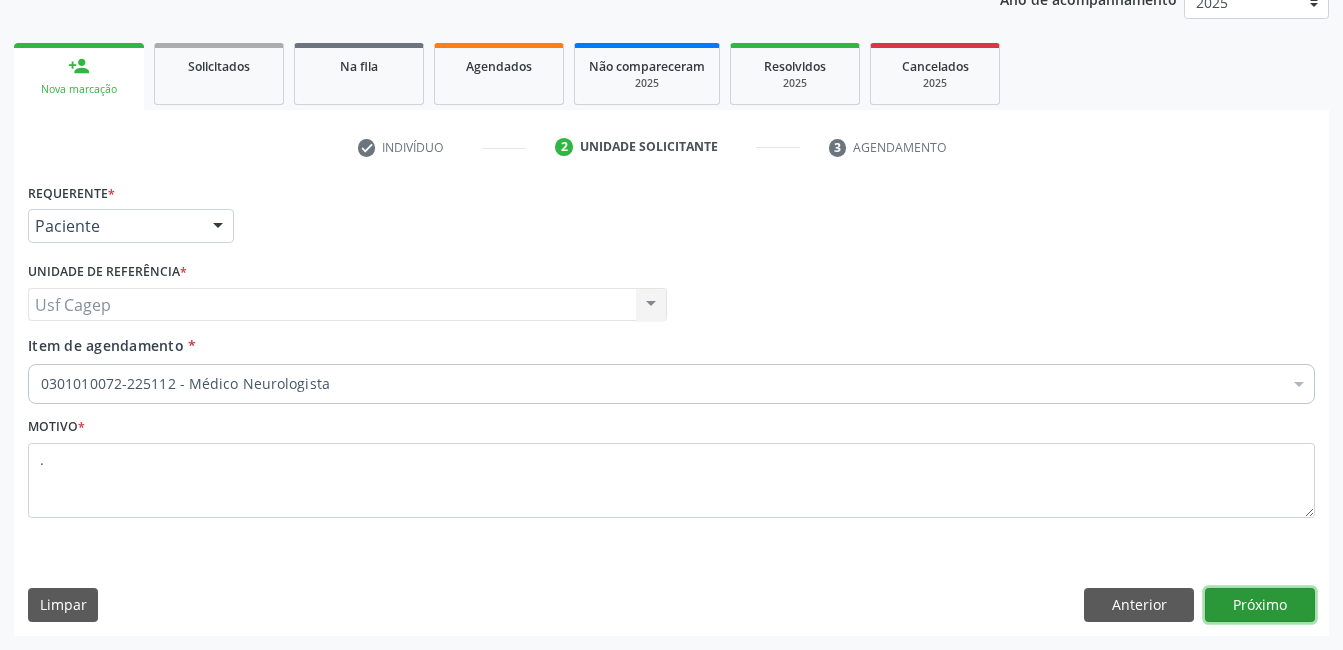 click on "Próximo" at bounding box center [1260, 605] 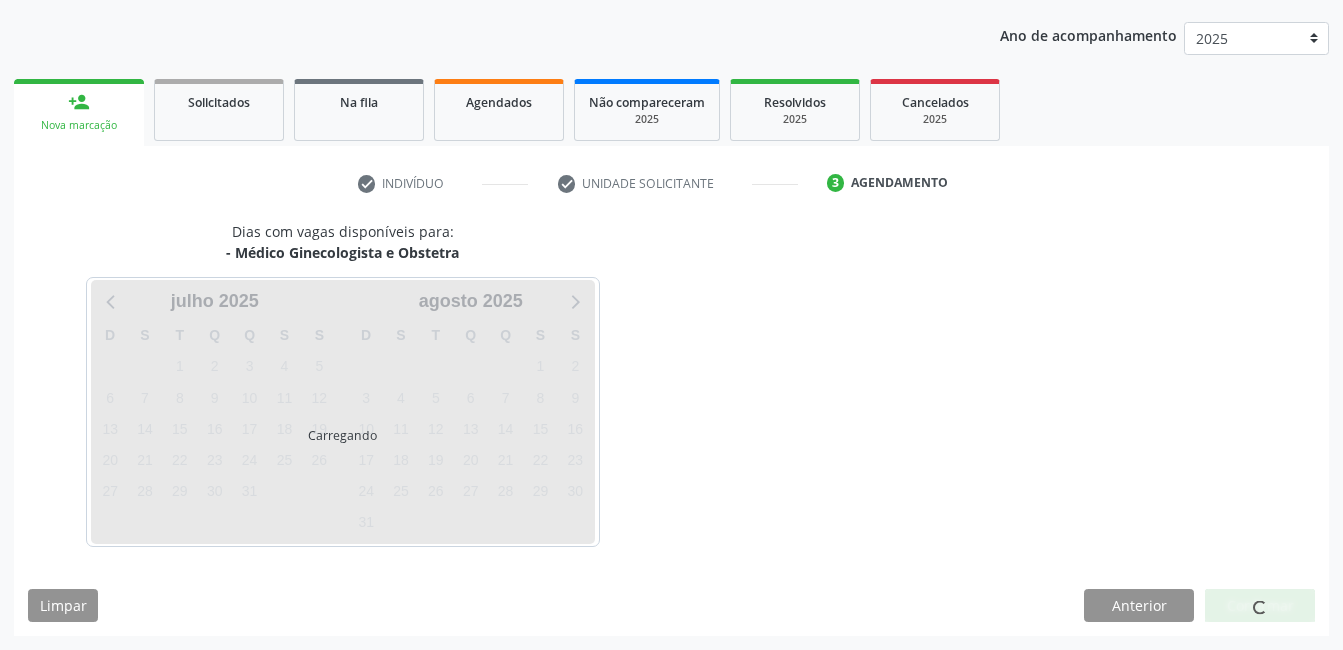 scroll, scrollTop: 220, scrollLeft: 0, axis: vertical 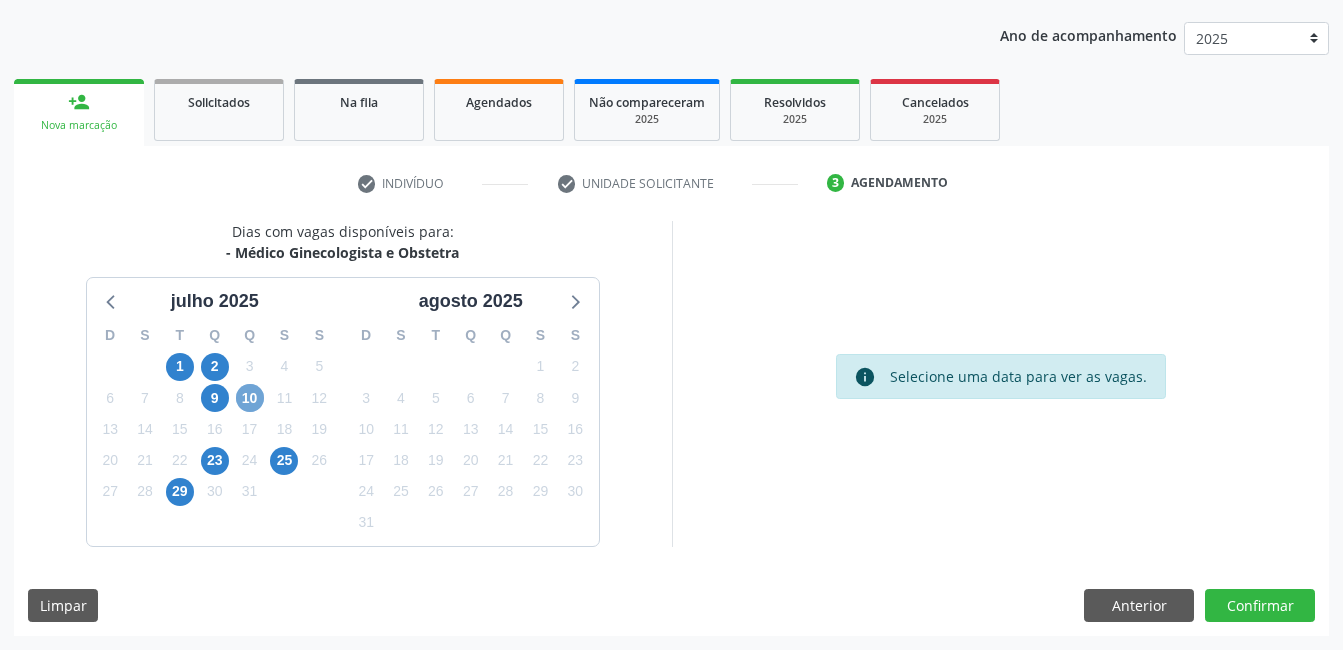 click on "10" at bounding box center [250, 398] 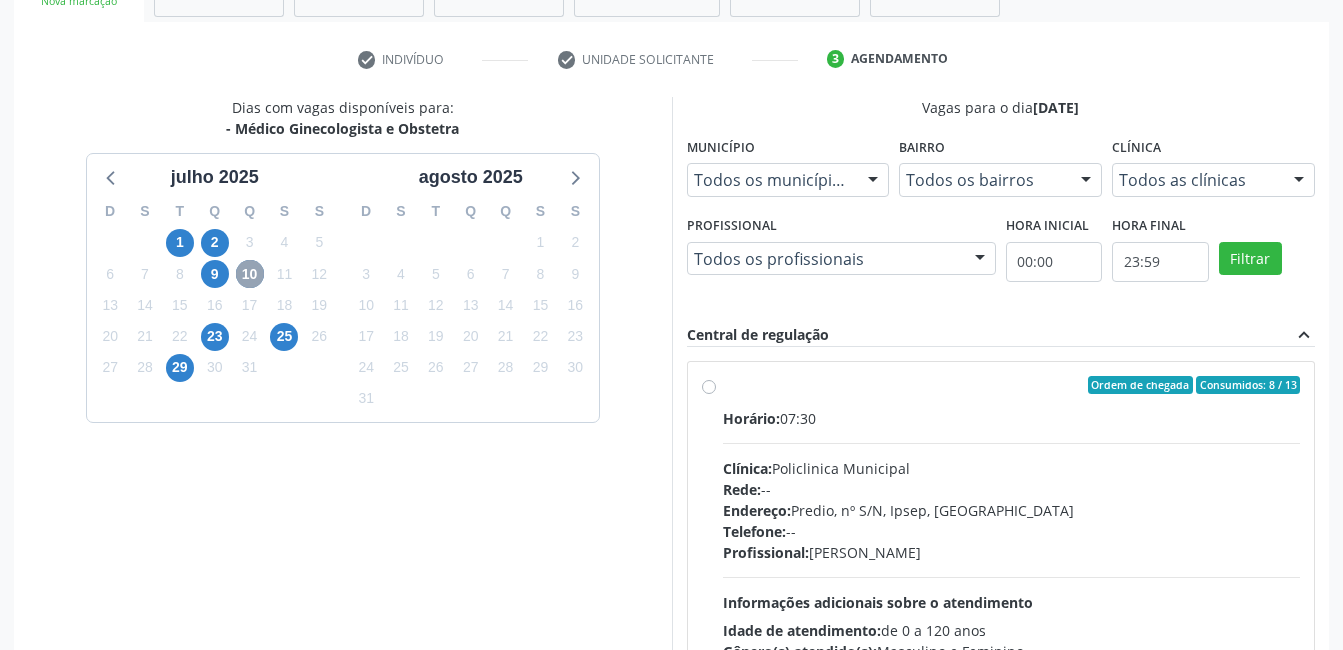 scroll, scrollTop: 520, scrollLeft: 0, axis: vertical 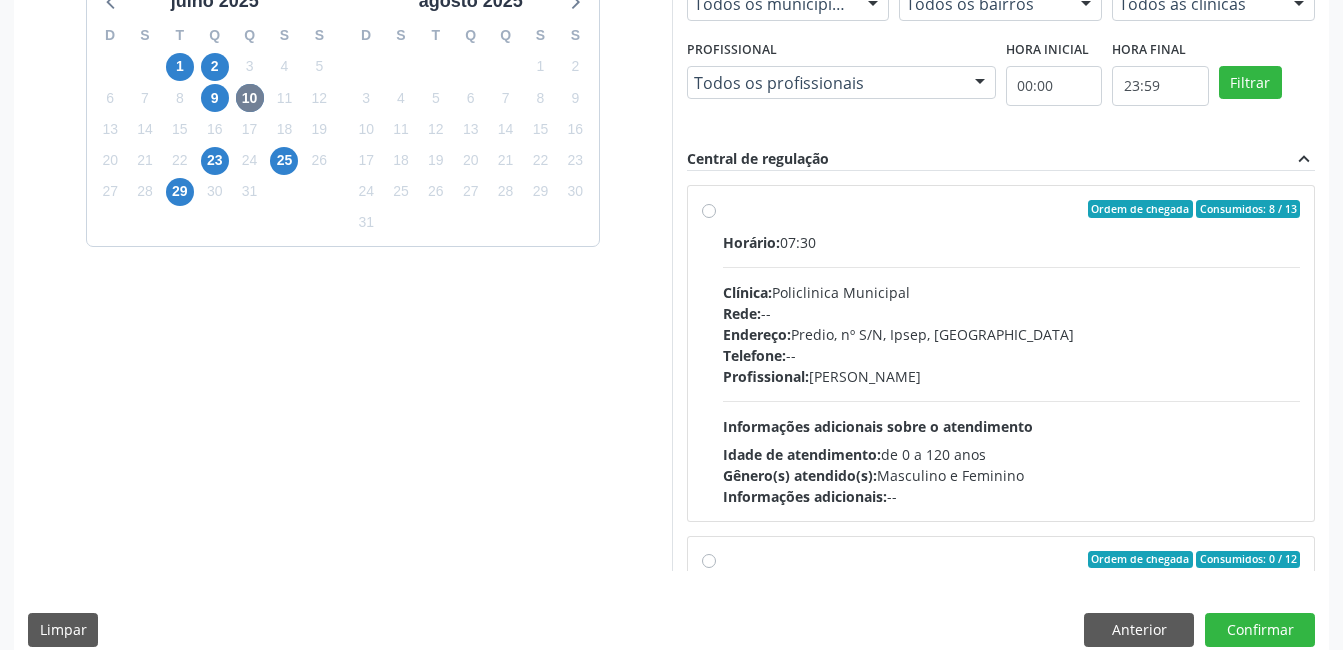 click on "Profissional:
Juliana Paula de Souza Silva Campos" at bounding box center [1012, 376] 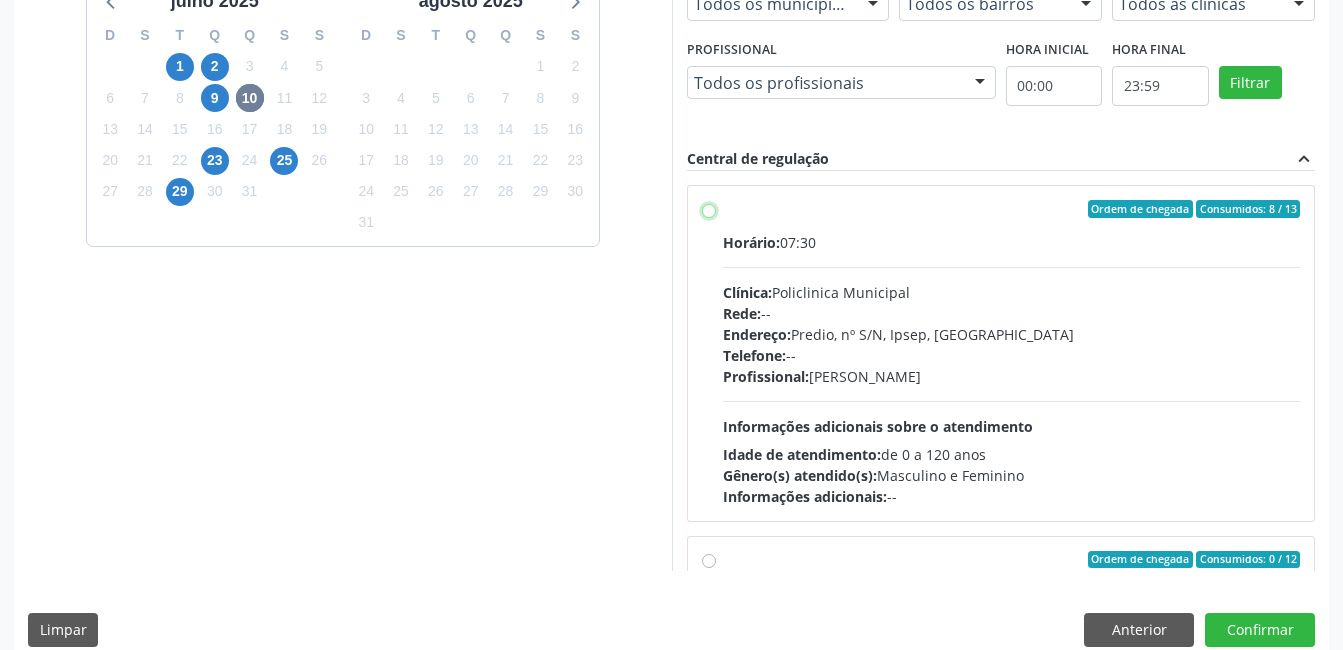 click on "Ordem de chegada
Consumidos: 8 / 13
Horário:   07:30
Clínica:  Policlinica Municipal
Rede:
--
Endereço:   Predio, nº S/N, Ipsep, Serra Talhada - PE
Telefone:   --
Profissional:
Juliana Paula de Souza Silva Campos
Informações adicionais sobre o atendimento
Idade de atendimento:
de 0 a 120 anos
Gênero(s) atendido(s):
Masculino e Feminino
Informações adicionais:
--" at bounding box center [709, 209] 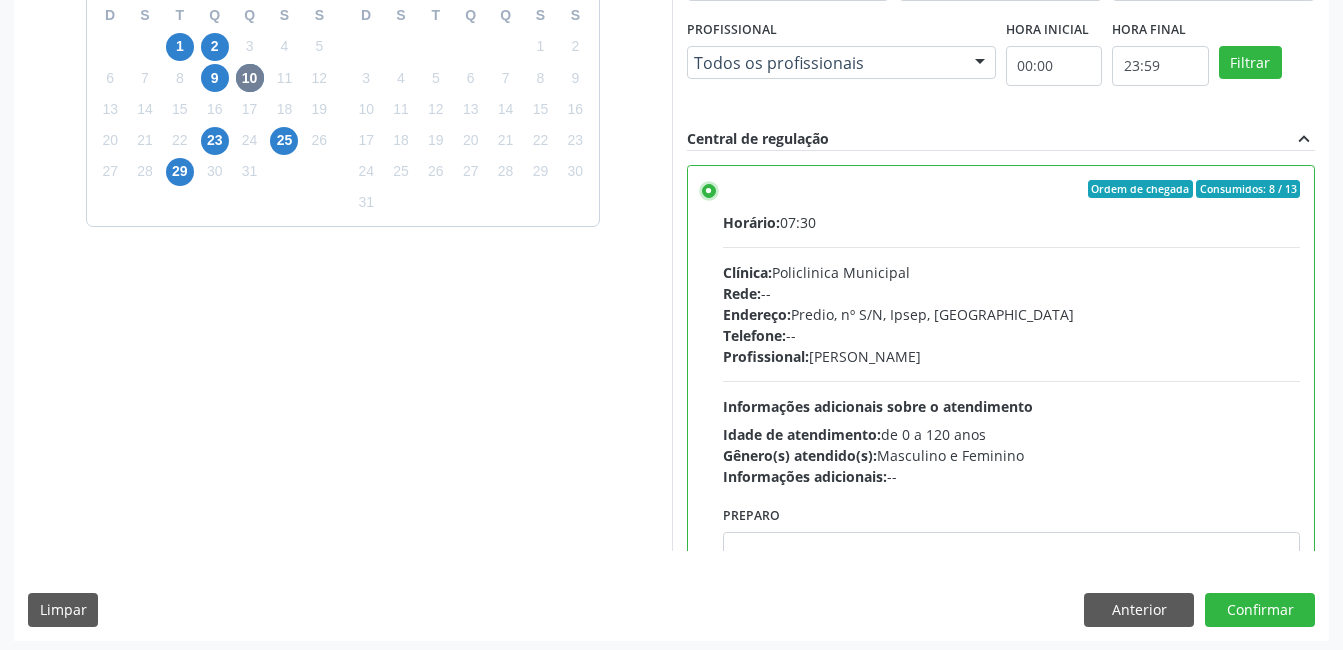 scroll, scrollTop: 545, scrollLeft: 0, axis: vertical 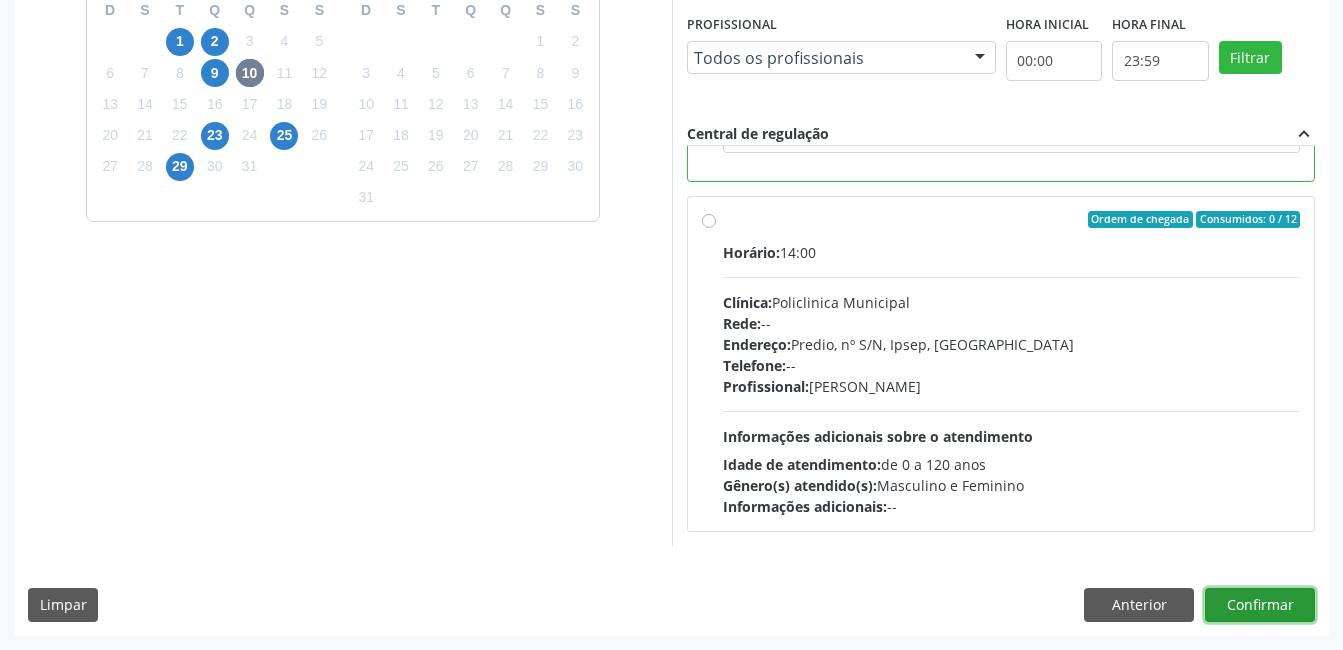 click on "Confirmar" at bounding box center (1260, 605) 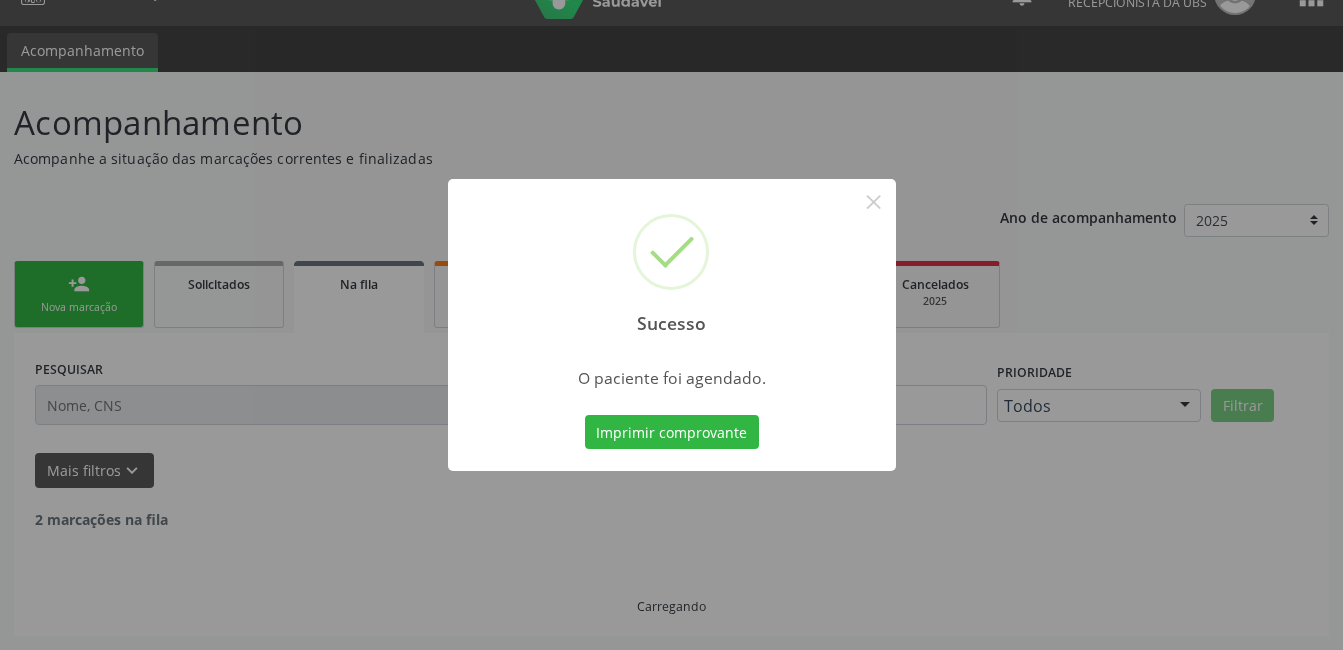 scroll, scrollTop: 17, scrollLeft: 0, axis: vertical 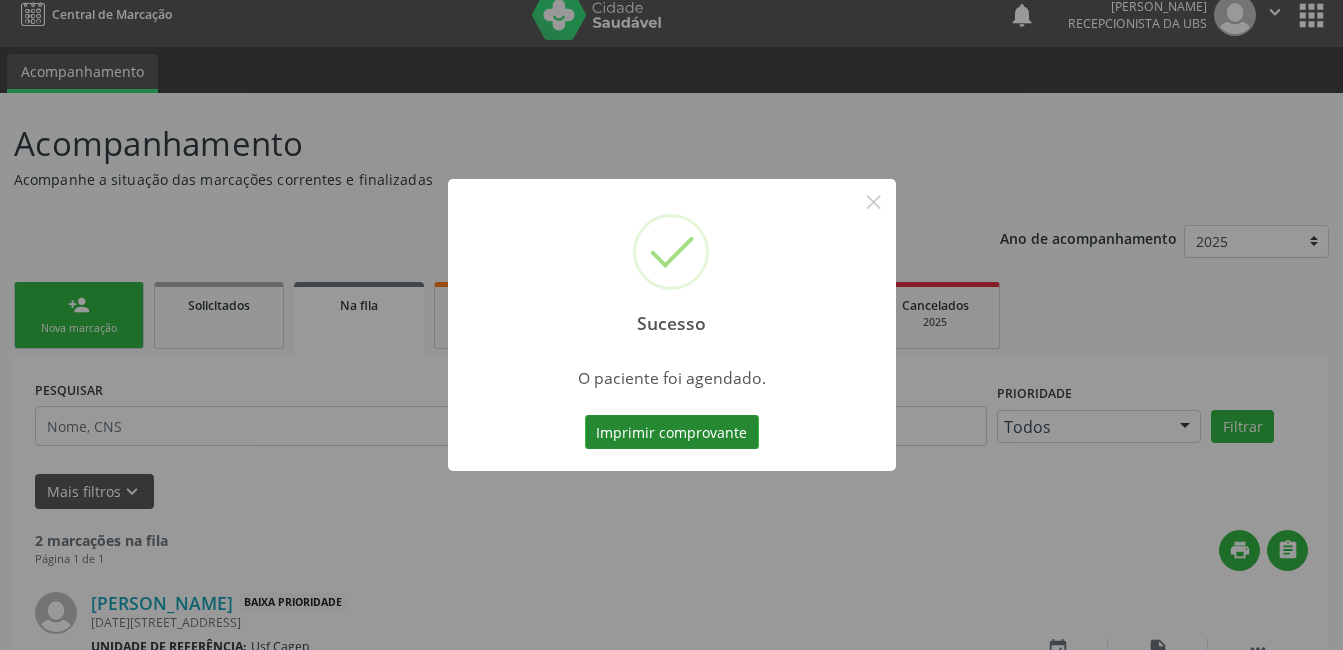 click on "Imprimir comprovante" at bounding box center [672, 432] 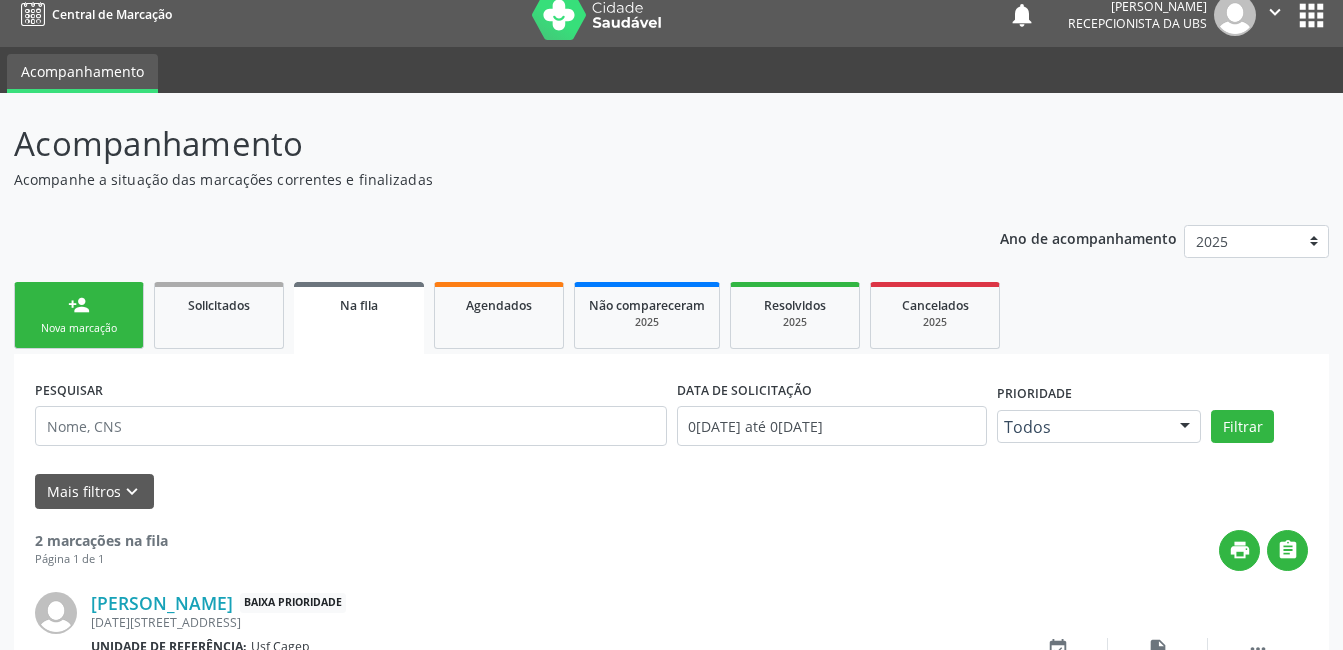 click on "person_add
Nova marcação" at bounding box center (79, 315) 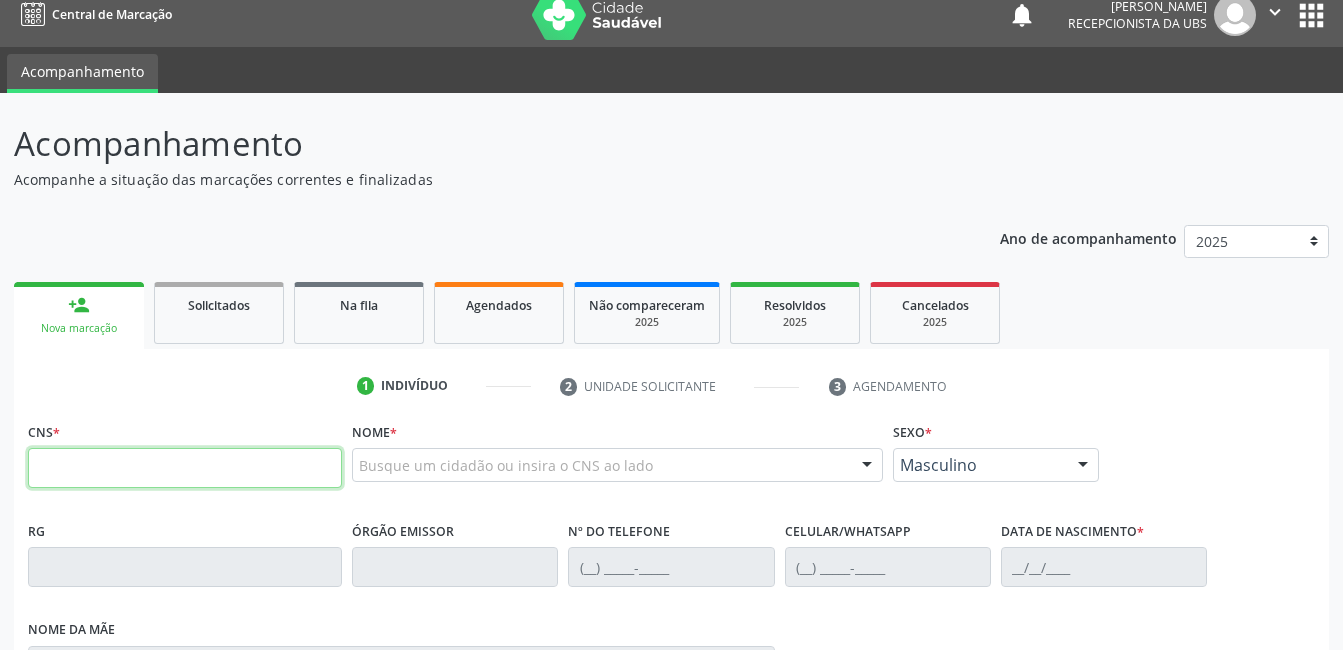 click at bounding box center (185, 468) 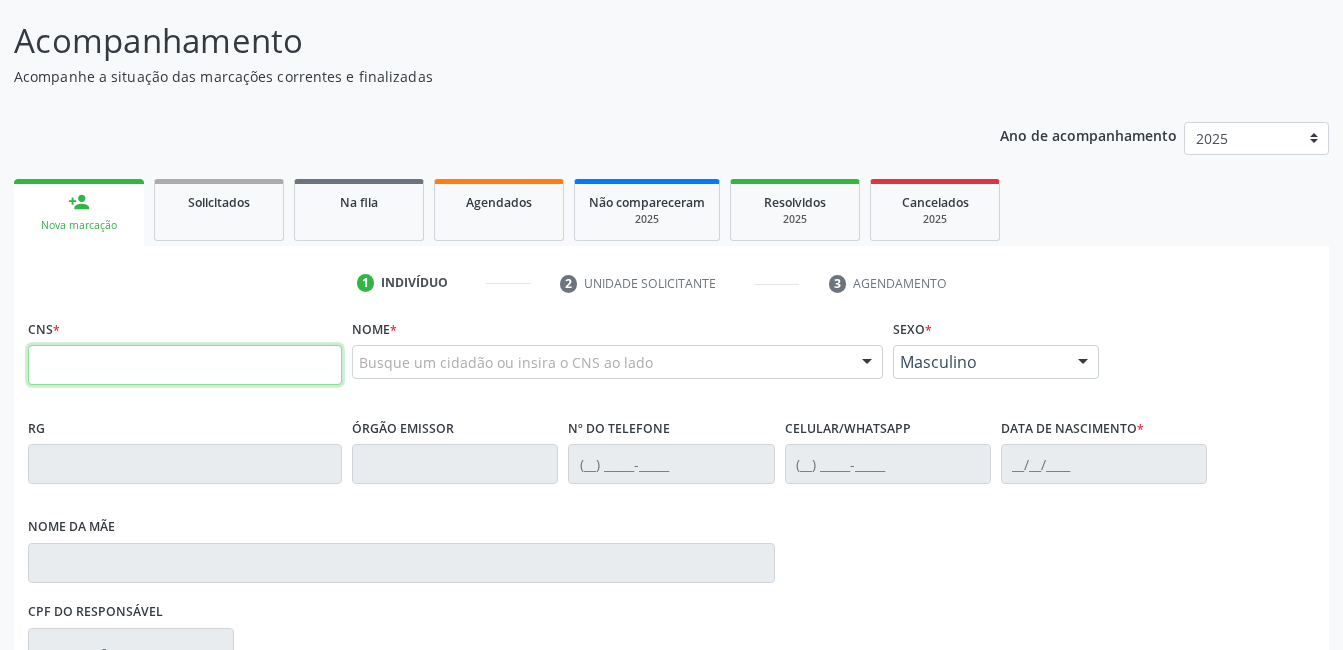 scroll, scrollTop: 217, scrollLeft: 0, axis: vertical 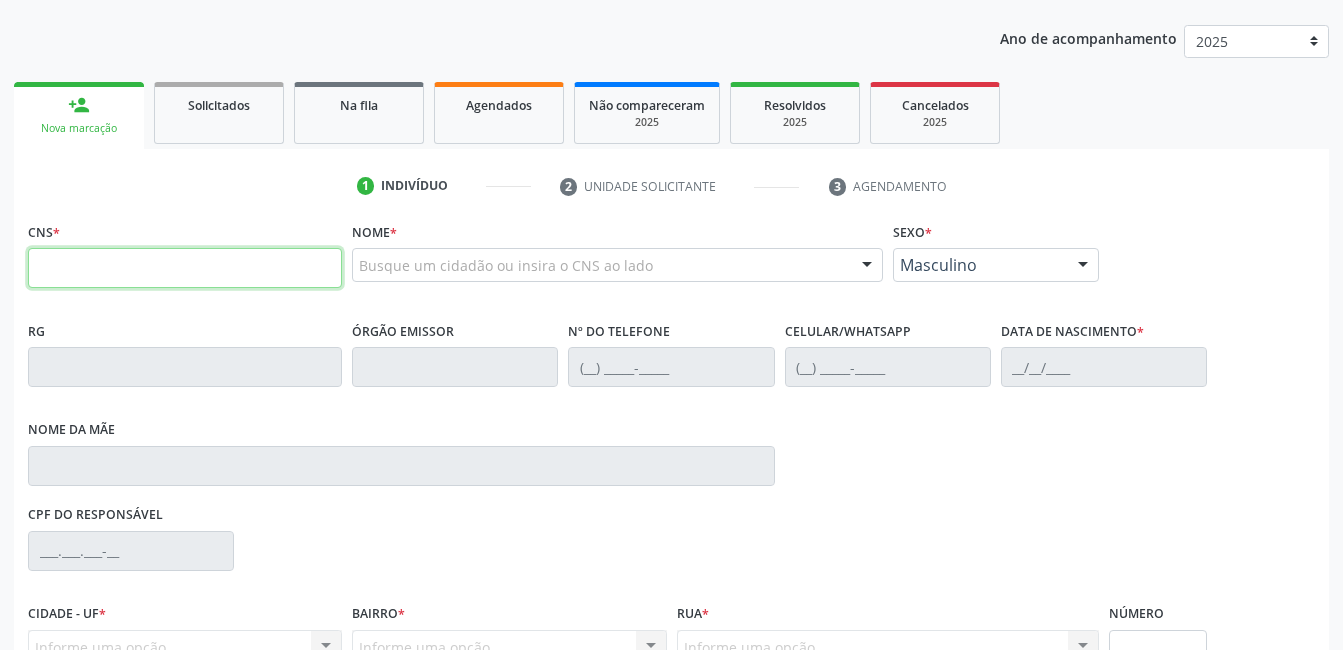 click at bounding box center [185, 268] 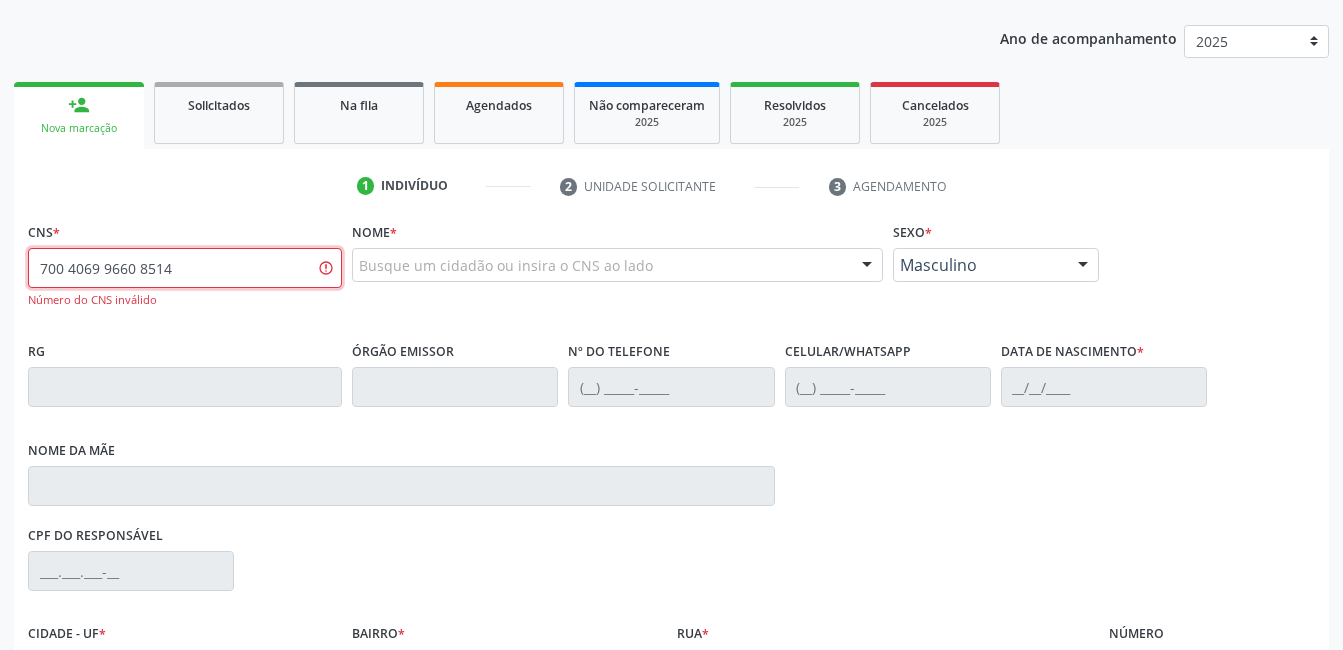 click on "700 4069 9660 8514" at bounding box center (185, 268) 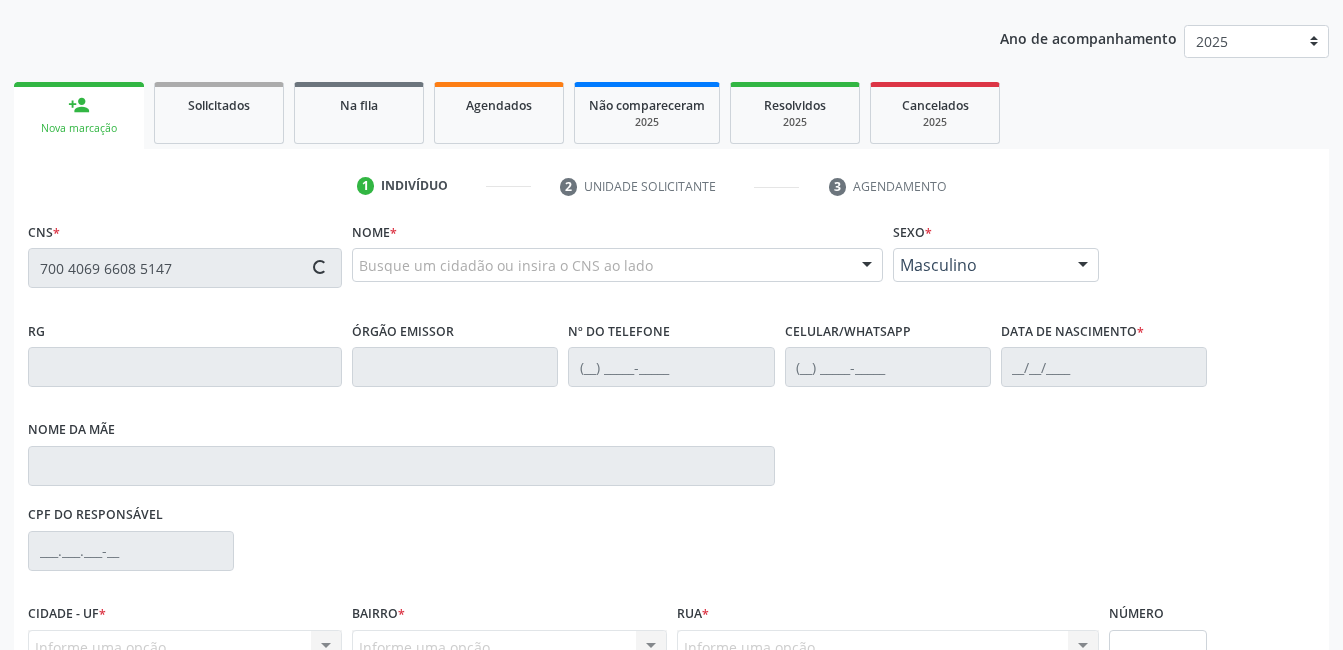 type on "700 4069 6608 5147" 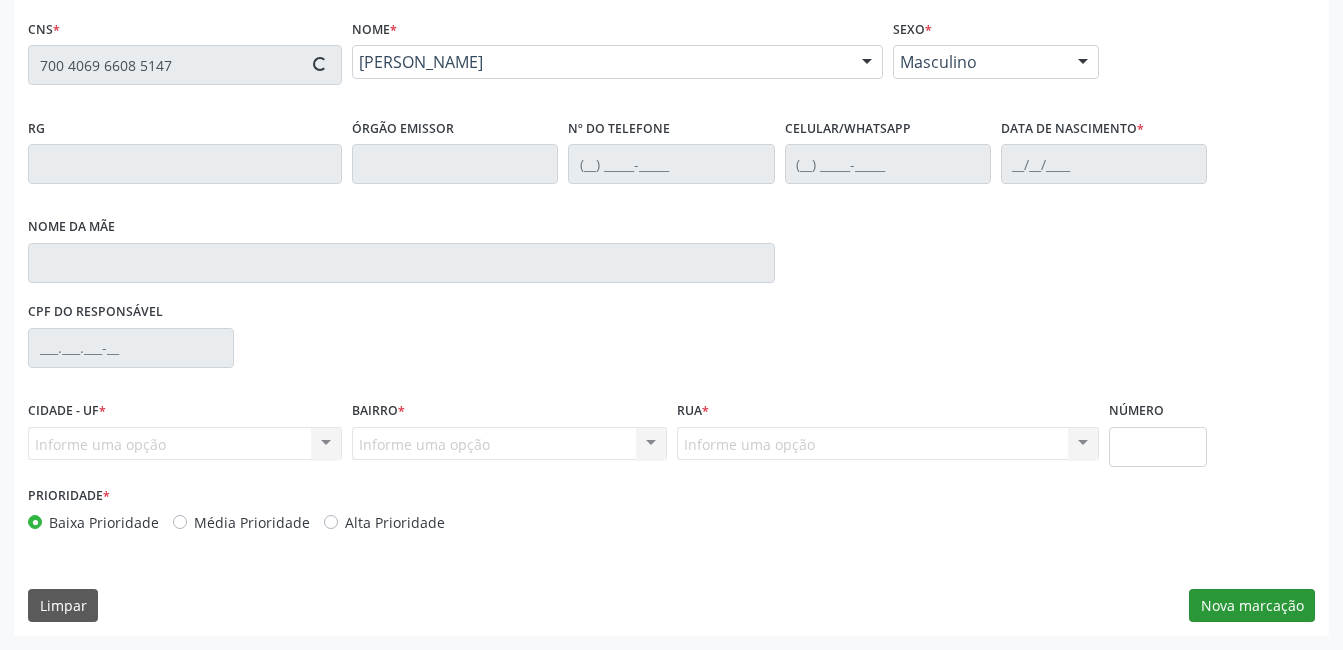 type on "(87) 98128-6119" 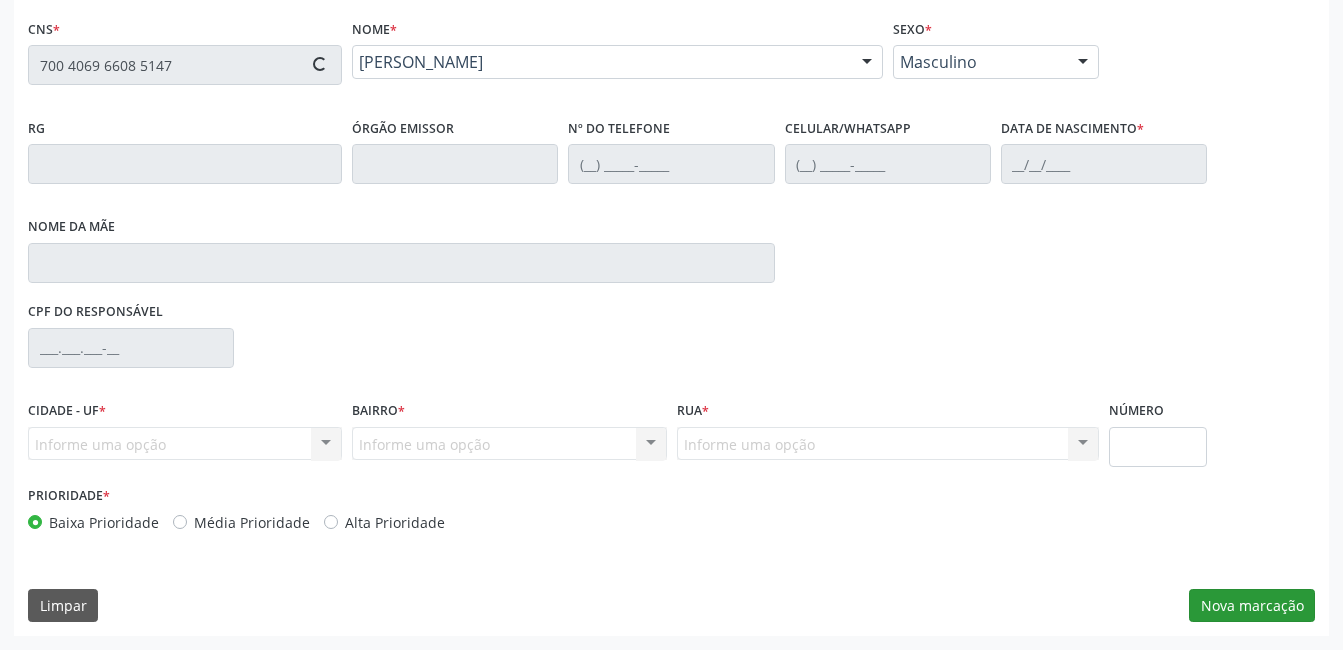 type on "14/07/2021" 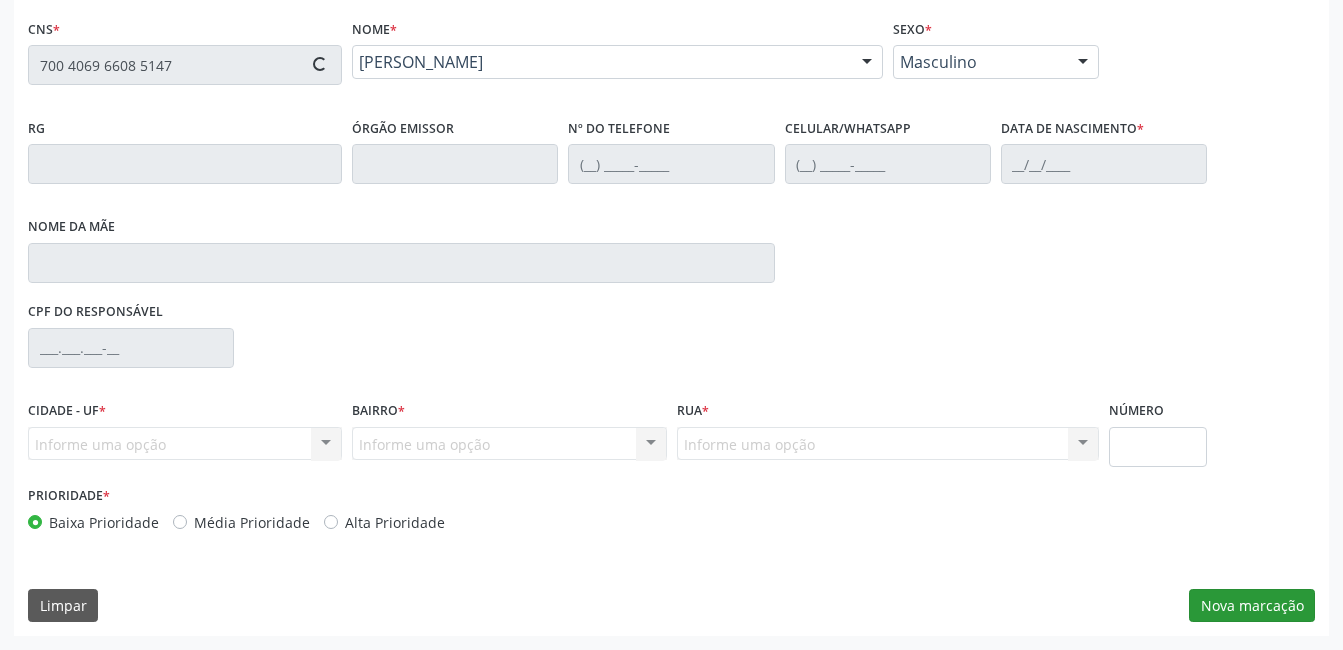 type on "181" 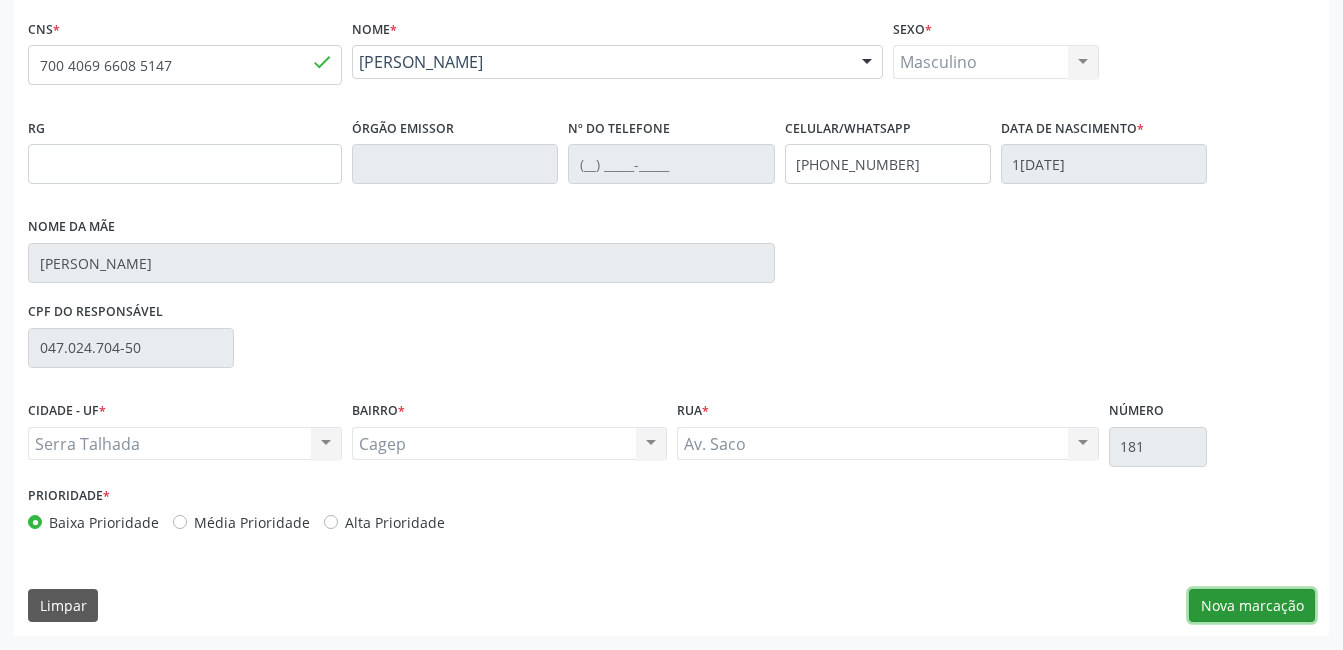 click on "Nova marcação" at bounding box center [1252, 606] 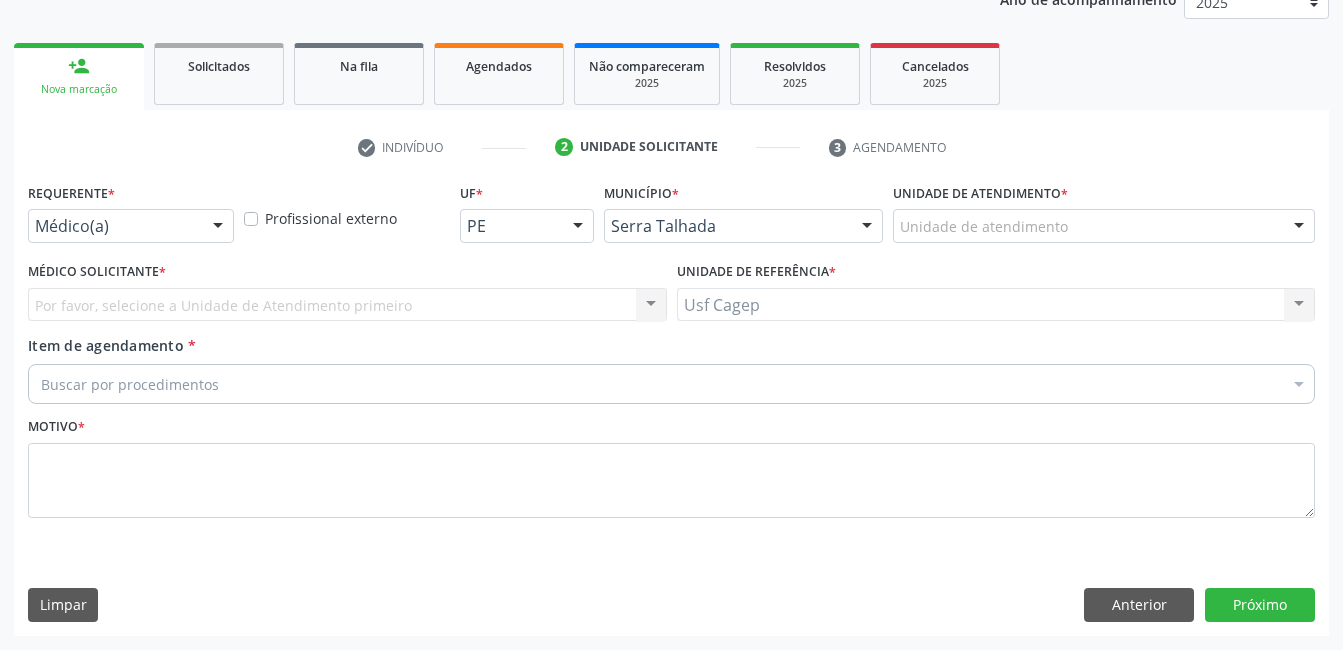 scroll, scrollTop: 256, scrollLeft: 0, axis: vertical 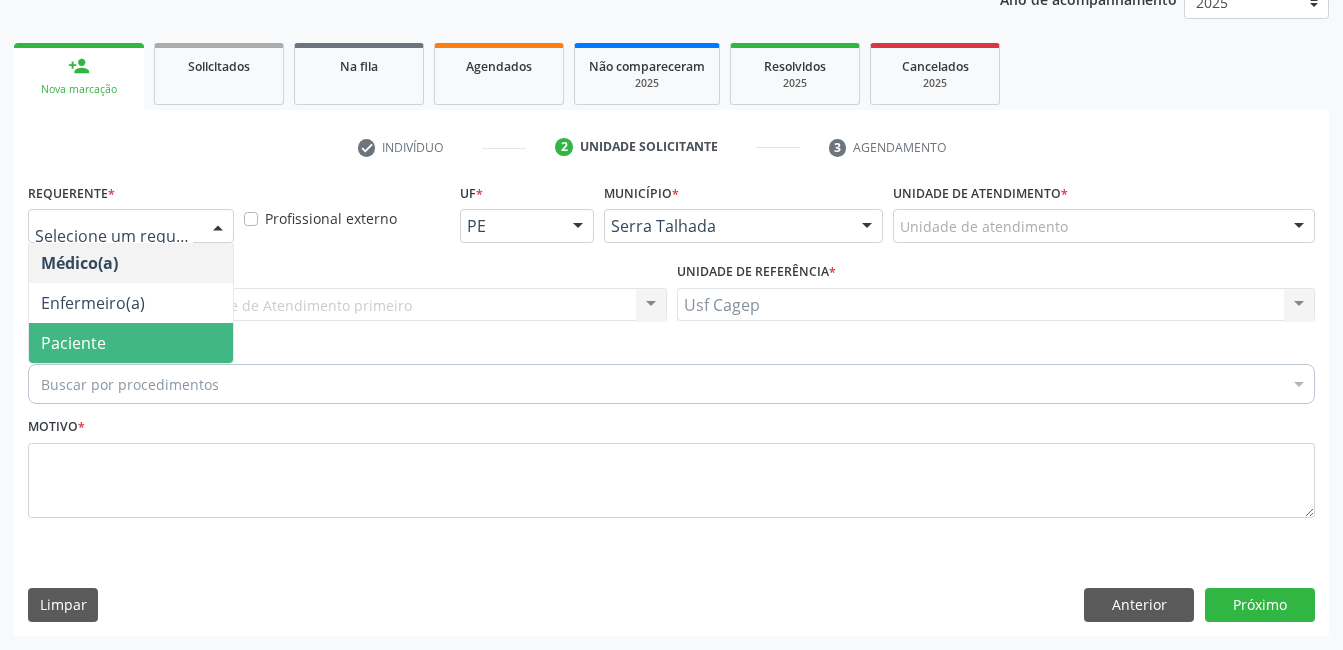 click on "Paciente" at bounding box center (131, 343) 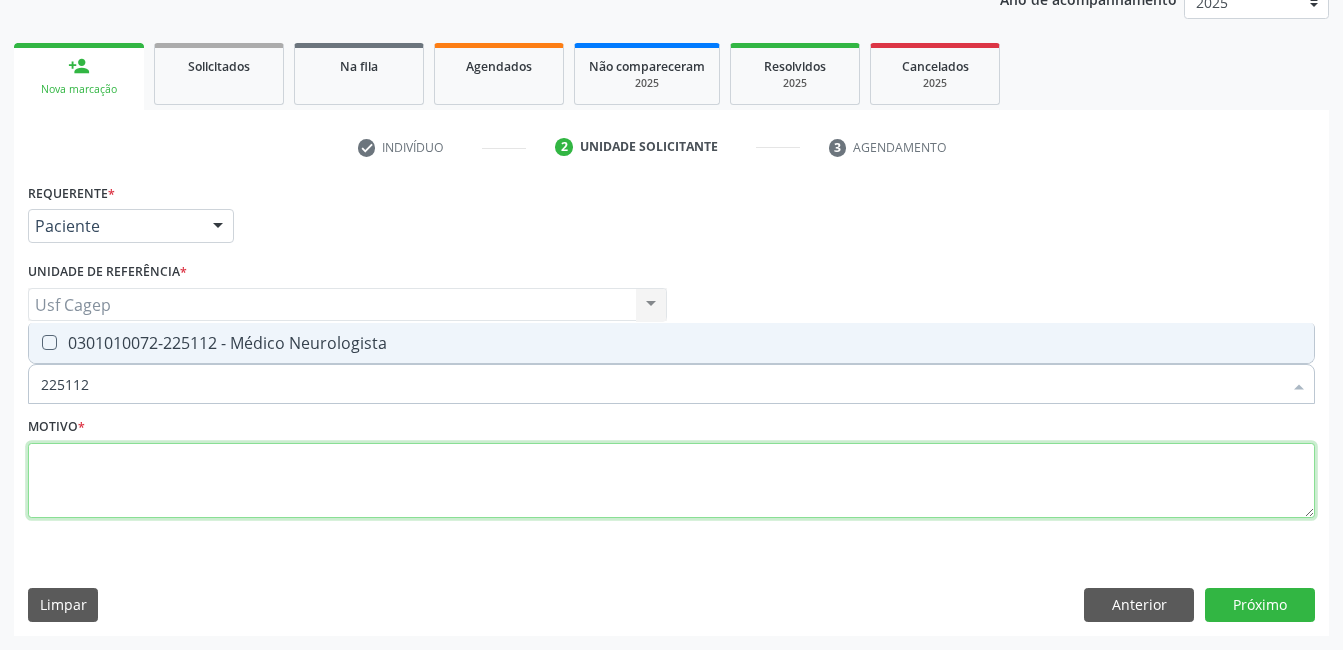 click at bounding box center (671, 481) 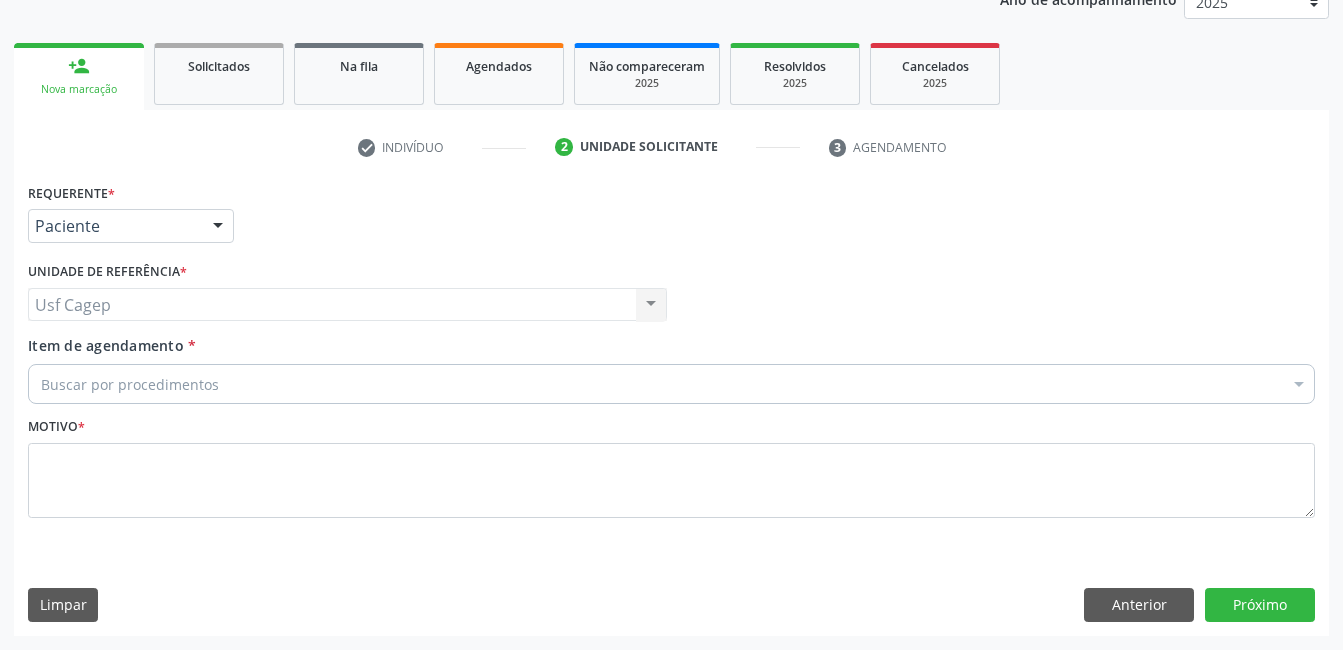 click on "Buscar por procedimentos" at bounding box center (671, 384) 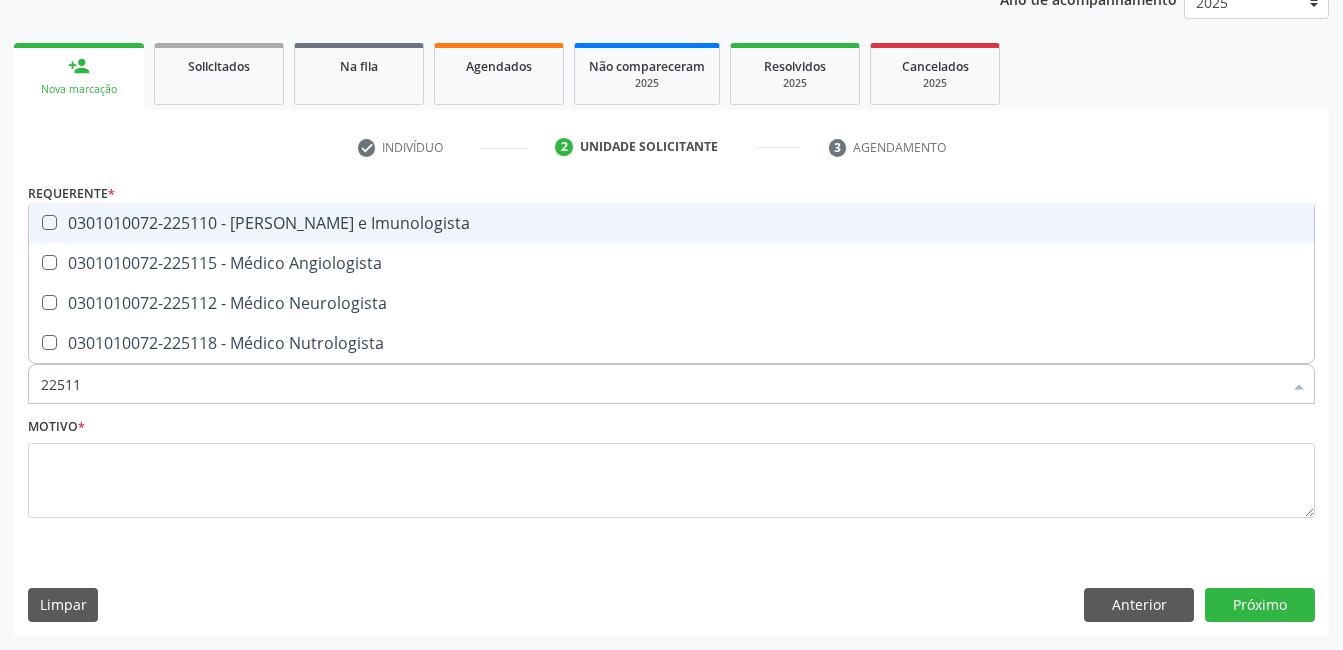 type on "225112" 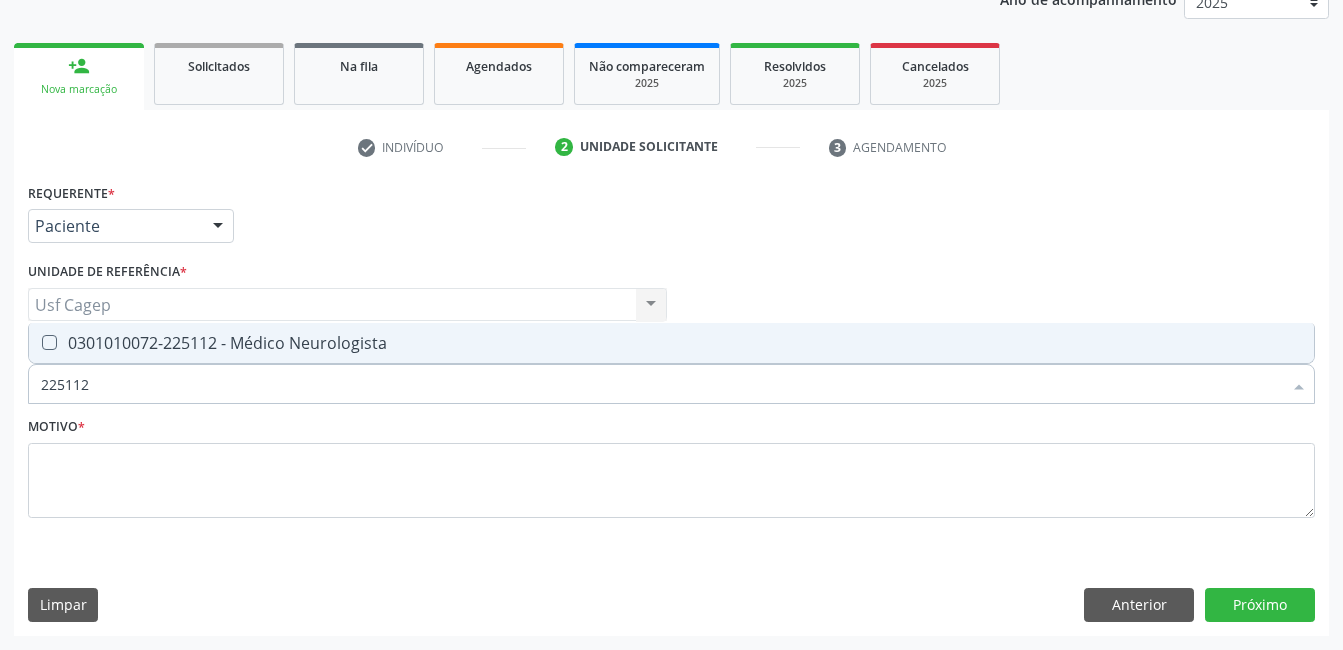 click on "0301010072-225112 - Médico Neurologista" at bounding box center (671, 343) 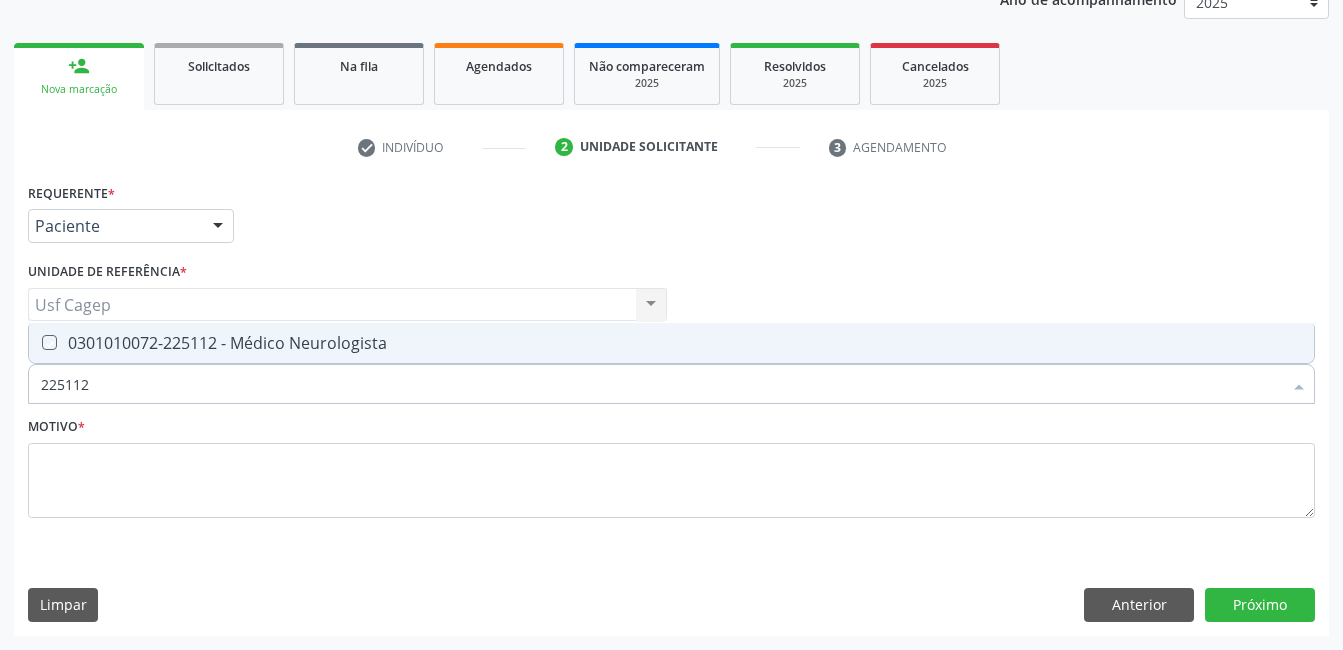 checkbox on "true" 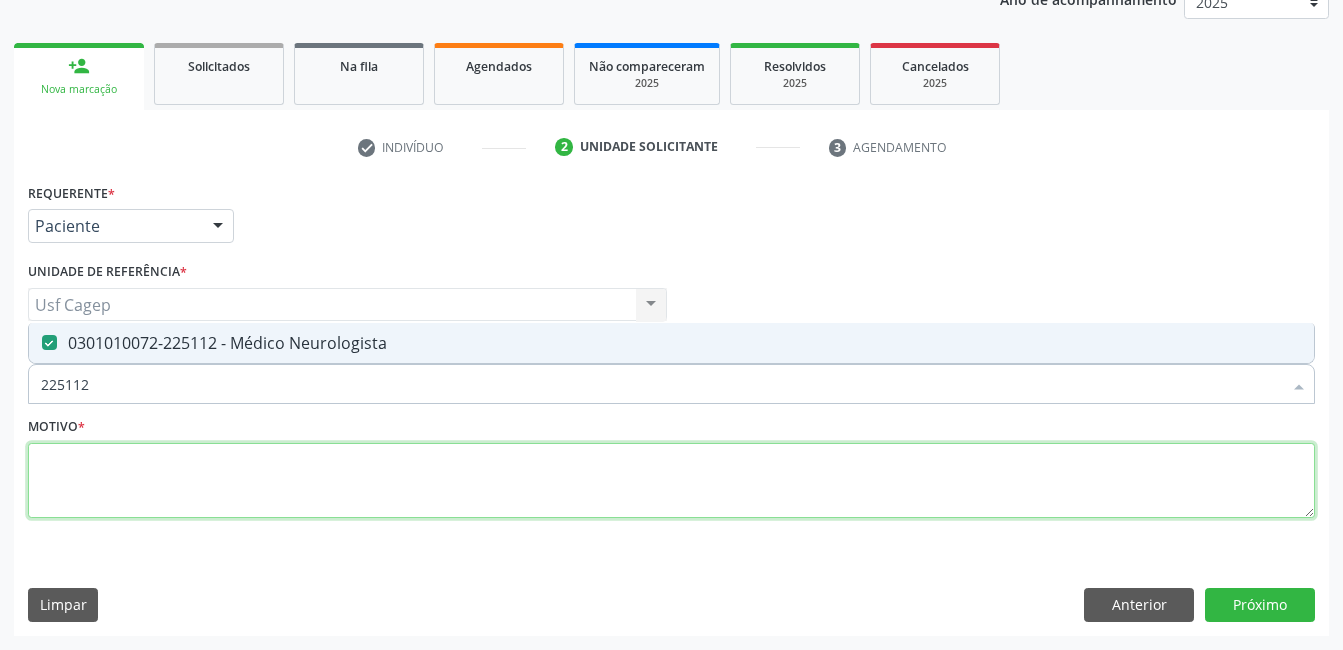 click at bounding box center (671, 481) 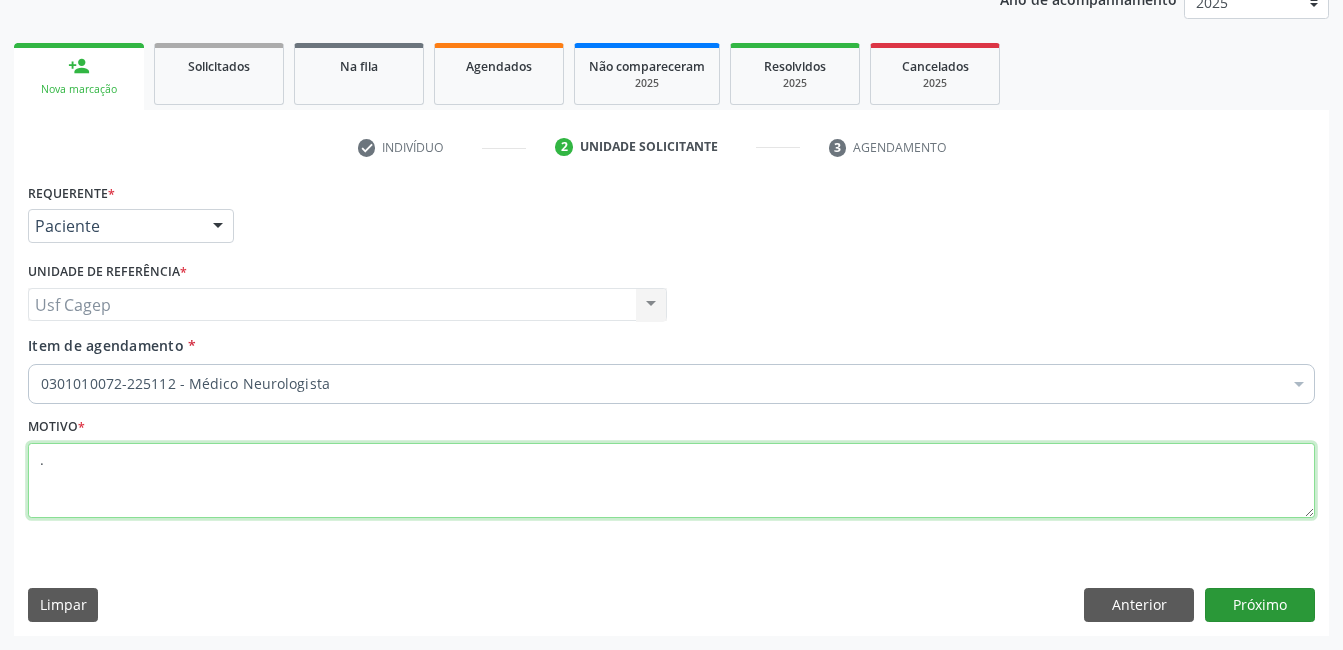 type on "." 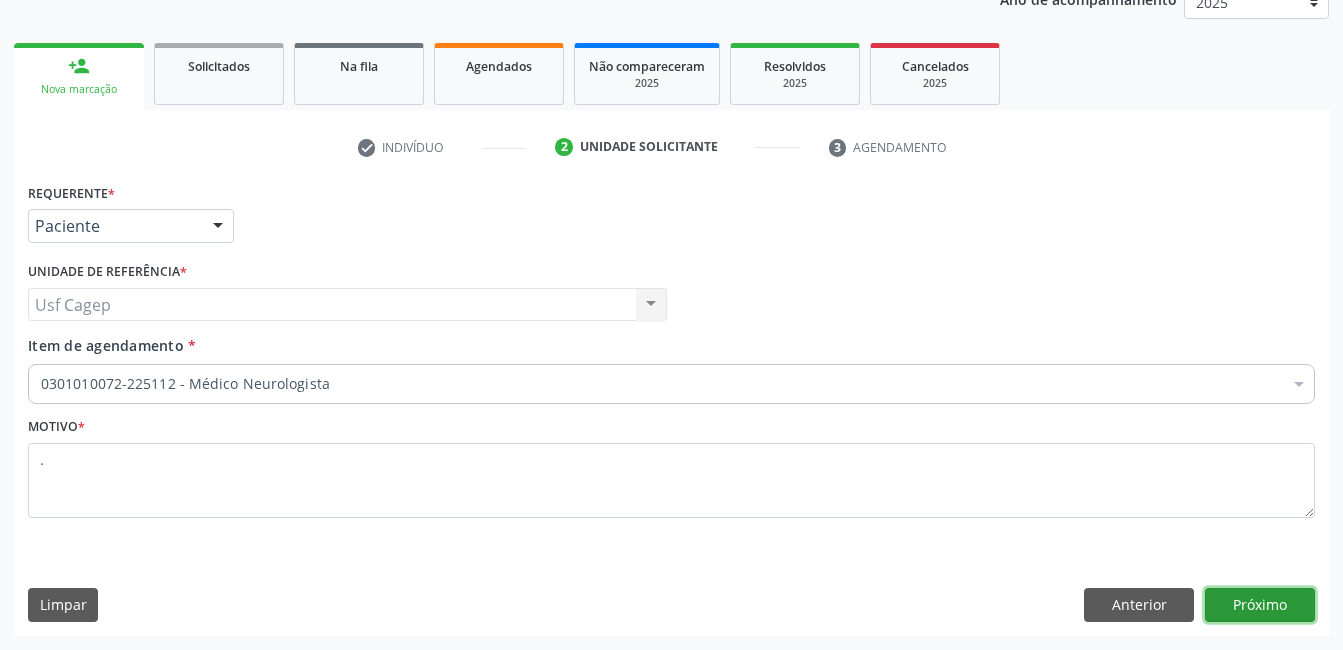 click on "Próximo" at bounding box center (1260, 605) 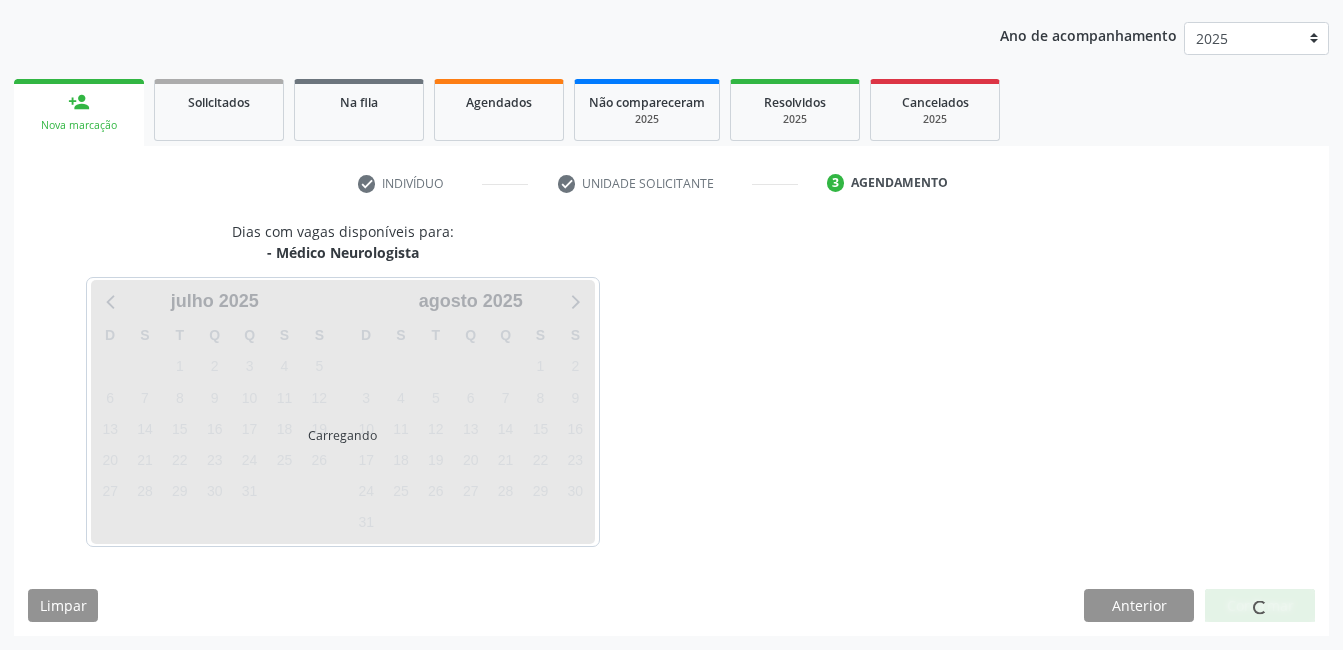 scroll, scrollTop: 220, scrollLeft: 0, axis: vertical 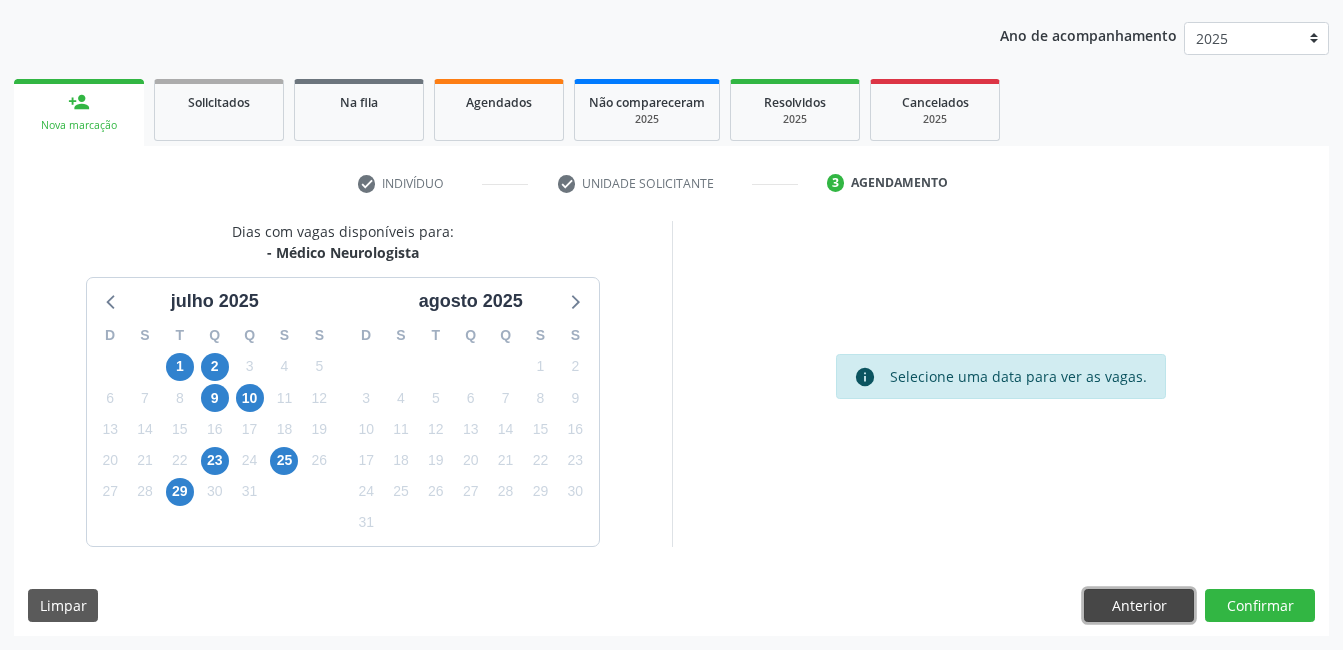 click on "Anterior" at bounding box center [1139, 606] 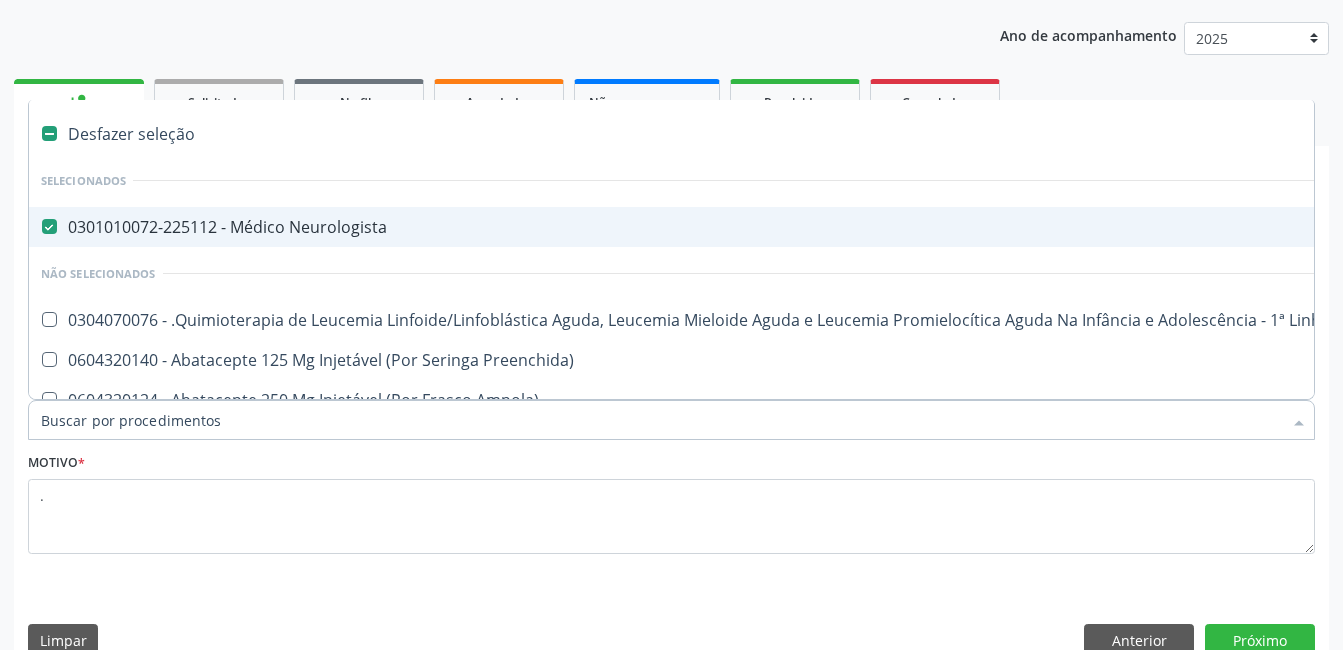 click on "0301010072-225112 - Médico Neurologista" at bounding box center (819, 227) 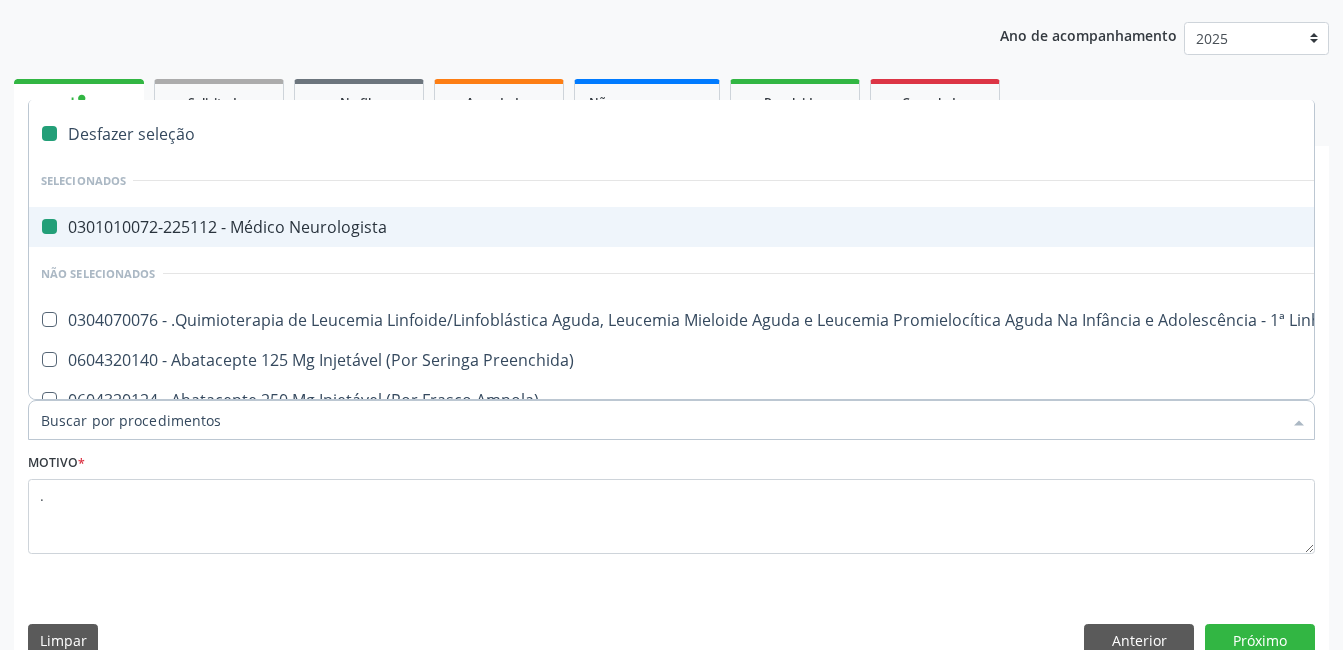 checkbox on "false" 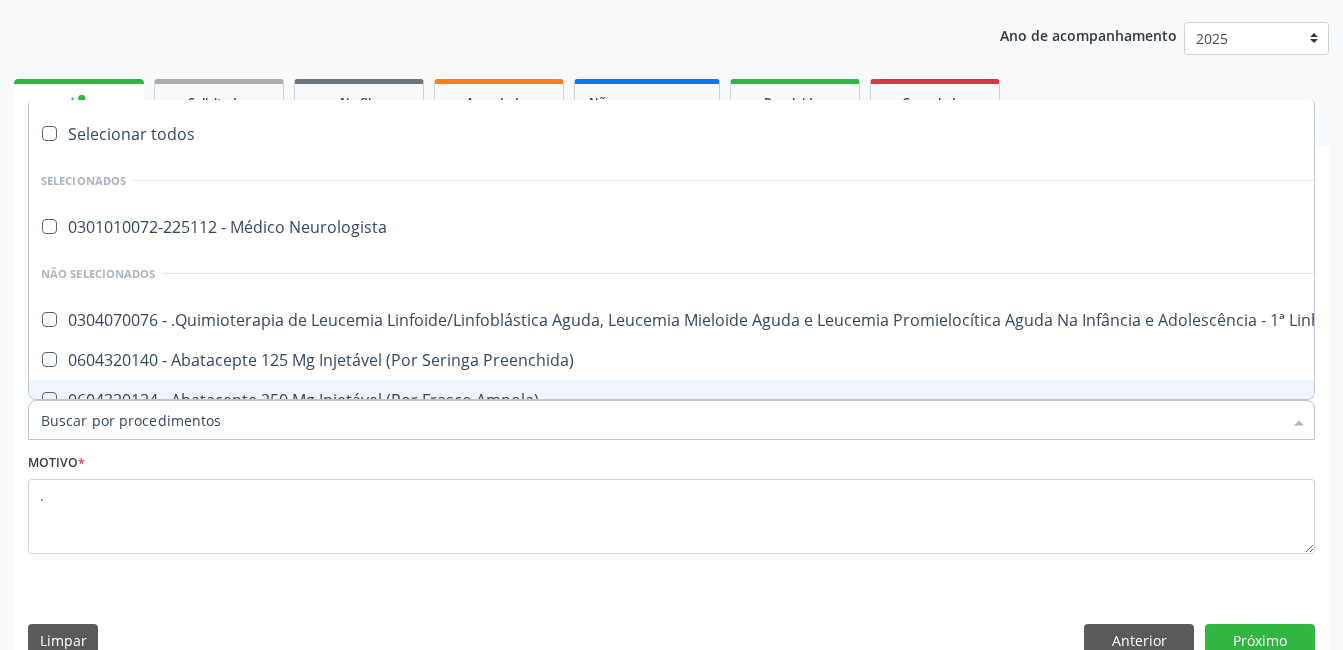 click on "Item de agendamento
*" at bounding box center (661, 420) 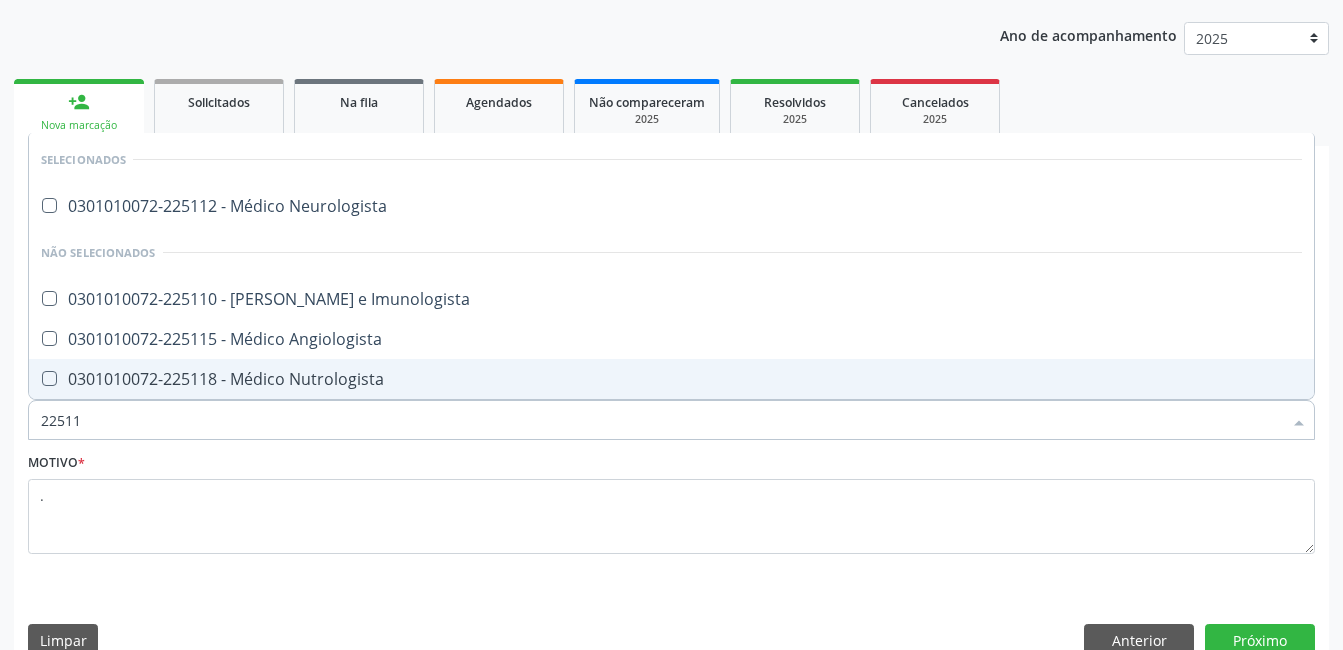 type on "225112" 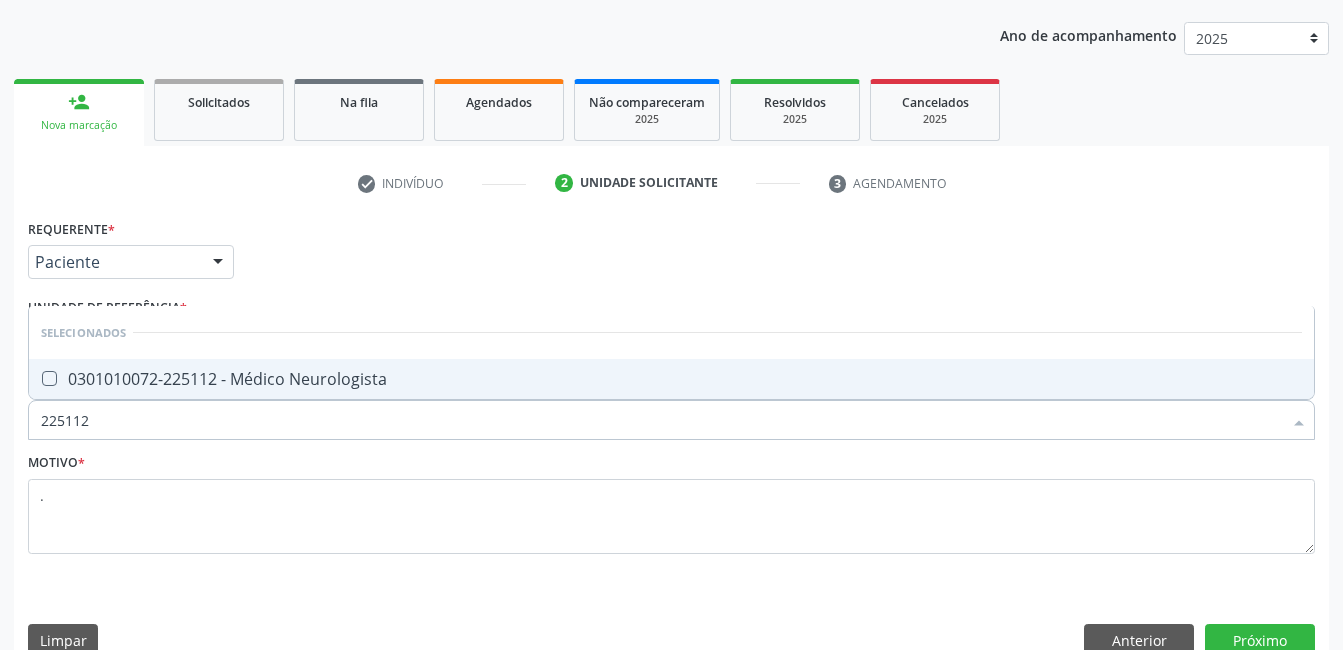 click on "0301010072-225112 - Médico Neurologista" at bounding box center (671, 379) 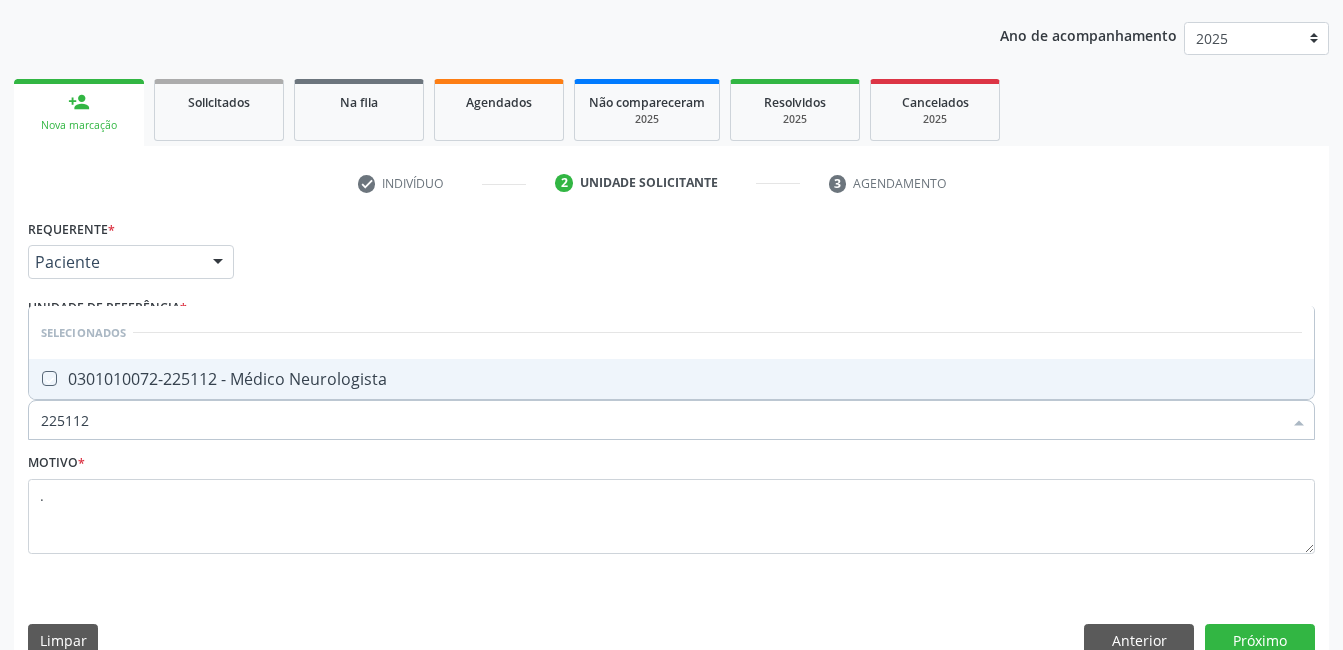 checkbox on "true" 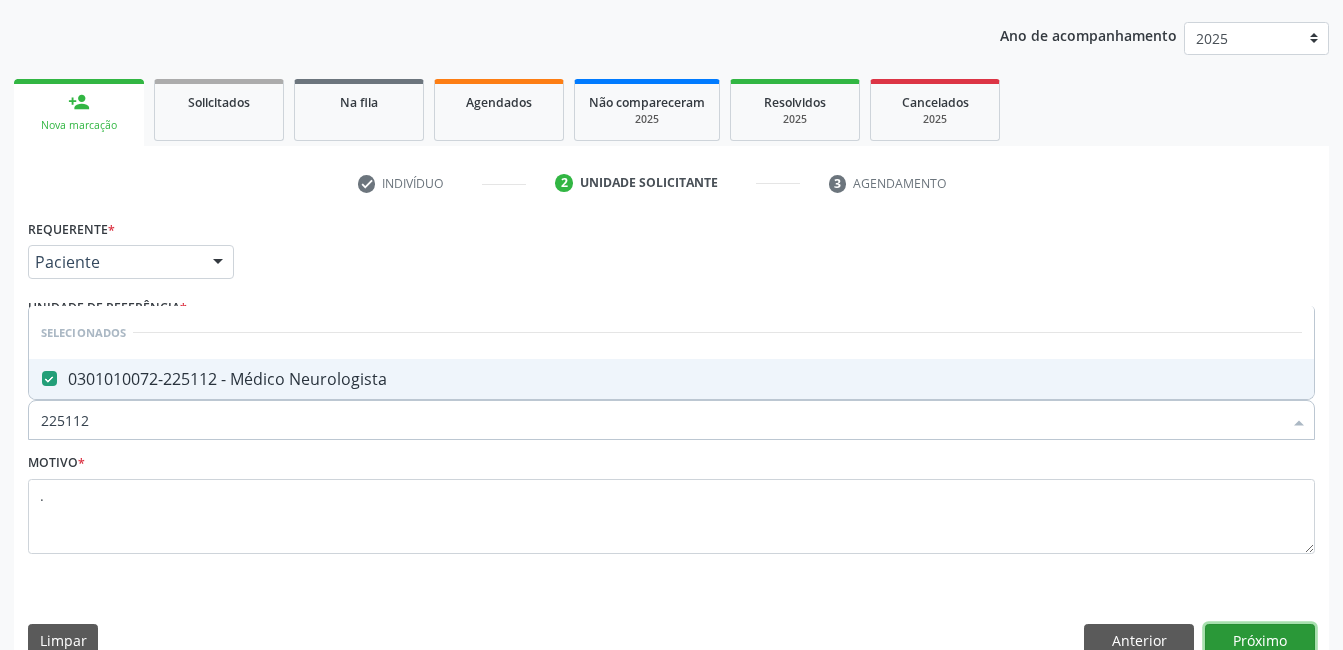 click on "Próximo" at bounding box center [1260, 641] 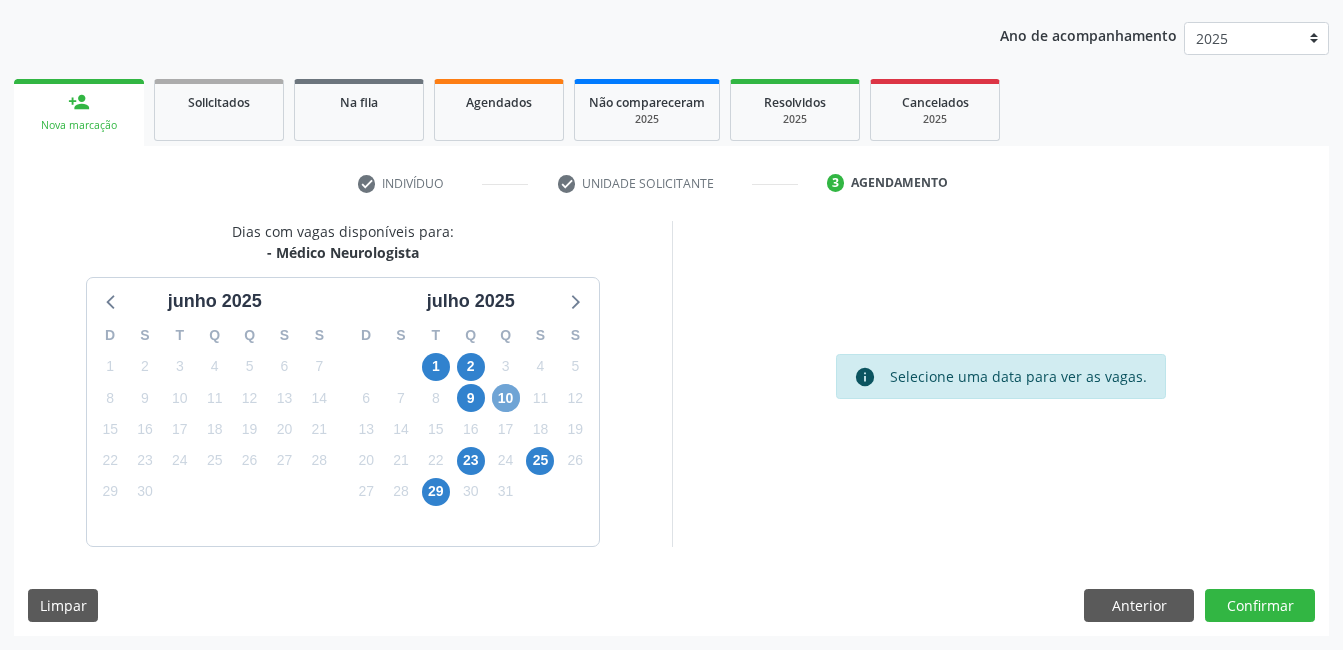 click on "10" at bounding box center [506, 398] 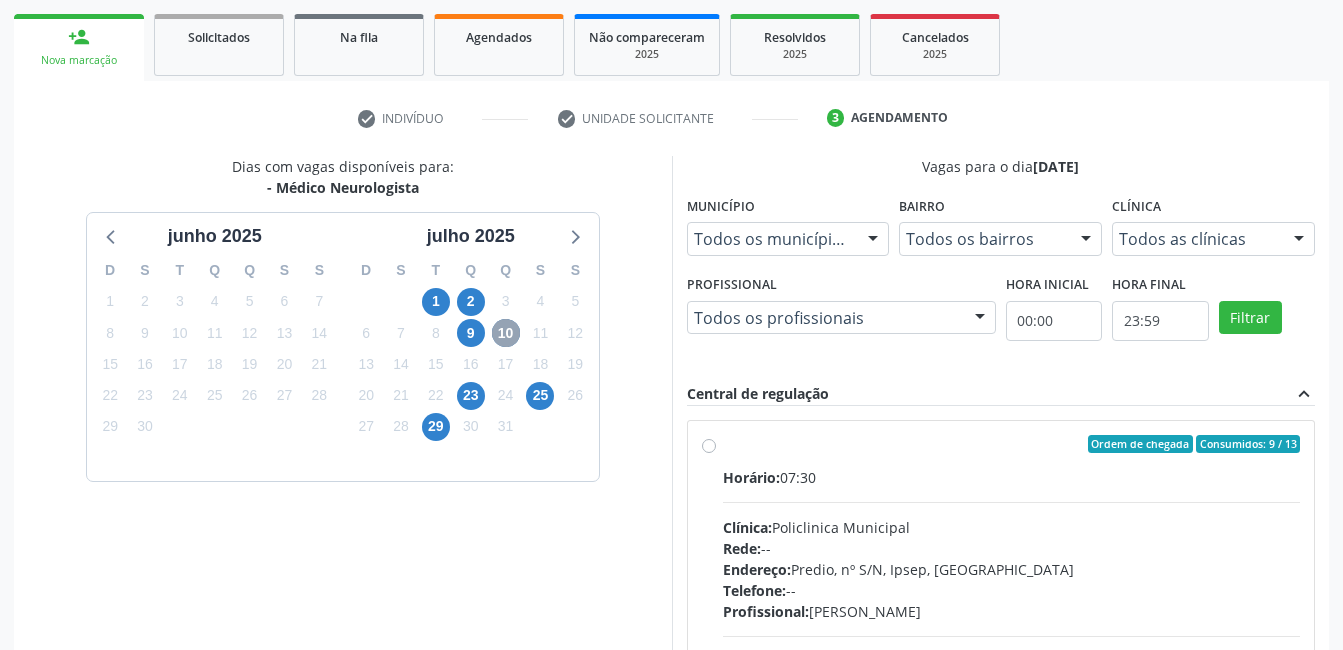 scroll, scrollTop: 520, scrollLeft: 0, axis: vertical 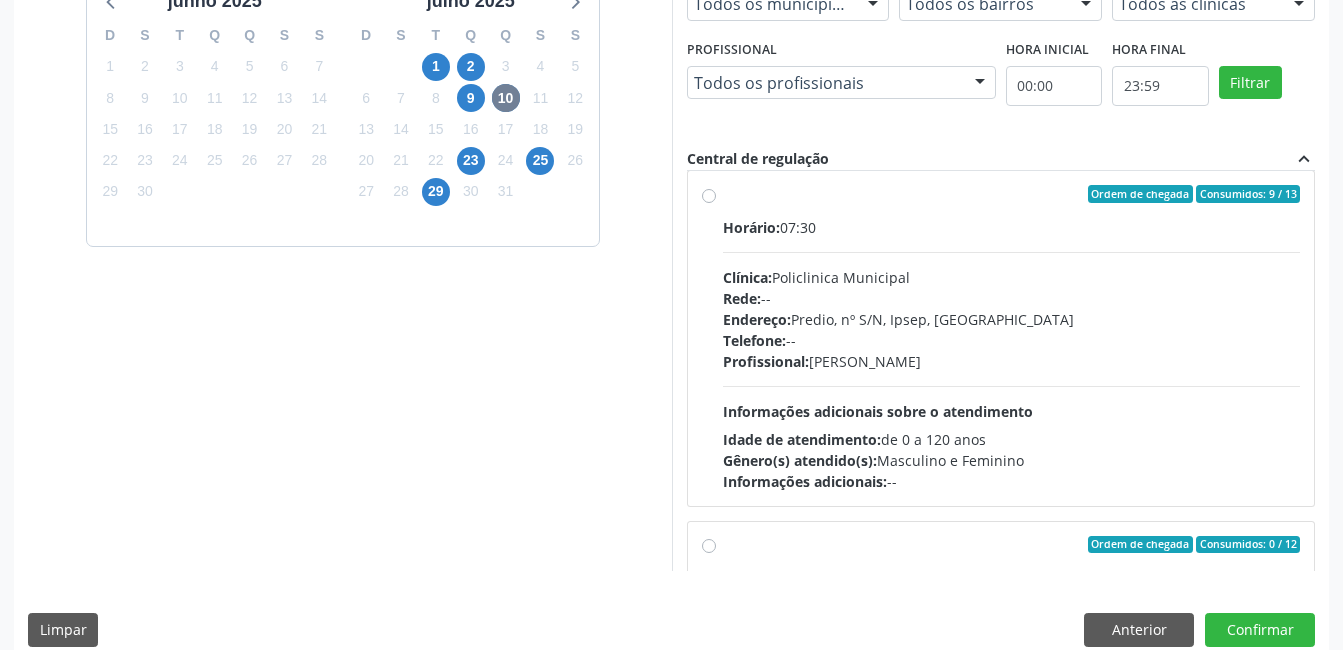 click on "Idade de atendimento:
de 0 a 120 anos" at bounding box center (1012, 439) 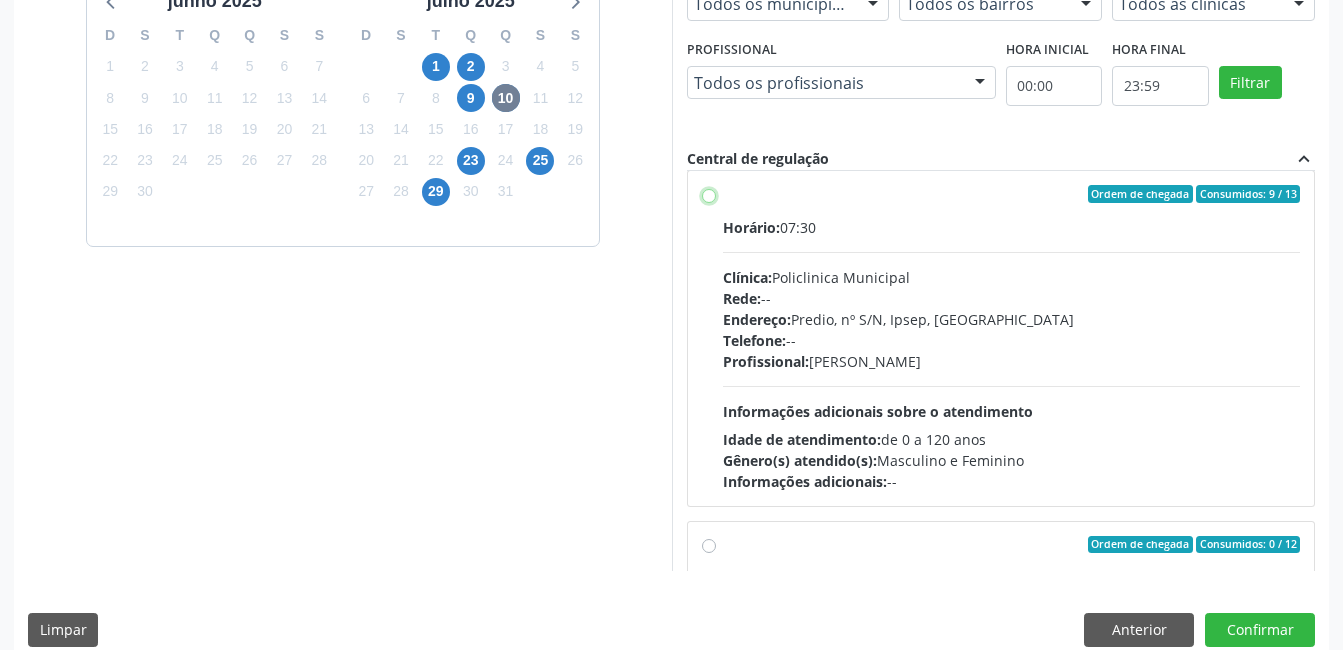 click on "Ordem de chegada
Consumidos: 9 / 13
Horário:   07:30
Clínica:  Policlinica Municipal
Rede:
--
Endereço:   Predio, nº S/N, Ipsep, Serra Talhada - PE
Telefone:   --
Profissional:
Juliana Paula de Souza Silva Campos
Informações adicionais sobre o atendimento
Idade de atendimento:
de 0 a 120 anos
Gênero(s) atendido(s):
Masculino e Feminino
Informações adicionais:
--" at bounding box center (709, 194) 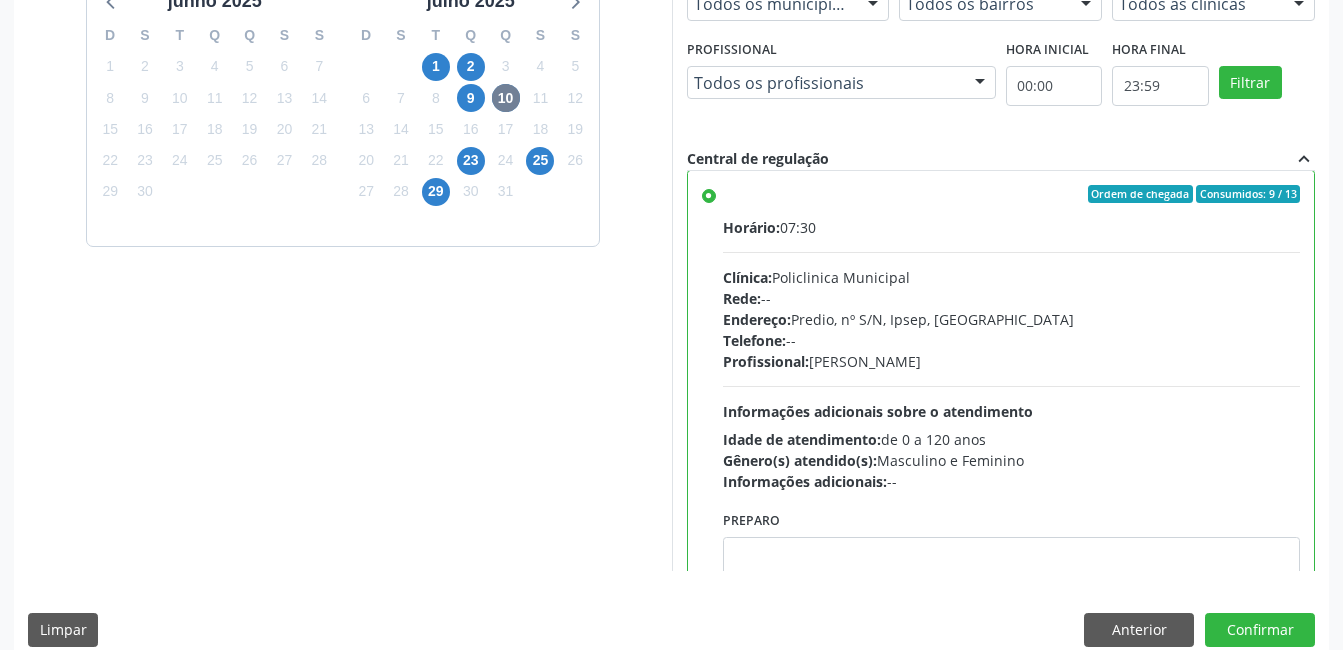 click on "Idade de atendimento:
de 0 a 120 anos" at bounding box center (1012, 439) 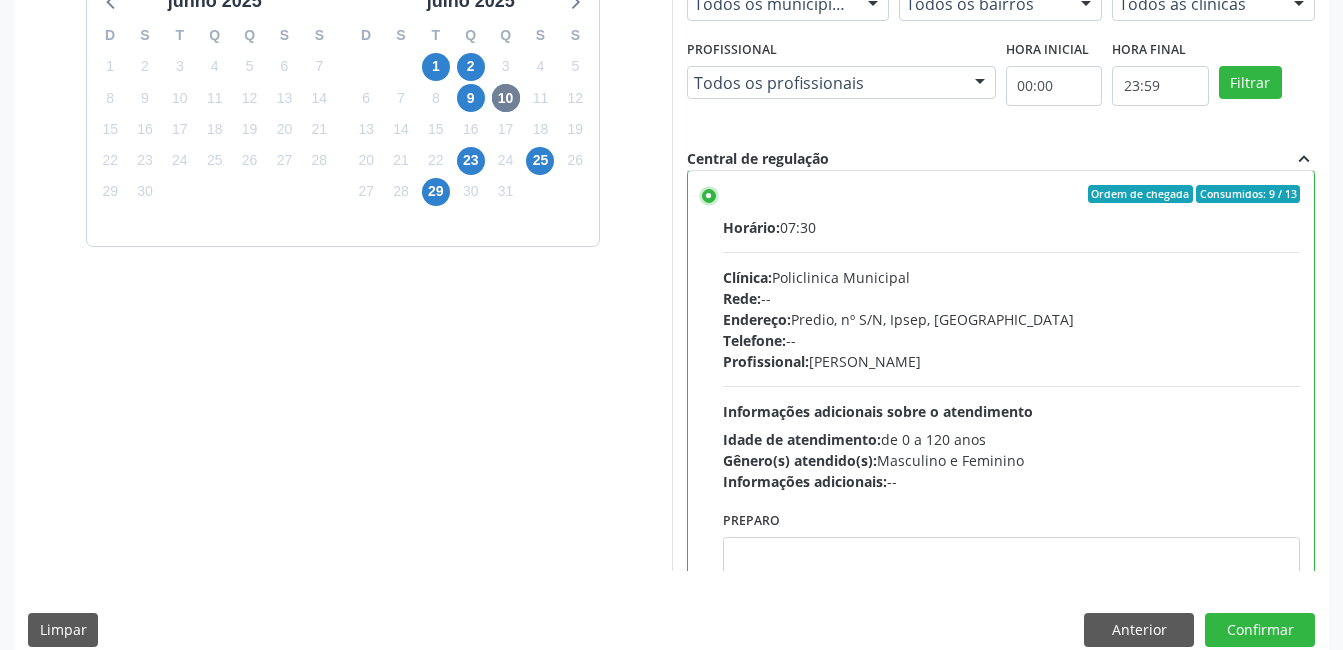 click on "Ordem de chegada
Consumidos: 9 / 13
Horário:   07:30
Clínica:  Policlinica Municipal
Rede:
--
Endereço:   Predio, nº S/N, Ipsep, Serra Talhada - PE
Telefone:   --
Profissional:
Juliana Paula de Souza Silva Campos
Informações adicionais sobre o atendimento
Idade de atendimento:
de 0 a 120 anos
Gênero(s) atendido(s):
Masculino e Feminino
Informações adicionais:
--" at bounding box center (709, 194) 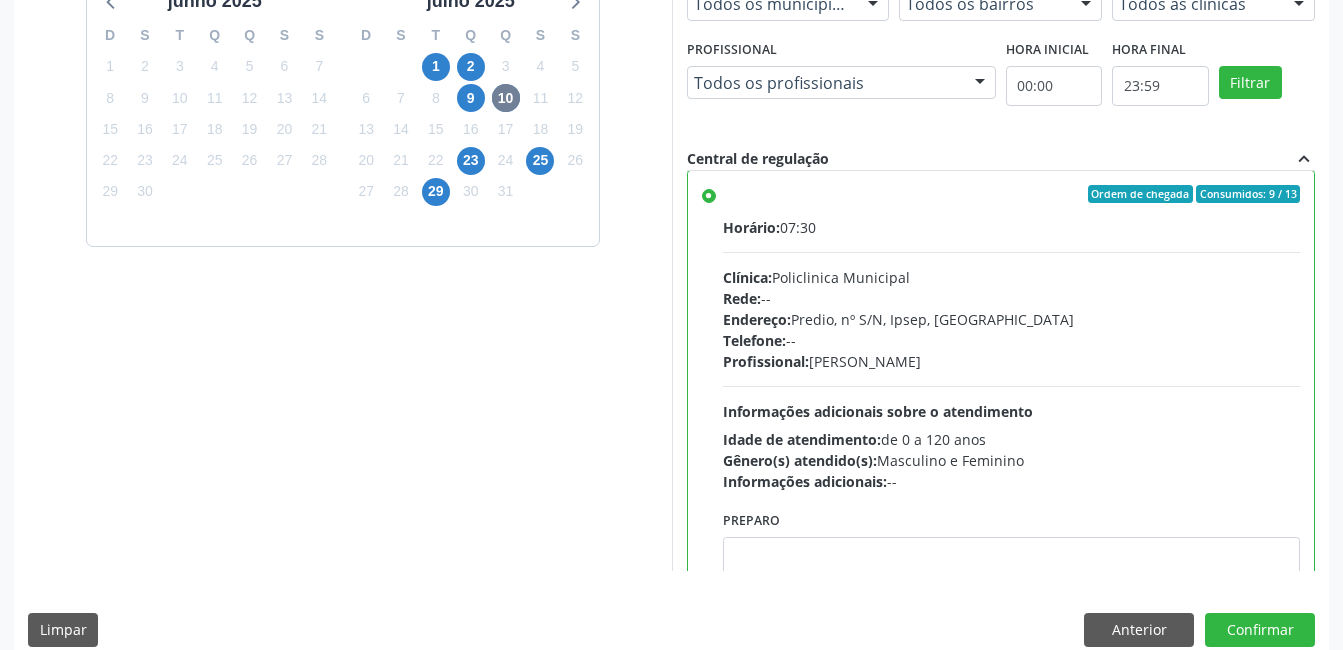 click on "Horário:   07:30
Clínica:  Policlinica Municipal
Rede:
--
Endereço:   Predio, nº S/N, Ipsep, Serra Talhada - PE
Telefone:   --
Profissional:
Juliana Paula de Souza Silva Campos
Informações adicionais sobre o atendimento
Idade de atendimento:
de 0 a 120 anos
Gênero(s) atendido(s):
Masculino e Feminino
Informações adicionais:
--" at bounding box center (1012, 354) 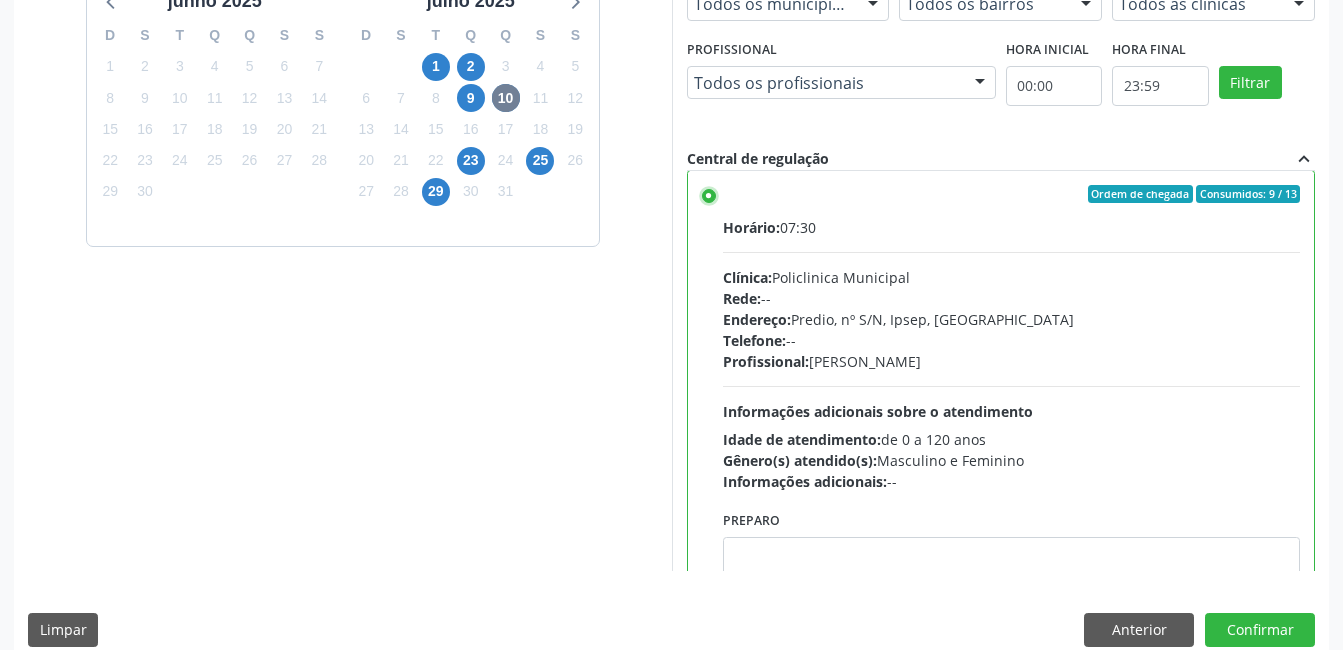 click on "Ordem de chegada
Consumidos: 9 / 13
Horário:   07:30
Clínica:  Policlinica Municipal
Rede:
--
Endereço:   Predio, nº S/N, Ipsep, Serra Talhada - PE
Telefone:   --
Profissional:
Juliana Paula de Souza Silva Campos
Informações adicionais sobre o atendimento
Idade de atendimento:
de 0 a 120 anos
Gênero(s) atendido(s):
Masculino e Feminino
Informações adicionais:
--" at bounding box center (709, 194) 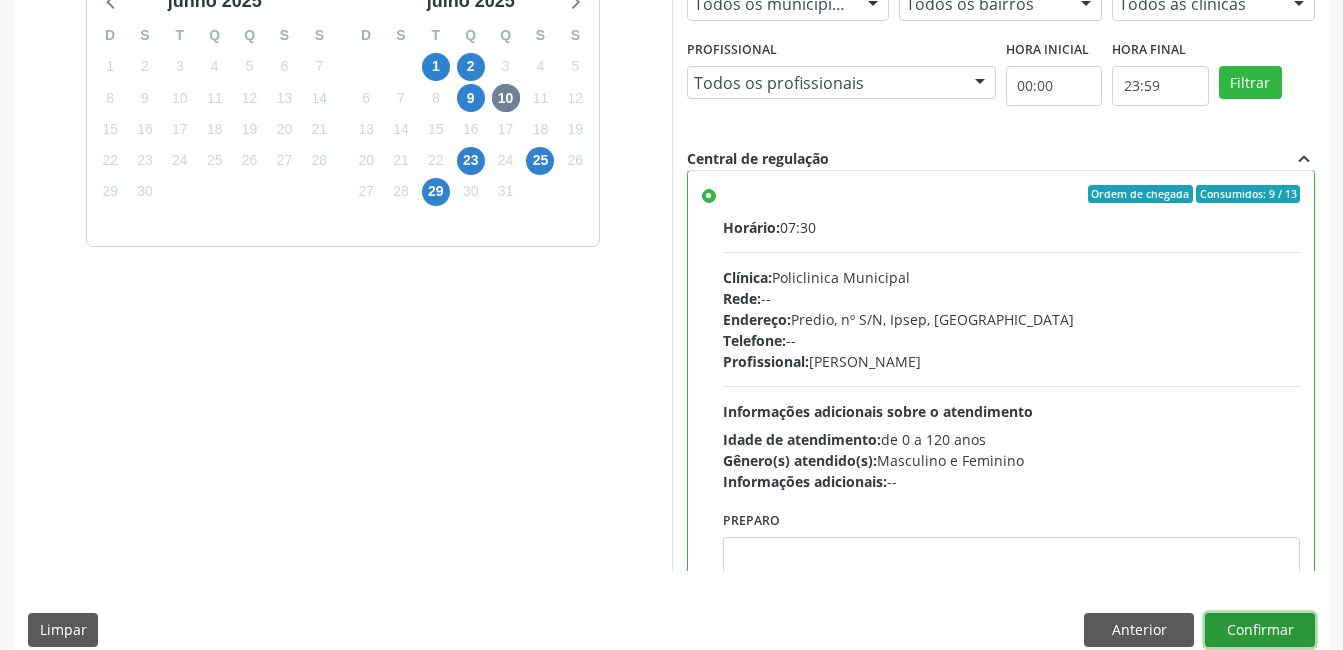click on "Confirmar" at bounding box center (1260, 630) 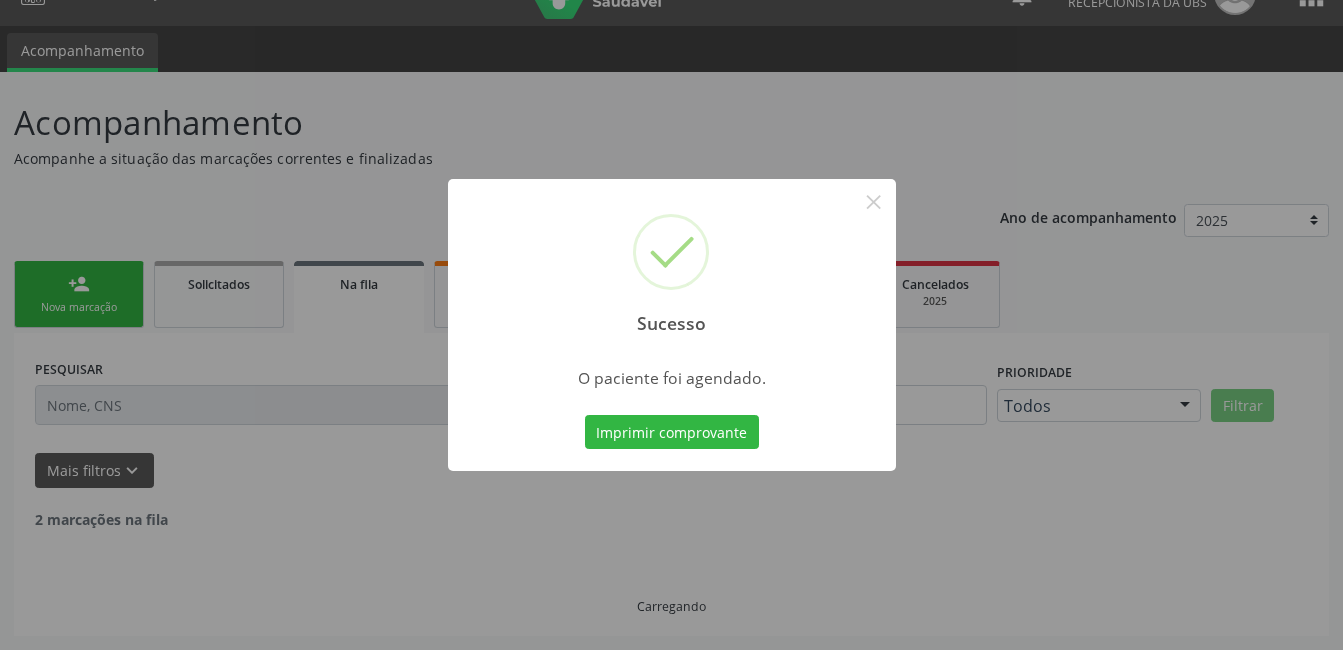 scroll, scrollTop: 17, scrollLeft: 0, axis: vertical 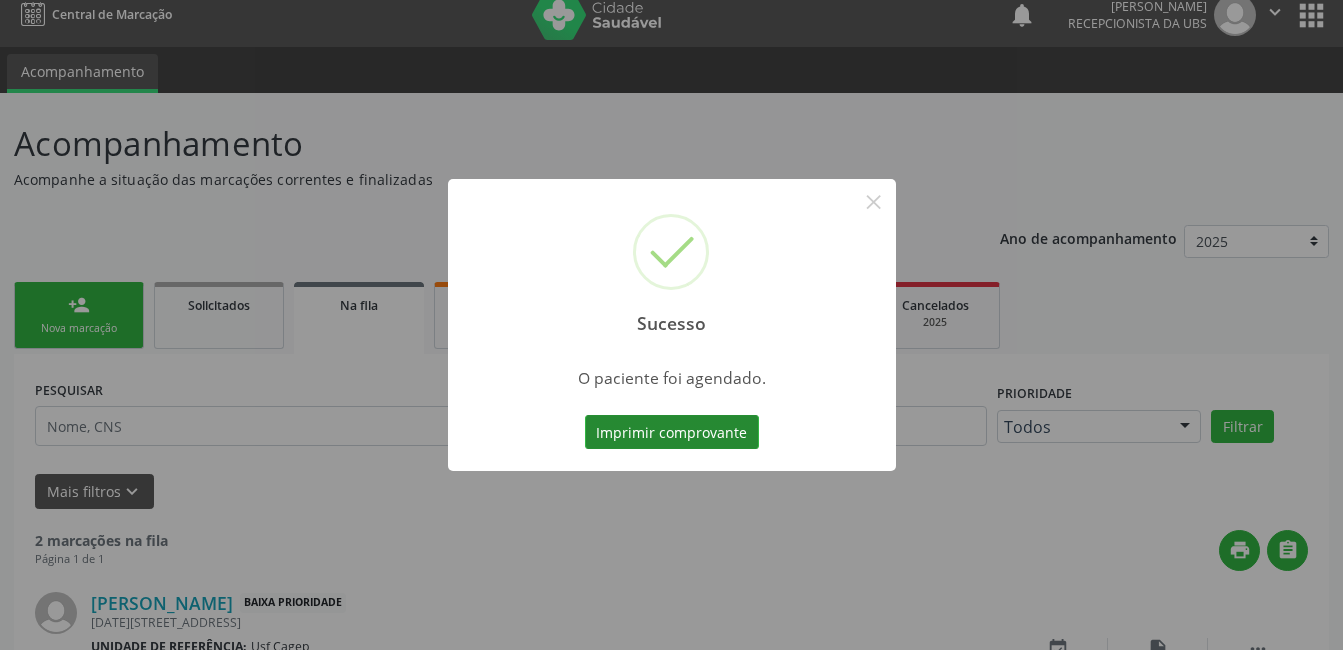 click on "Imprimir comprovante" at bounding box center (672, 432) 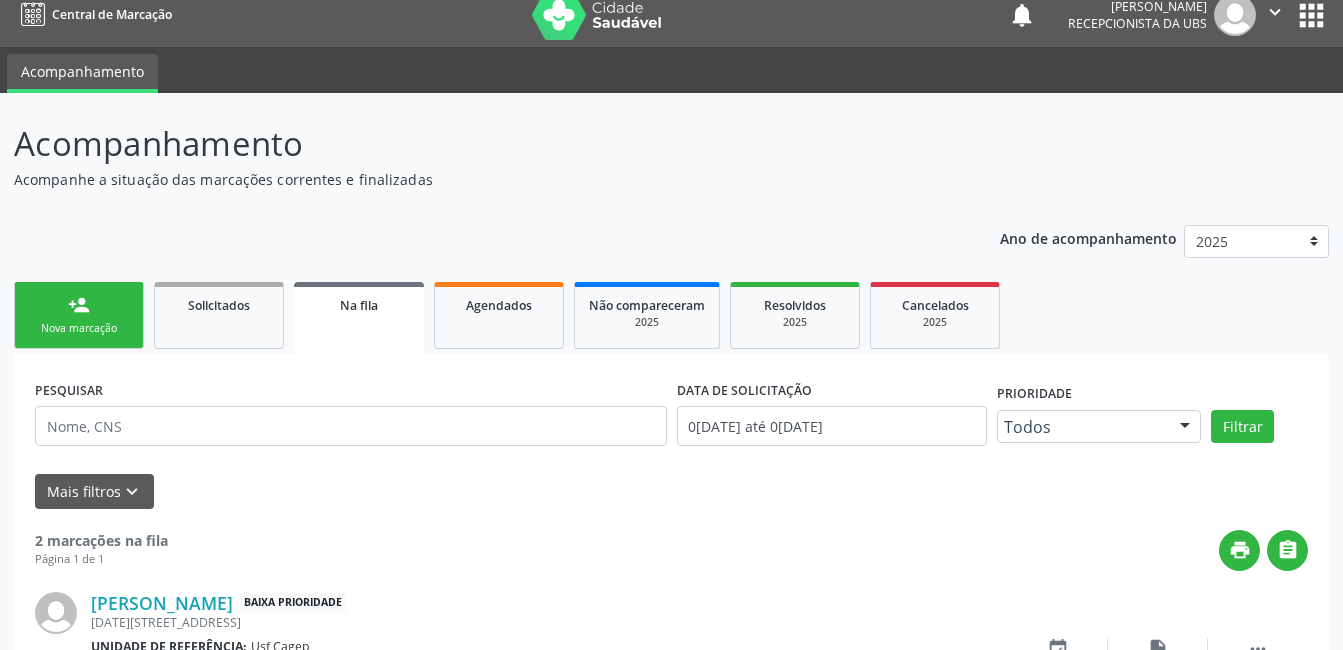 click on "person_add
Nova marcação" at bounding box center (79, 315) 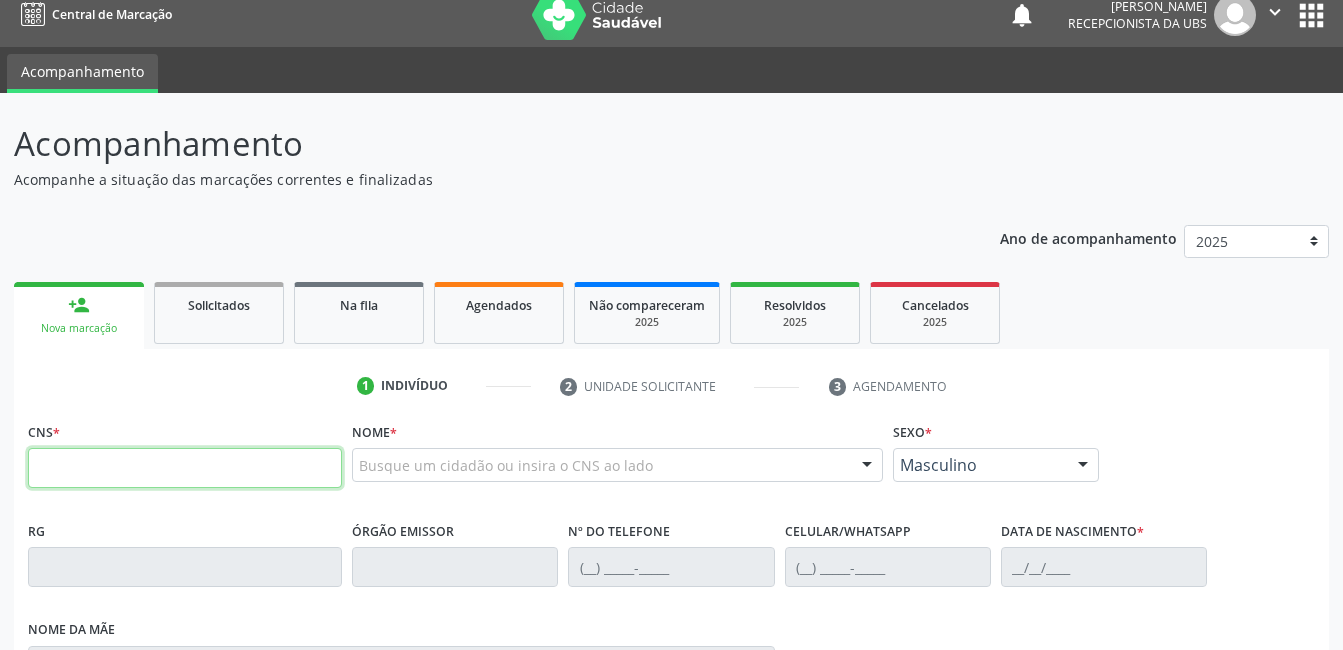 click at bounding box center (185, 468) 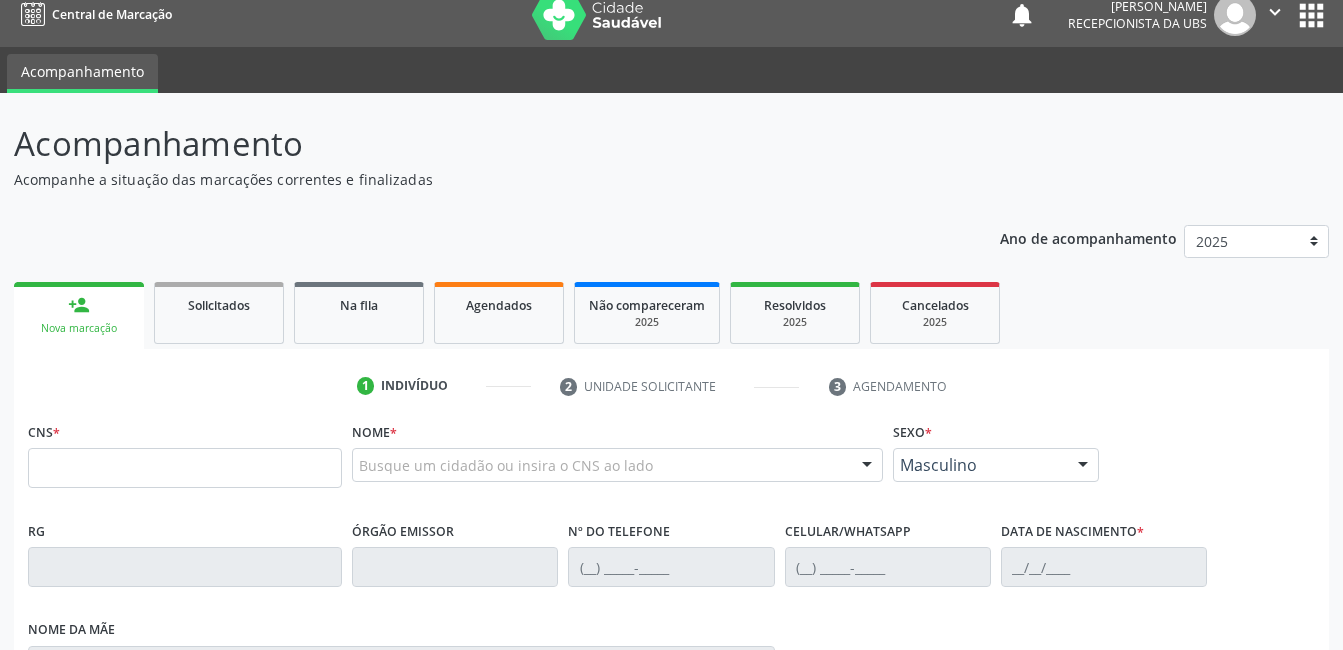 click on "Nome
*
Busque um cidadão ou insira o CNS ao lado
Nenhum resultado encontrado para: "   "
Digite o nome ou CNS para buscar um indivíduo" at bounding box center [617, 456] 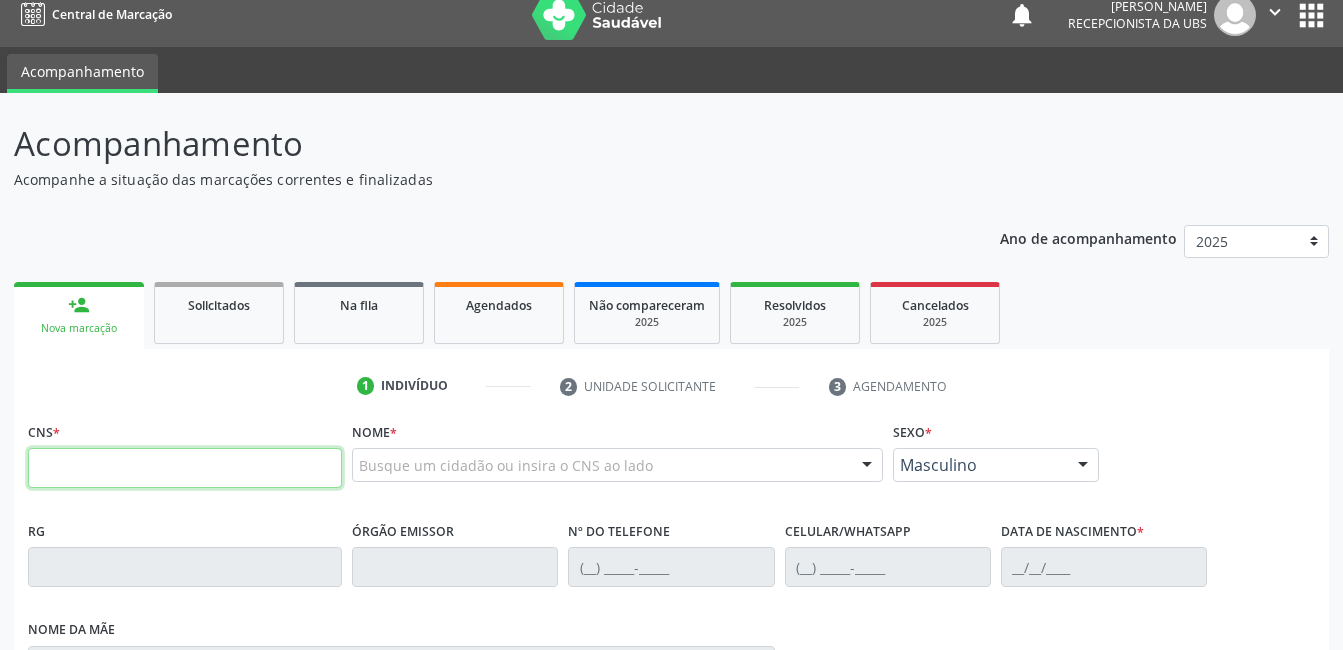 click at bounding box center (185, 468) 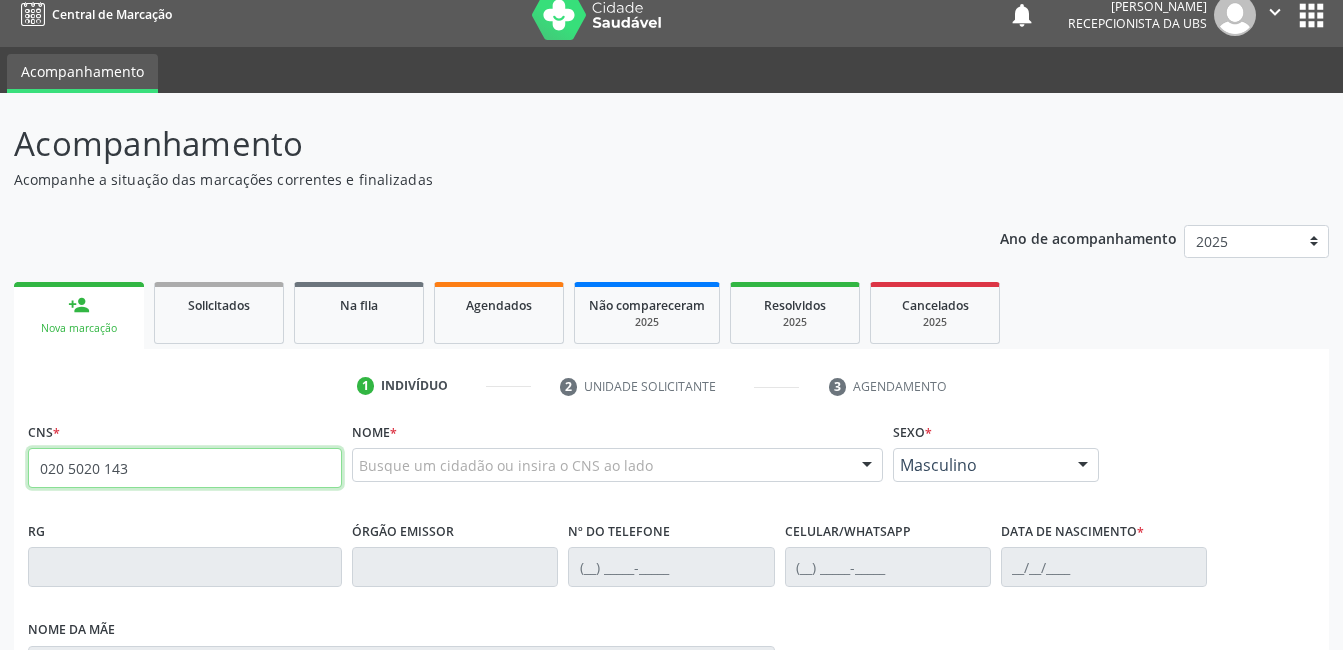 click on "020 5020 143" at bounding box center (185, 468) 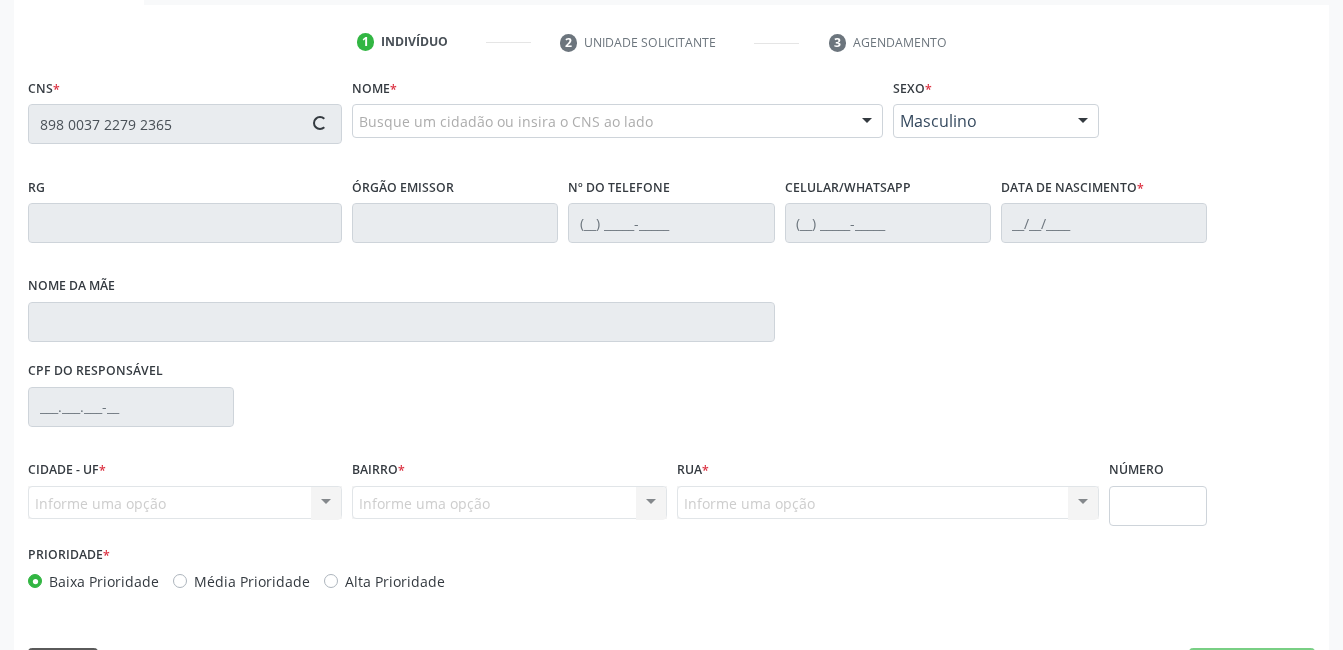 type on "898 0037 2279 2365" 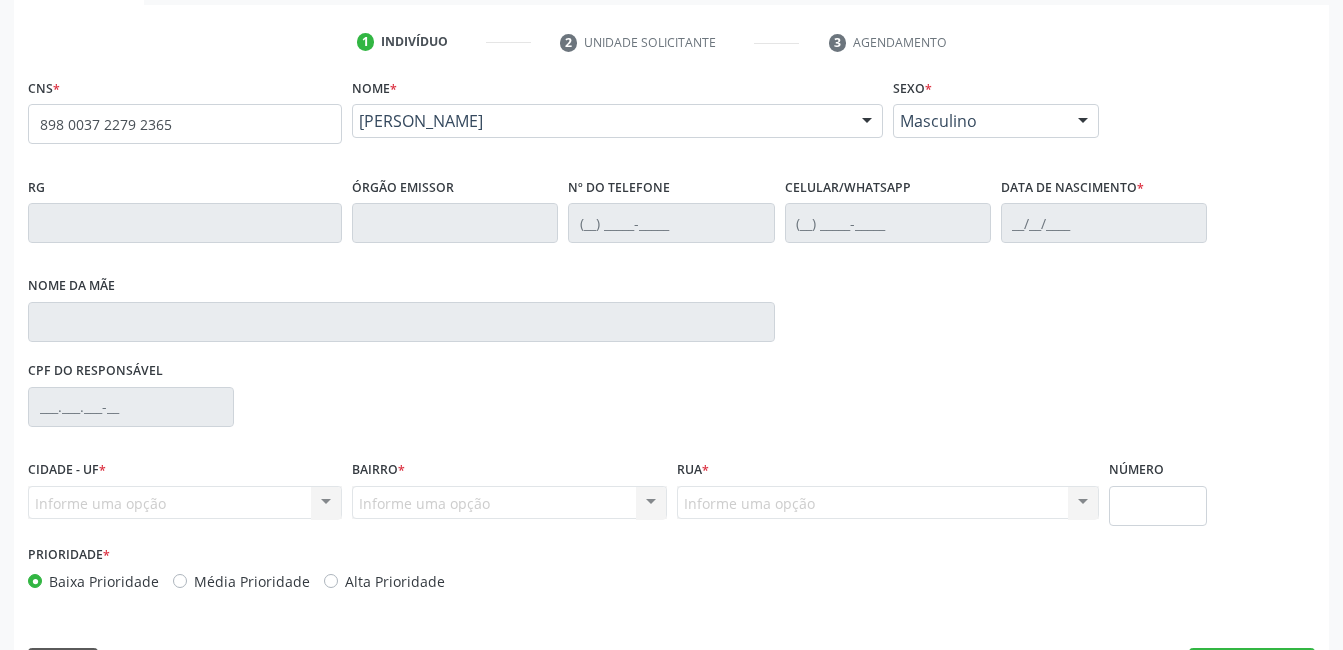 scroll, scrollTop: 420, scrollLeft: 0, axis: vertical 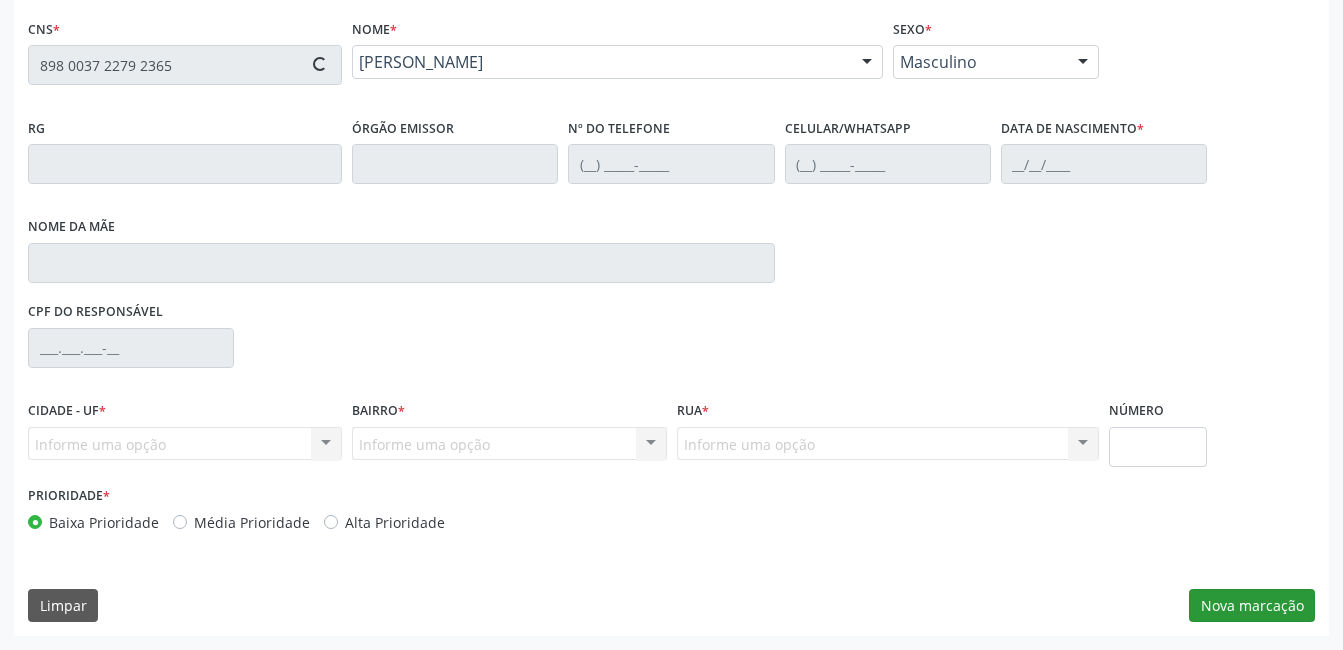 type on "(87) 9827-1137" 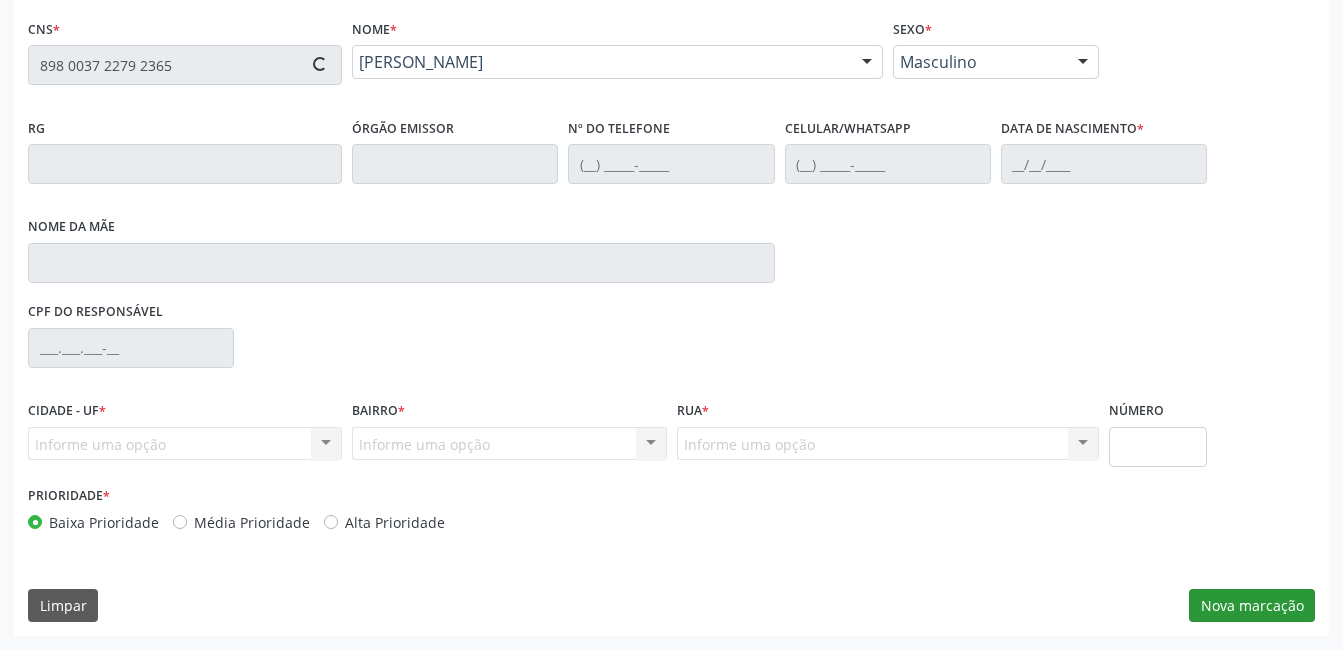 type on "(87) 9827-1137" 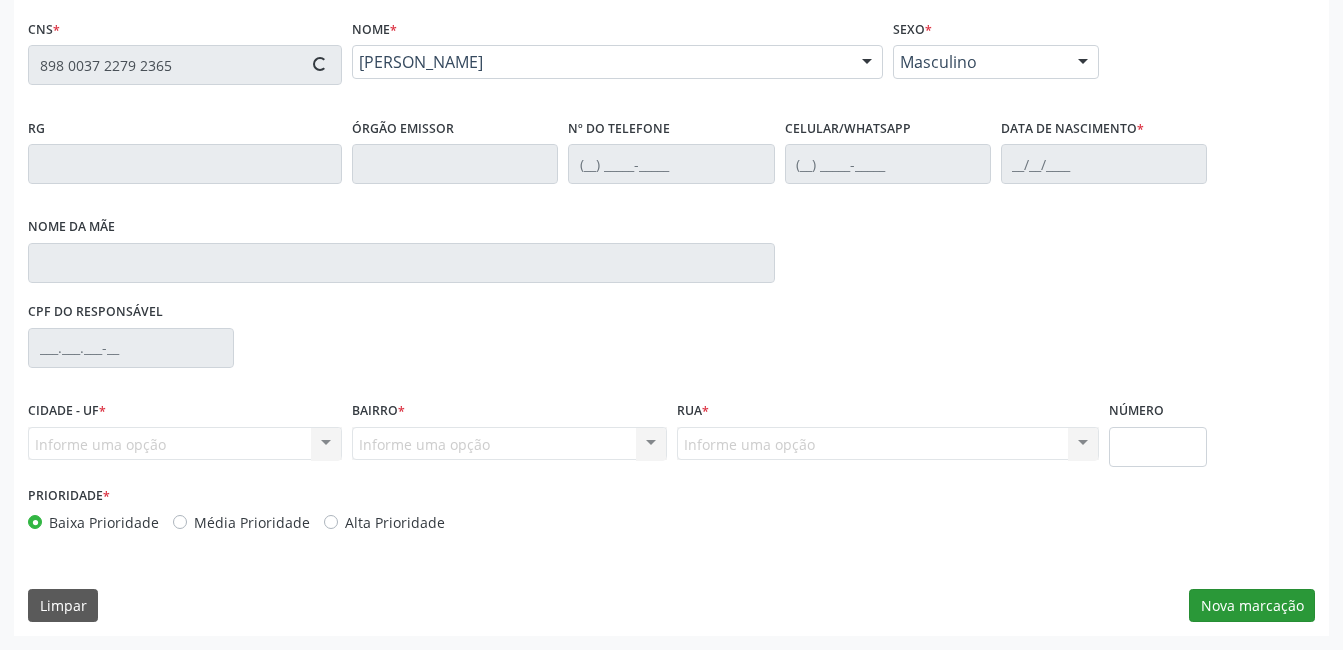 type on "27/10/1996" 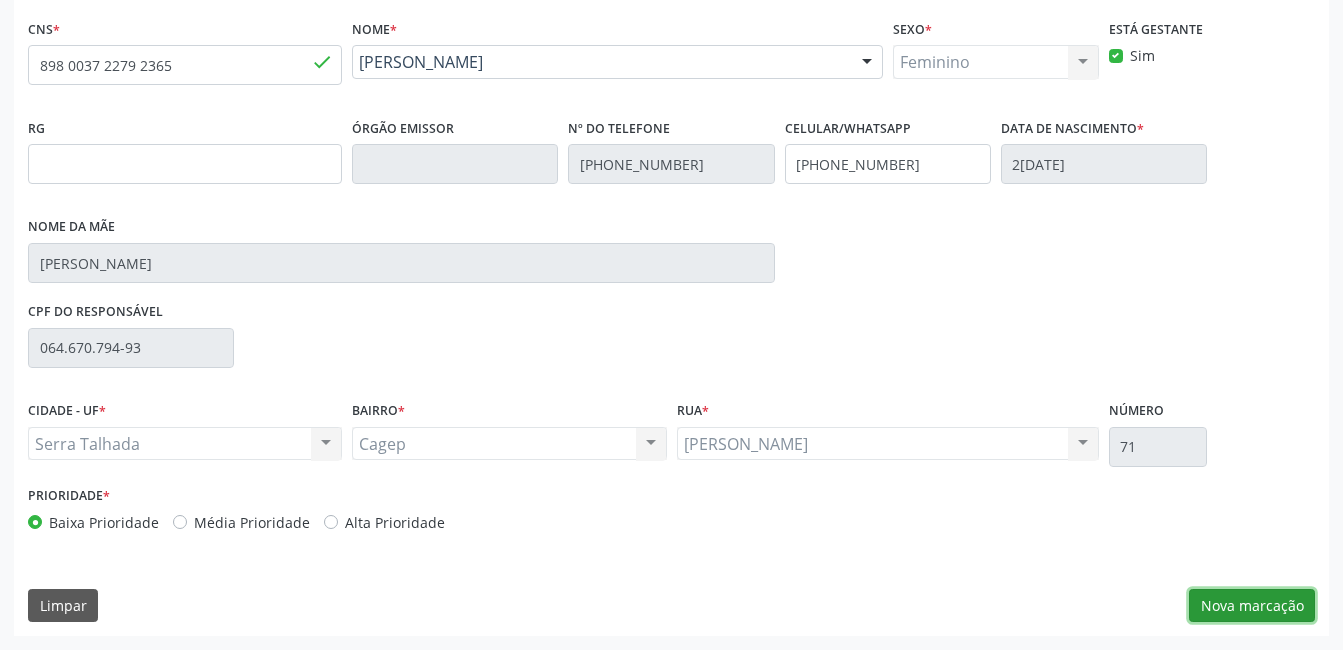 click on "Nova marcação" at bounding box center [1252, 606] 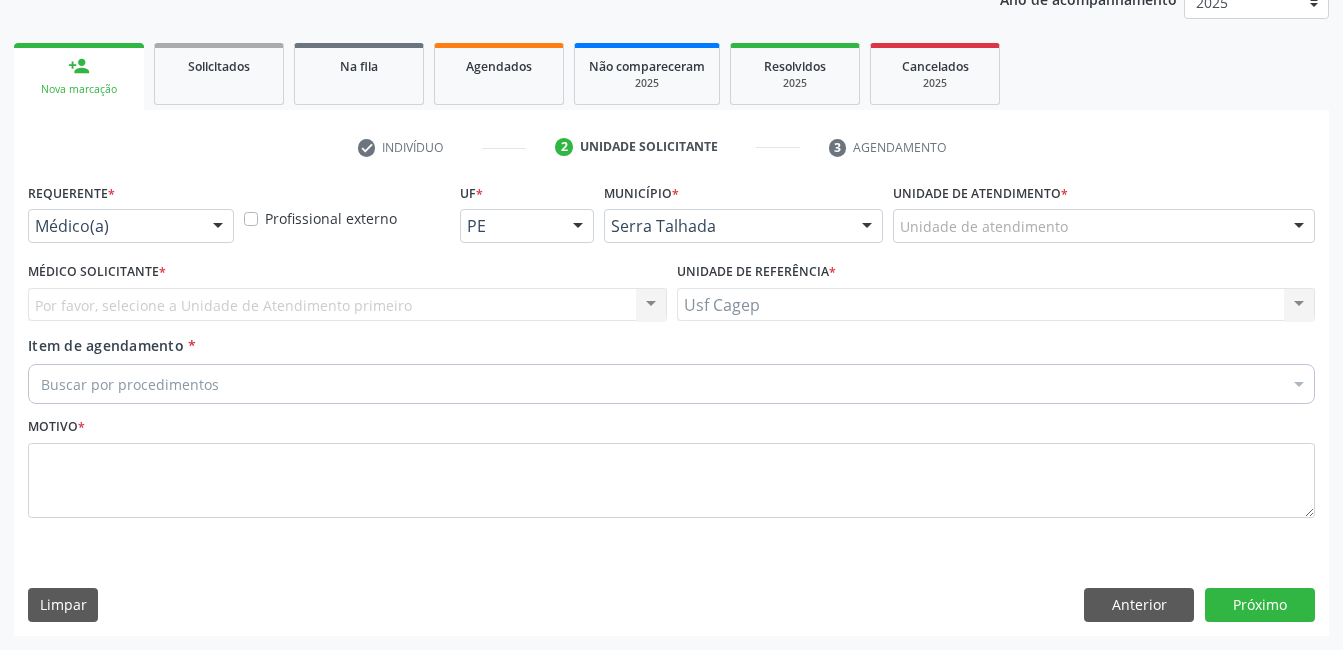 scroll, scrollTop: 256, scrollLeft: 0, axis: vertical 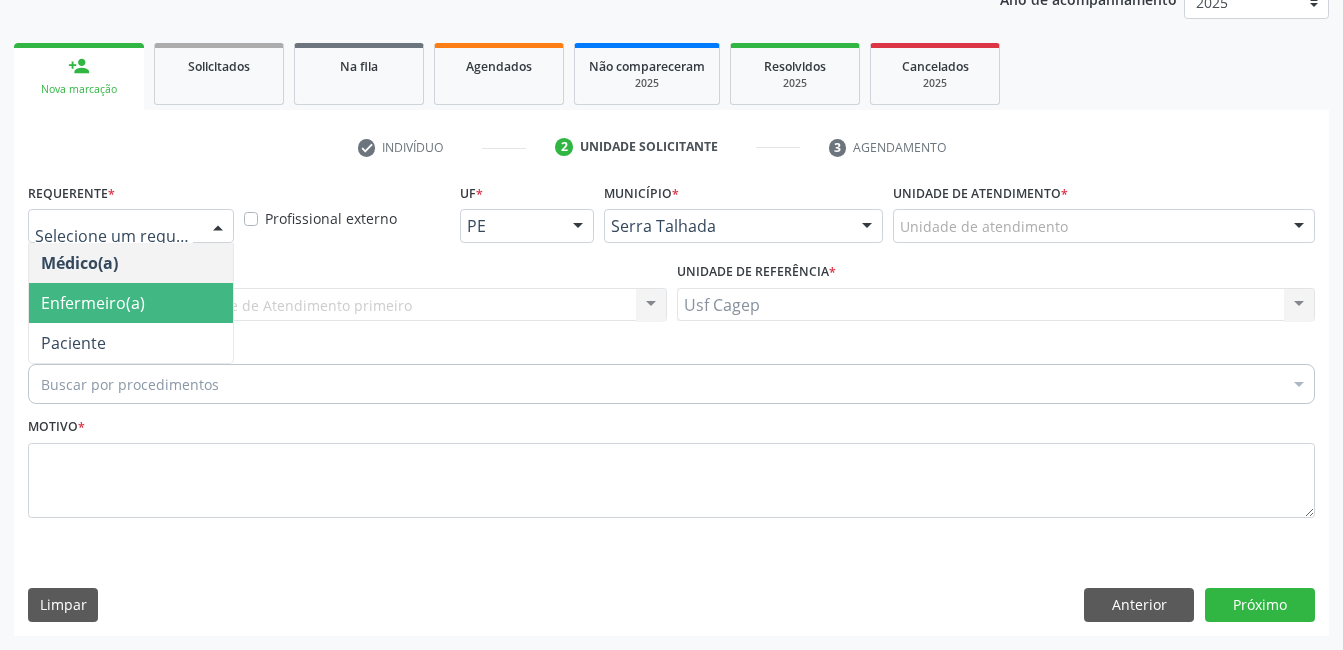 click on "Enfermeiro(a)" at bounding box center [131, 303] 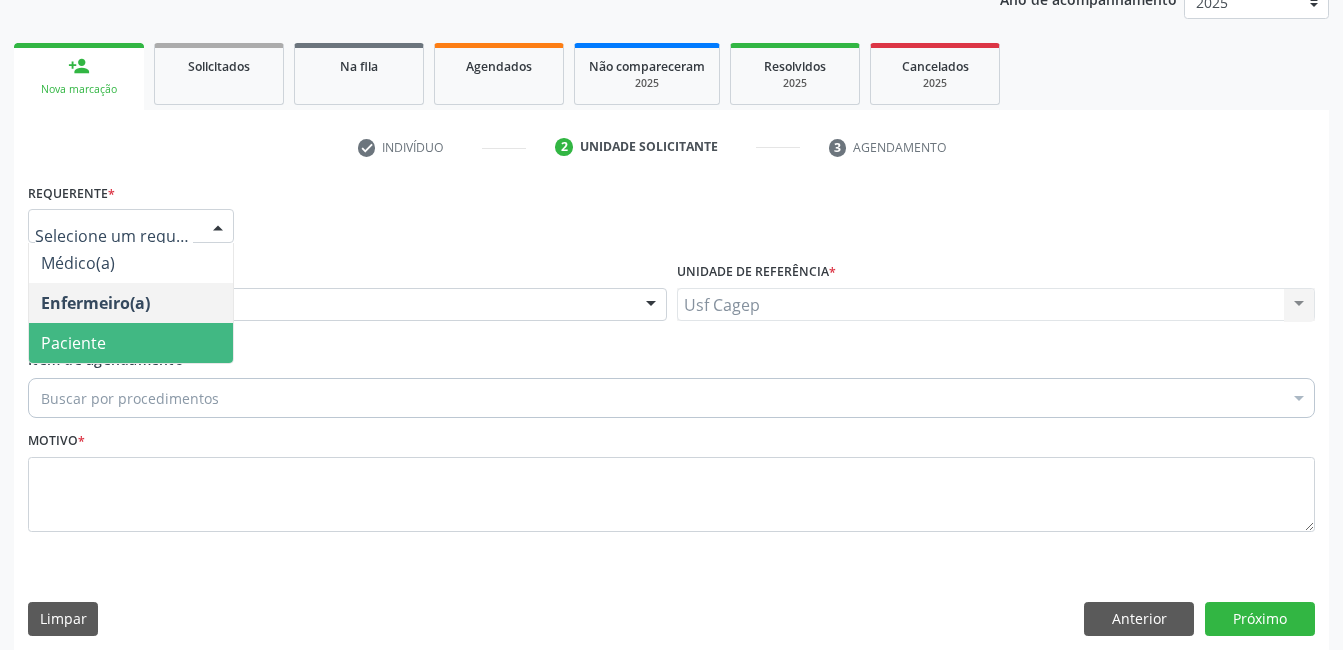 click on "Paciente" at bounding box center (131, 343) 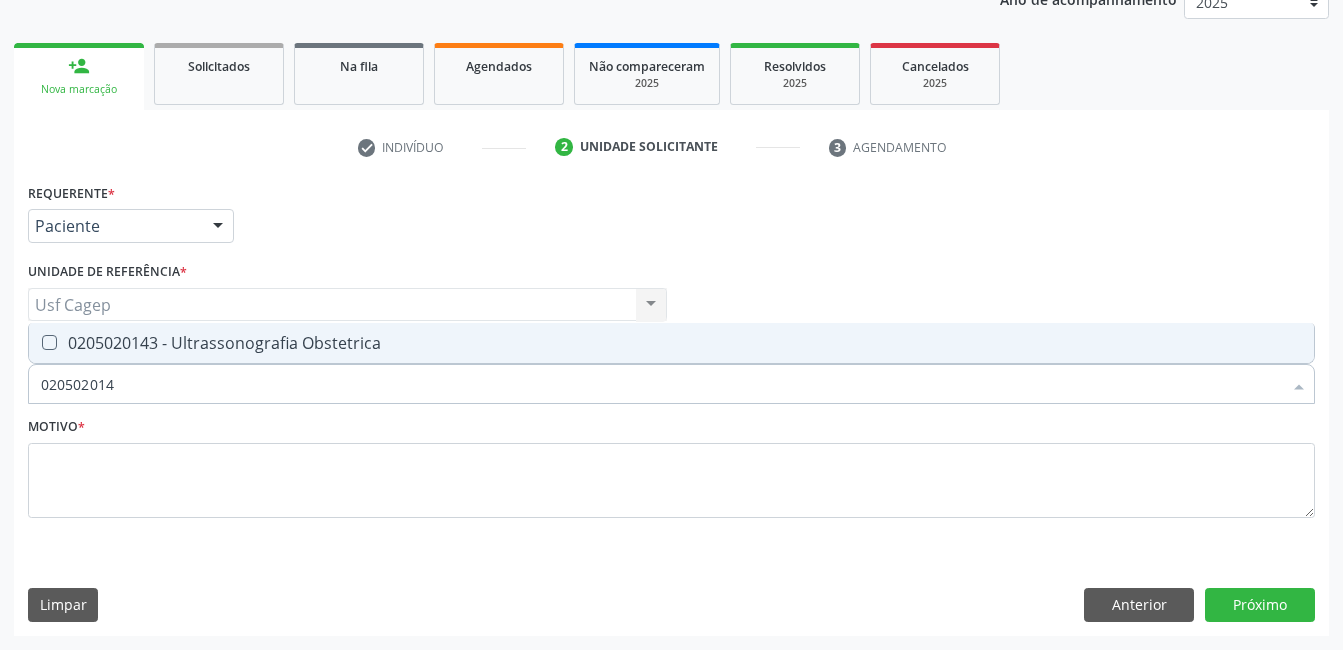 type on "0205020143" 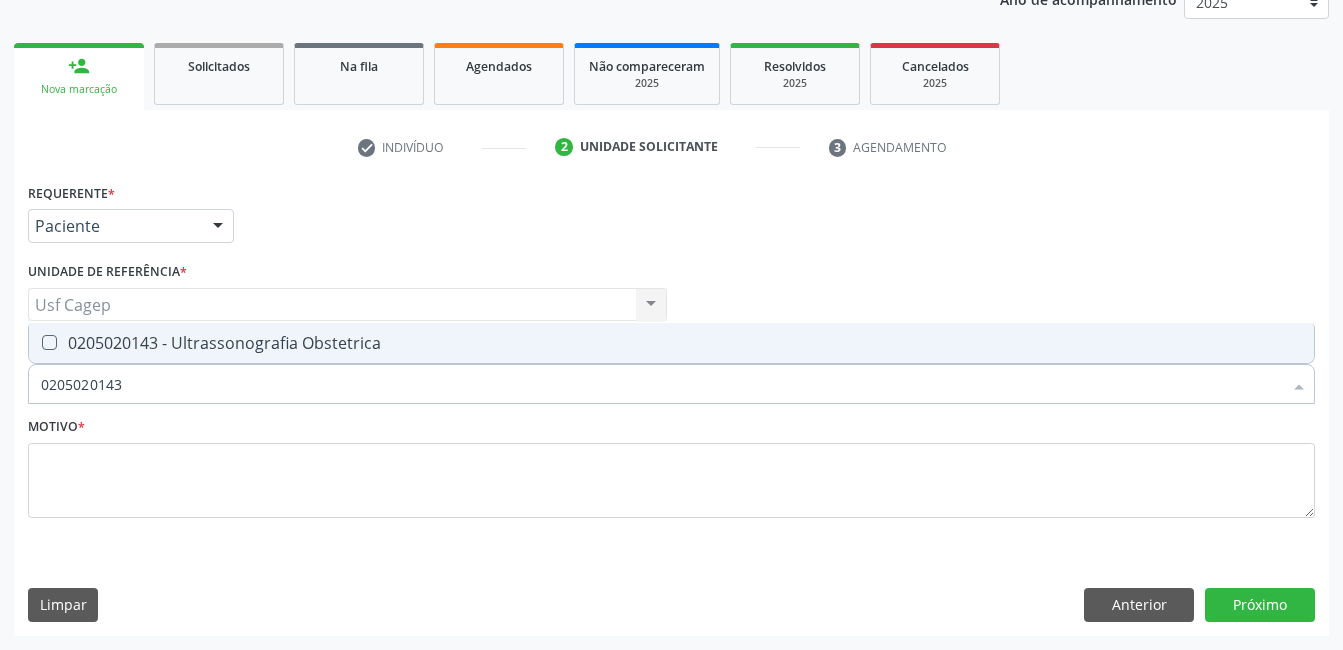 click on "0205020143 - Ultrassonografia Obstetrica" at bounding box center [671, 343] 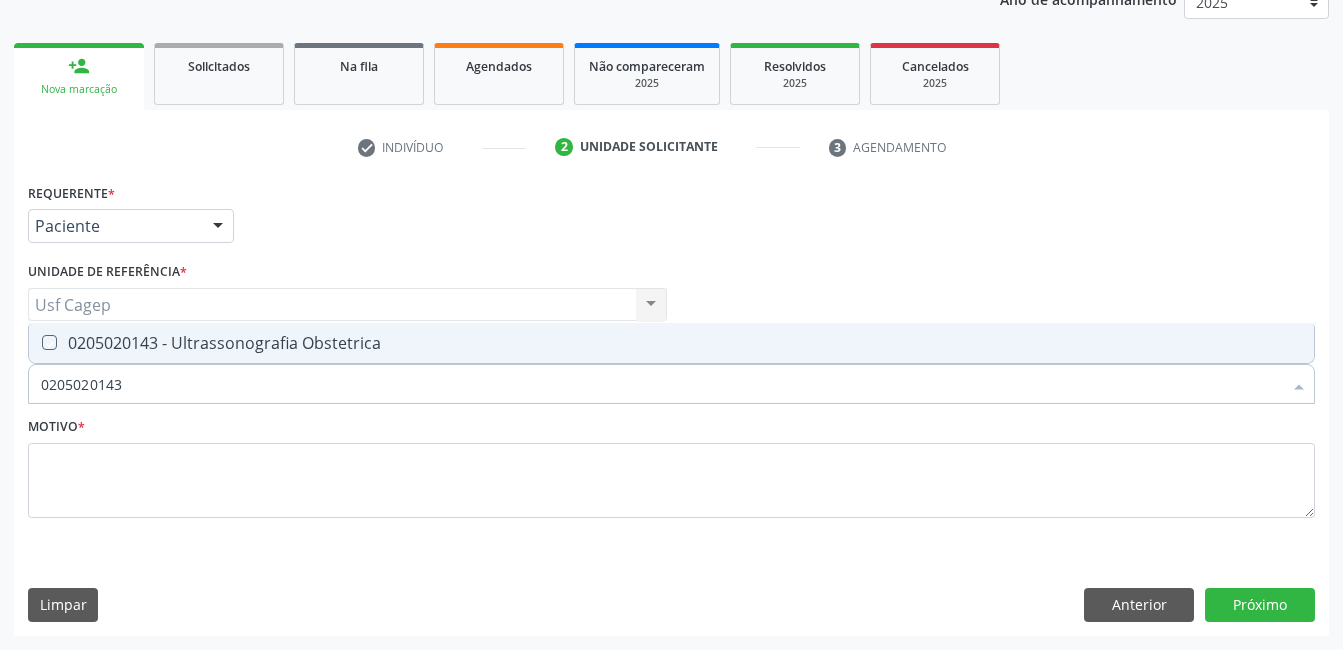 checkbox on "true" 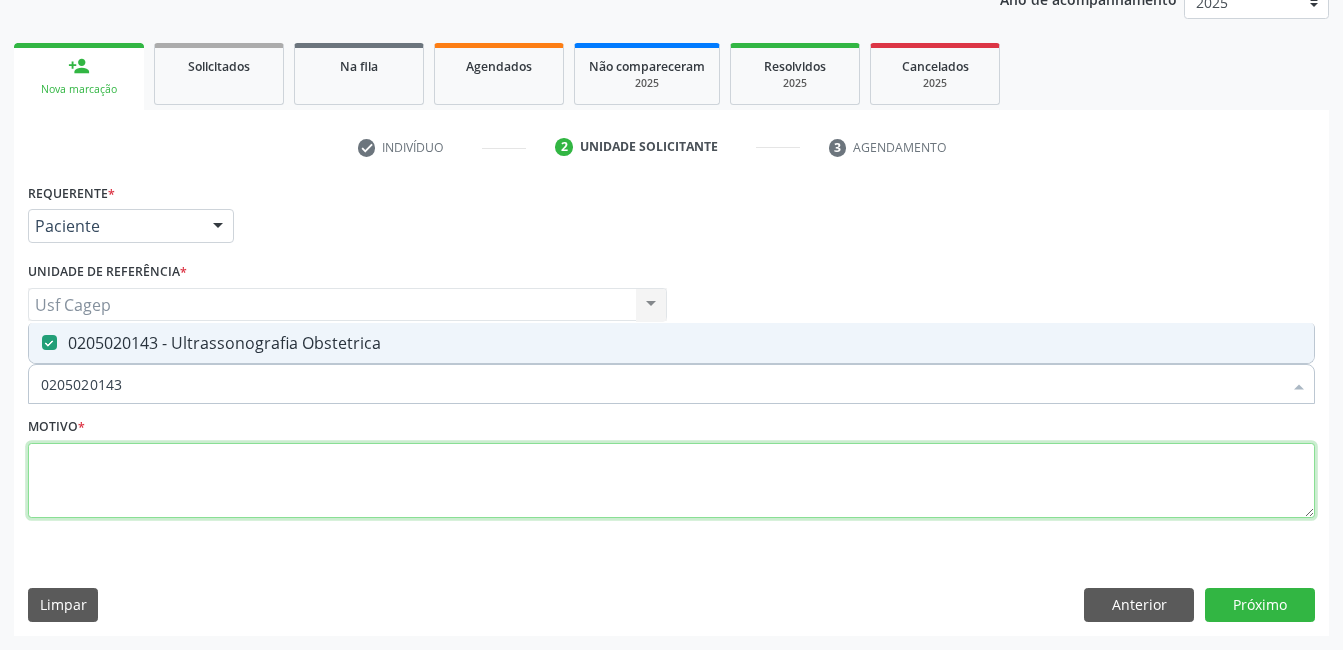 click at bounding box center (671, 481) 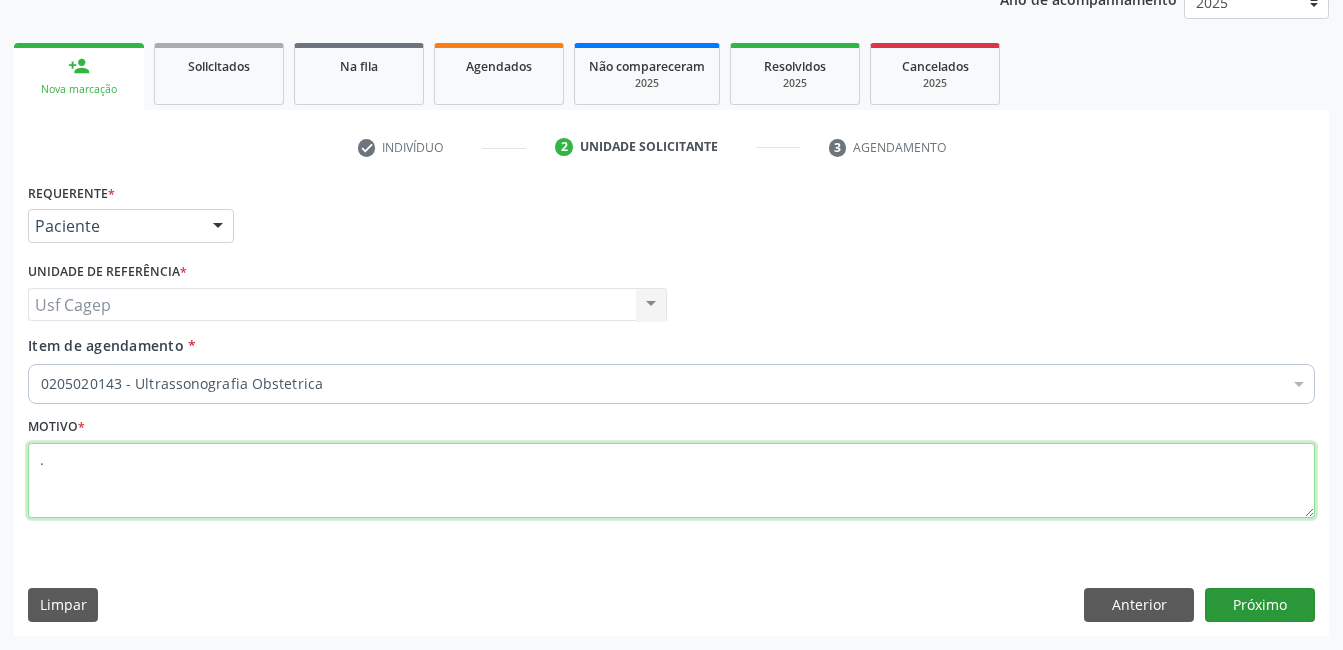 type on "." 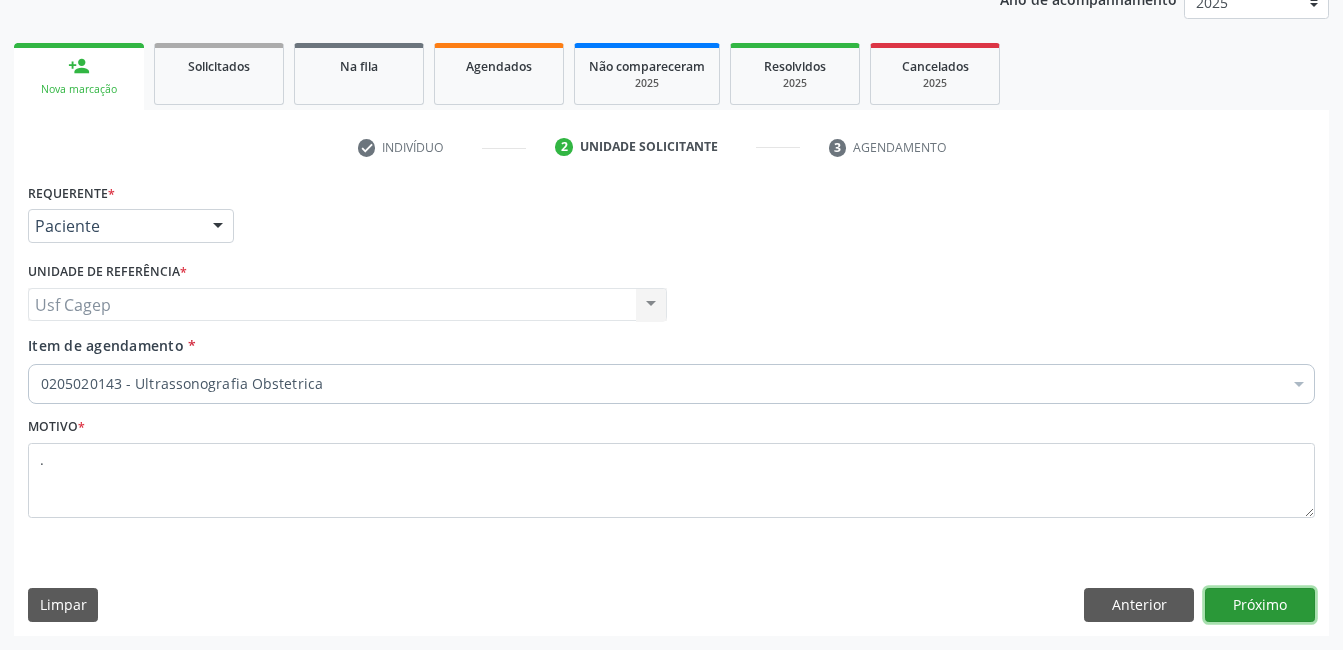 click on "Próximo" at bounding box center [1260, 605] 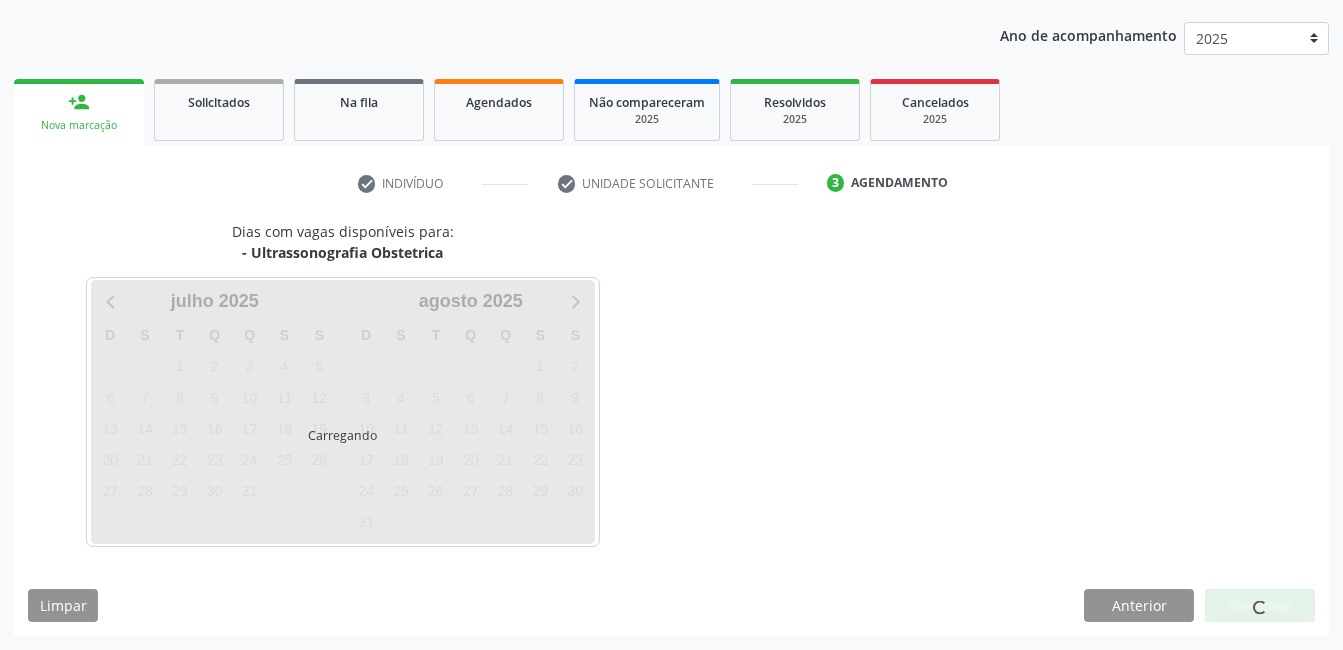 scroll, scrollTop: 220, scrollLeft: 0, axis: vertical 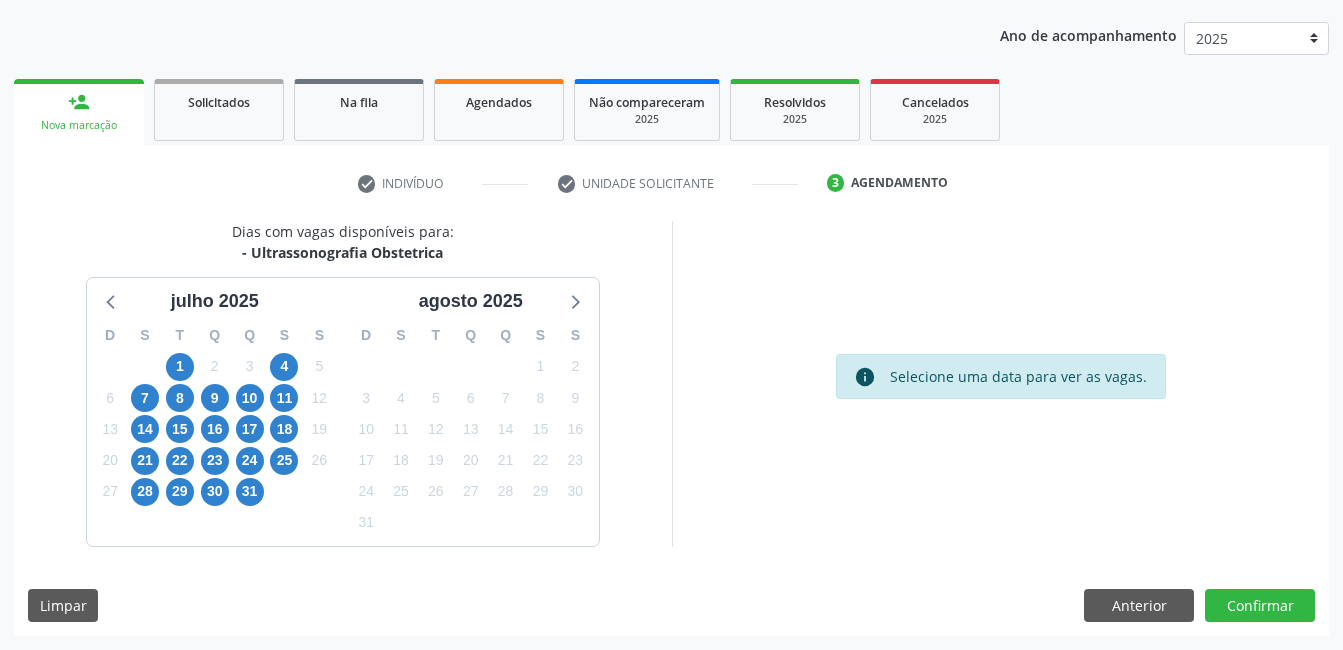 click on "2" at bounding box center [214, 366] 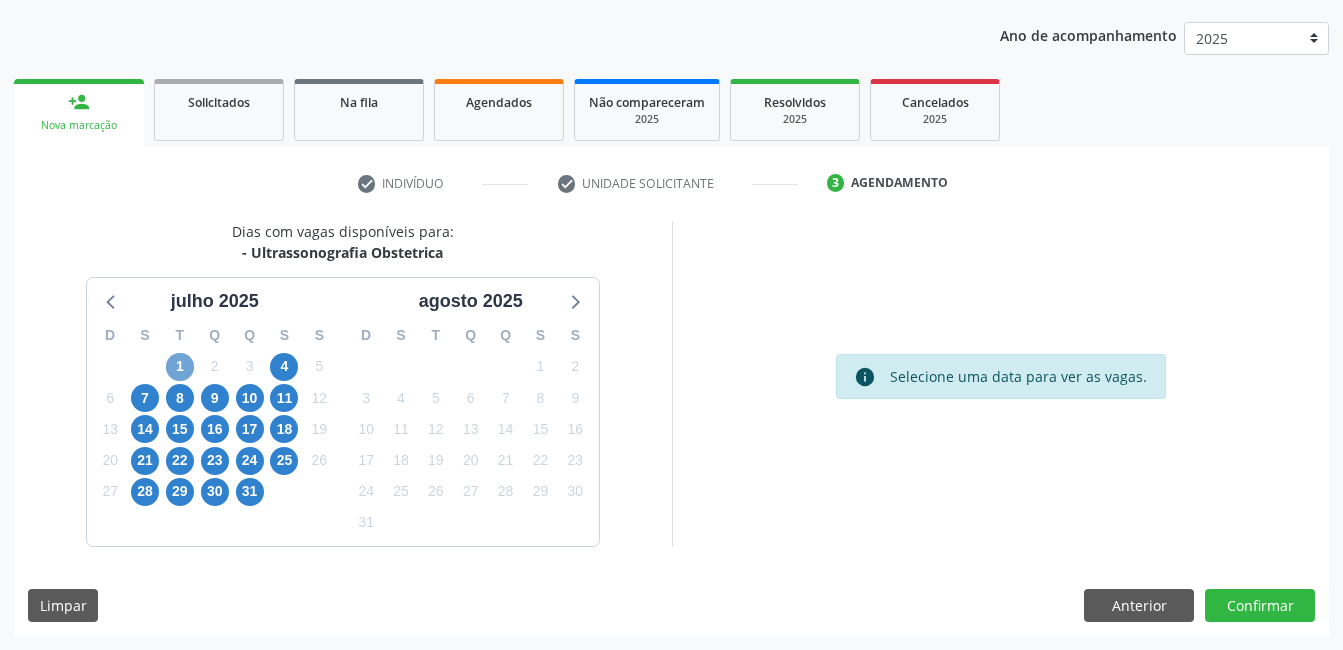 click on "1" at bounding box center [180, 367] 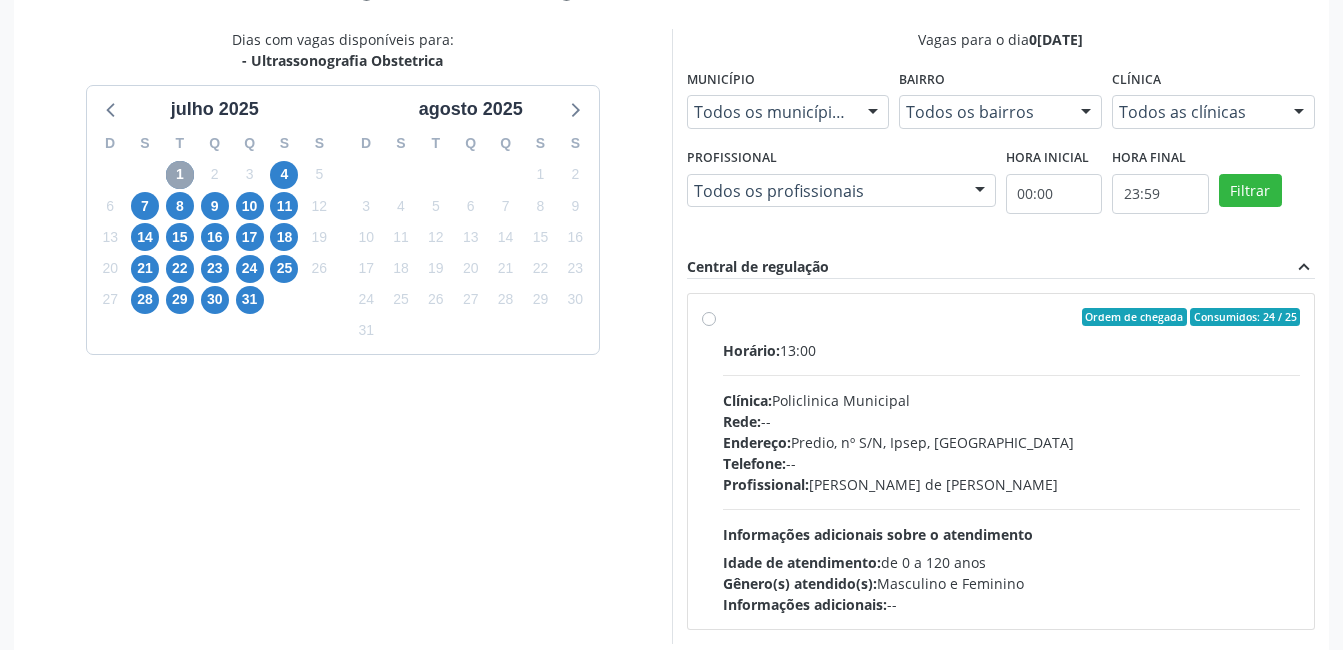scroll, scrollTop: 509, scrollLeft: 0, axis: vertical 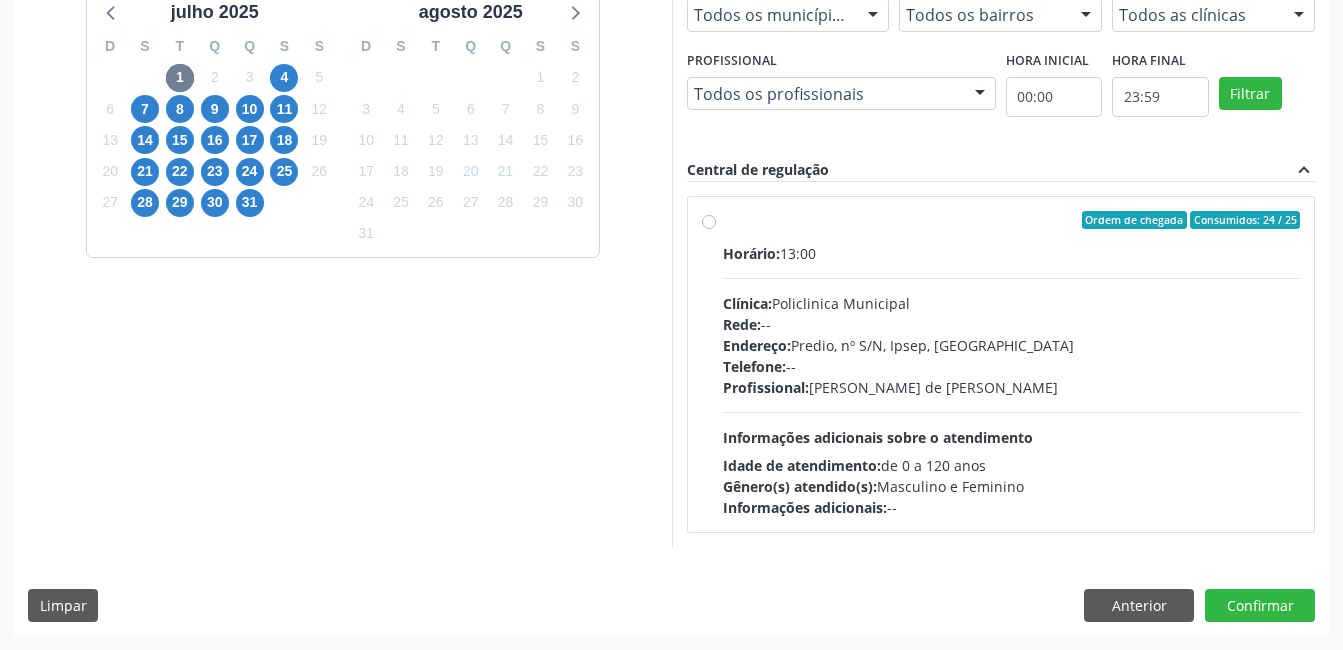 click on "Telefone:   --" at bounding box center [1012, 366] 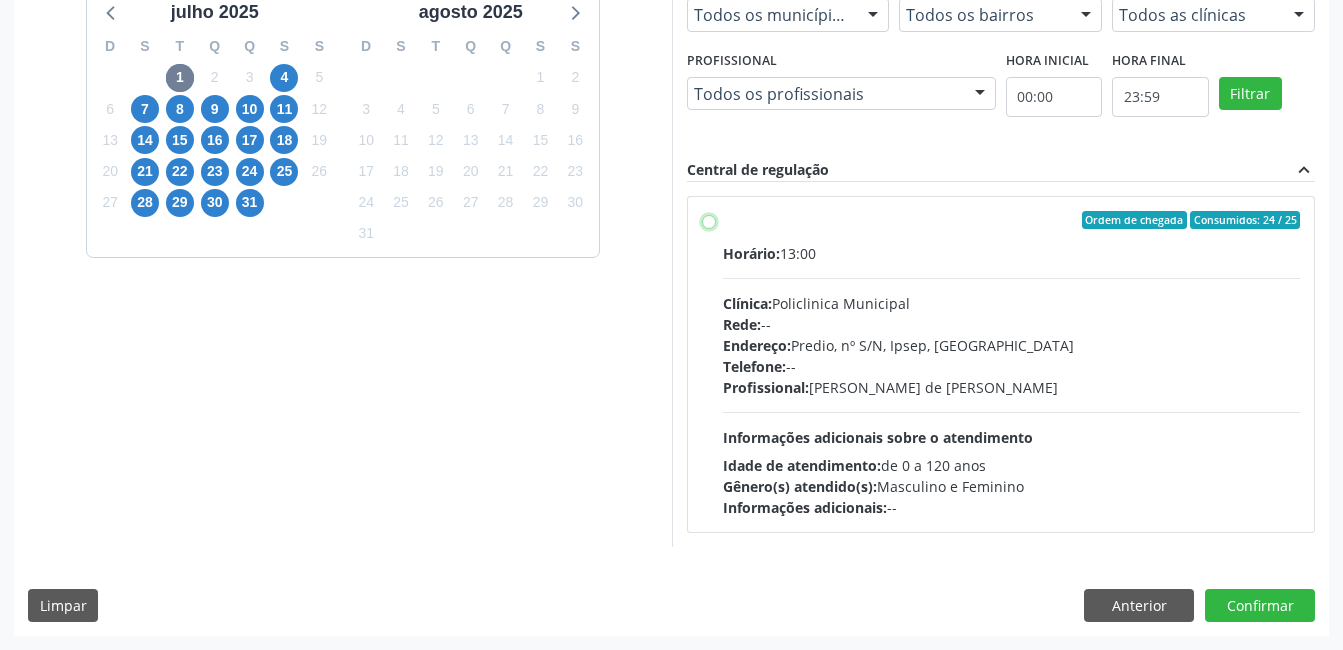 click on "Ordem de chegada
Consumidos: 24 / 25
Horário:   13:00
Clínica:  Policlinica Municipal
Rede:
--
Endereço:   Predio, nº S/N, Ipsep, Serra Talhada - PE
Telefone:   --
Profissional:
Ana Carolina Barboza de Andrada Melo Lyra
Informações adicionais sobre o atendimento
Idade de atendimento:
de 0 a 120 anos
Gênero(s) atendido(s):
Masculino e Feminino
Informações adicionais:
--" at bounding box center (709, 220) 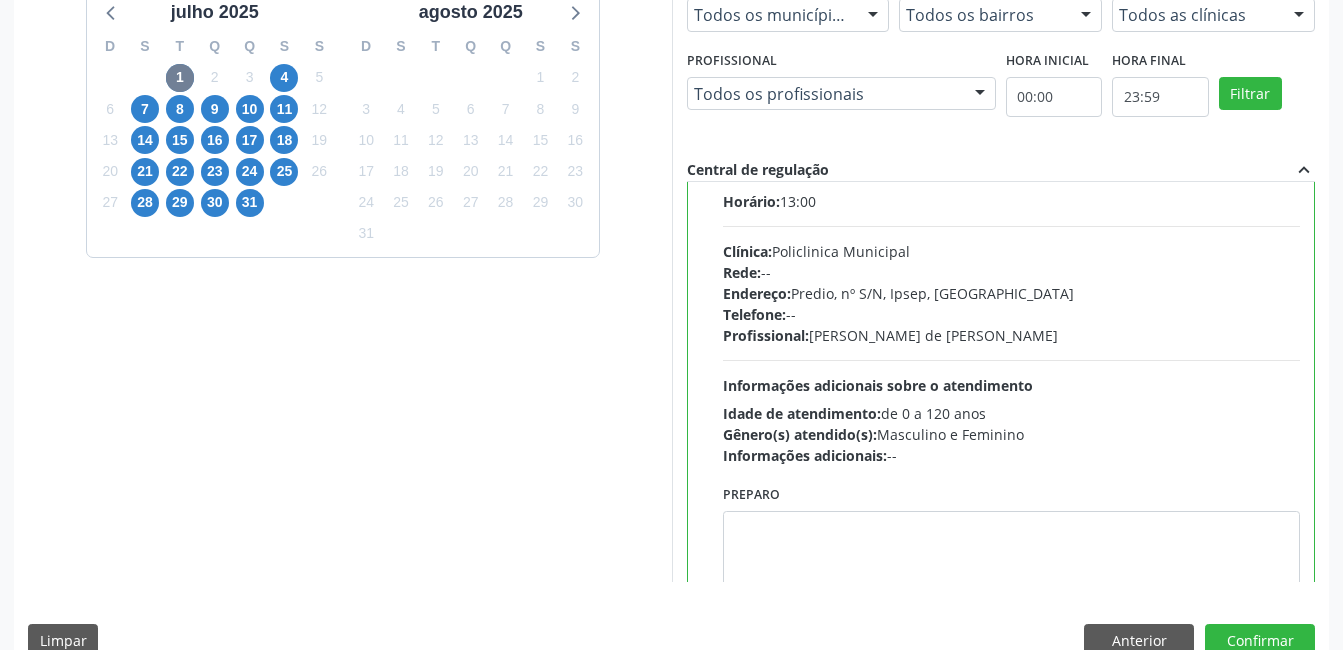 scroll, scrollTop: 99, scrollLeft: 0, axis: vertical 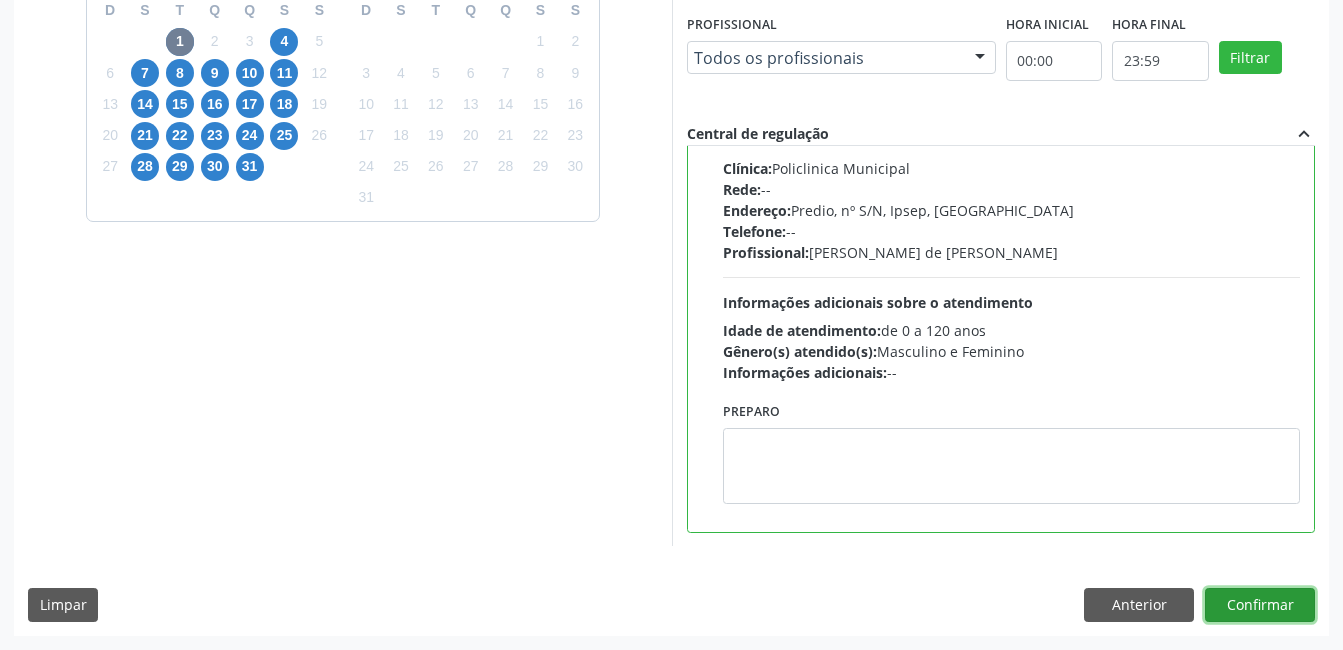 click on "Confirmar" at bounding box center [1260, 605] 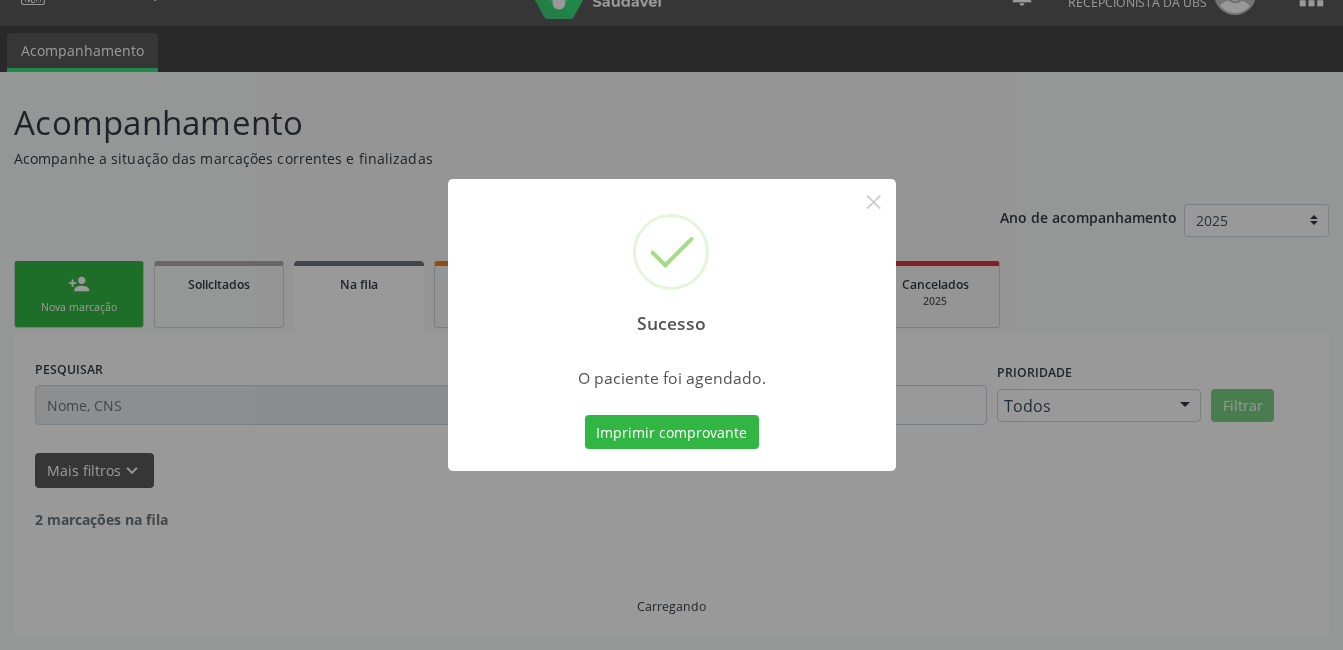 scroll, scrollTop: 17, scrollLeft: 0, axis: vertical 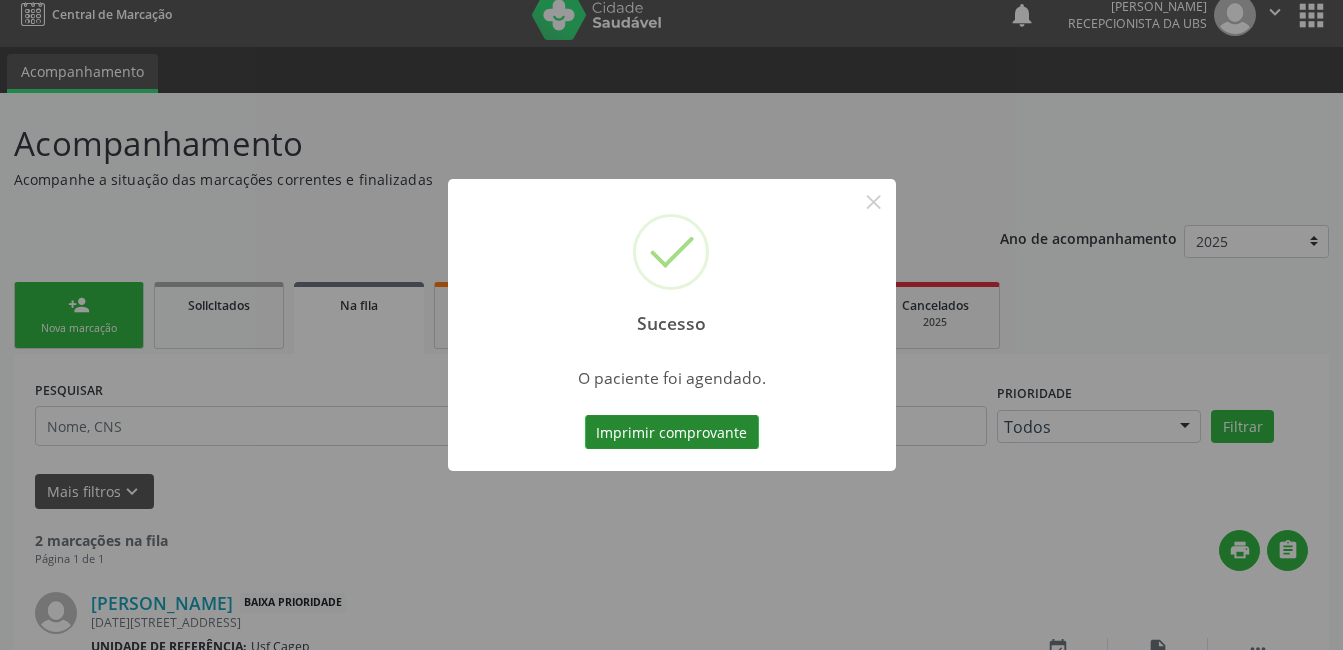 click on "Imprimir comprovante" at bounding box center [672, 432] 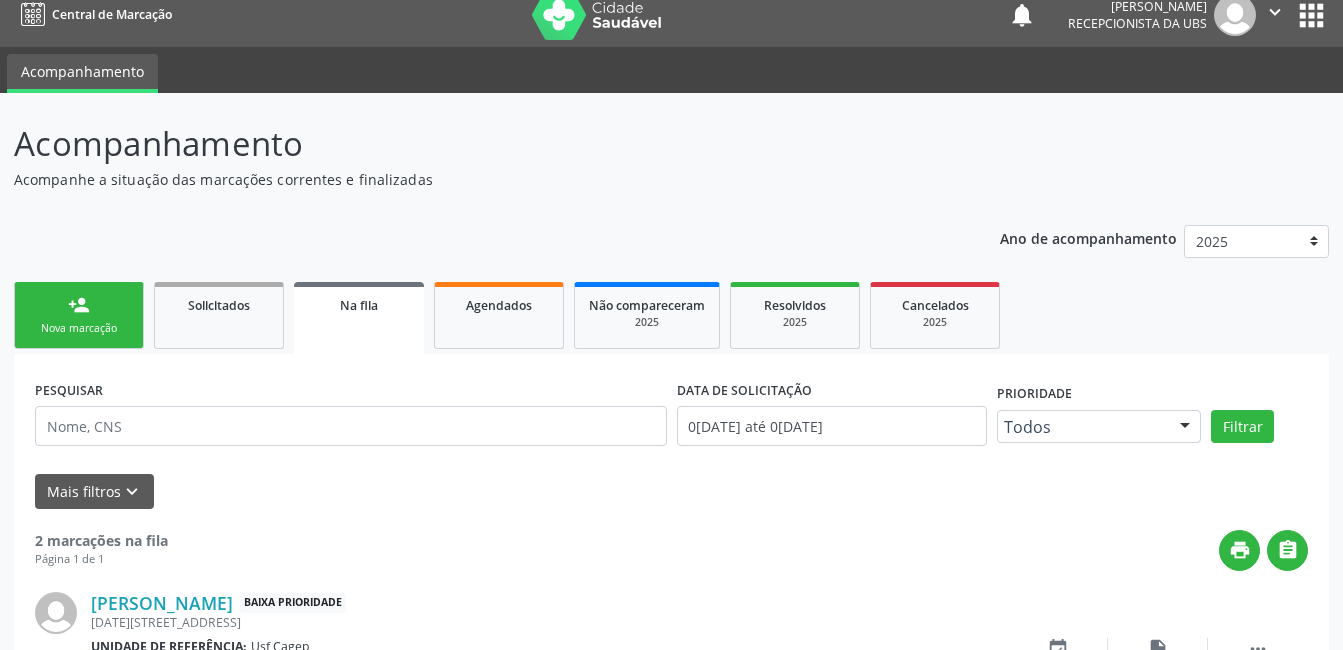 click on "Nova marcação" at bounding box center [79, 328] 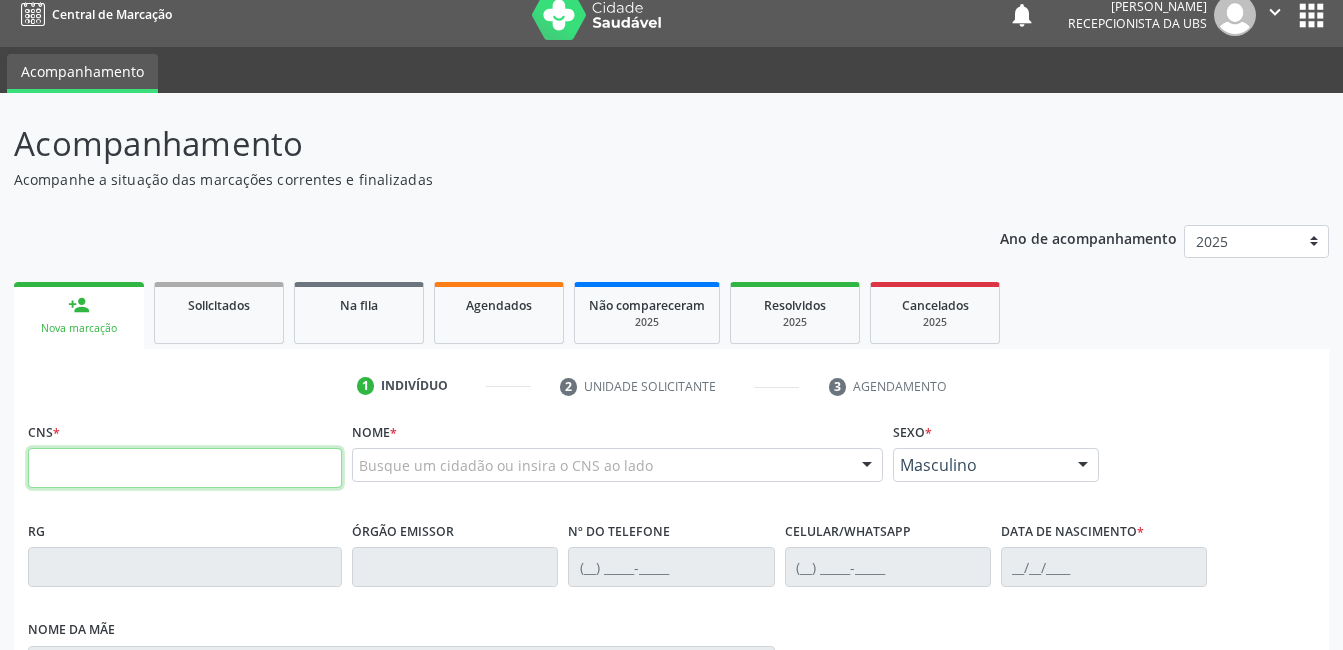 click at bounding box center (185, 468) 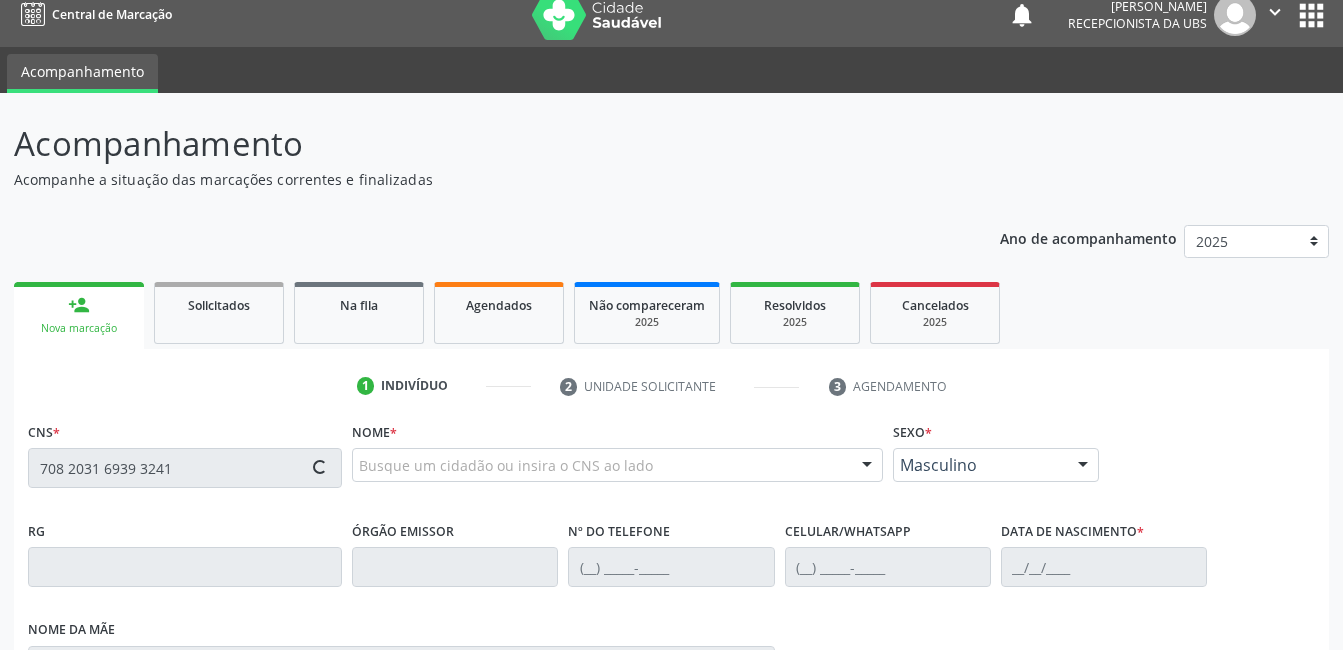 type on "708 2031 6939 3241" 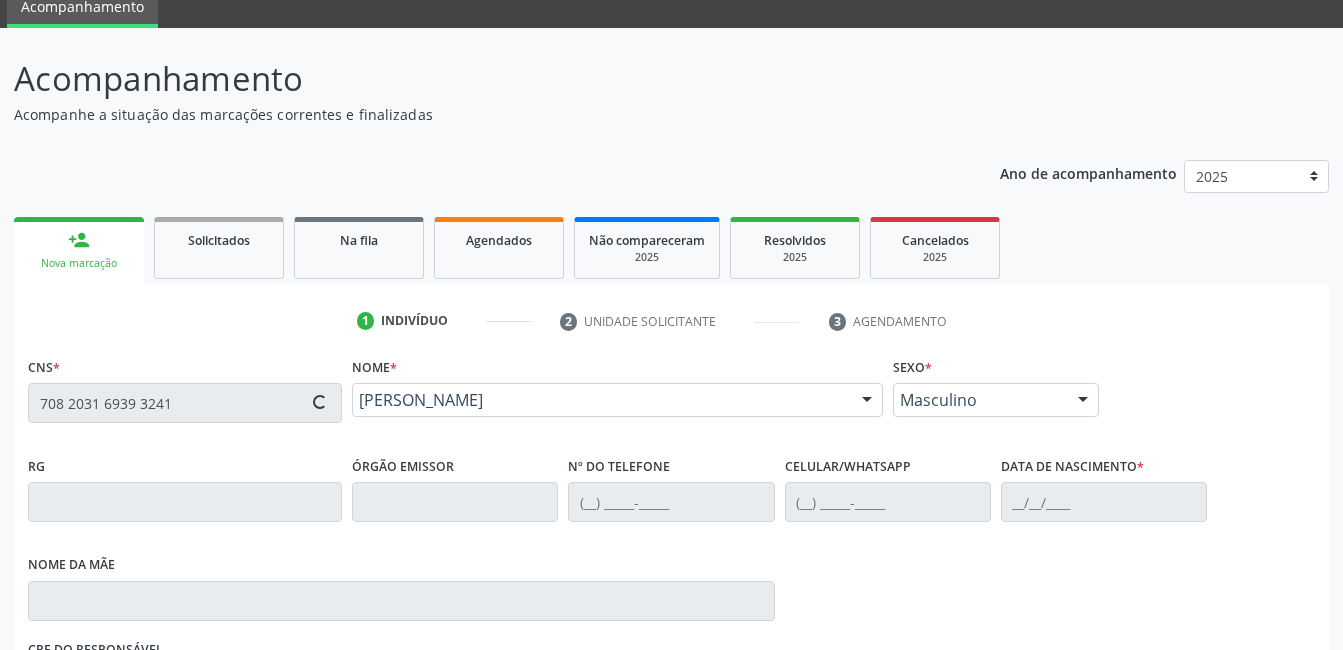 type on "(87) 99999-9999" 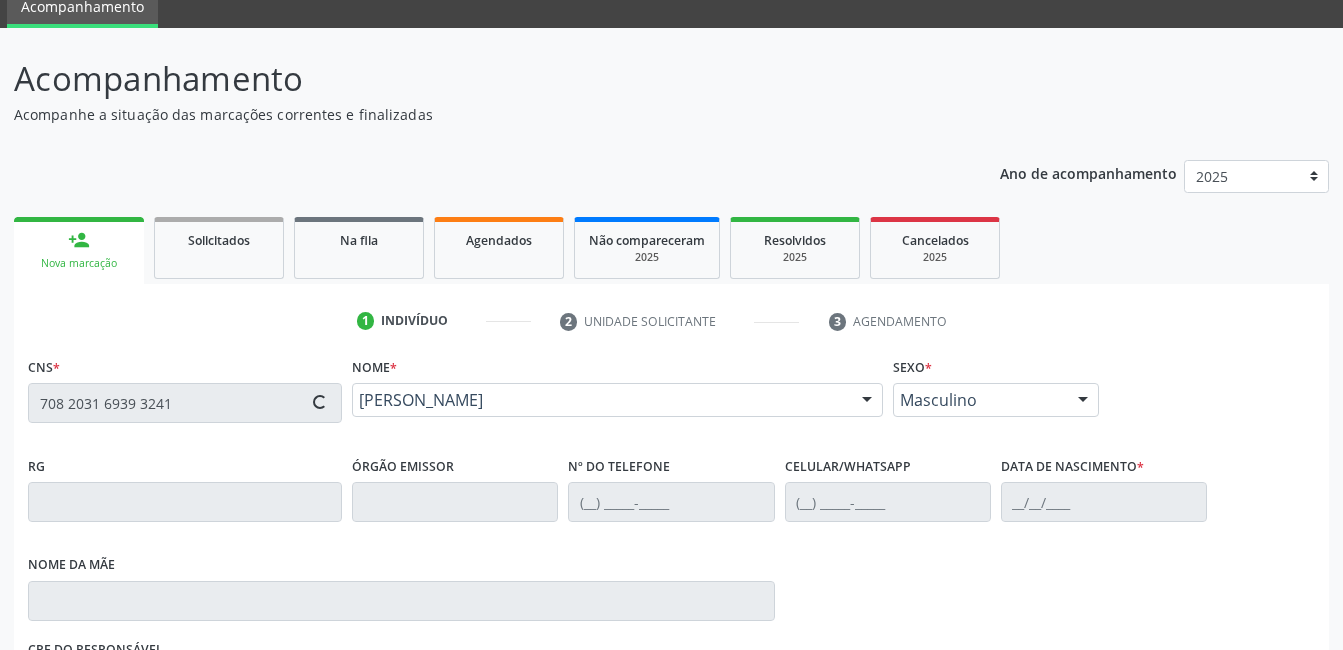 type on "(87) 99999-9999" 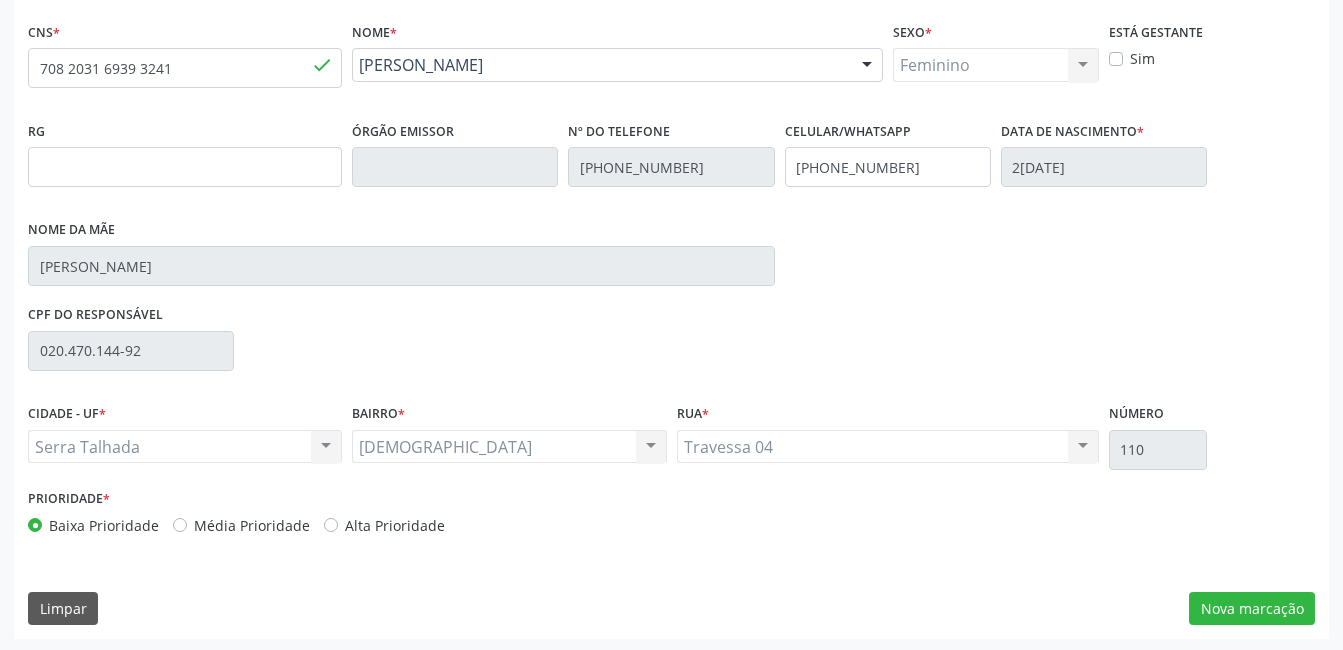 scroll, scrollTop: 420, scrollLeft: 0, axis: vertical 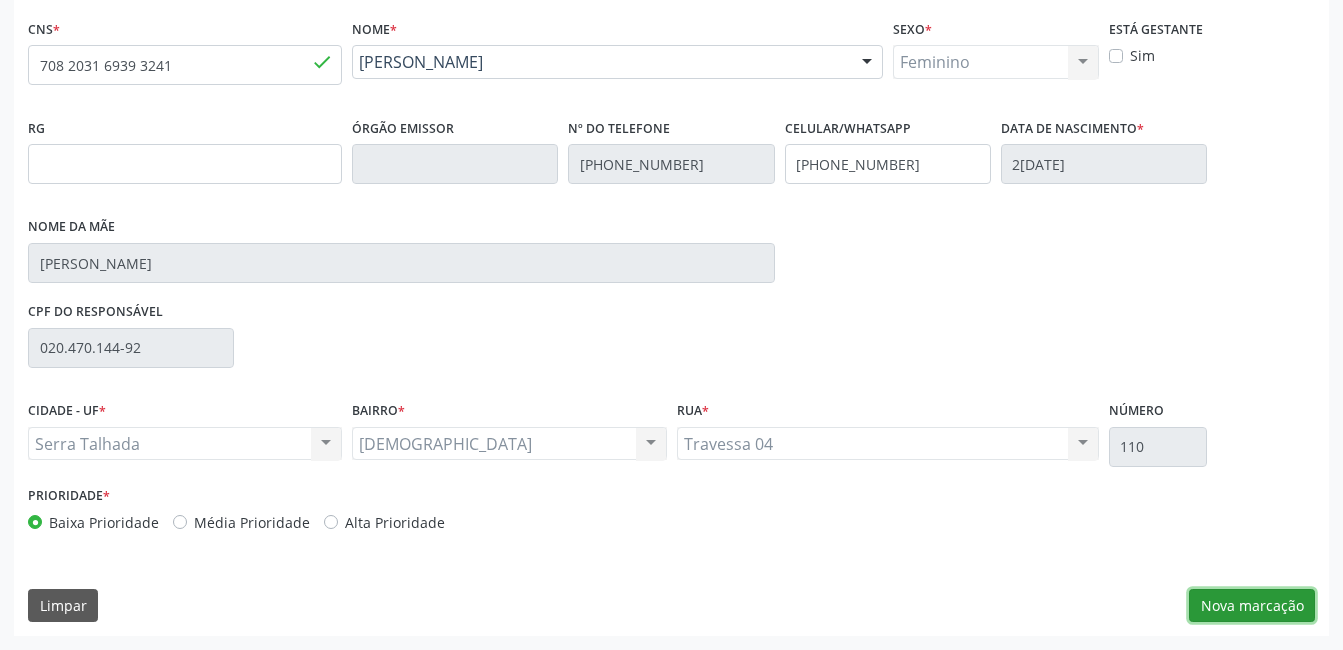 click on "Nova marcação" at bounding box center [1252, 606] 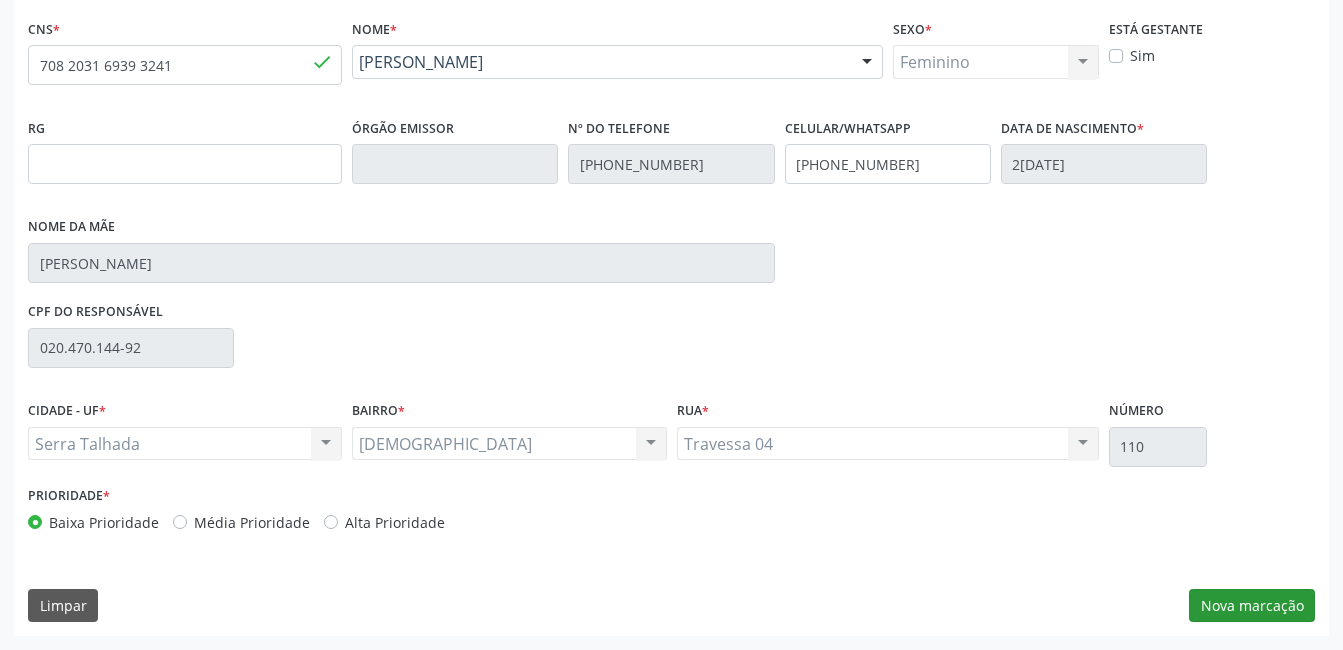 scroll, scrollTop: 256, scrollLeft: 0, axis: vertical 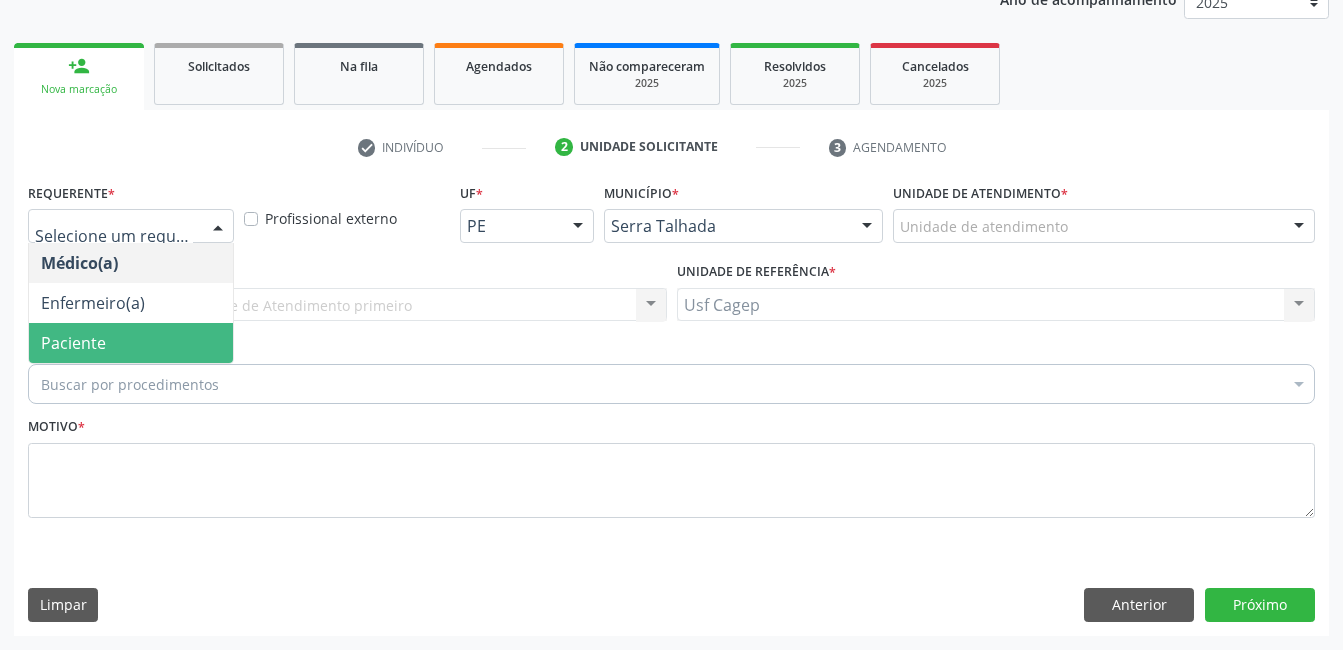 click on "Paciente" at bounding box center [131, 343] 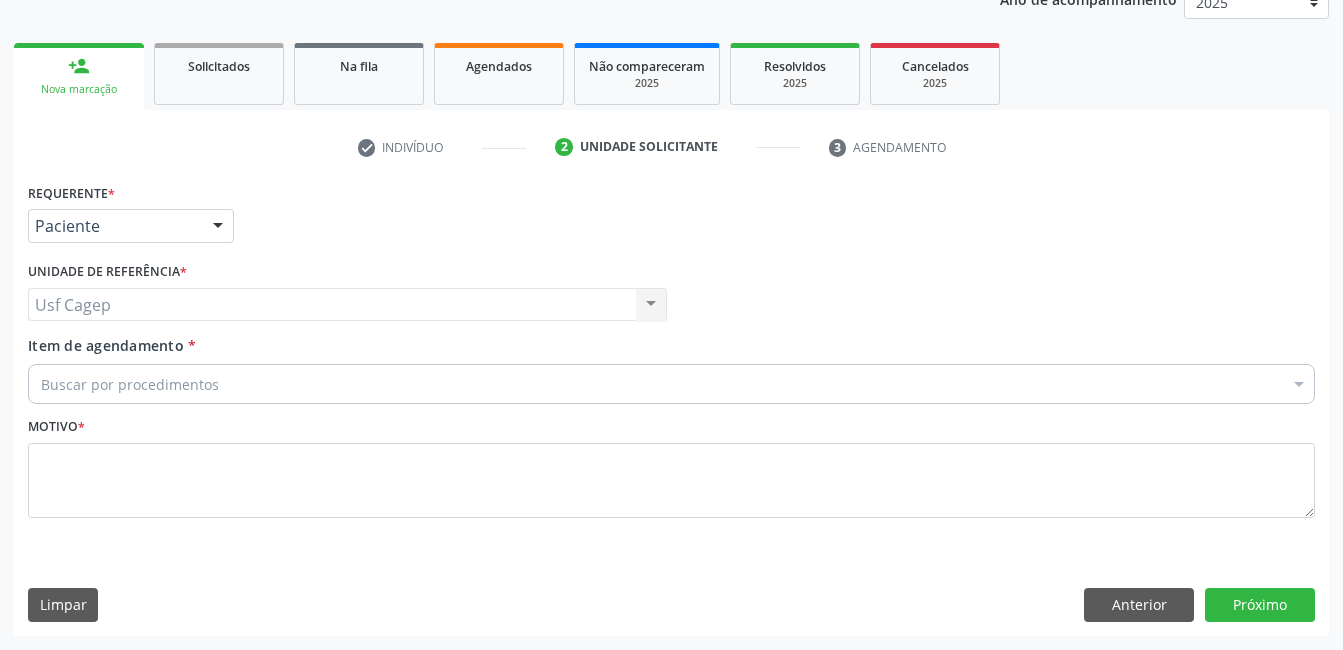 click on "Buscar por procedimentos" at bounding box center [671, 384] 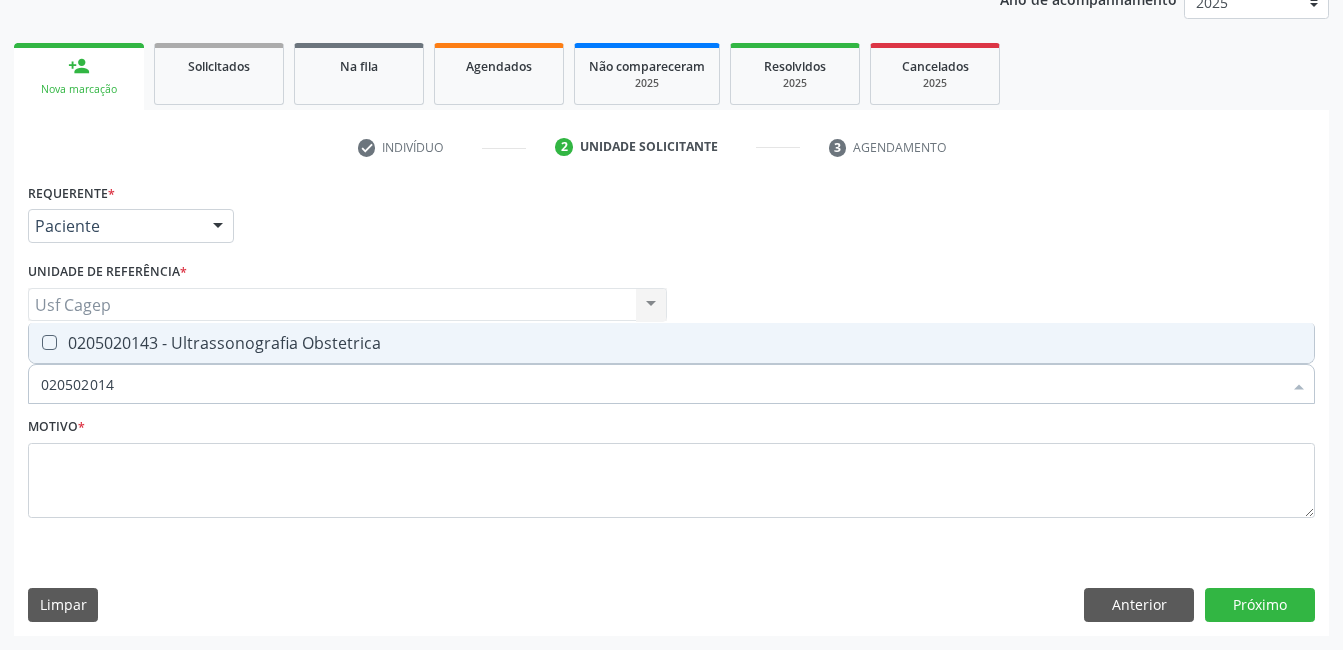 type on "0205020143" 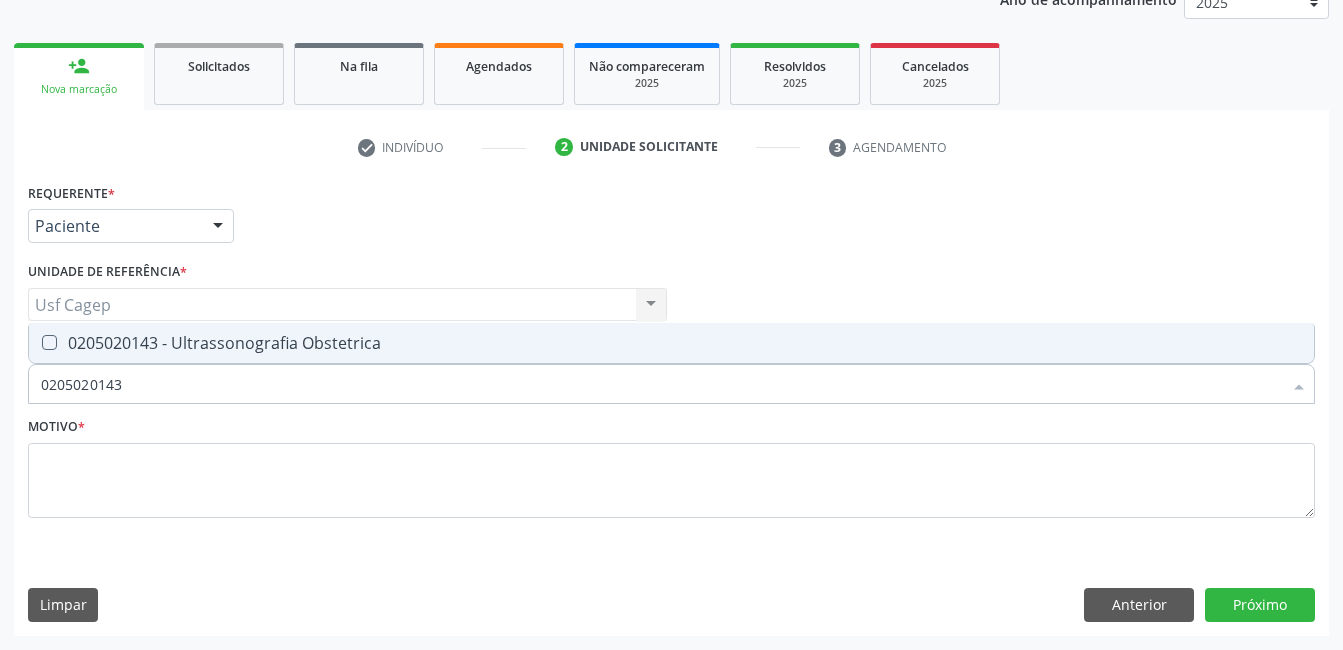 click on "0205020143 - Ultrassonografia Obstetrica" at bounding box center (671, 343) 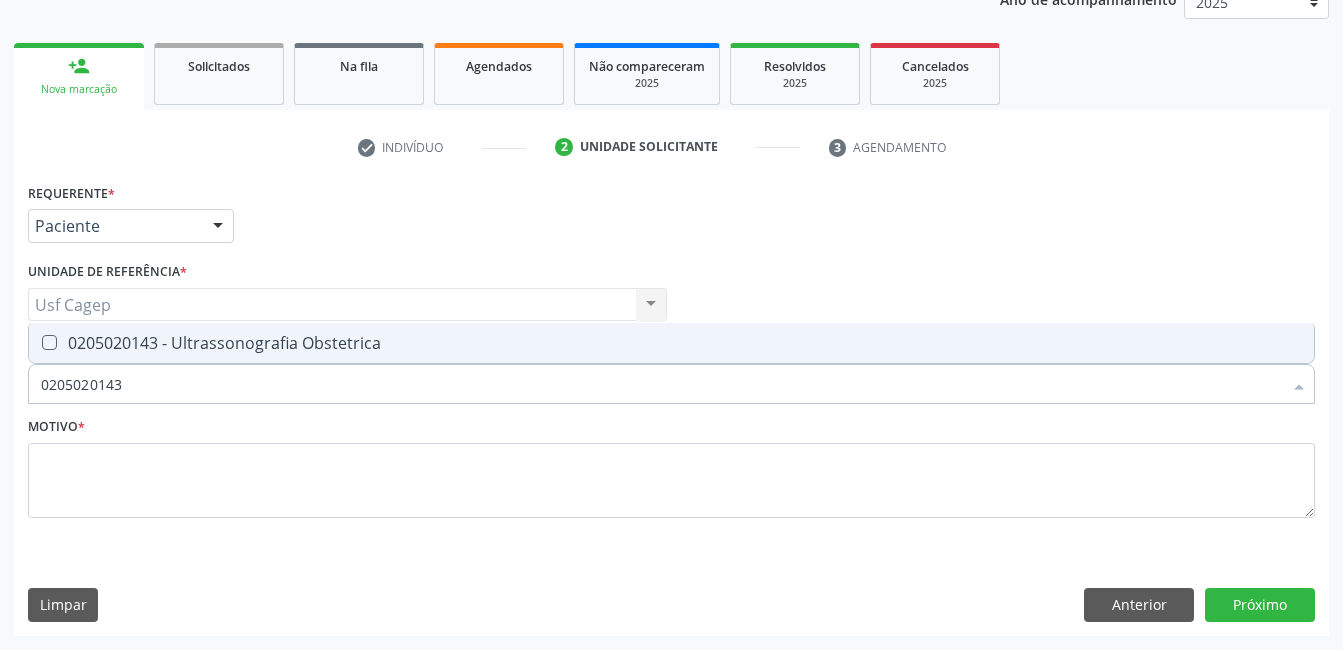 checkbox on "true" 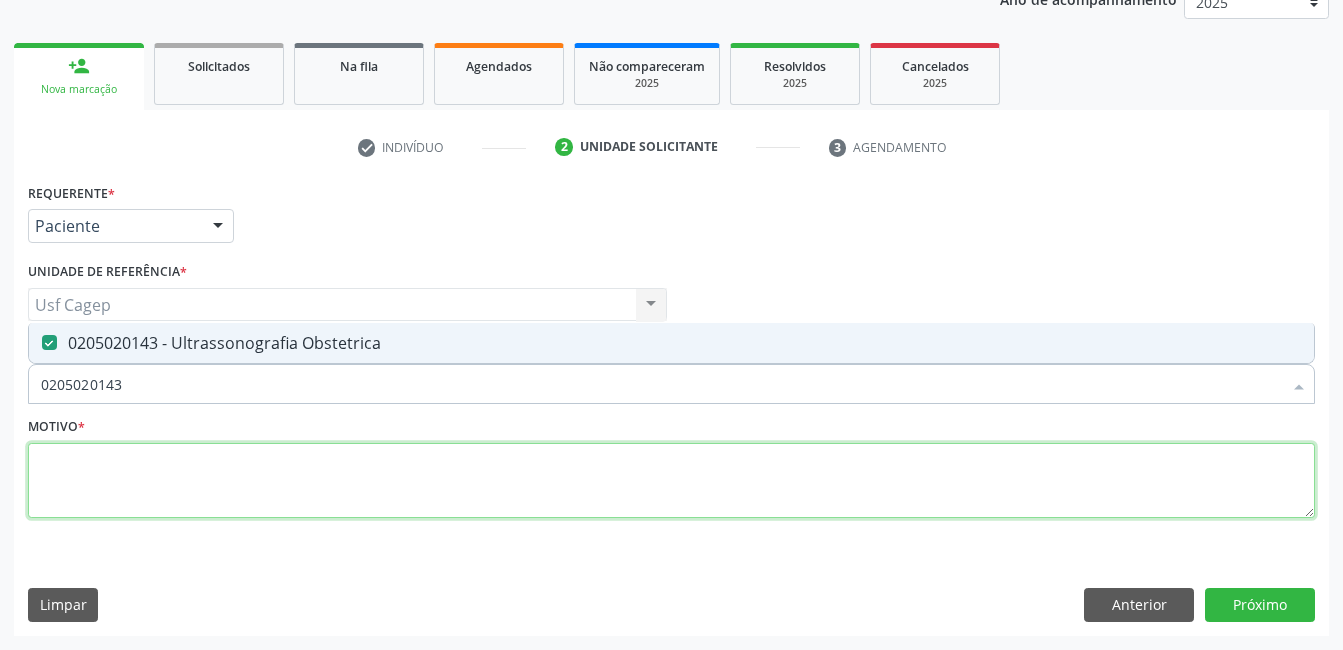 click at bounding box center (671, 481) 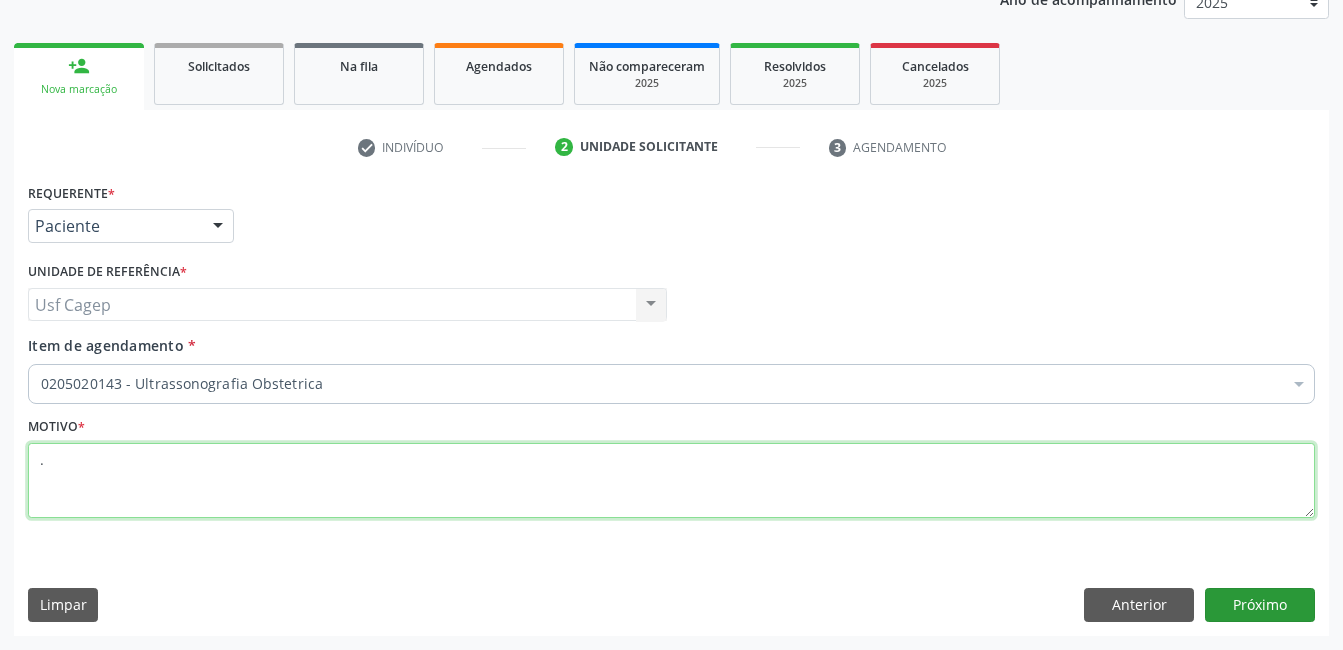 type on "." 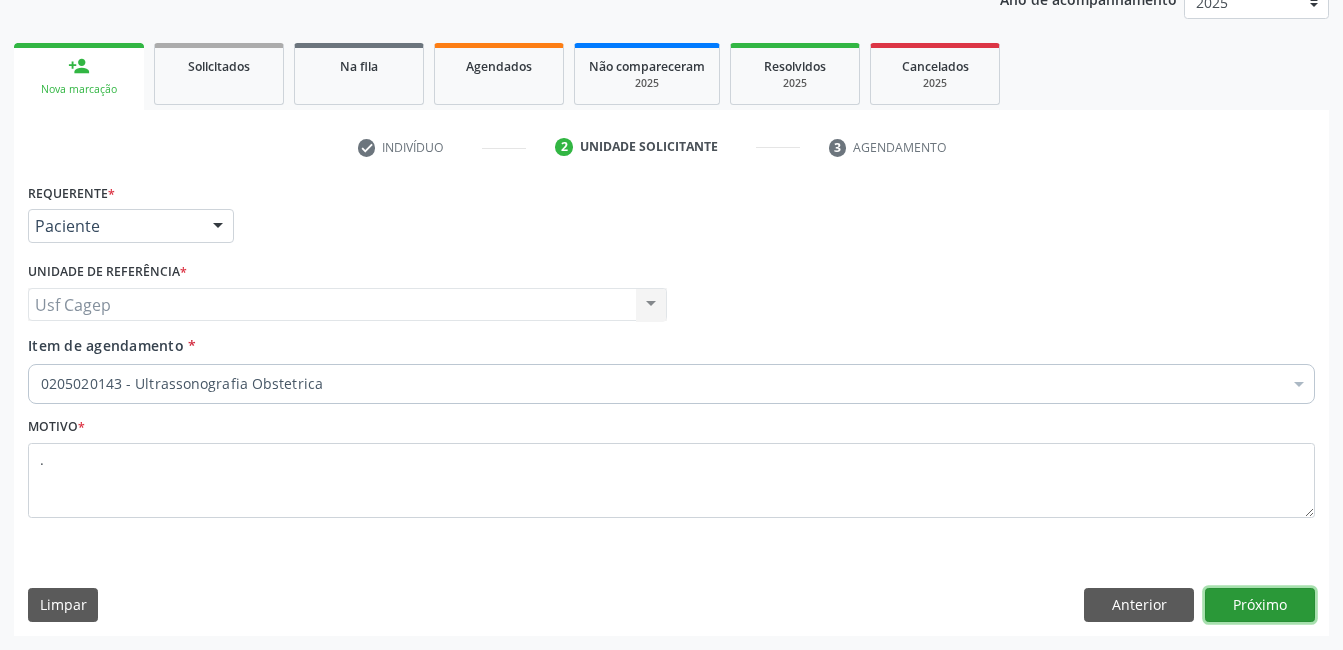 click on "Próximo" at bounding box center (1260, 605) 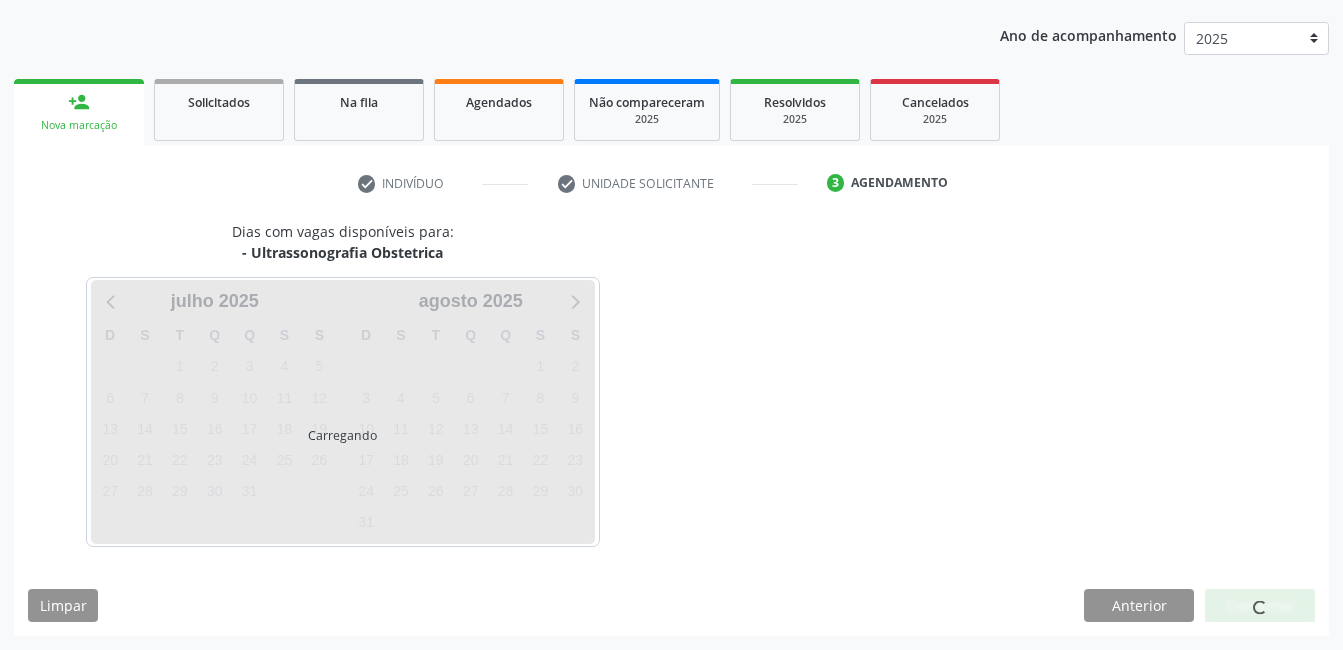 scroll, scrollTop: 220, scrollLeft: 0, axis: vertical 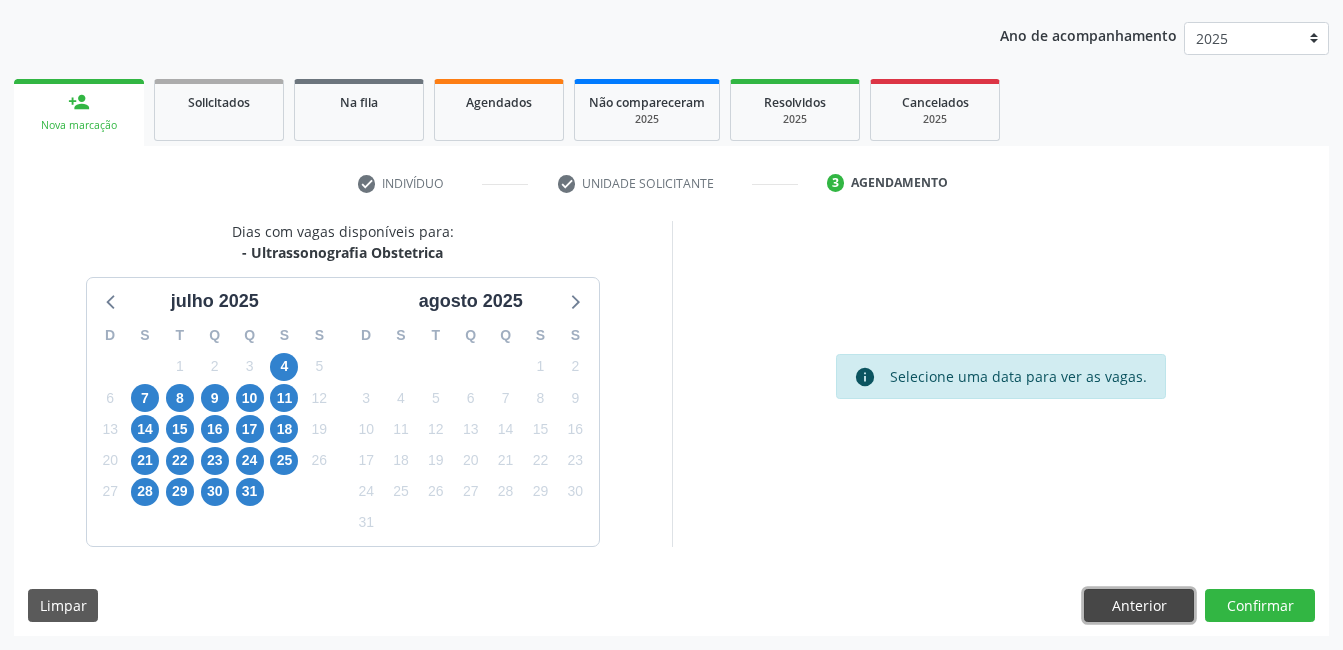 click on "Anterior" at bounding box center [1139, 606] 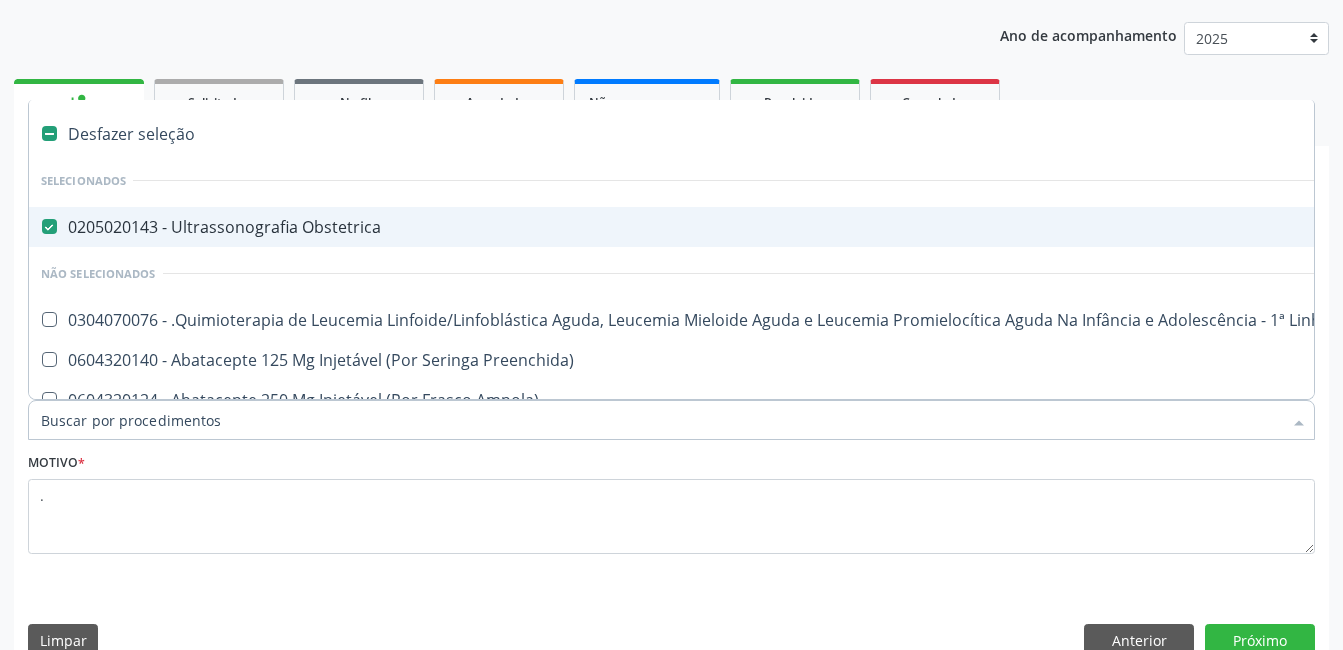 click on "Item de agendamento
*" at bounding box center (661, 420) 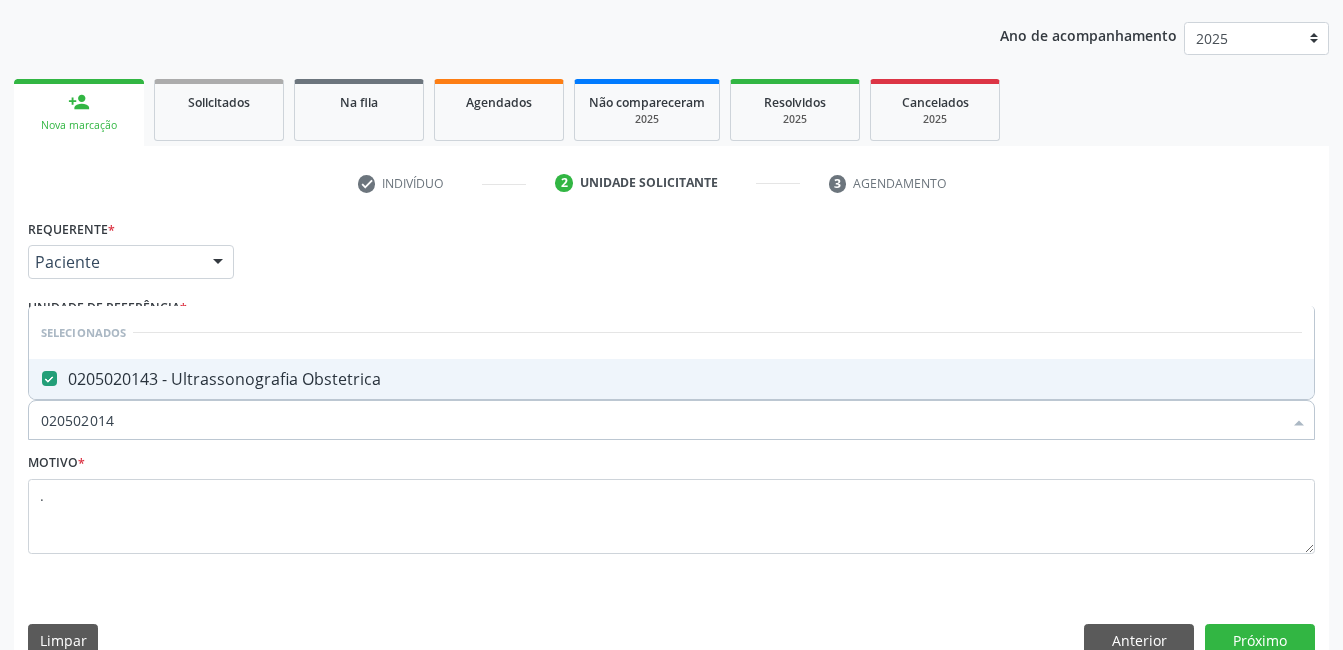 type on "0205020143" 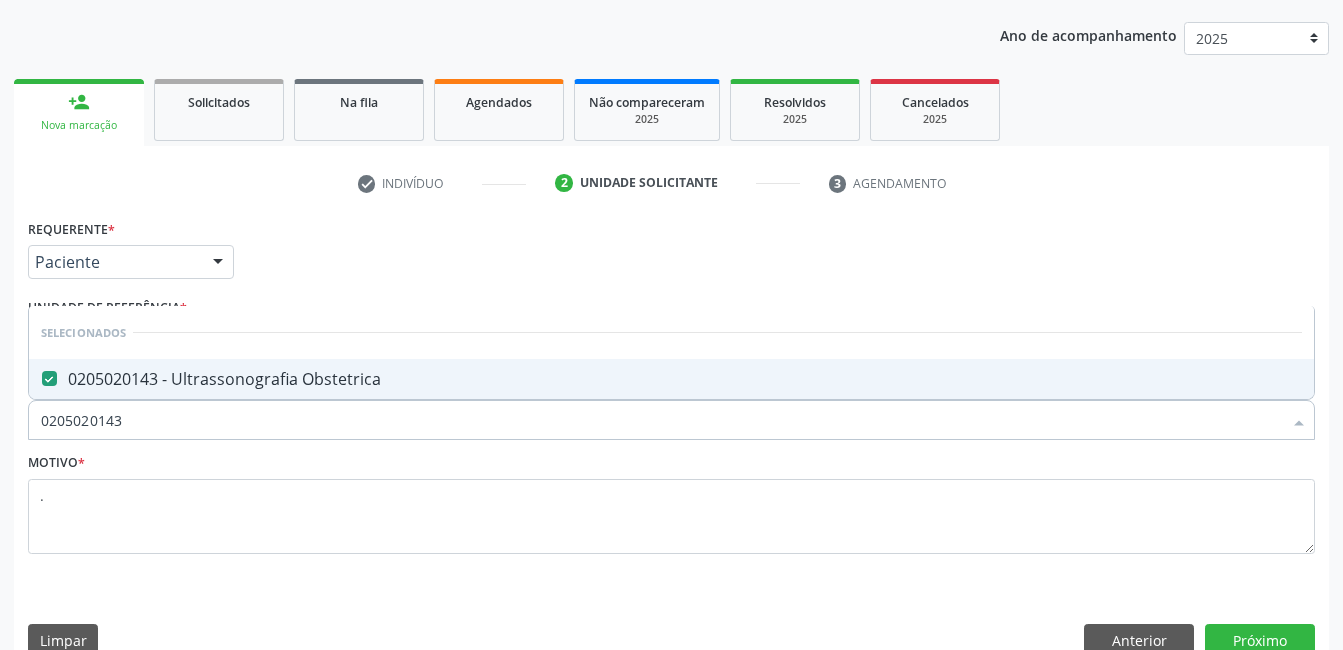 click on "0205020143 - Ultrassonografia Obstetrica" at bounding box center [671, 379] 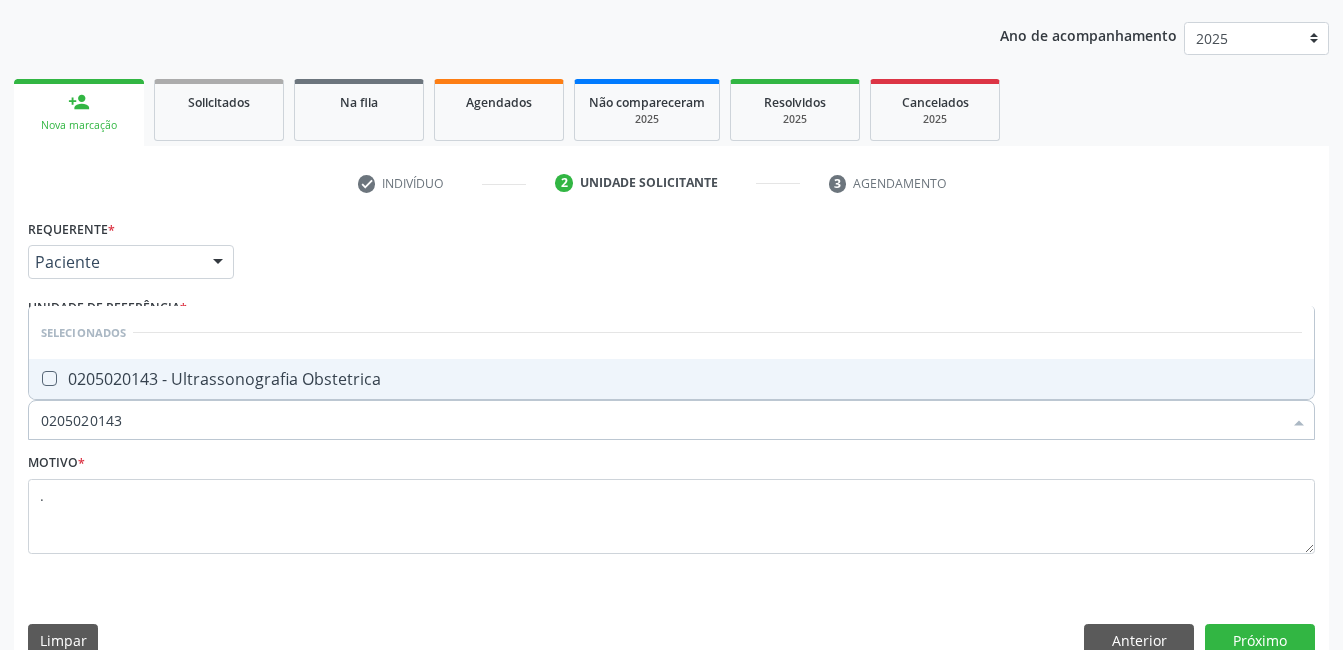 click on "0205020143 - Ultrassonografia Obstetrica" at bounding box center [671, 379] 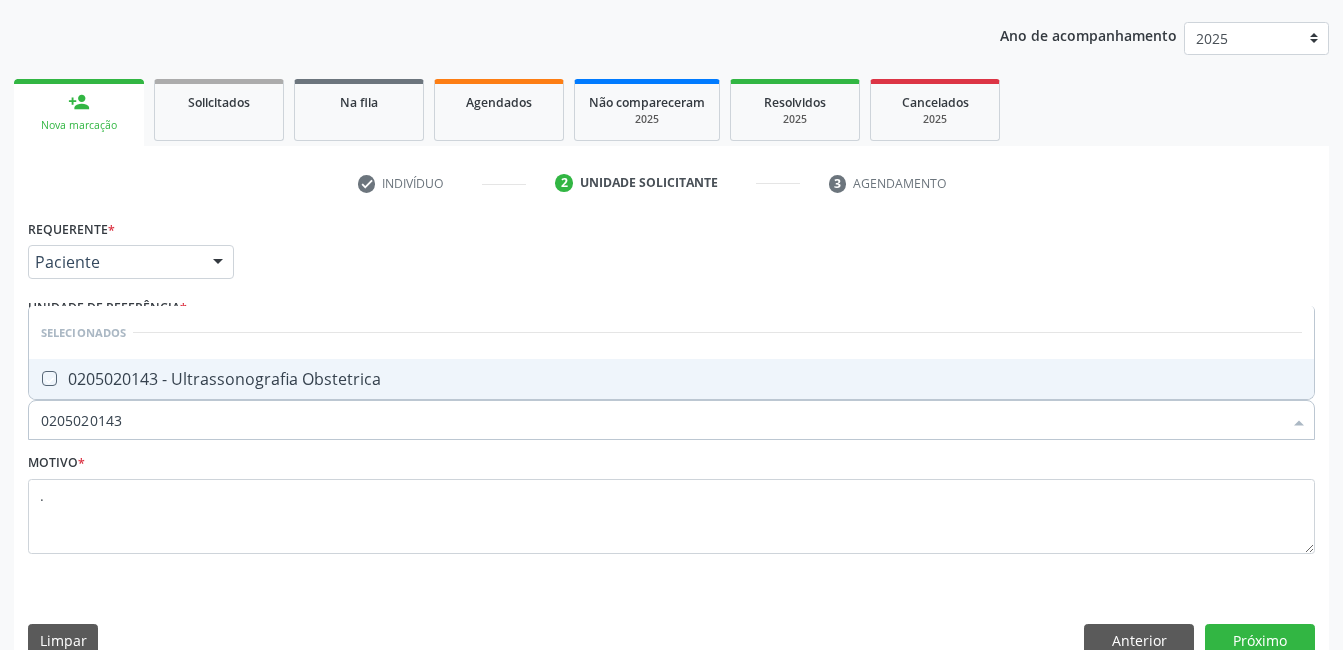 checkbox on "true" 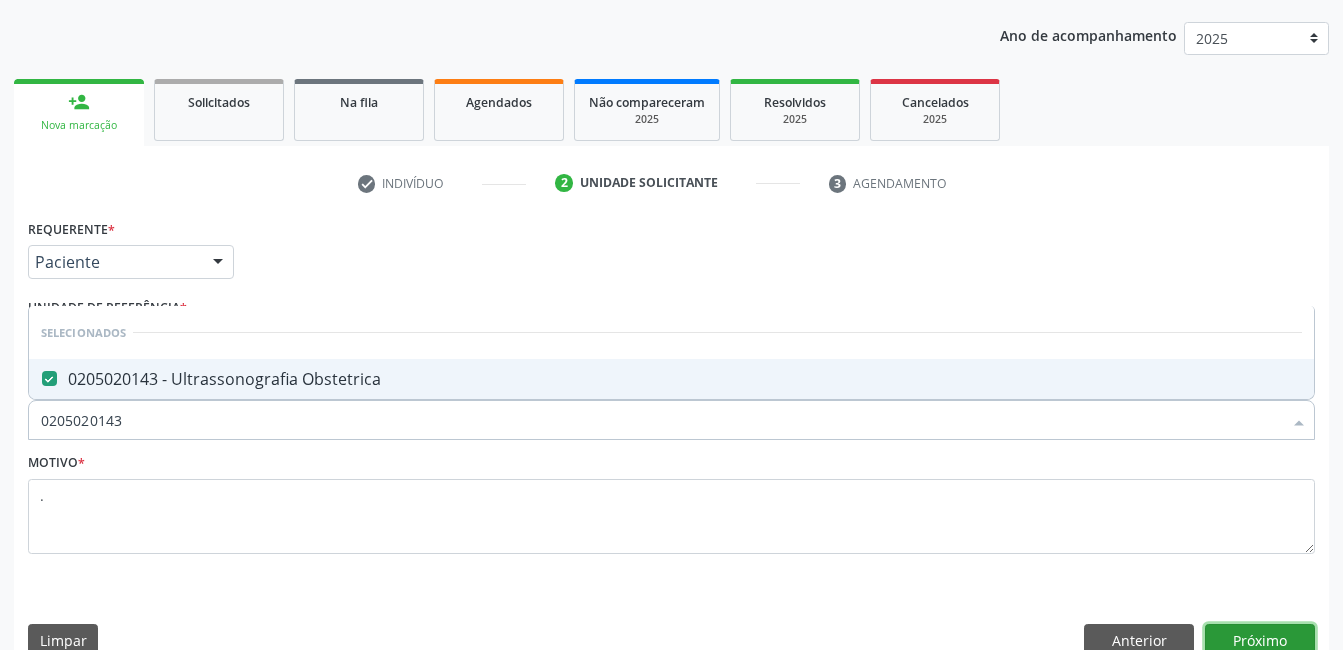click on "Próximo" at bounding box center [1260, 641] 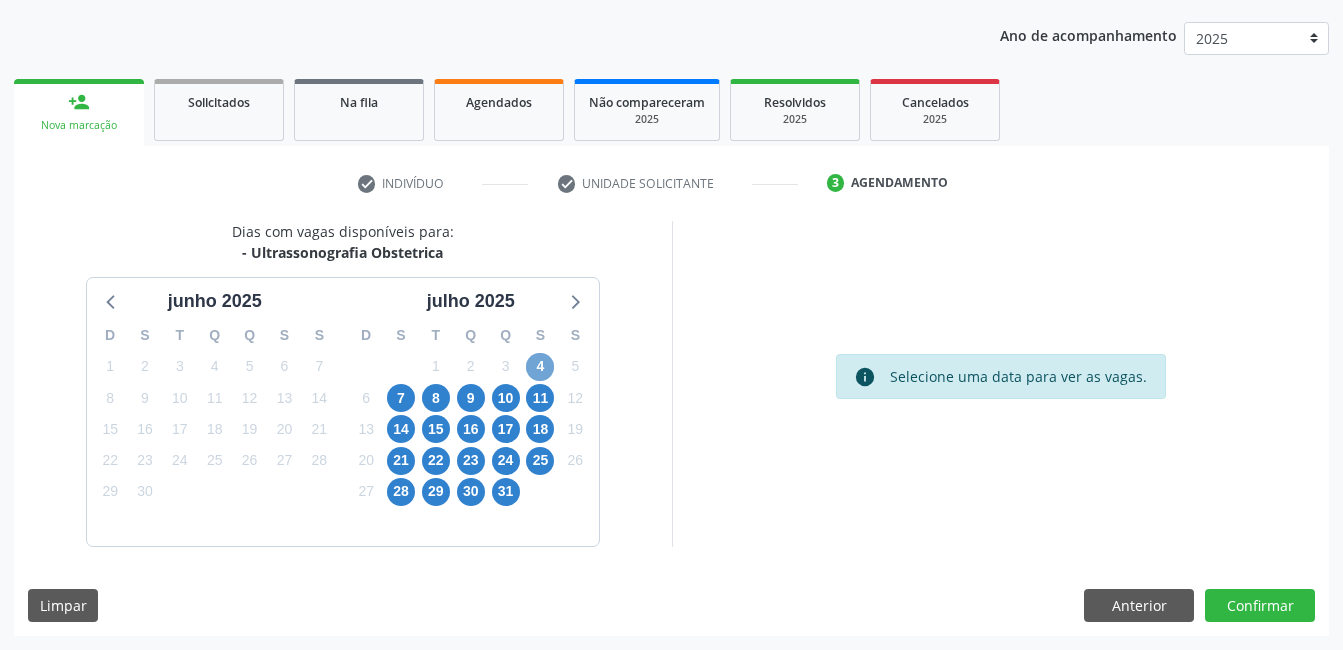 click on "4" at bounding box center (540, 367) 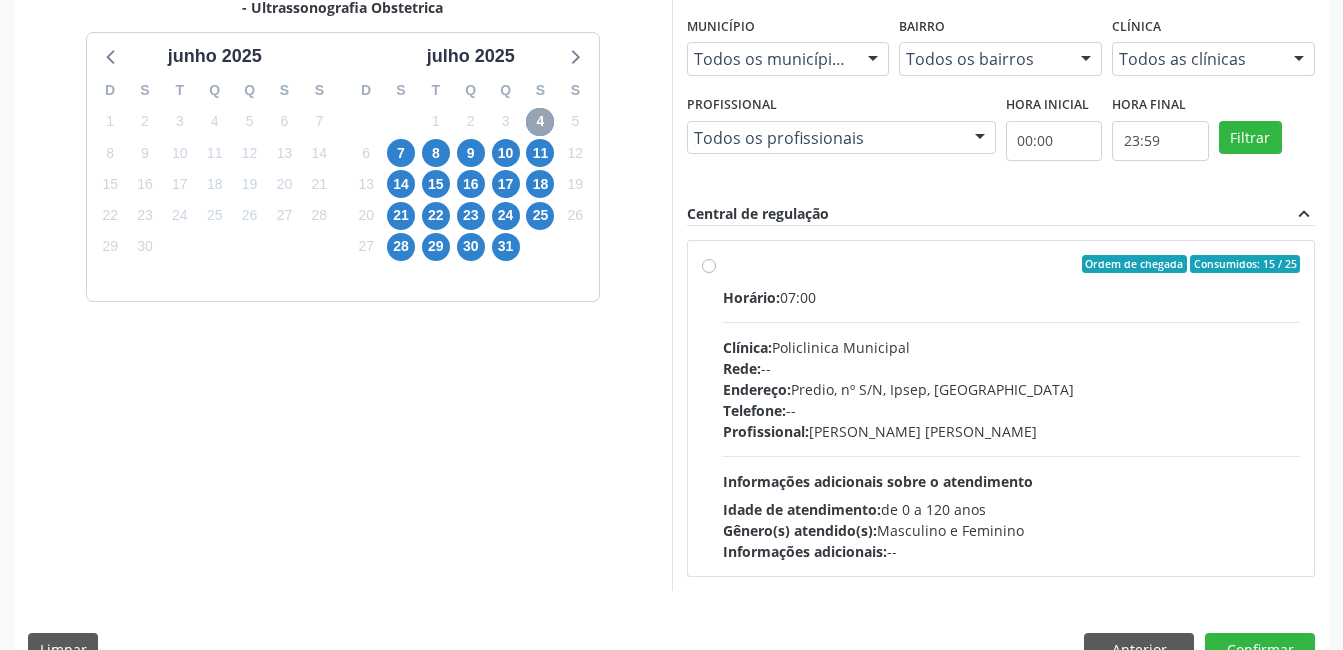 scroll, scrollTop: 509, scrollLeft: 0, axis: vertical 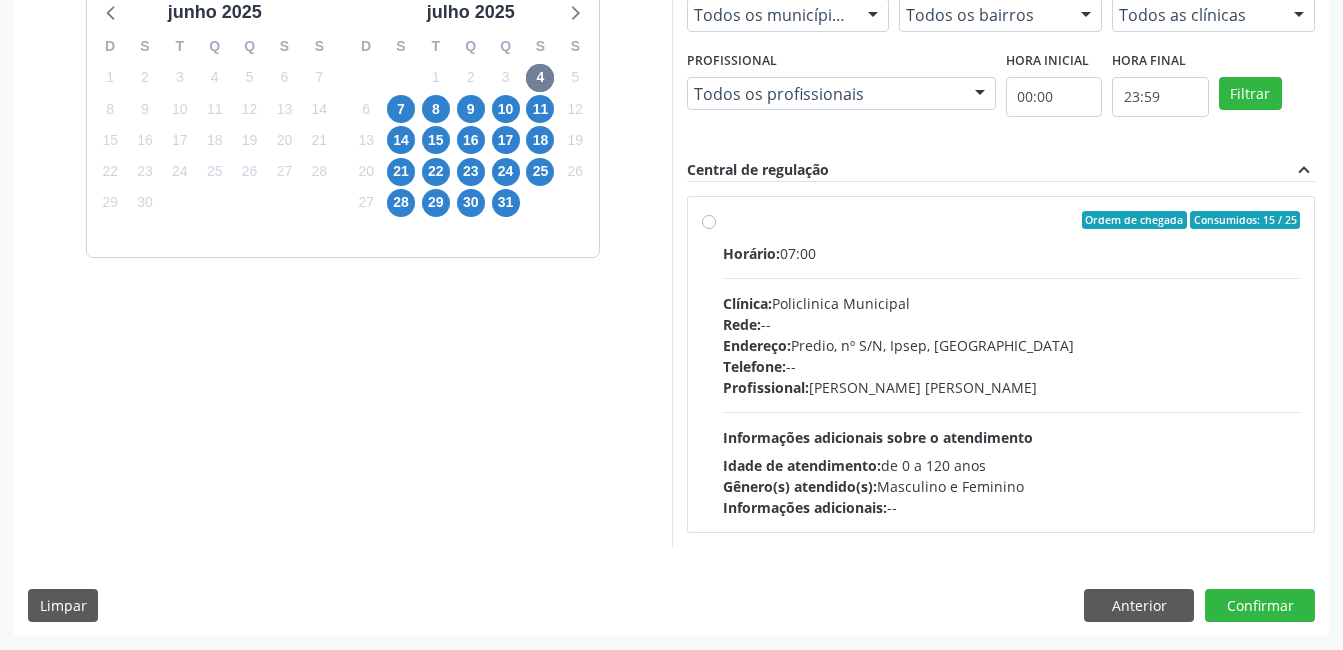 click on "Endereço:   Predio, nº S/N, Ipsep, Serra Talhada - PE" at bounding box center [1012, 345] 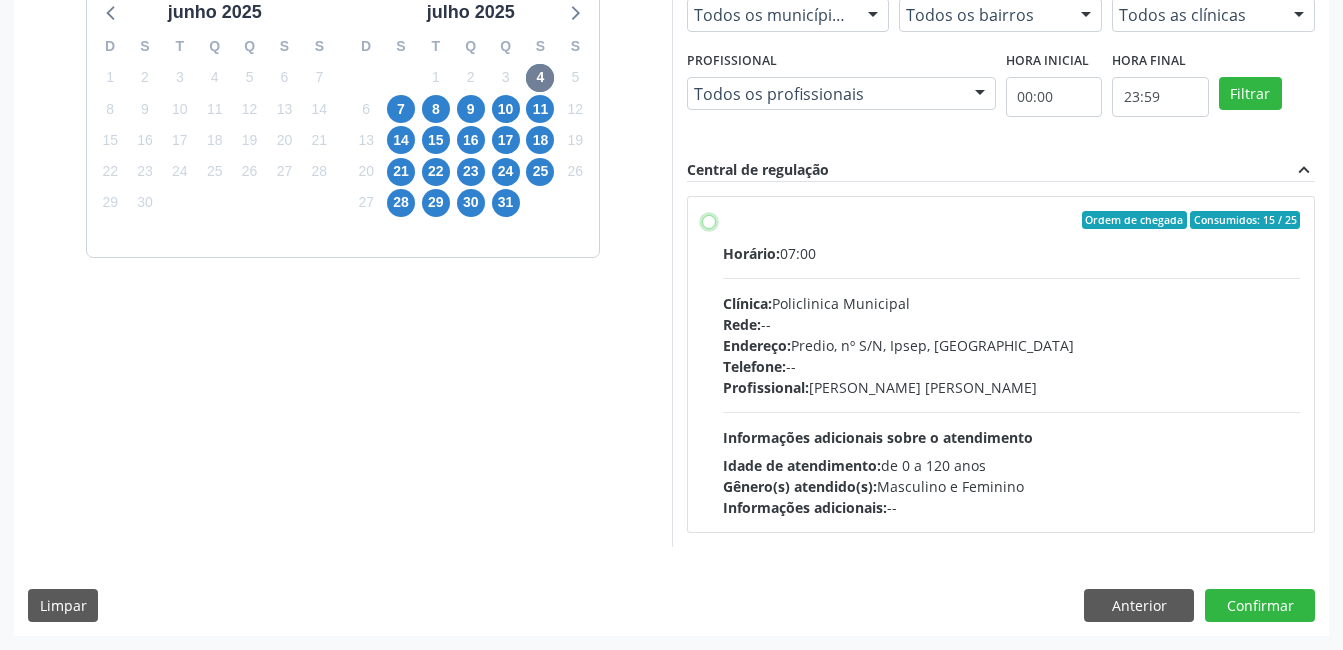 click on "Ordem de chegada
Consumidos: 15 / 25
Horário:   07:00
Clínica:  Policlinica Municipal
Rede:
--
Endereço:   Predio, nº S/N, Ipsep, Serra Talhada - PE
Telefone:   --
Profissional:
Maira Cavalcanti Lima Barros
Informações adicionais sobre o atendimento
Idade de atendimento:
de 0 a 120 anos
Gênero(s) atendido(s):
Masculino e Feminino
Informações adicionais:
--" at bounding box center (709, 220) 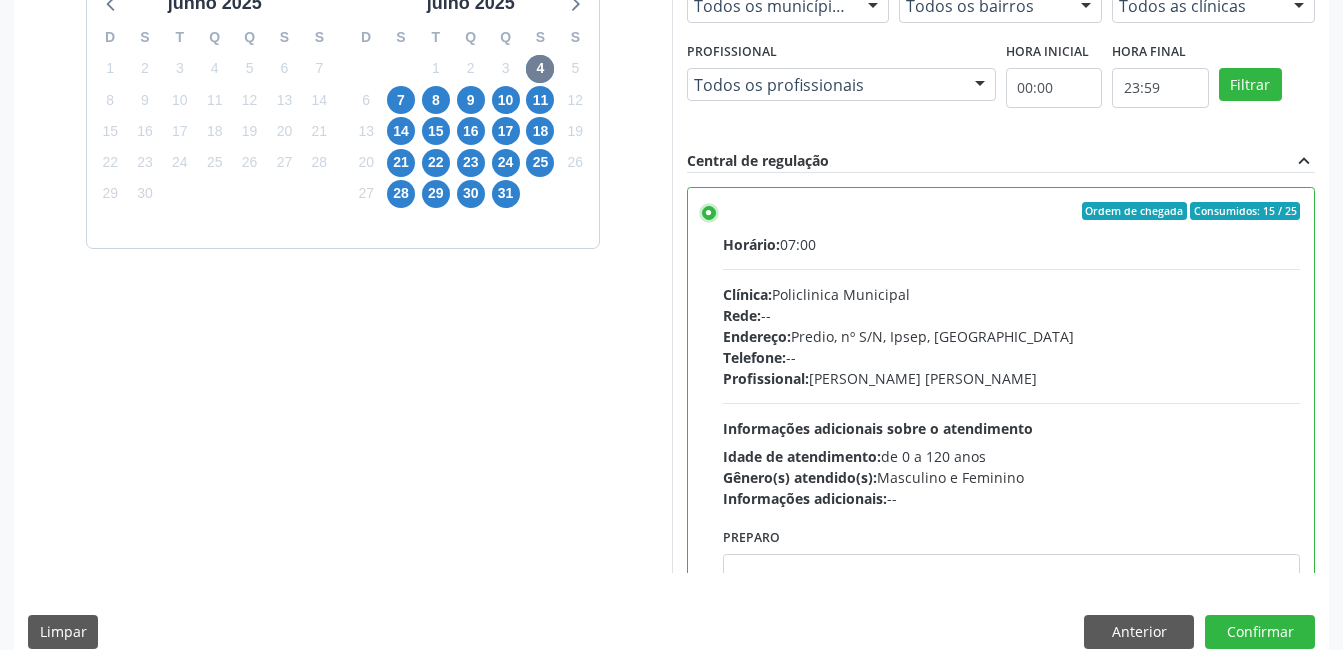 scroll, scrollTop: 545, scrollLeft: 0, axis: vertical 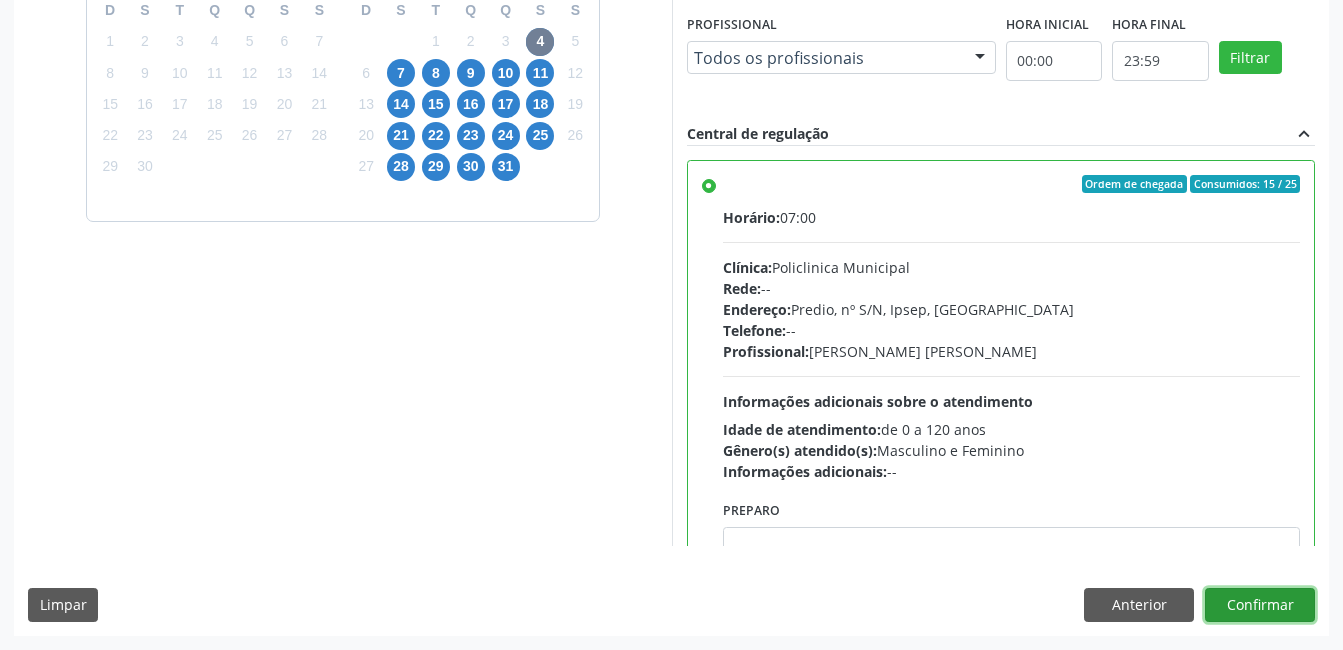click on "Confirmar" at bounding box center [1260, 605] 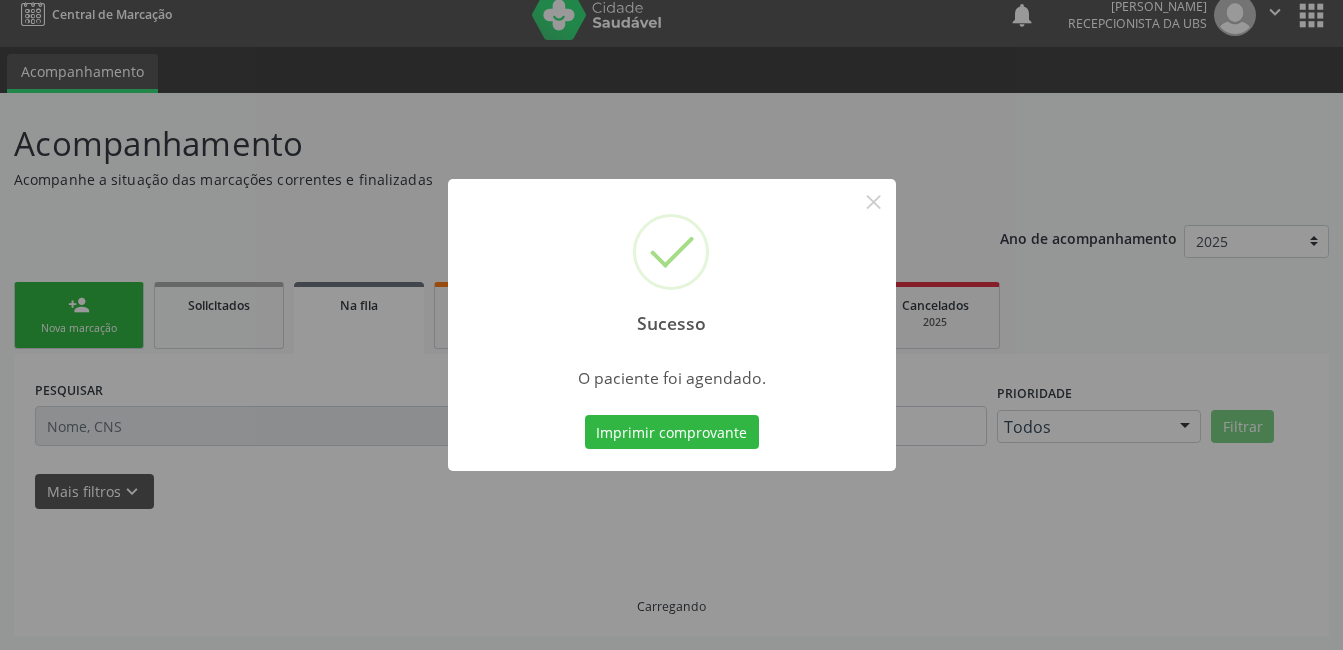 scroll, scrollTop: 17, scrollLeft: 0, axis: vertical 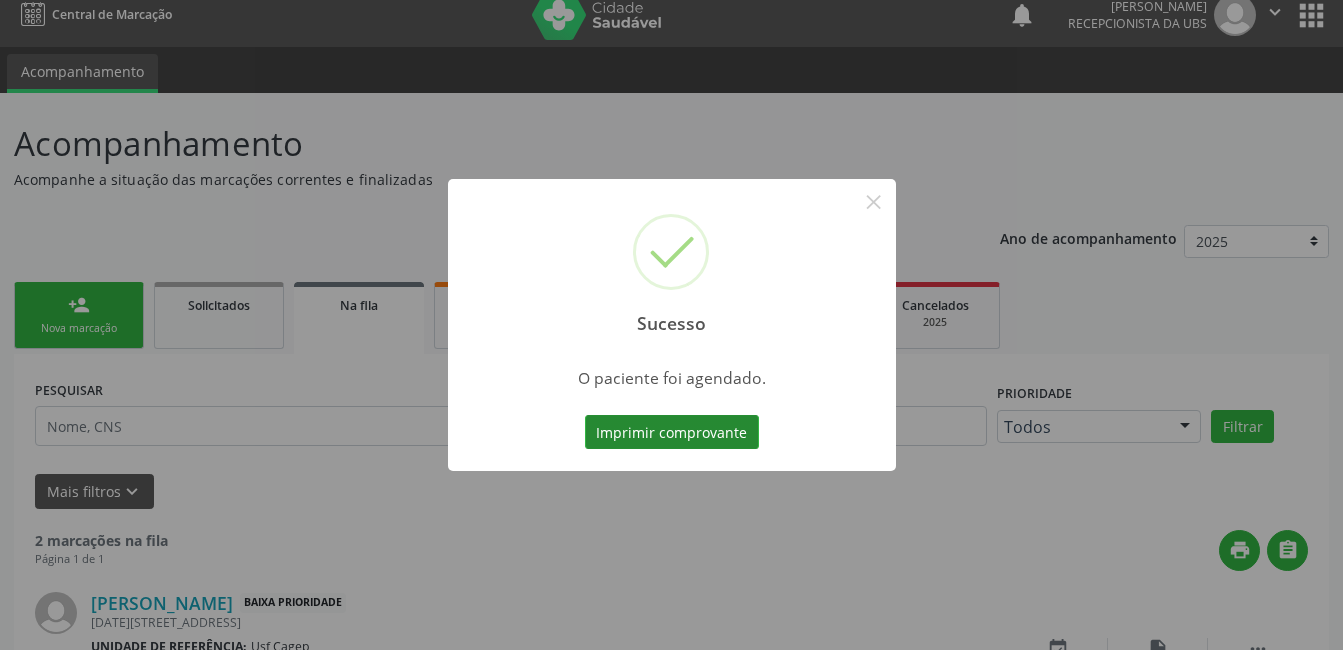click on "Imprimir comprovante" at bounding box center [672, 432] 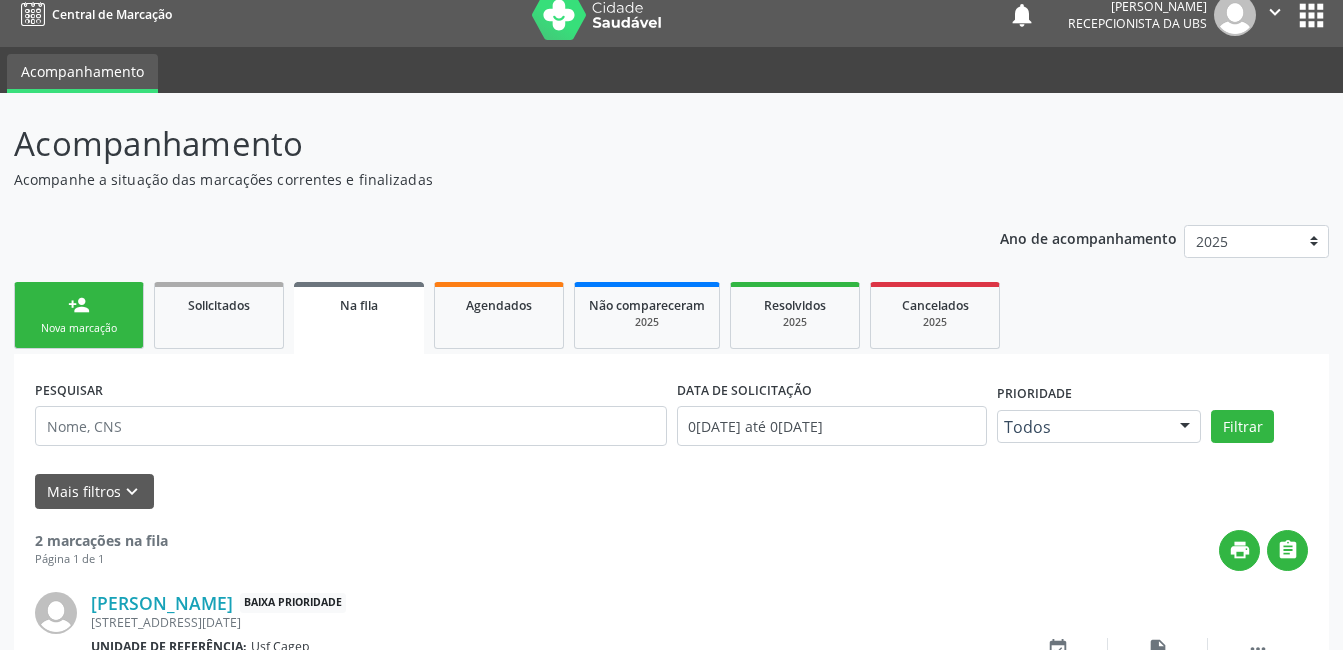 scroll, scrollTop: 17, scrollLeft: 0, axis: vertical 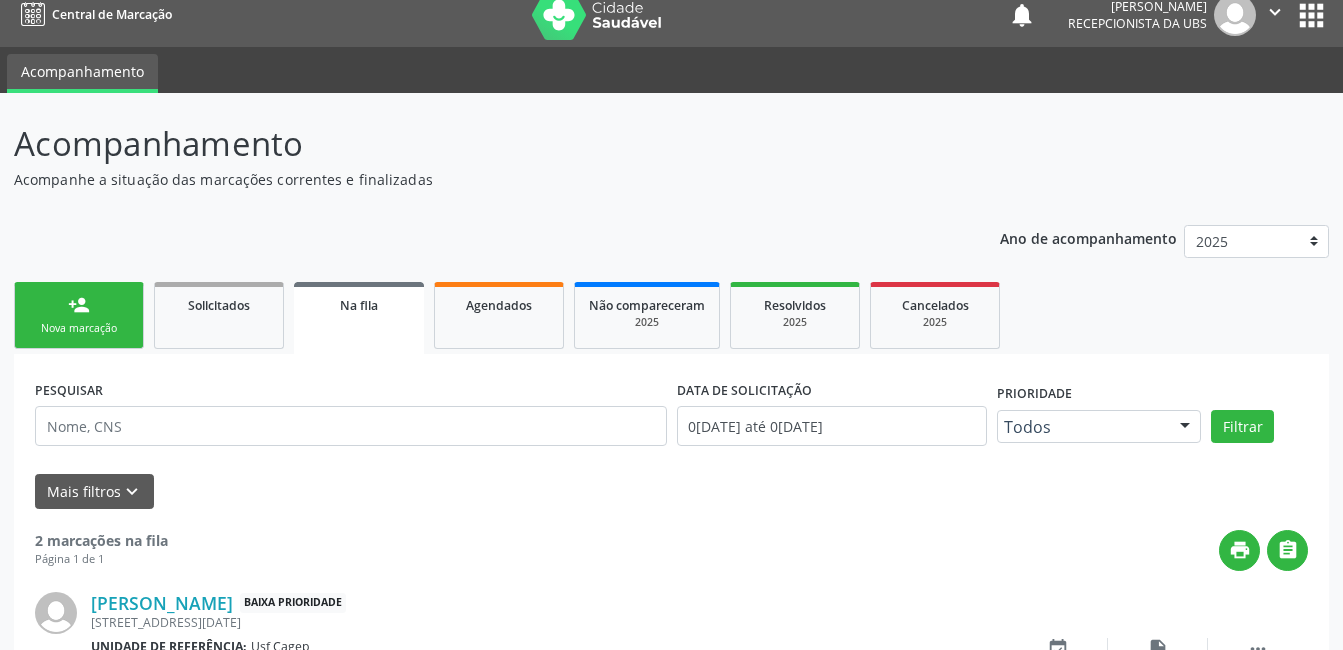 drag, startPoint x: 121, startPoint y: 329, endPoint x: 69, endPoint y: 314, distance: 54.120235 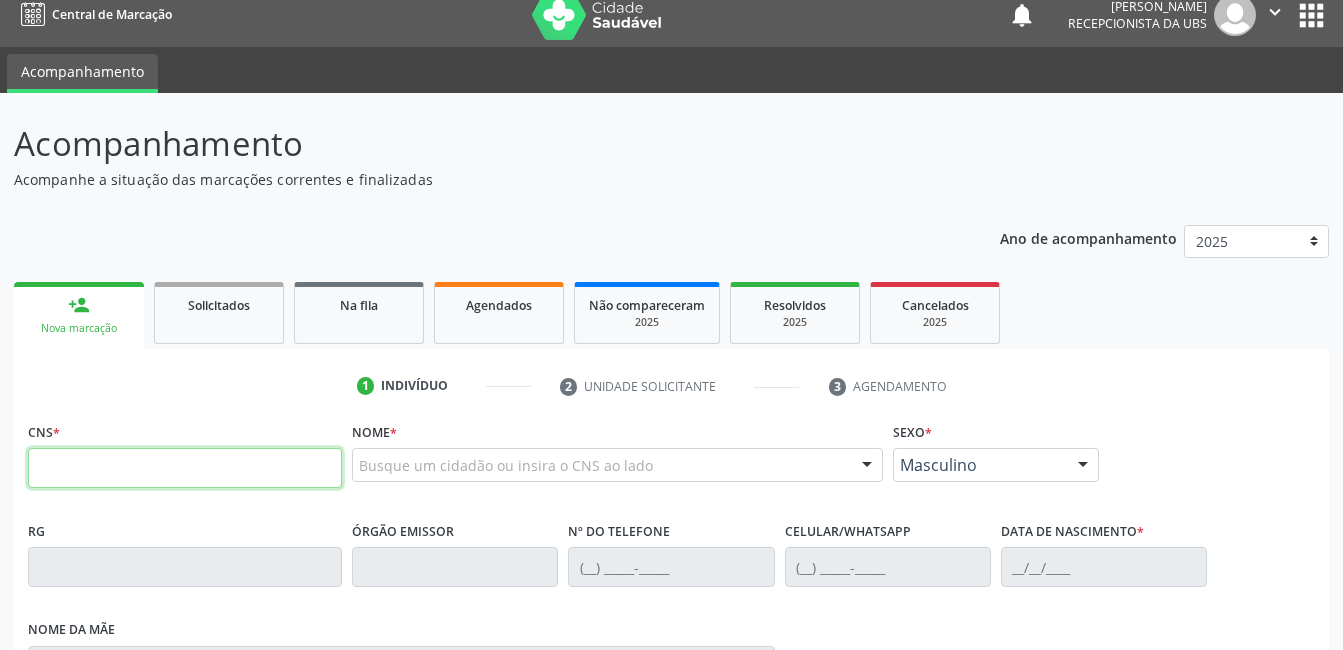 click at bounding box center [185, 468] 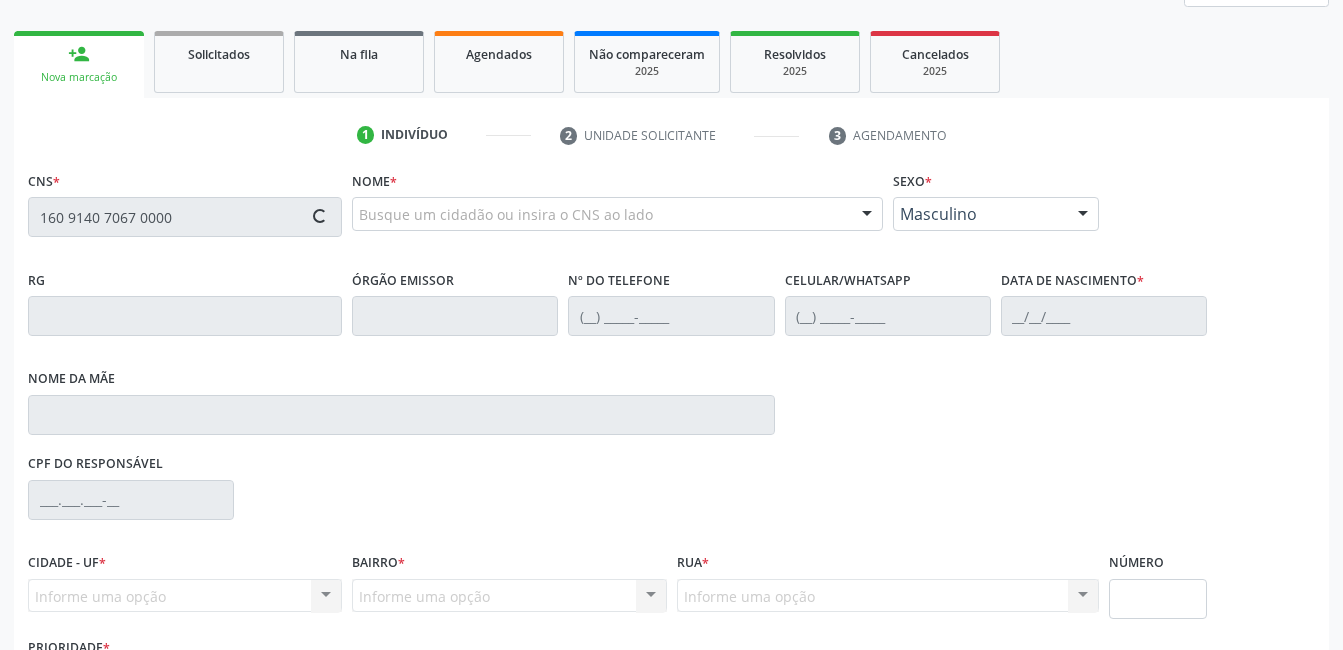 scroll, scrollTop: 420, scrollLeft: 0, axis: vertical 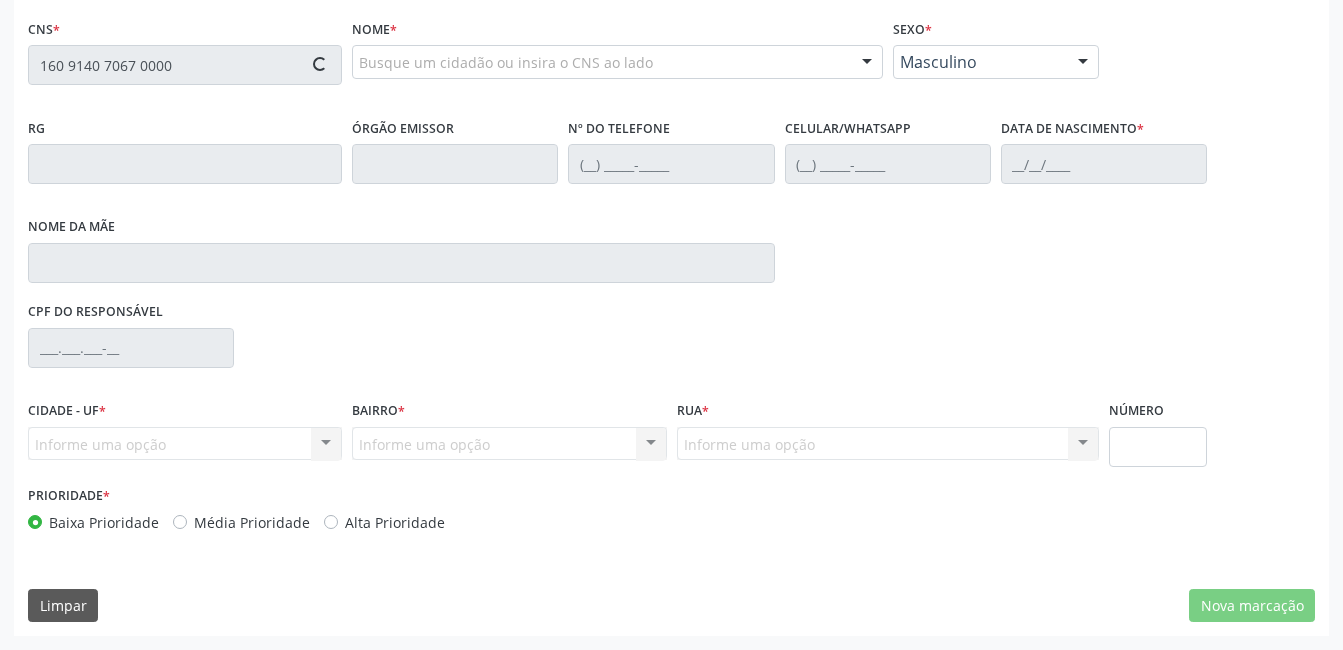 type on "160 9140 7067 0000" 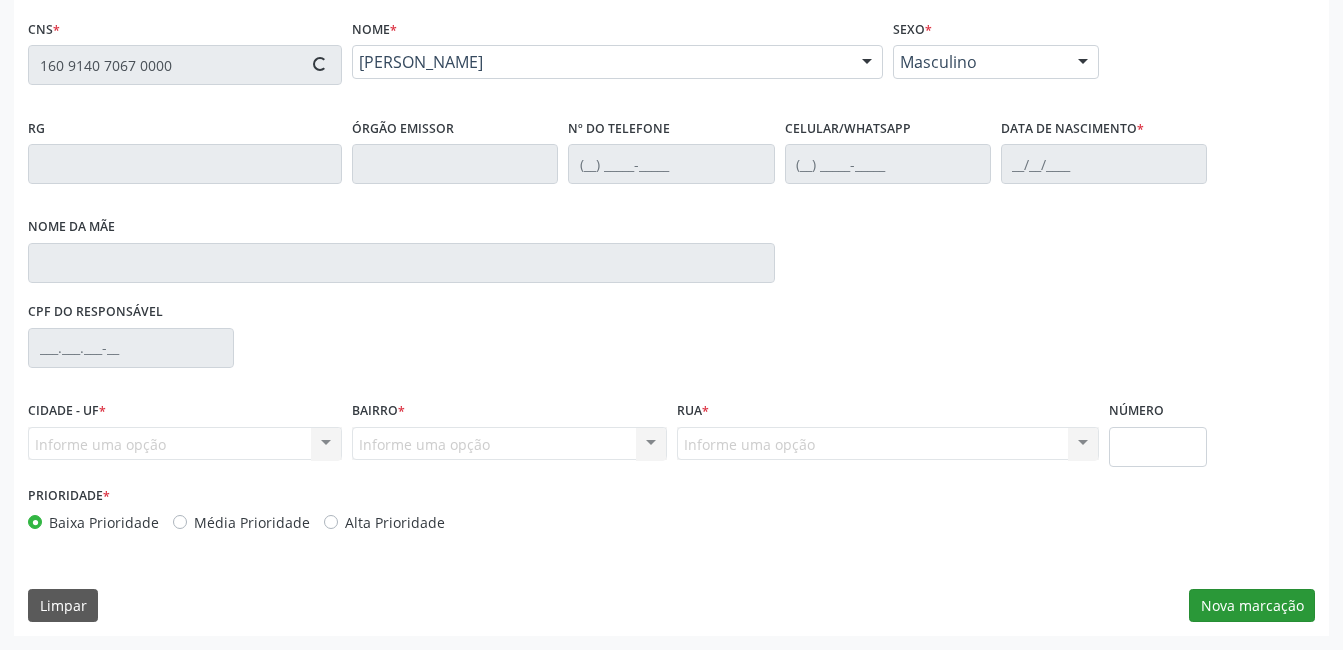 type on "[PHONE_NUMBER]" 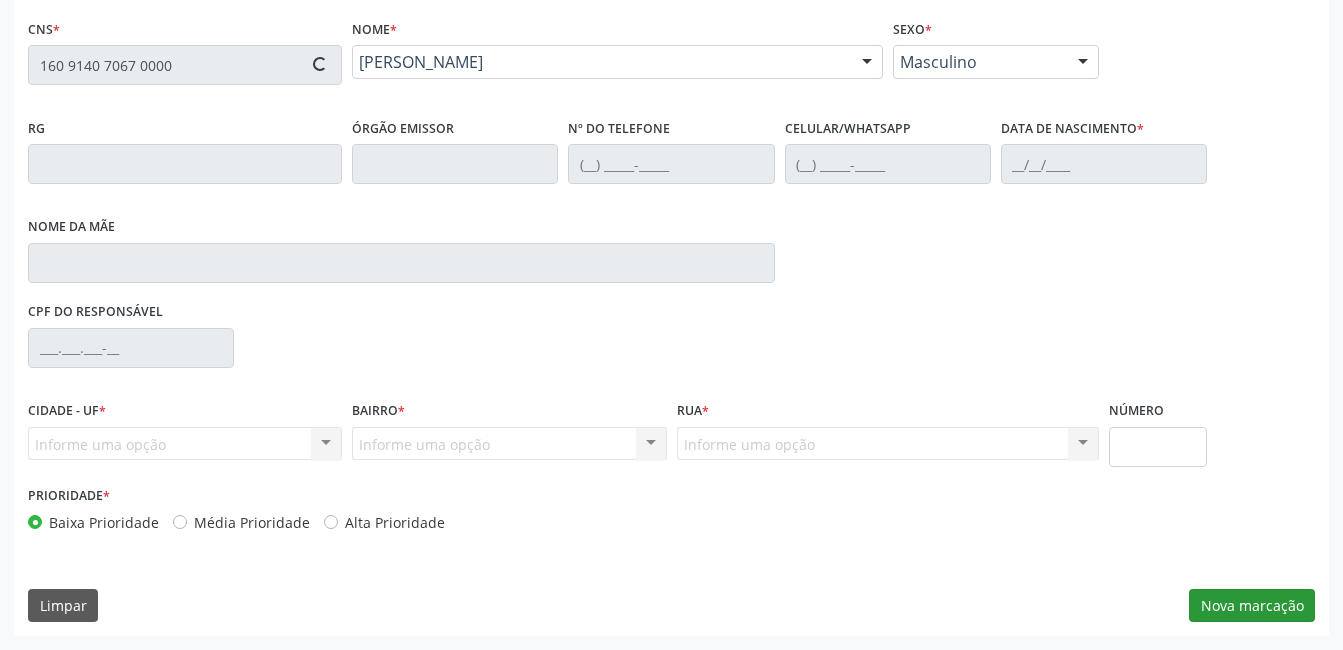 type on "[PHONE_NUMBER]" 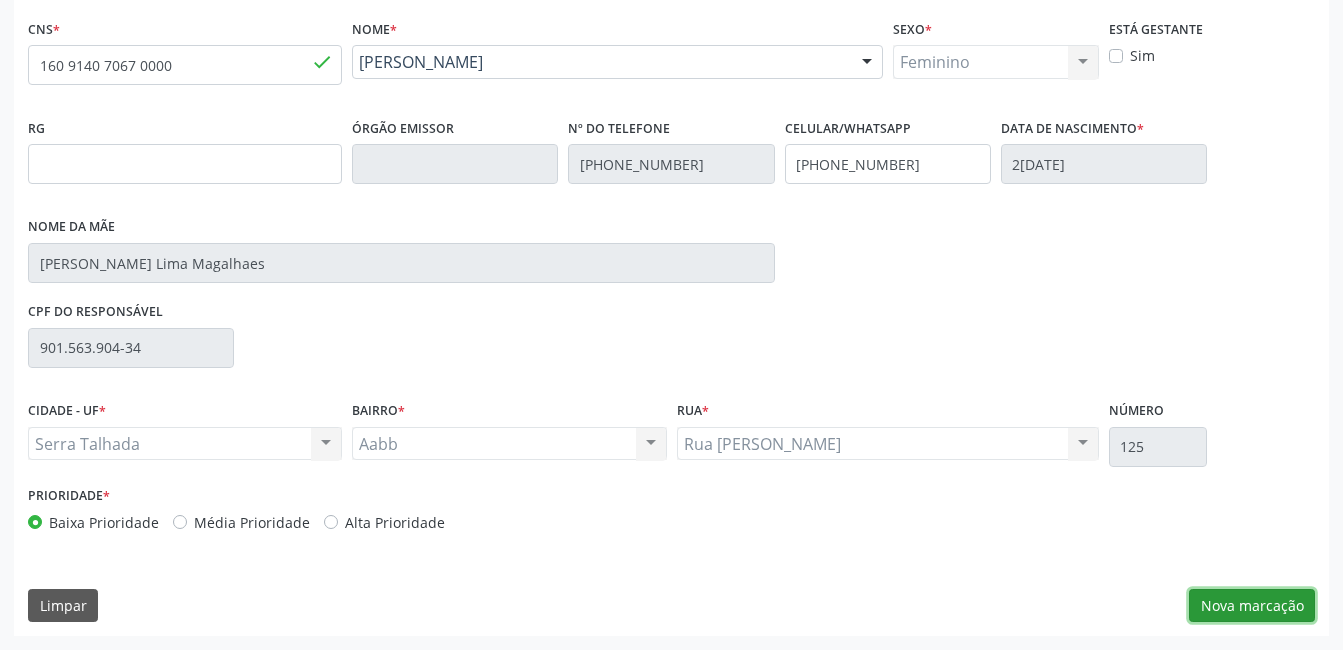 click on "Nova marcação" at bounding box center [1252, 606] 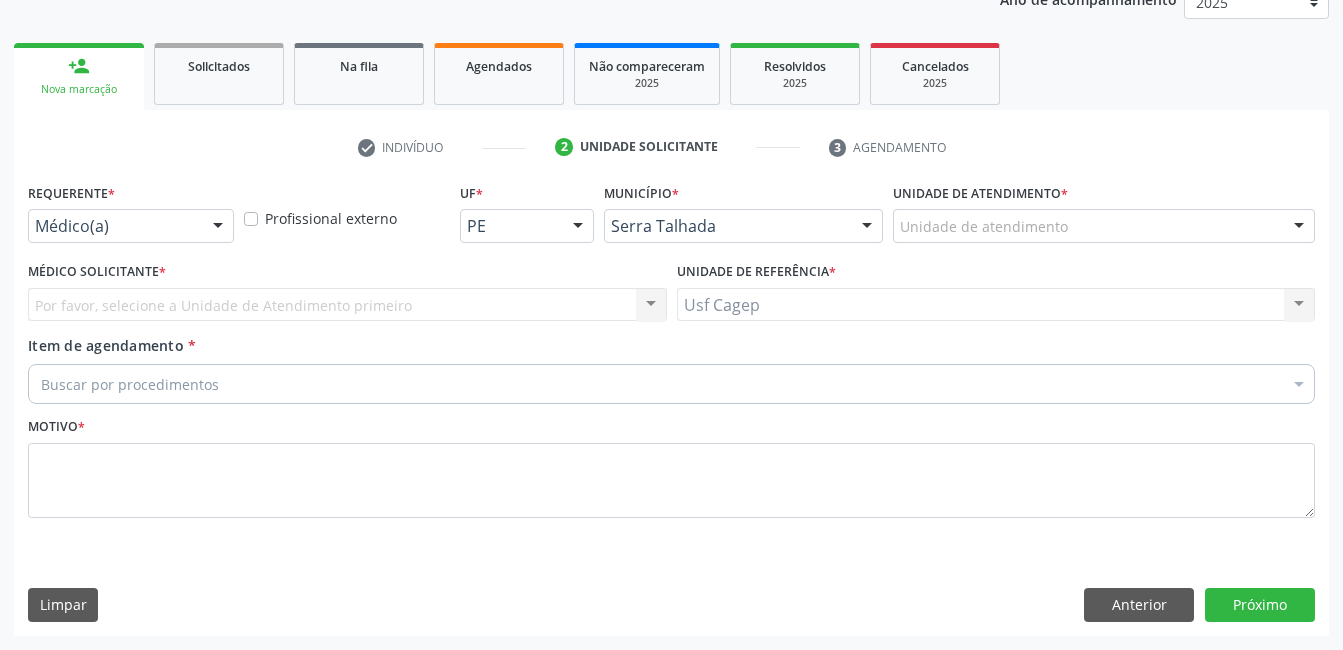 scroll, scrollTop: 256, scrollLeft: 0, axis: vertical 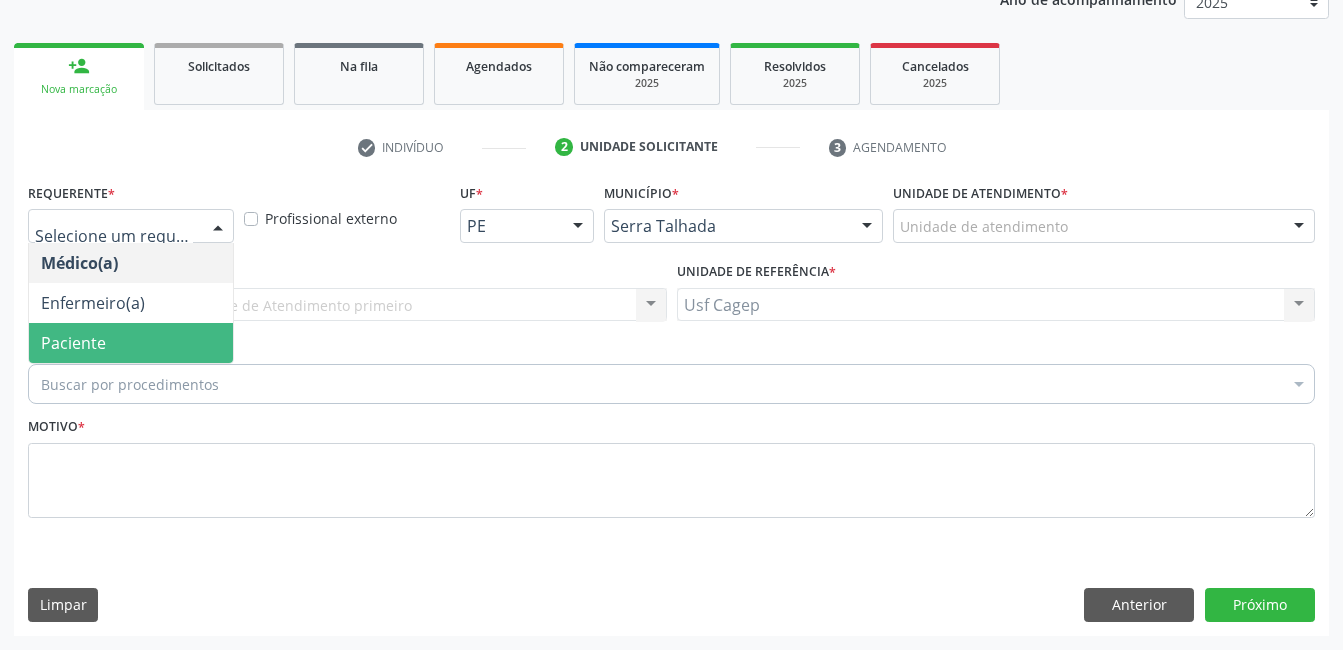 click on "Paciente" at bounding box center [131, 343] 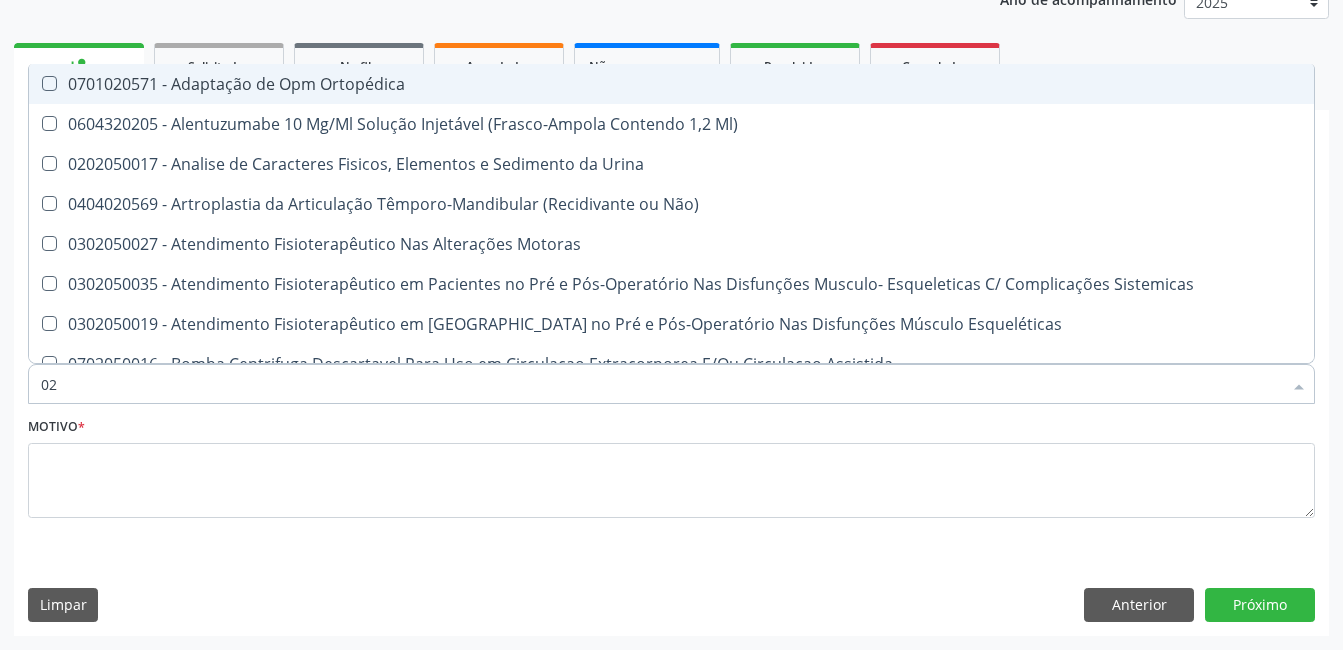 type on "0" 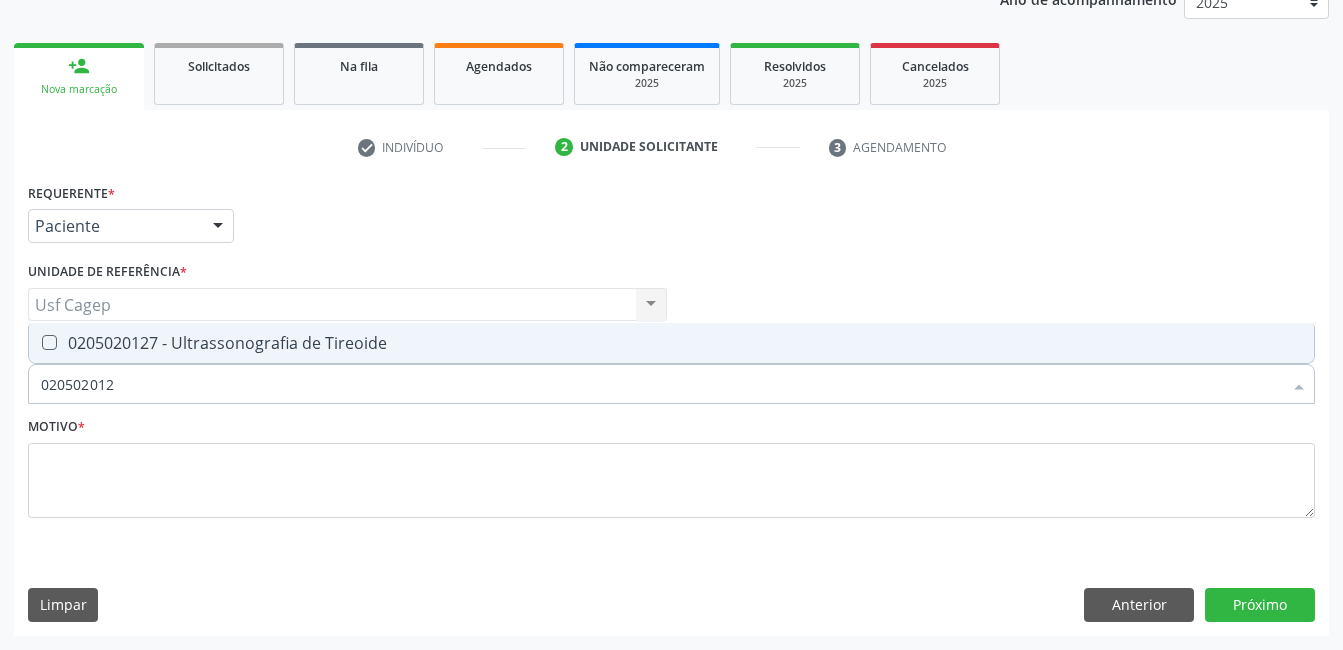 type on "0205020127" 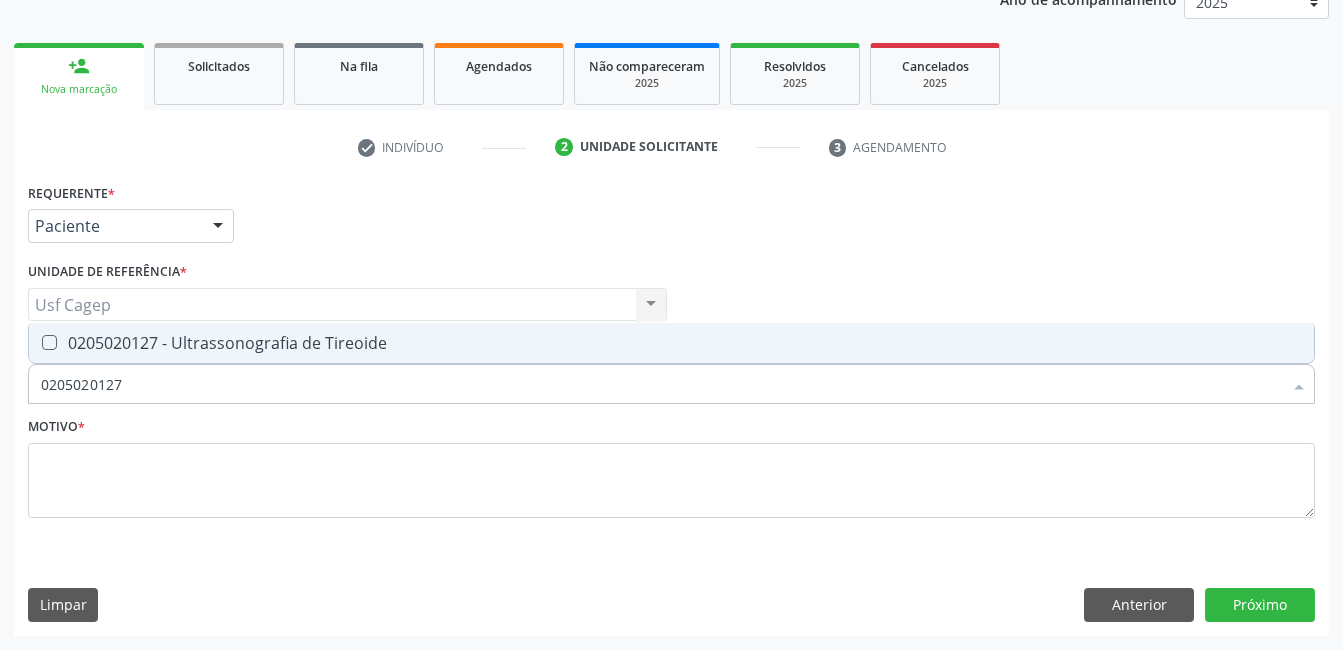 click on "0205020127 - Ultrassonografia de Tireoide" at bounding box center (671, 343) 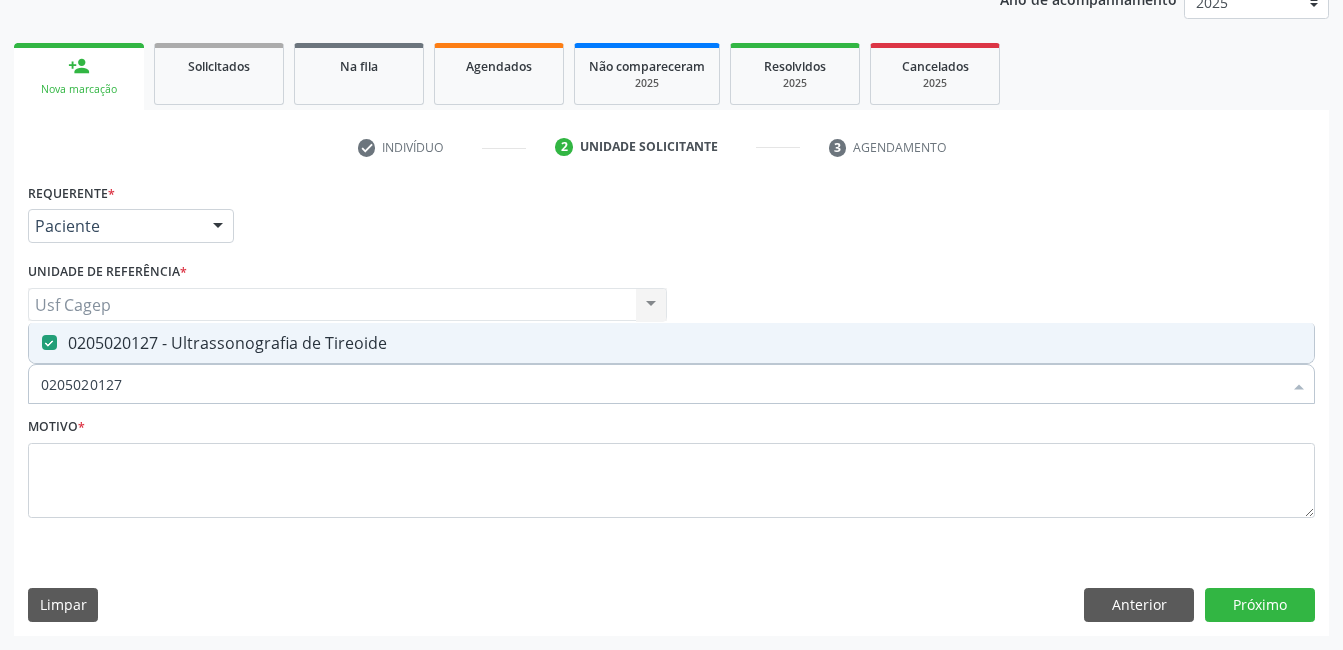 drag, startPoint x: 248, startPoint y: 382, endPoint x: 257, endPoint y: 393, distance: 14.21267 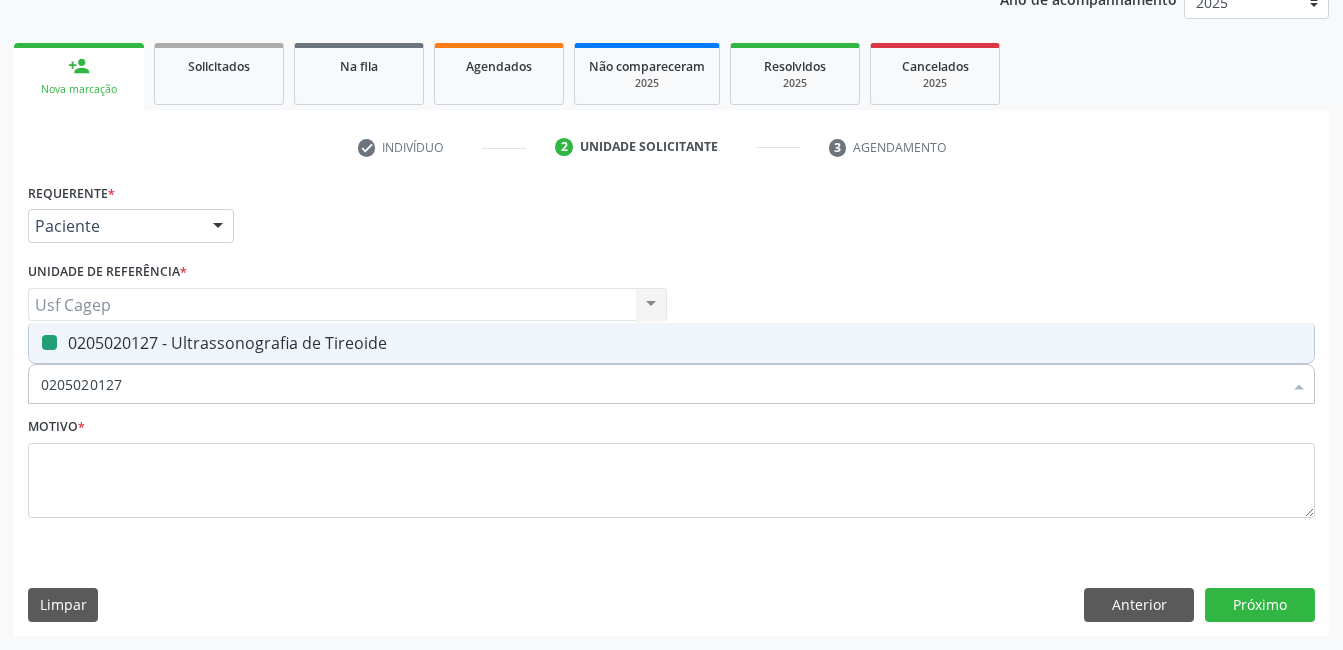 checkbox on "false" 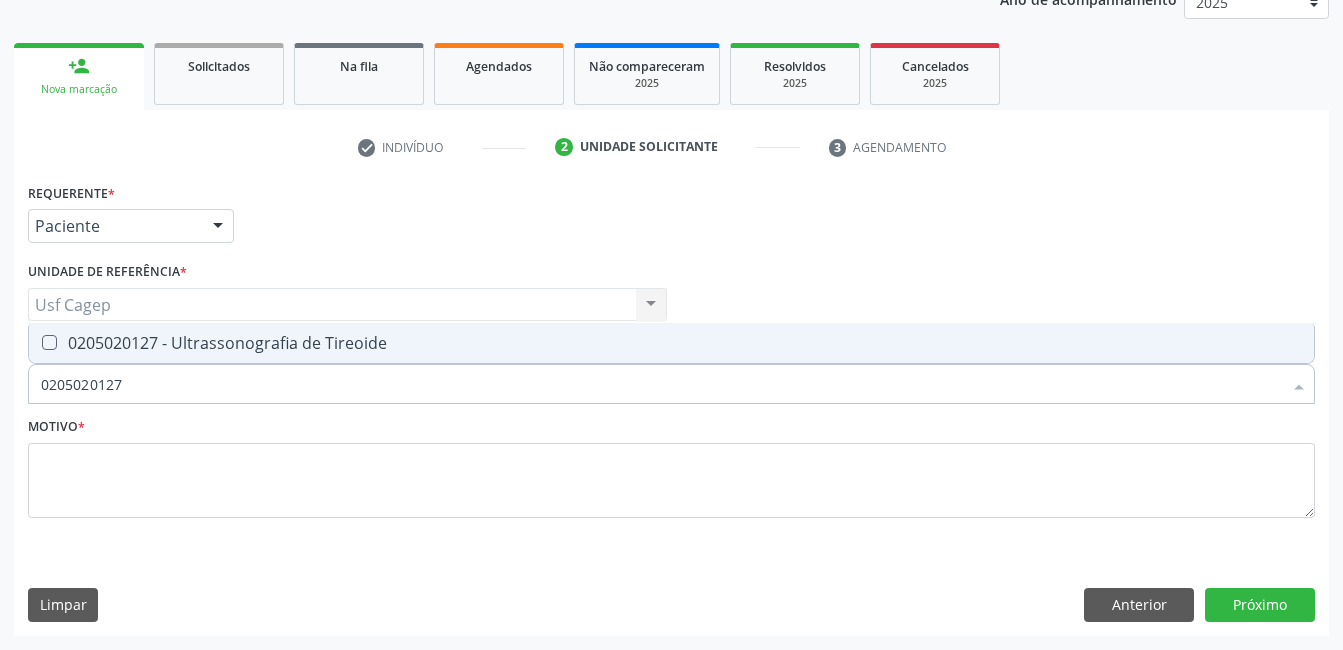 click on "0205020127" at bounding box center (661, 384) 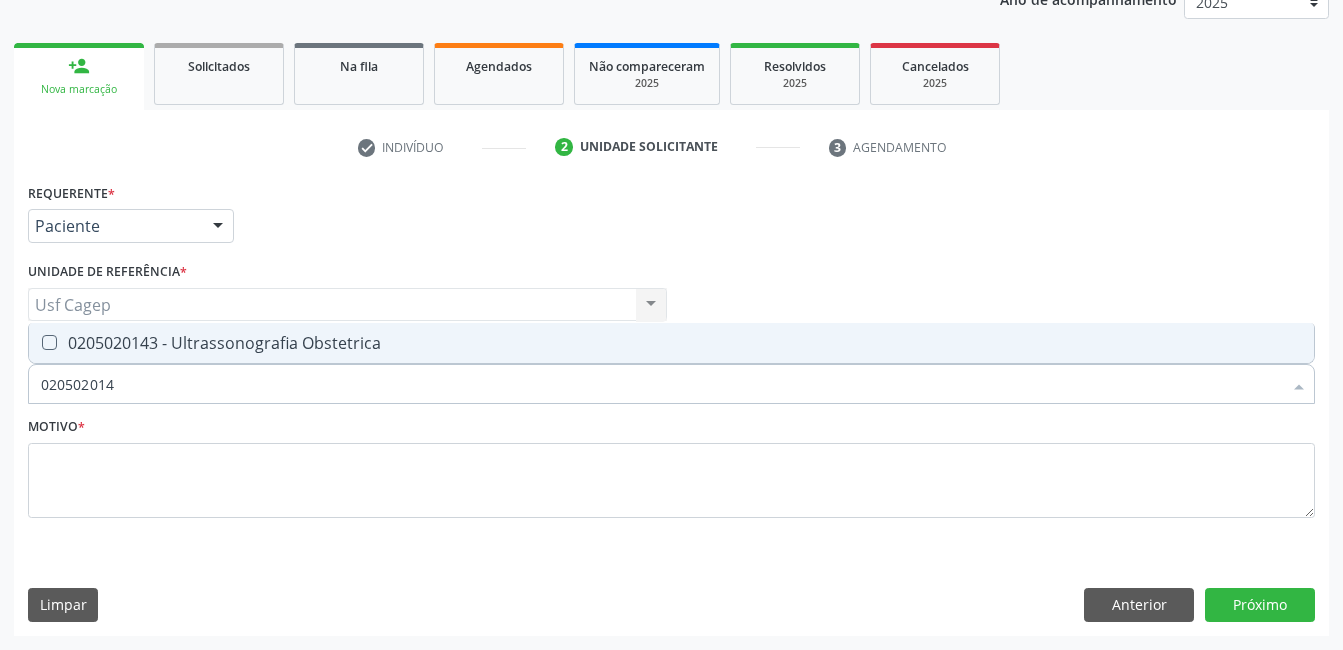type on "0205020143" 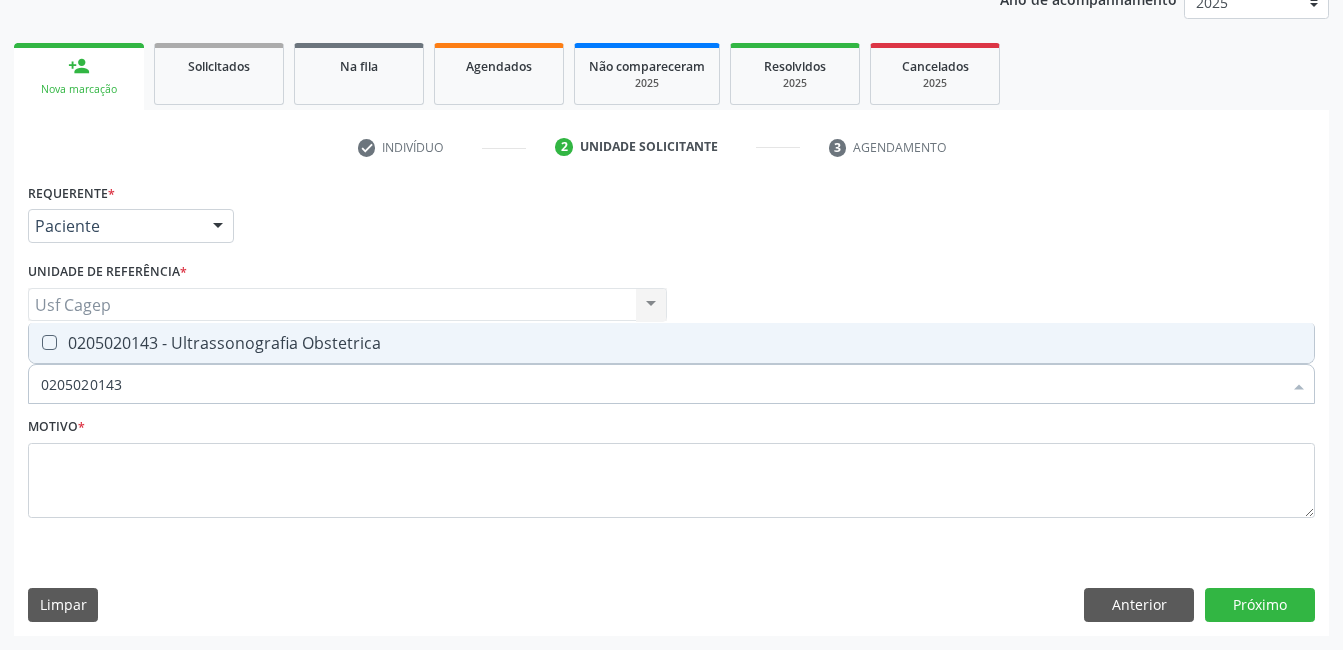 click on "0205020143 - Ultrassonografia Obstetrica" at bounding box center [671, 343] 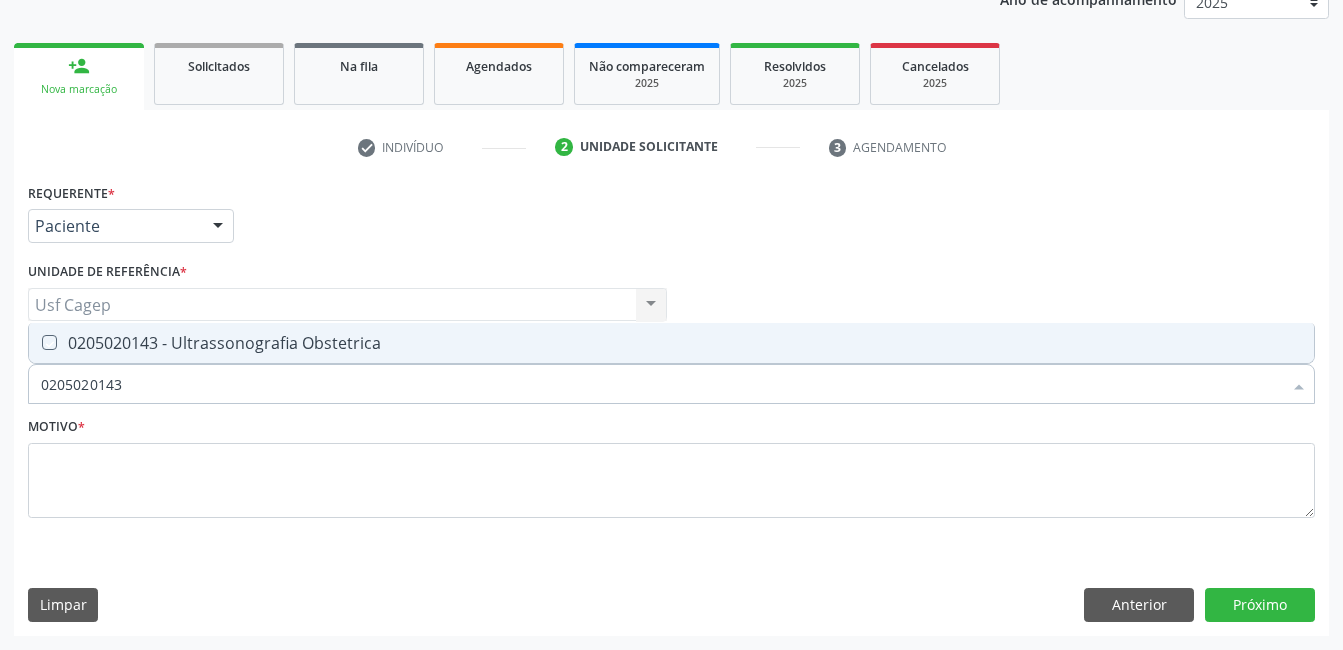 checkbox on "true" 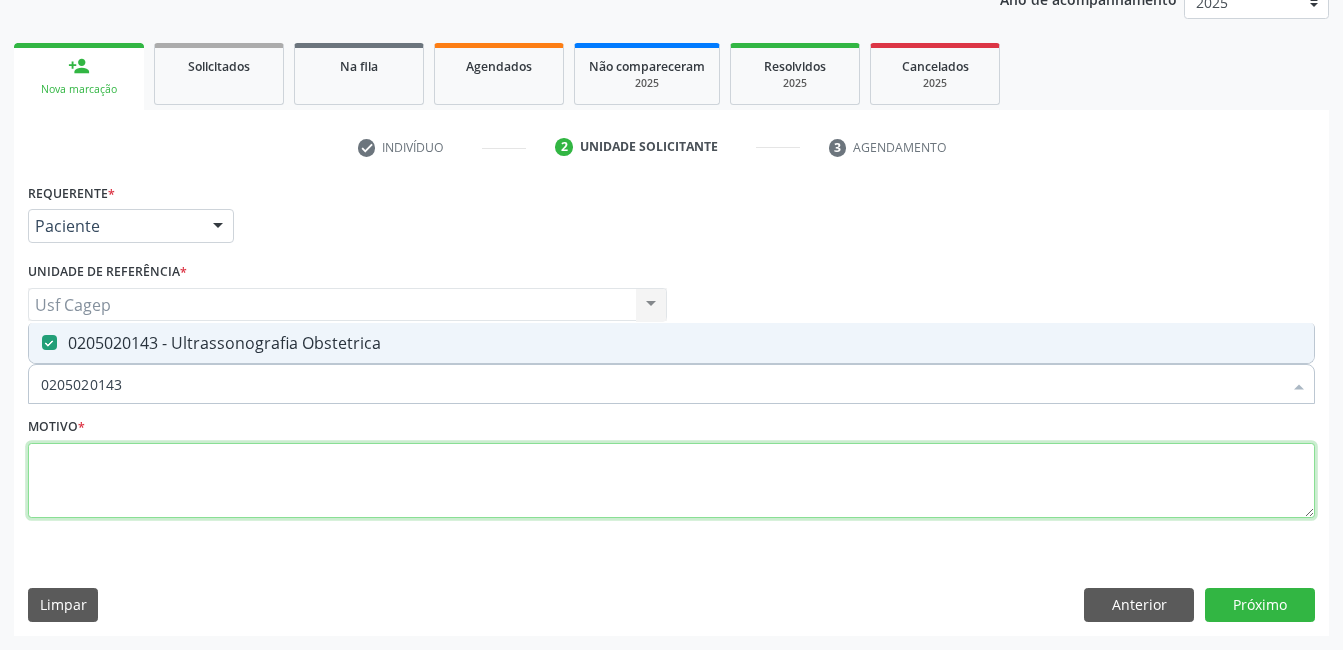 click at bounding box center (671, 481) 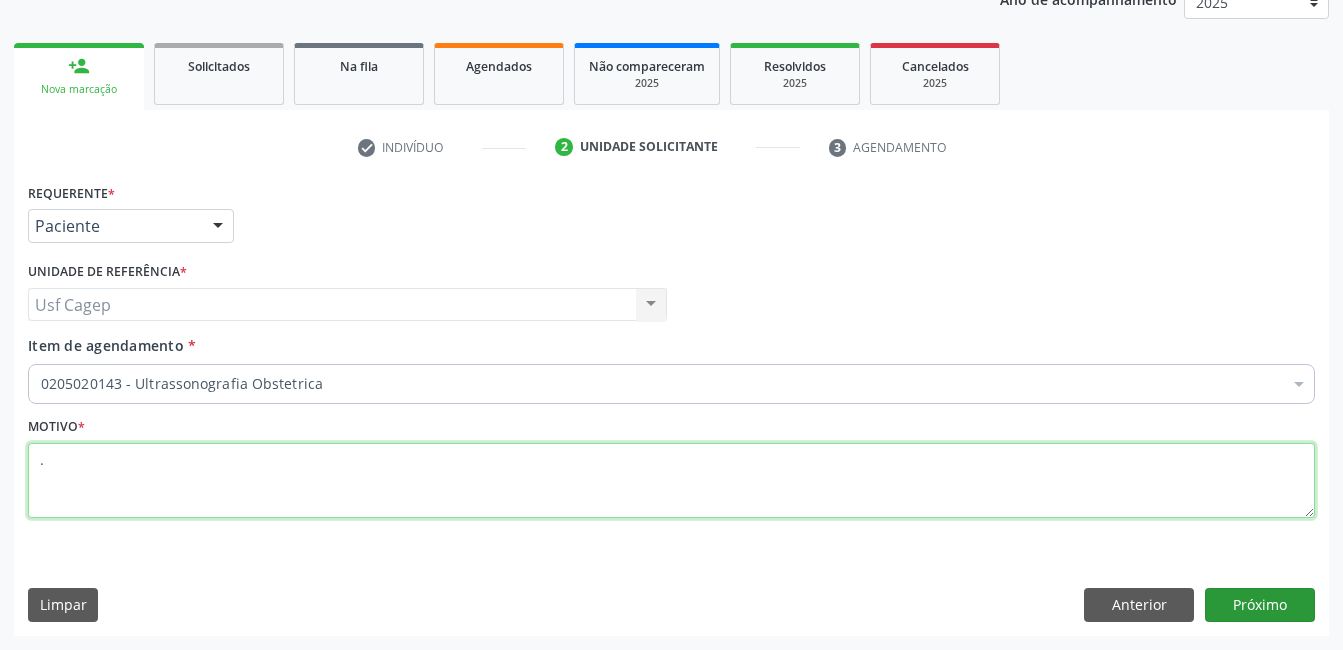 type on "." 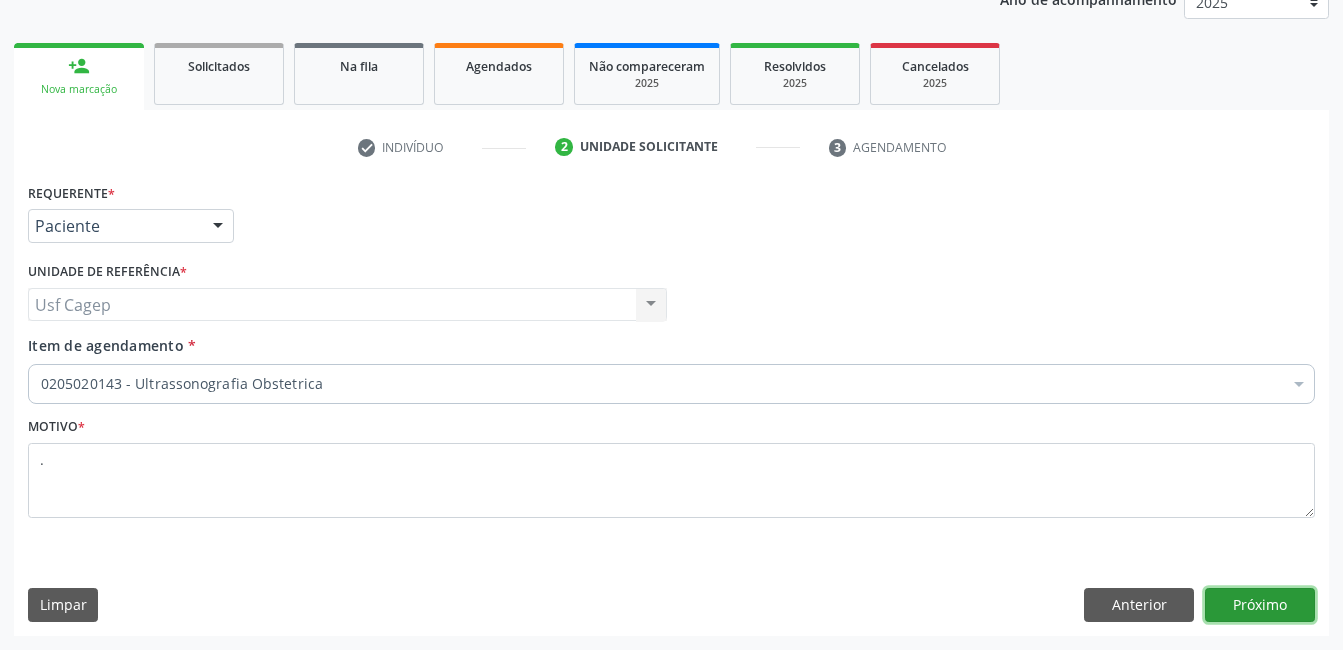 click on "Próximo" at bounding box center (1260, 605) 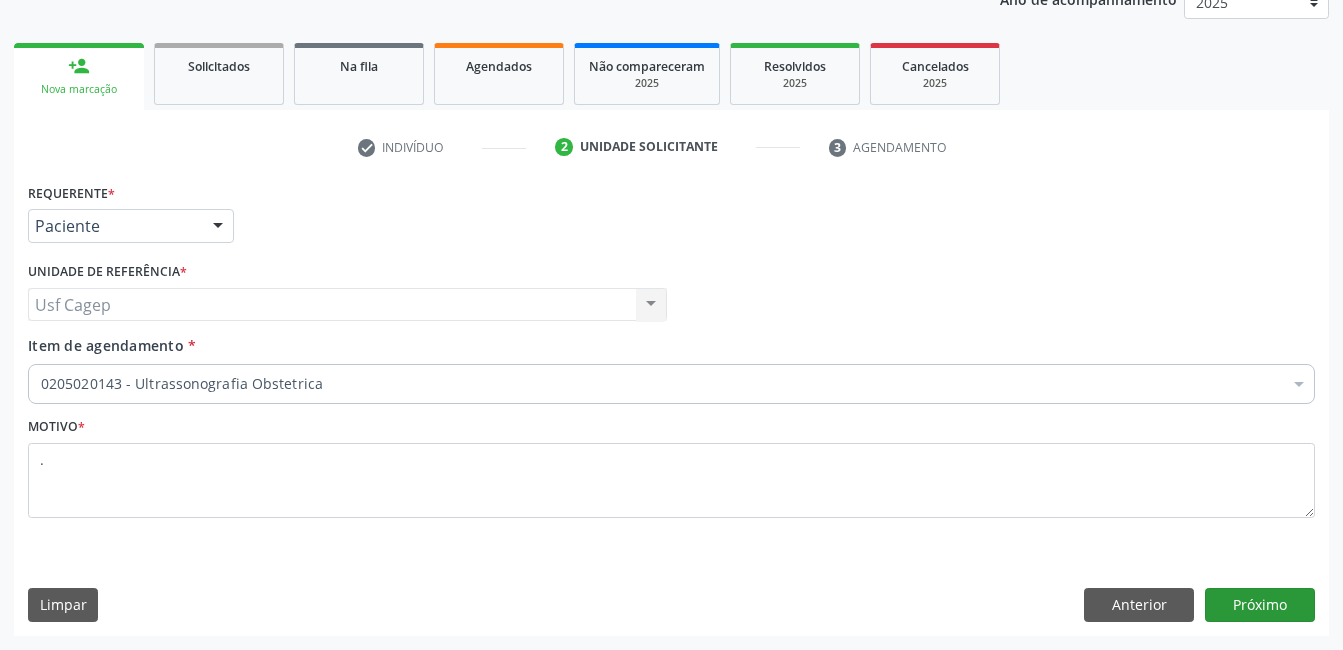 scroll, scrollTop: 220, scrollLeft: 0, axis: vertical 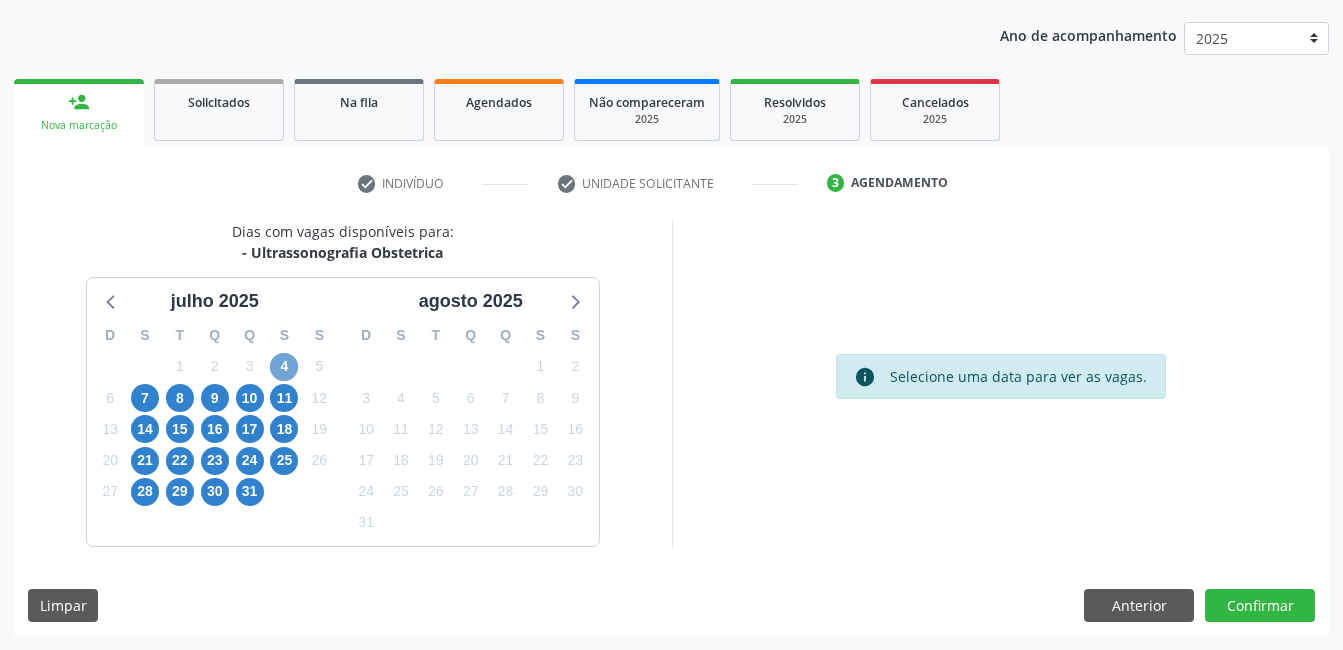 click on "4" at bounding box center (284, 367) 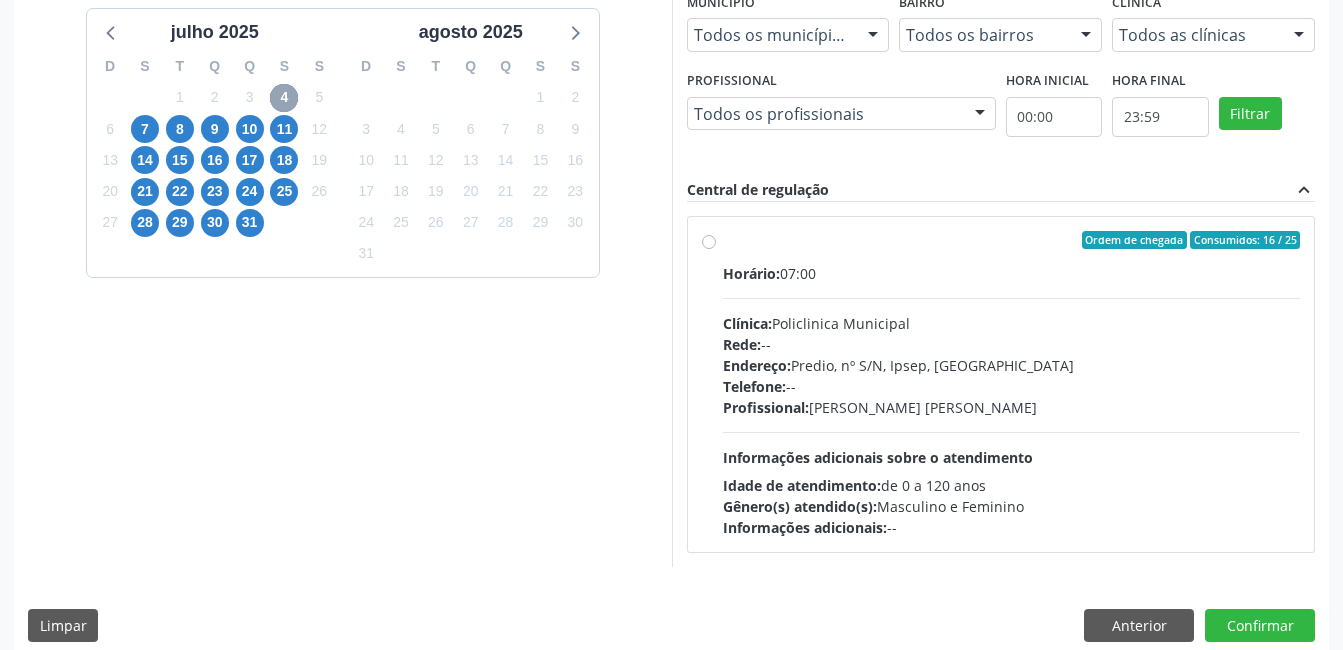 scroll, scrollTop: 509, scrollLeft: 0, axis: vertical 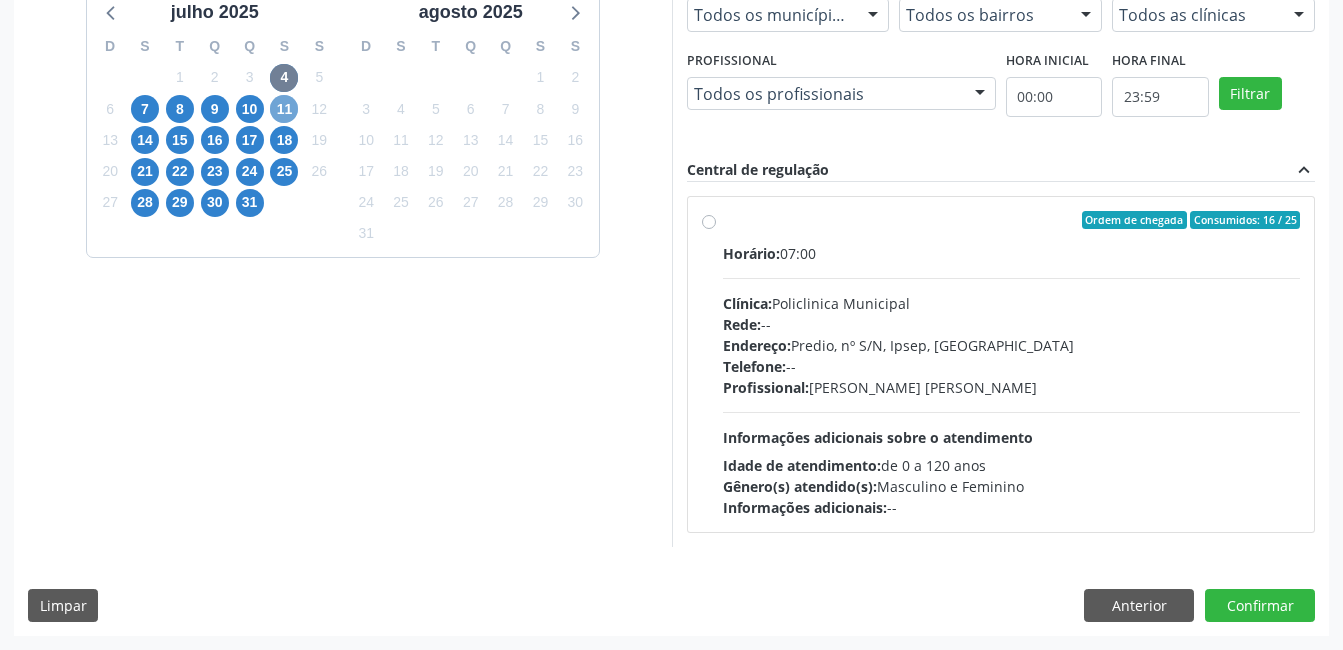 click on "11" at bounding box center [284, 109] 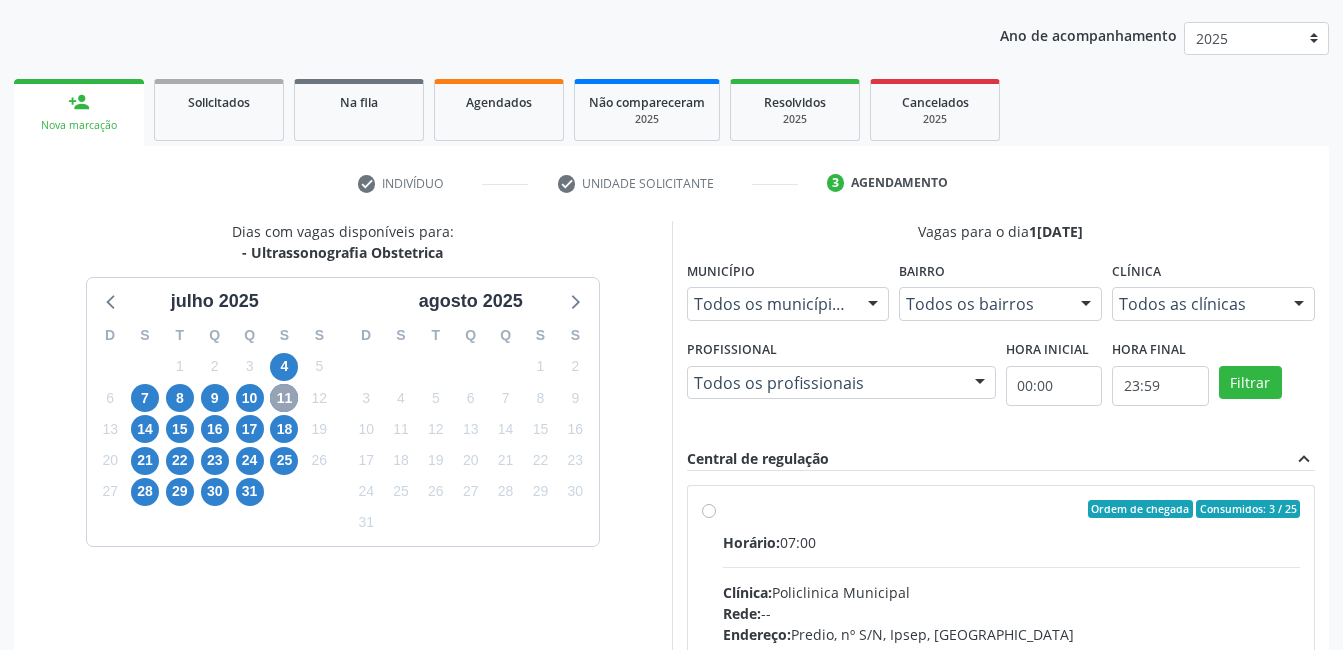 scroll, scrollTop: 509, scrollLeft: 0, axis: vertical 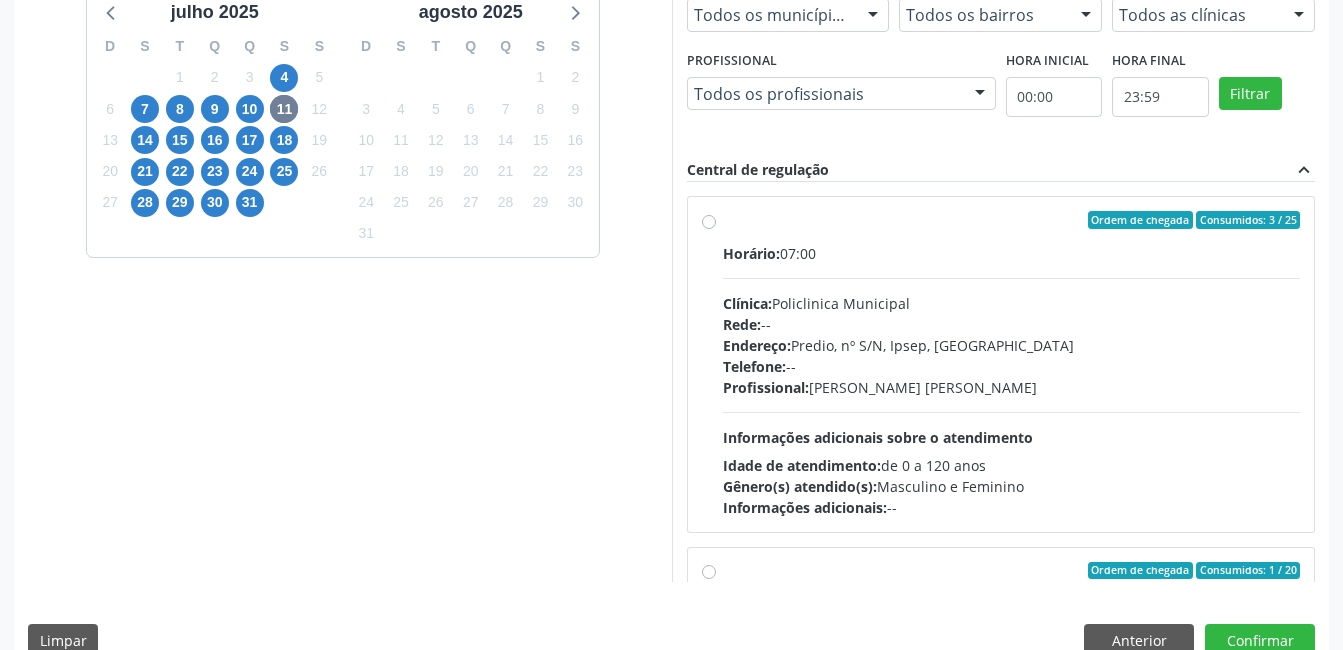 click on "Horário:   07:00
Clínica:  Policlinica Municipal
Rede:
--
Endereço:   Predio, nº S/N, Ipsep, [GEOGRAPHIC_DATA] - PE
Telefone:   --
Profissional:
[PERSON_NAME]
Informações adicionais sobre o atendimento
Idade de atendimento:
de 0 a 120 anos
Gênero(s) atendido(s):
Masculino e Feminino
Informações adicionais:
--" at bounding box center (1012, 380) 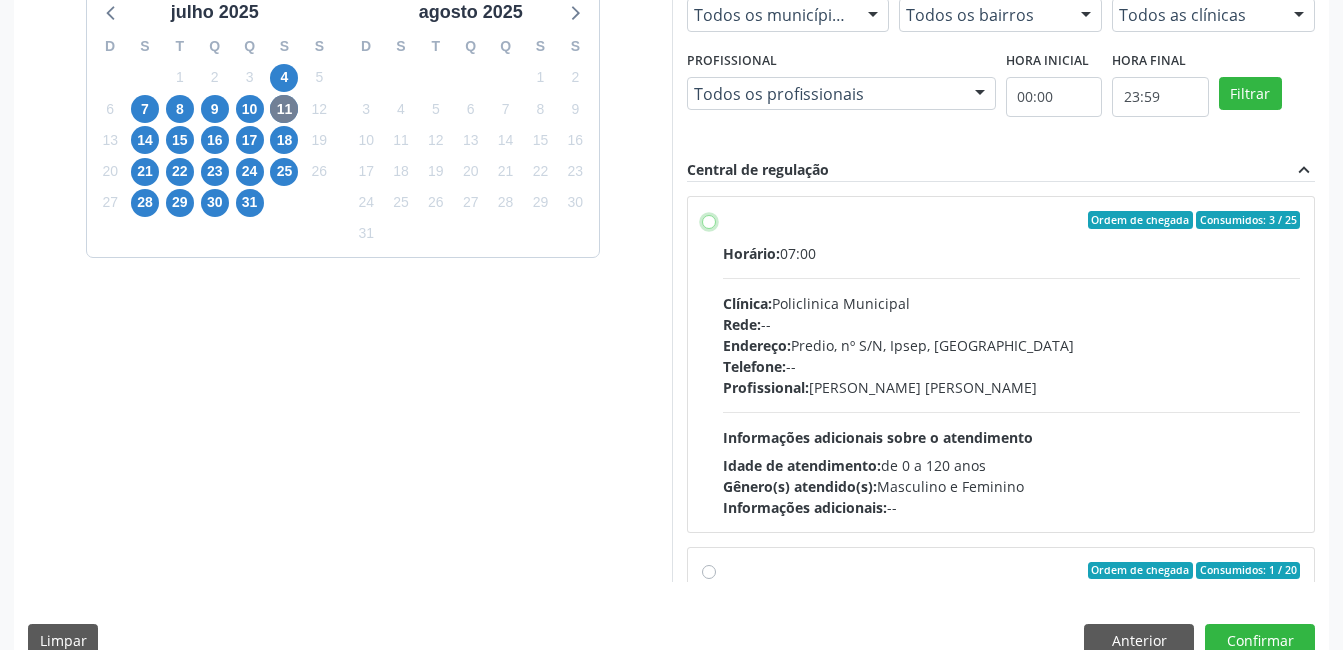 click on "Ordem de chegada
Consumidos: 3 / 25
Horário:   07:00
Clínica:  Policlinica Municipal
Rede:
--
Endereço:   Predio, nº S/N, Ipsep, [GEOGRAPHIC_DATA] - PE
Telefone:   --
Profissional:
[PERSON_NAME] [PERSON_NAME]
Informações adicionais sobre o atendimento
Idade de atendimento:
de 0 a 120 anos
Gênero(s) atendido(s):
Masculino e Feminino
Informações adicionais:
--" at bounding box center [709, 220] 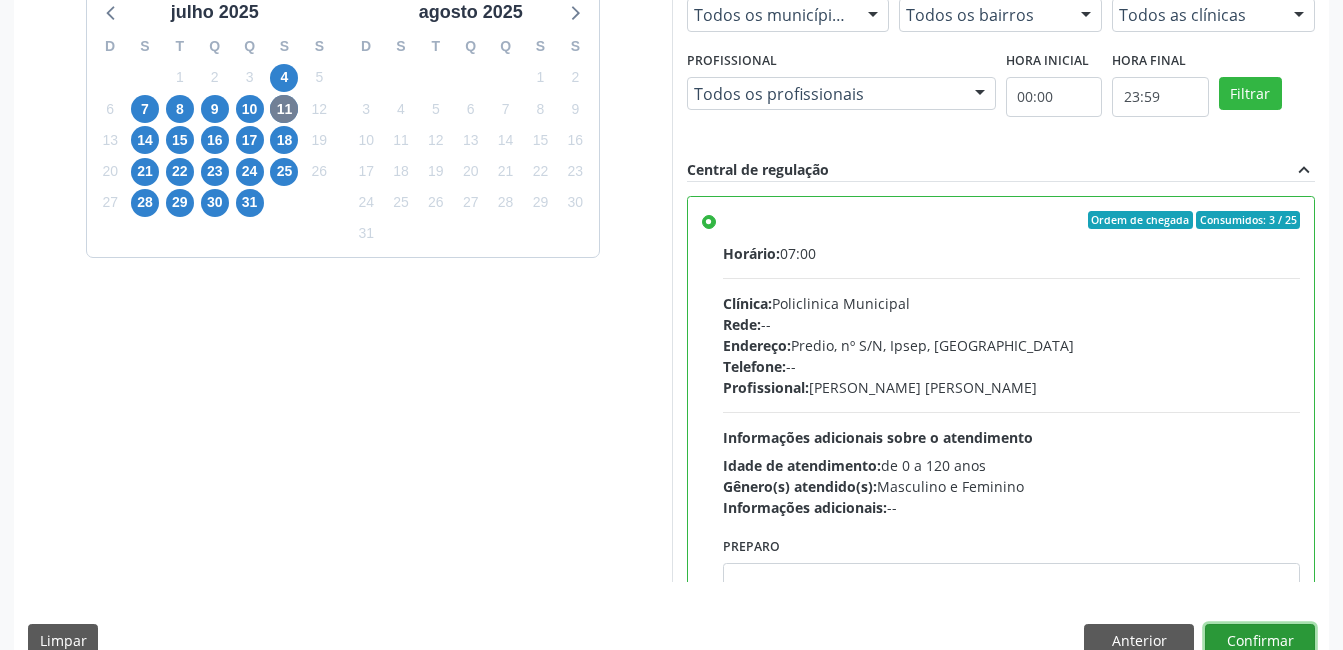 click on "Confirmar" at bounding box center (1260, 641) 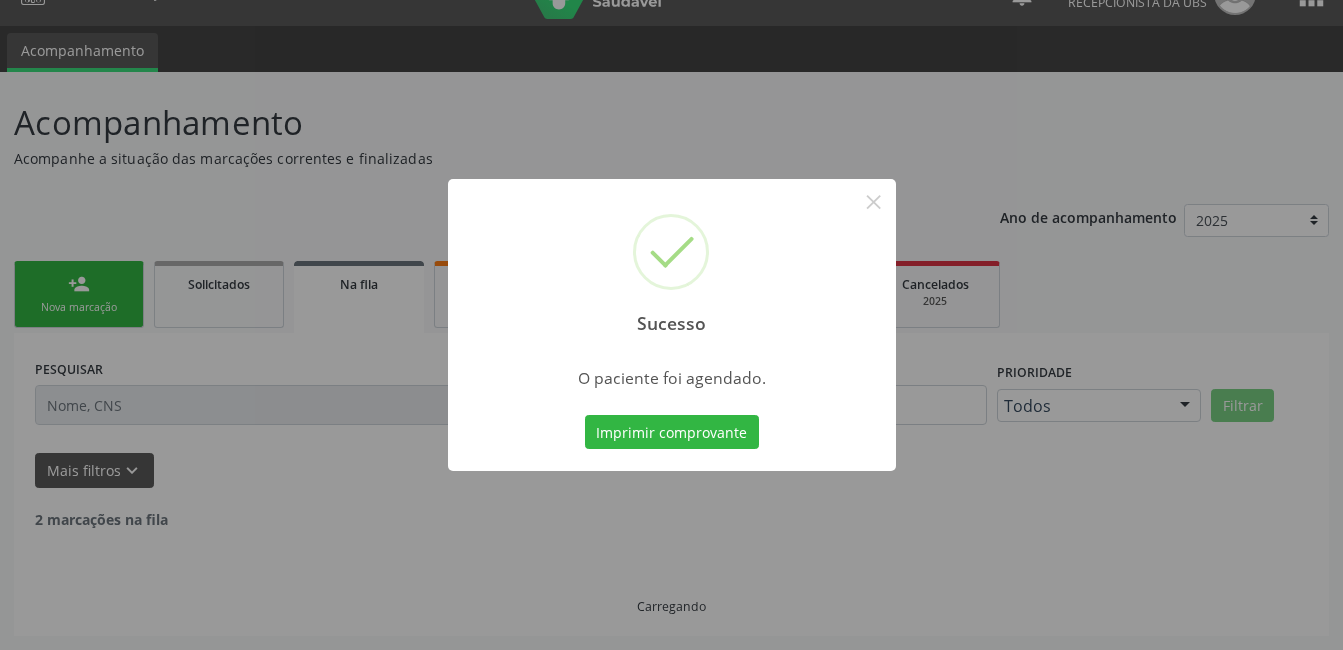scroll, scrollTop: 17, scrollLeft: 0, axis: vertical 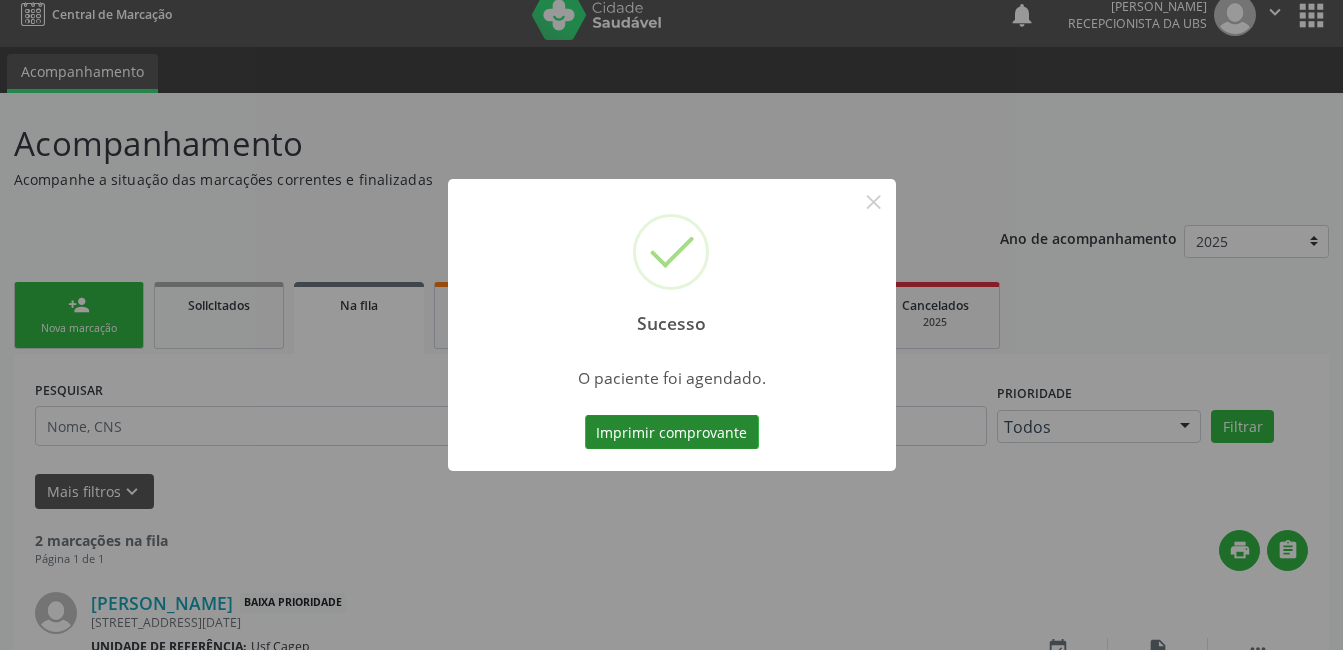click on "Imprimir comprovante" at bounding box center [672, 432] 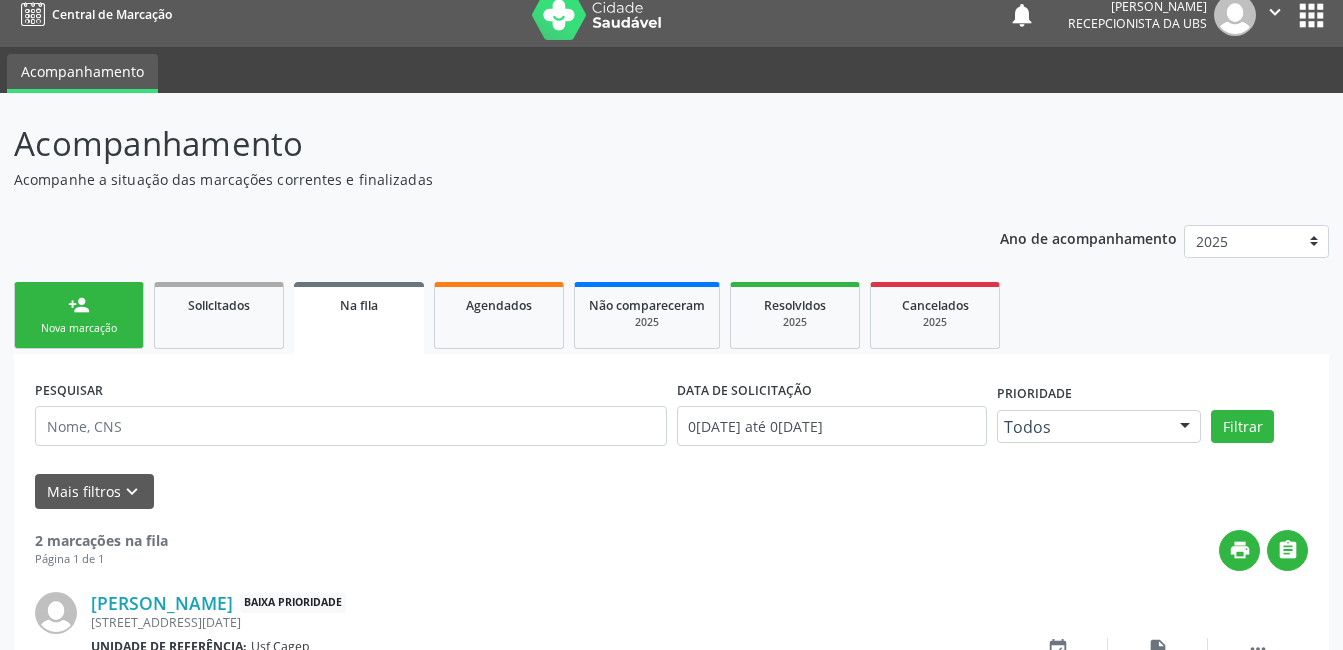 click on "Nova marcação" at bounding box center (79, 328) 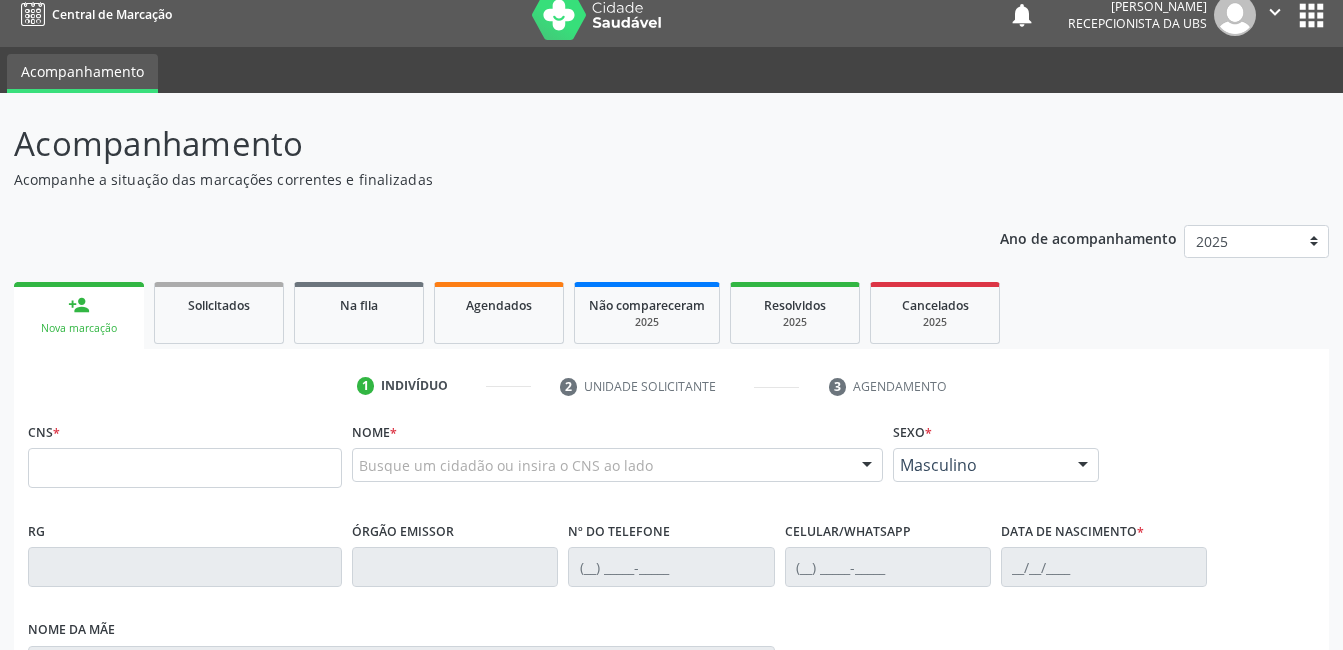 click on "person_add
Nova marcação" at bounding box center [79, 315] 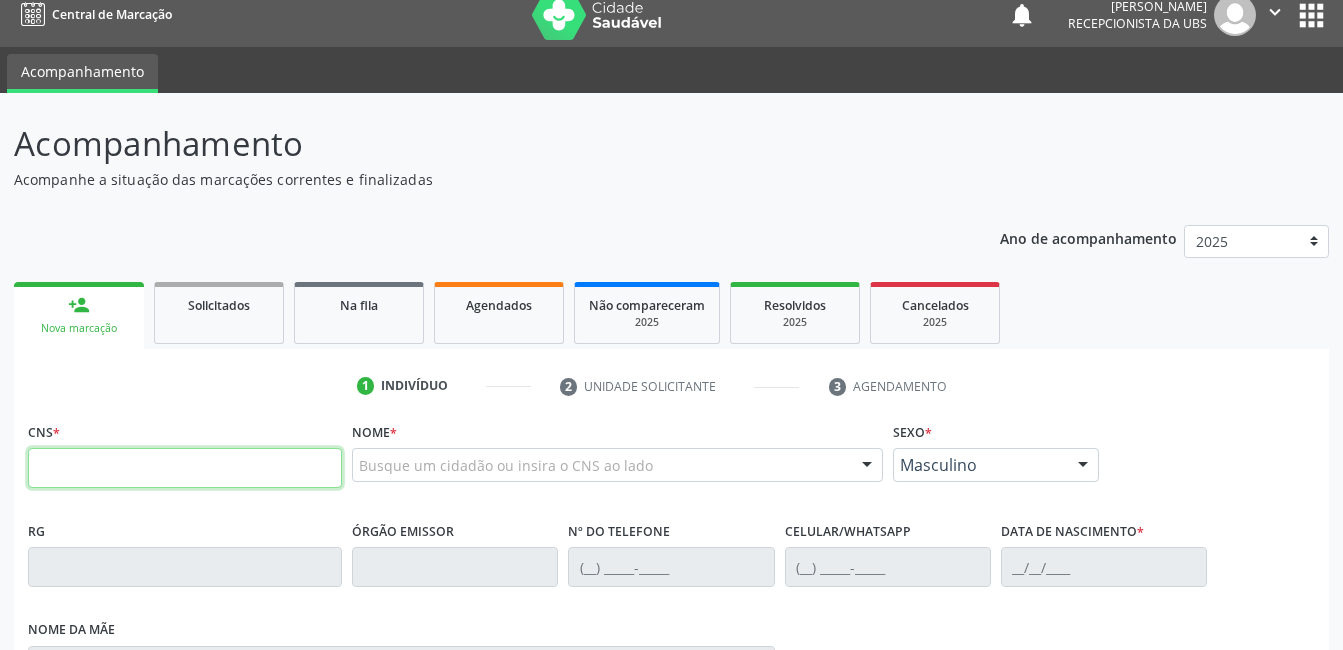 click at bounding box center (185, 468) 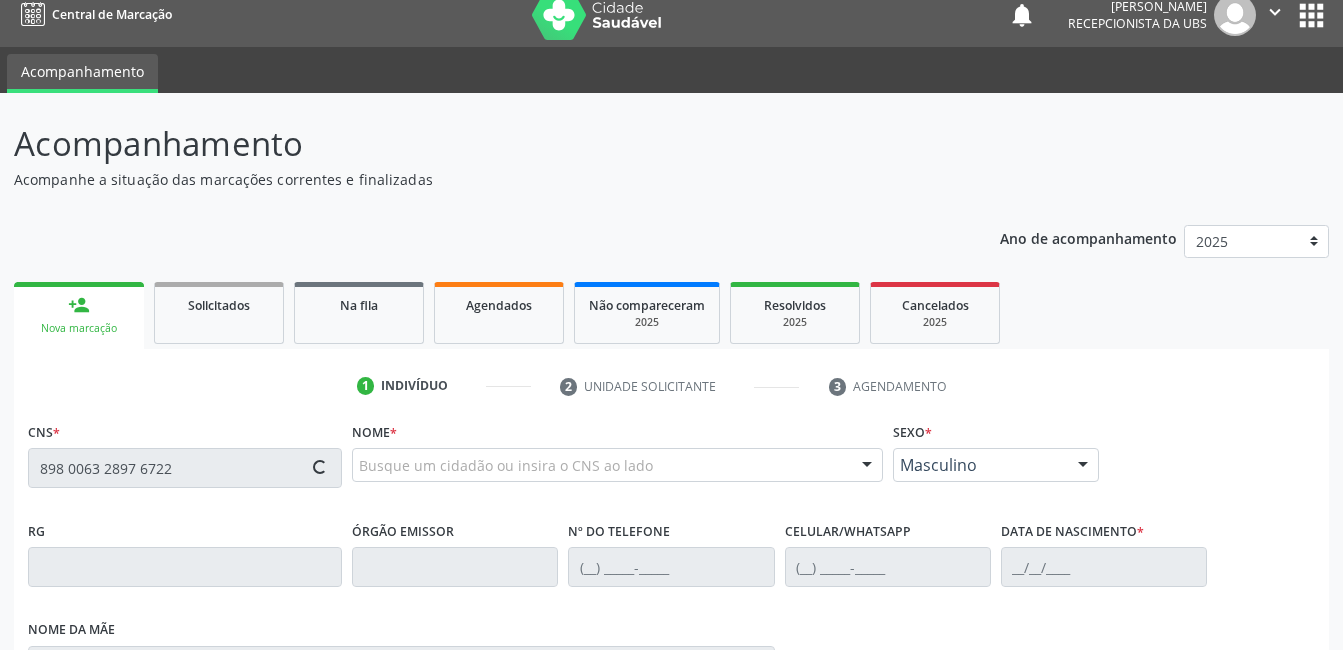 type on "898 0063 2897 6722" 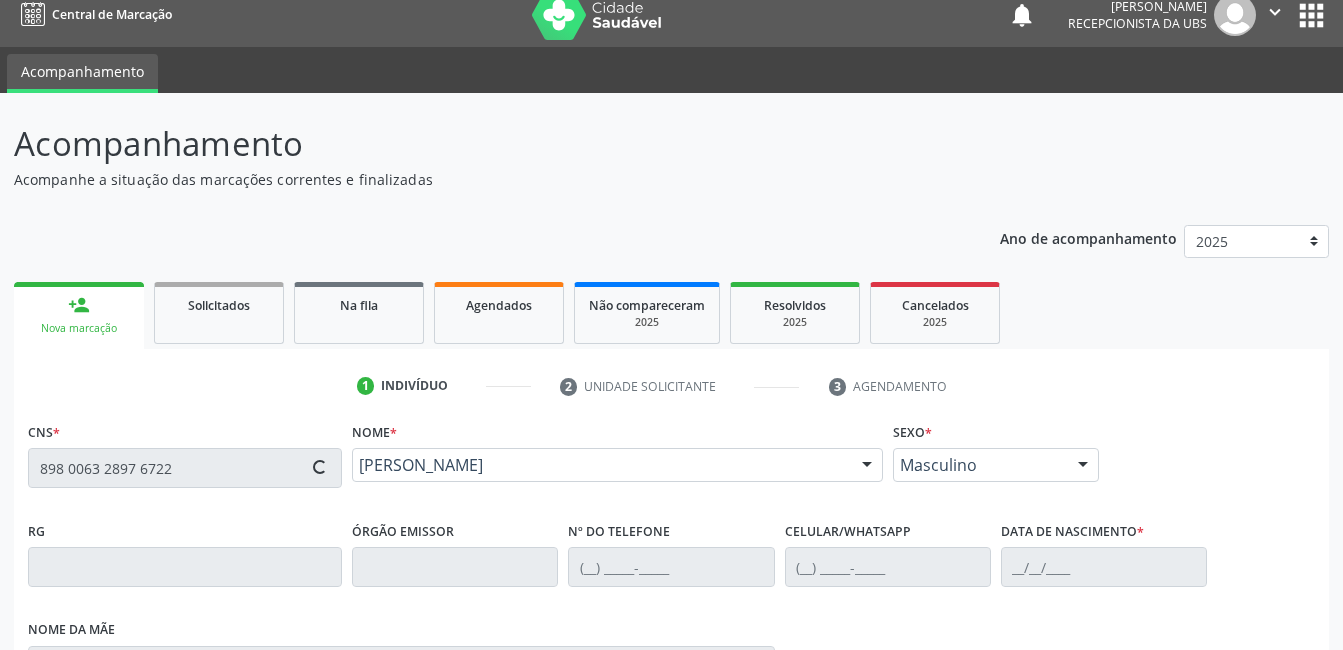 drag, startPoint x: 1270, startPoint y: 601, endPoint x: 1270, endPoint y: 586, distance: 15 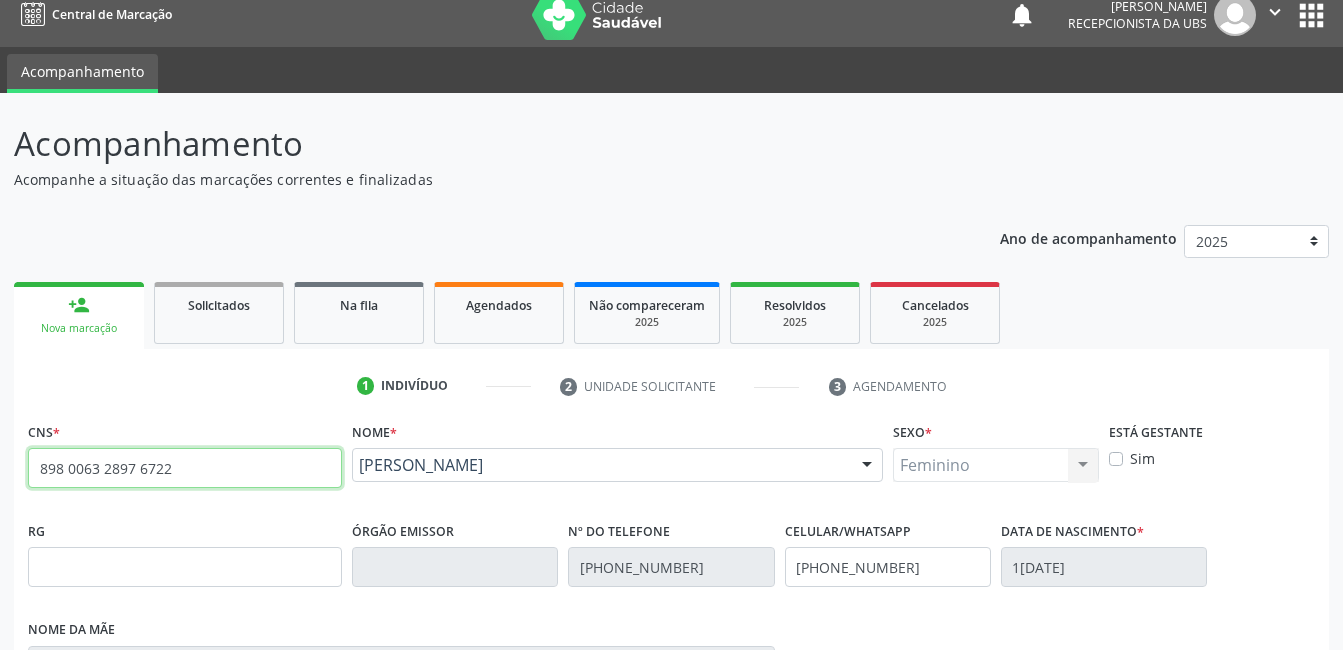 click on "898 0063 2897 6722" at bounding box center [185, 468] 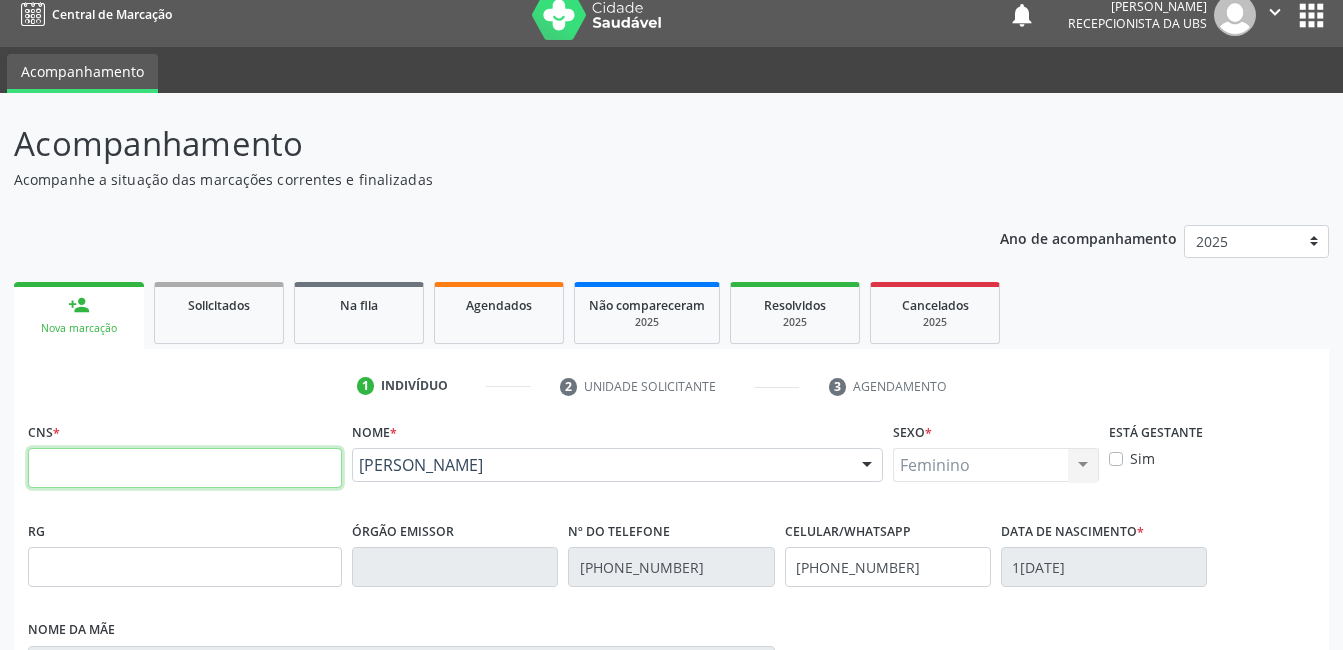 type 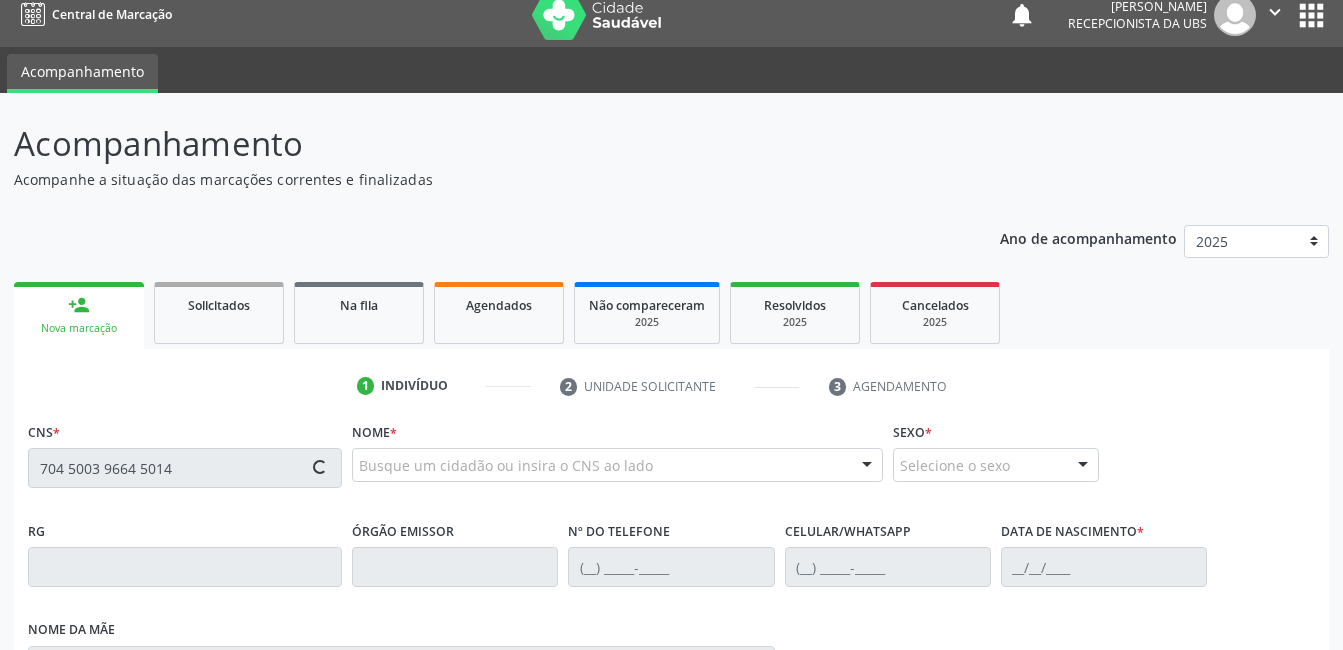 type on "704 5003 9664 5014" 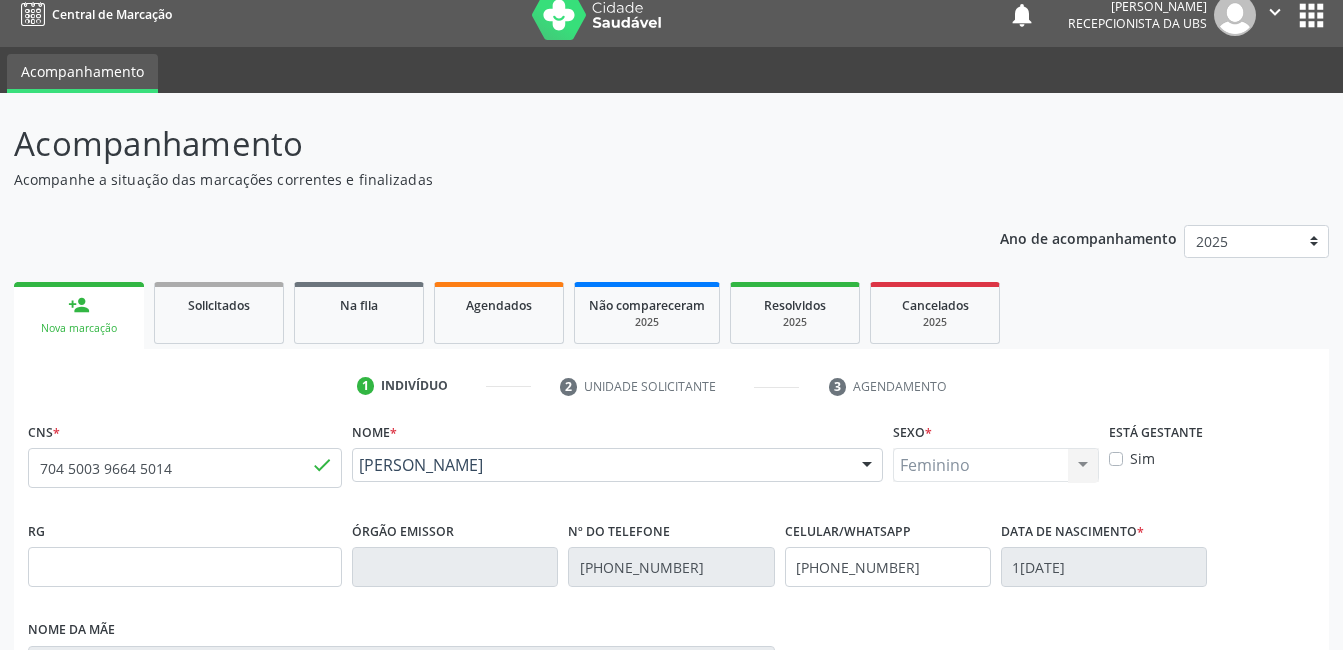 click on "Nova marcação" at bounding box center (1252, 1009) 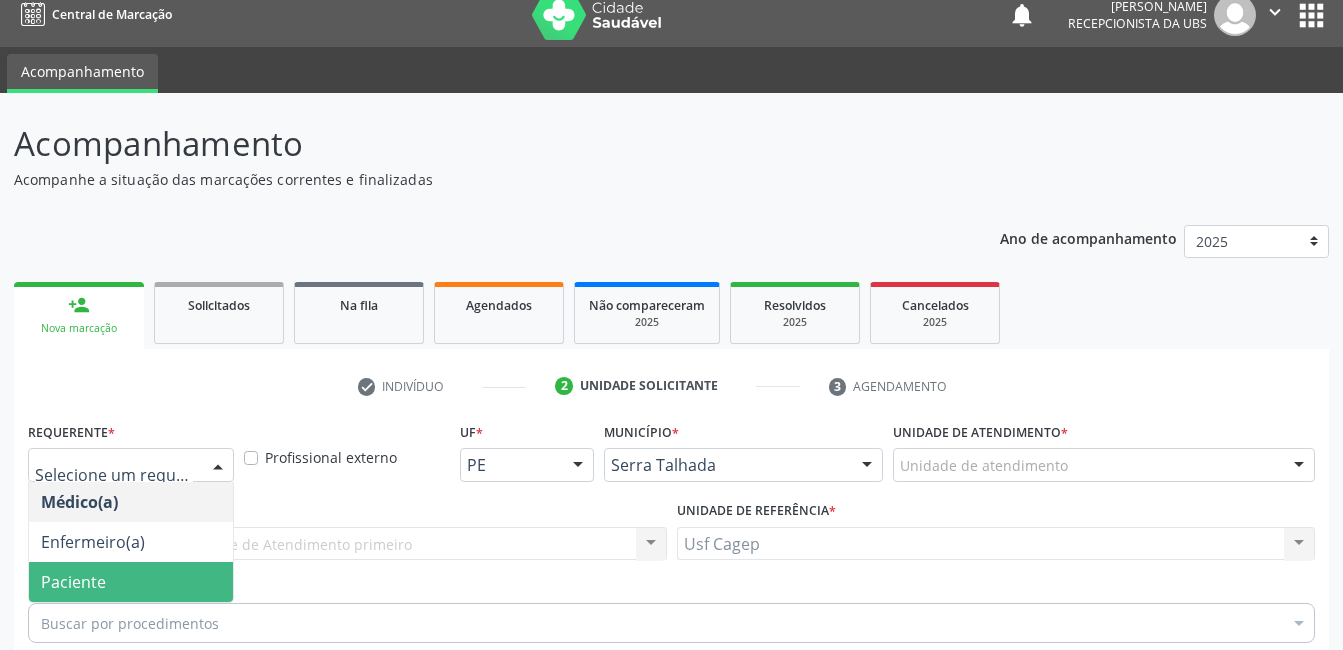 click on "Paciente" at bounding box center [131, 582] 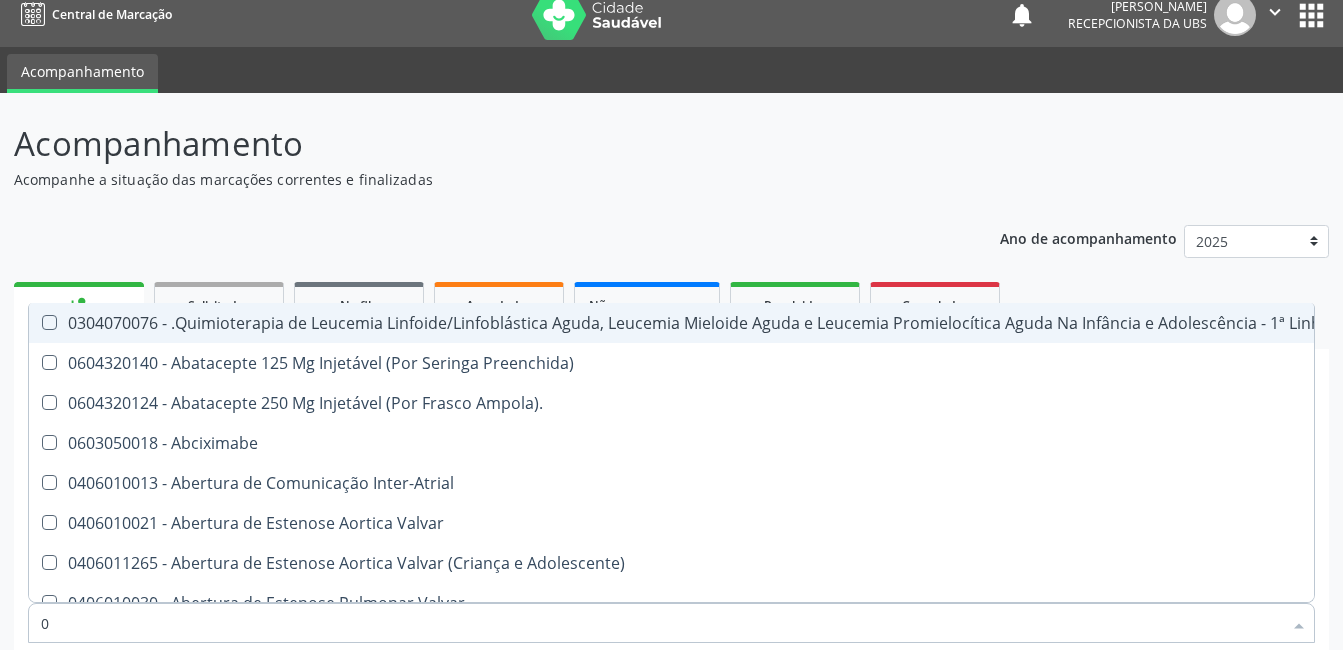 type on "02" 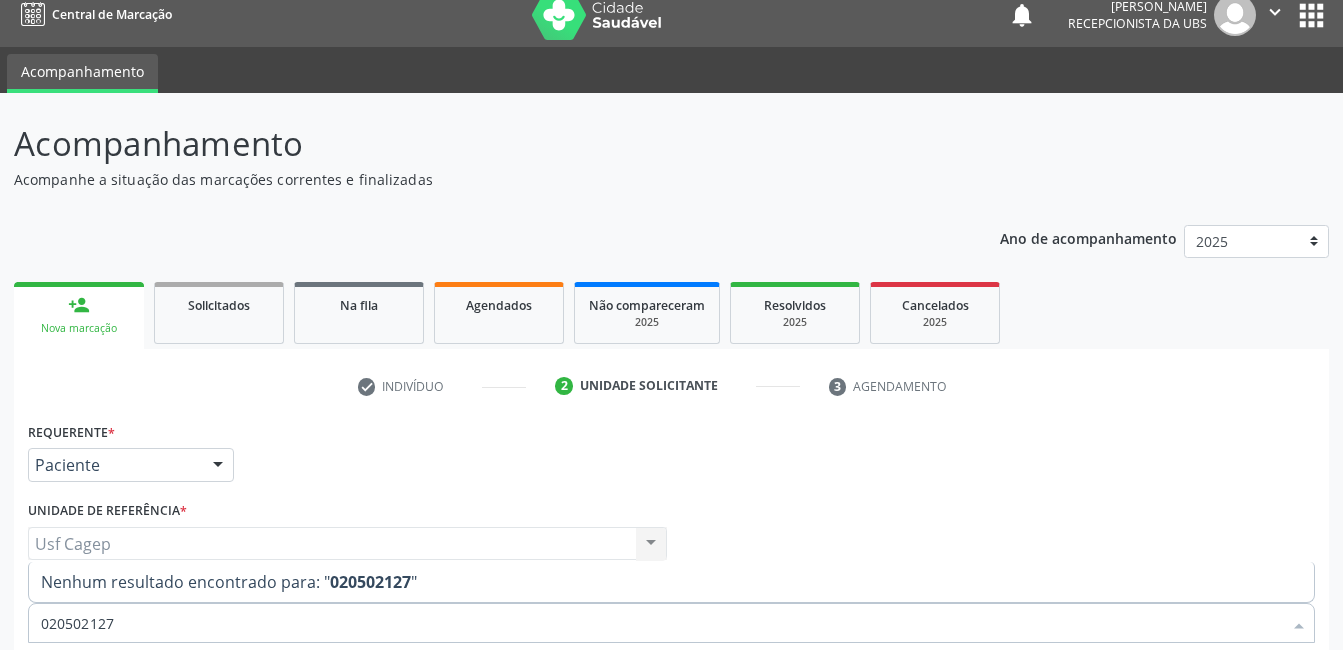 click on "020502127" at bounding box center (661, 623) 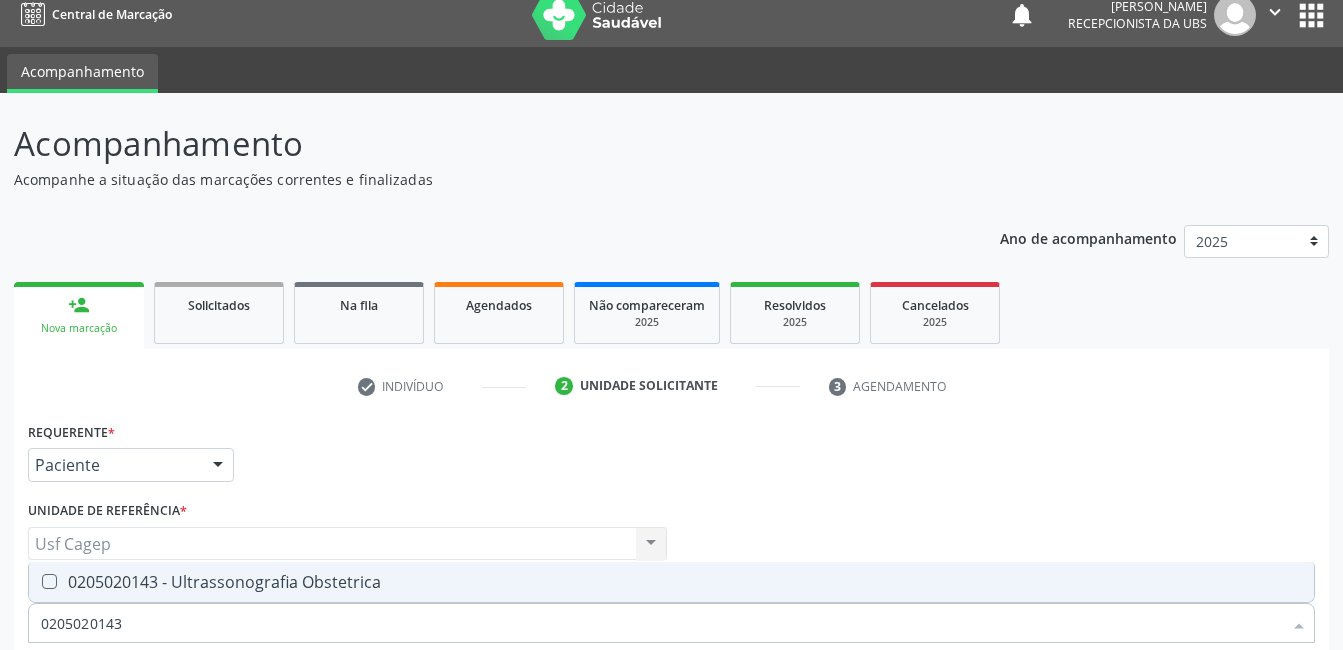 click on "0205020143 - Ultrassonografia Obstetrica" at bounding box center [671, 582] 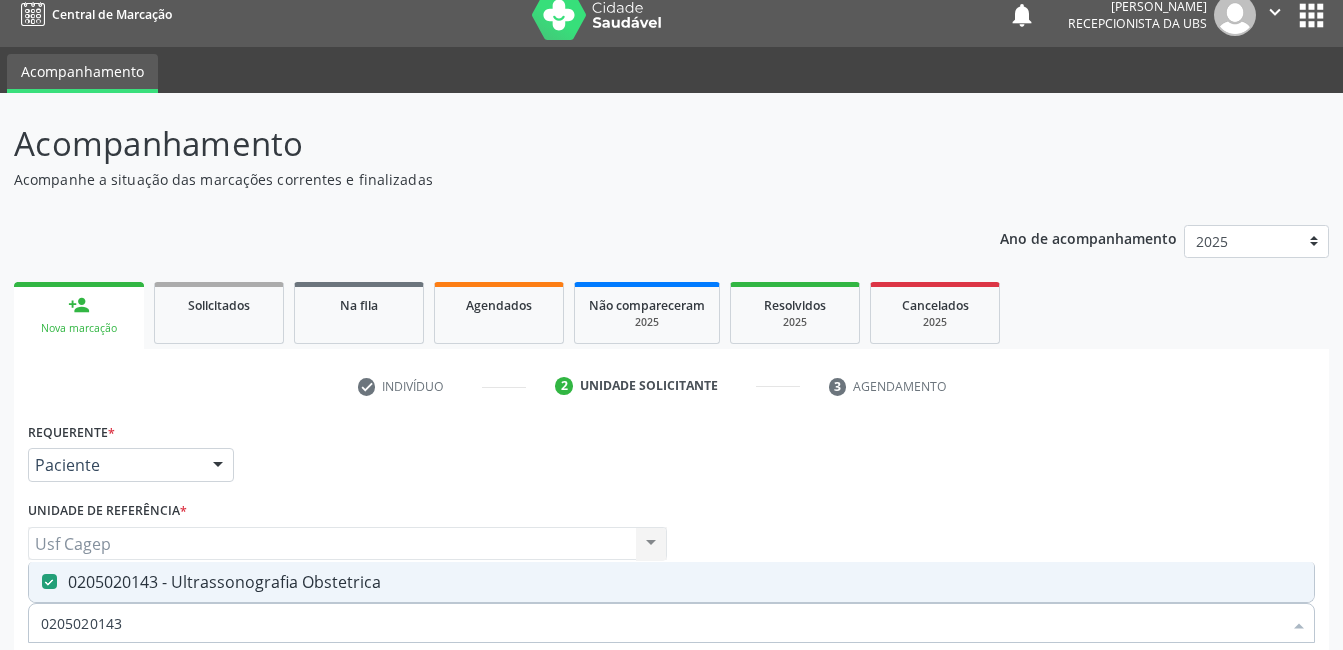 click at bounding box center (671, 720) 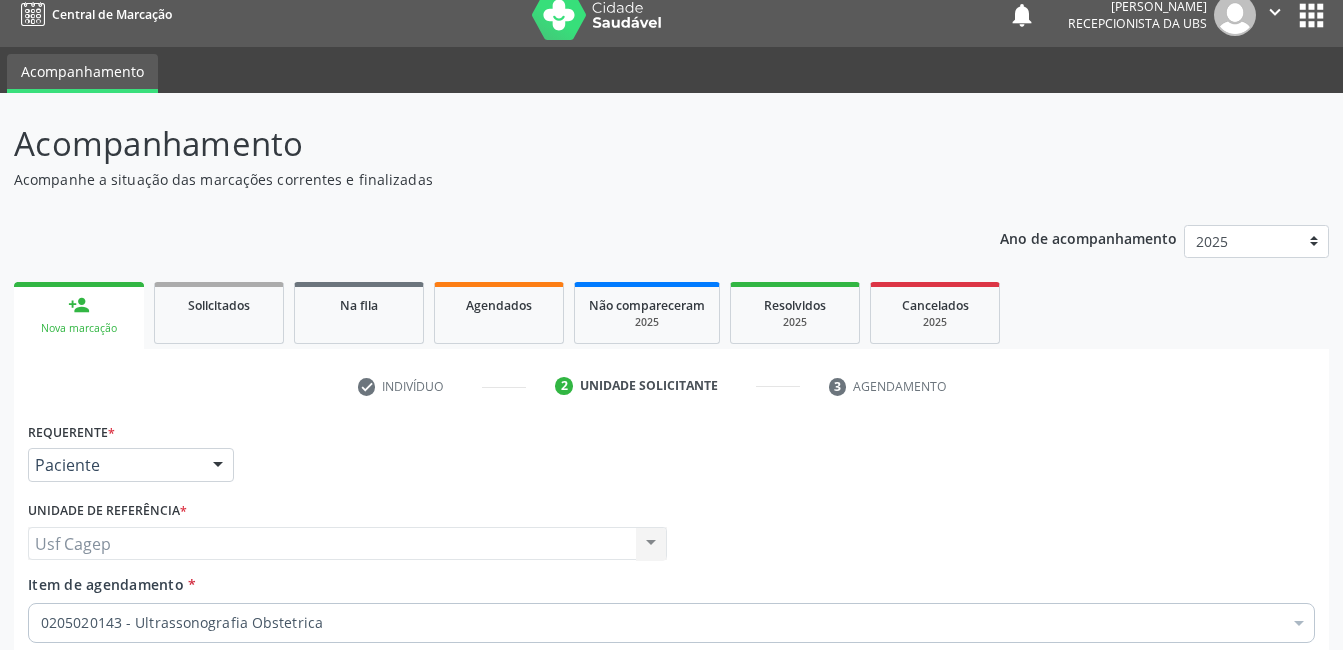 click on "Próximo" at bounding box center [1260, 844] 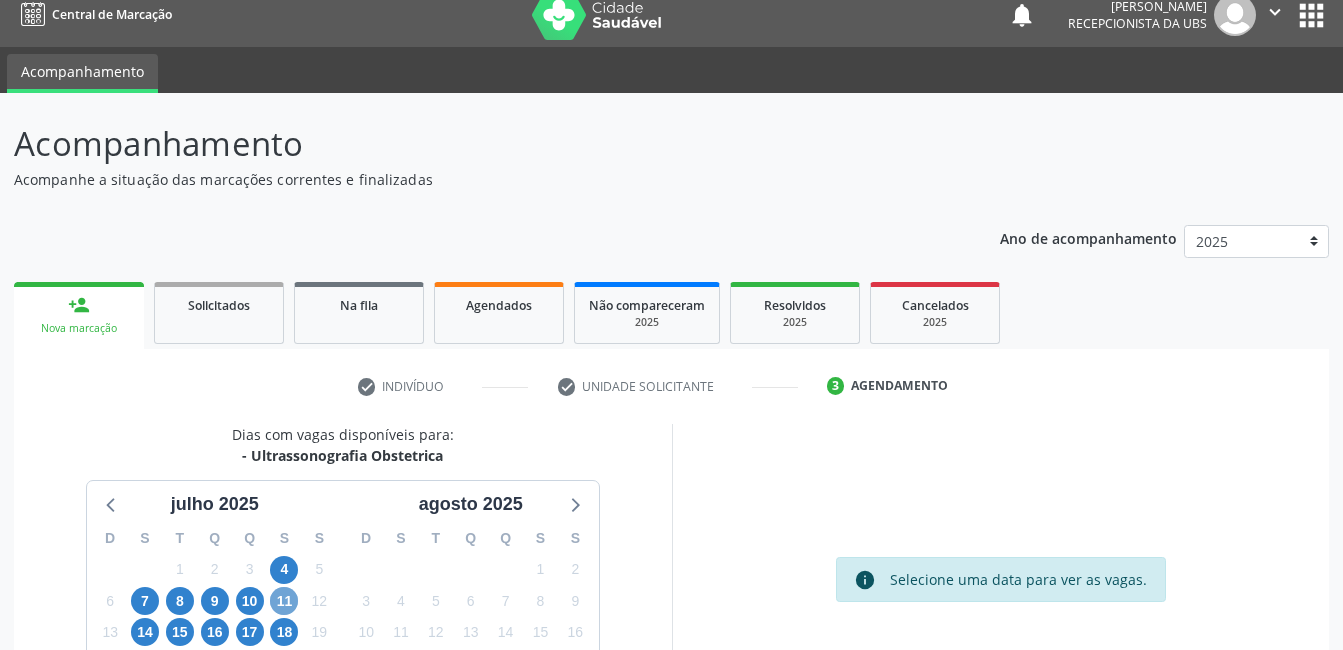 click on "11" at bounding box center (284, 601) 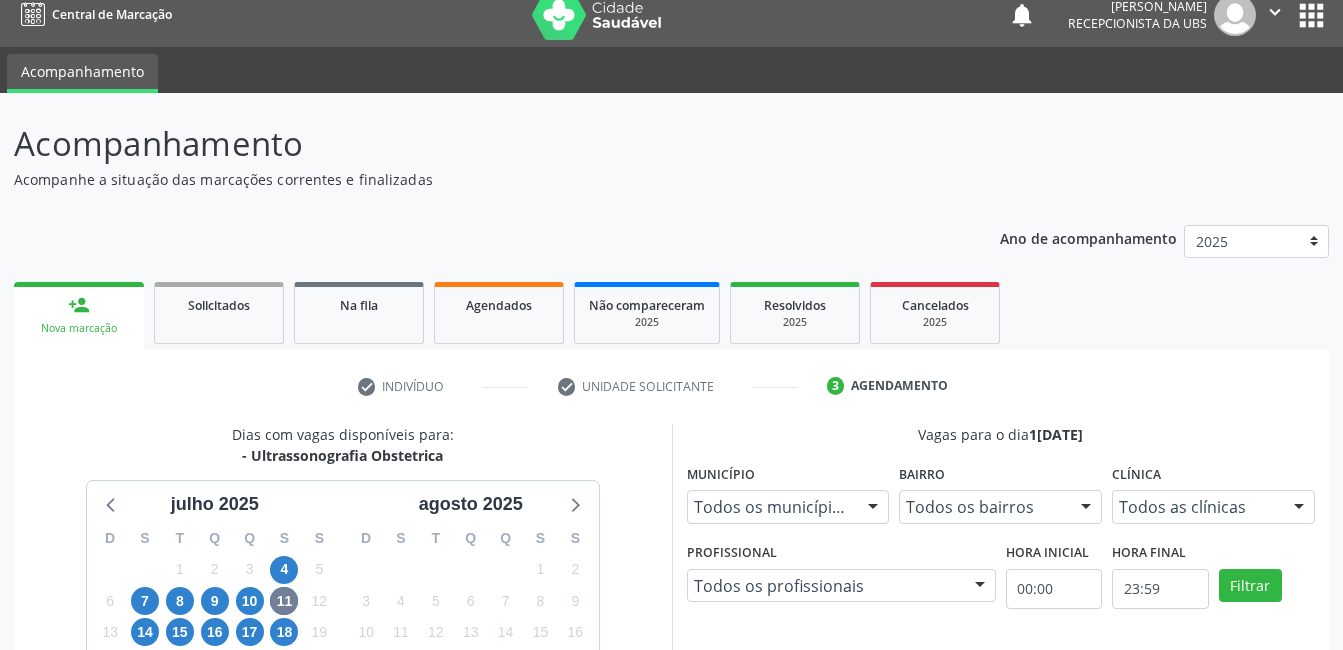 click on "Endereço:   Predio, nº S/N, Ipsep, [GEOGRAPHIC_DATA]" at bounding box center (1012, 837) 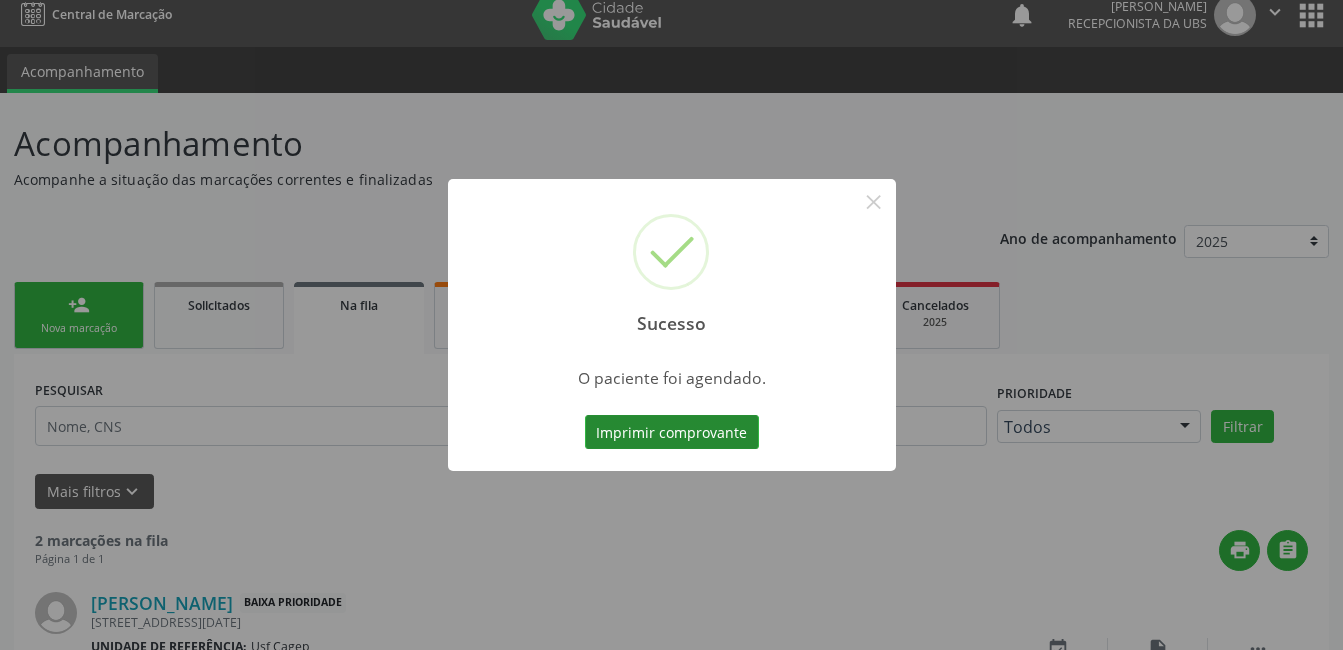 click on "Imprimir comprovante" at bounding box center (672, 432) 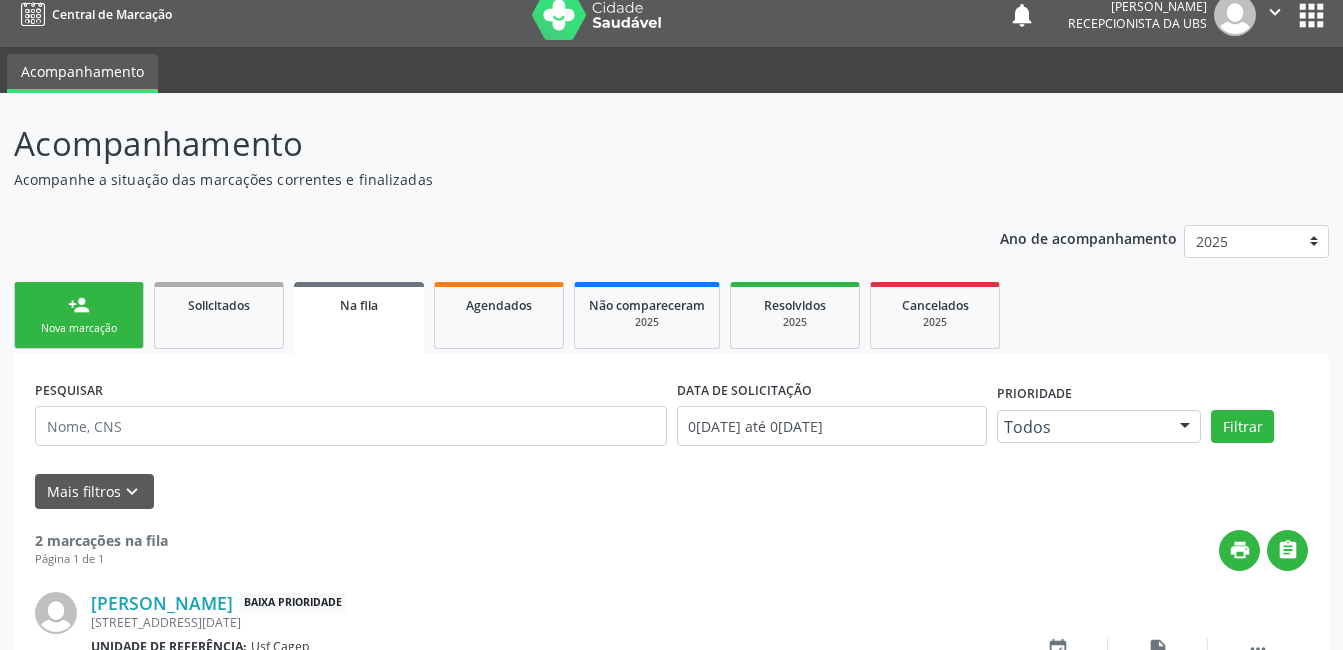 click on "person_add
Nova marcação" at bounding box center [79, 315] 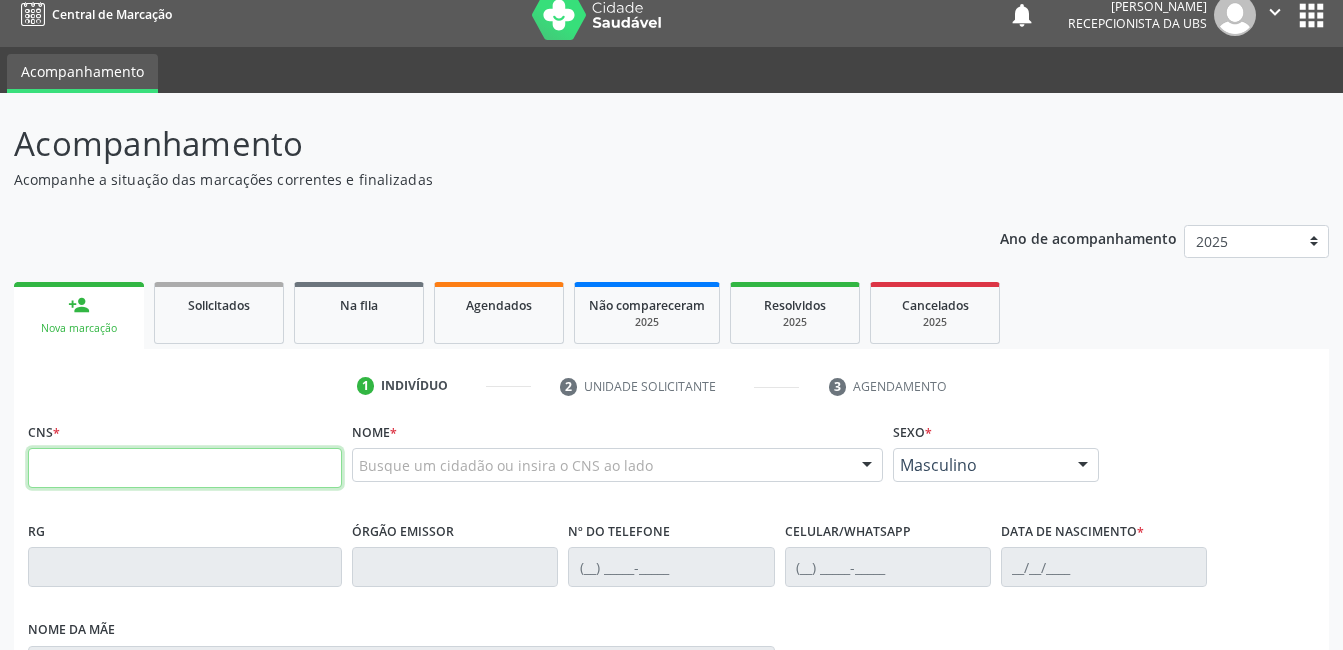 click at bounding box center [185, 468] 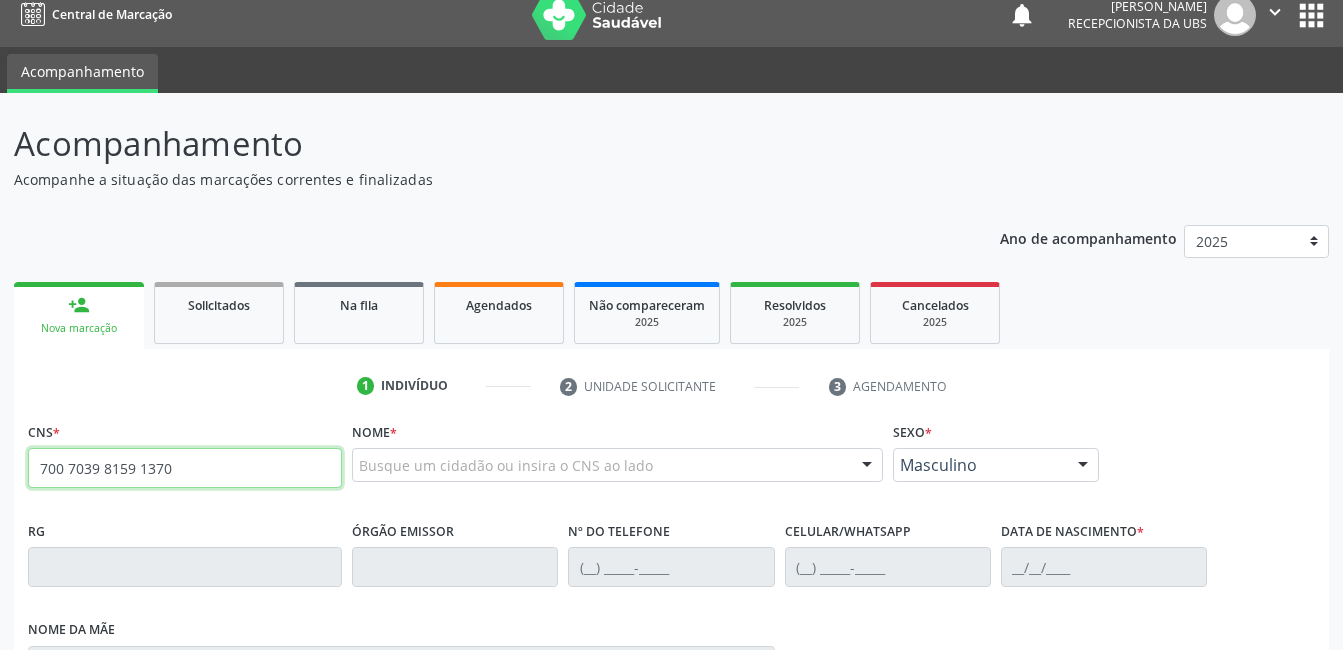 type on "700 7039 8159 1370" 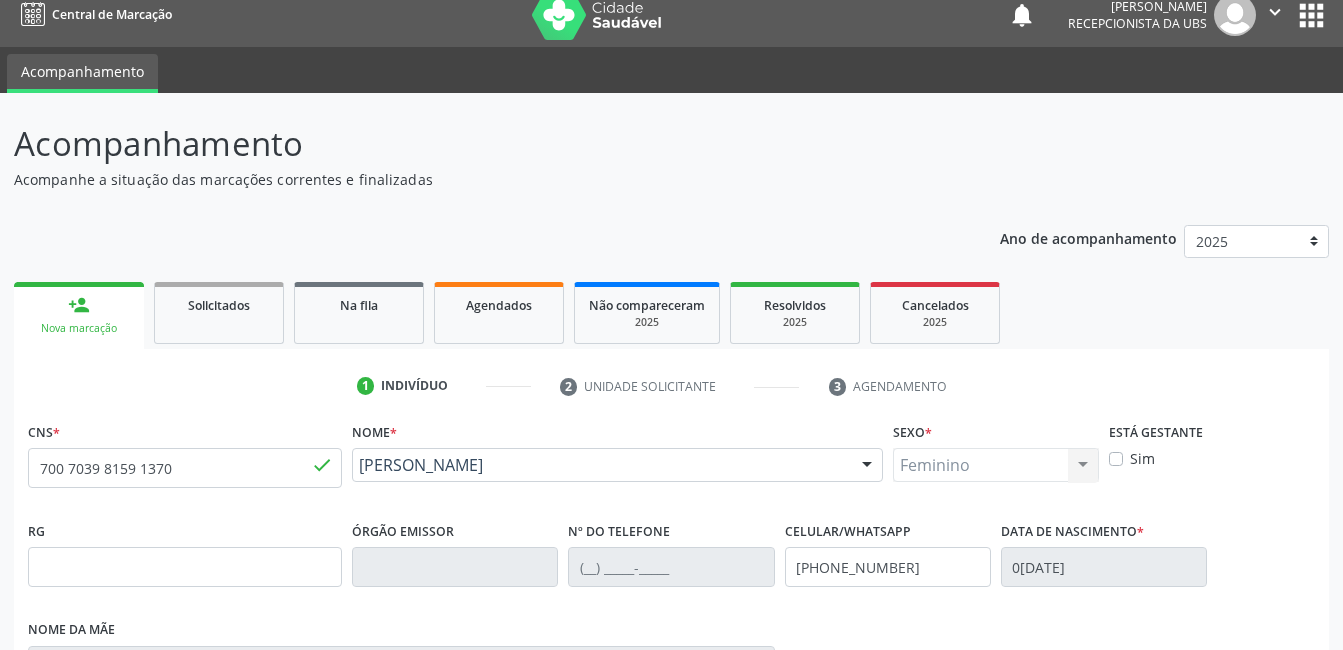 click on "Nova marcação" at bounding box center (1252, 1009) 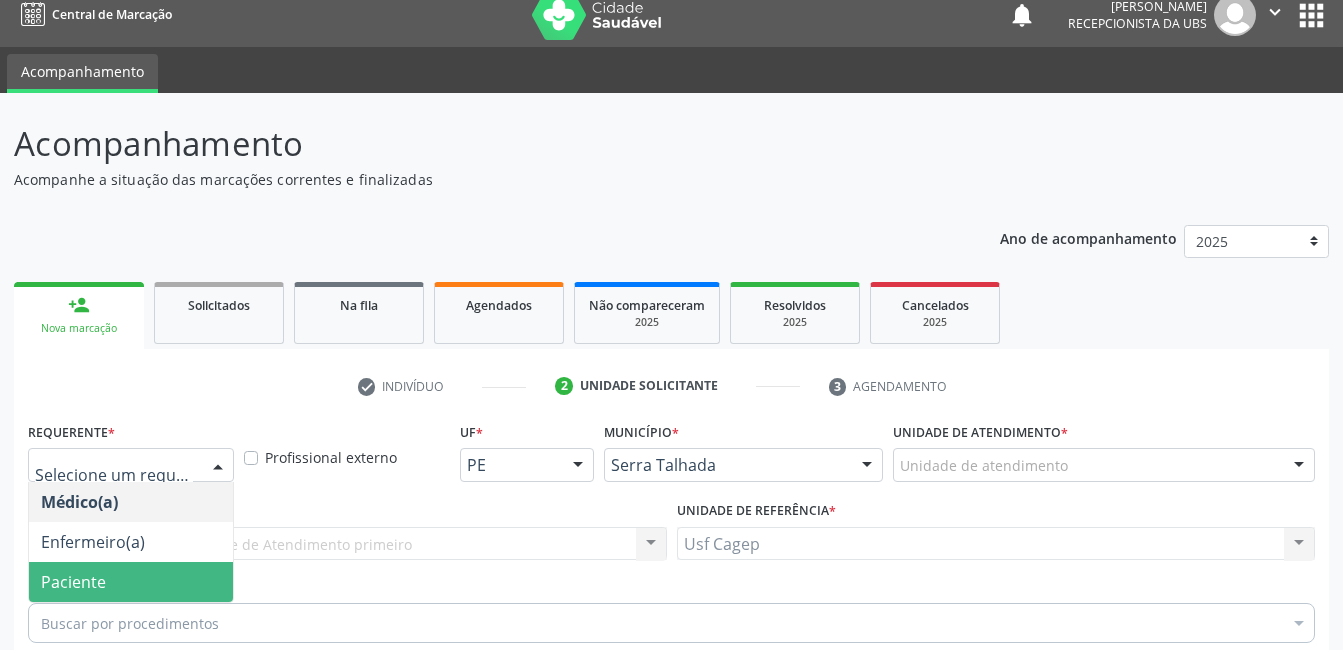 click on "Paciente" at bounding box center (131, 582) 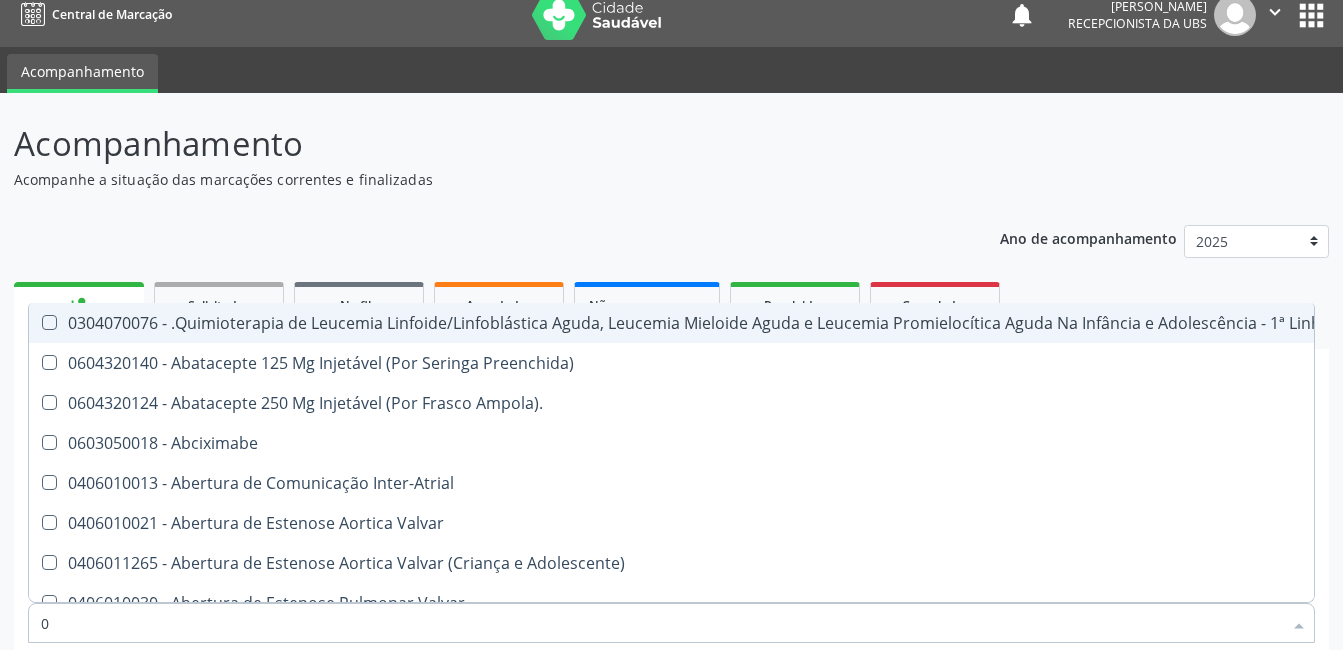 type on "02" 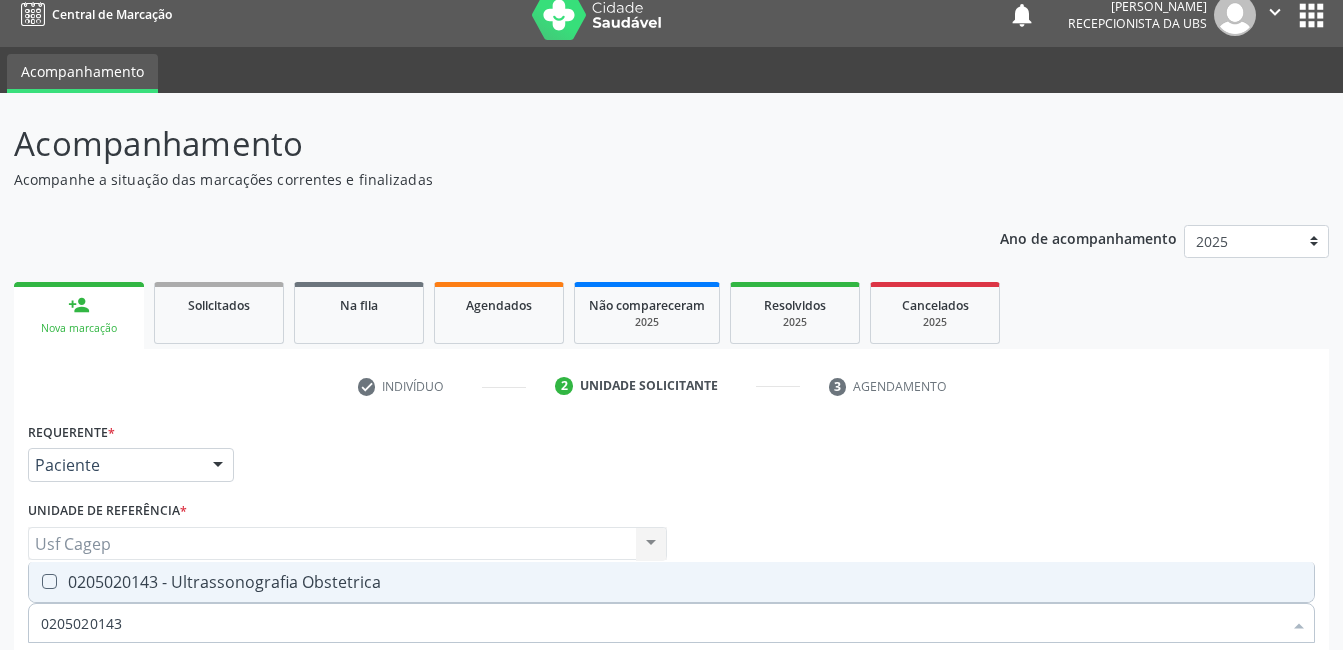 drag, startPoint x: 204, startPoint y: 341, endPoint x: 200, endPoint y: 429, distance: 88.09086 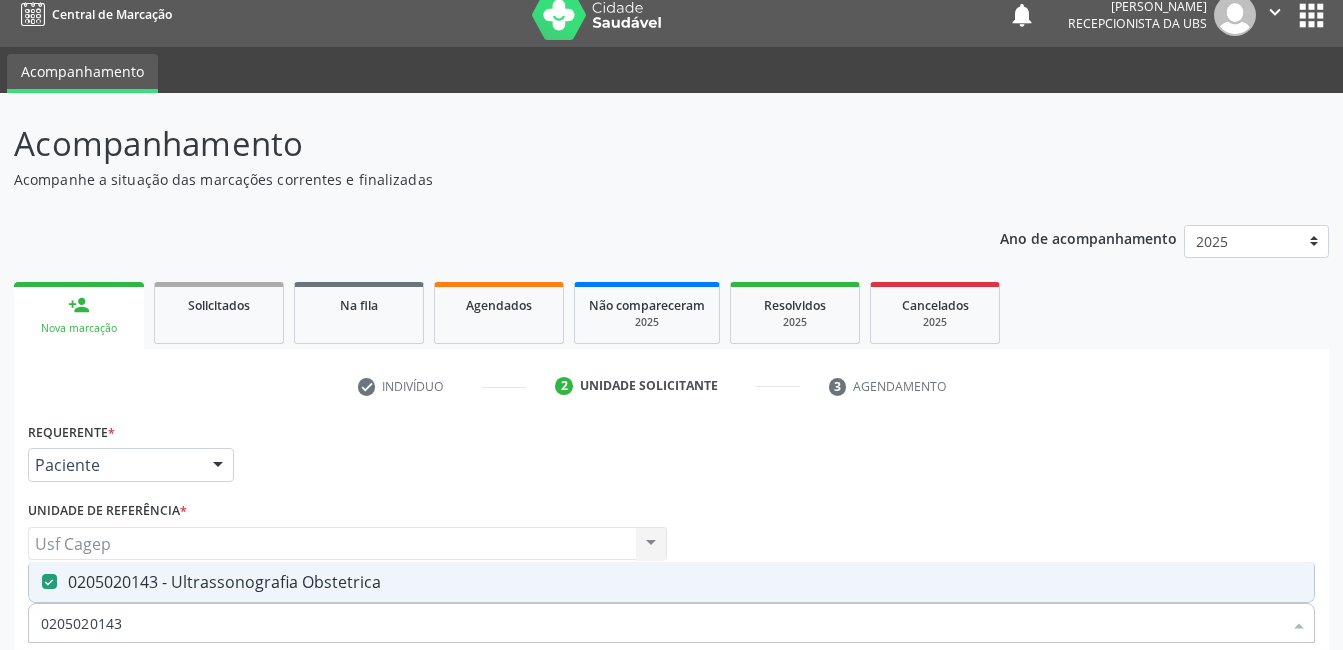 drag, startPoint x: 210, startPoint y: 468, endPoint x: 206, endPoint y: 458, distance: 10.770329 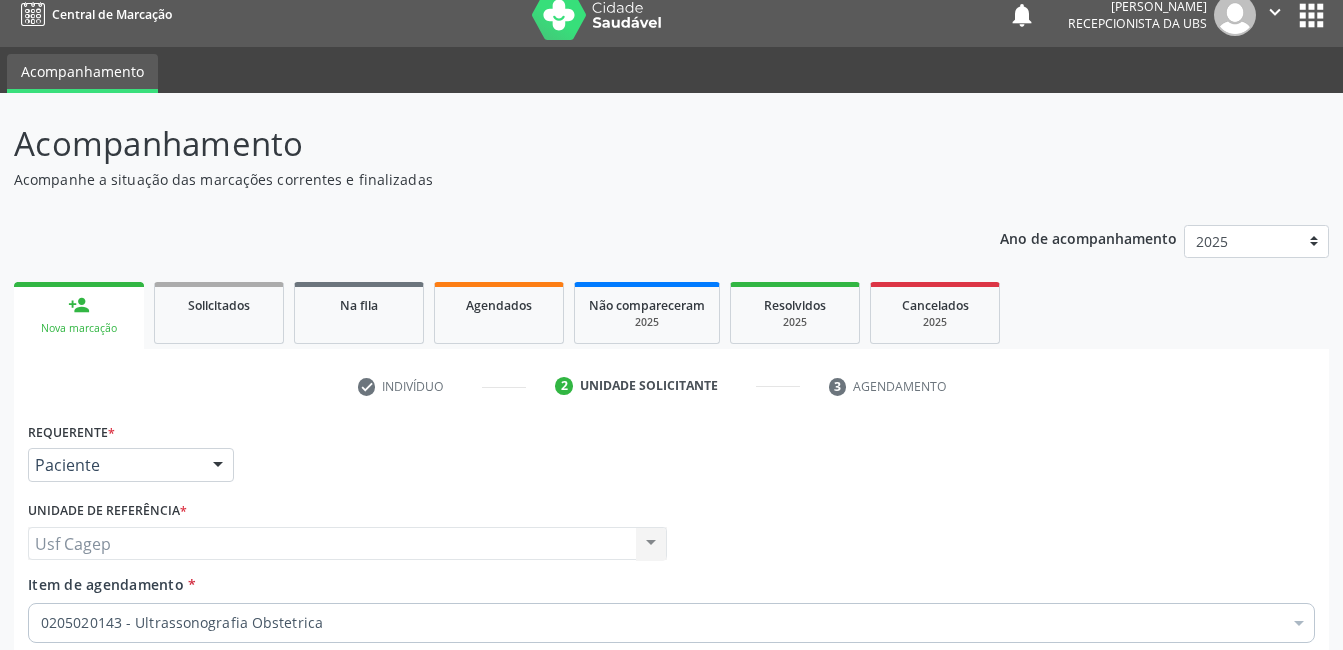 click on "Próximo" at bounding box center [1260, 844] 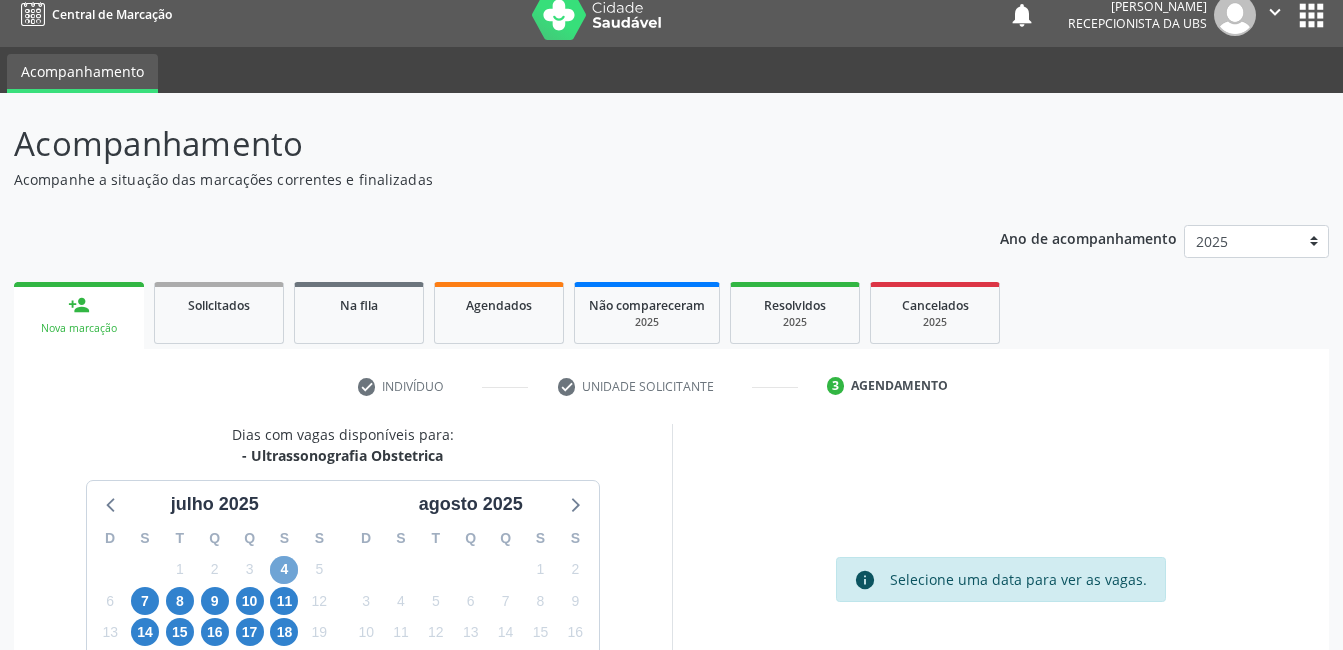 click on "4" at bounding box center (284, 570) 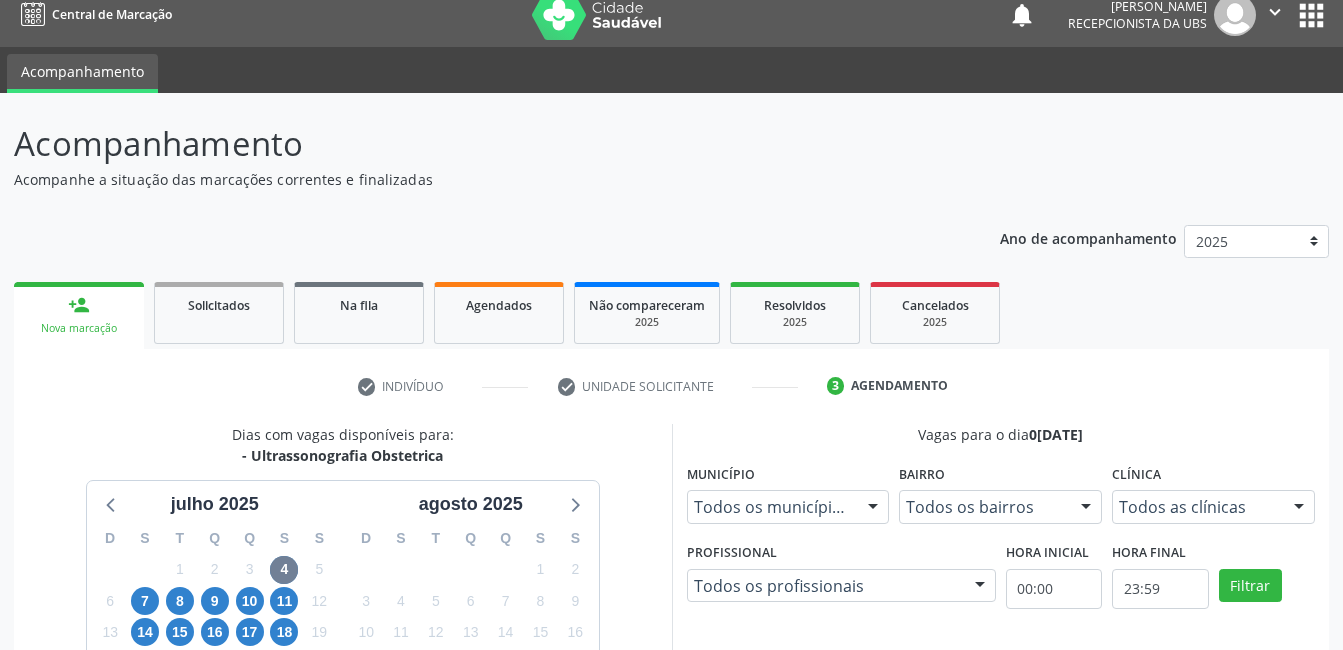 click on "Rede:
--" at bounding box center (1012, 816) 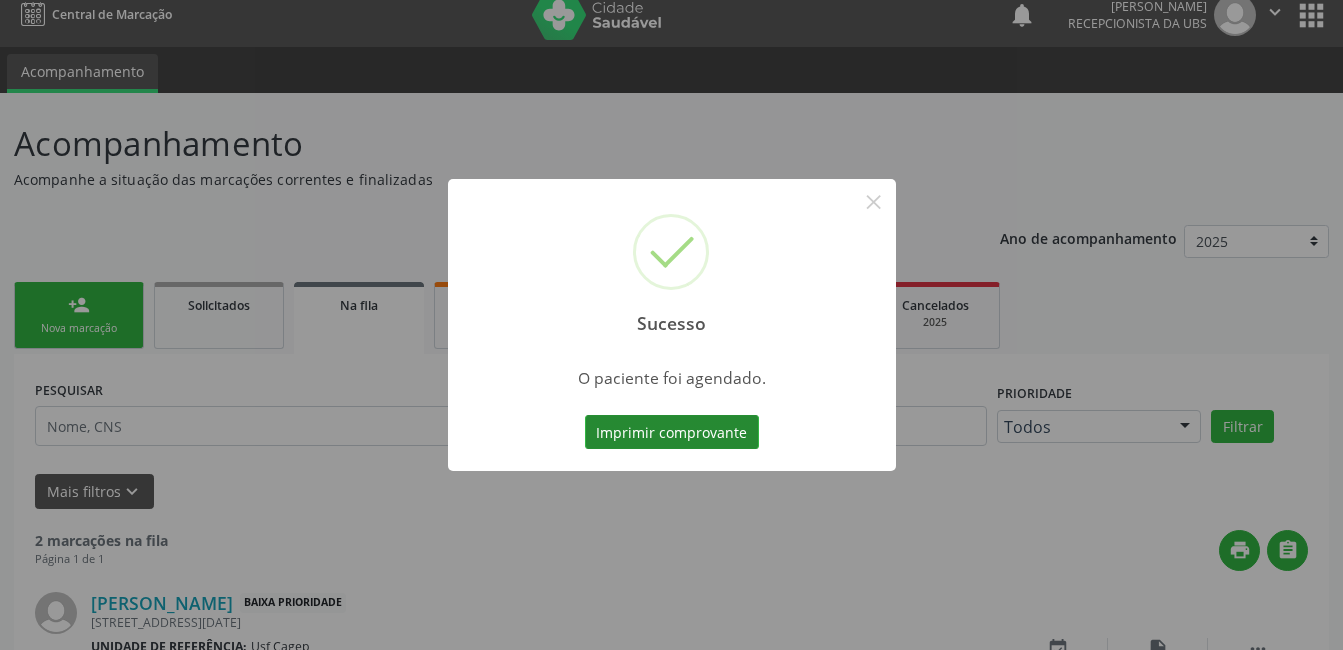 click on "Imprimir comprovante" at bounding box center (672, 432) 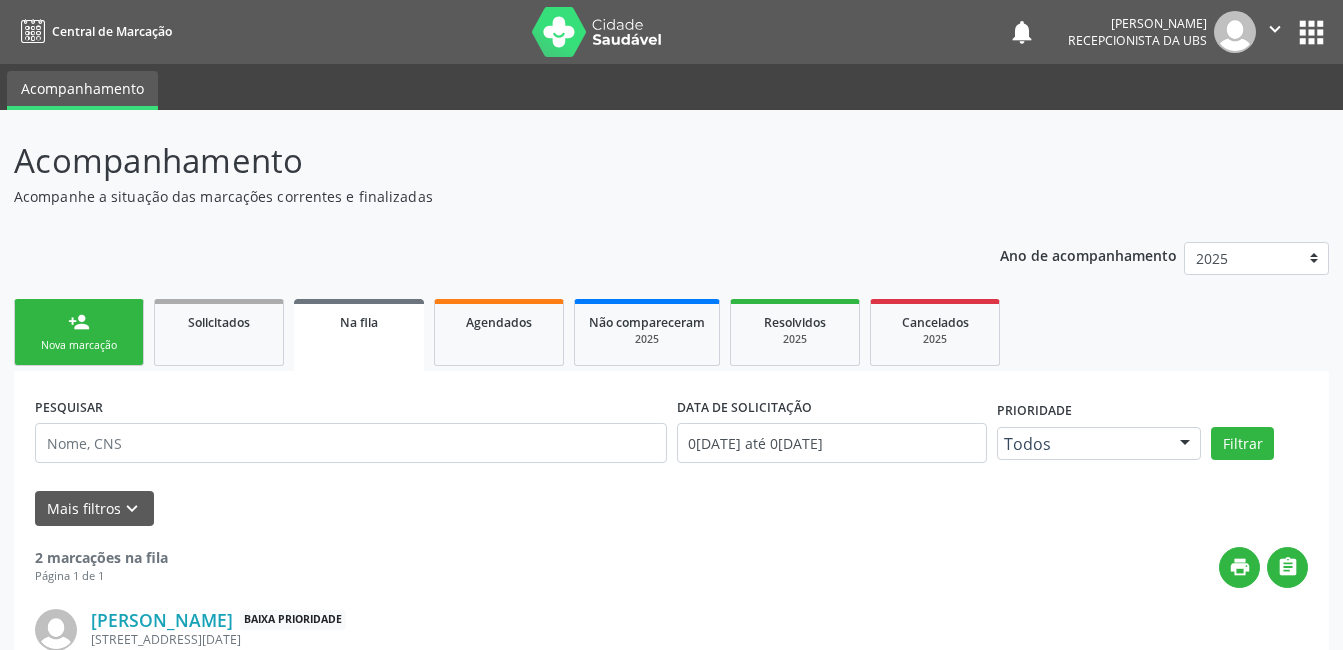 scroll, scrollTop: 17, scrollLeft: 0, axis: vertical 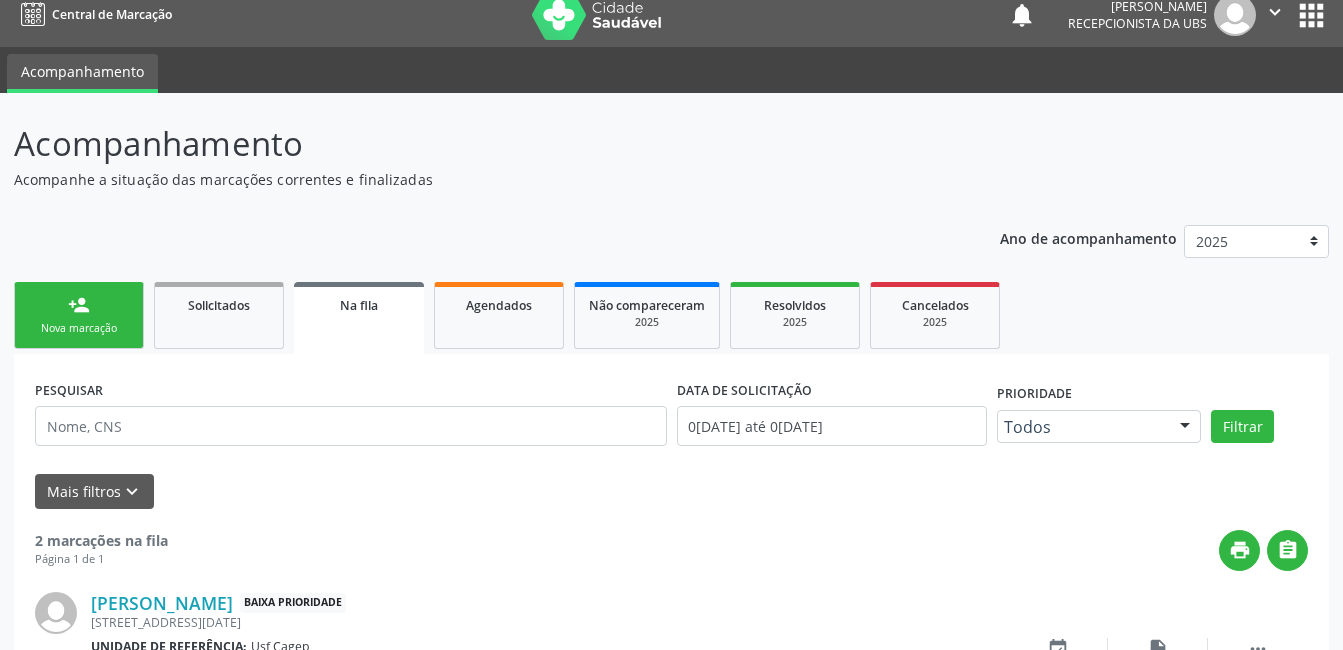 drag, startPoint x: 77, startPoint y: 324, endPoint x: 69, endPoint y: 224, distance: 100.31949 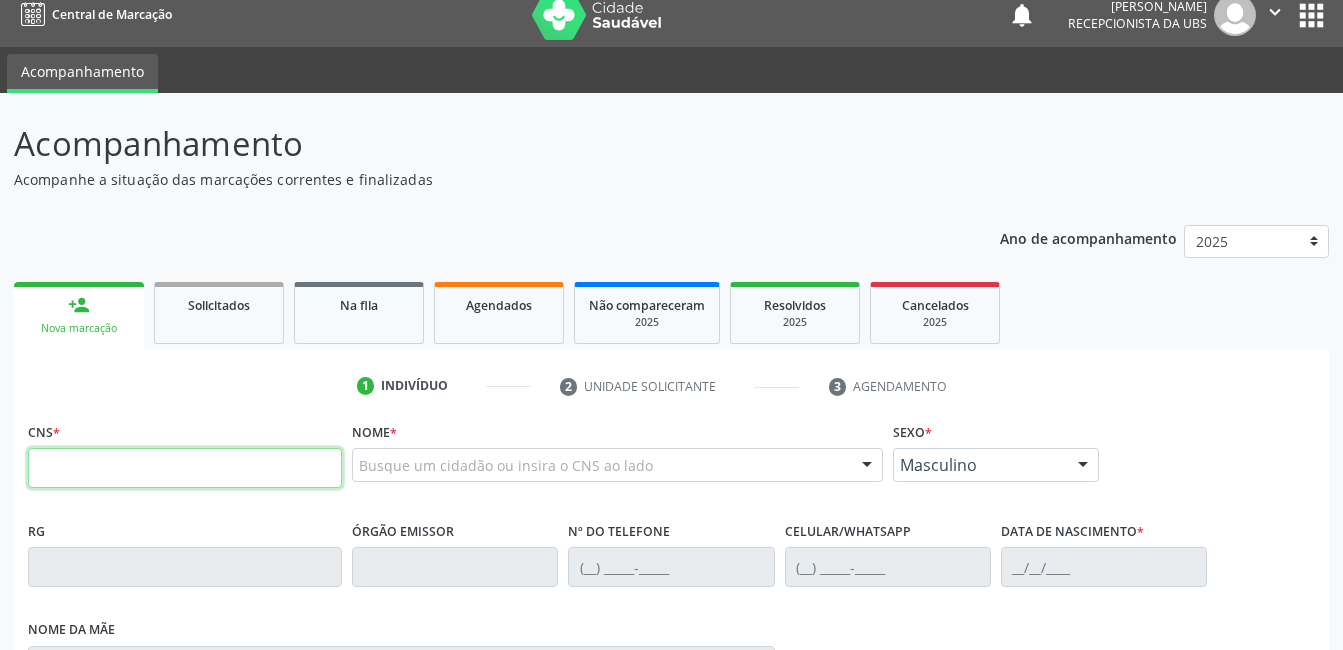 click at bounding box center (185, 468) 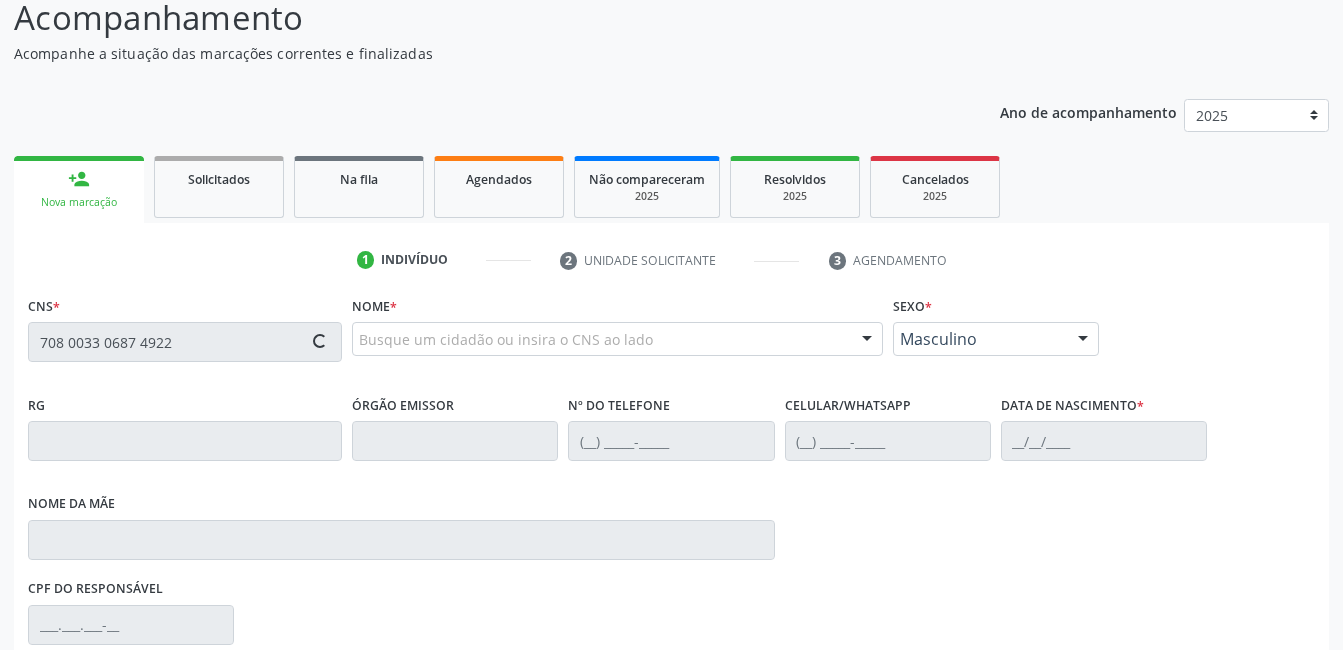 type on "708 0033 0687 4922" 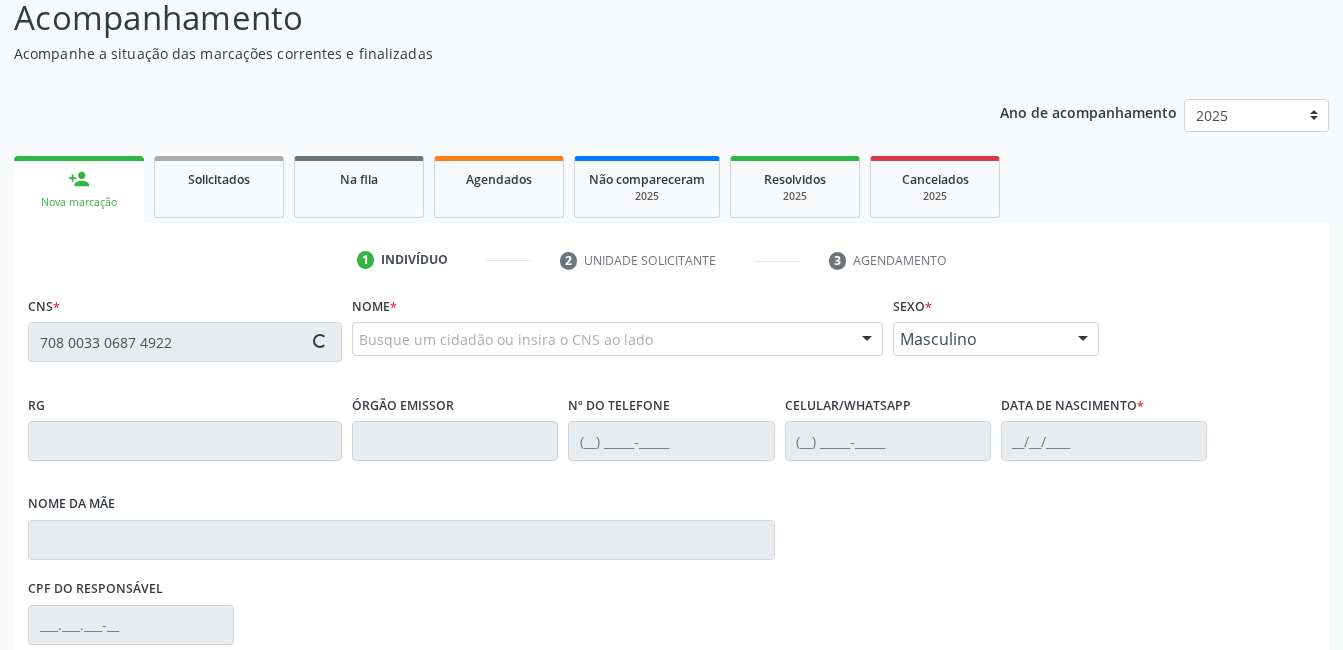scroll, scrollTop: 420, scrollLeft: 0, axis: vertical 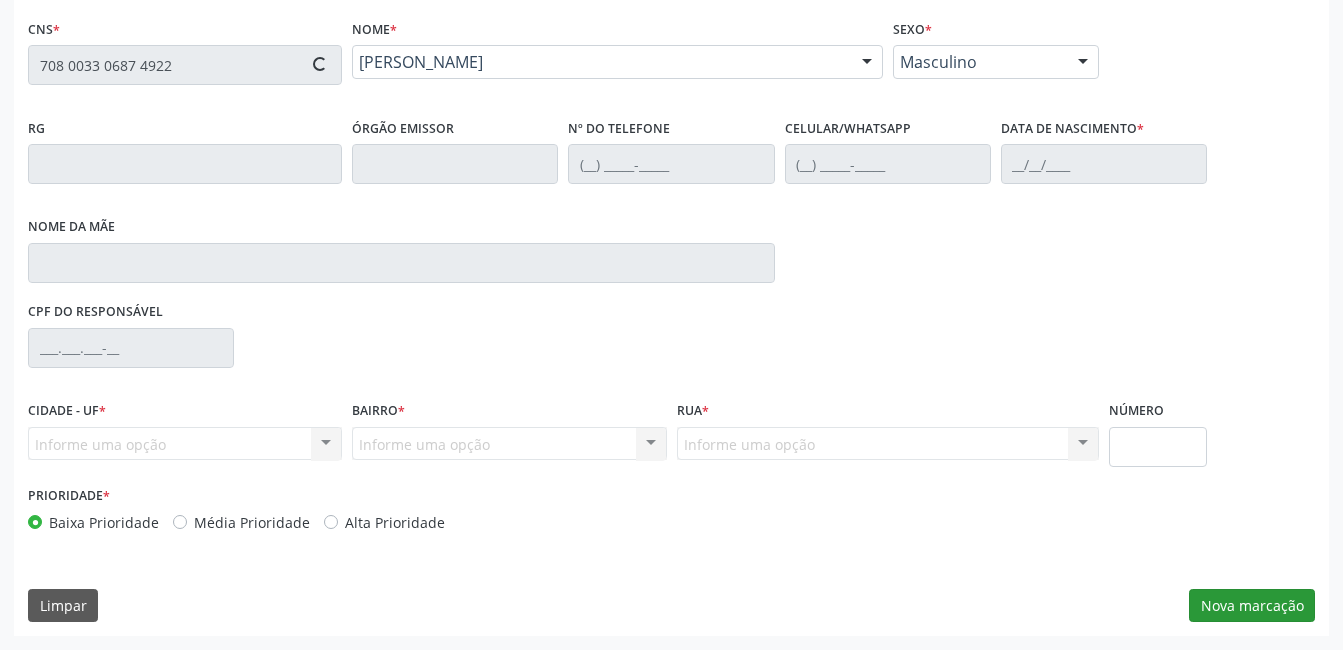 type on "16/08/2004" 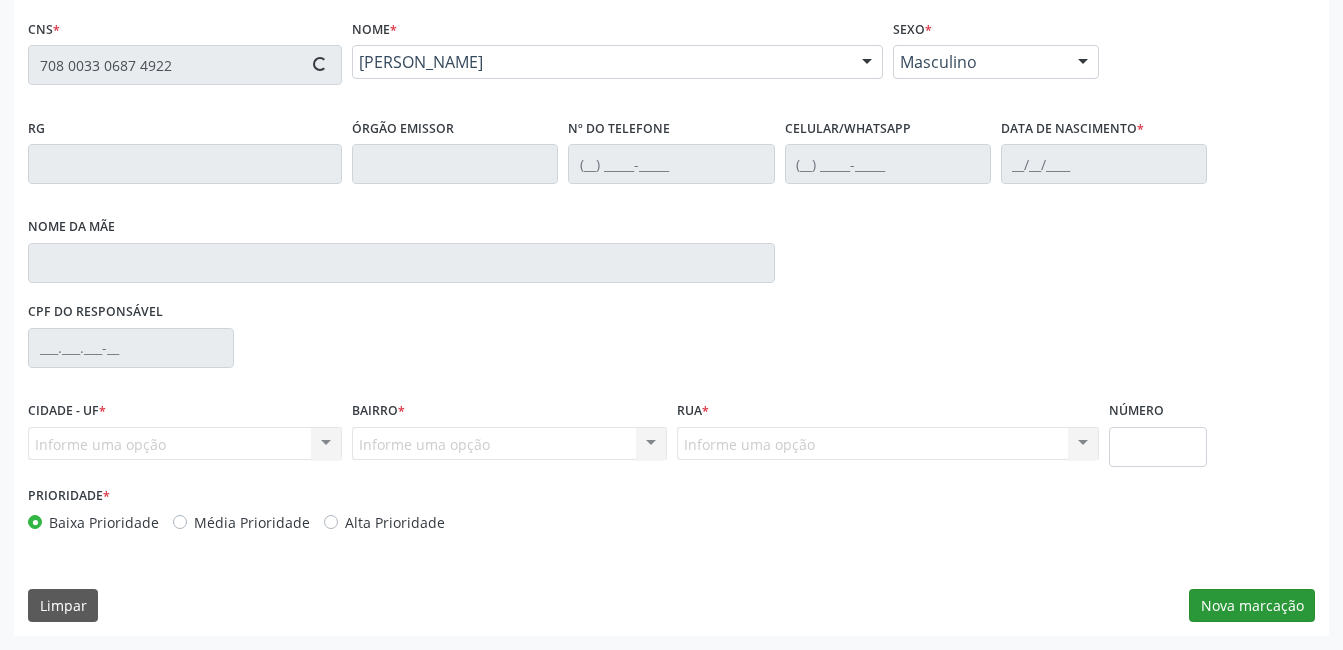 type on "Maria Aparecida de Melo e Silva" 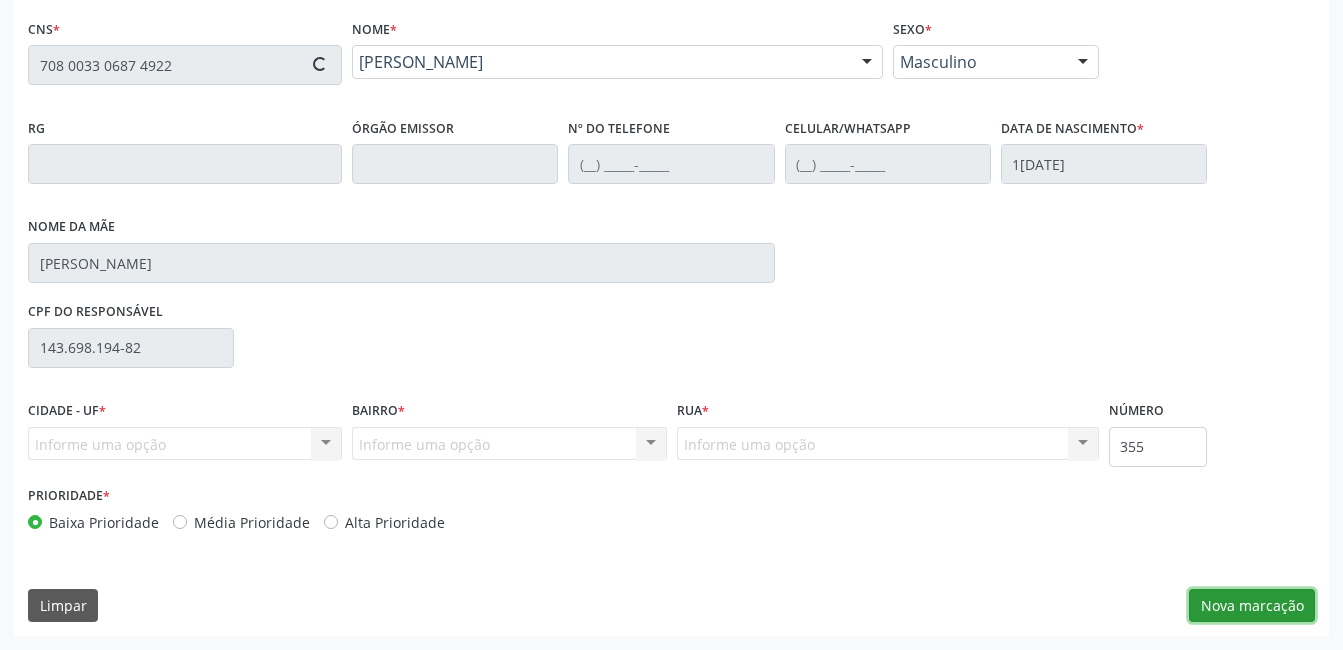 click on "Nova marcação" at bounding box center [1252, 606] 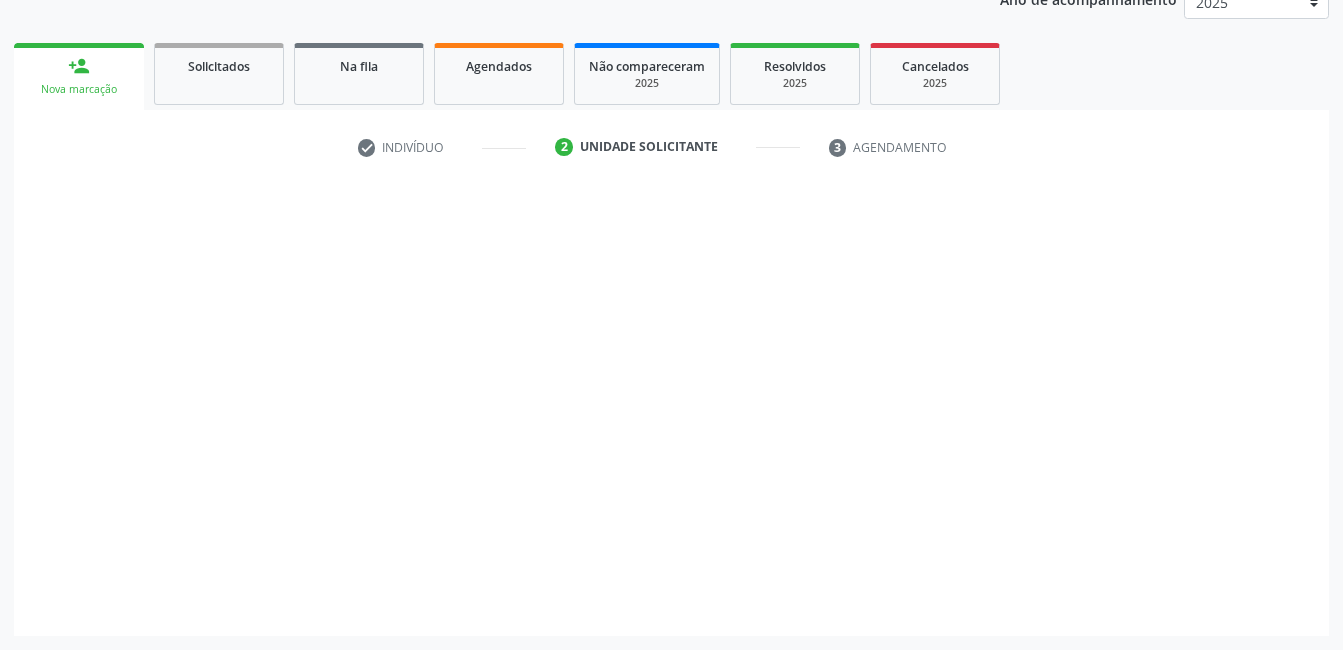 scroll, scrollTop: 256, scrollLeft: 0, axis: vertical 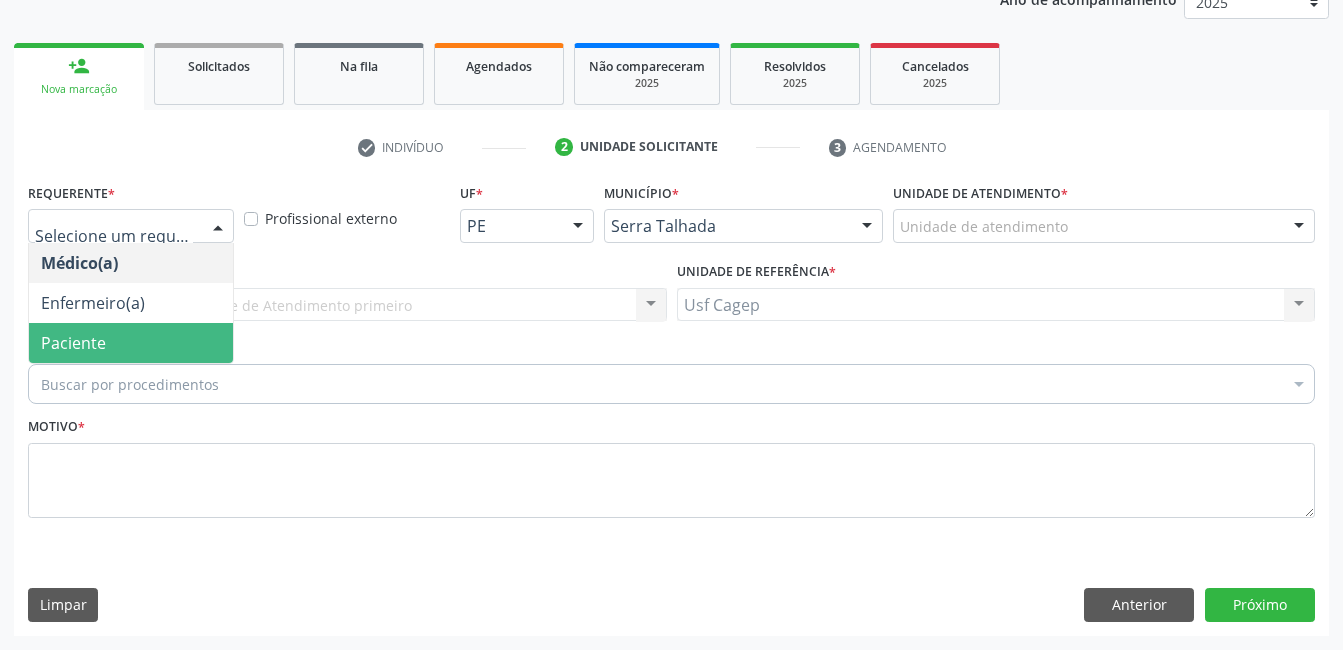click on "Paciente" at bounding box center (131, 343) 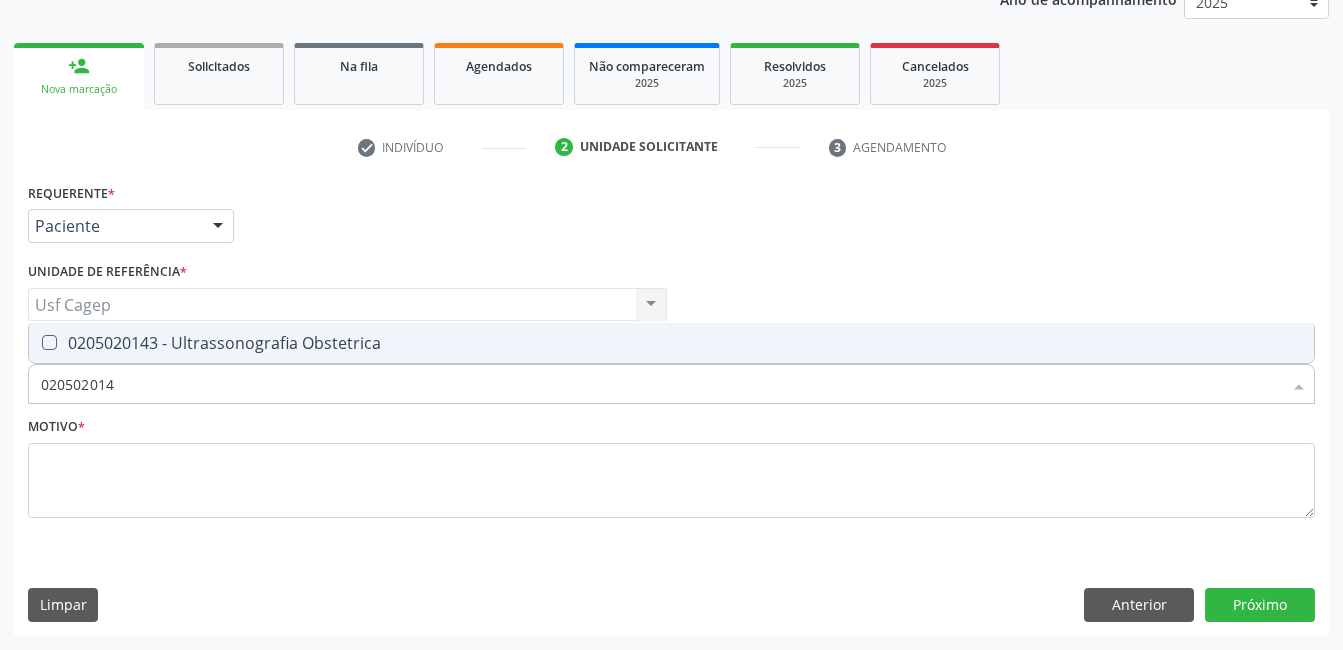 type on "0205020143" 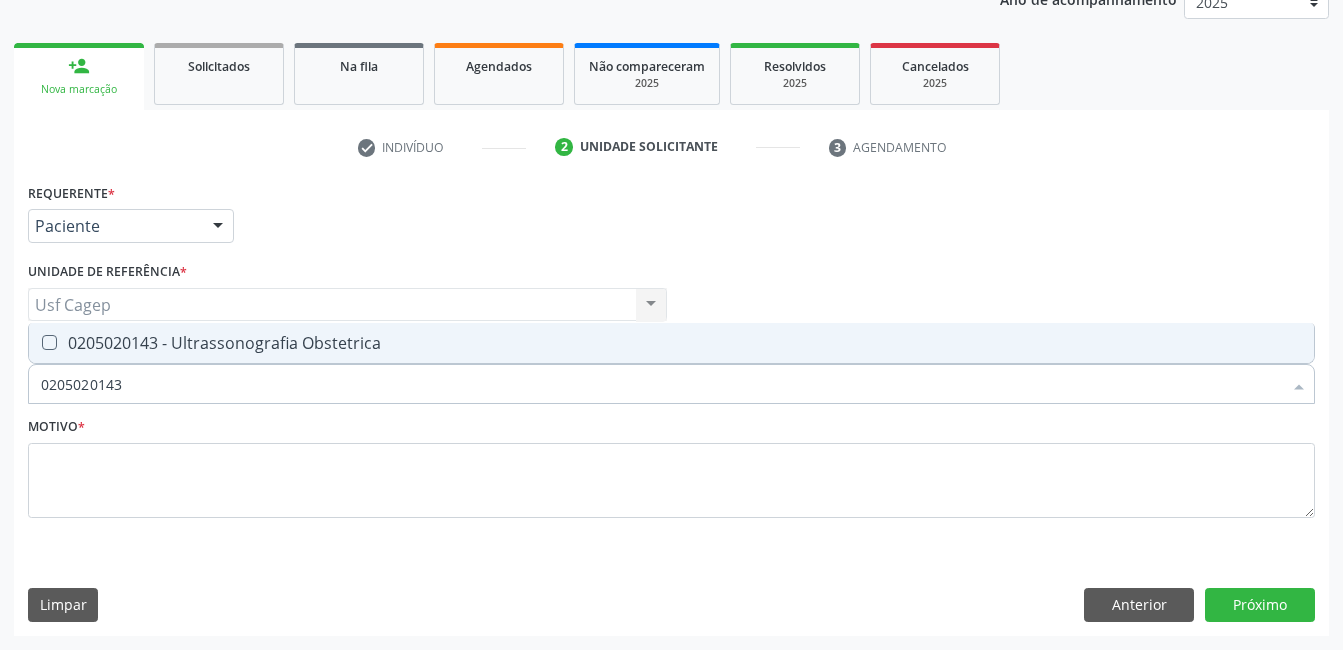 click on "0205020143 - Ultrassonografia Obstetrica" at bounding box center [671, 343] 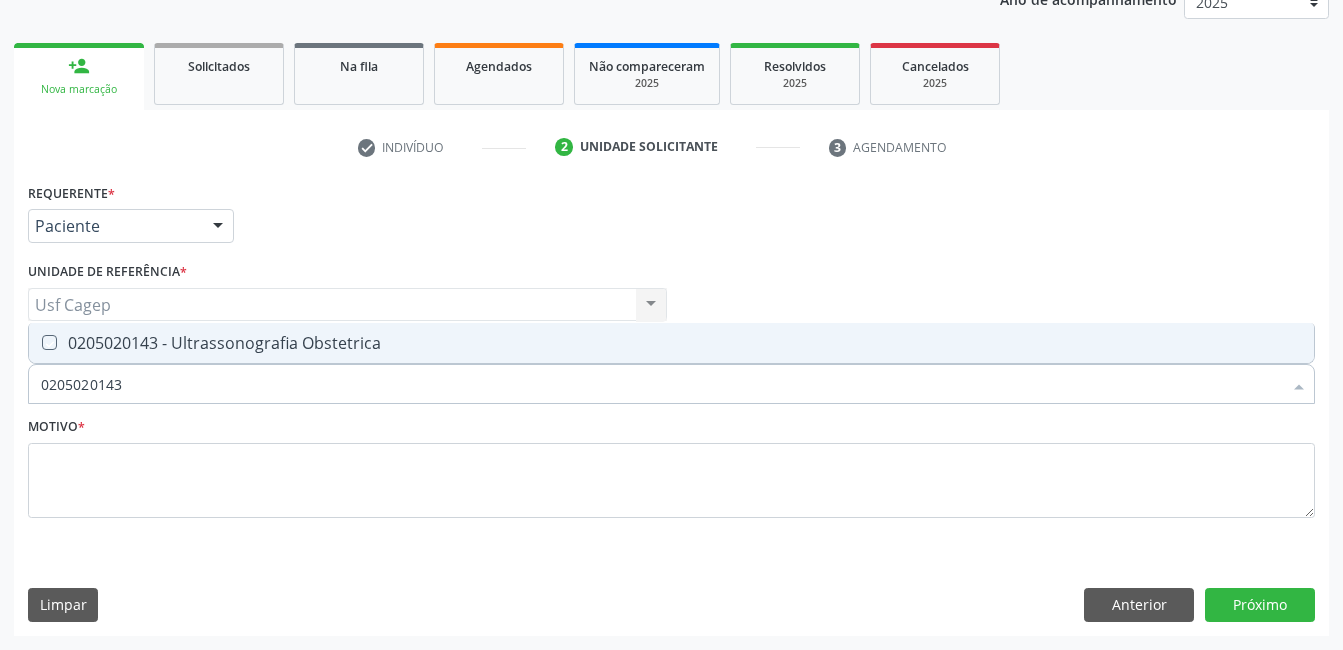 checkbox on "true" 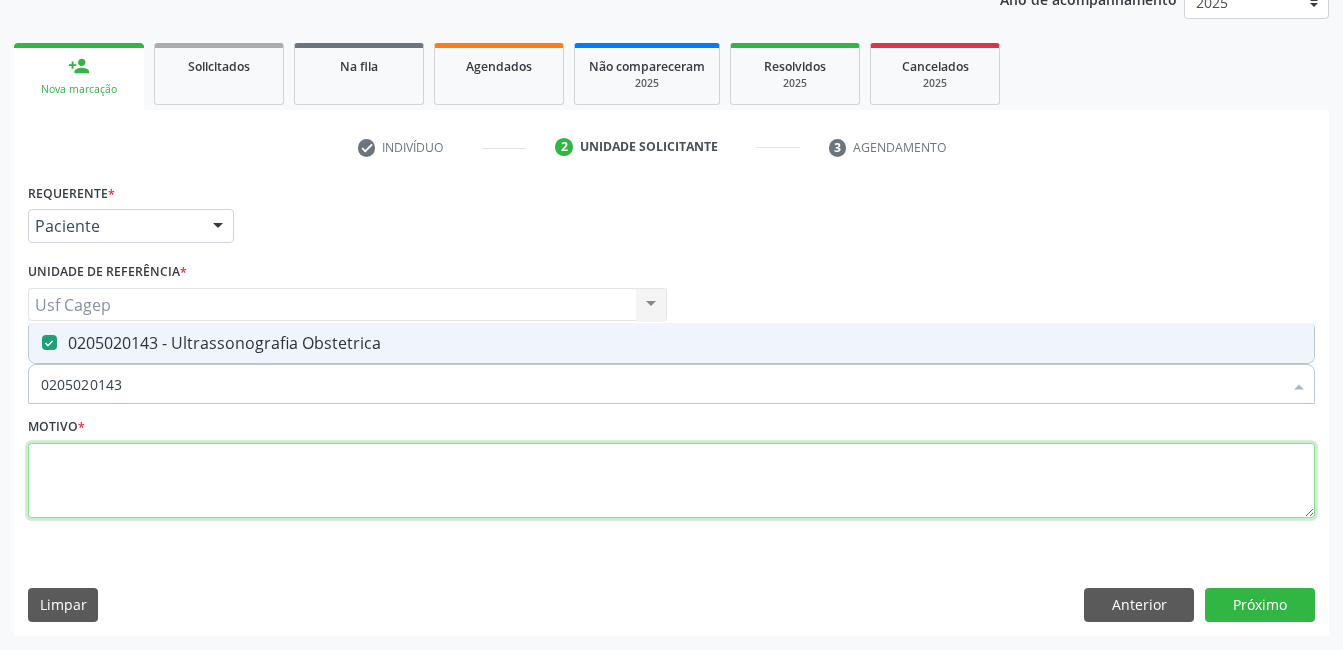 click at bounding box center (671, 481) 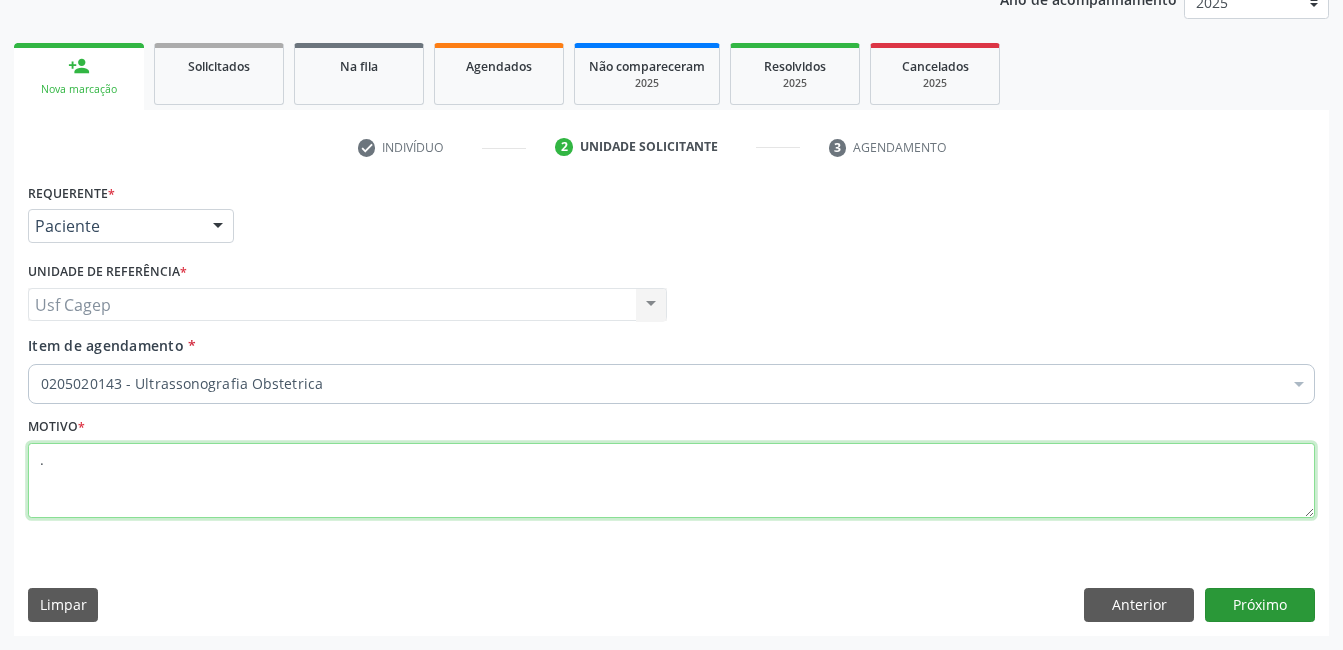 type on "." 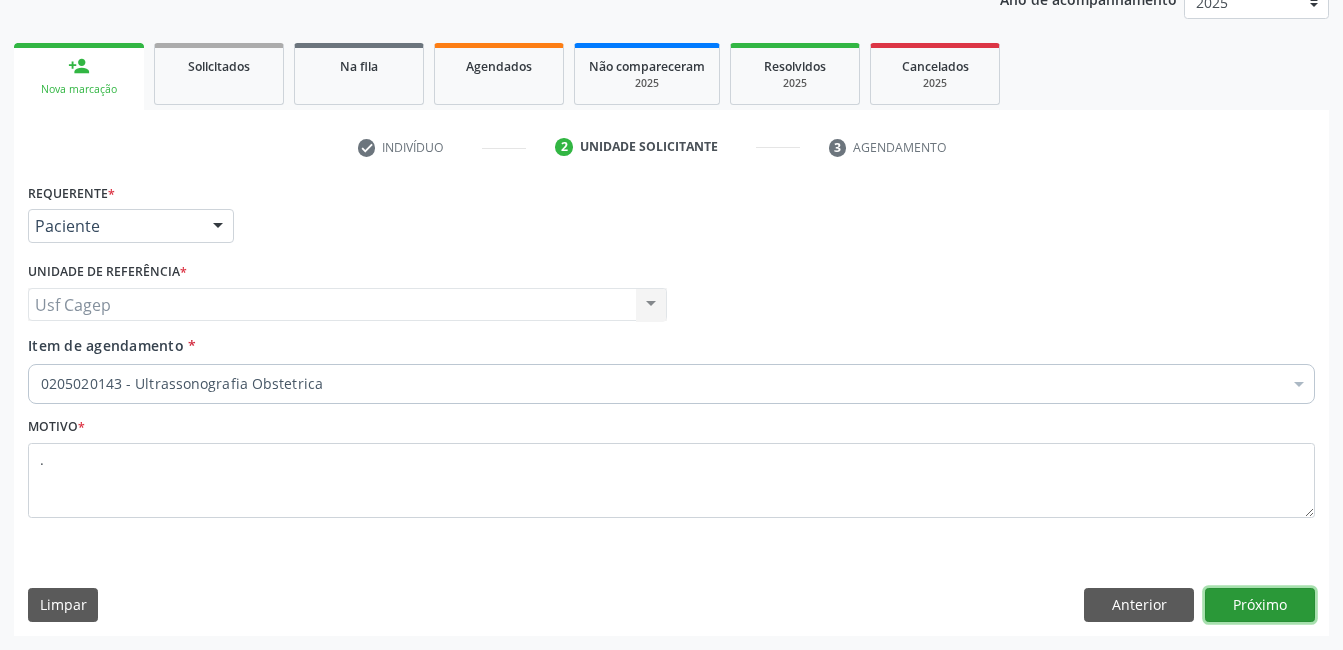click on "Próximo" at bounding box center [1260, 605] 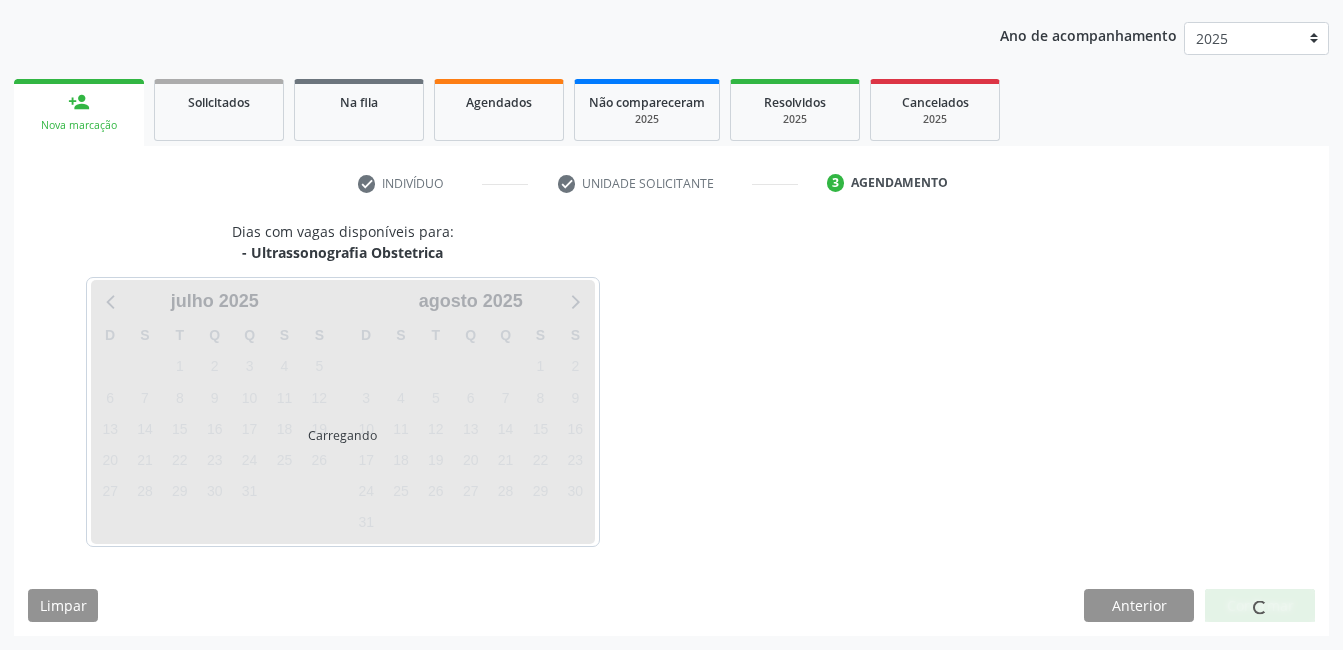 scroll, scrollTop: 220, scrollLeft: 0, axis: vertical 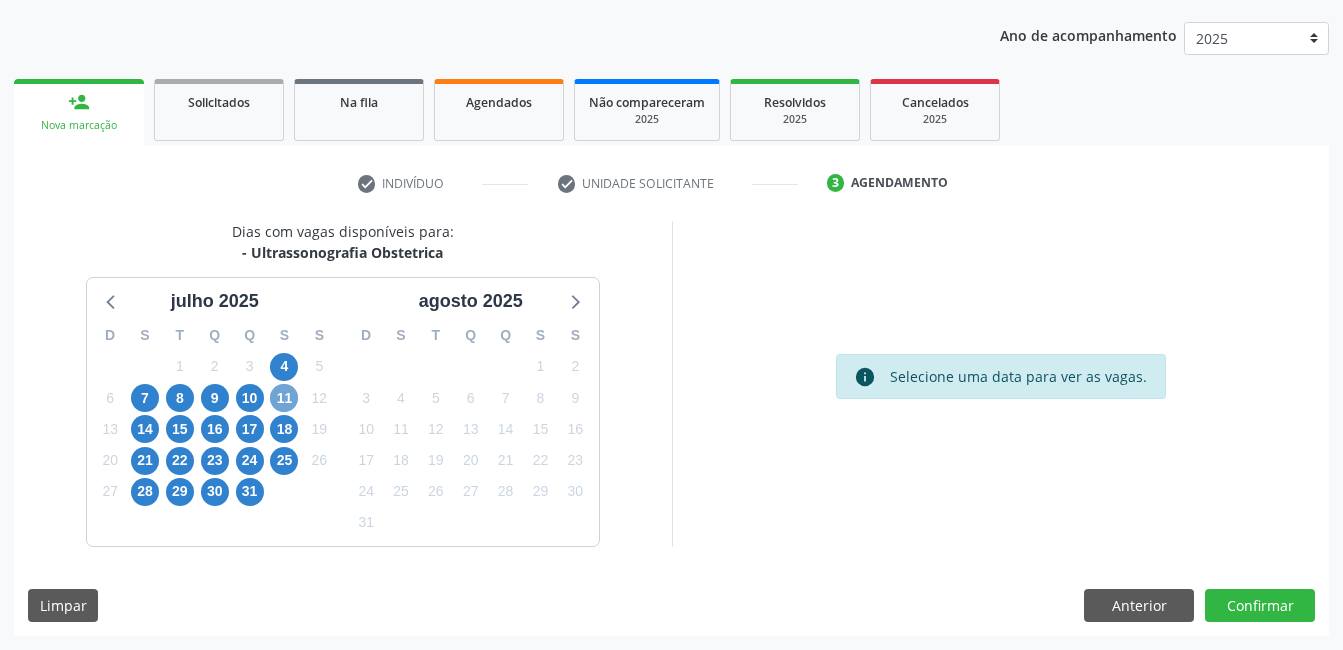 click on "11" at bounding box center [284, 398] 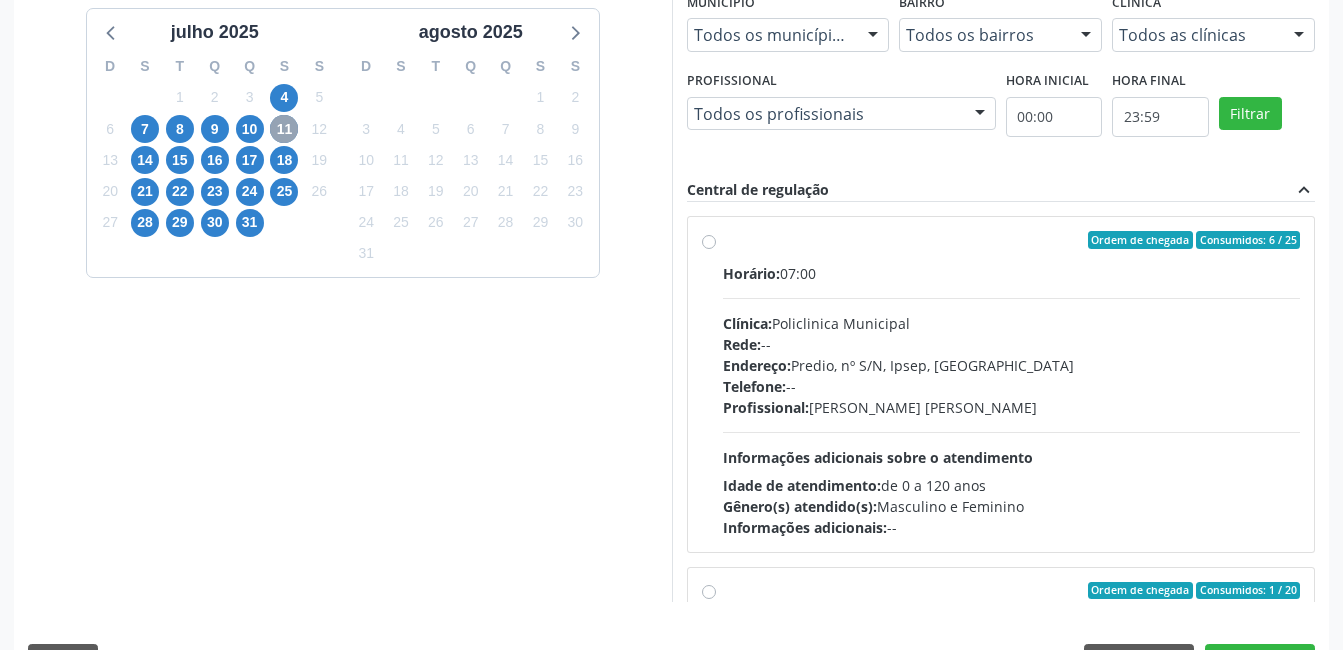 scroll, scrollTop: 545, scrollLeft: 0, axis: vertical 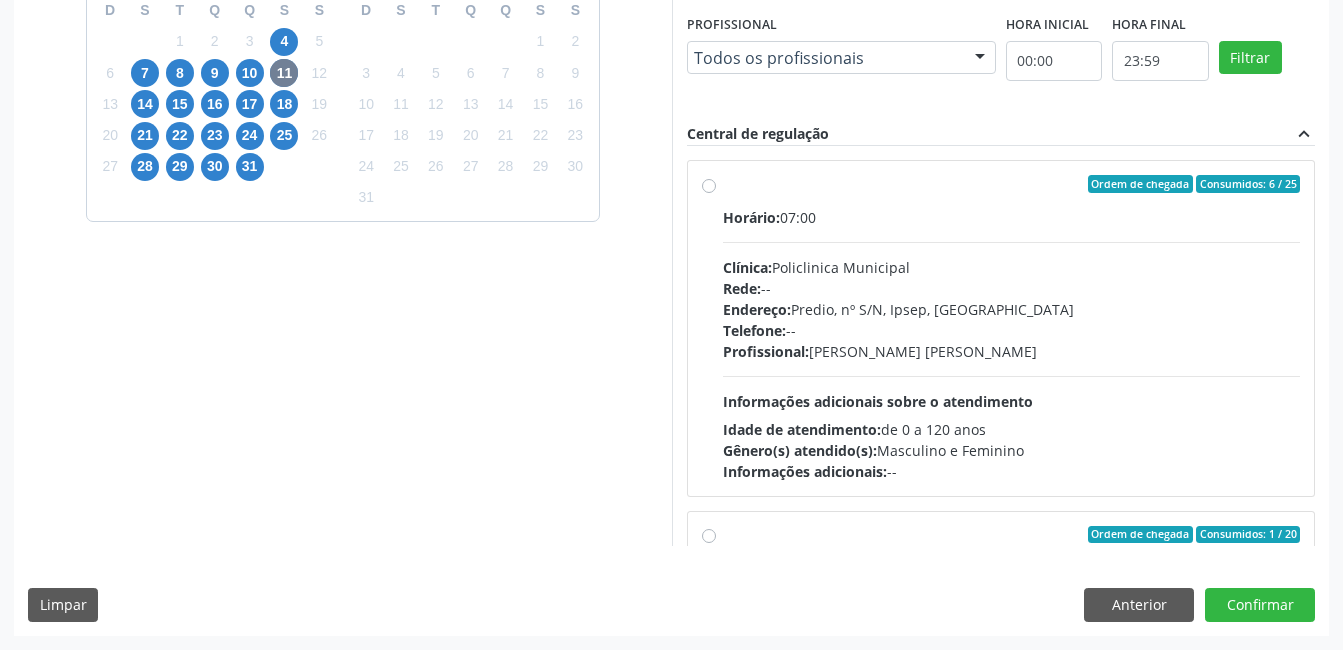 click on "Horário:   07:00
Clínica:  Policlinica Municipal
Rede:
--
Endereço:   Predio, nº S/N, Ipsep, [GEOGRAPHIC_DATA] - PE
Telefone:   --
Profissional:
[PERSON_NAME]
Informações adicionais sobre o atendimento
Idade de atendimento:
de 0 a 120 anos
Gênero(s) atendido(s):
Masculino e Feminino
Informações adicionais:
--" at bounding box center (1012, 344) 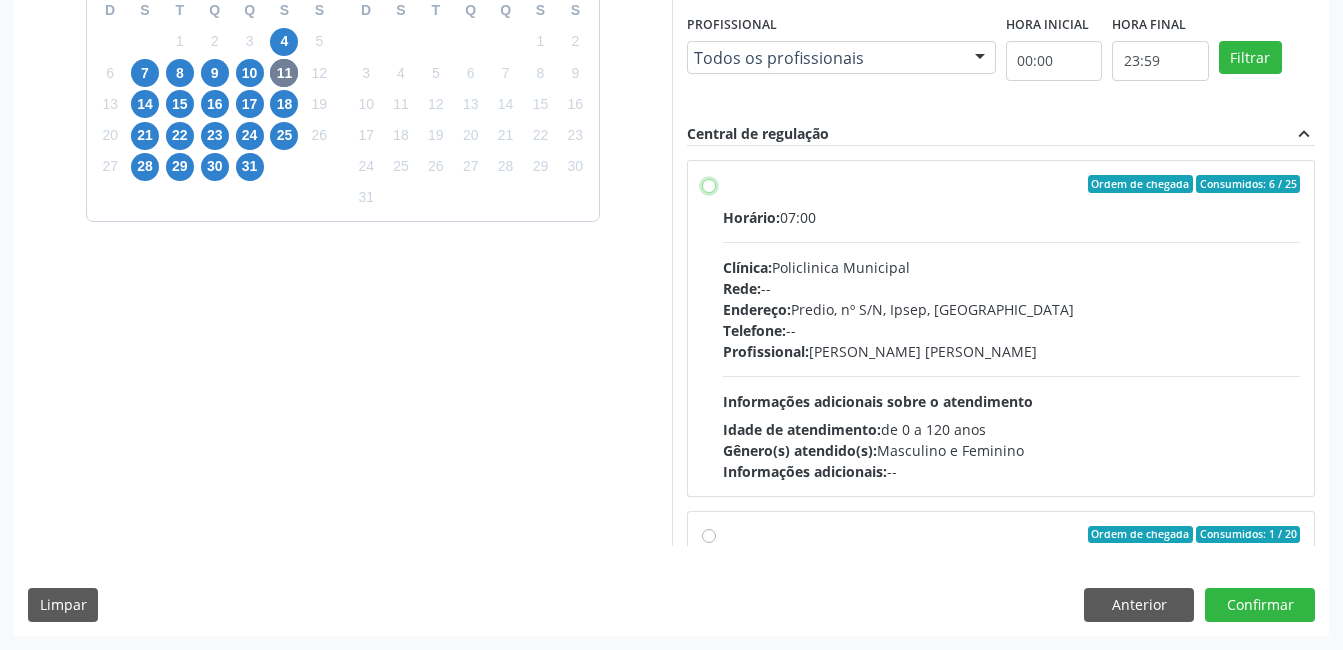 click on "Ordem de chegada
Consumidos: 6 / 25
Horário:   07:00
Clínica:  Policlinica Municipal
Rede:
--
Endereço:   Predio, nº S/N, Ipsep, Serra Talhada - PE
Telefone:   --
Profissional:
Maira Cavalcanti Lima Barros
Informações adicionais sobre o atendimento
Idade de atendimento:
de 0 a 120 anos
Gênero(s) atendido(s):
Masculino e Feminino
Informações adicionais:
--" at bounding box center [709, 184] 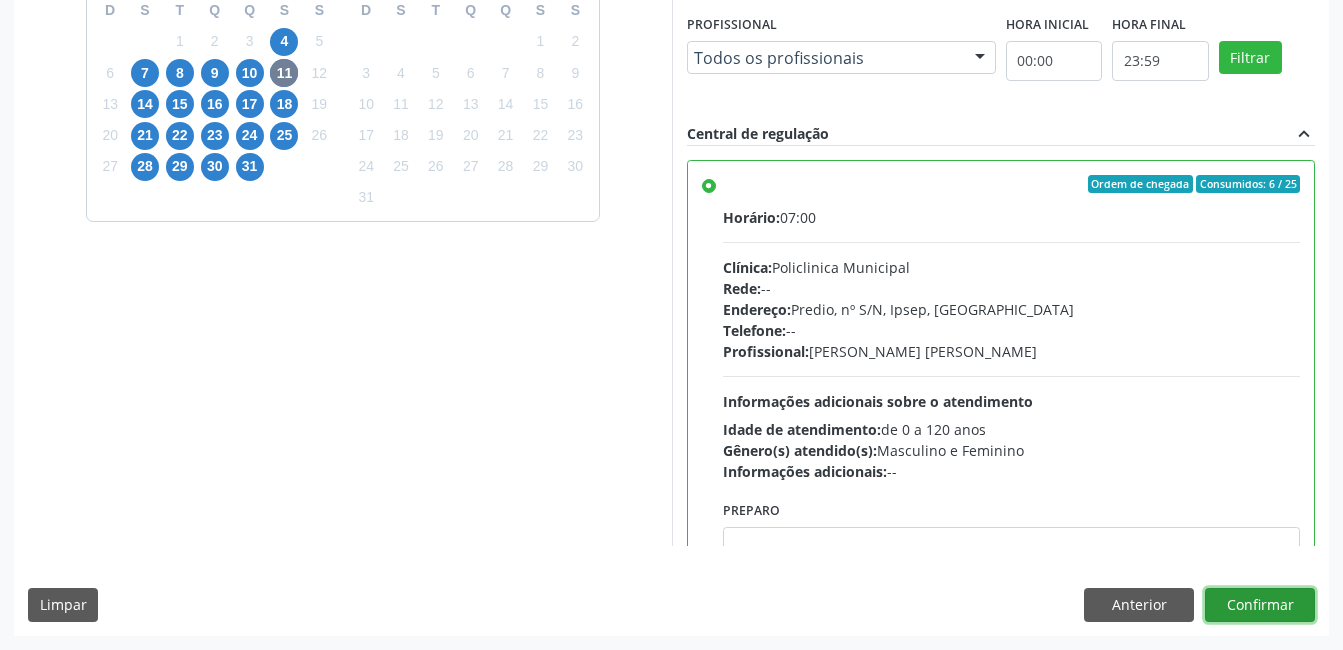 click on "Confirmar" at bounding box center (1260, 605) 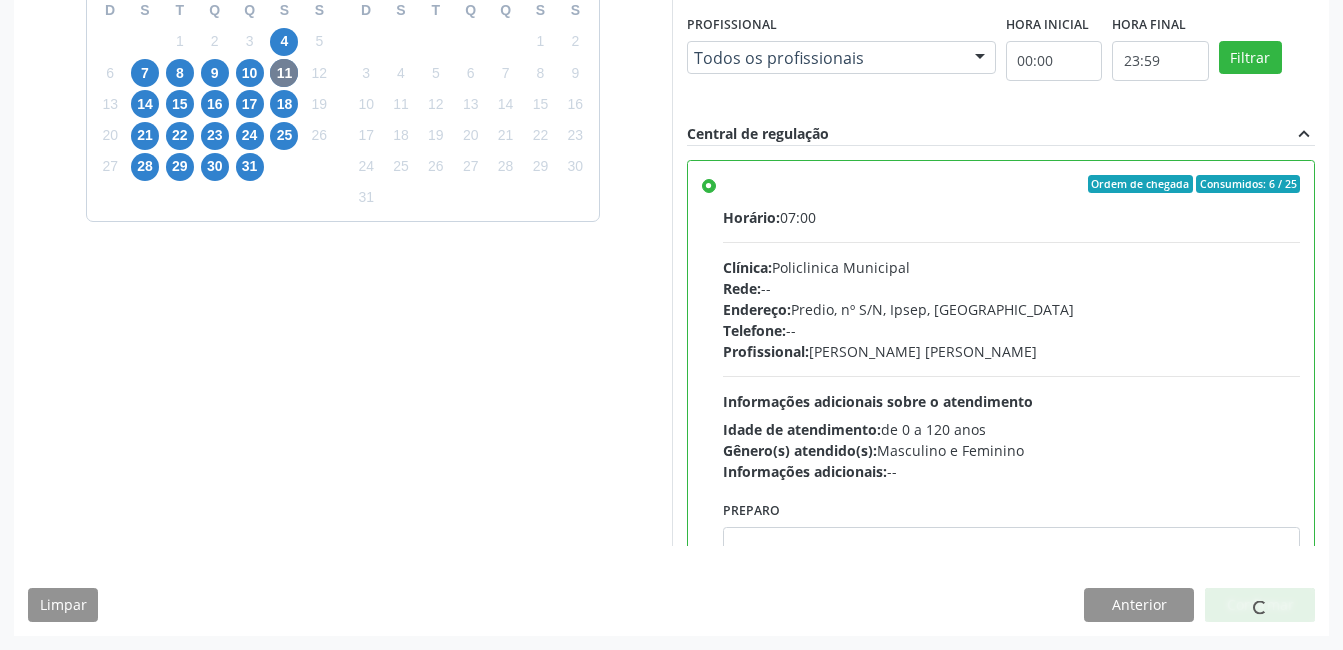 scroll, scrollTop: 17, scrollLeft: 0, axis: vertical 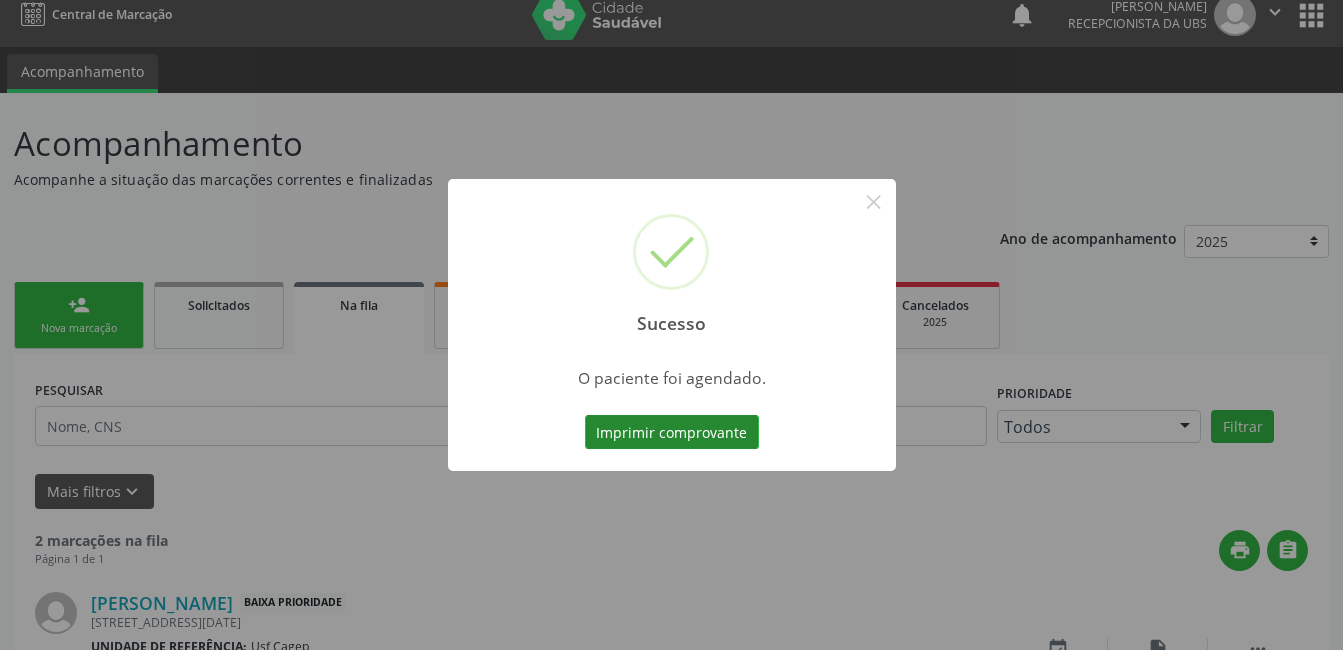 click on "Imprimir comprovante" at bounding box center (672, 432) 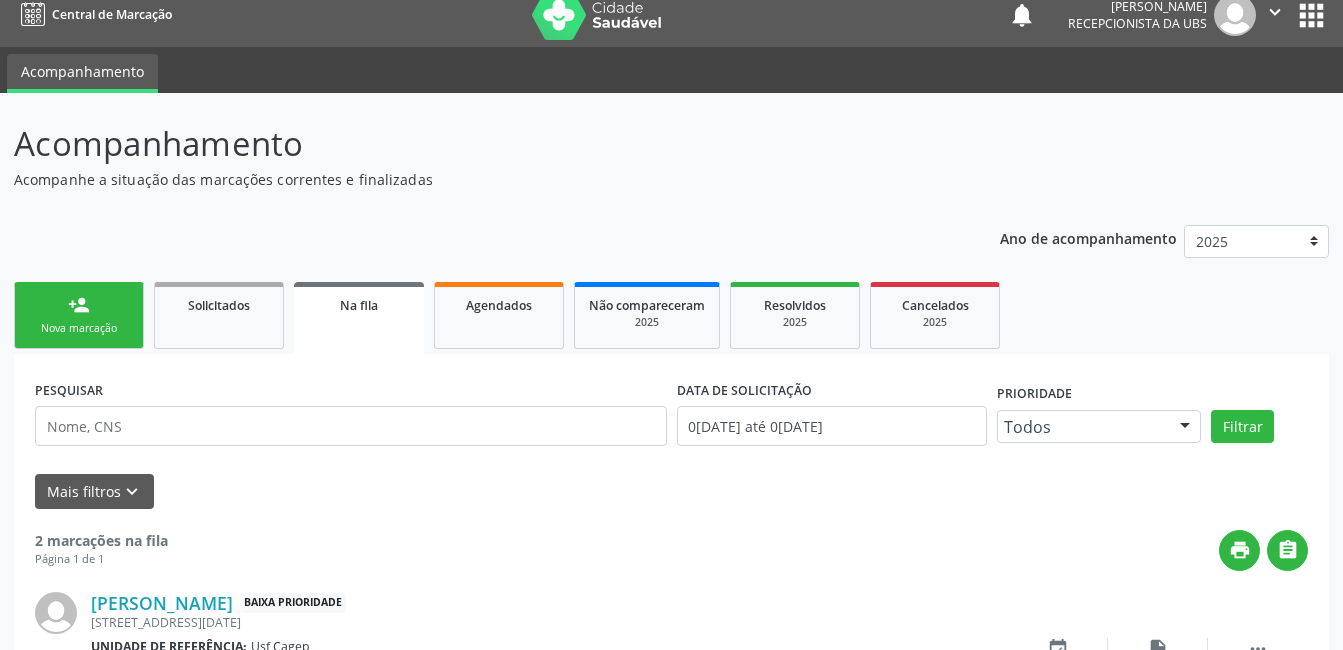 drag, startPoint x: 92, startPoint y: 342, endPoint x: 97, endPoint y: 320, distance: 22.561028 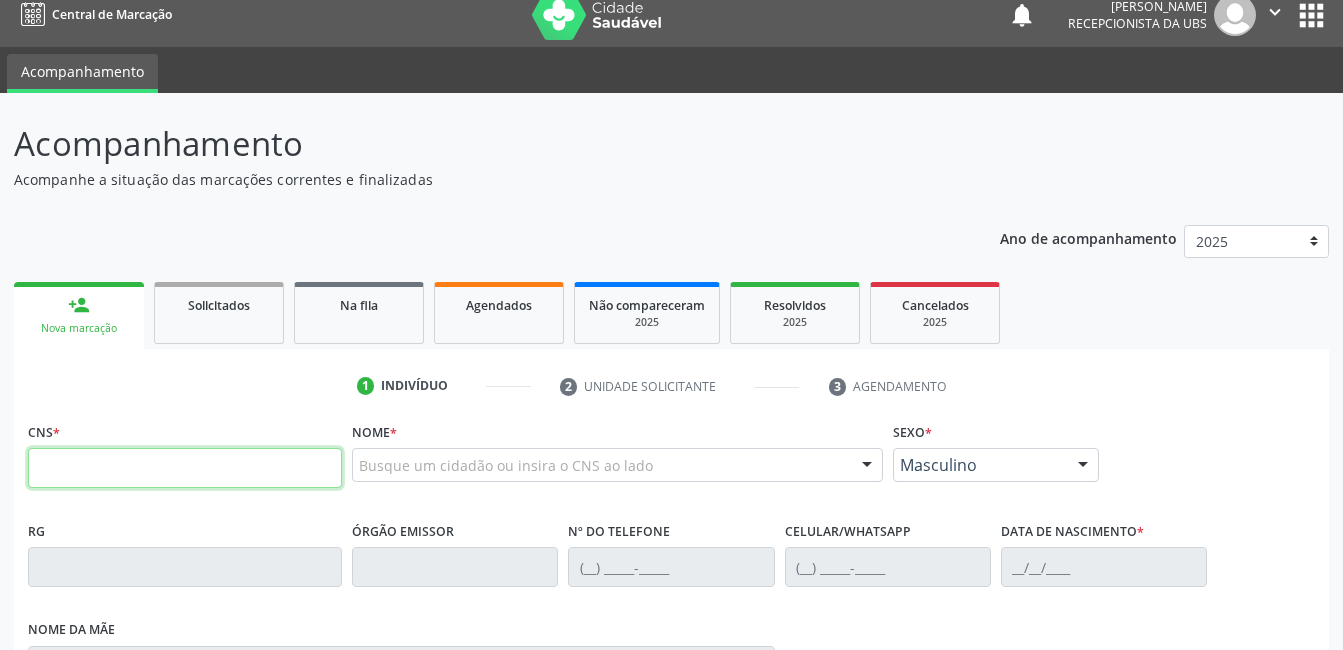 click at bounding box center [185, 468] 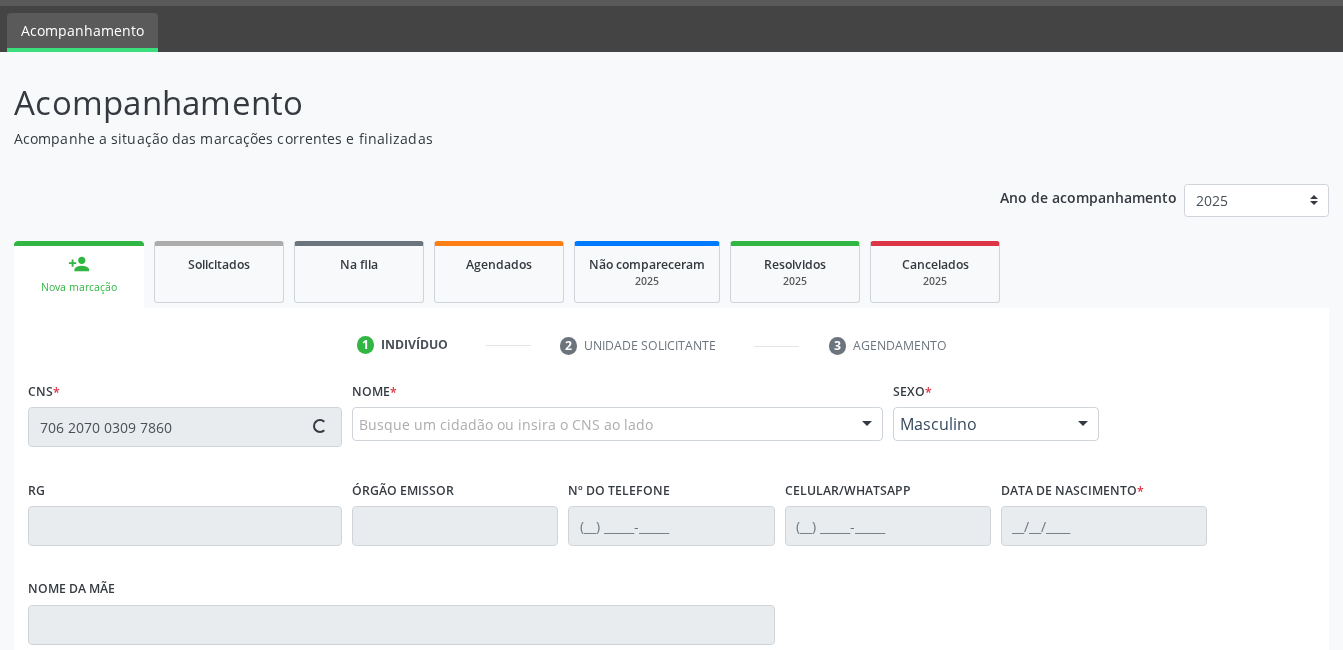 type on "706 2070 0309 7860" 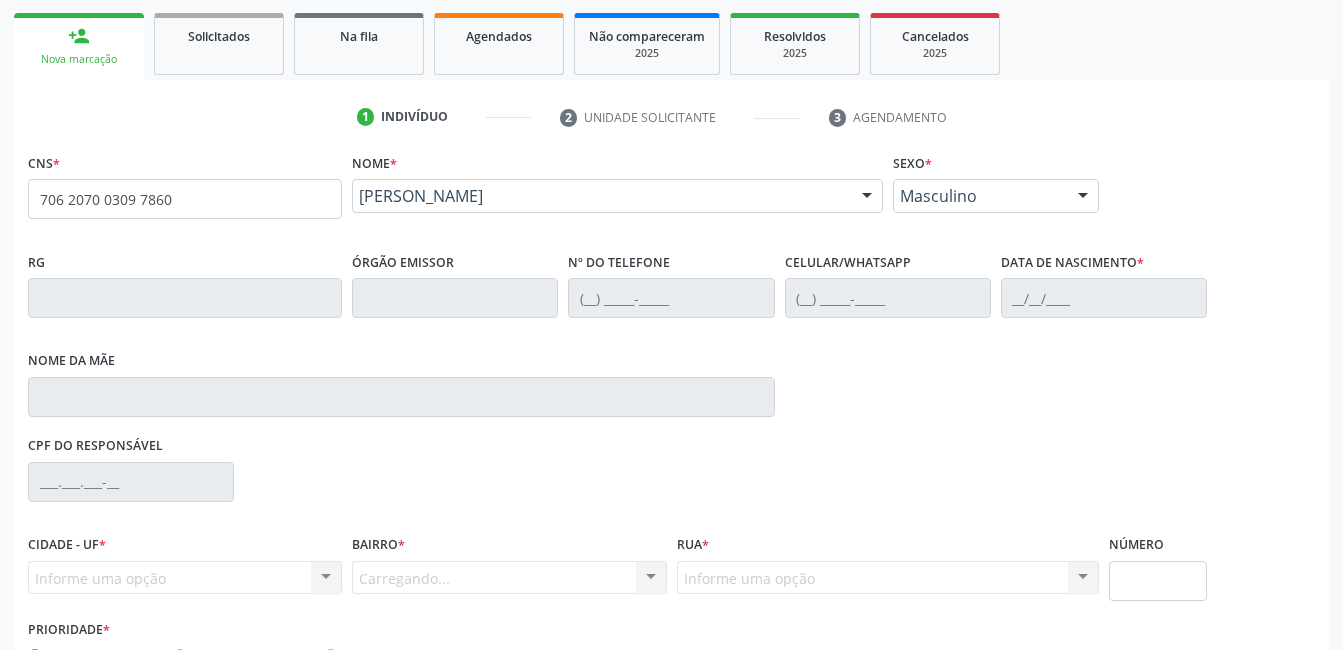 scroll, scrollTop: 417, scrollLeft: 0, axis: vertical 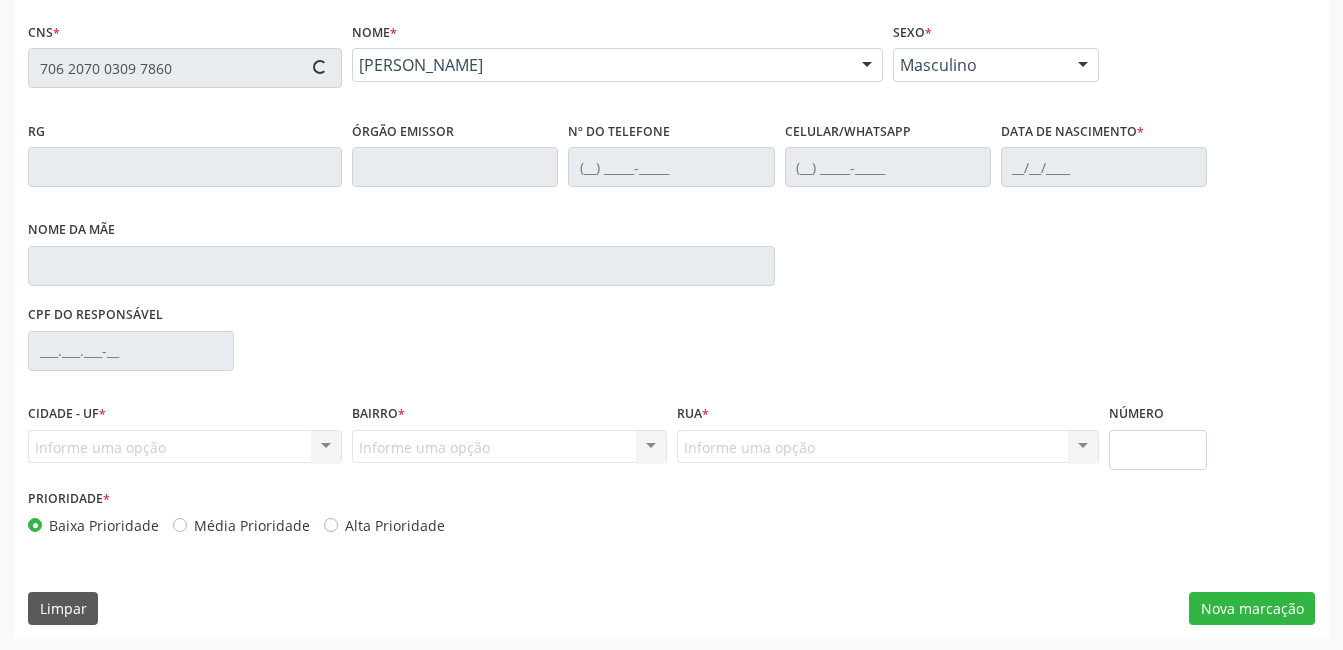 type on "14/05/2011" 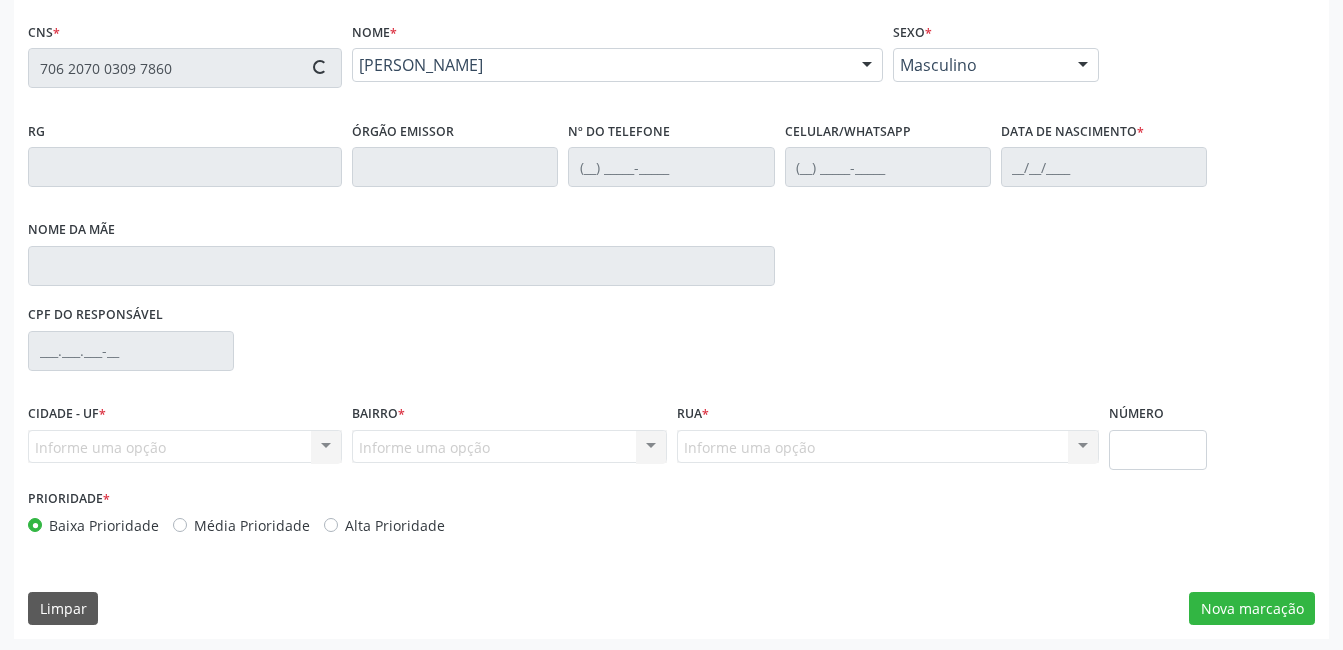type on "142.439.304-30" 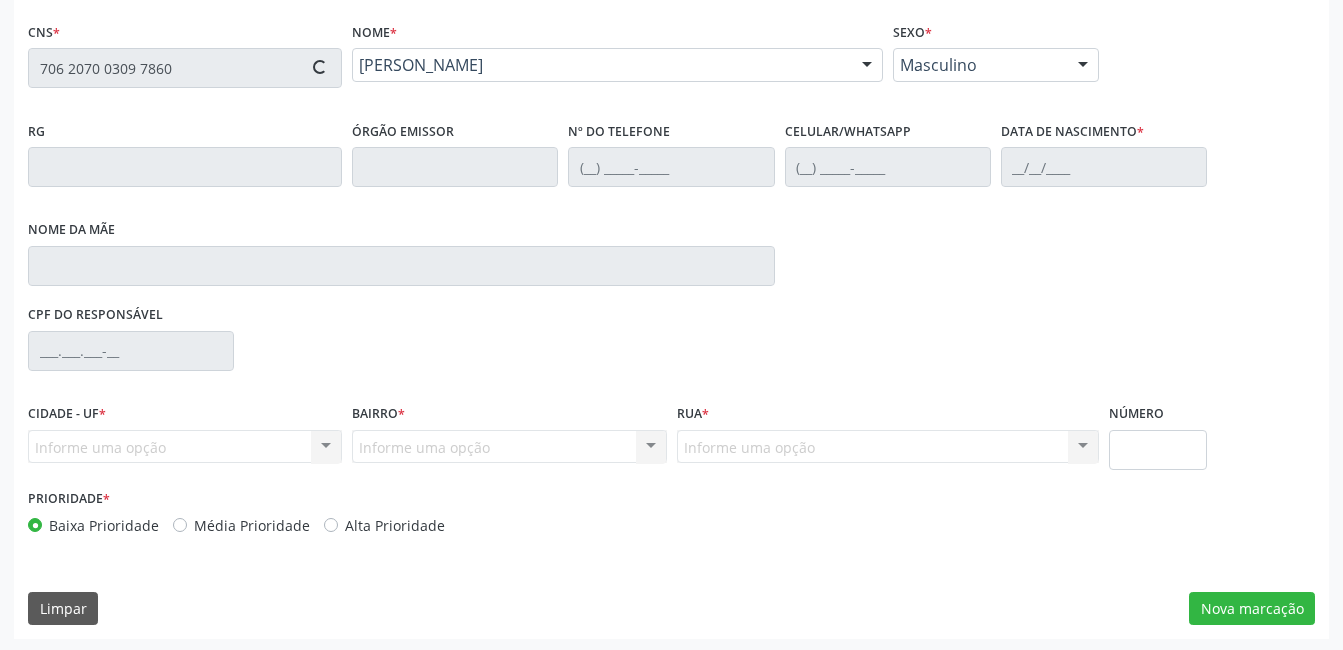 type on "S/N" 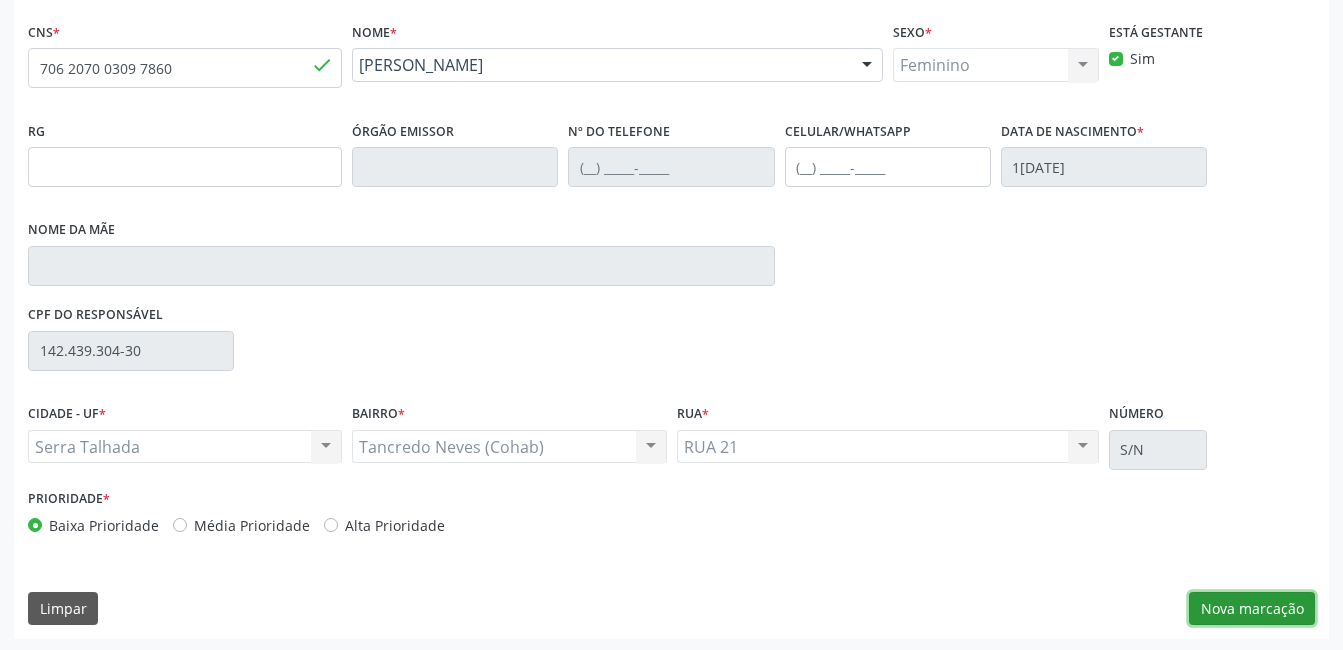click on "Nova marcação" at bounding box center (1252, 609) 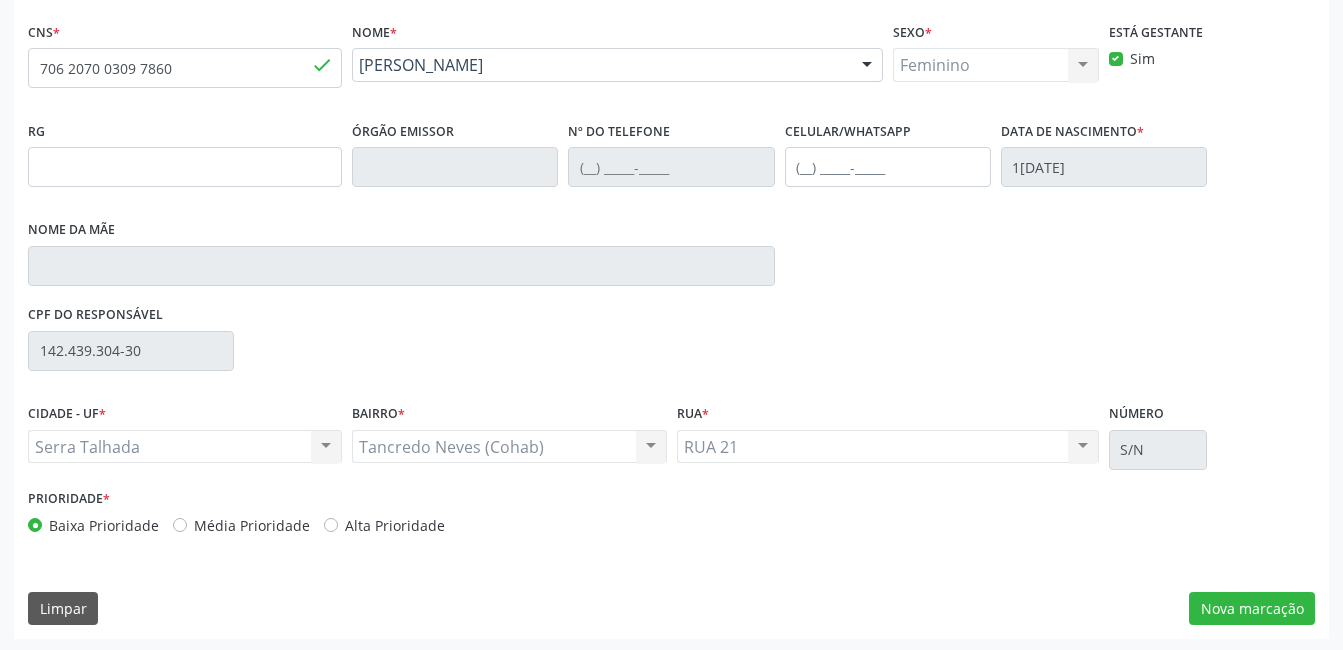scroll, scrollTop: 256, scrollLeft: 0, axis: vertical 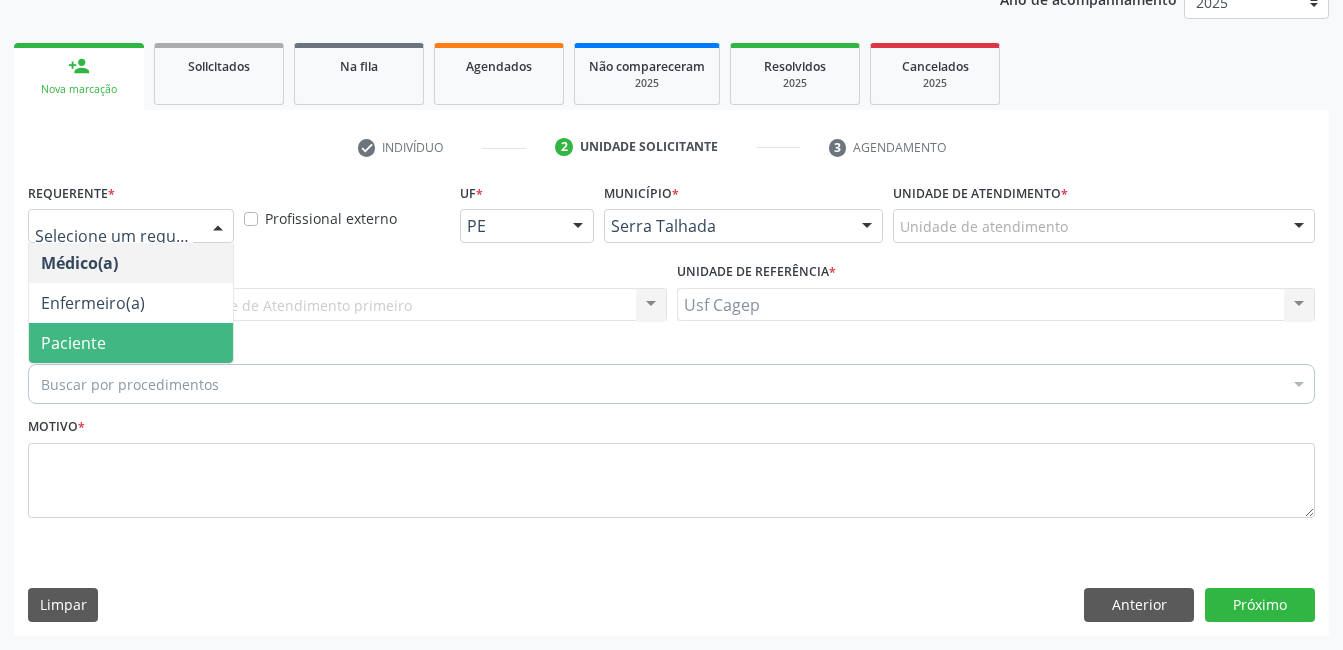 click on "Paciente" at bounding box center [131, 343] 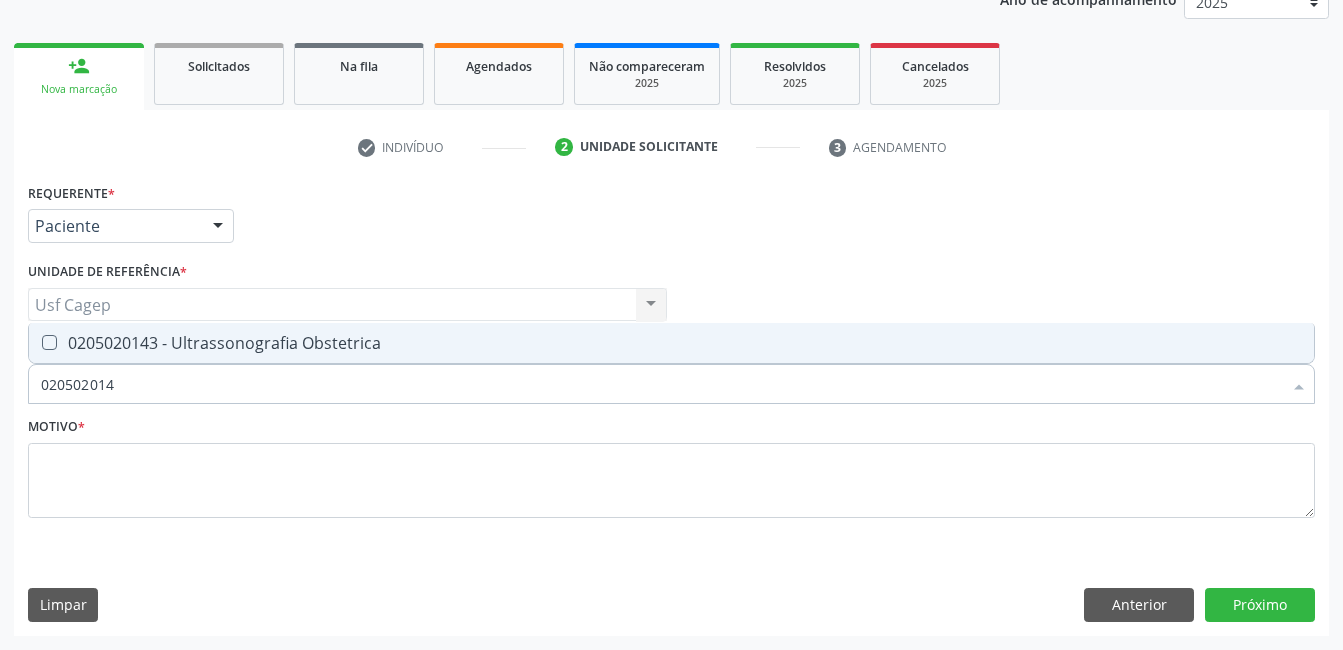 type on "0205020143" 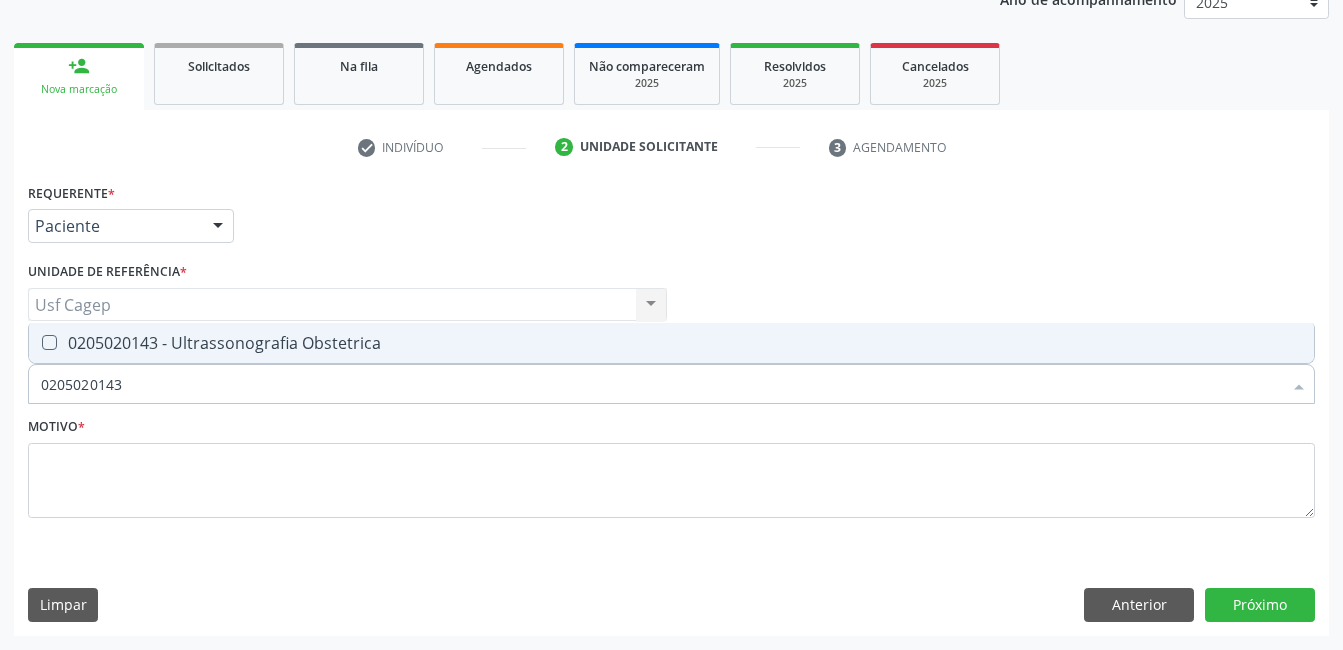 click on "0205020143 - Ultrassonografia Obstetrica" at bounding box center [671, 343] 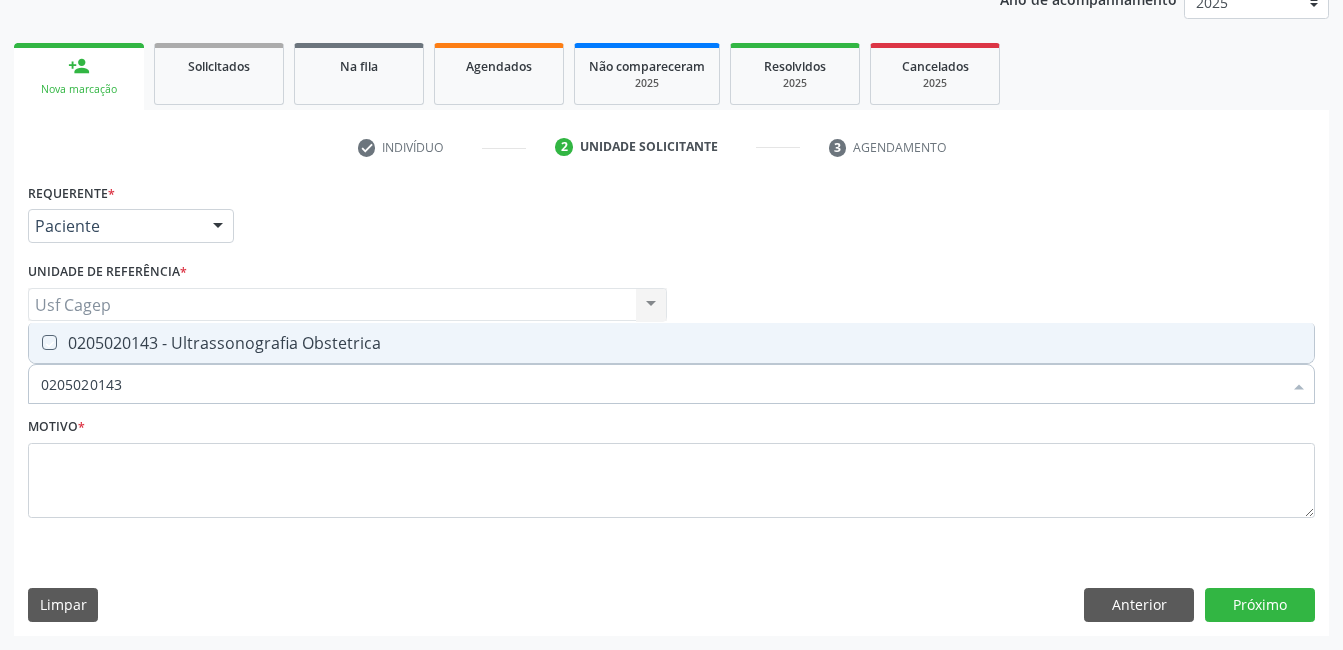 checkbox on "true" 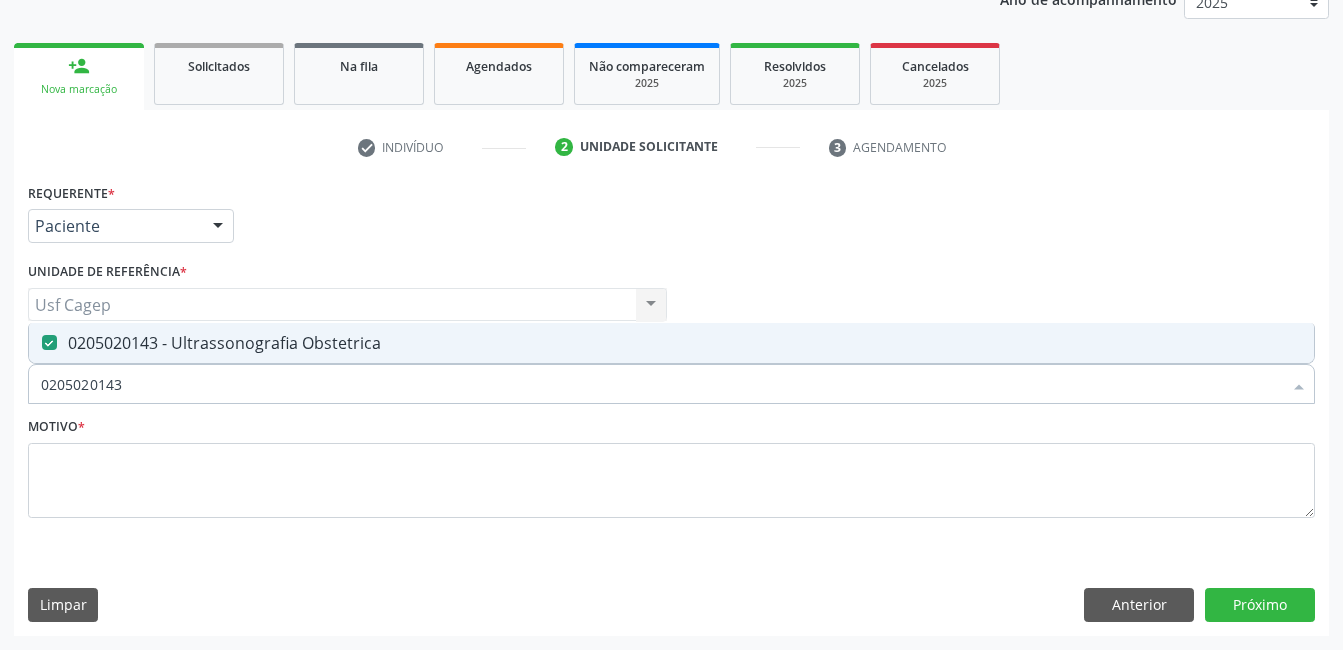 drag, startPoint x: 160, startPoint y: 537, endPoint x: 168, endPoint y: 492, distance: 45.705578 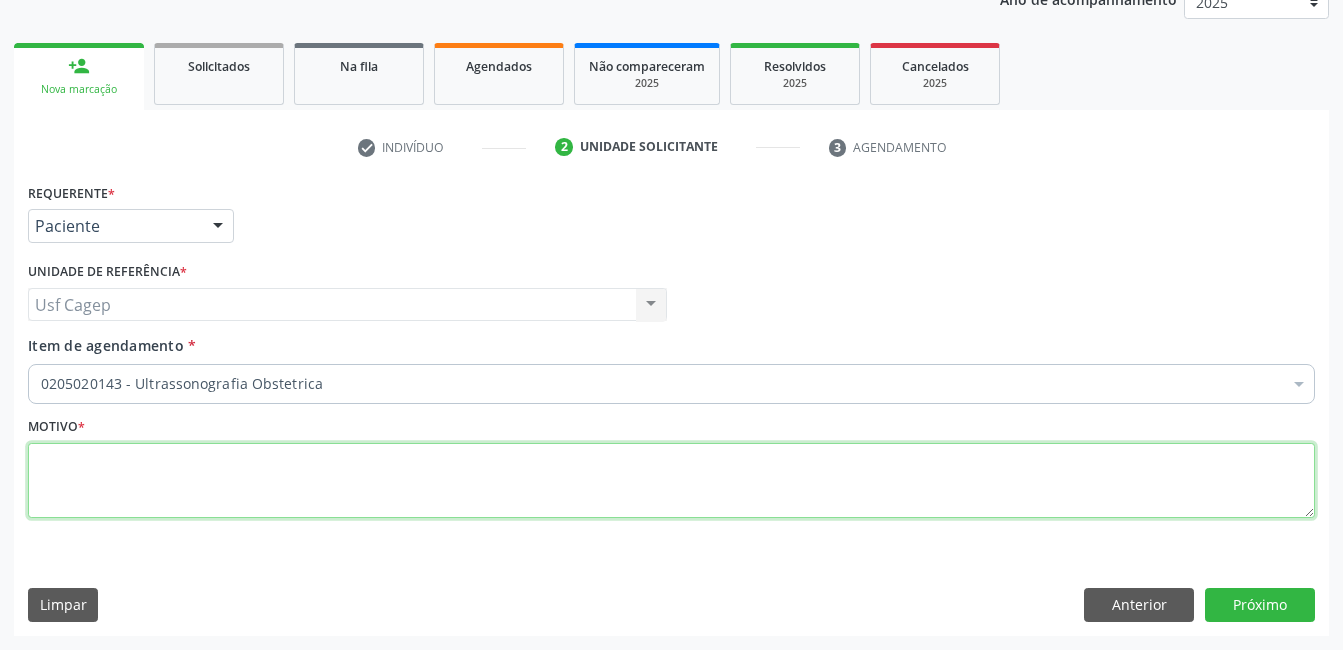 click at bounding box center [671, 481] 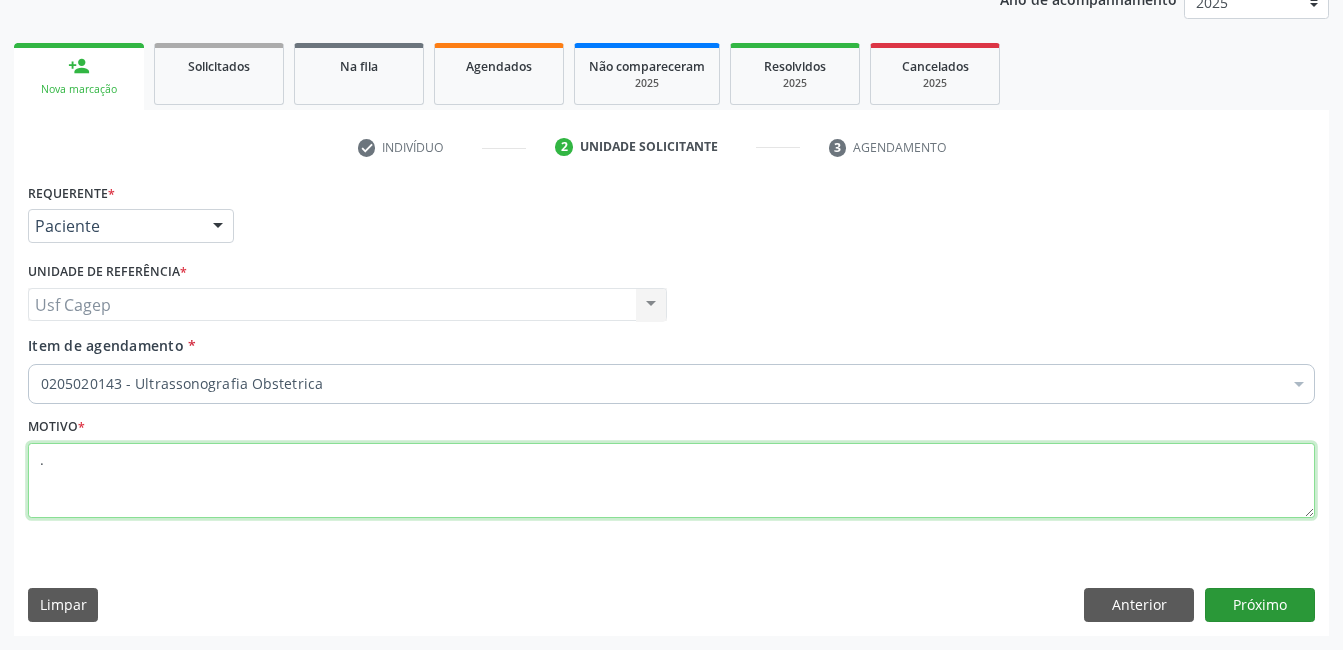 type on "." 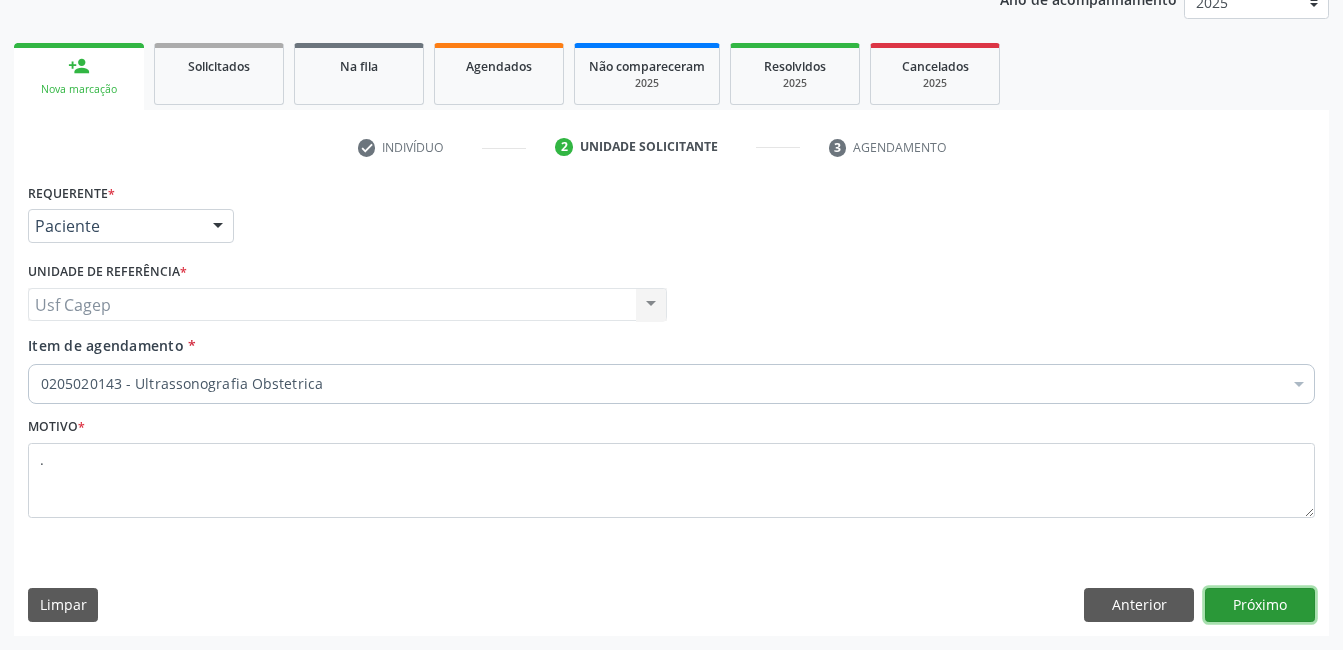 click on "Próximo" at bounding box center [1260, 605] 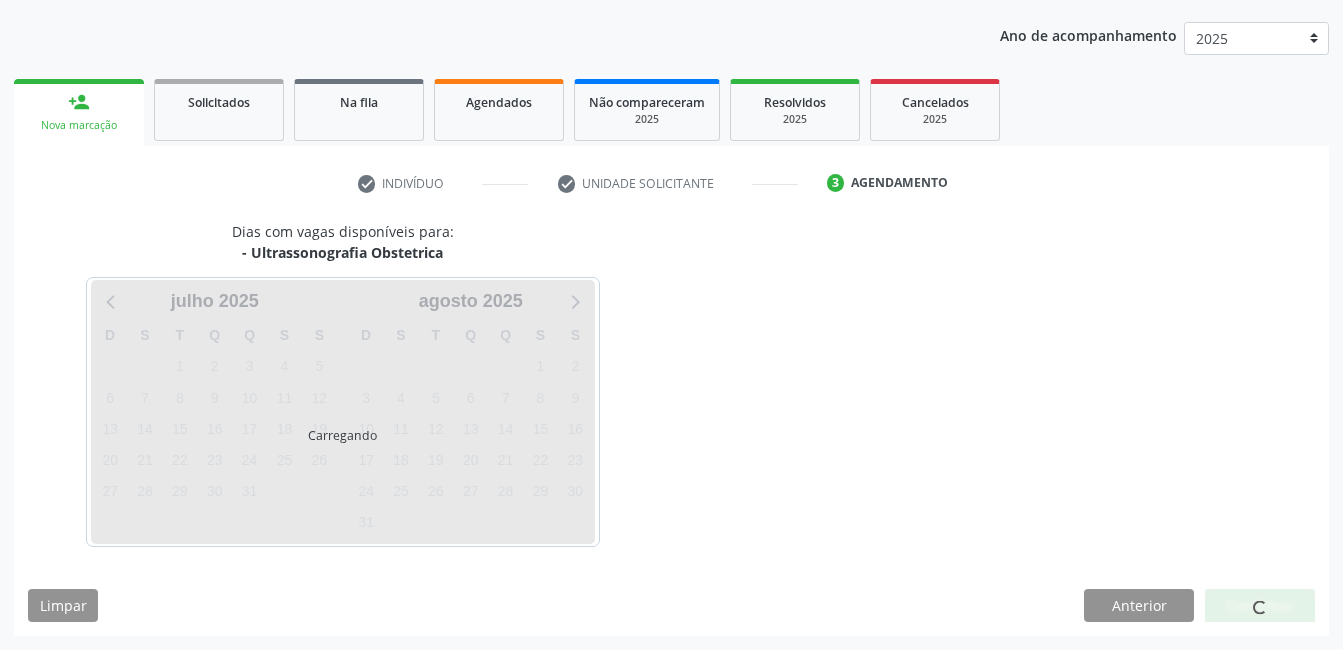 scroll, scrollTop: 220, scrollLeft: 0, axis: vertical 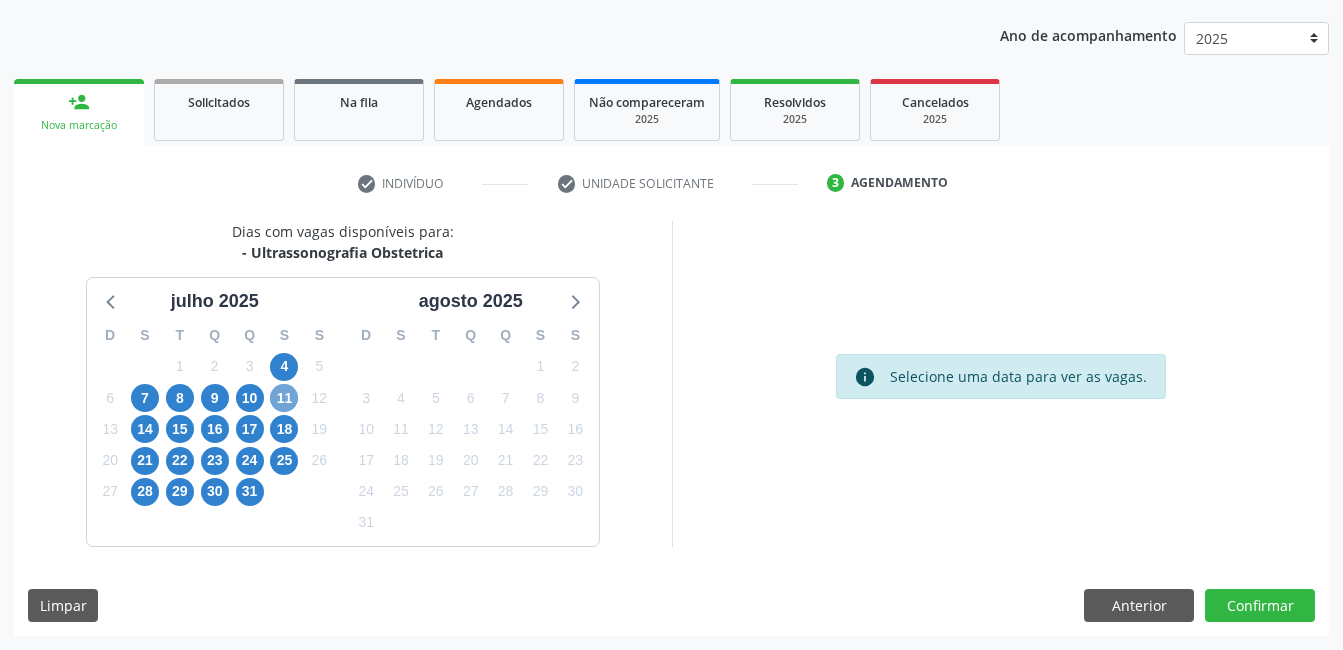 click on "11" at bounding box center [284, 398] 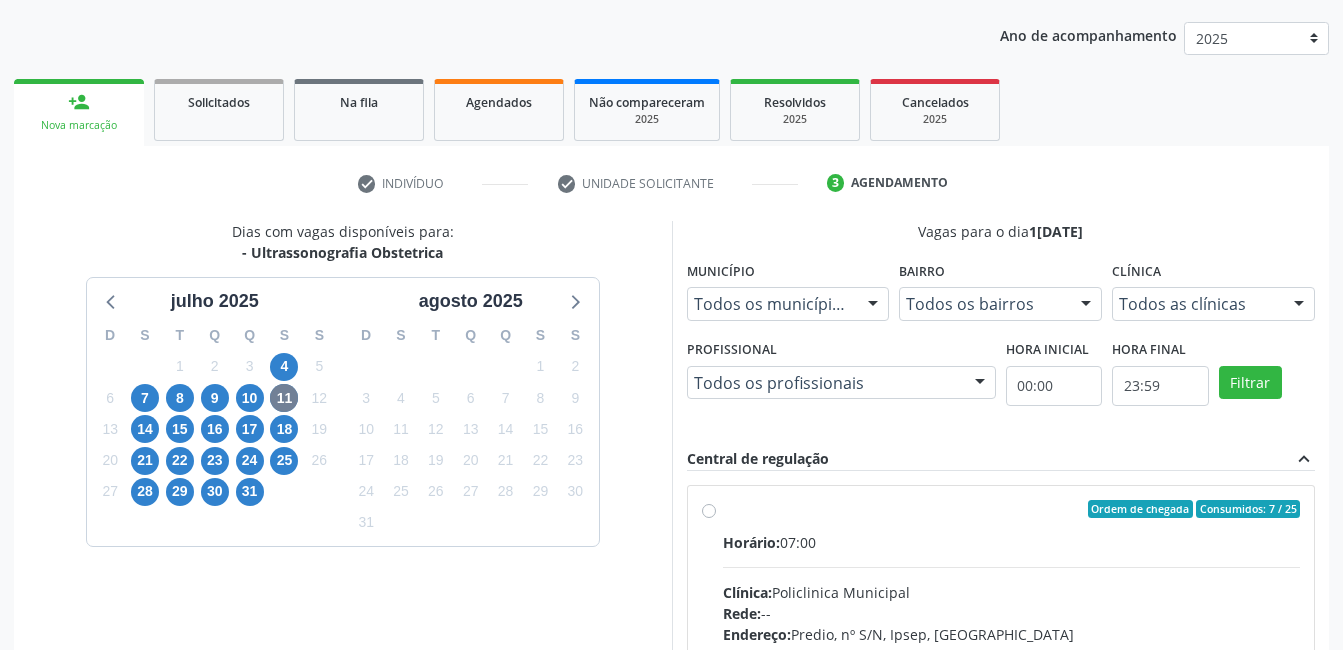 click on "8" at bounding box center (179, 398) 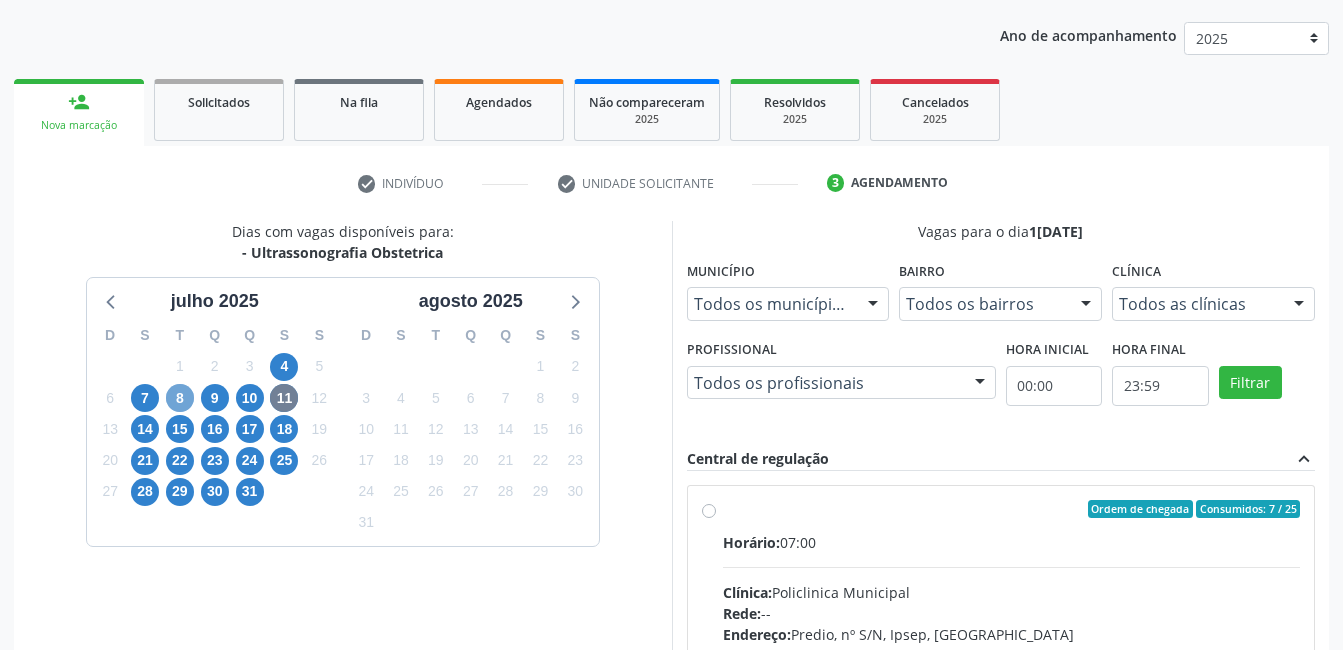 click on "8" at bounding box center (180, 398) 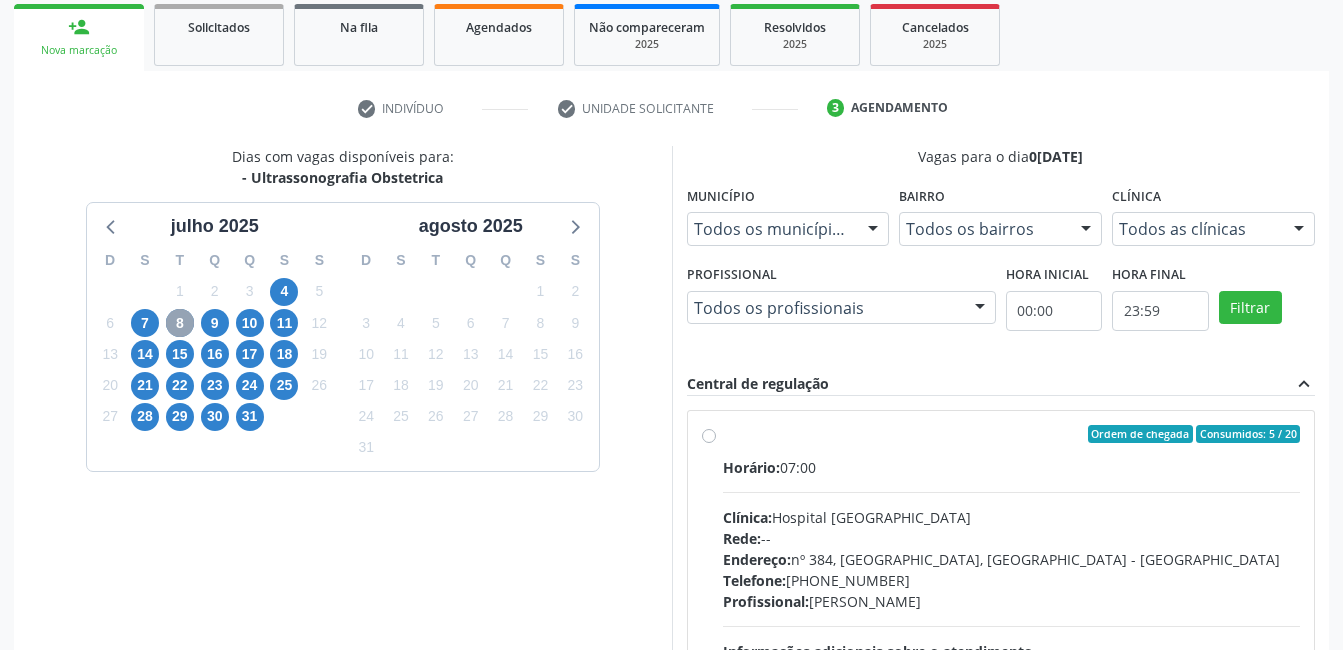 scroll, scrollTop: 420, scrollLeft: 0, axis: vertical 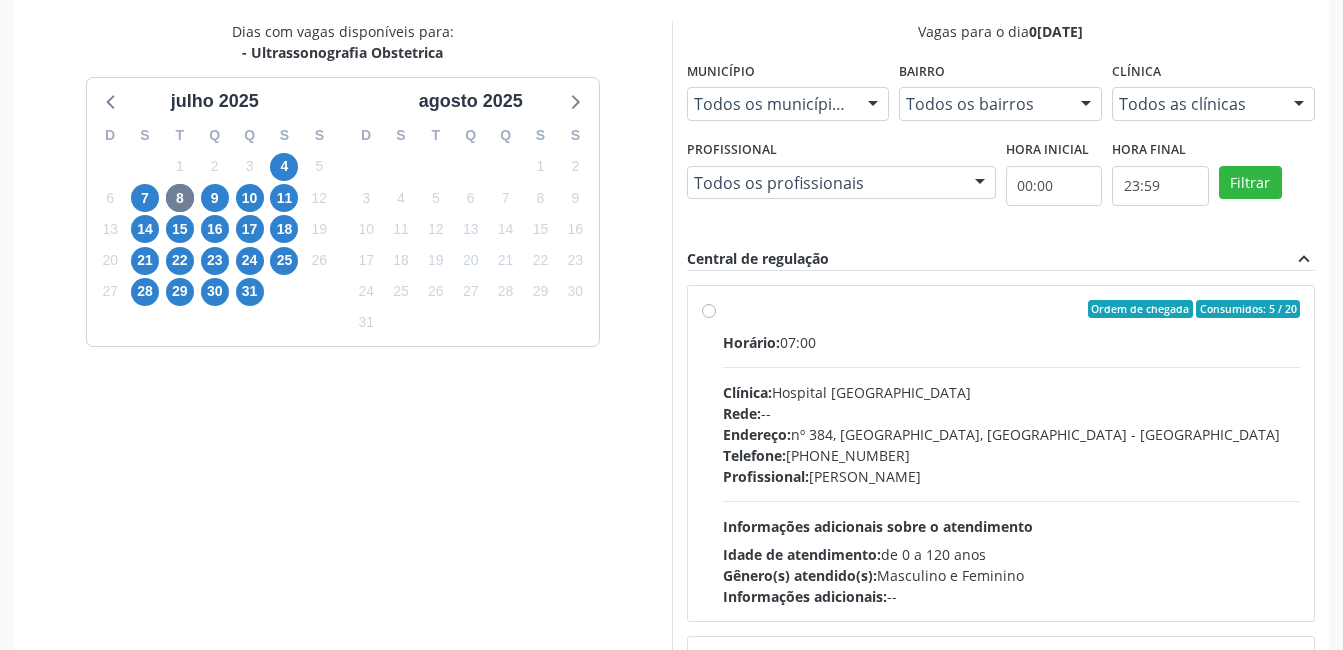 click on "Endereço:   nº 384, Varzea, Serra Talhada - PE" at bounding box center [1012, 434] 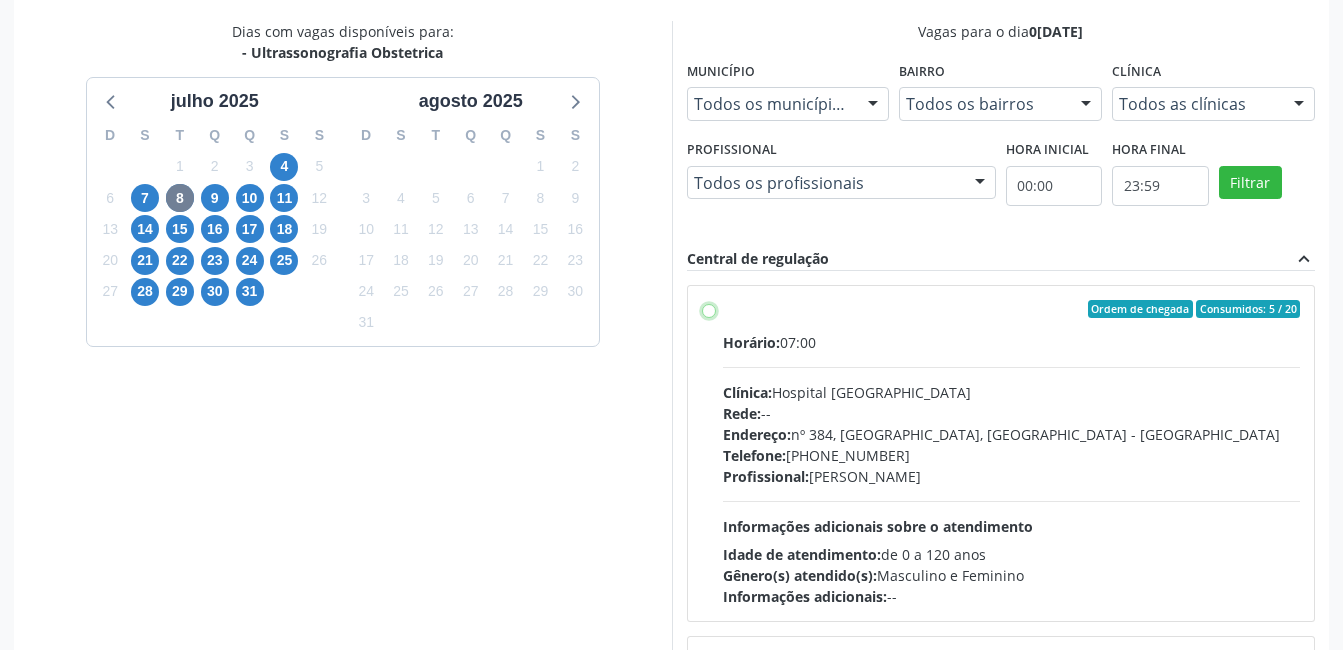 click on "Ordem de chegada
Consumidos: 5 / 20
Horário:   07:00
Clínica:  Hospital Sao Francisco
Rede:
--
Endereço:   nº 384, Varzea, Serra Talhada - PE
Telefone:   (81) 38312142
Profissional:
Yuri Araujo Magalhaes
Informações adicionais sobre o atendimento
Idade de atendimento:
de 0 a 120 anos
Gênero(s) atendido(s):
Masculino e Feminino
Informações adicionais:
--" at bounding box center (709, 309) 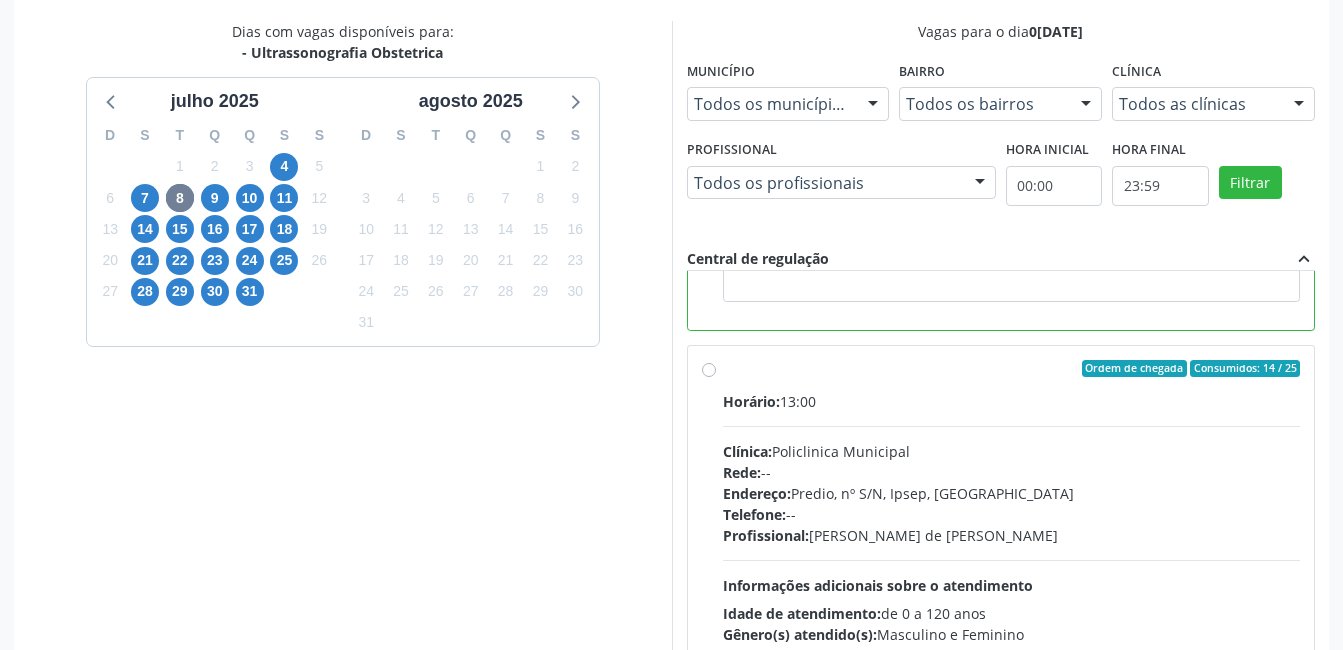 scroll, scrollTop: 450, scrollLeft: 0, axis: vertical 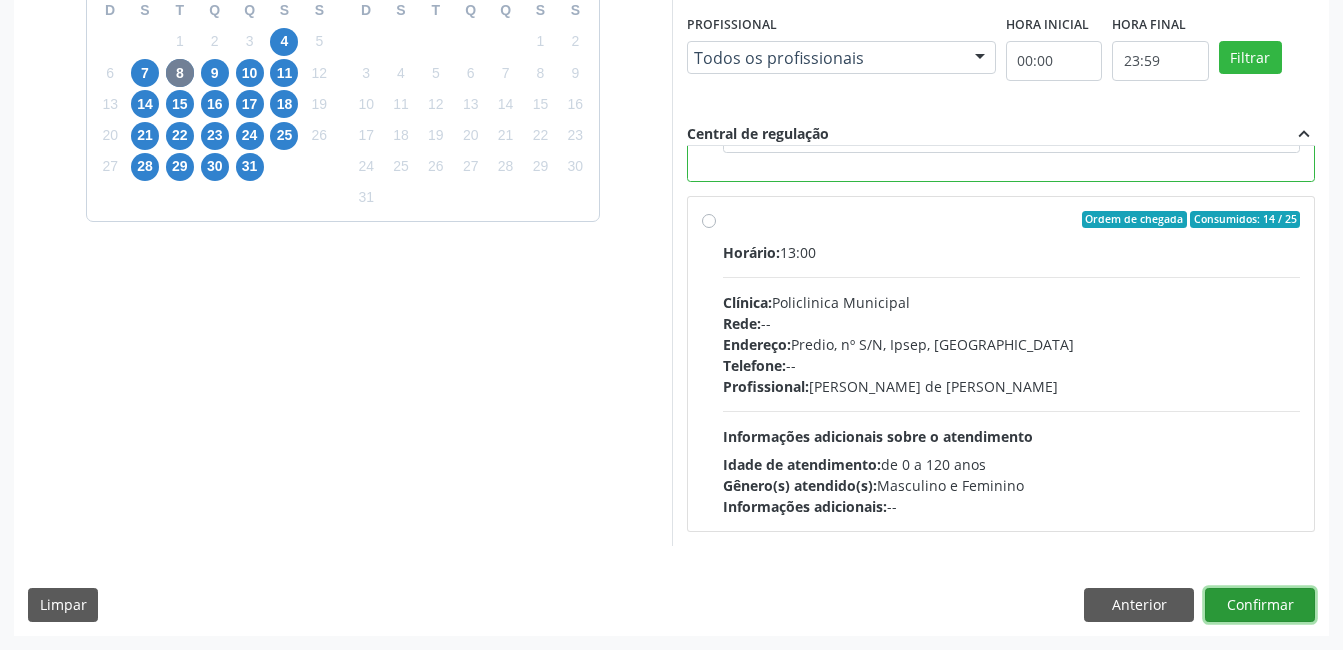 click on "Confirmar" at bounding box center (1260, 605) 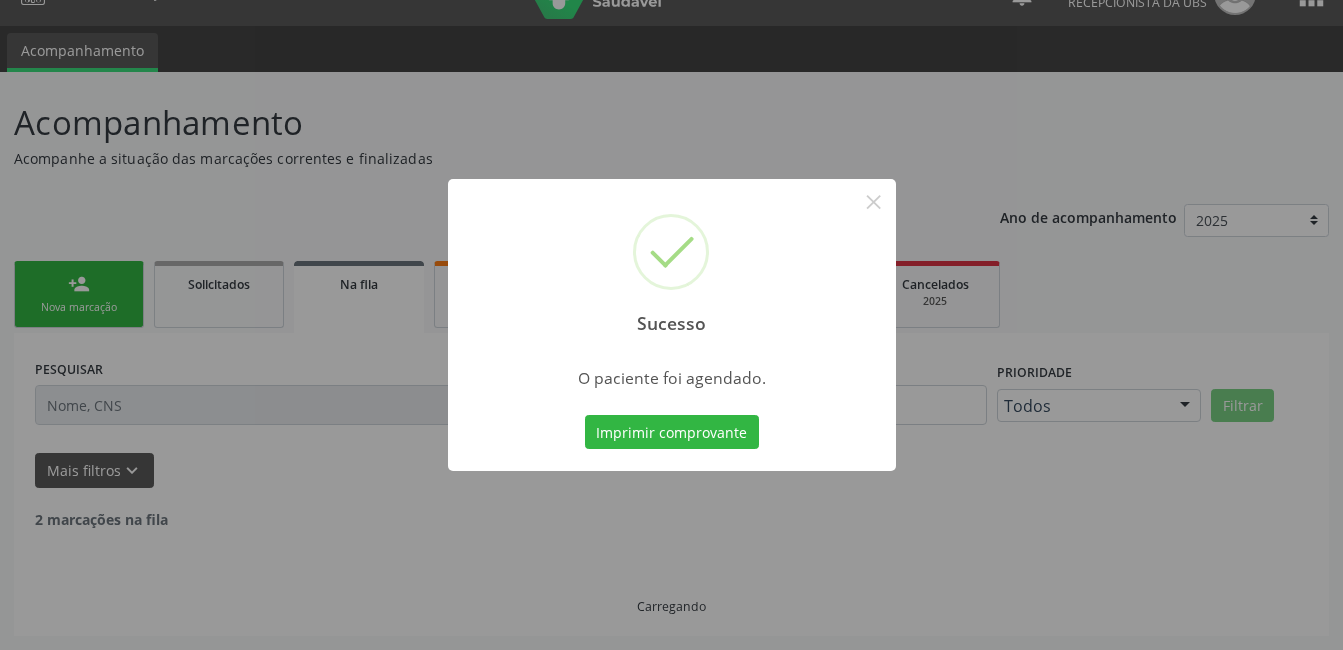 scroll, scrollTop: 17, scrollLeft: 0, axis: vertical 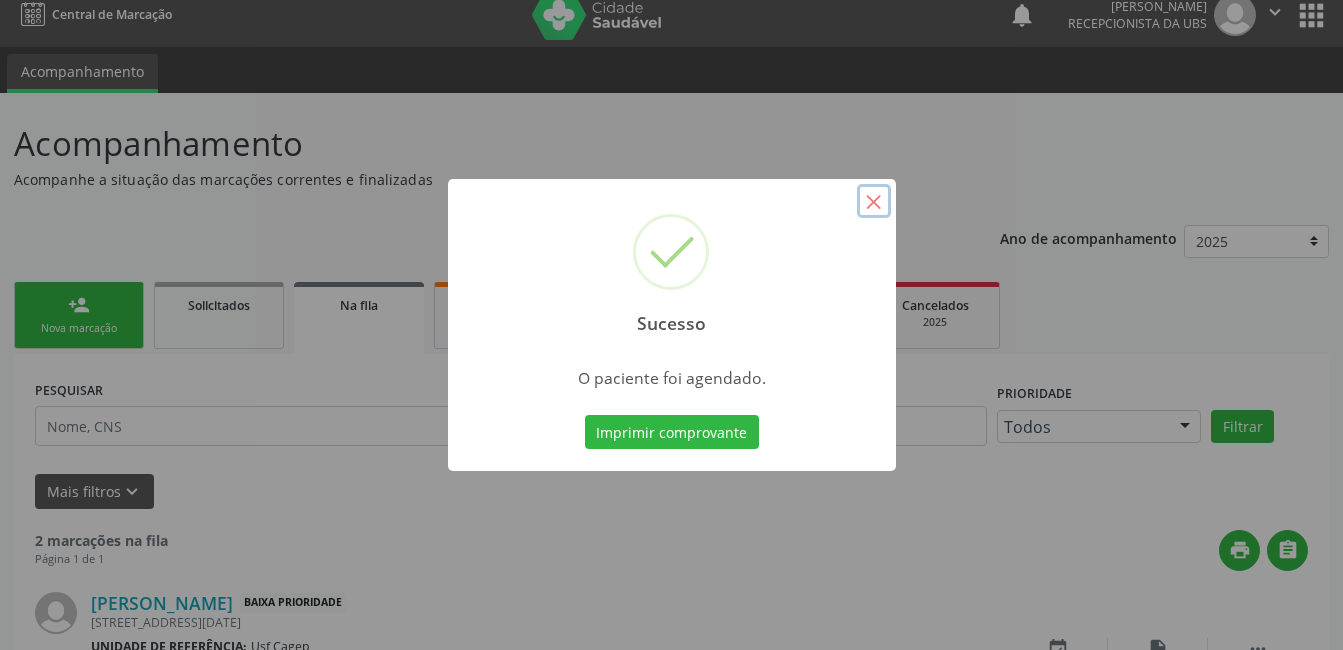 click on "×" at bounding box center [874, 201] 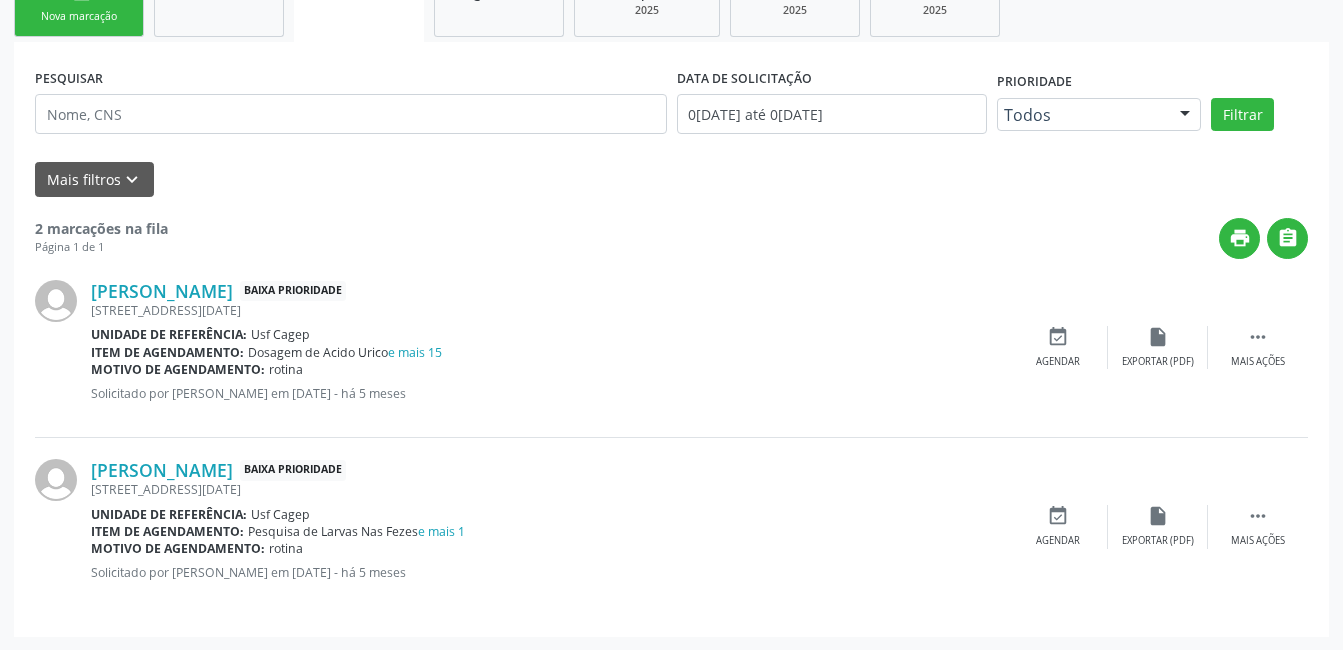 scroll, scrollTop: 330, scrollLeft: 0, axis: vertical 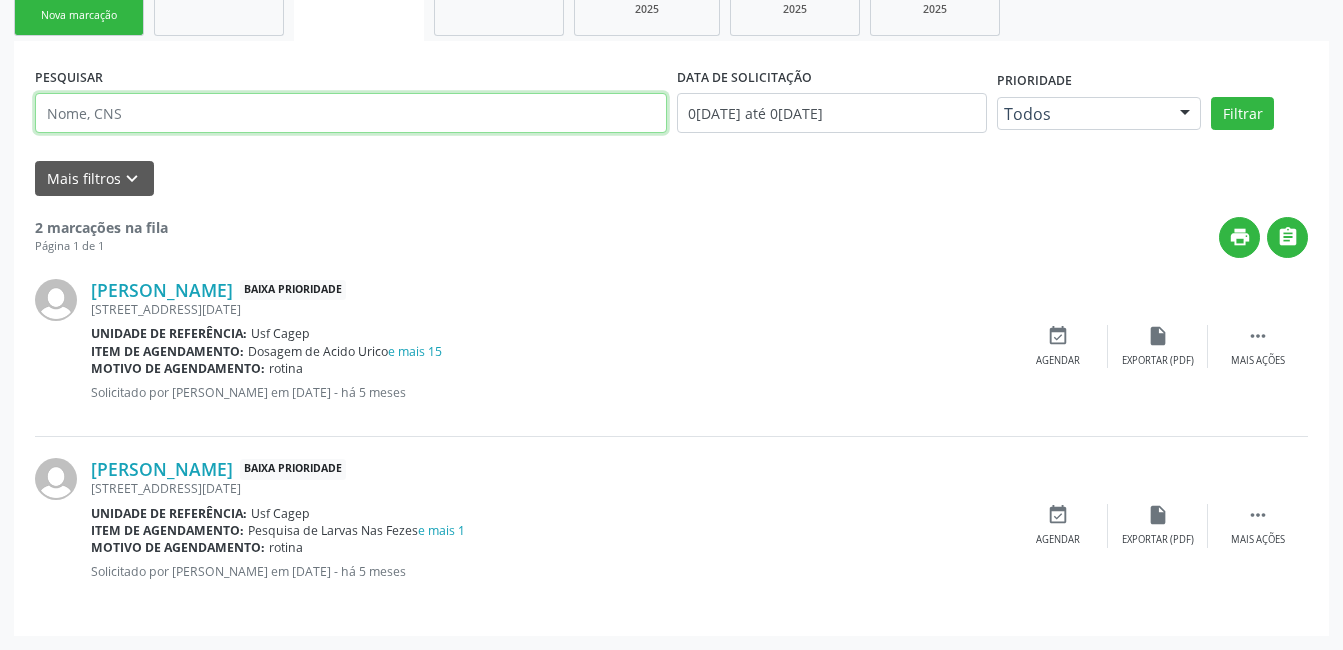 click at bounding box center [351, 113] 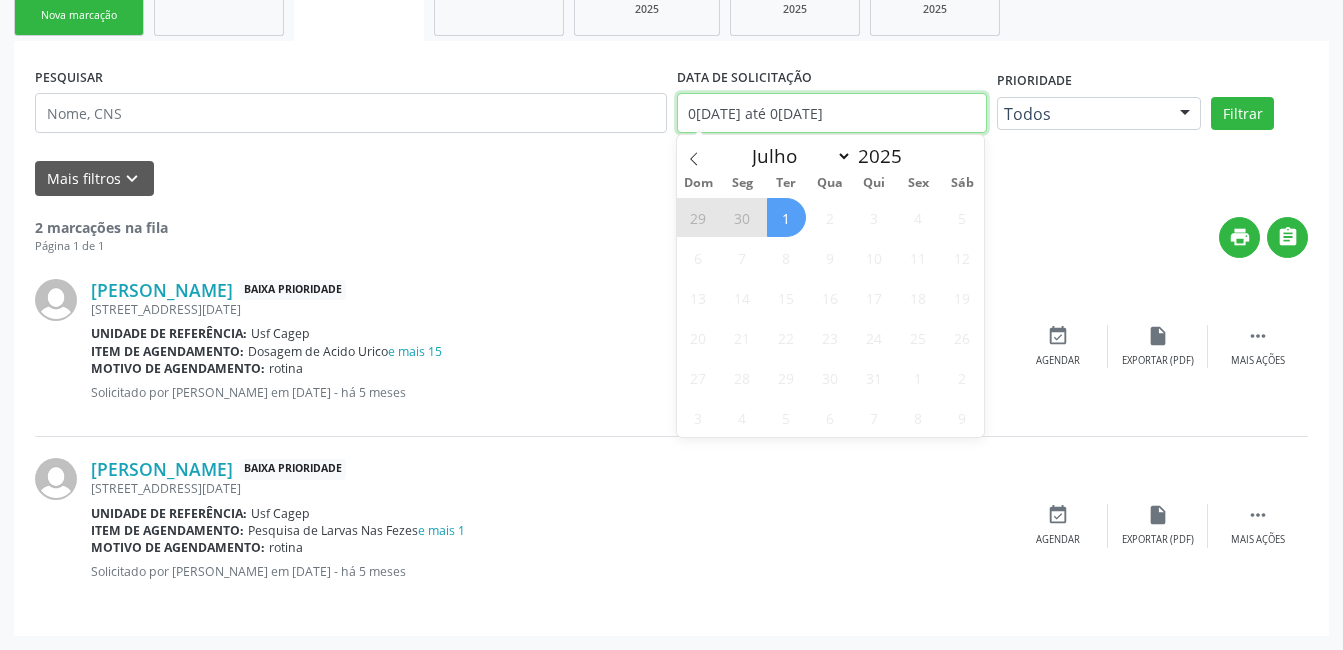 click on "0[DATE] até 0[DATE]" at bounding box center [832, 113] 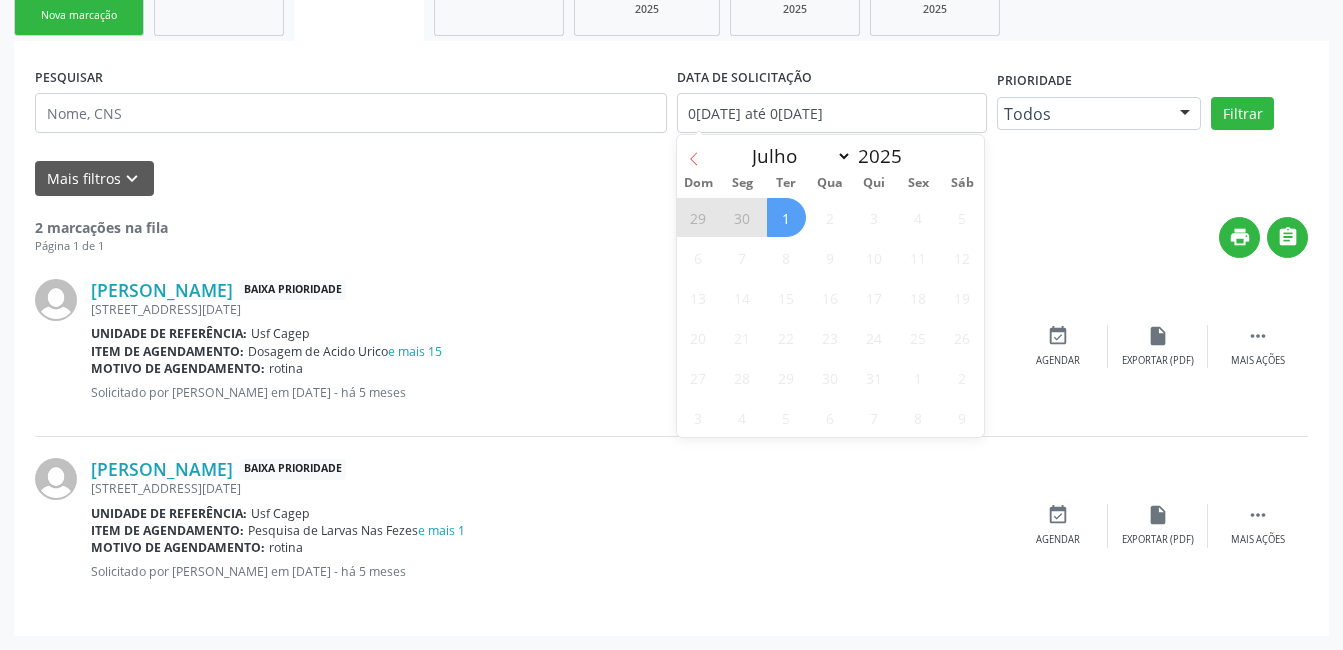 click 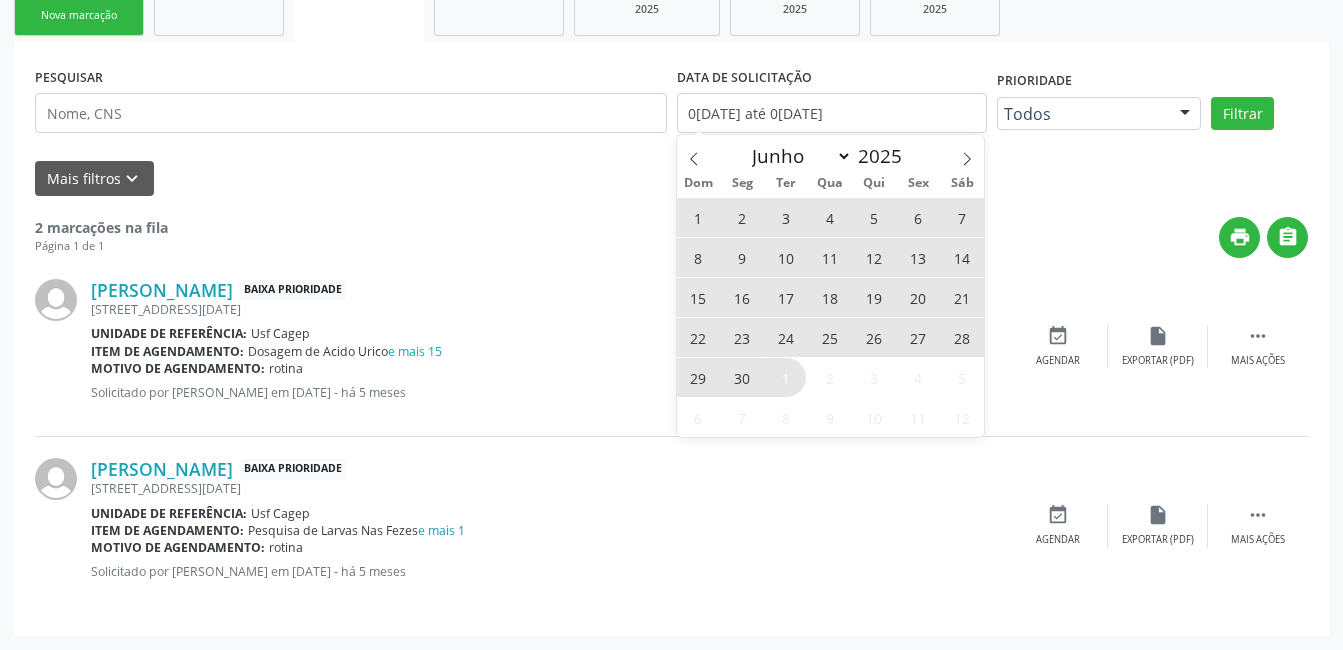 click on "10" at bounding box center [786, 257] 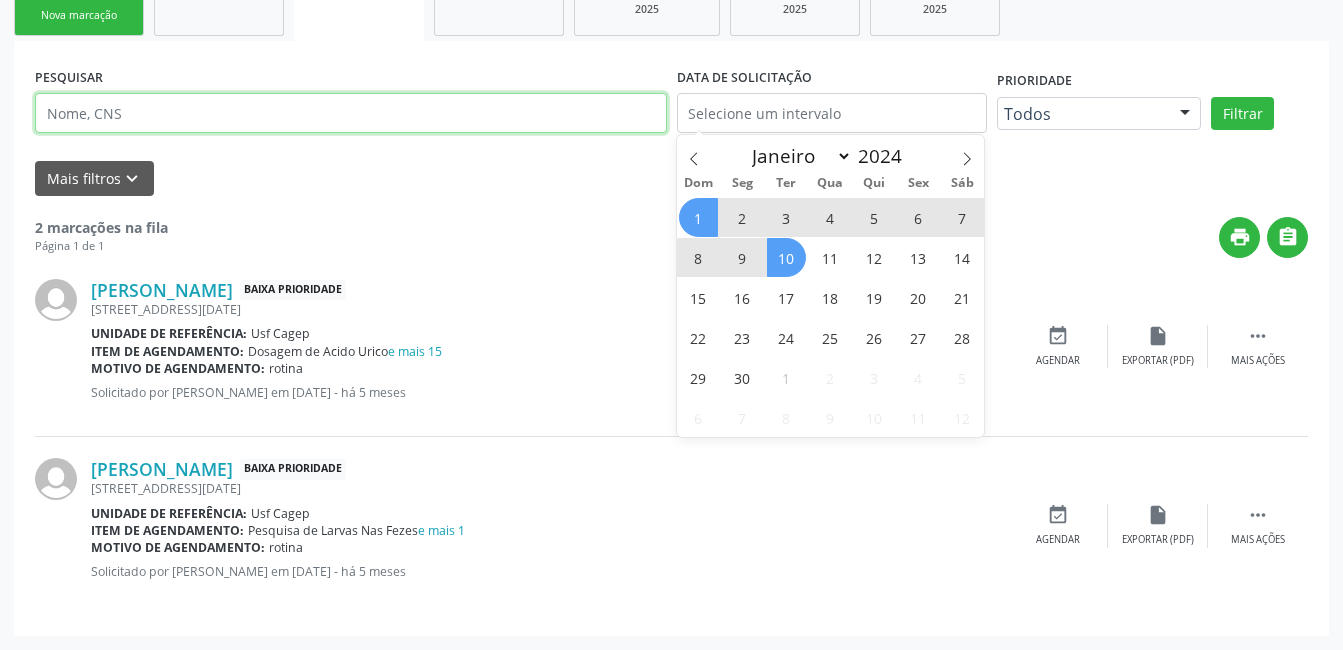 click at bounding box center [351, 113] 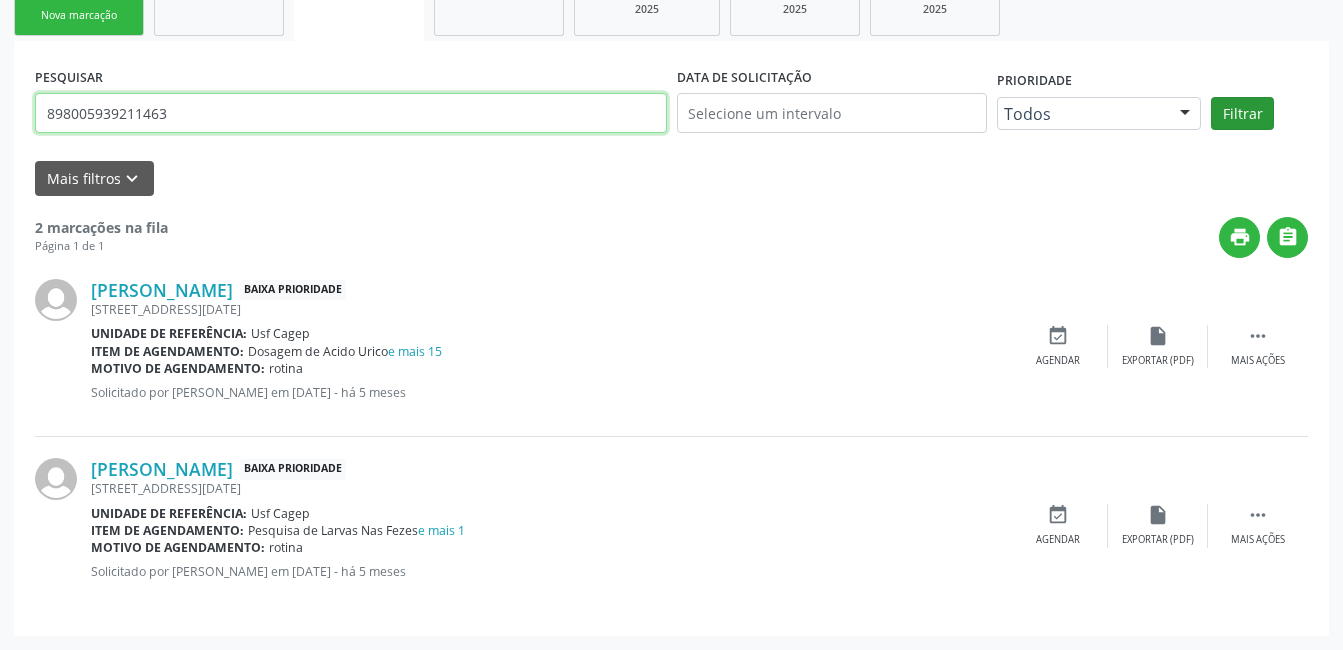type on "898005939211463" 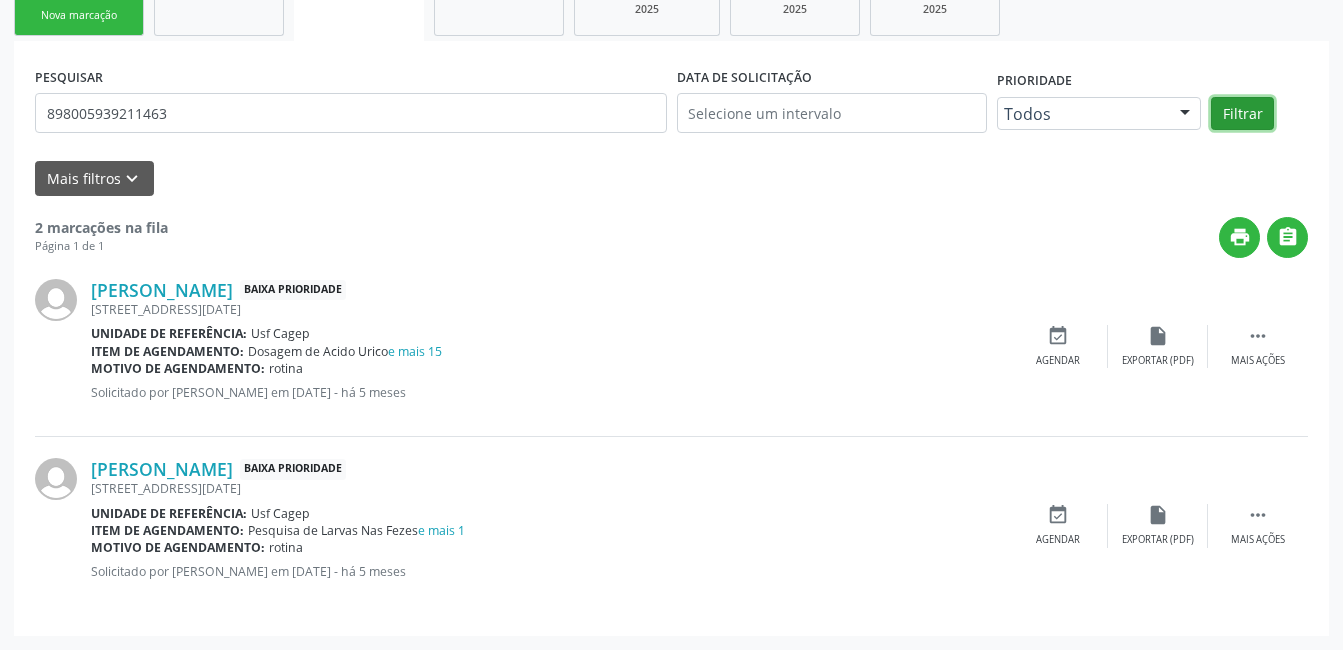 click on "Filtrar" at bounding box center [1242, 114] 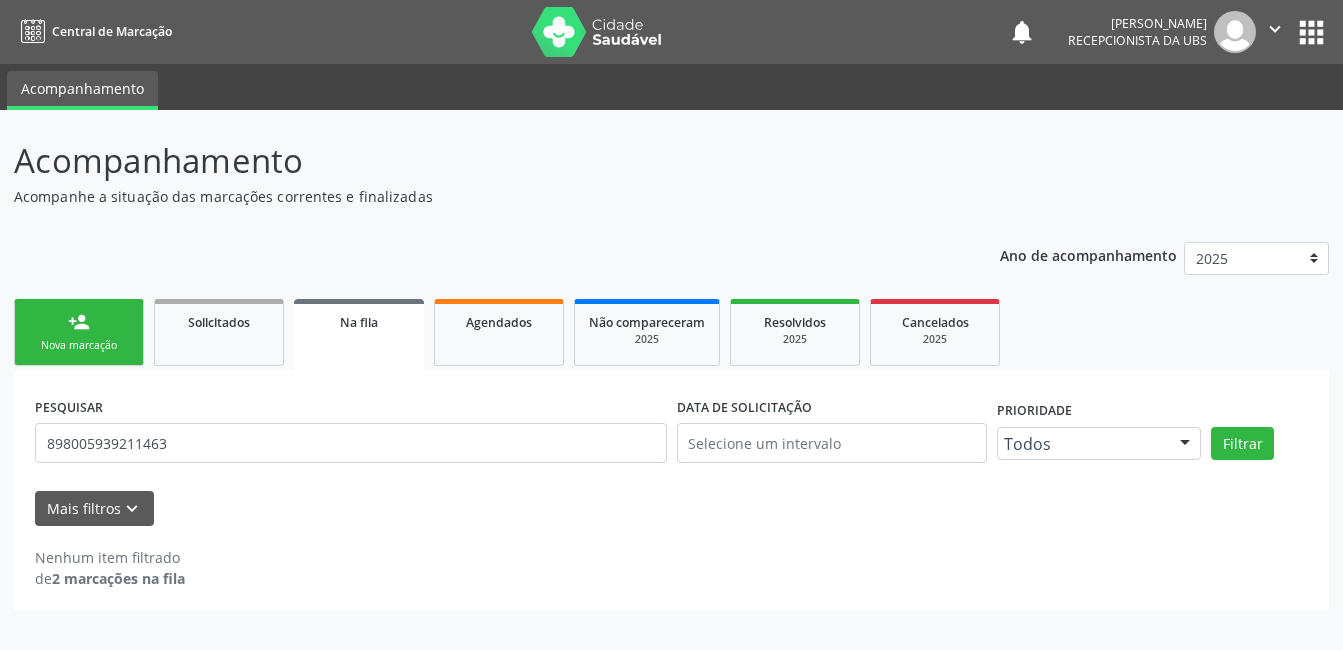 scroll, scrollTop: 0, scrollLeft: 0, axis: both 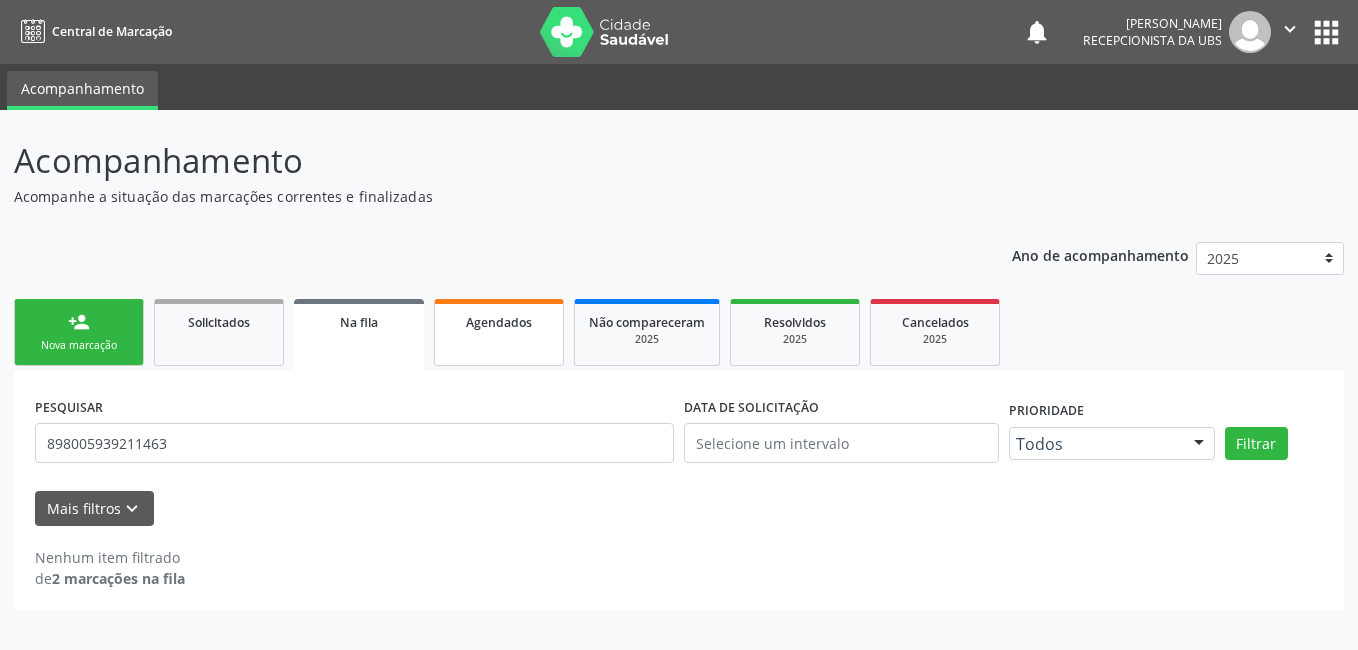 click on "Agendados" at bounding box center [499, 321] 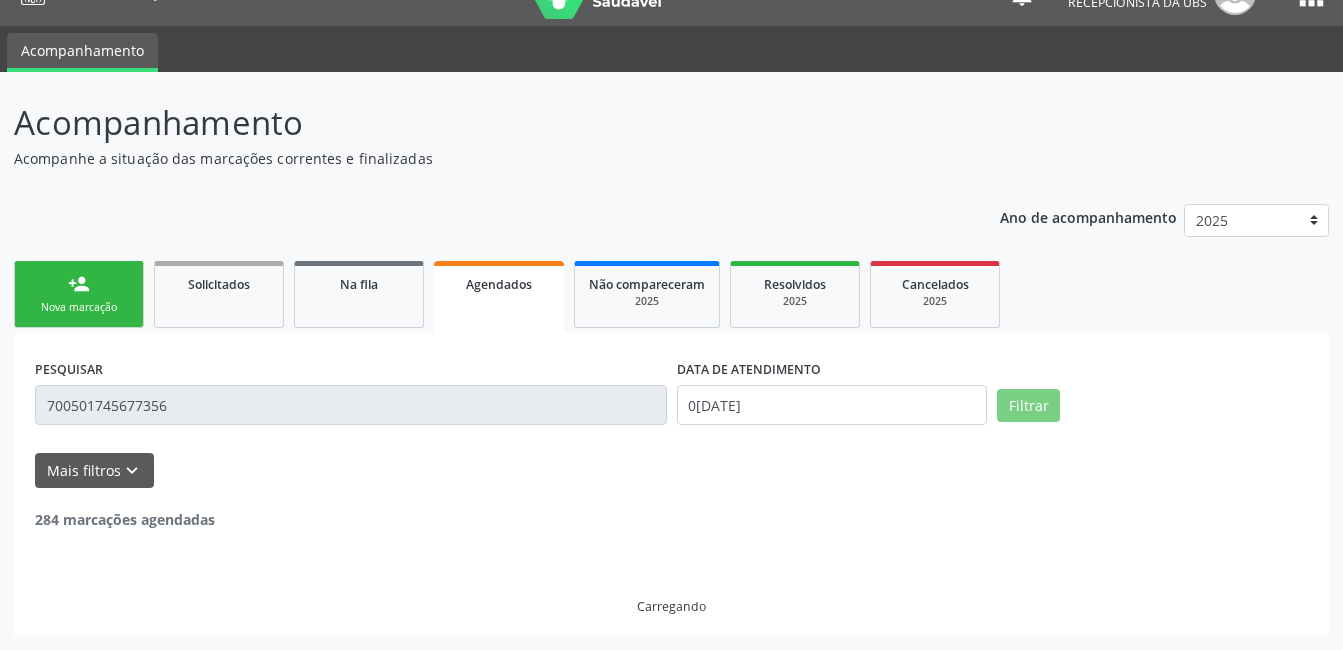 scroll, scrollTop: 0, scrollLeft: 0, axis: both 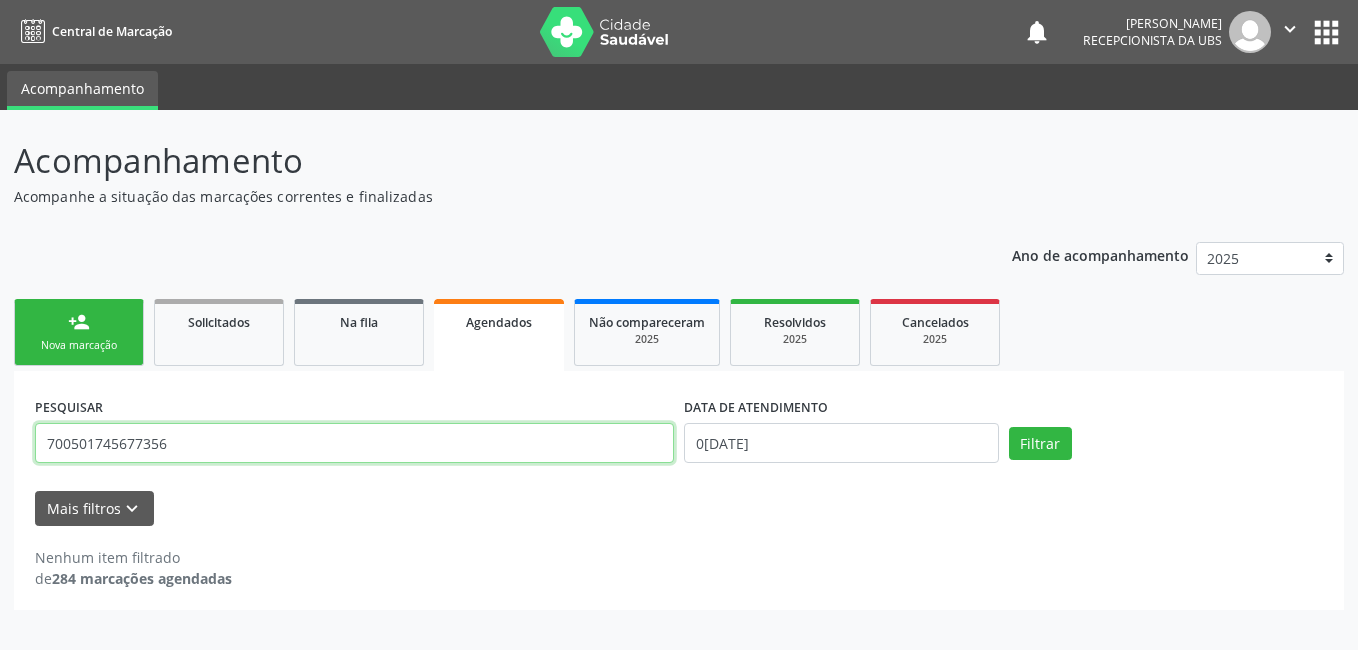 click on "700501745677356" at bounding box center [354, 443] 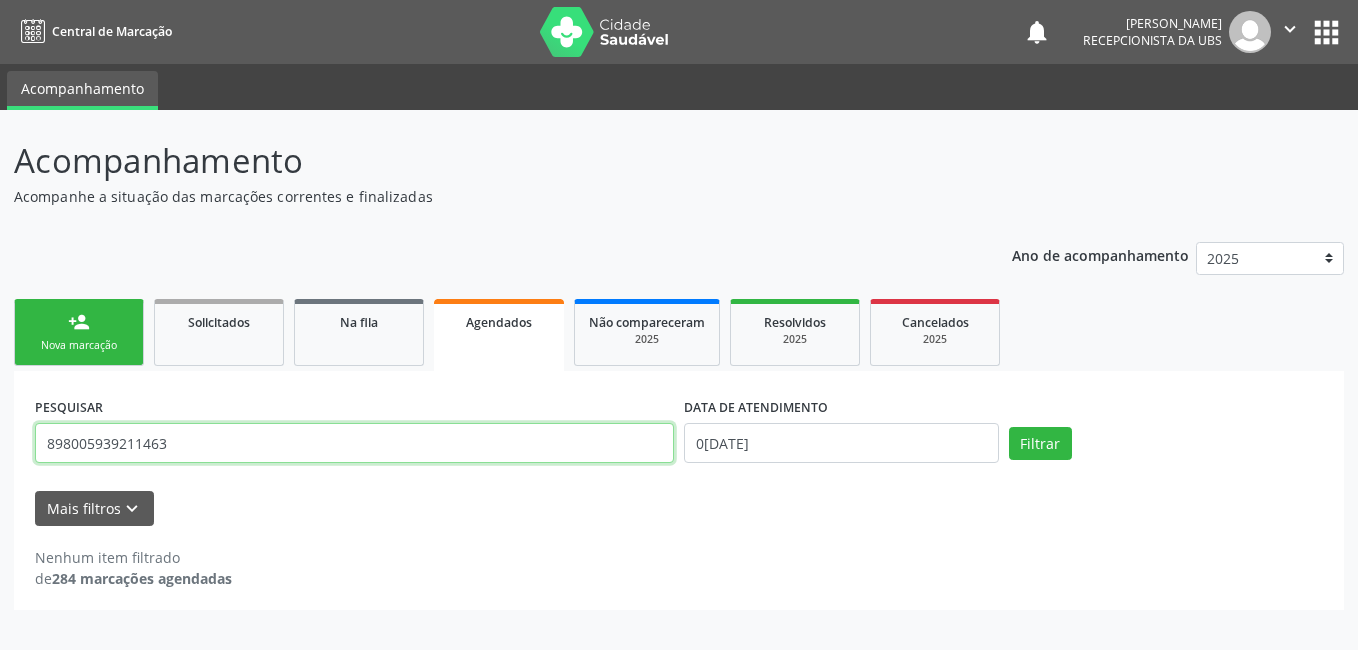 type on "898005939211463" 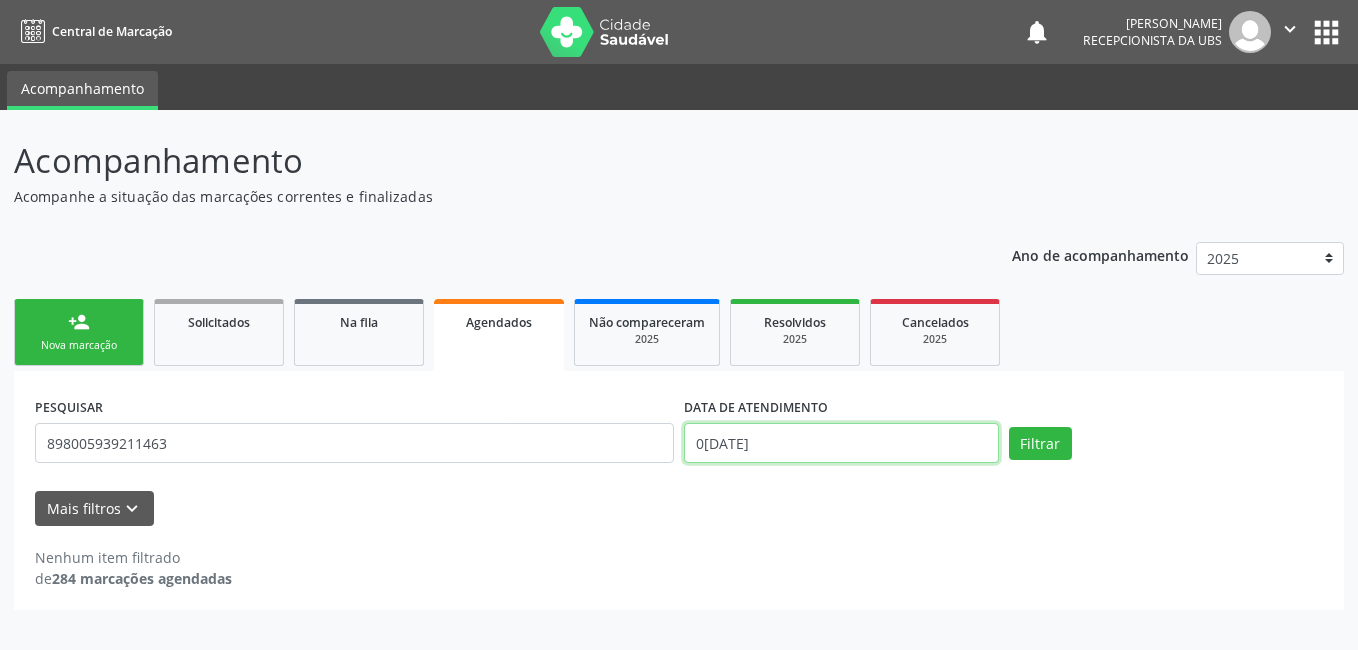 click on "01/07/2025" at bounding box center [841, 443] 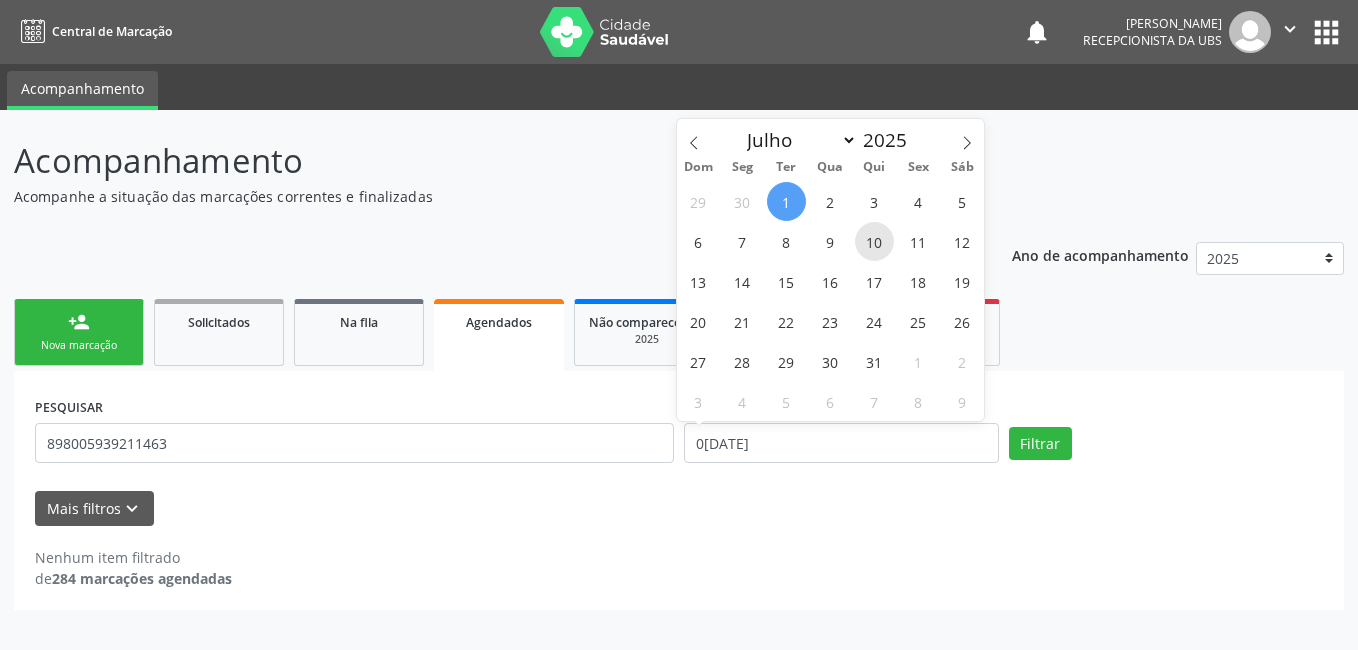 click on "10" at bounding box center [874, 241] 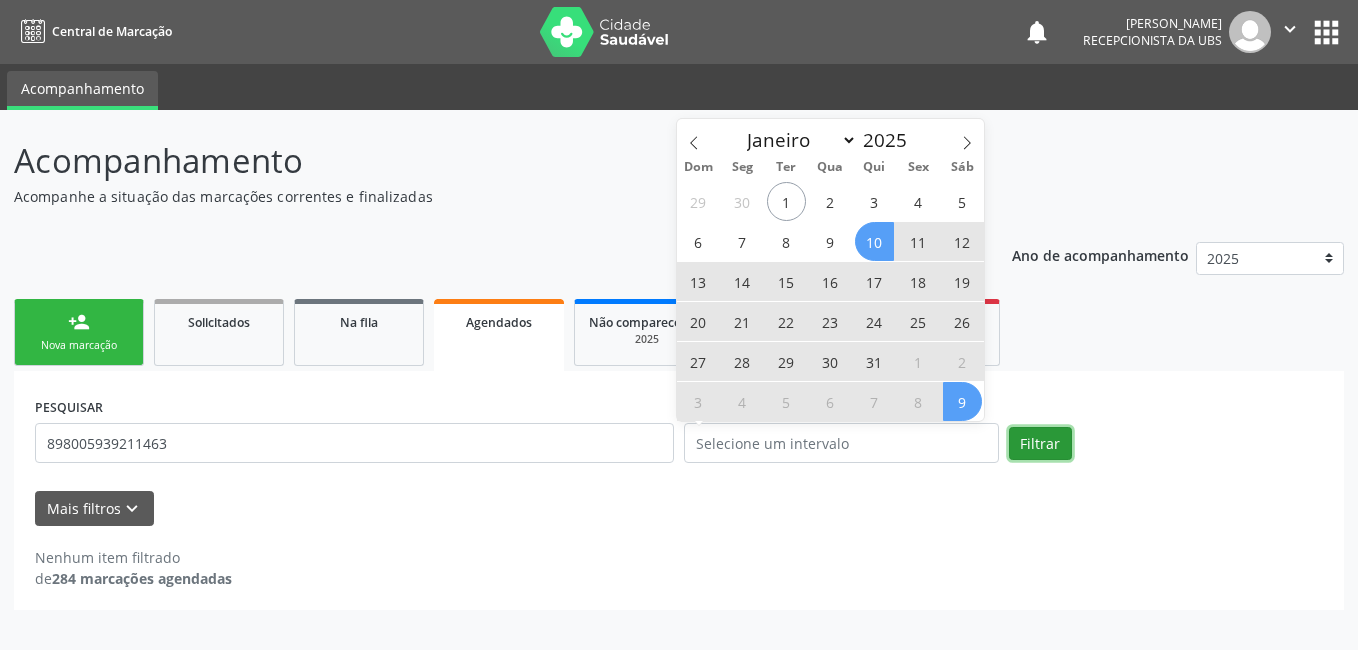 click on "Filtrar" at bounding box center [1040, 444] 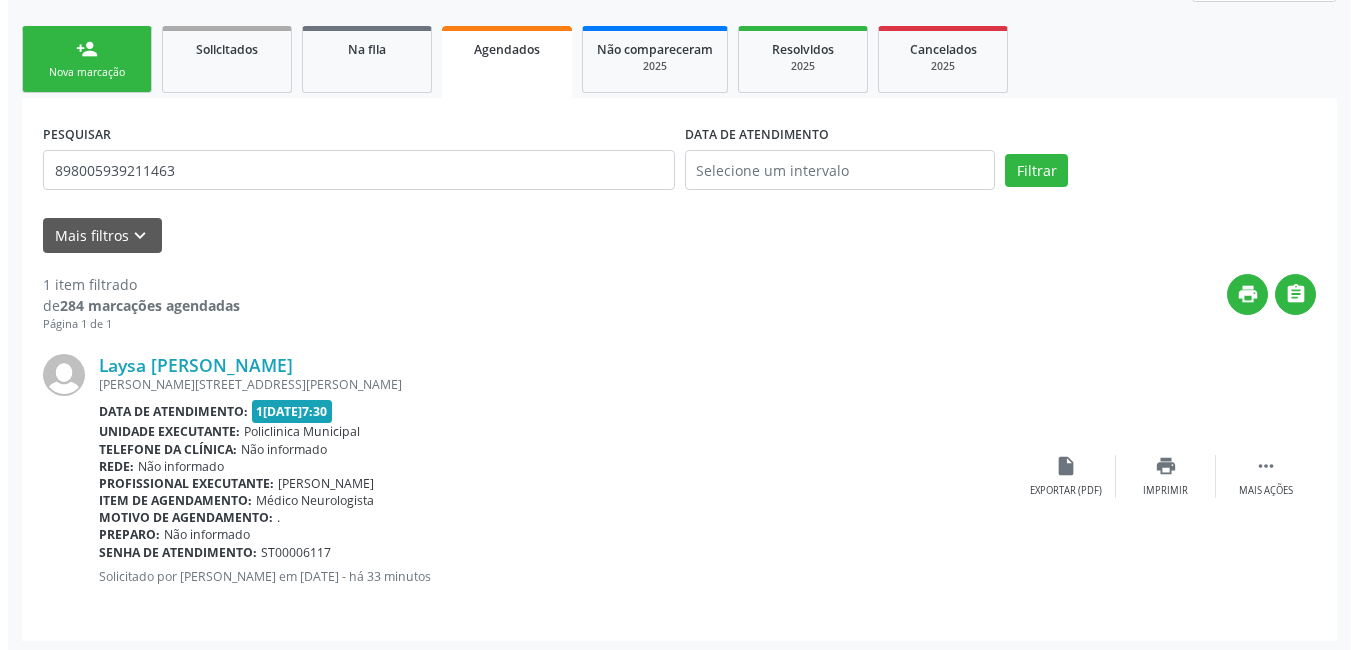 scroll, scrollTop: 278, scrollLeft: 0, axis: vertical 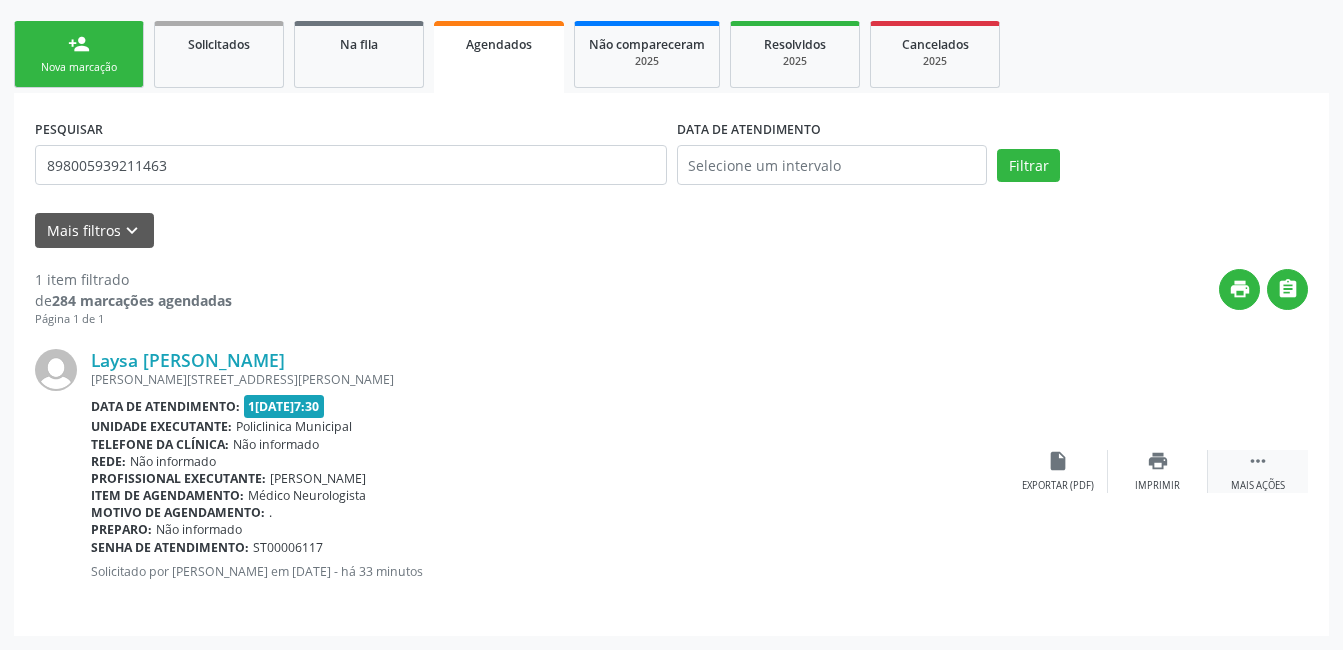 click on "
Mais ações" at bounding box center [1258, 471] 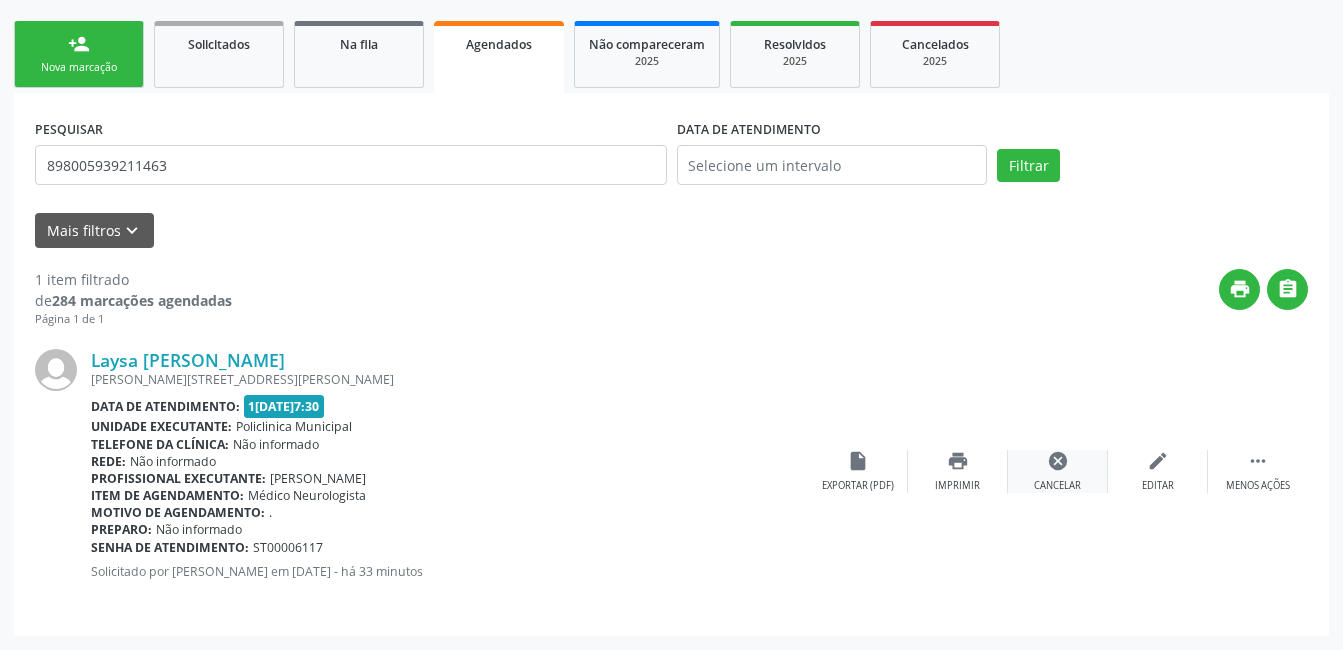 click on "cancel
Cancelar" at bounding box center [1058, 471] 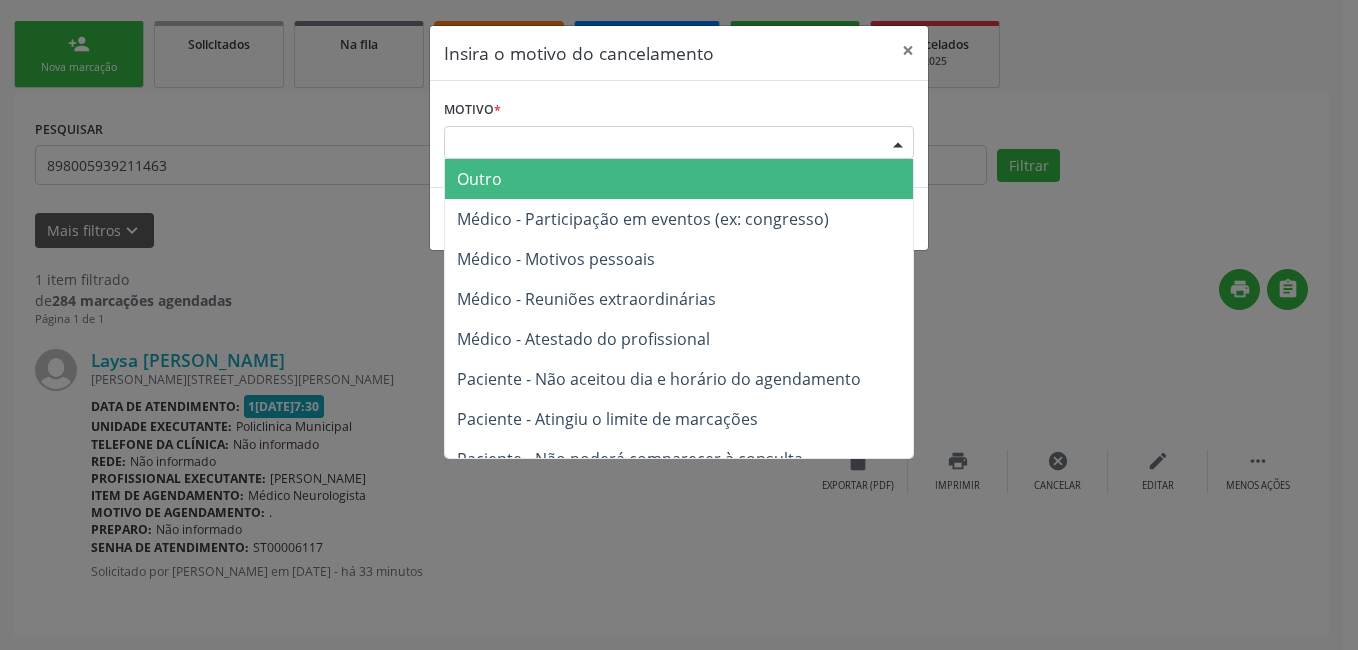 click on "Escolha o motivo" at bounding box center [679, 143] 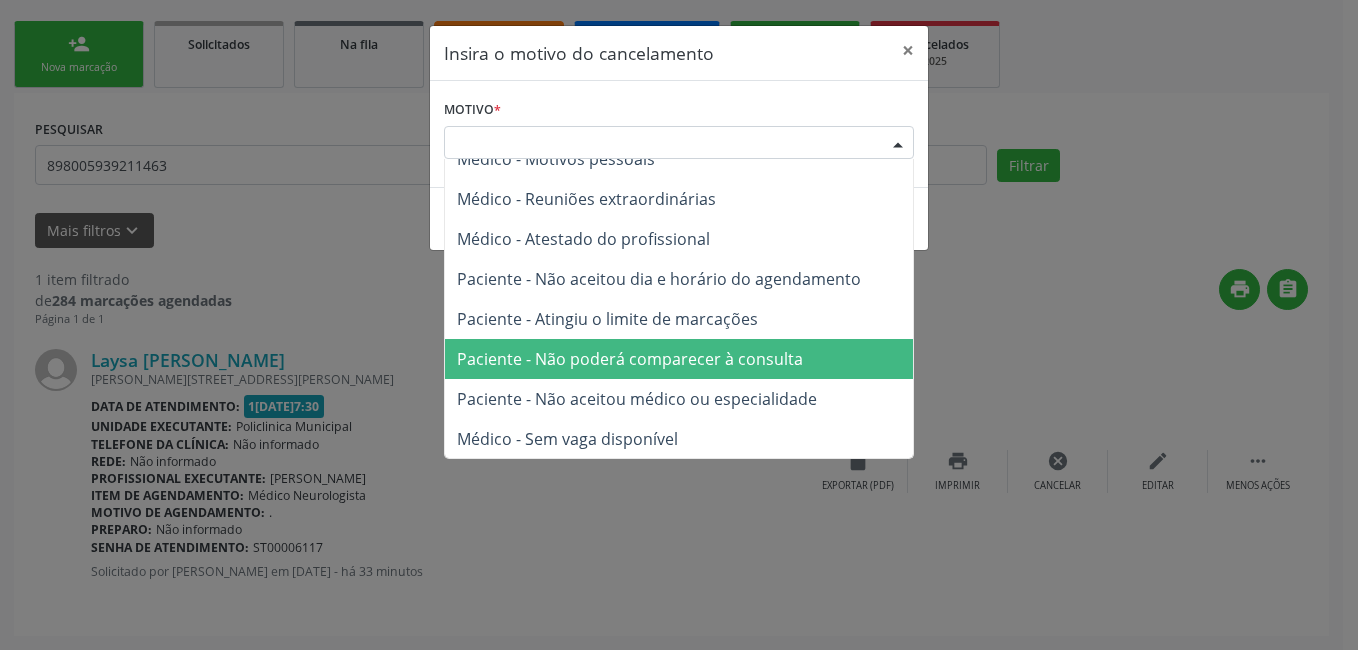scroll, scrollTop: 101, scrollLeft: 0, axis: vertical 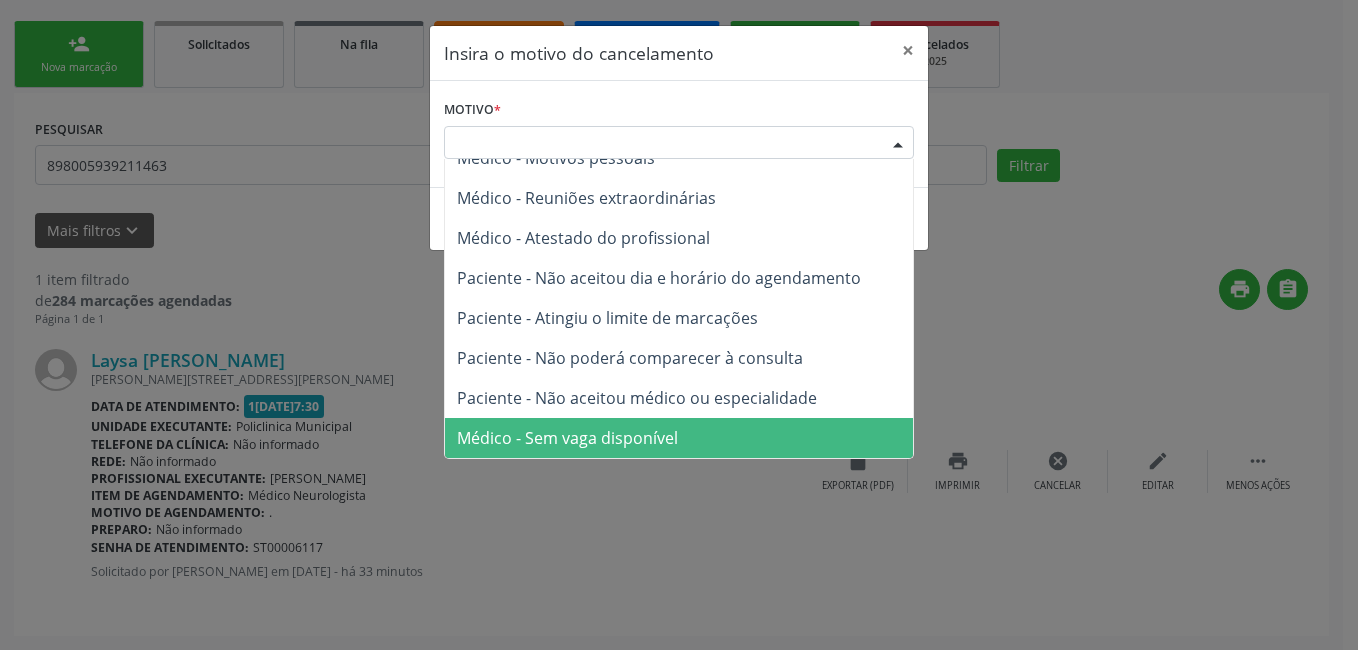 click on "Médico - Sem vaga disponível" at bounding box center (679, 438) 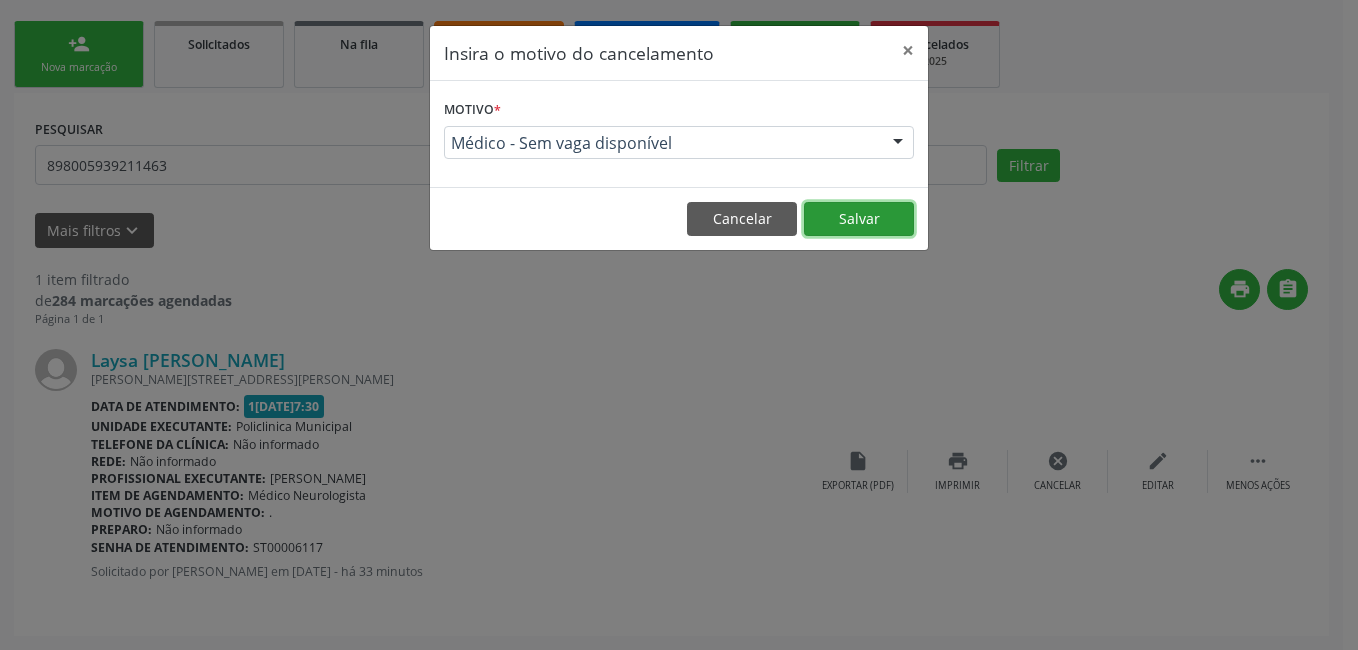 click on "Salvar" at bounding box center (859, 219) 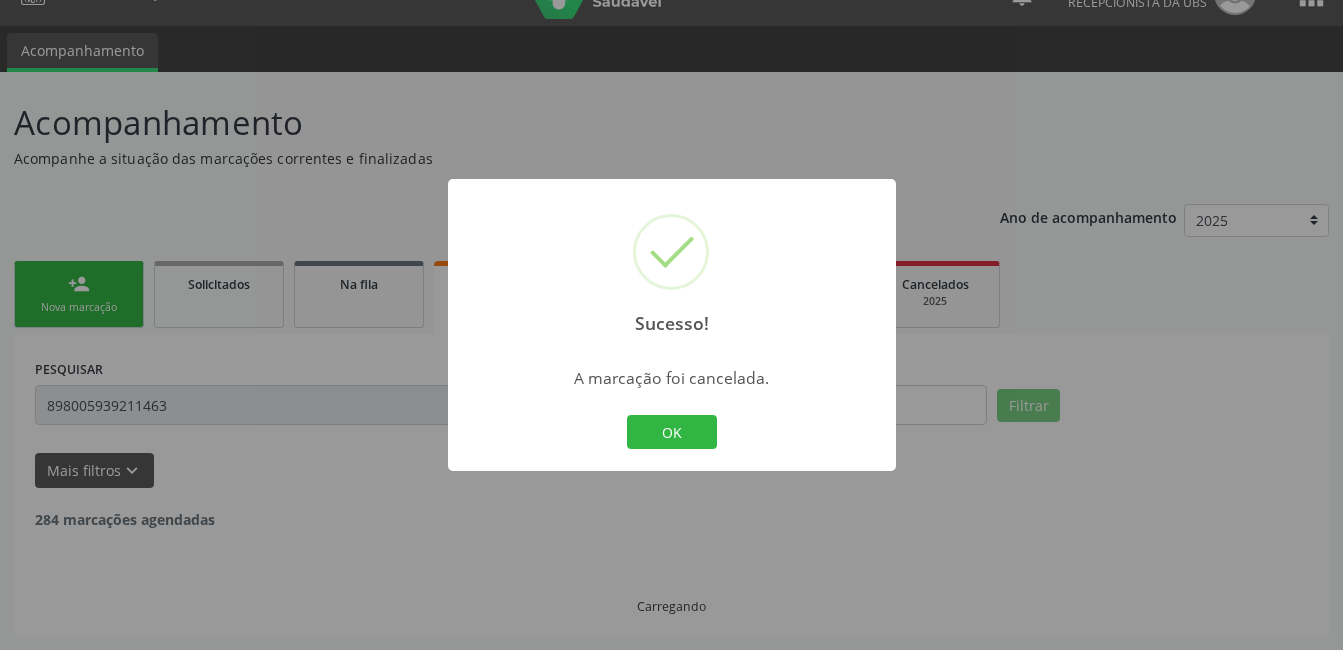 scroll, scrollTop: 0, scrollLeft: 0, axis: both 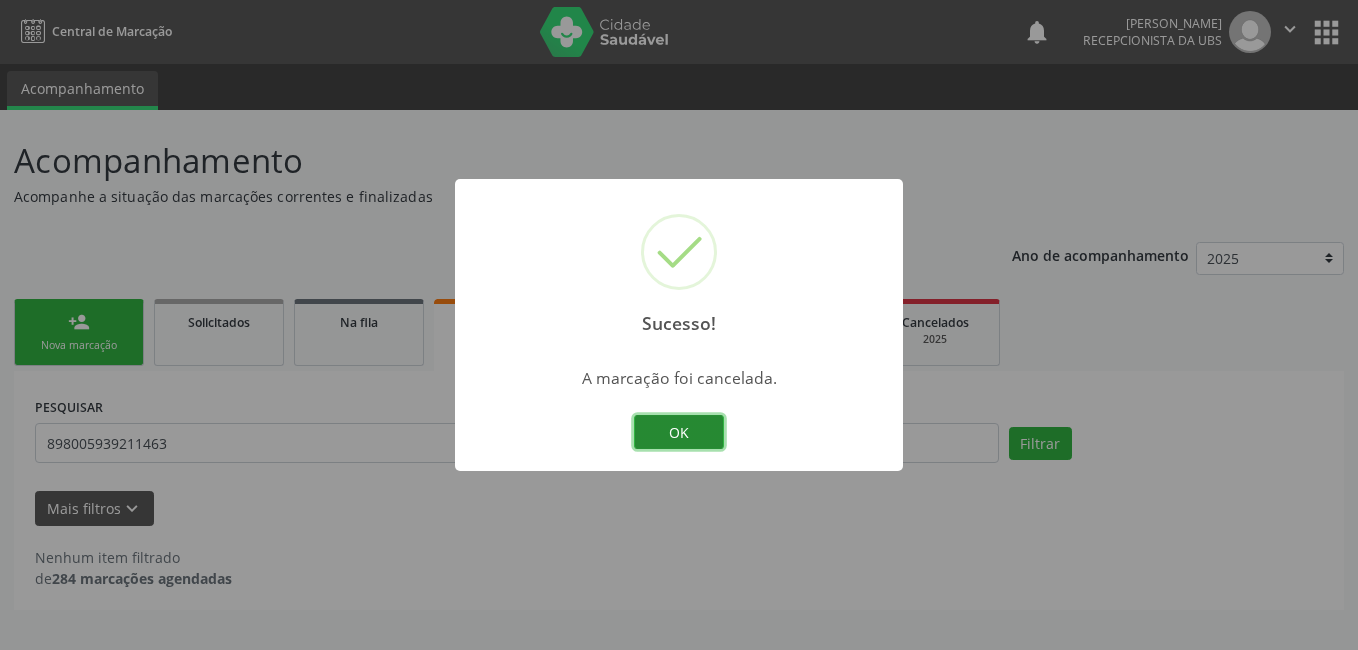 click on "OK" at bounding box center (679, 432) 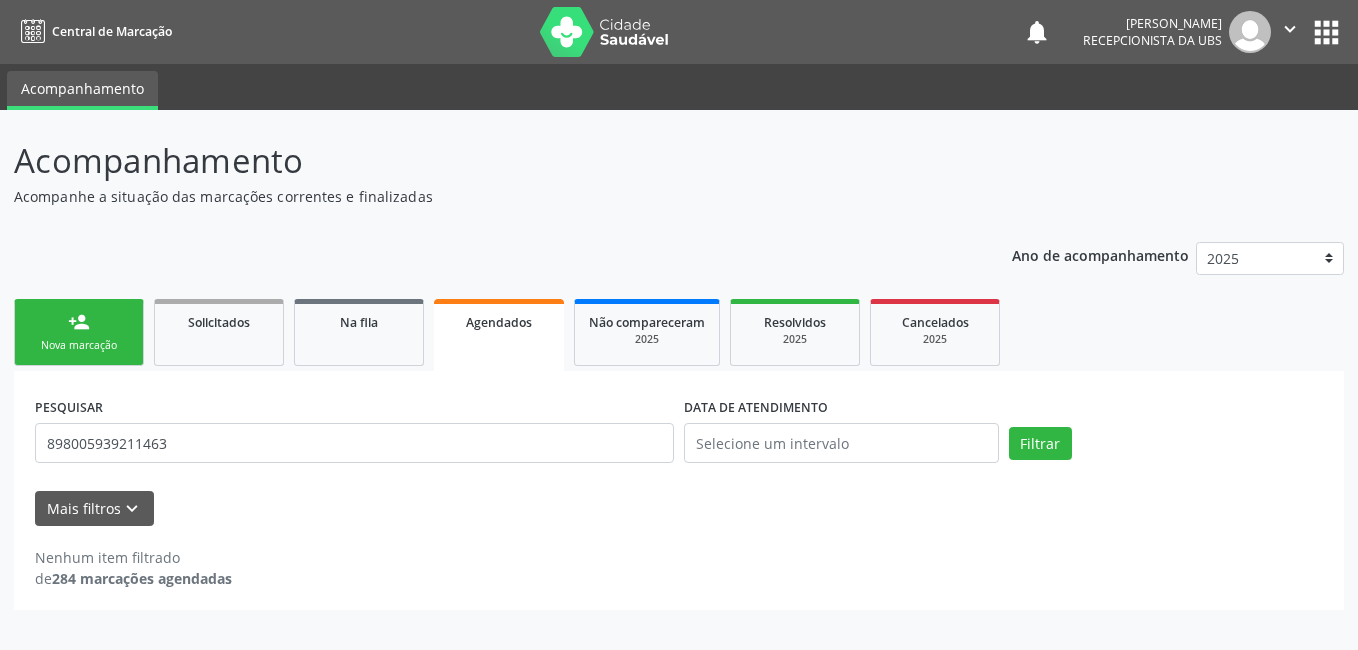 click on "Nova marcação" at bounding box center [79, 345] 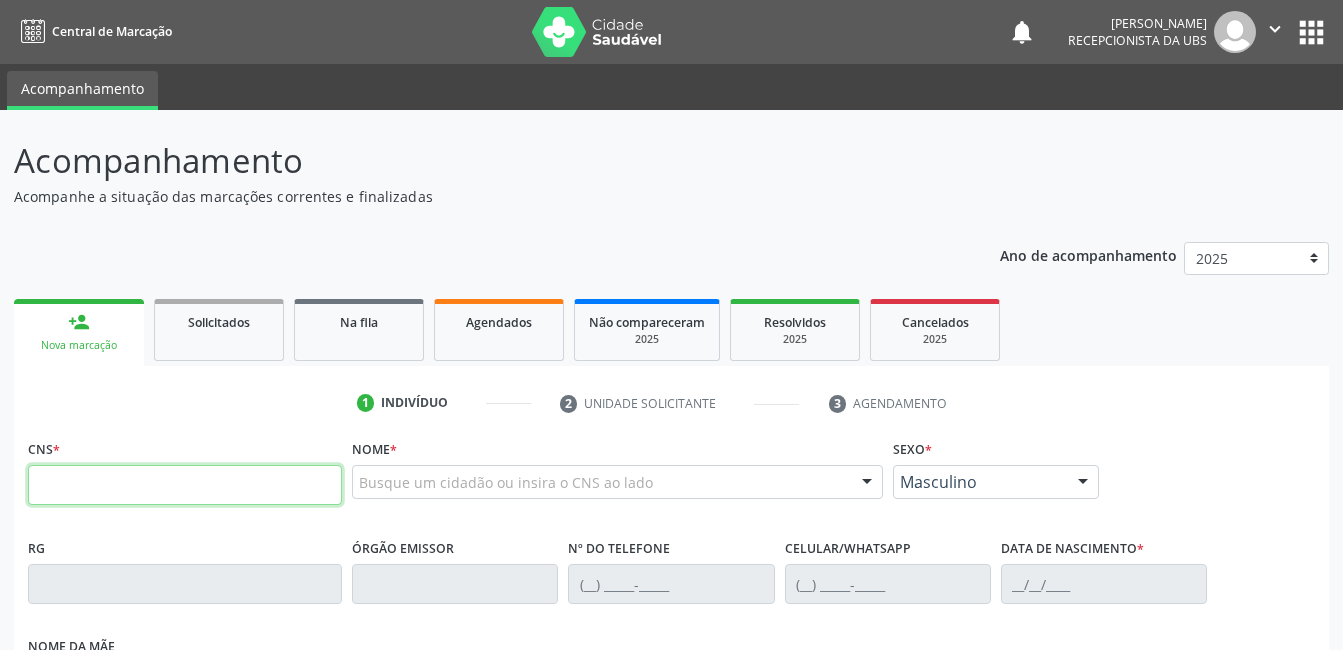 click at bounding box center [185, 485] 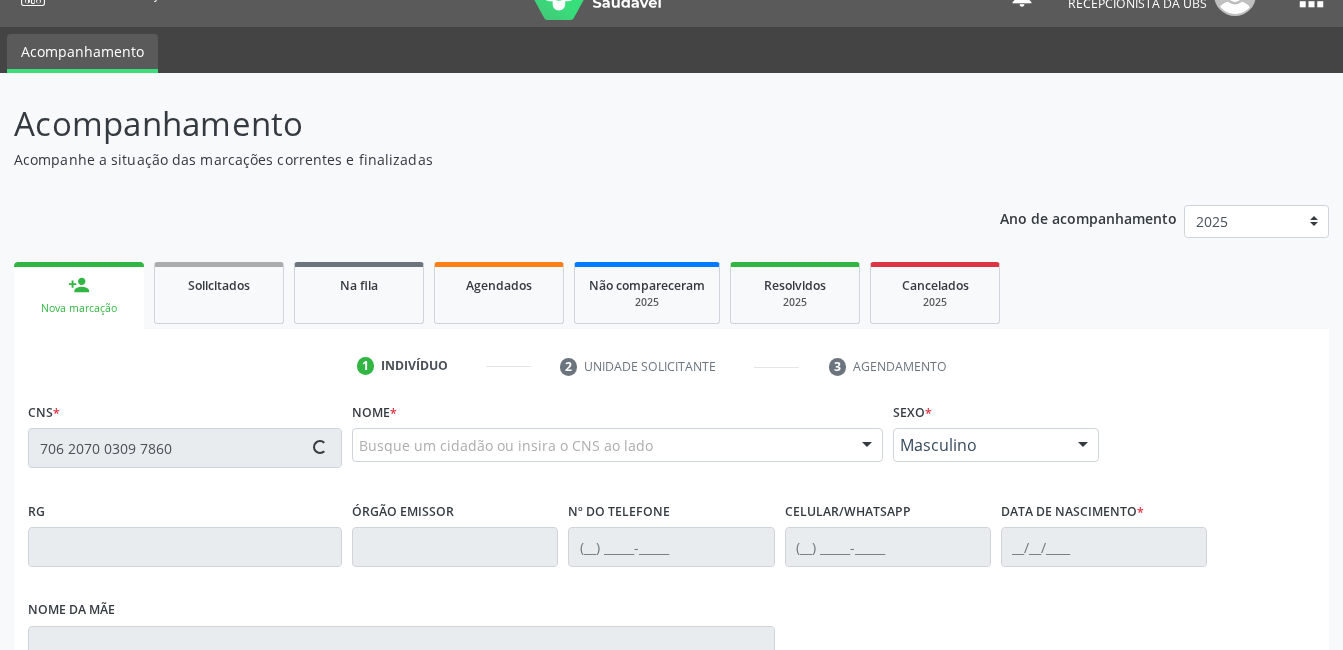 type on "706 2070 0309 7860" 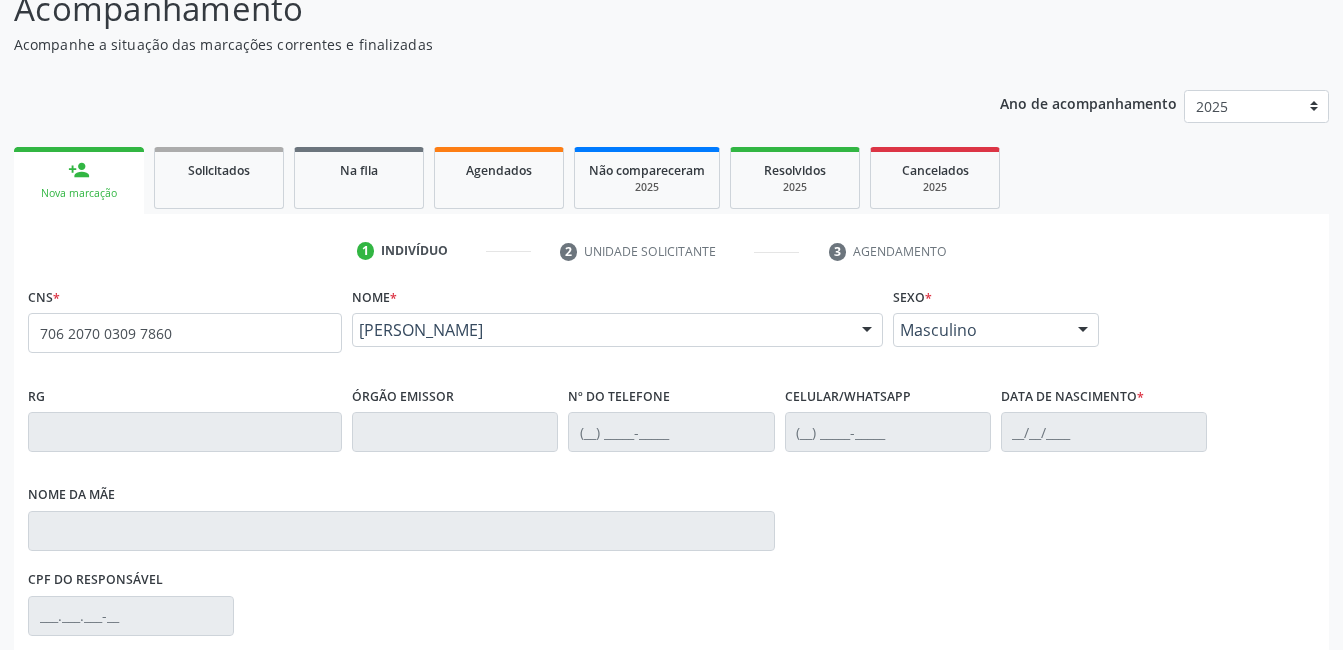 scroll, scrollTop: 200, scrollLeft: 0, axis: vertical 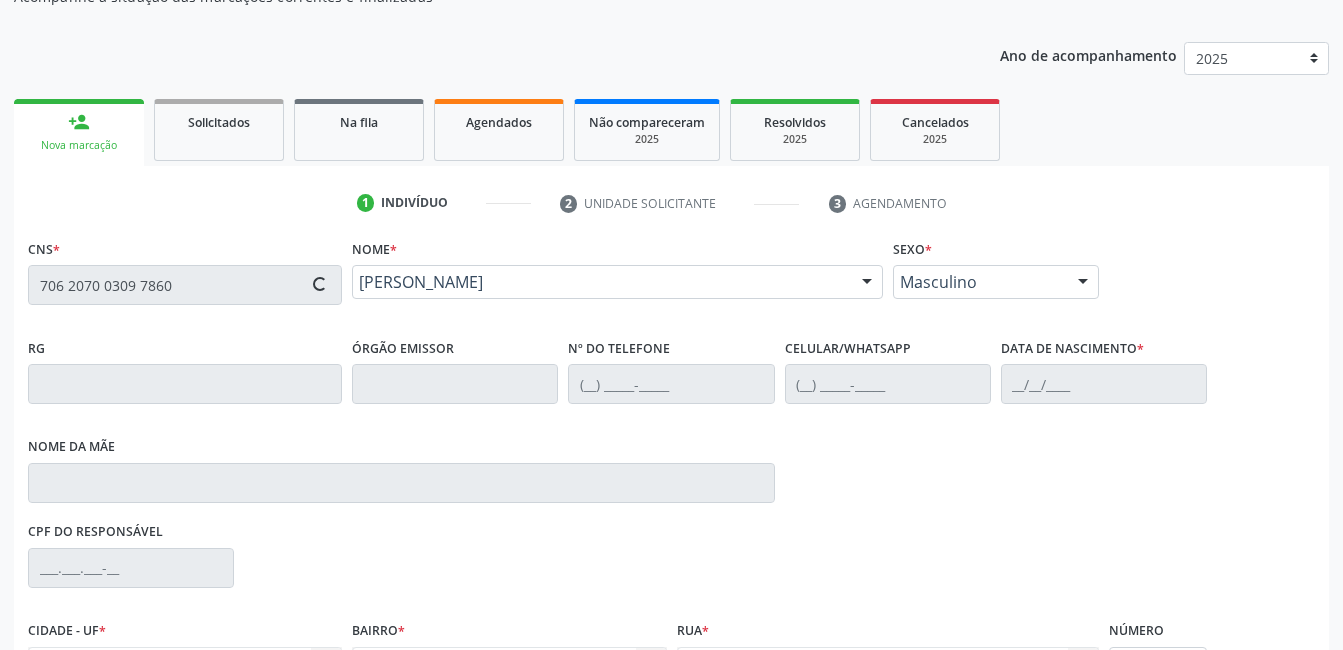type on "14/05/2011" 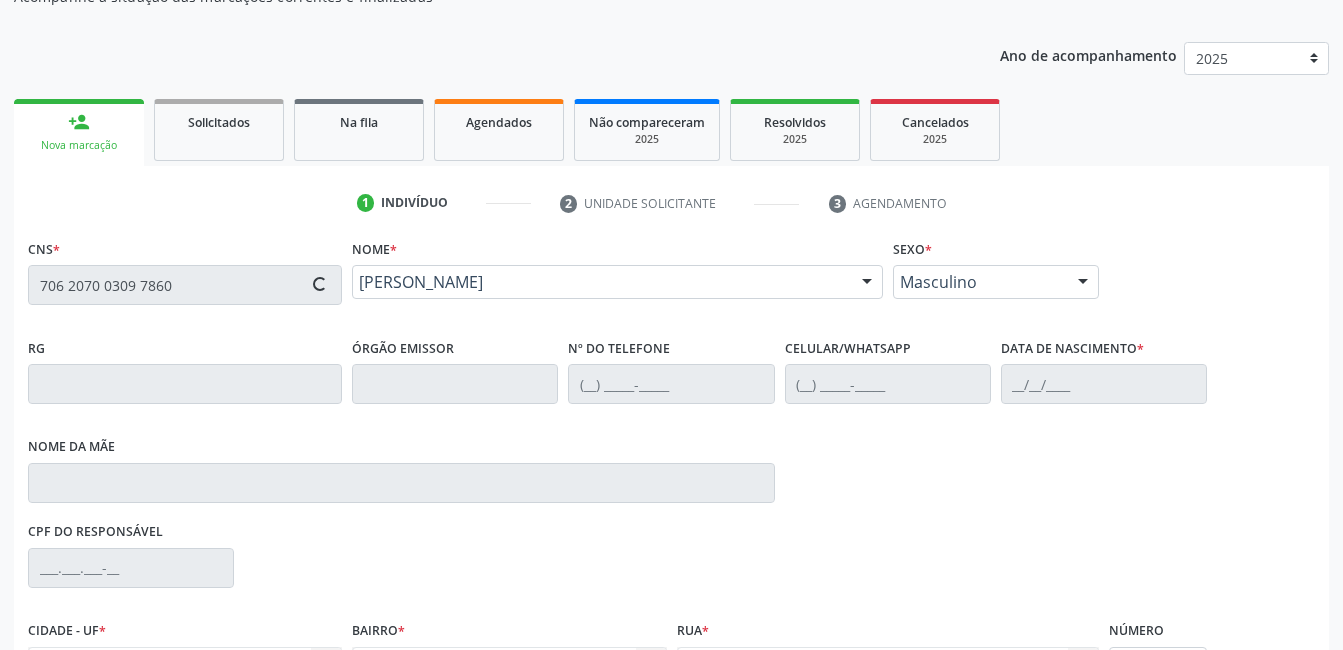 type on "142.439.304-30" 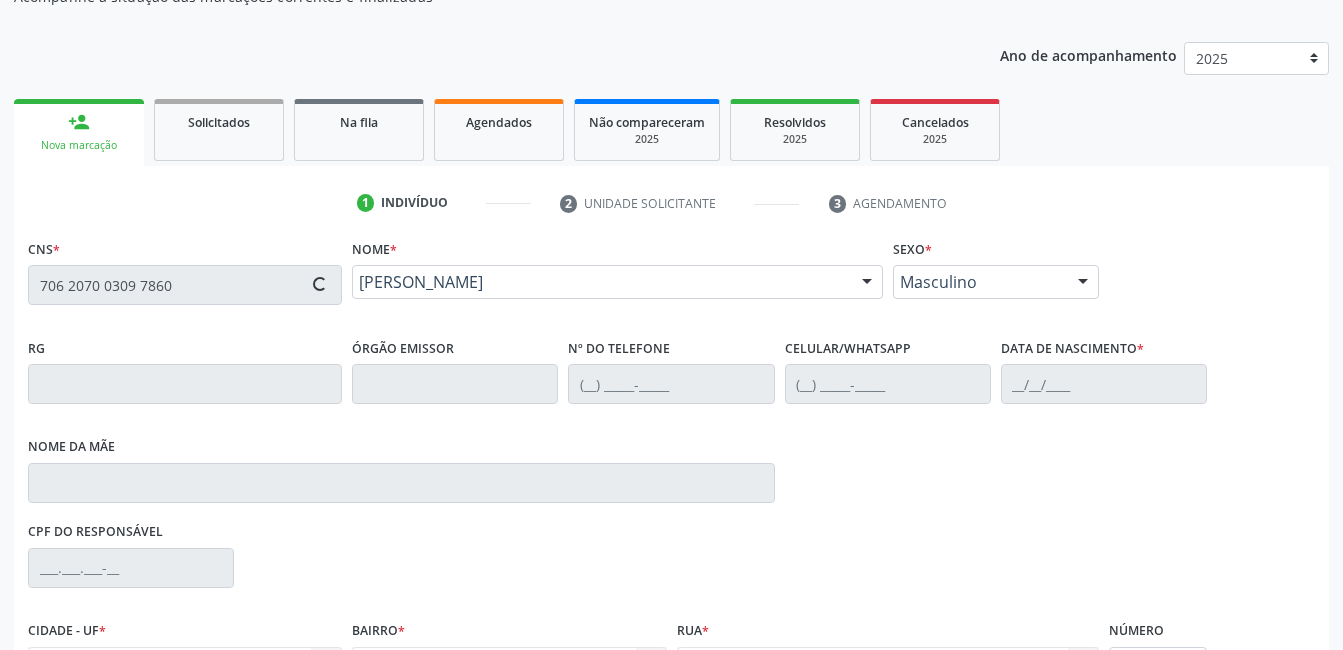 type on "S/N" 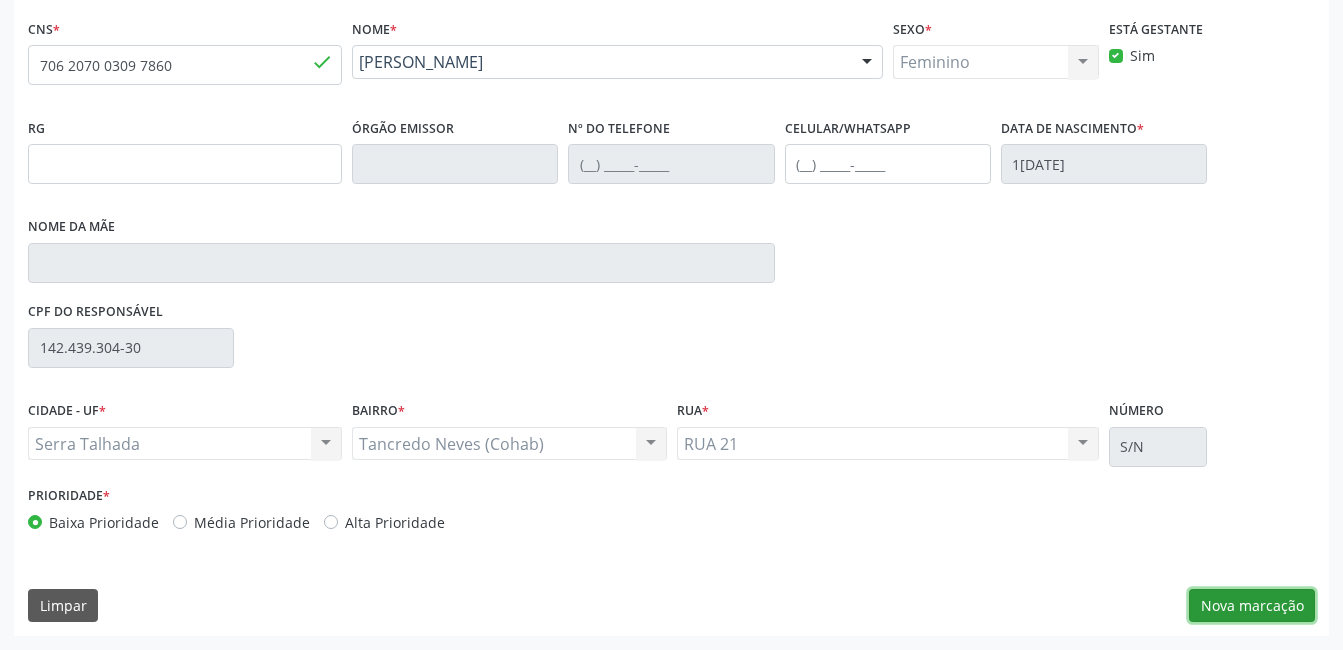 click on "Nova marcação" at bounding box center [1252, 606] 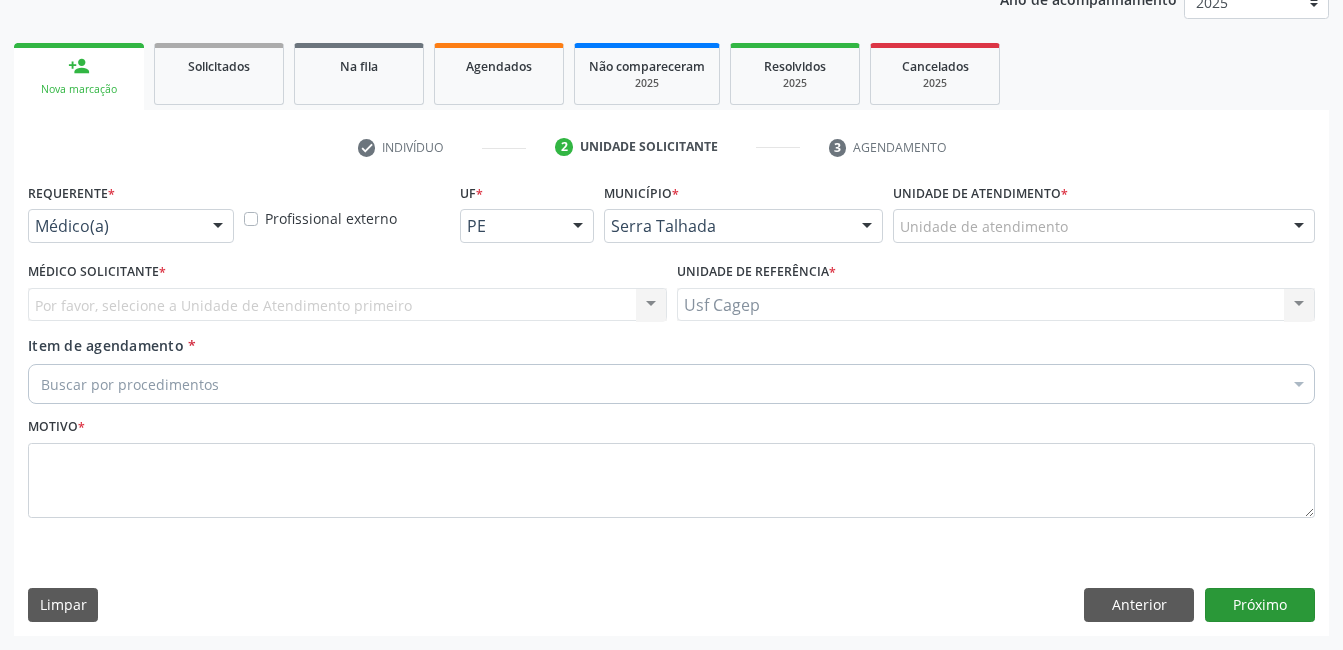 scroll, scrollTop: 256, scrollLeft: 0, axis: vertical 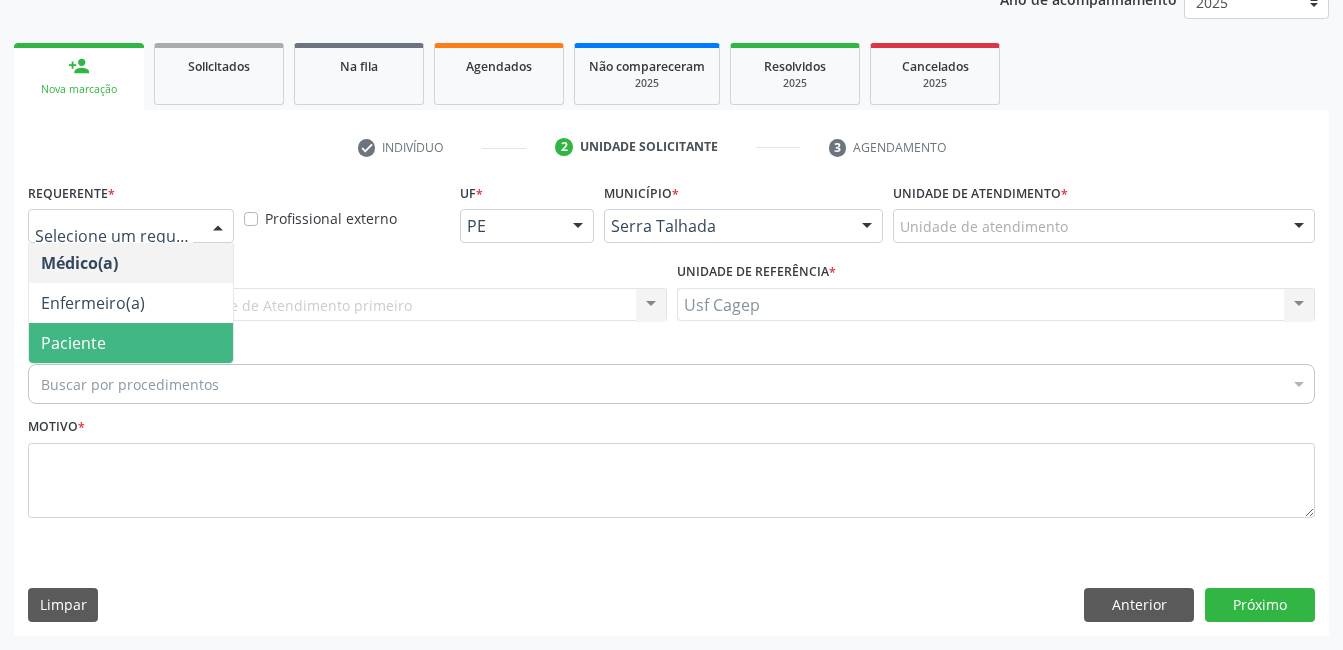 click on "Paciente" at bounding box center (131, 343) 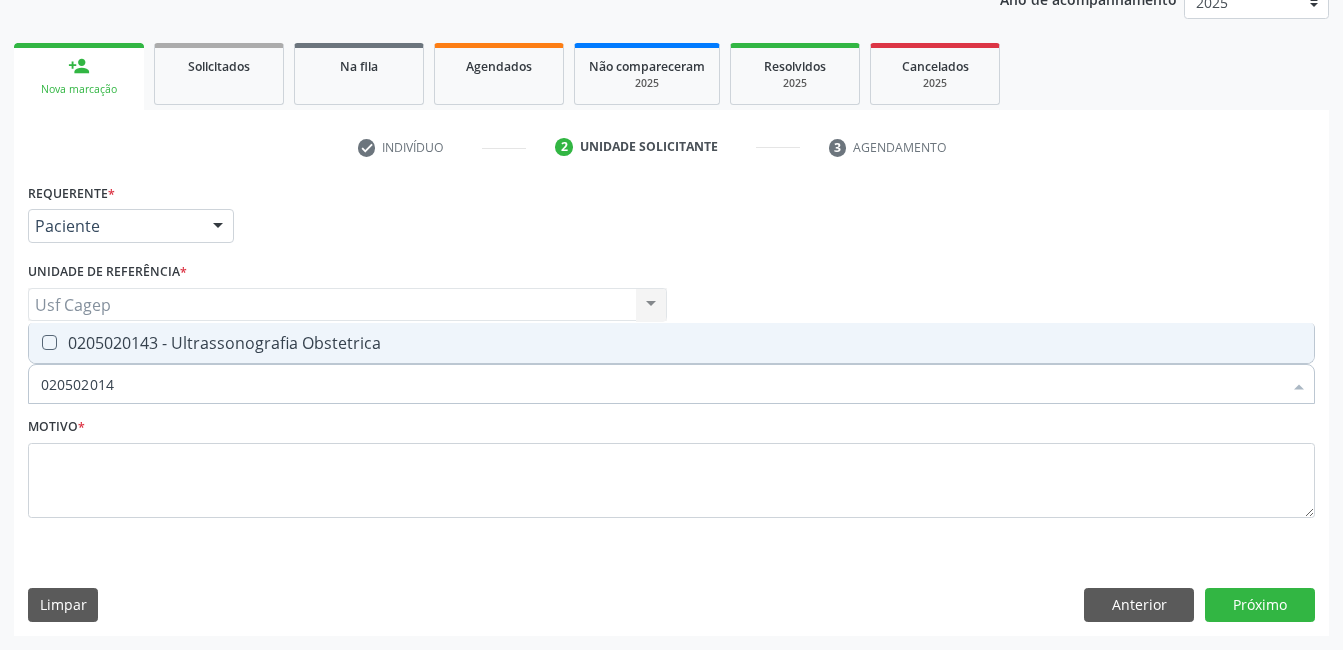 type on "0205020143" 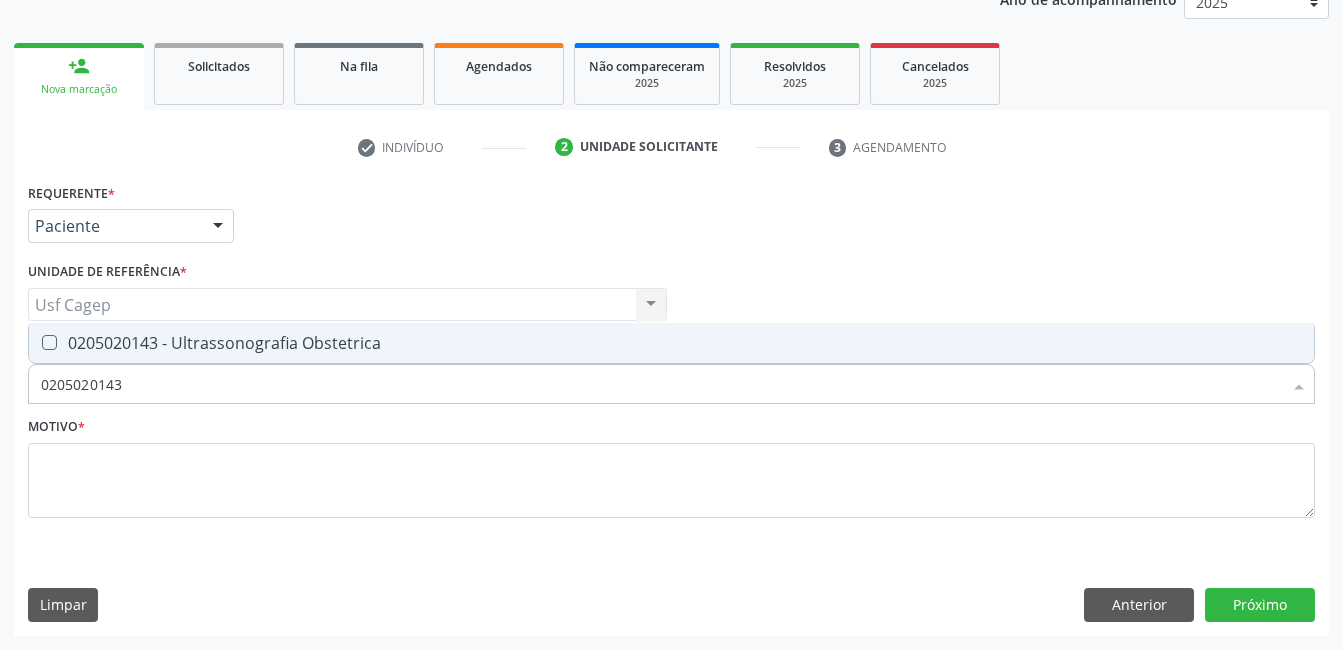 click on "0205020143 - Ultrassonografia Obstetrica" at bounding box center [671, 343] 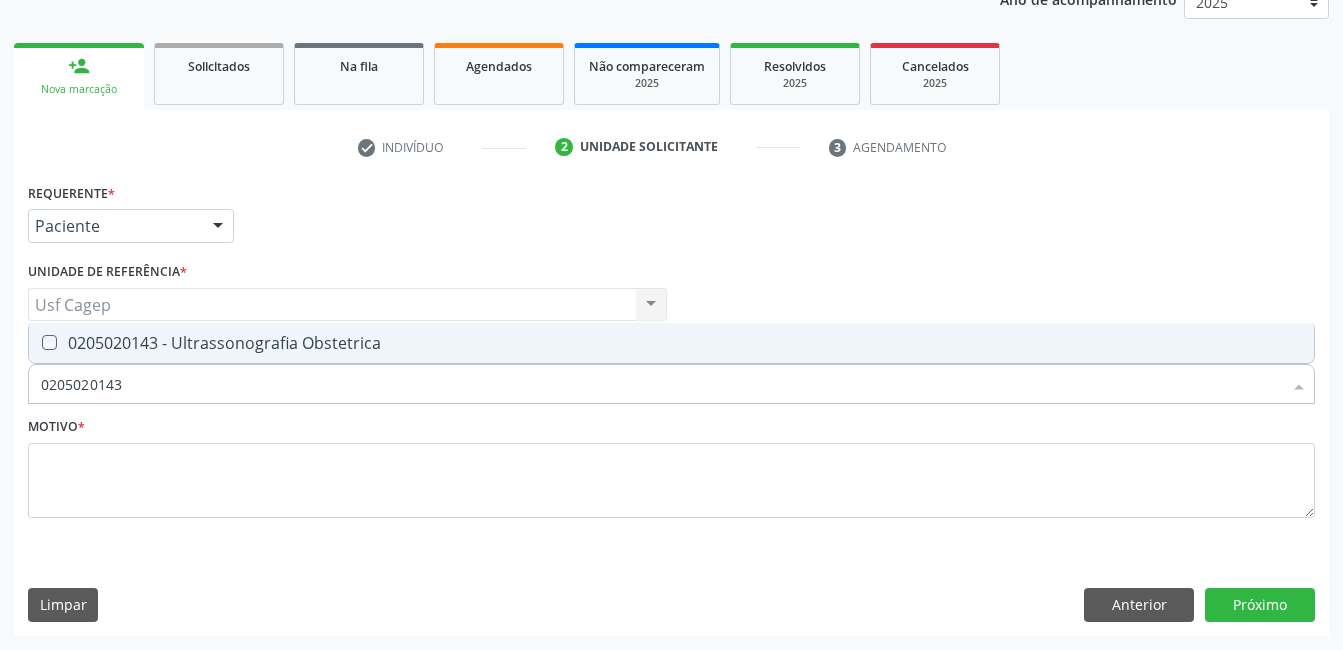 checkbox on "true" 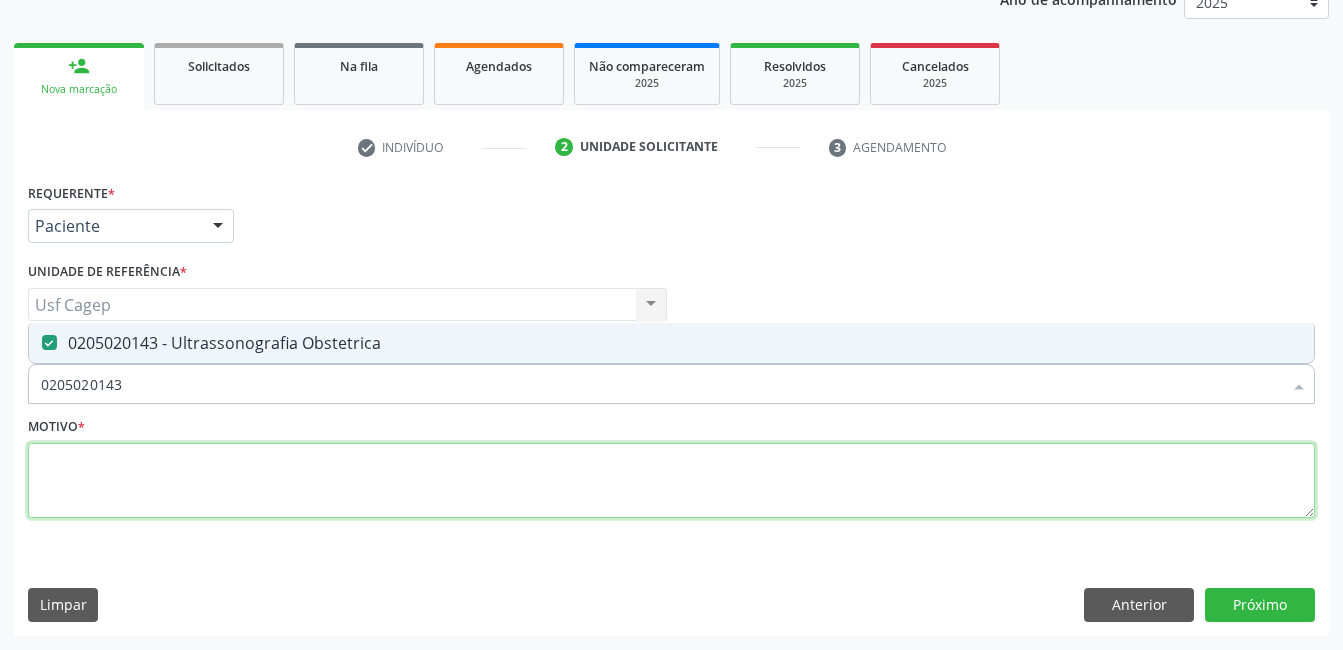 click at bounding box center (671, 481) 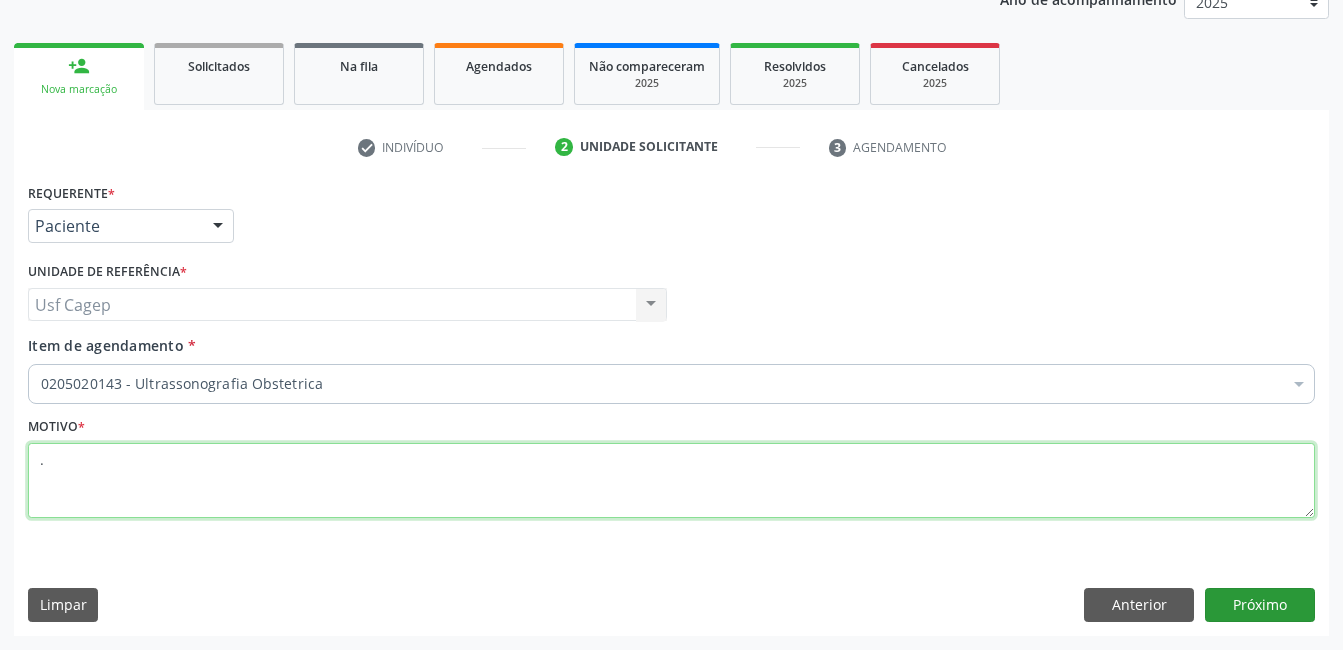 type on "." 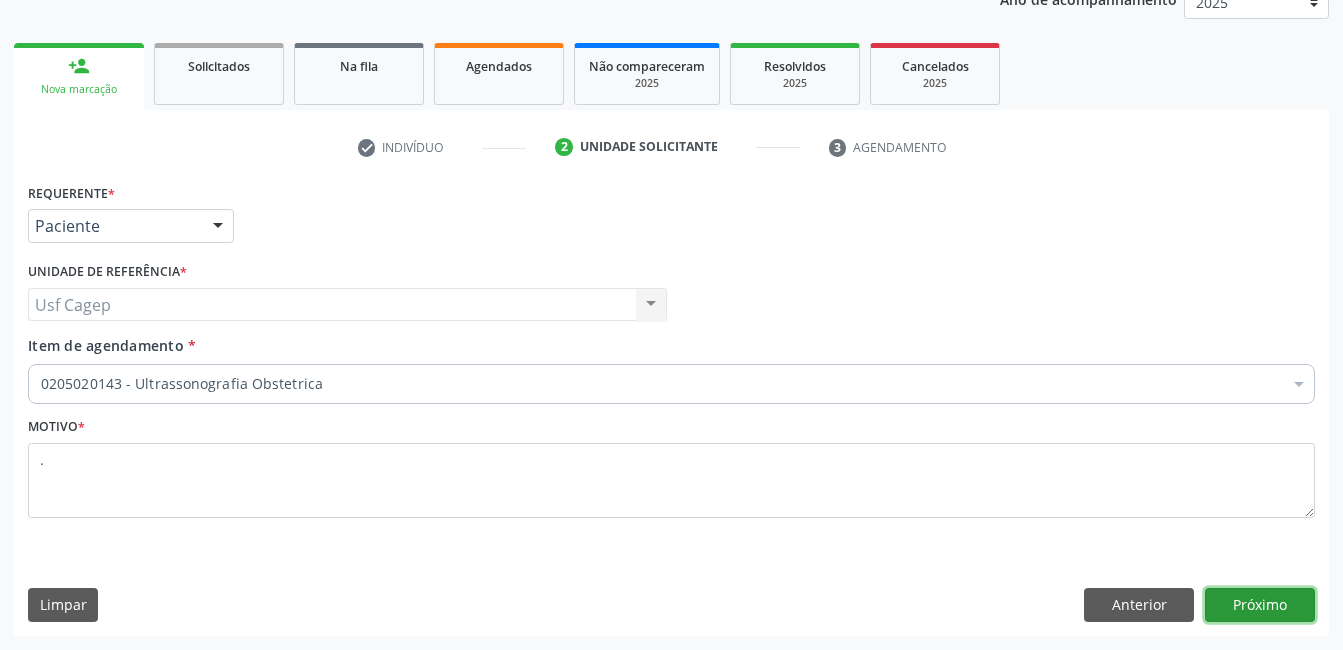 click on "Próximo" at bounding box center [1260, 605] 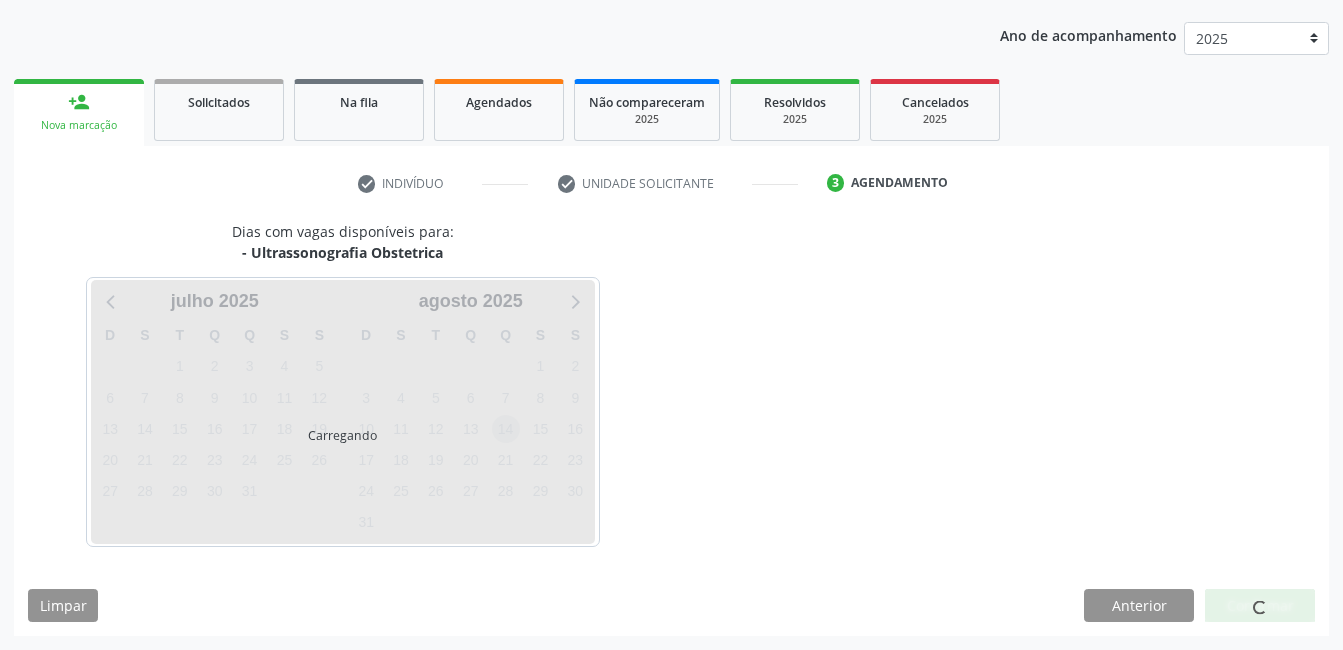 scroll, scrollTop: 220, scrollLeft: 0, axis: vertical 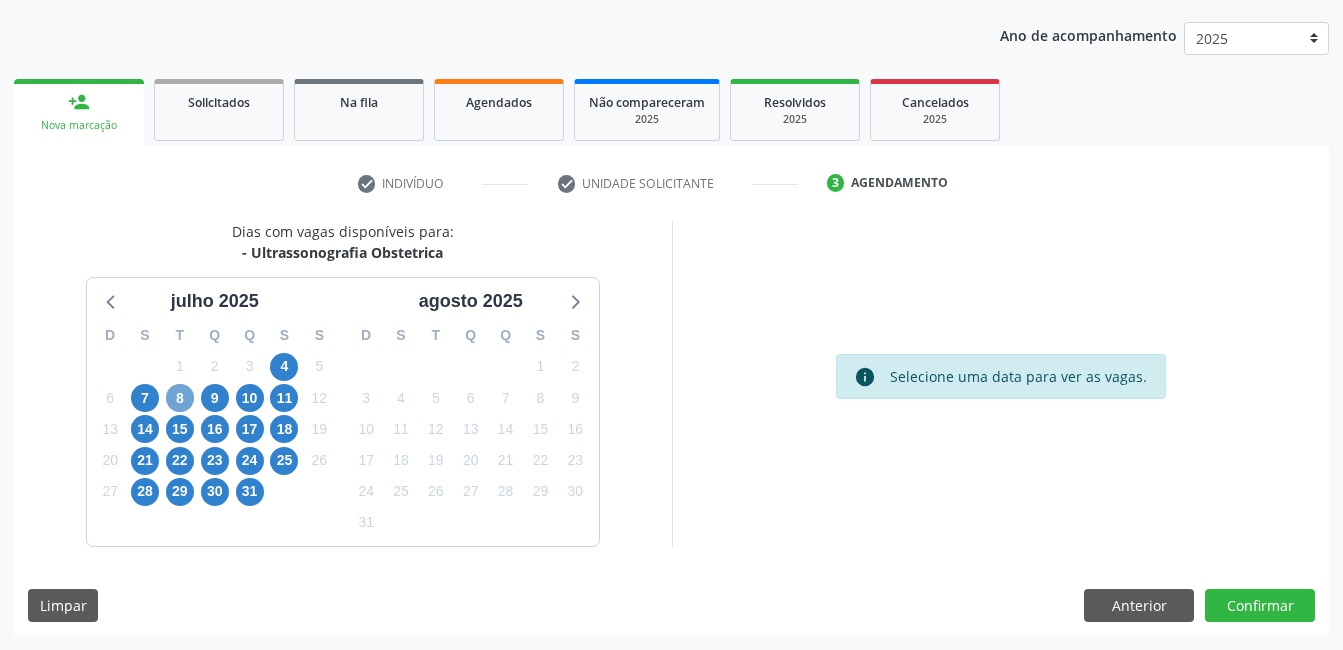 click on "8" at bounding box center [180, 398] 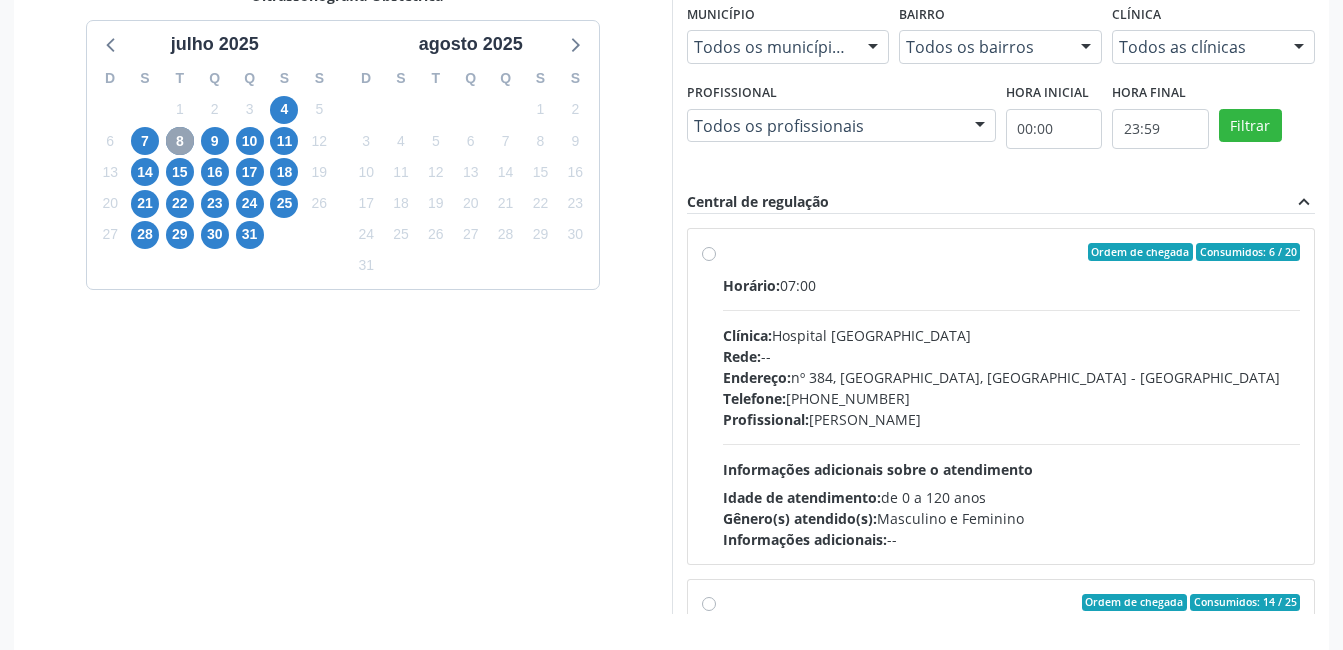 scroll, scrollTop: 545, scrollLeft: 0, axis: vertical 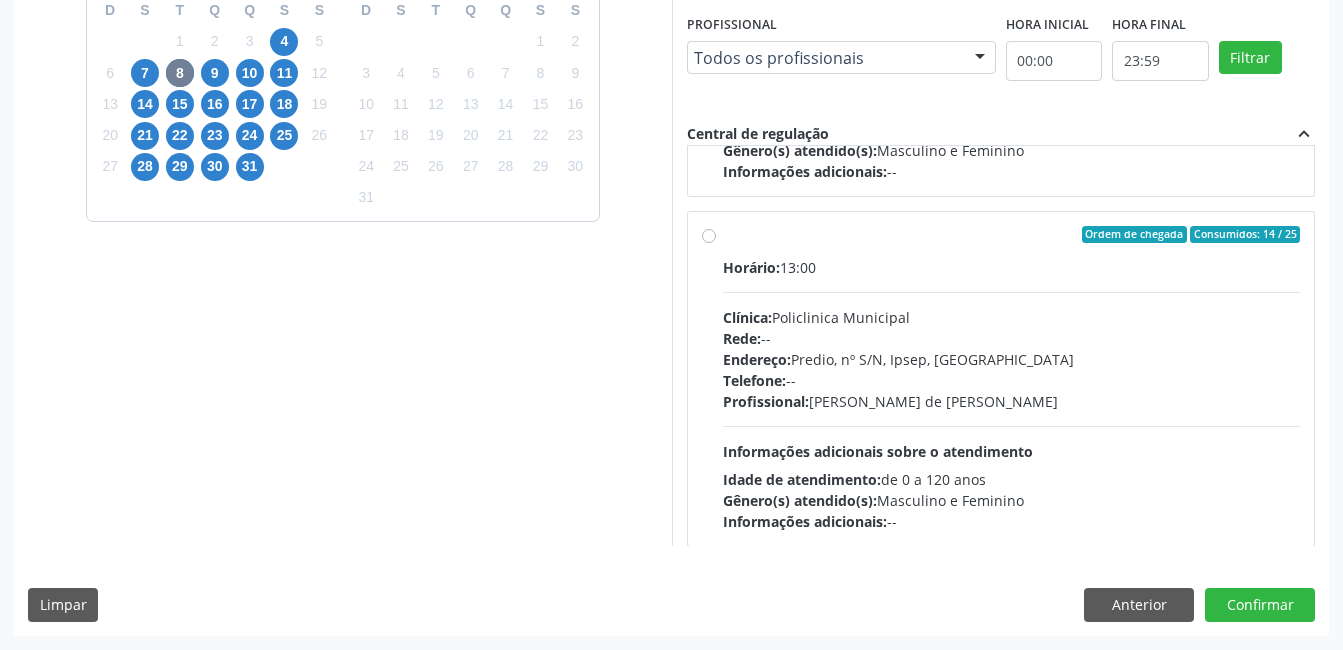 click on "Horário:   13:00
Clínica:  Policlinica Municipal
Rede:
--
Endereço:   Predio, nº S/N, Ipsep, Serra Talhada - PE
Telefone:   --
Profissional:
Ana Carolina Barboza de Andrada Melo Lyra
Informações adicionais sobre o atendimento
Idade de atendimento:
de 0 a 120 anos
Gênero(s) atendido(s):
Masculino e Feminino
Informações adicionais:
--" at bounding box center [1012, 394] 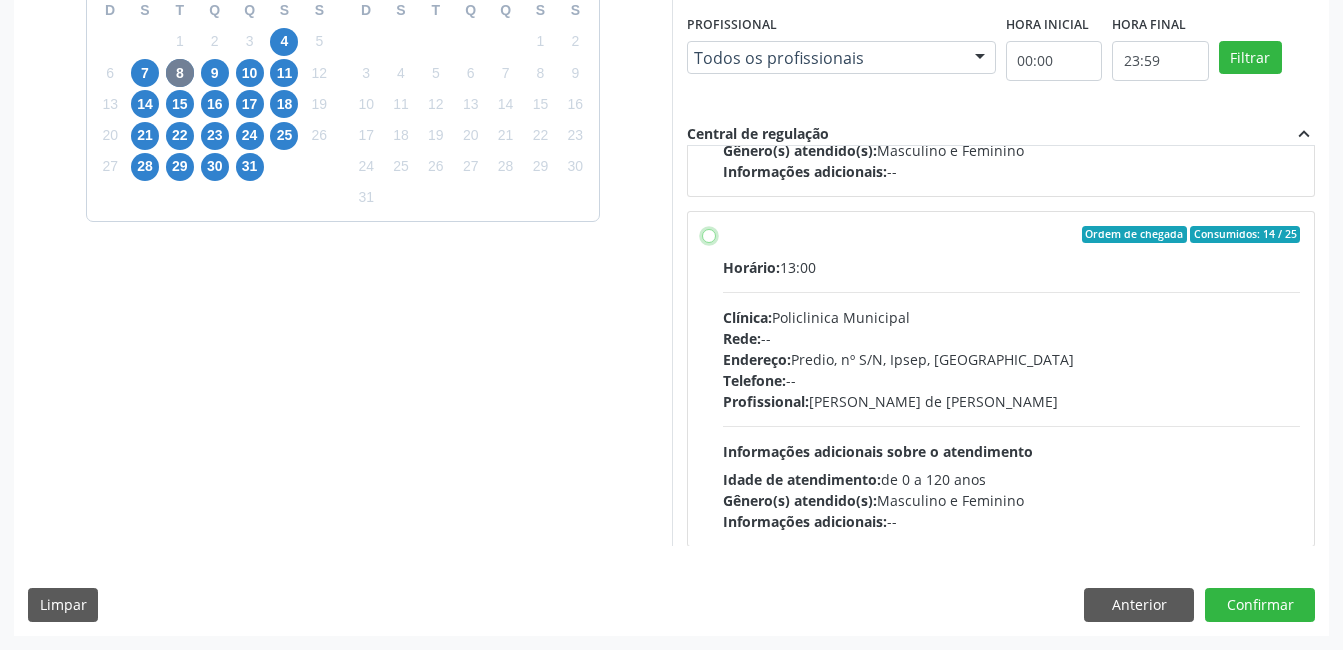 click on "Ordem de chegada
Consumidos: 14 / 25
Horário:   13:00
Clínica:  Policlinica Municipal
Rede:
--
Endereço:   Predio, nº S/N, Ipsep, Serra Talhada - PE
Telefone:   --
Profissional:
Ana Carolina Barboza de Andrada Melo Lyra
Informações adicionais sobre o atendimento
Idade de atendimento:
de 0 a 120 anos
Gênero(s) atendido(s):
Masculino e Feminino
Informações adicionais:
--" at bounding box center (709, 235) 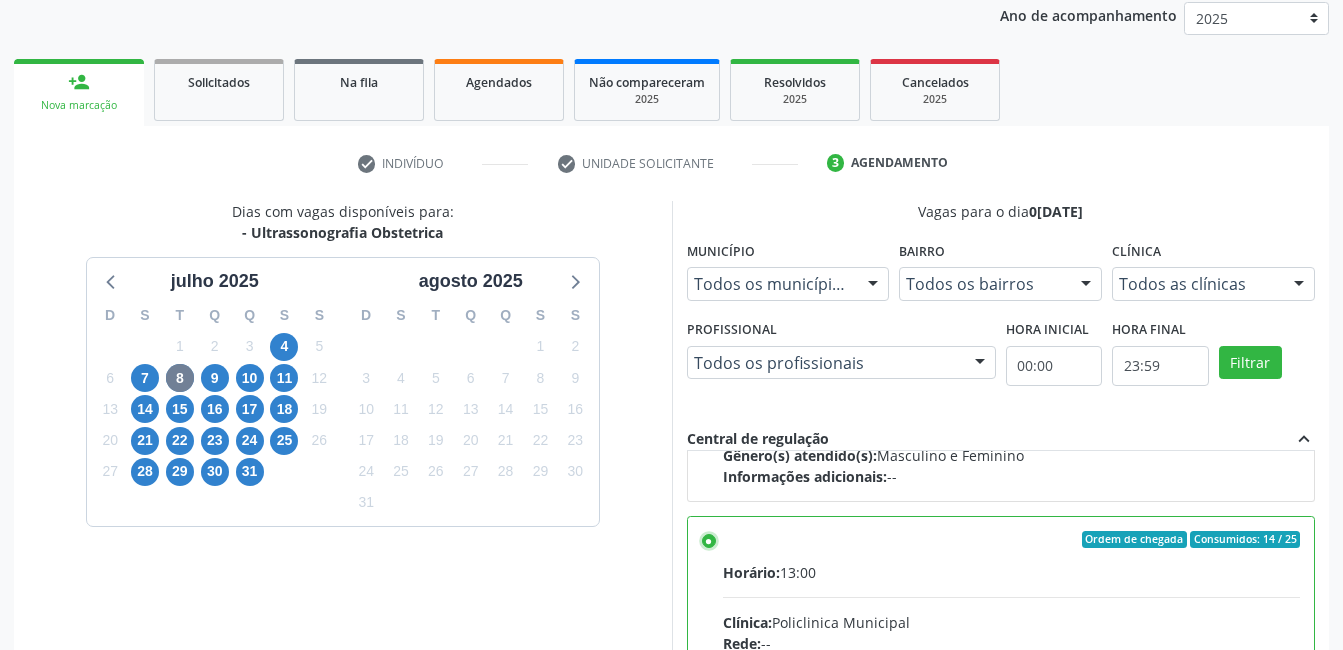 scroll, scrollTop: 545, scrollLeft: 0, axis: vertical 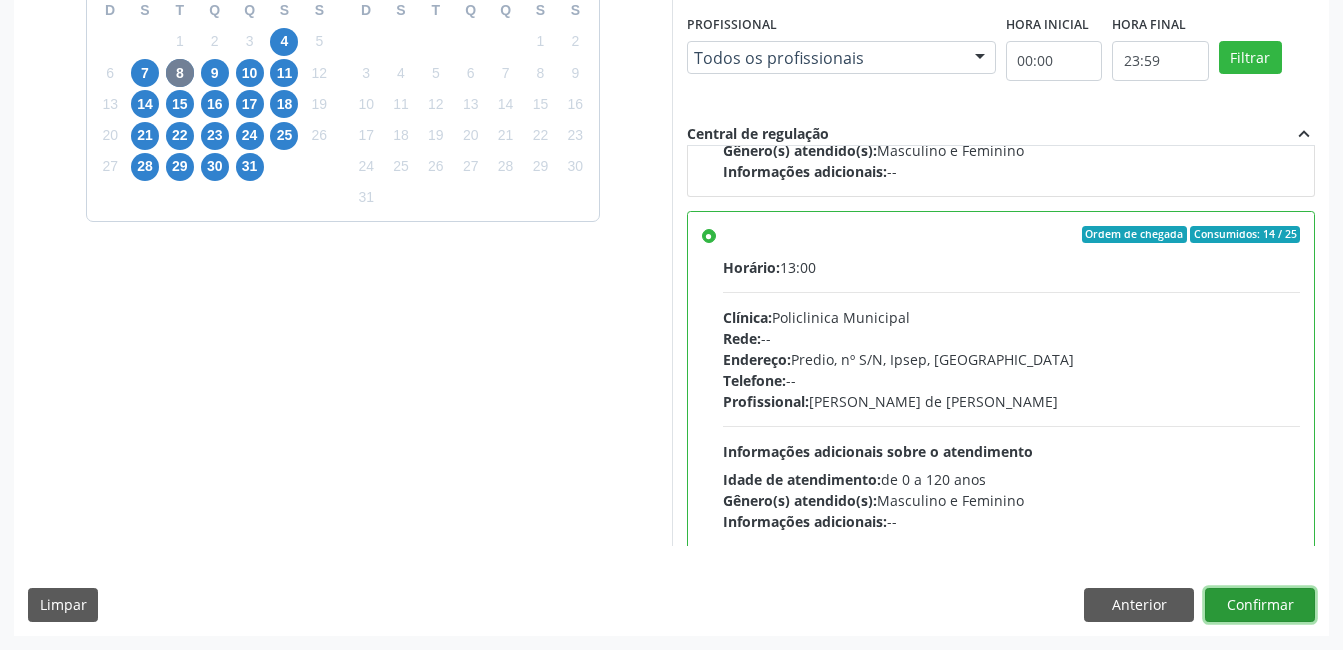 click on "Confirmar" at bounding box center (1260, 605) 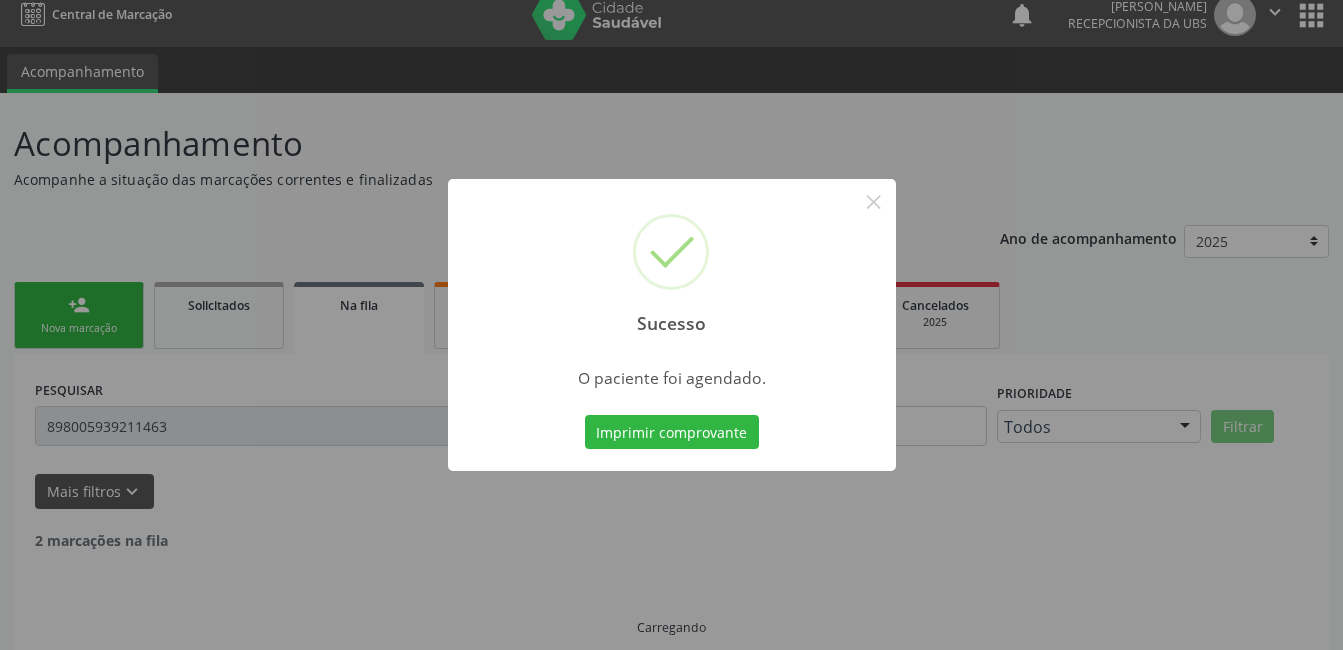 scroll, scrollTop: 0, scrollLeft: 0, axis: both 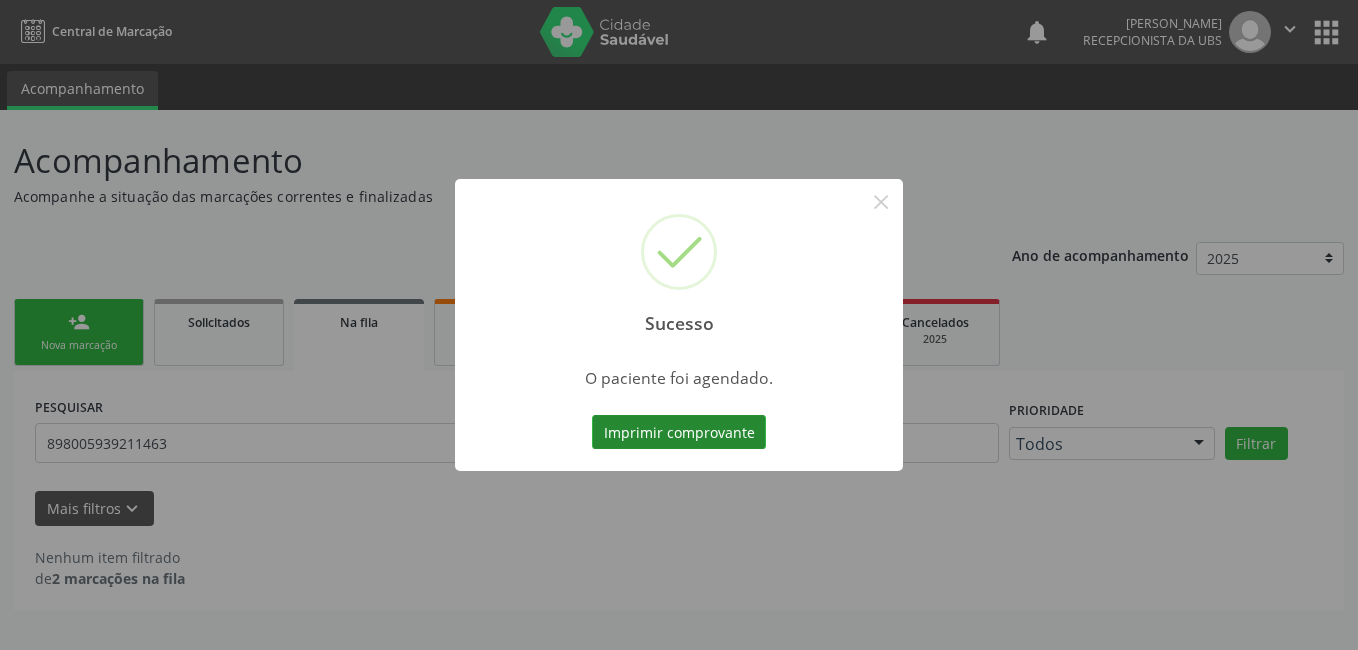 click on "Imprimir comprovante" at bounding box center (679, 432) 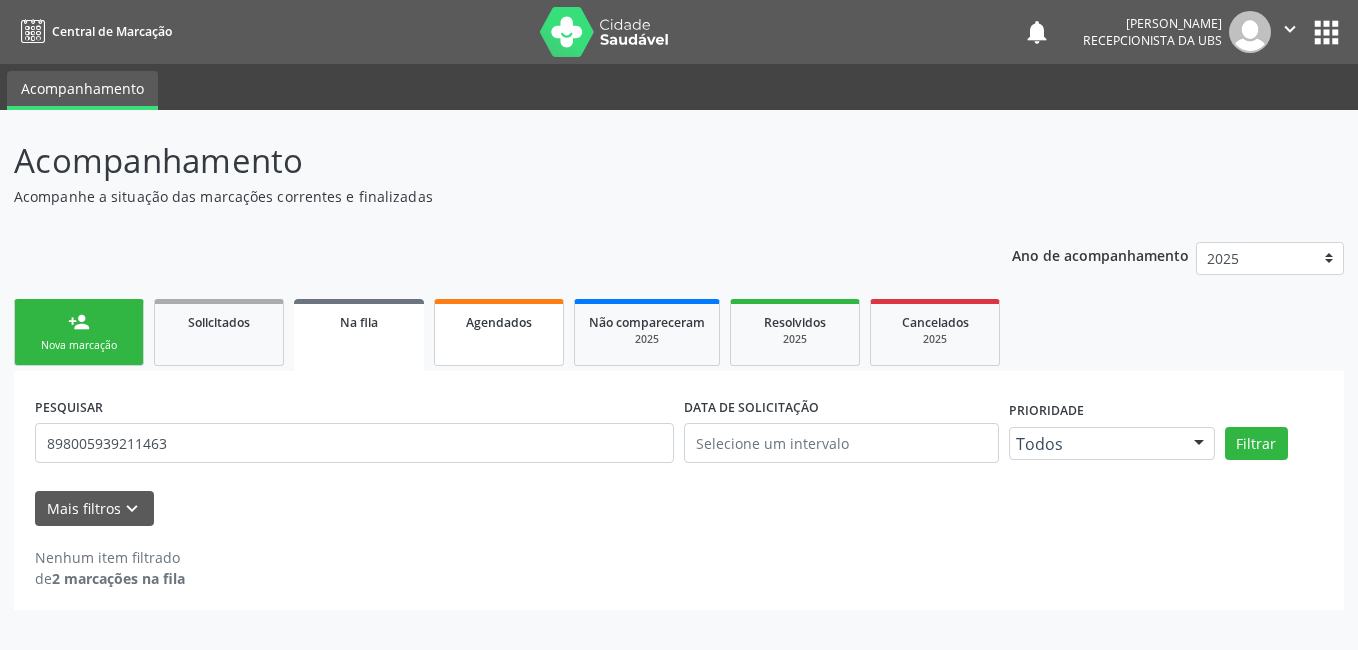 click on "Agendados" at bounding box center [499, 322] 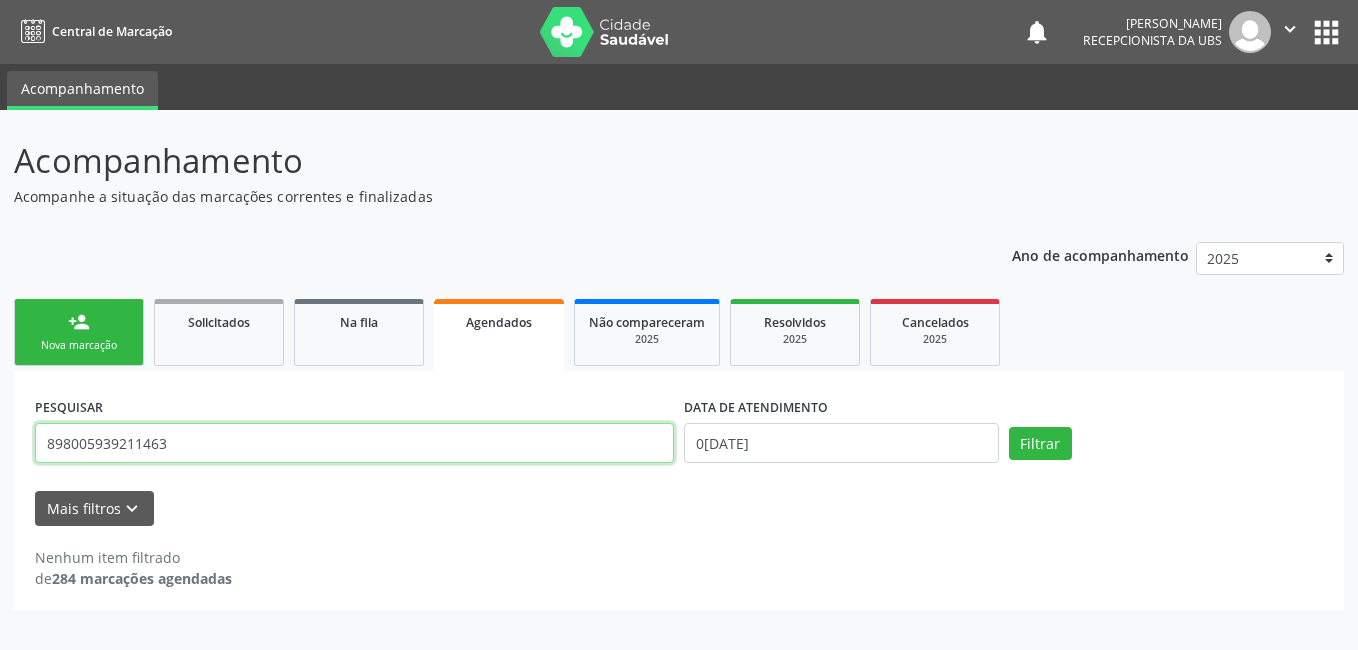 click on "898005939211463" at bounding box center [354, 443] 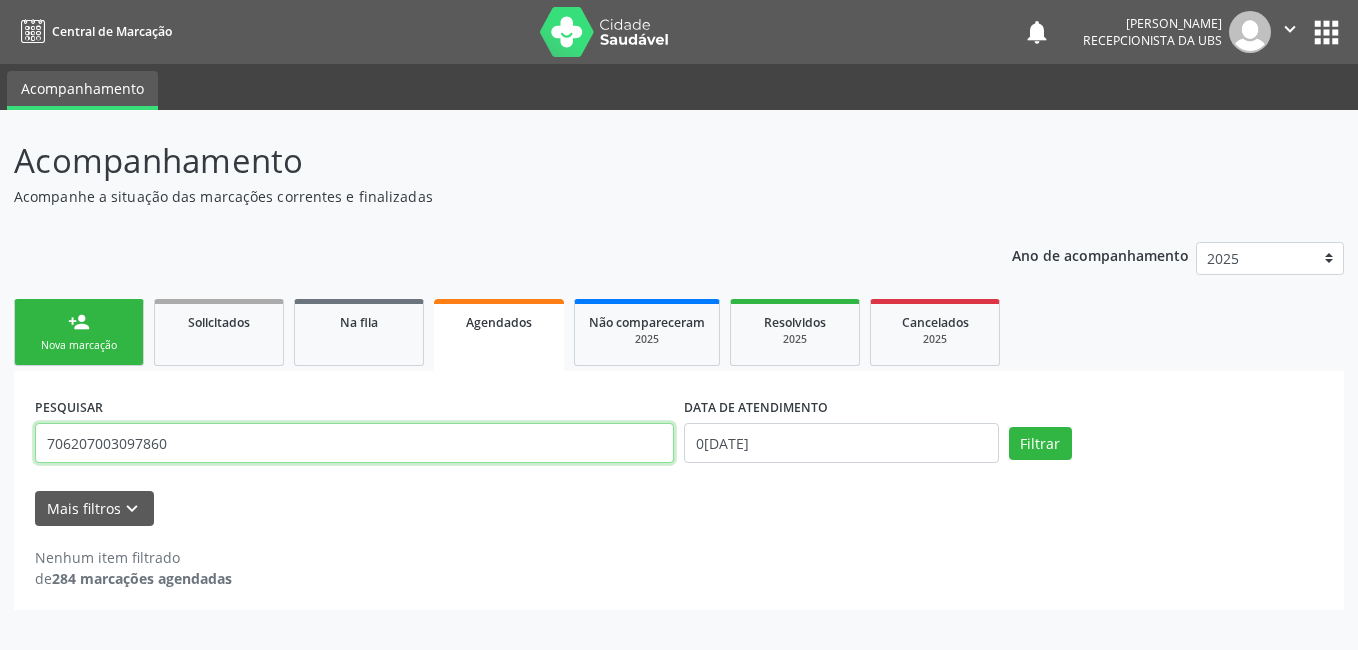 type on "706207003097860" 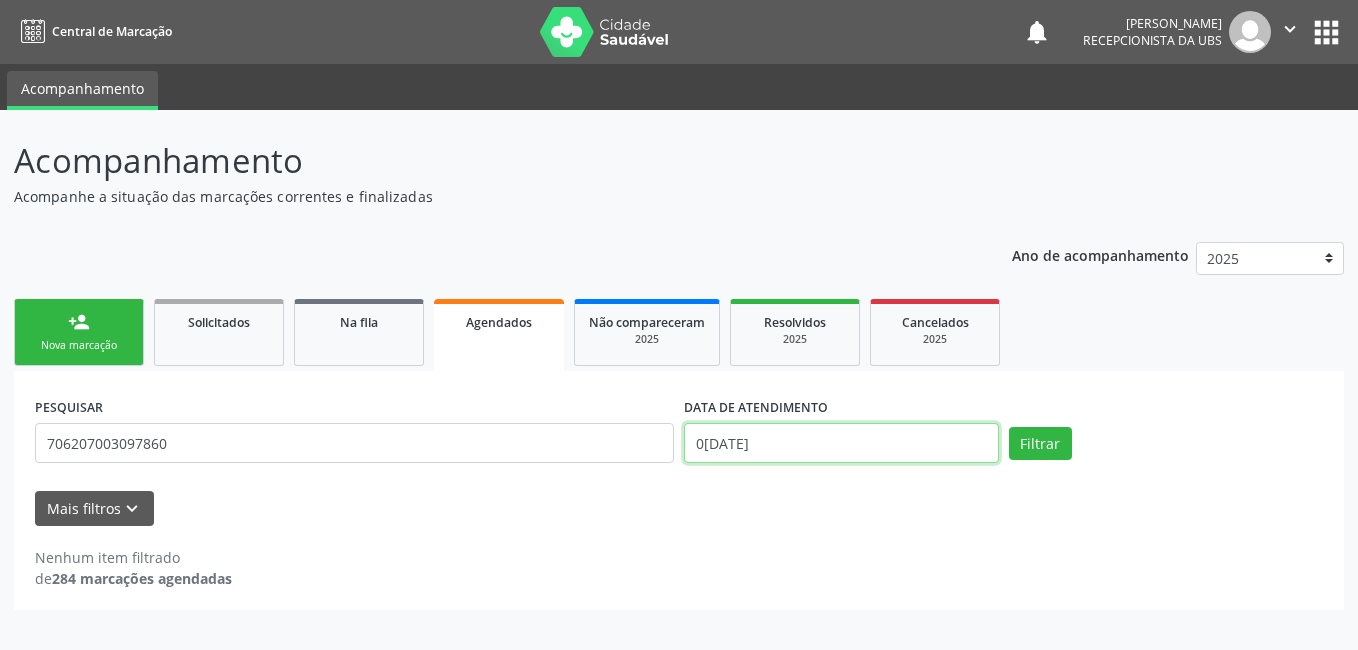 click on "[DATE]" at bounding box center [841, 443] 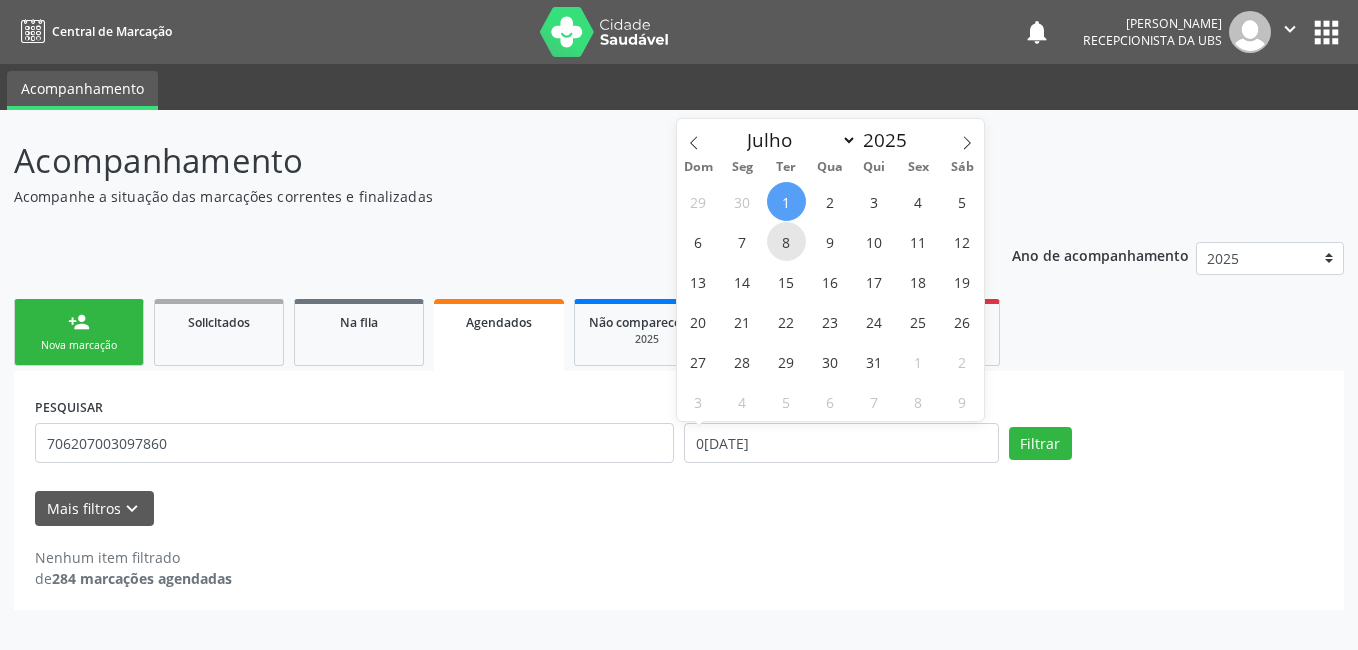 click on "8" at bounding box center [786, 241] 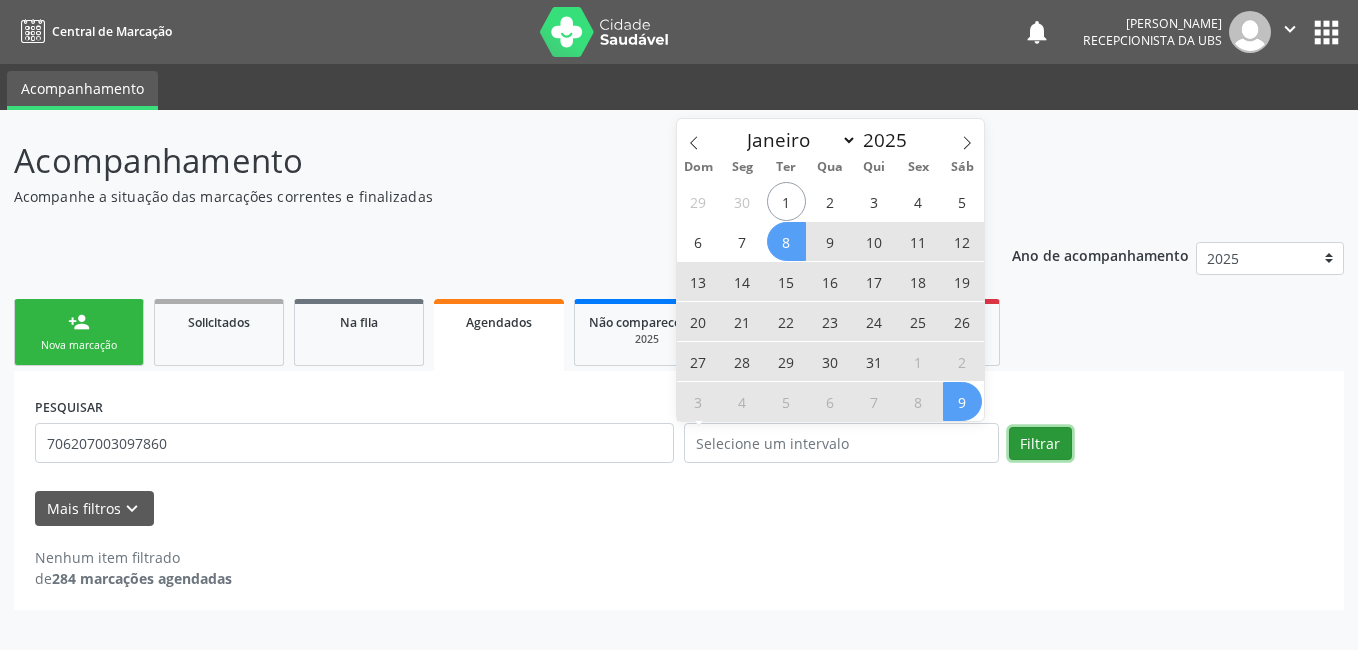 click on "Filtrar" at bounding box center [1040, 444] 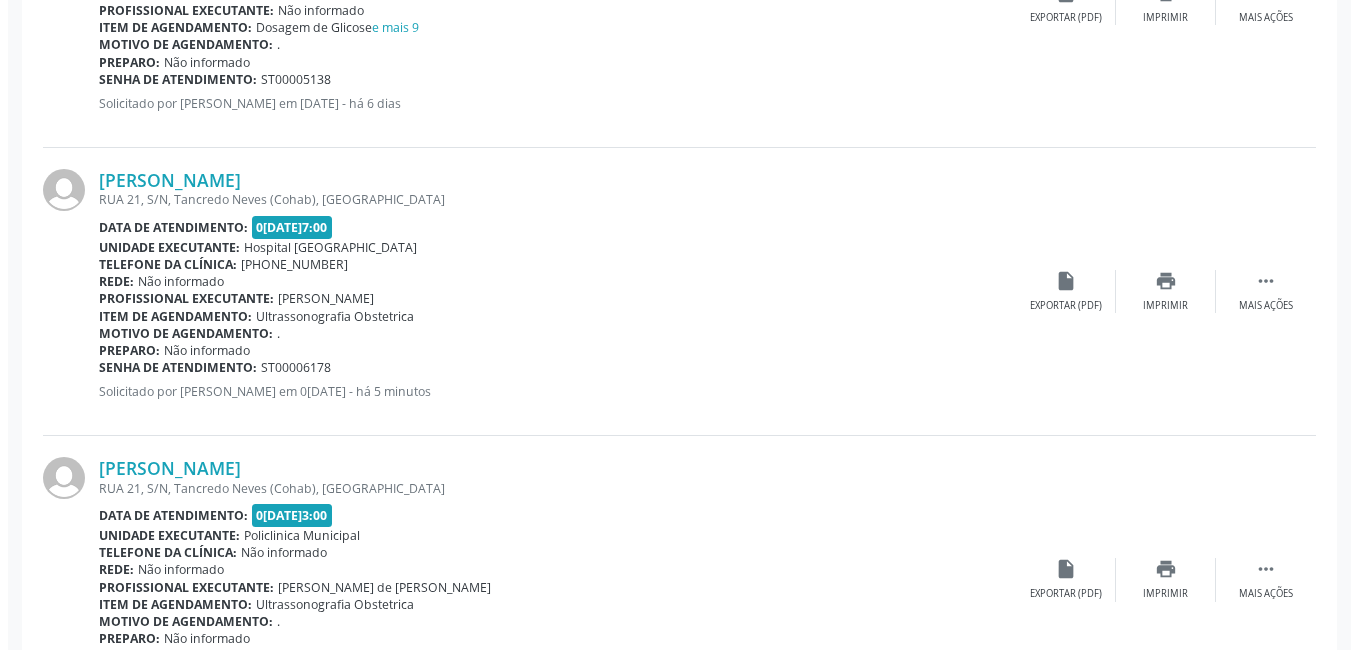 scroll, scrollTop: 1038, scrollLeft: 0, axis: vertical 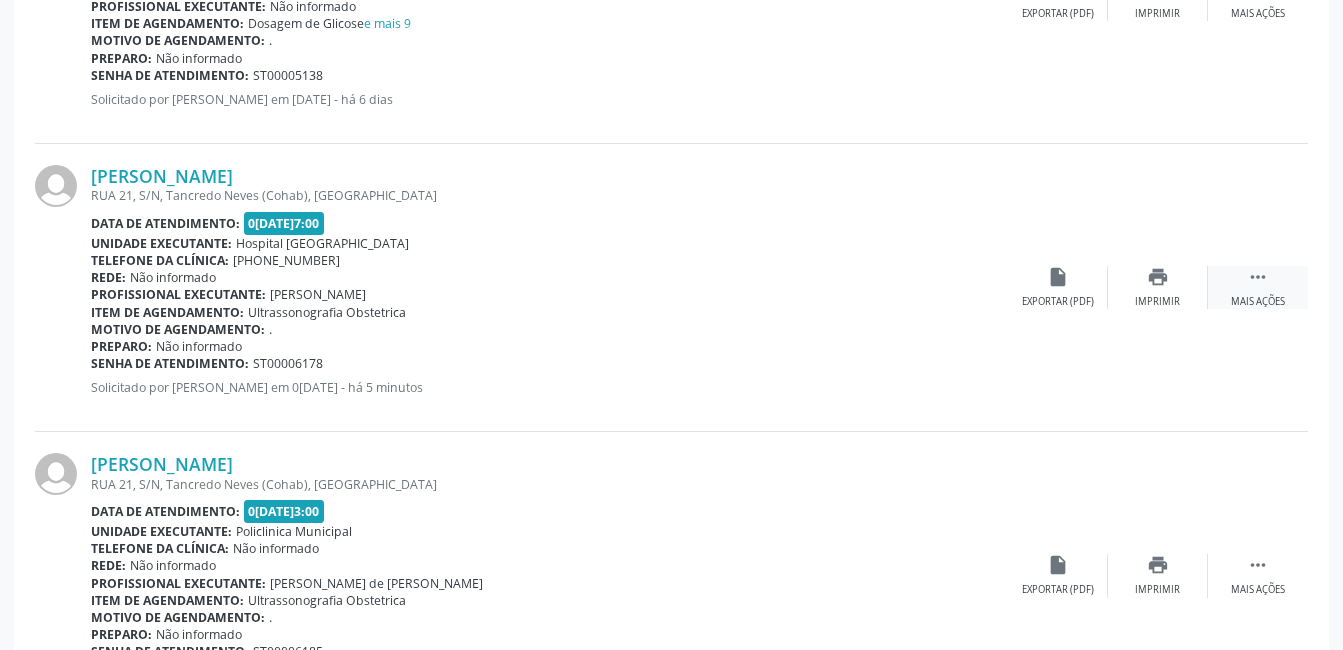 click on "
Mais ações" at bounding box center [1258, 287] 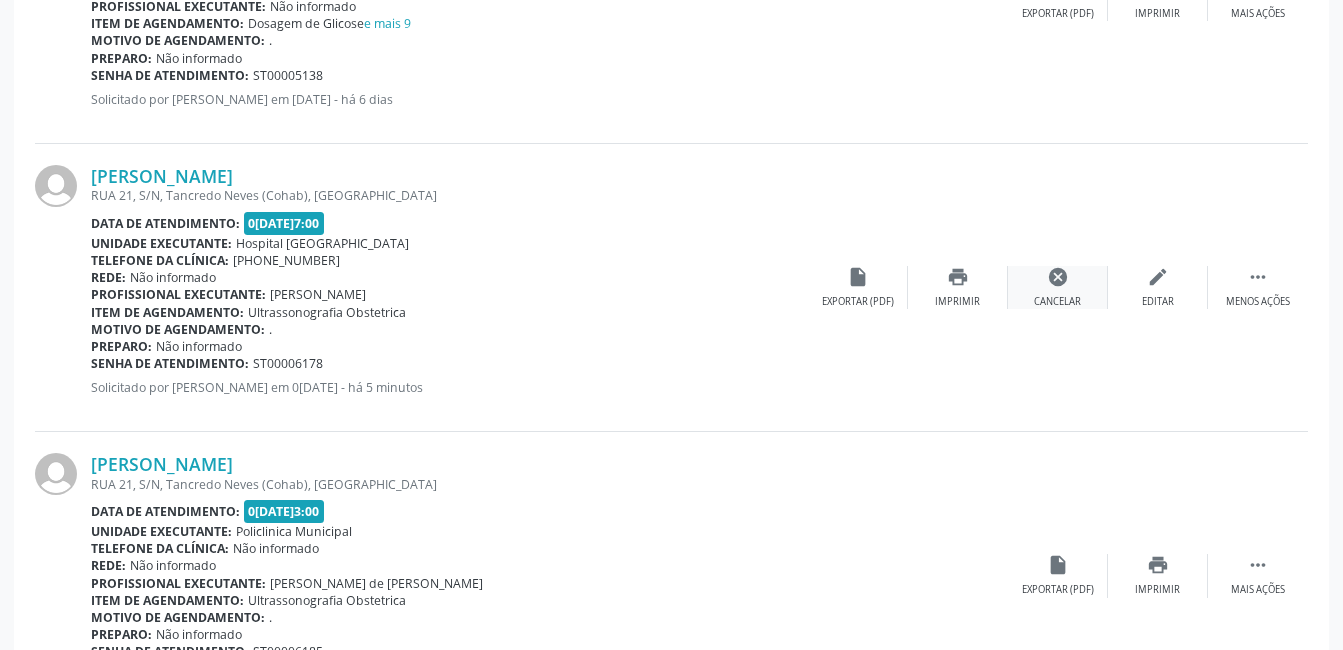 click on "cancel
Cancelar" at bounding box center (1058, 287) 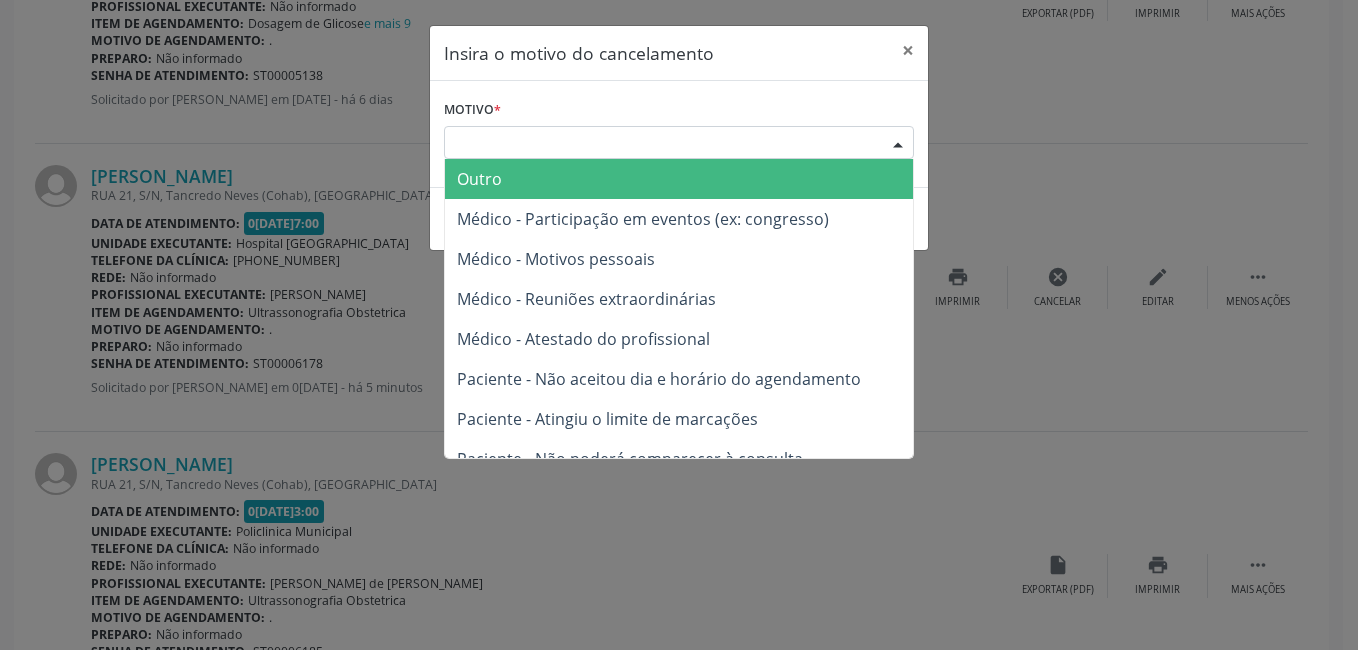 click on "Escolha o motivo" at bounding box center [679, 143] 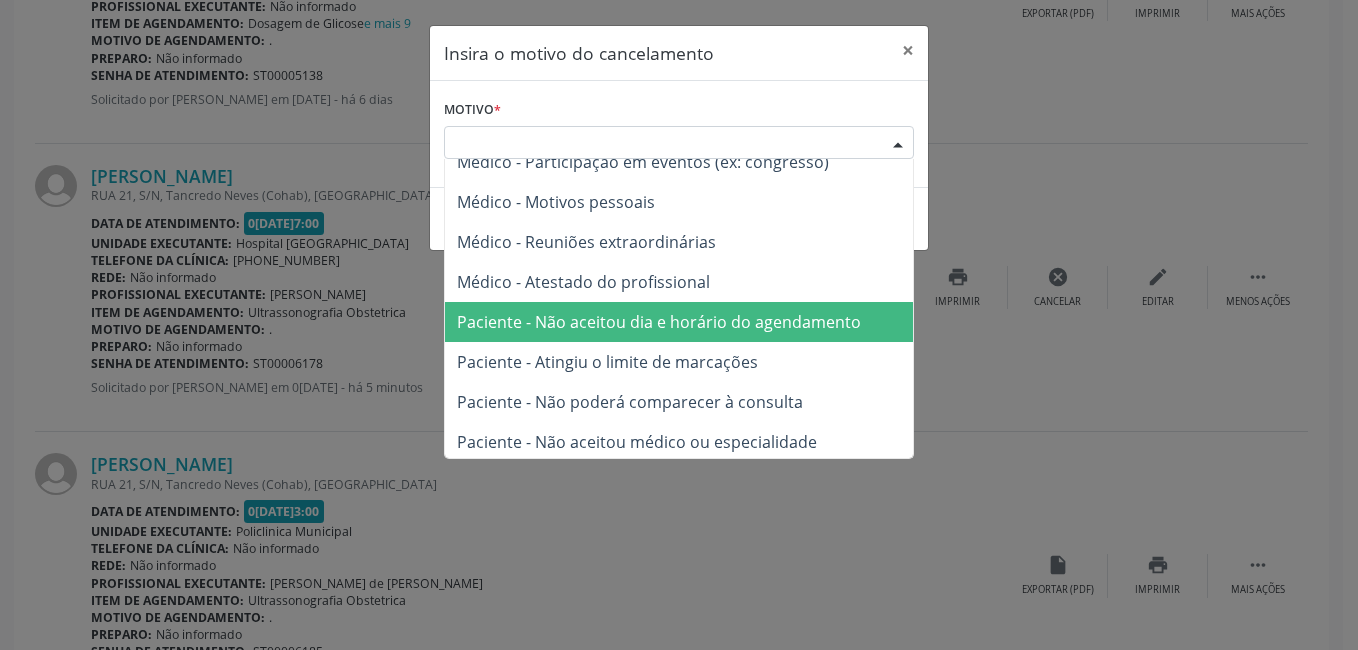 scroll, scrollTop: 101, scrollLeft: 0, axis: vertical 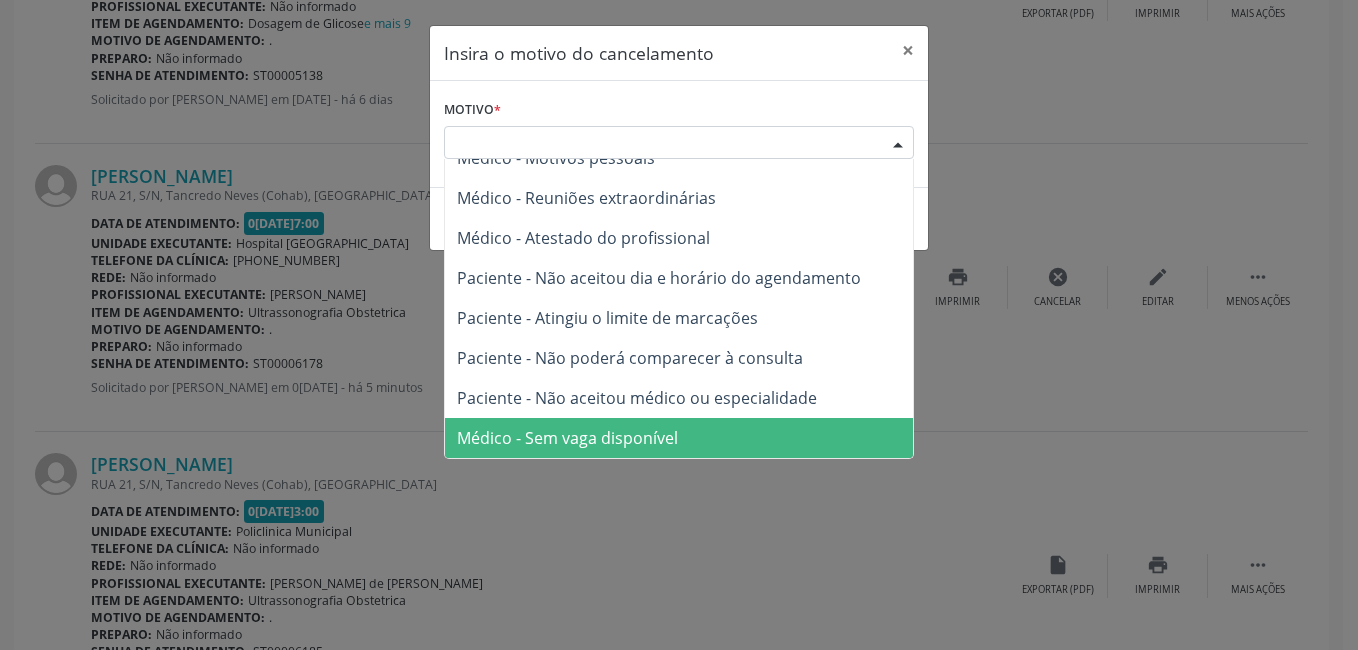 click on "Médico - Sem vaga disponível" at bounding box center [679, 438] 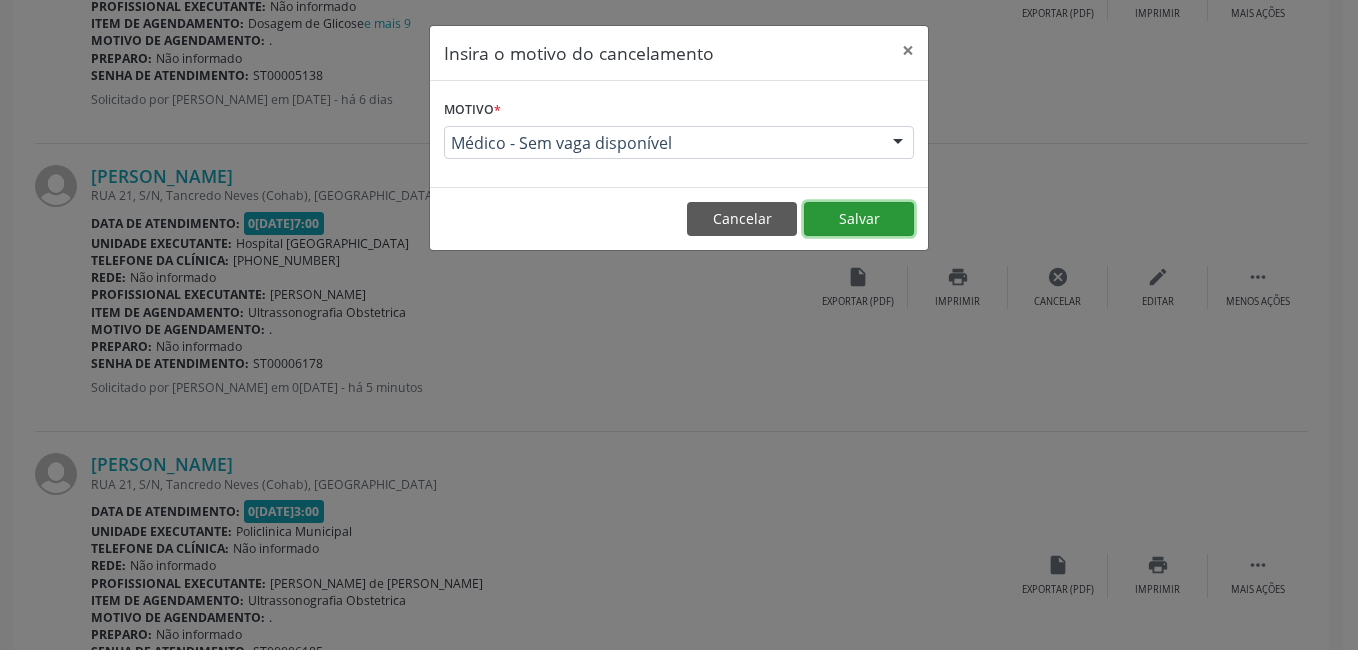 click on "Salvar" at bounding box center (859, 219) 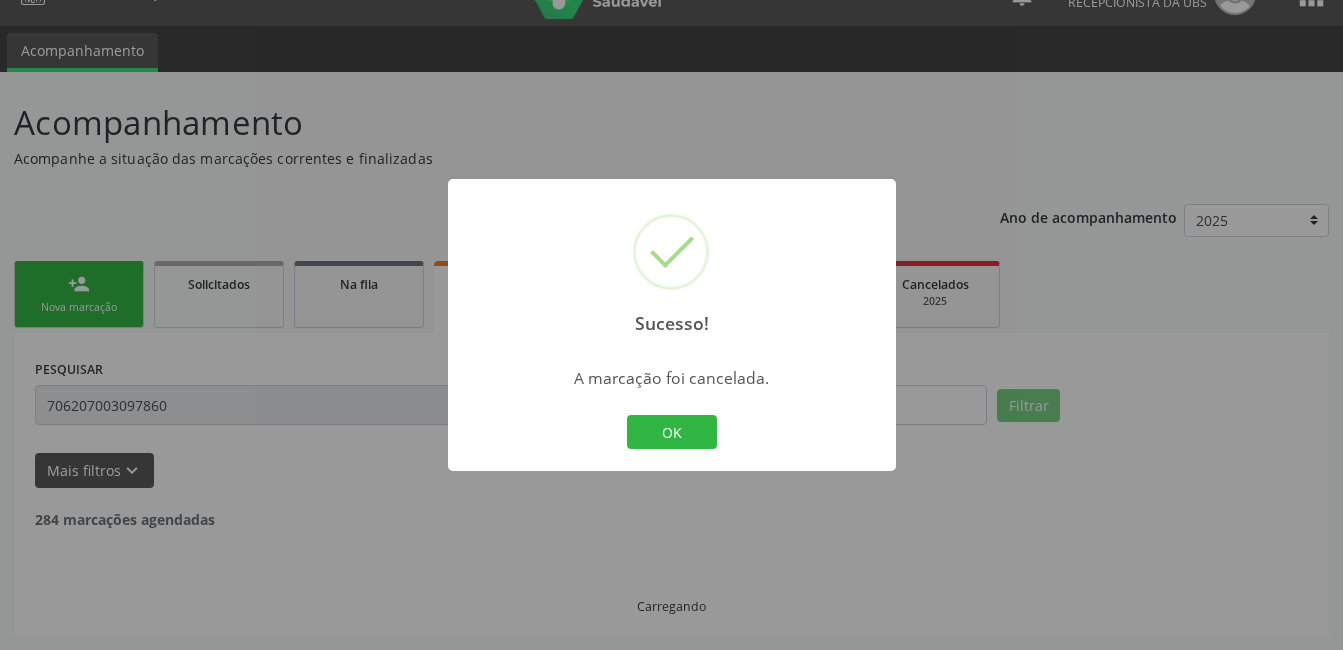 scroll, scrollTop: 854, scrollLeft: 0, axis: vertical 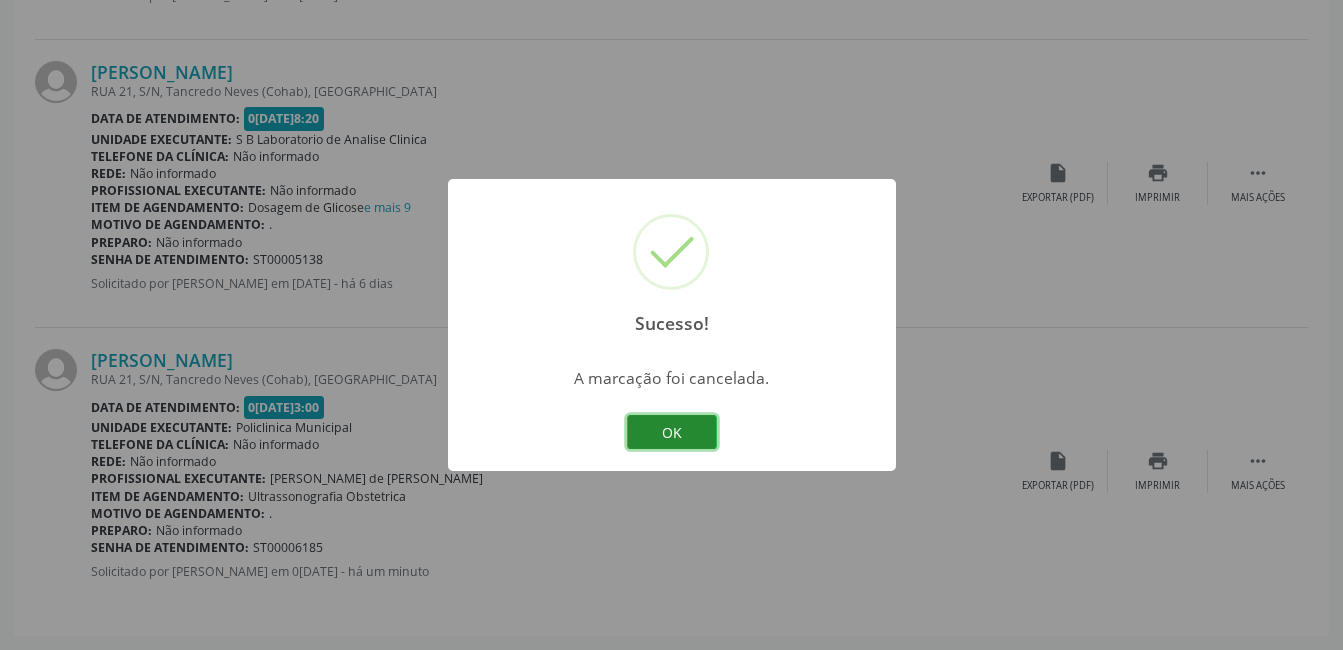 click on "OK" at bounding box center [672, 432] 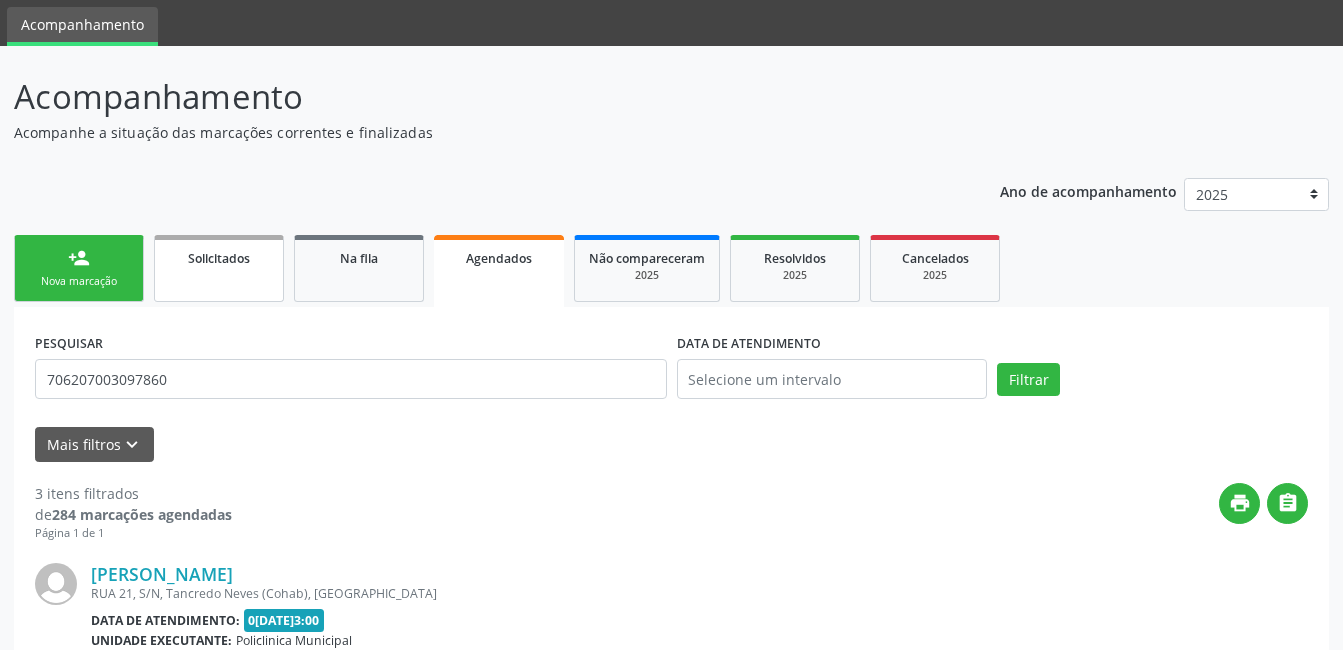 scroll, scrollTop: 0, scrollLeft: 0, axis: both 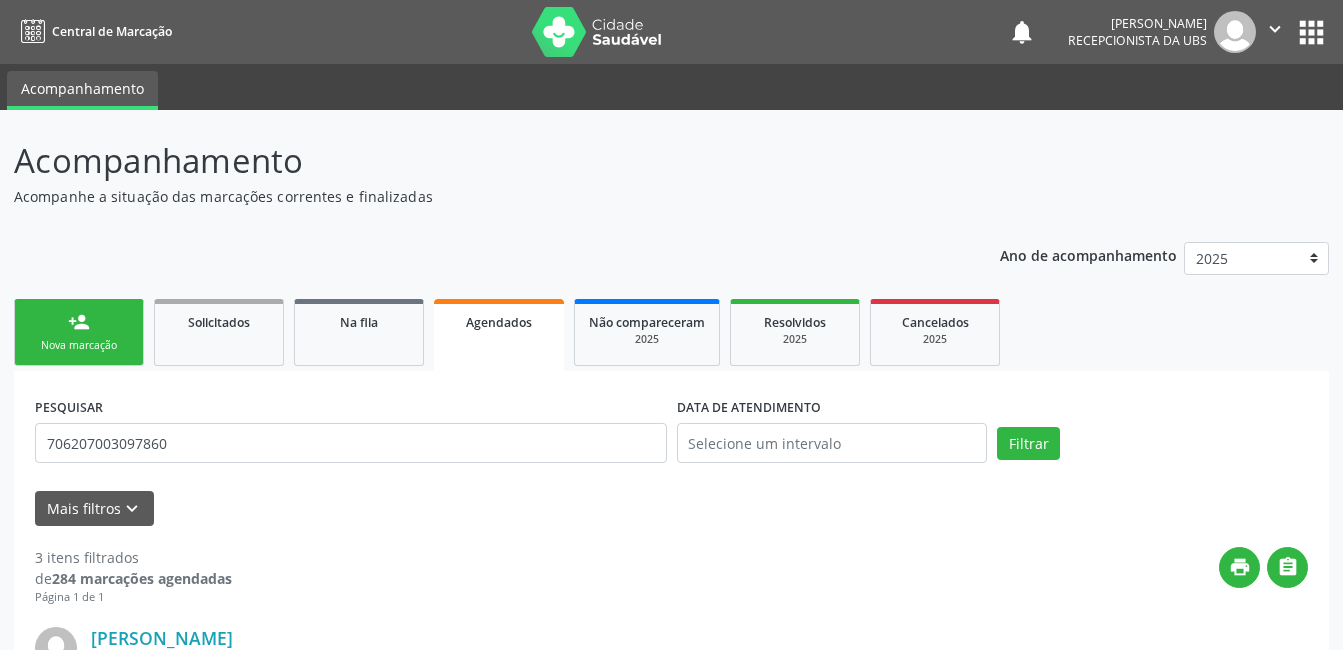 click on "person_add
Nova marcação" at bounding box center (79, 332) 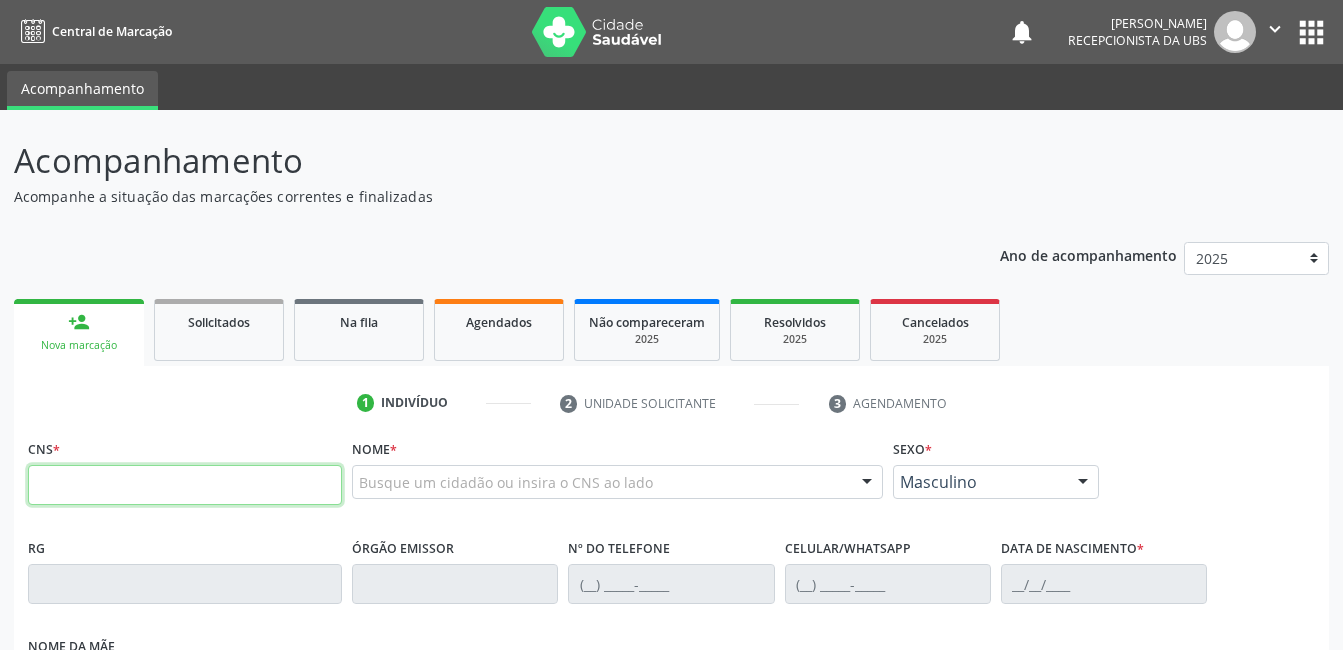 click at bounding box center (185, 485) 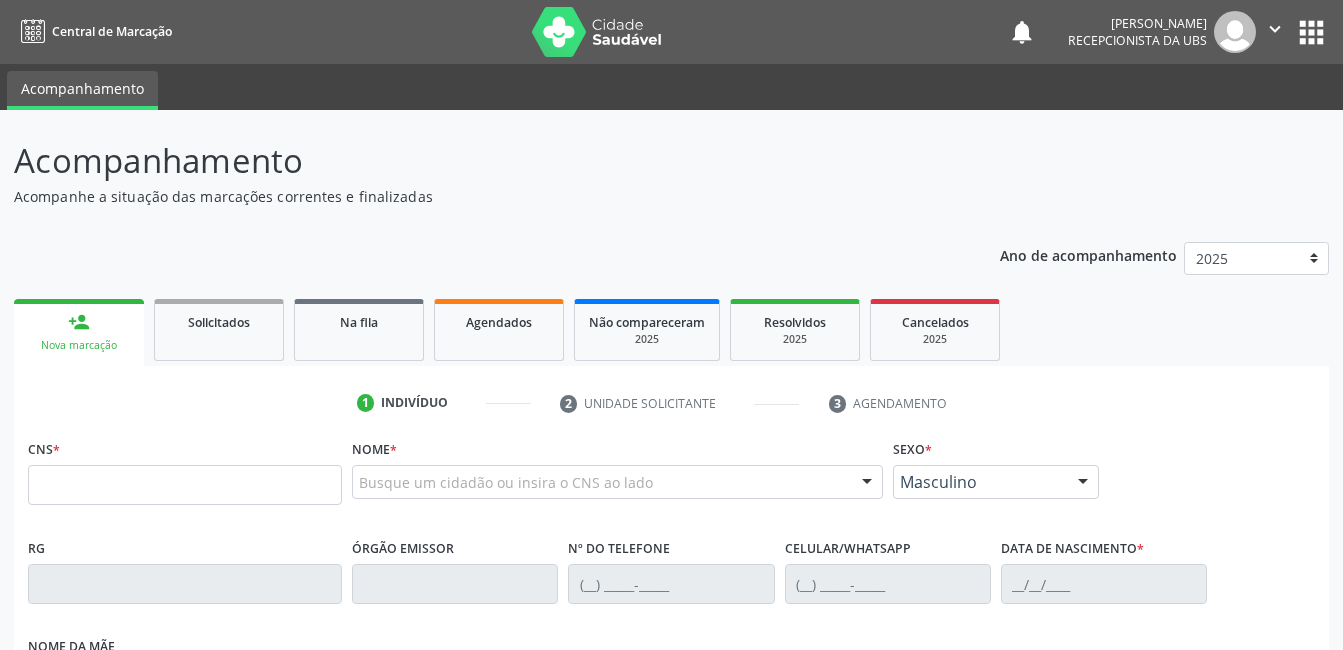 click on "1
Indivíduo" at bounding box center (444, 403) 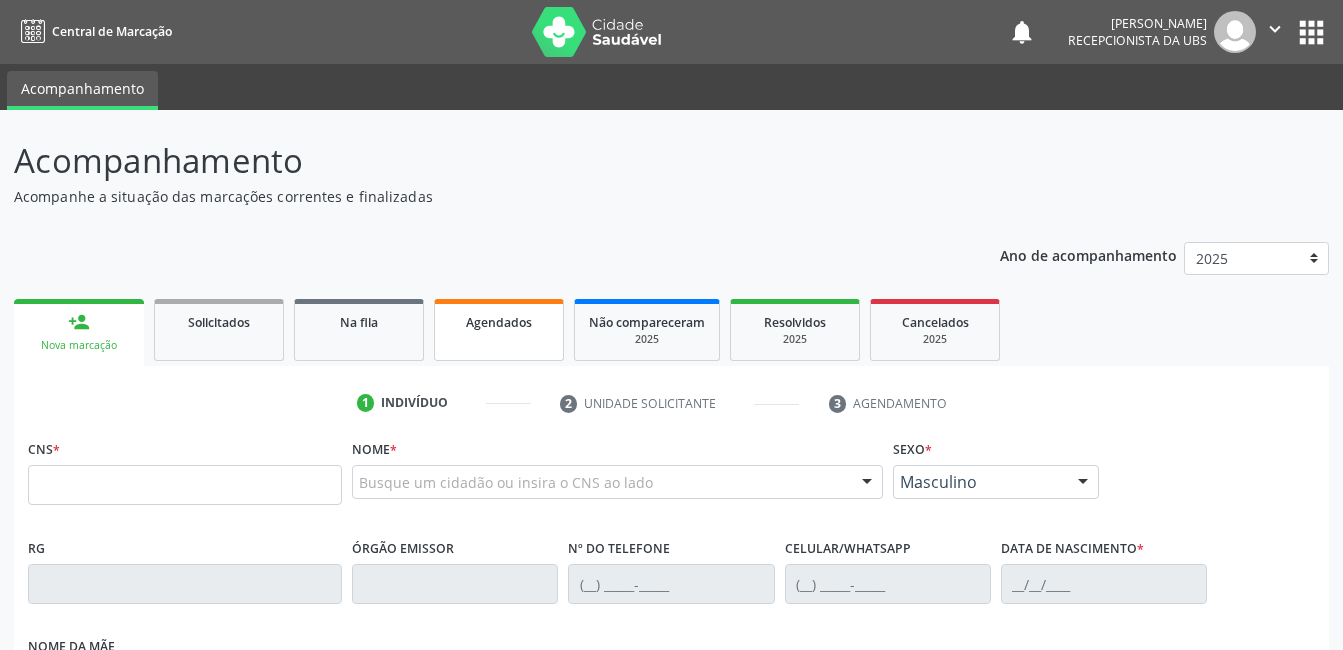 click on "Agendados" at bounding box center [499, 330] 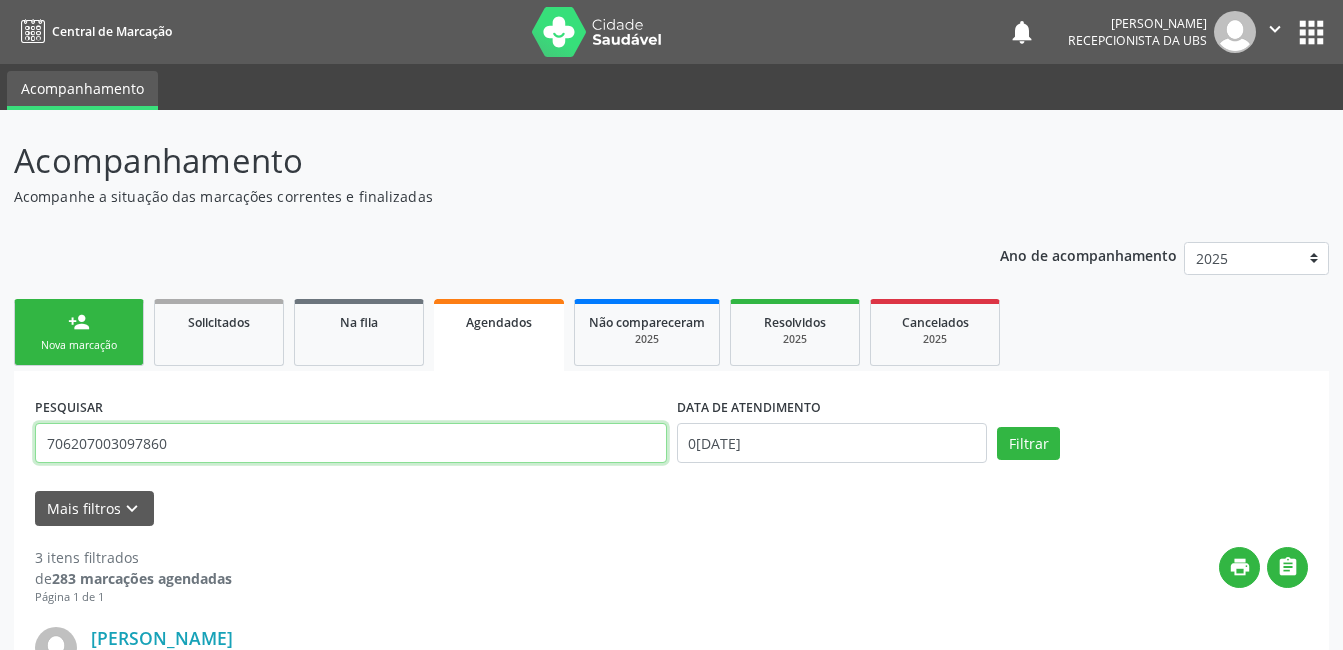 click on "706207003097860" at bounding box center (351, 443) 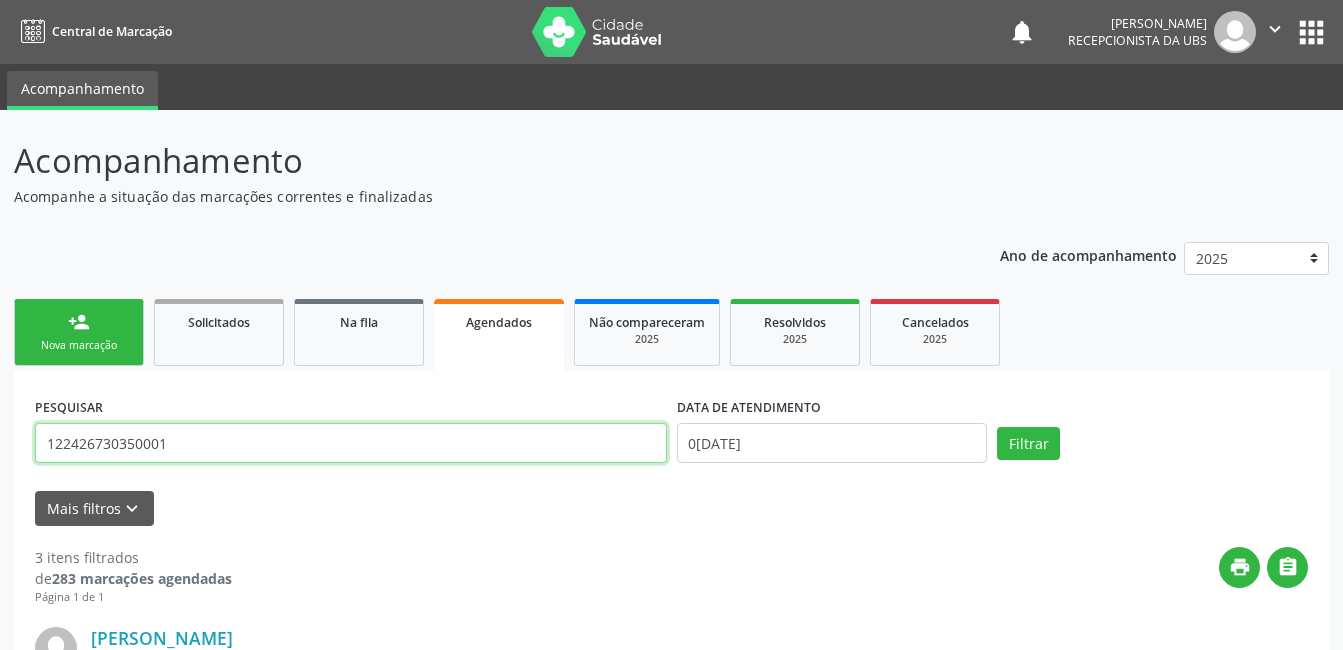 type on "122426730350001" 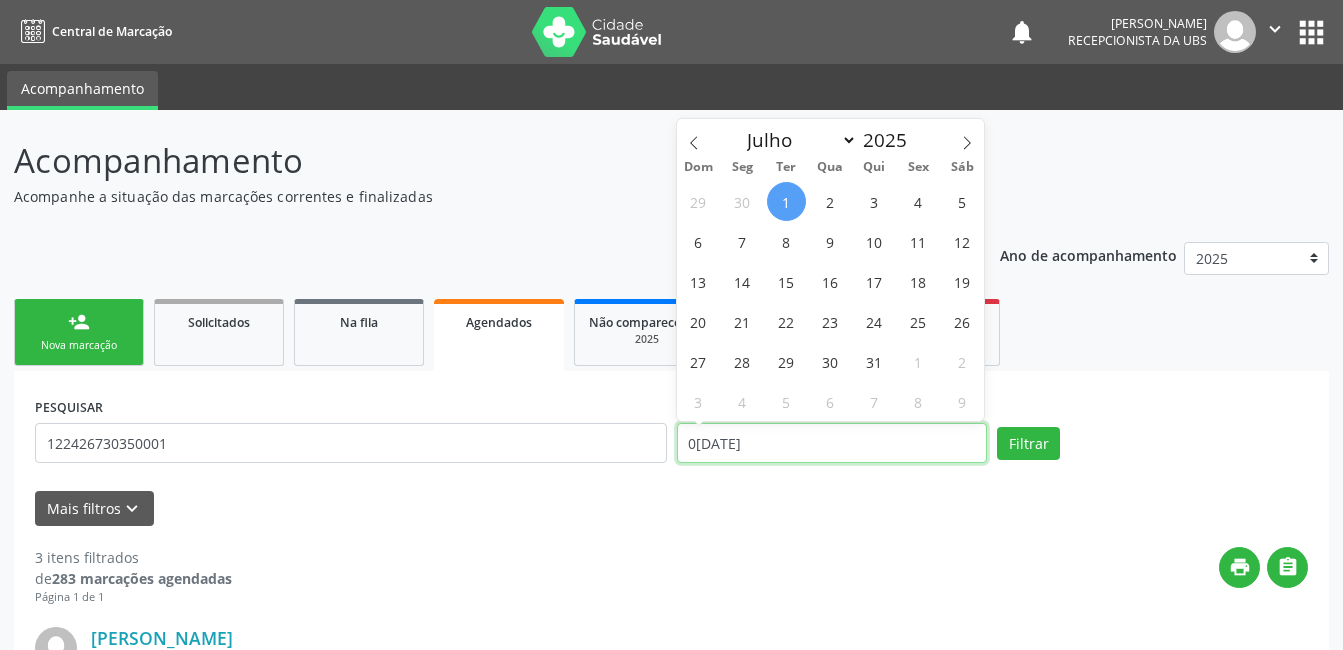 click on "01/07/2025" at bounding box center (832, 443) 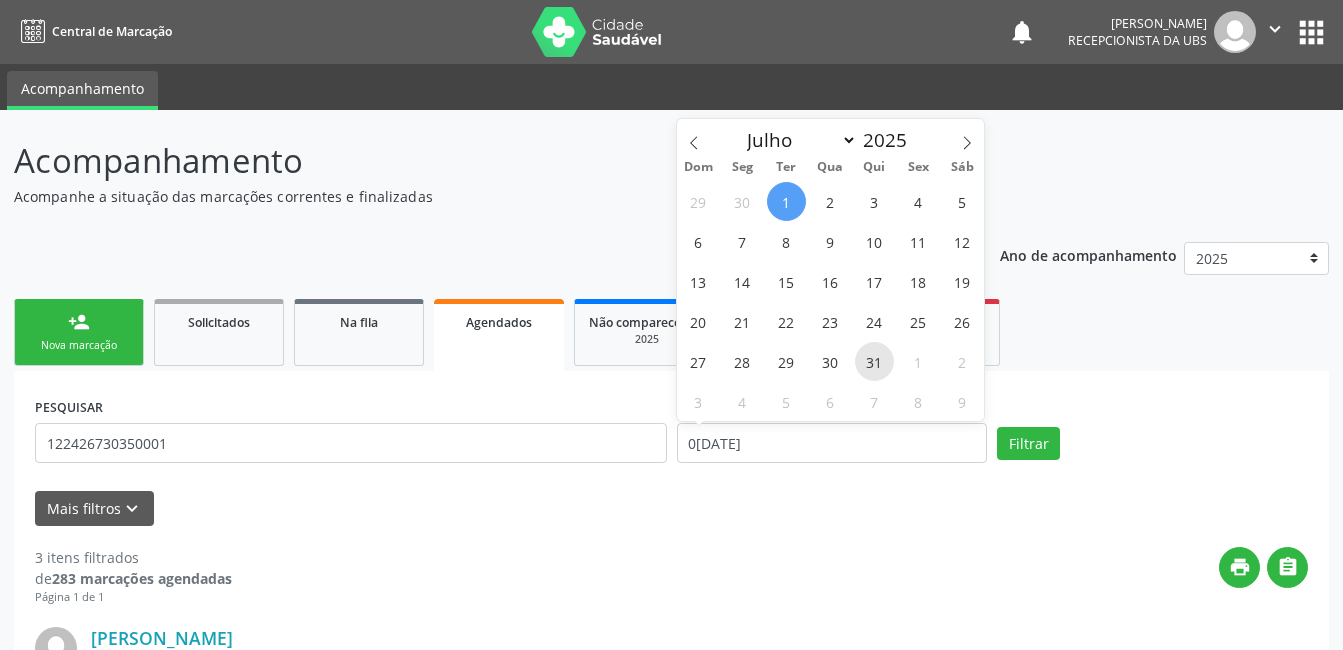 click on "31" at bounding box center [874, 361] 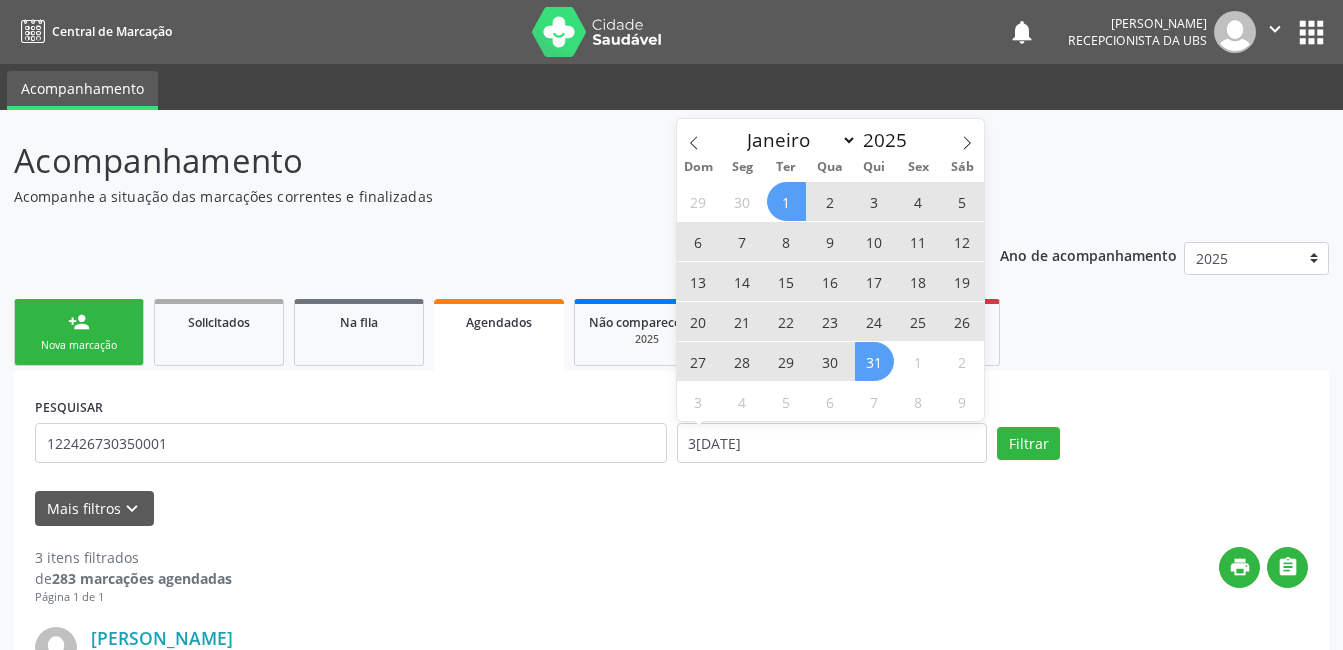 click on "1" at bounding box center [786, 201] 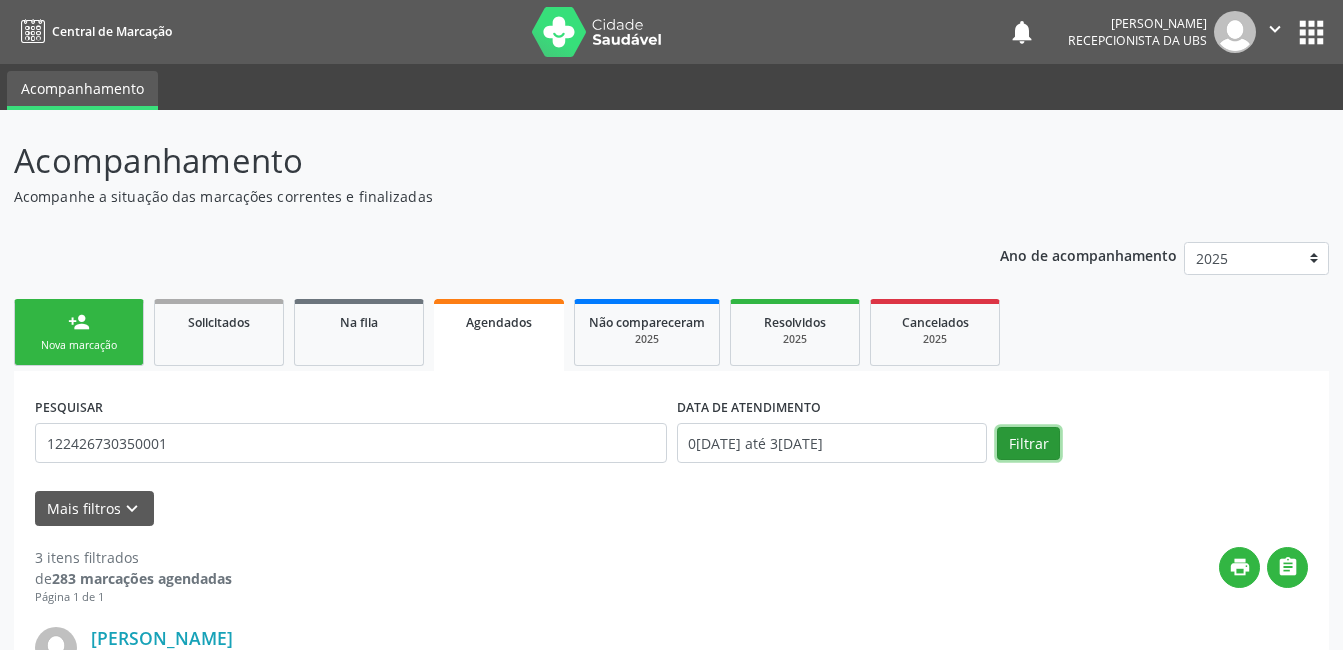click on "Filtrar" at bounding box center (1028, 444) 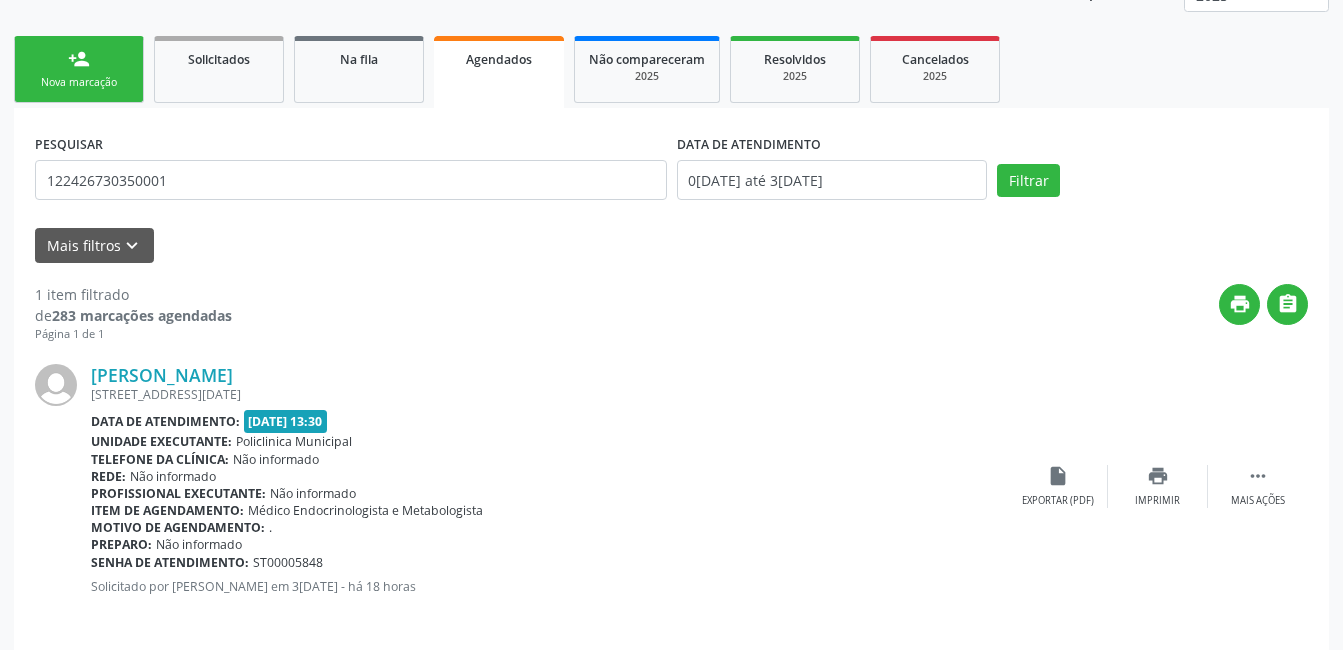 scroll, scrollTop: 278, scrollLeft: 0, axis: vertical 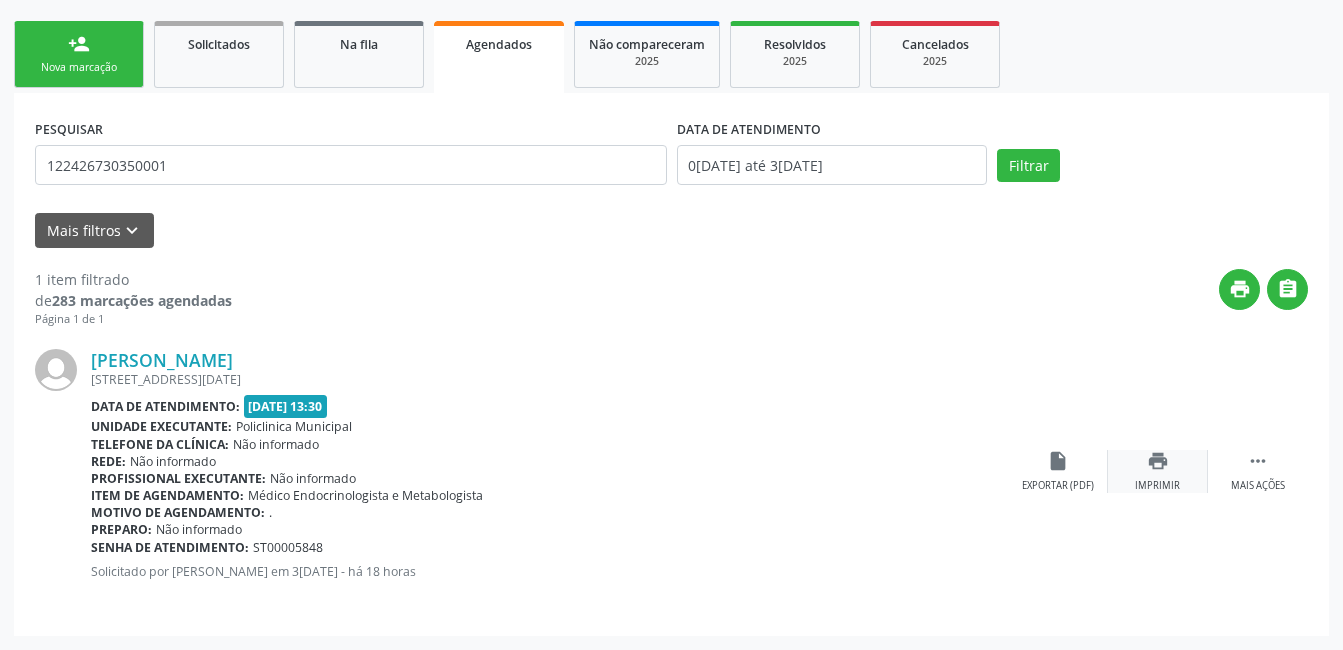 click on "print
Imprimir" at bounding box center (1158, 471) 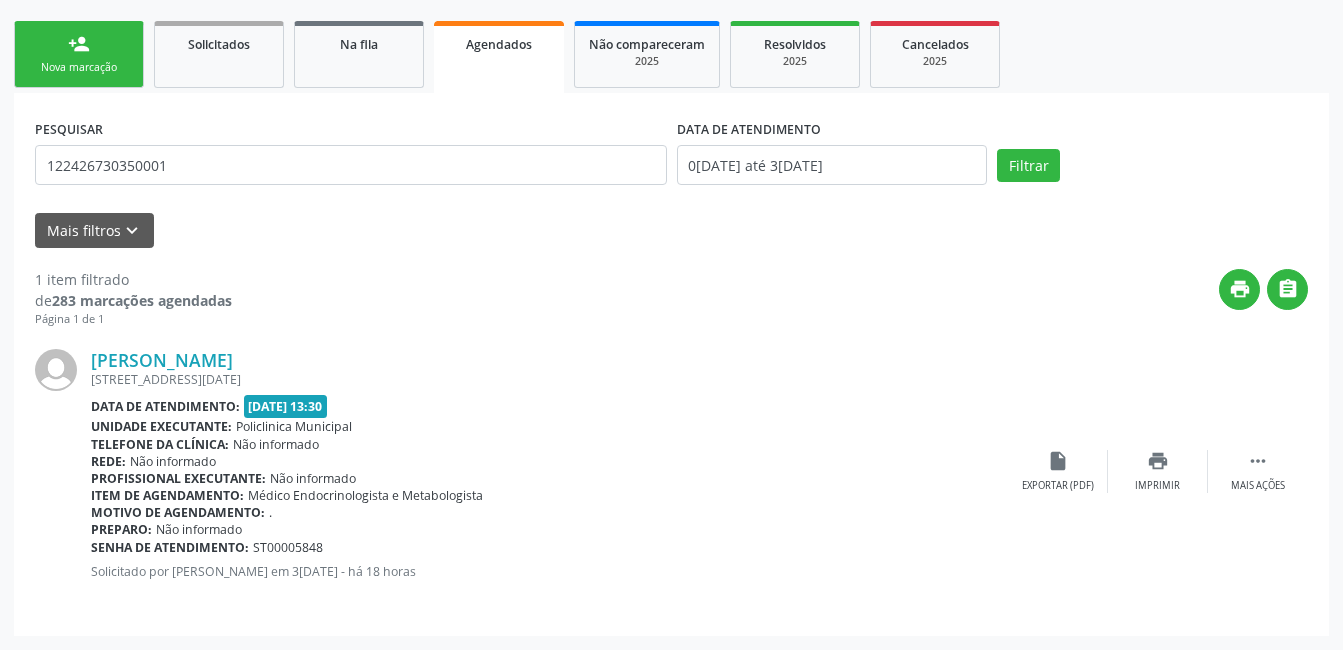 click on "person_add
Nova marcação" at bounding box center [79, 54] 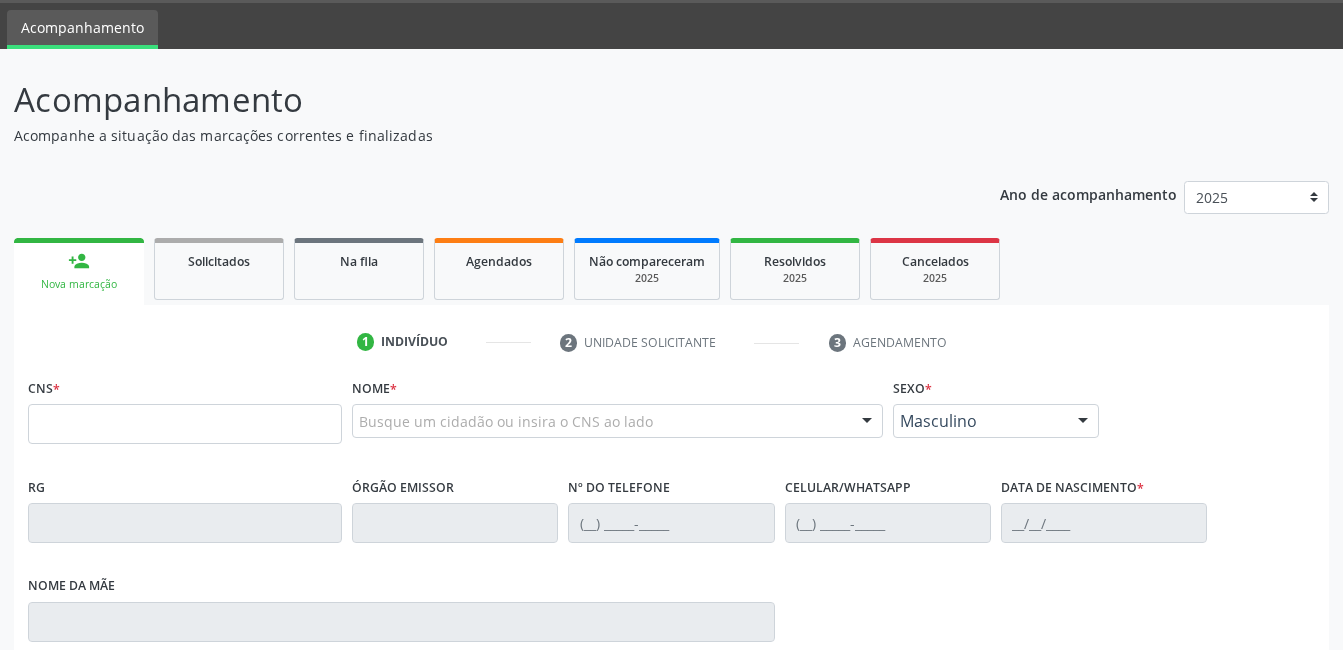 scroll, scrollTop: 0, scrollLeft: 0, axis: both 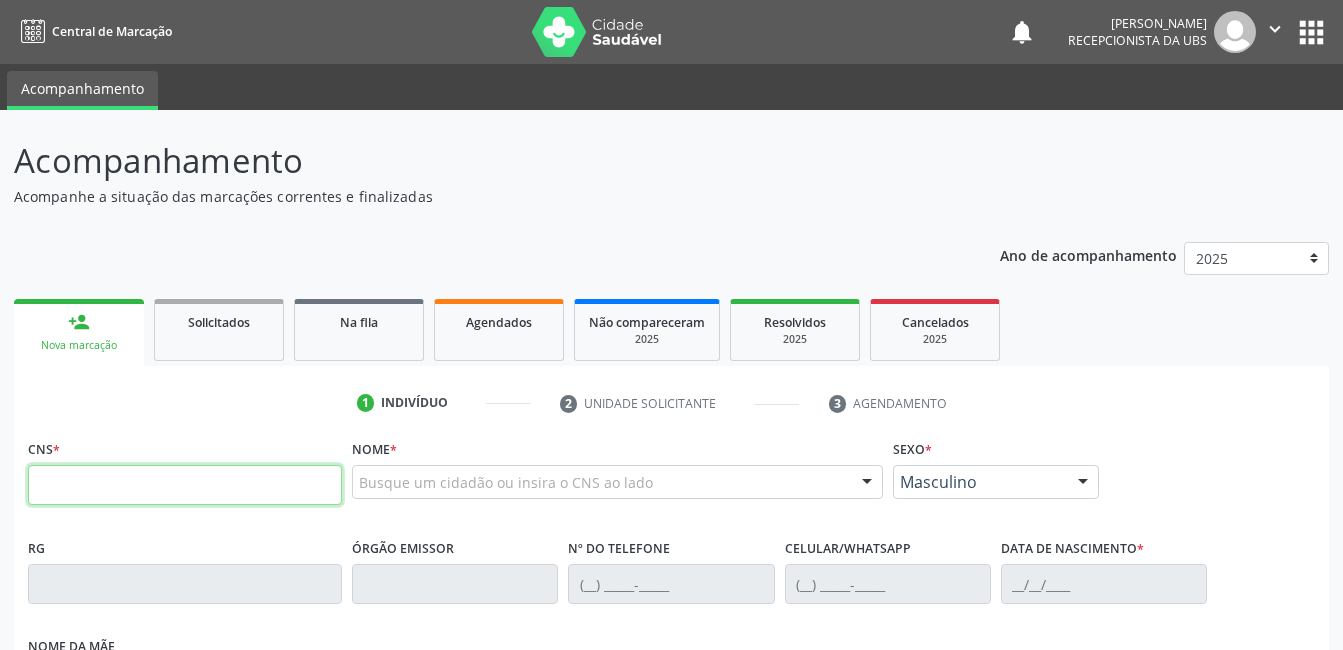 click at bounding box center (185, 485) 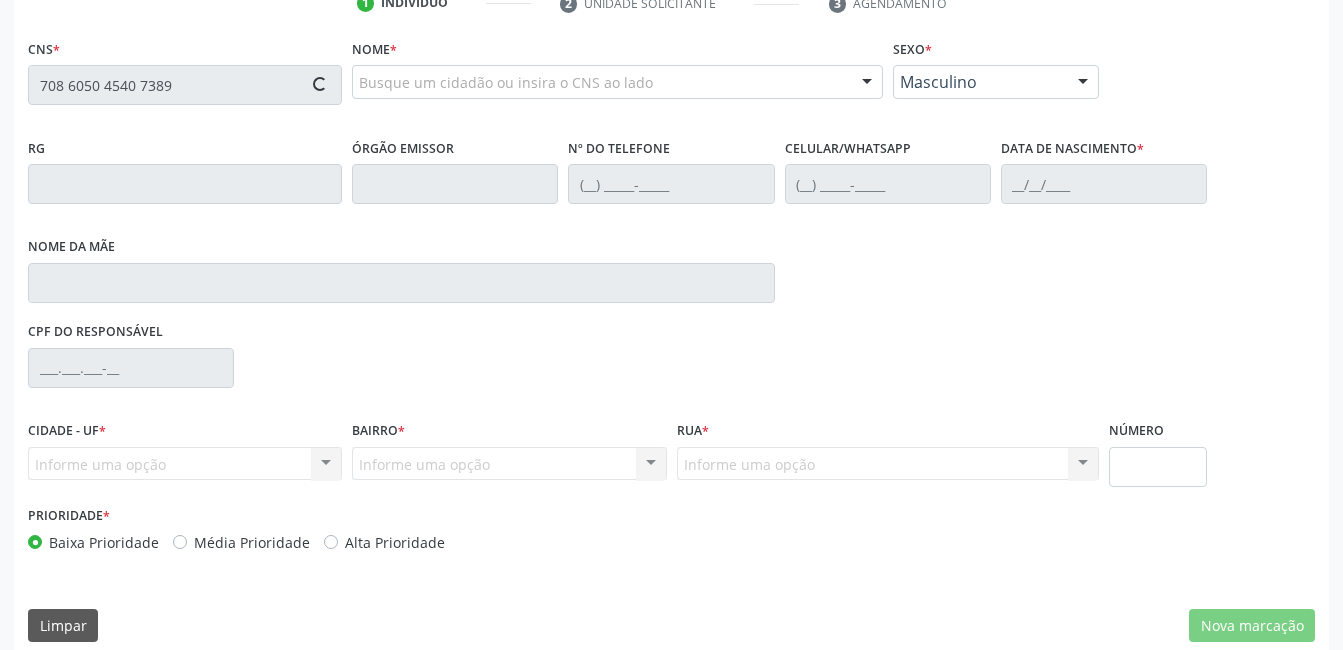 scroll, scrollTop: 420, scrollLeft: 0, axis: vertical 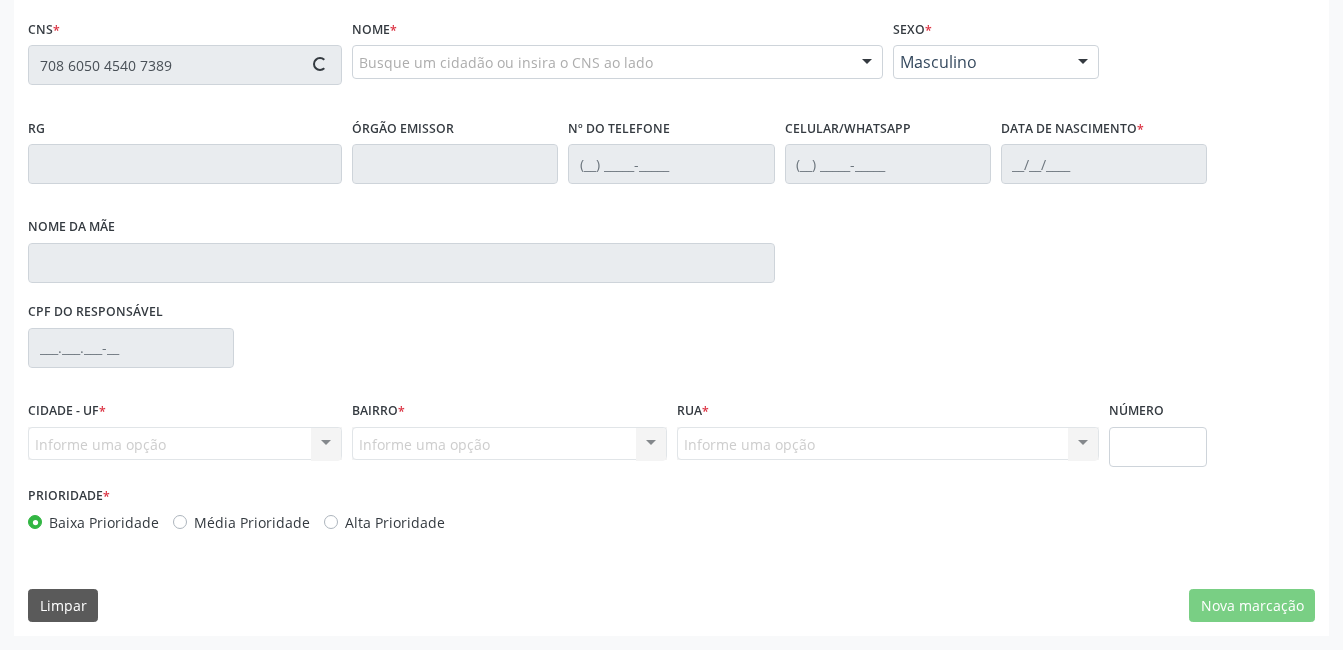 click on "CPF do responsável" at bounding box center (671, 346) 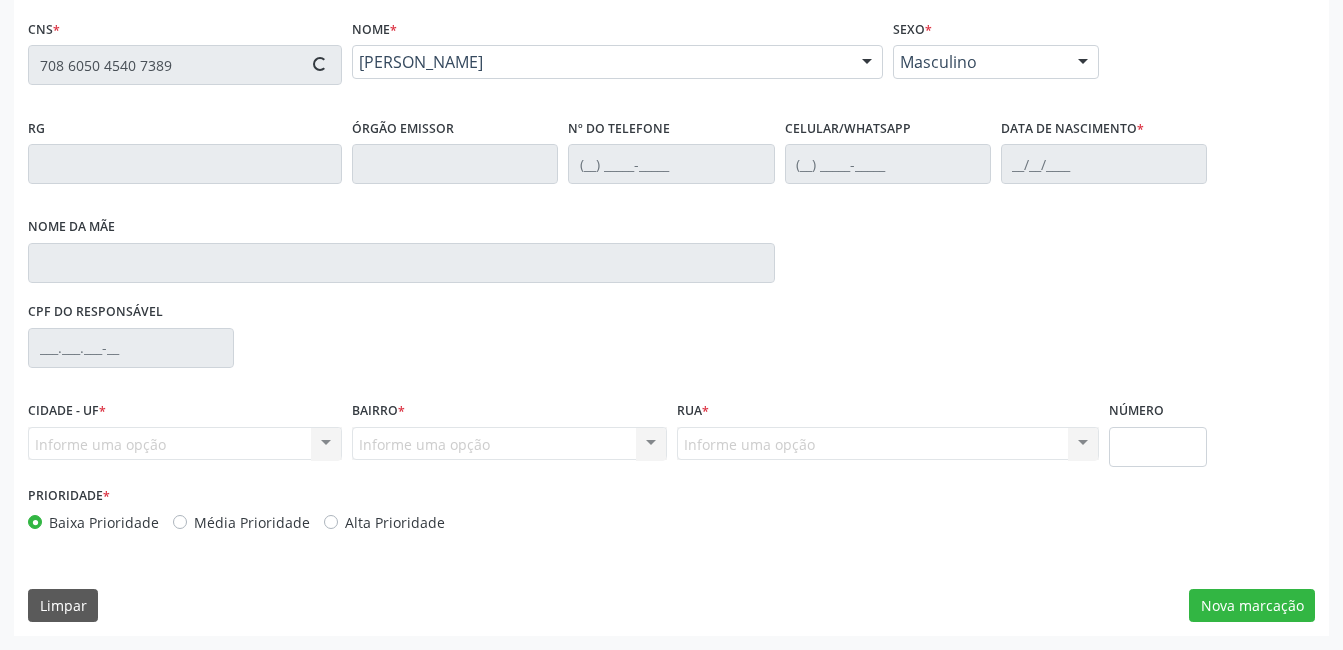 type on "(87) 99628-9964" 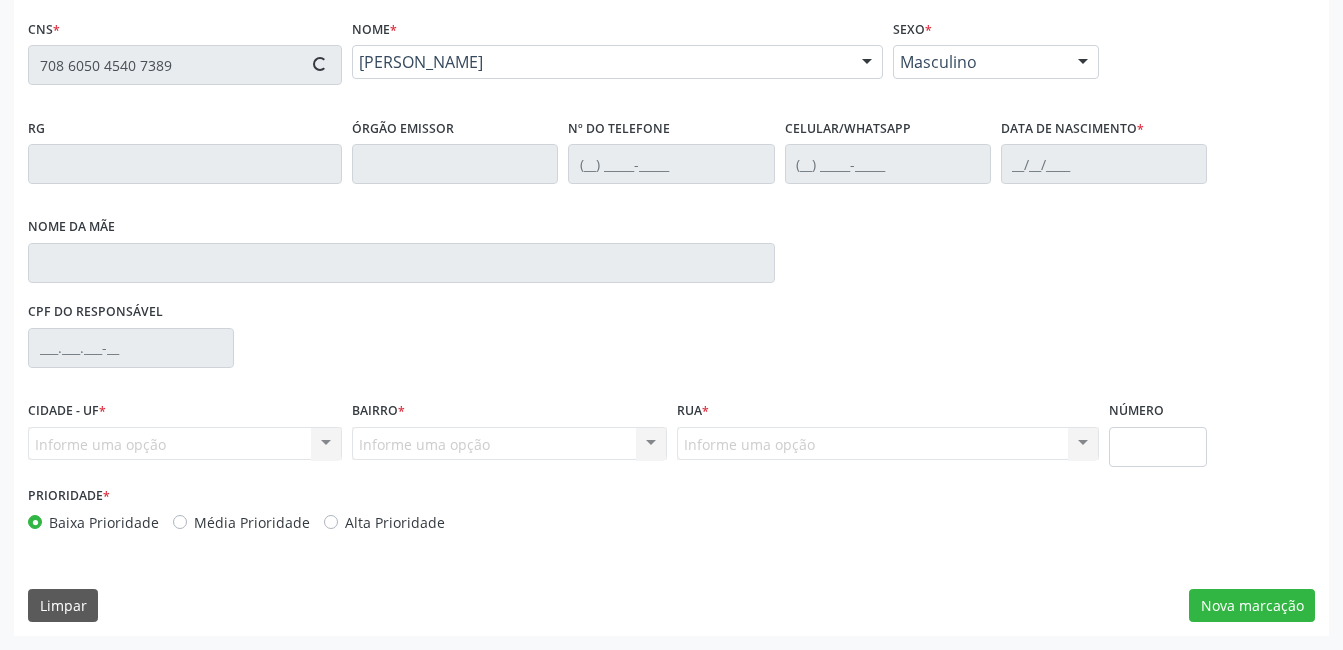 type on "13/11/2007" 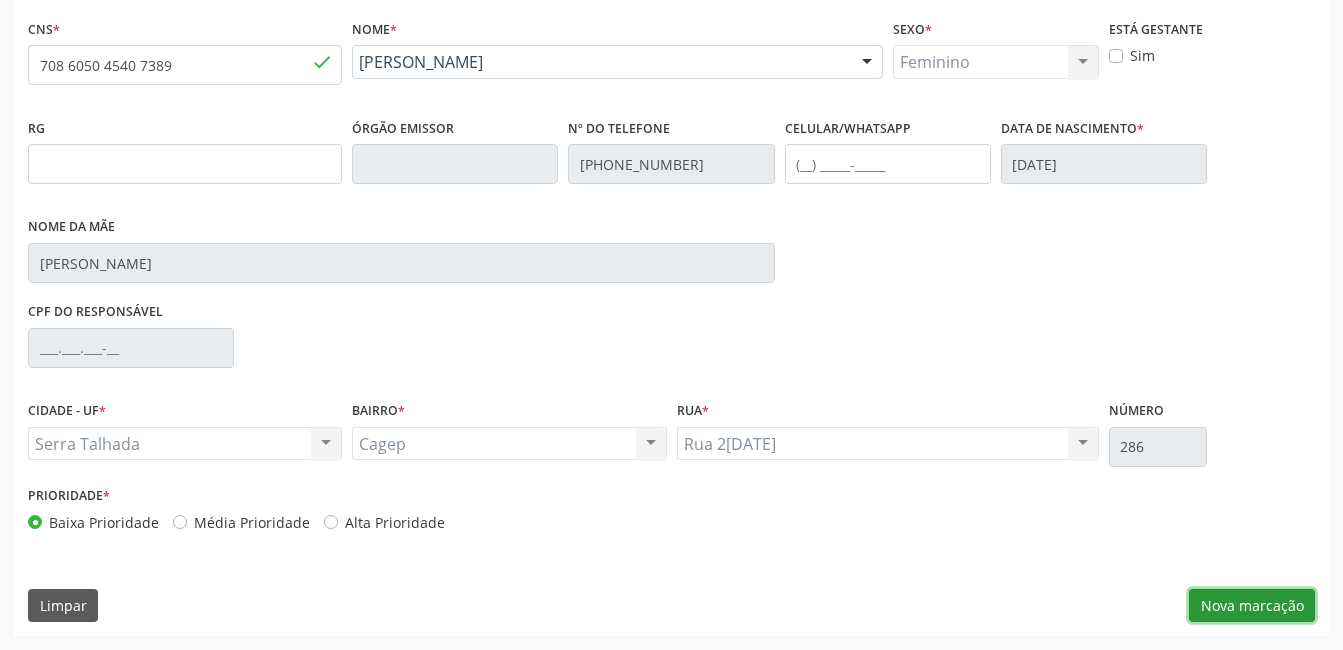 click on "Nova marcação" at bounding box center (1252, 606) 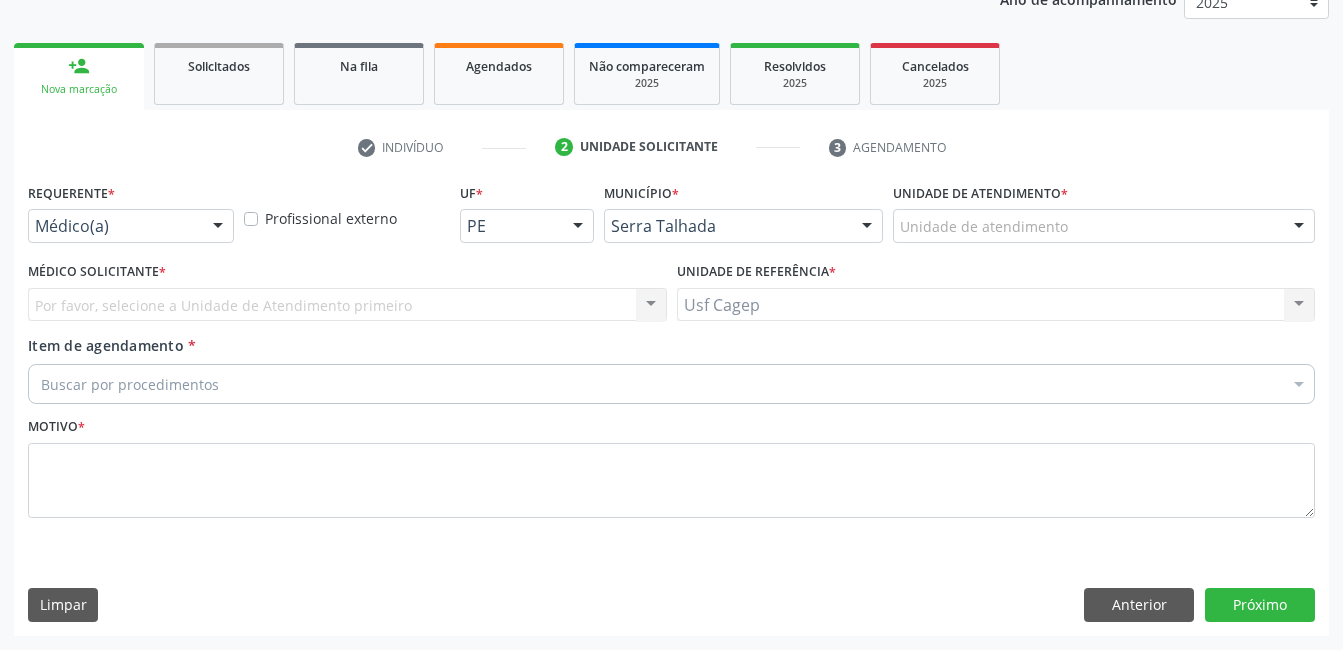 scroll, scrollTop: 256, scrollLeft: 0, axis: vertical 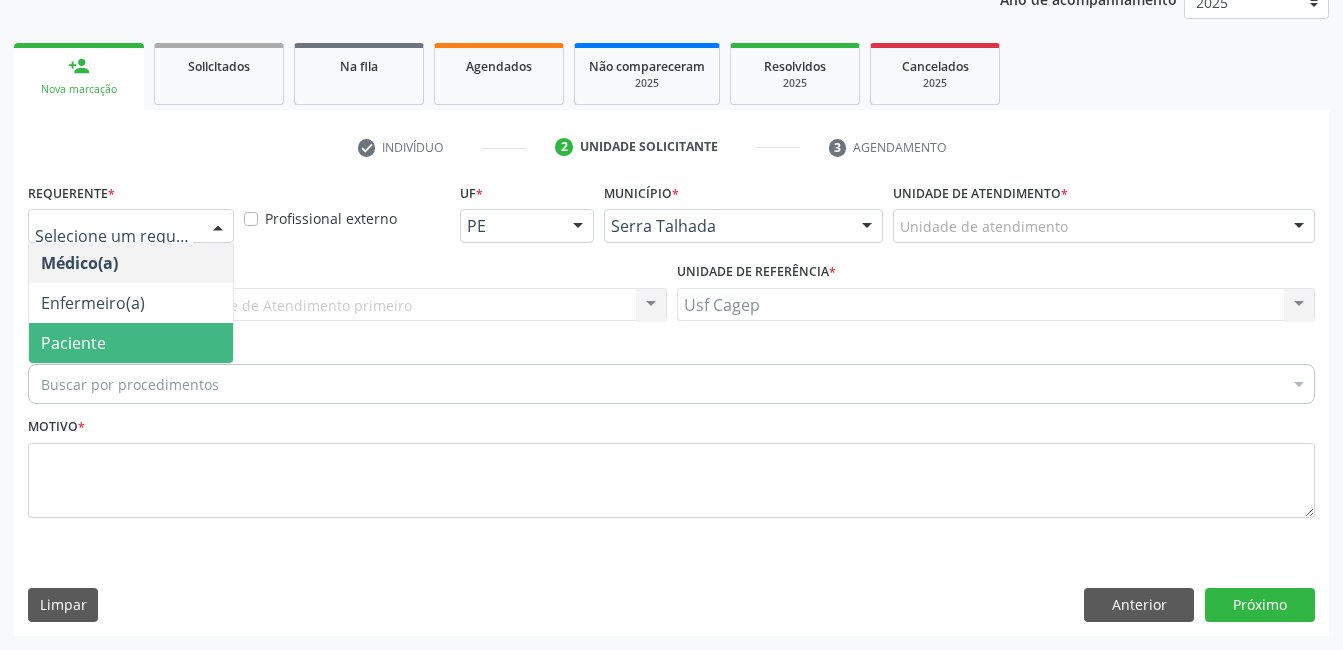 click on "Paciente" at bounding box center (131, 343) 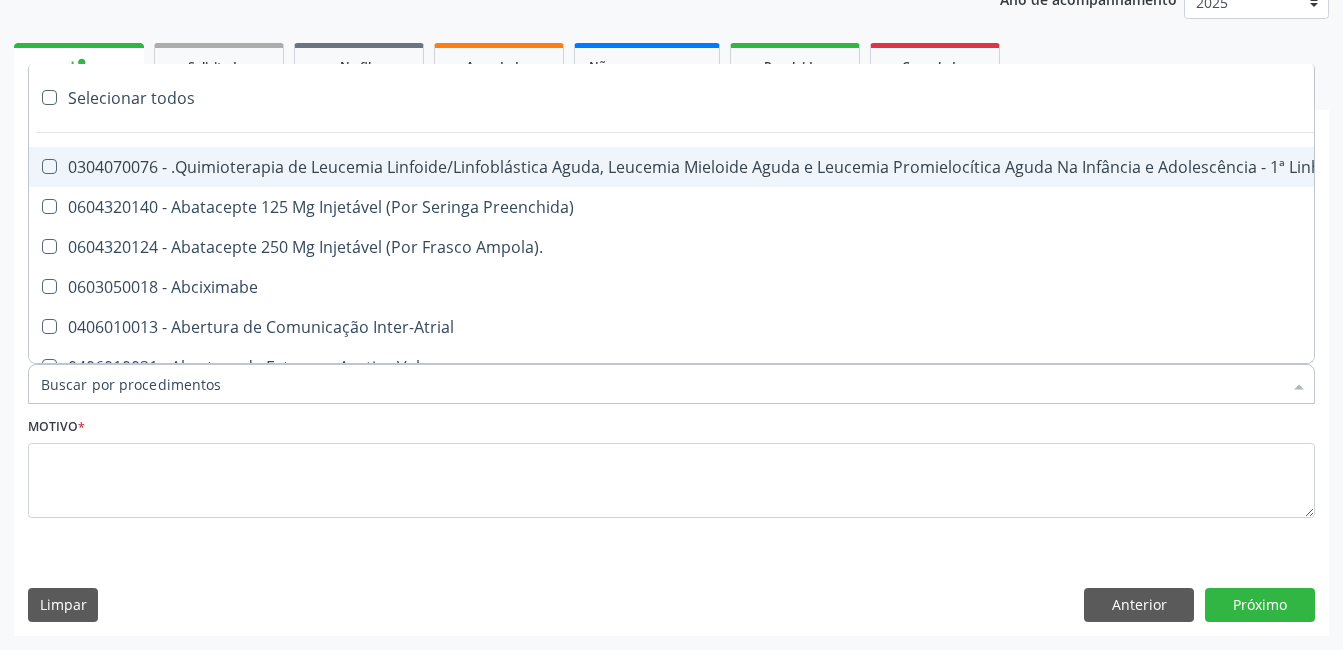type on "2" 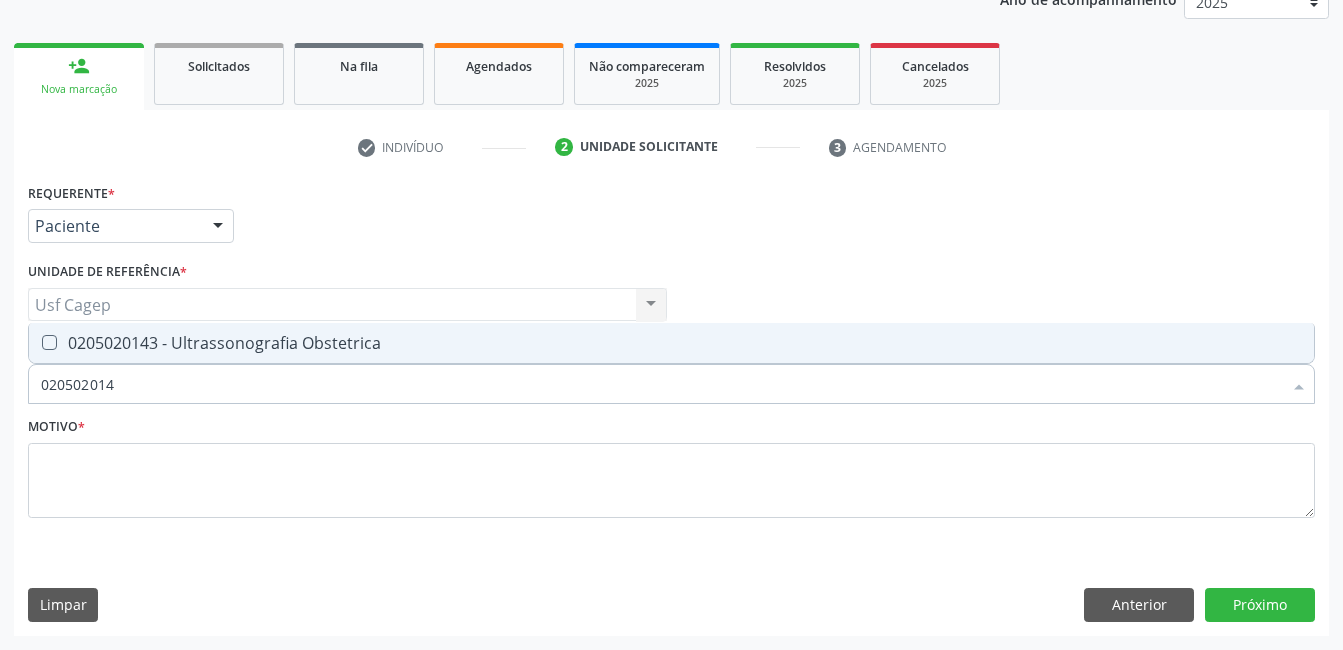 type on "0205020143" 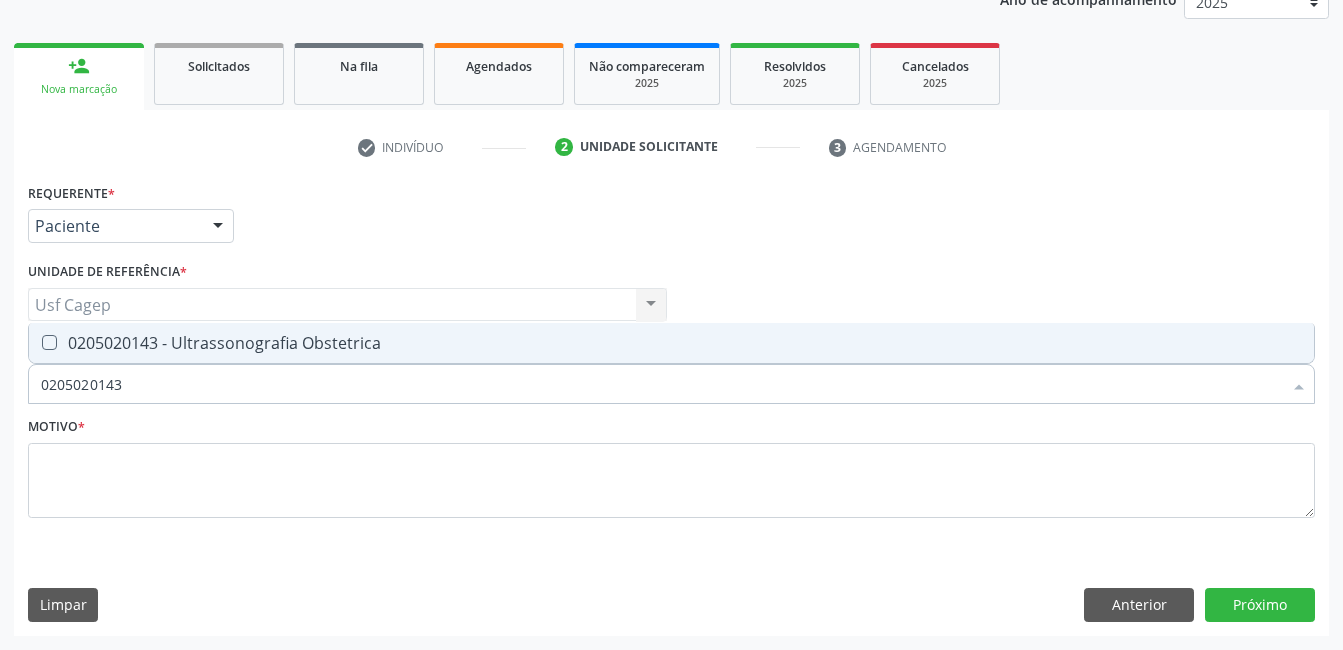 click on "0205020143 - Ultrassonografia Obstetrica" at bounding box center (671, 343) 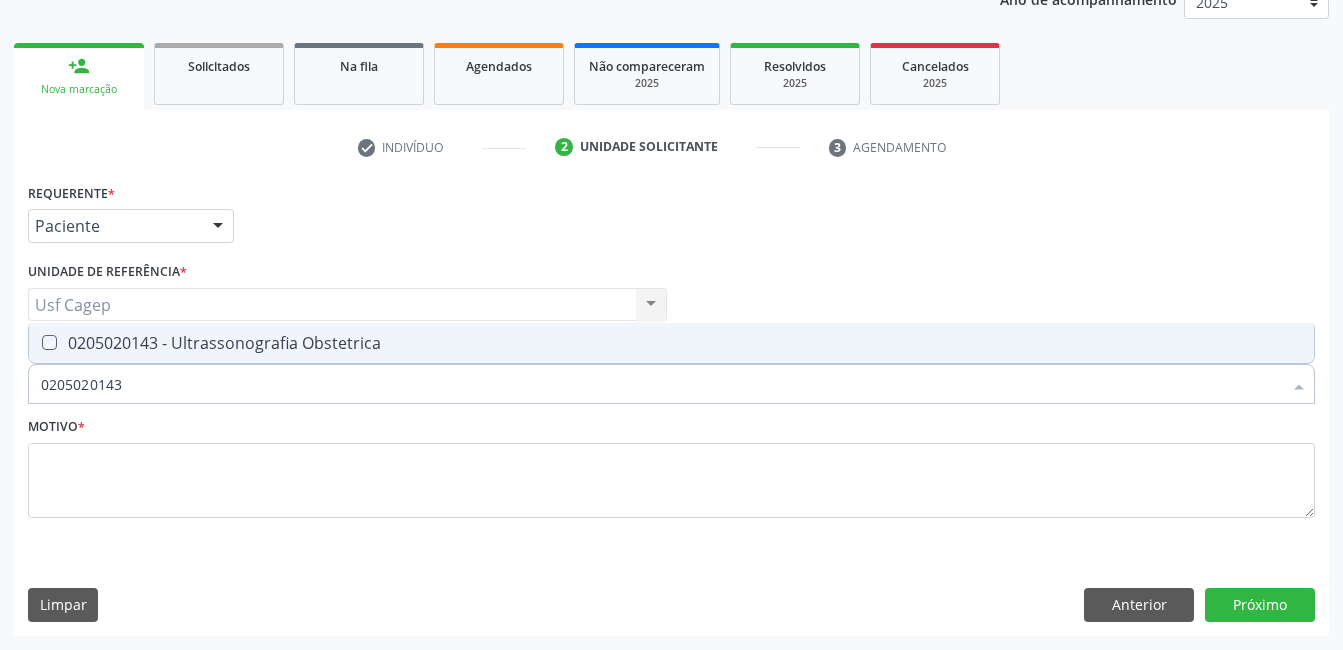 checkbox on "true" 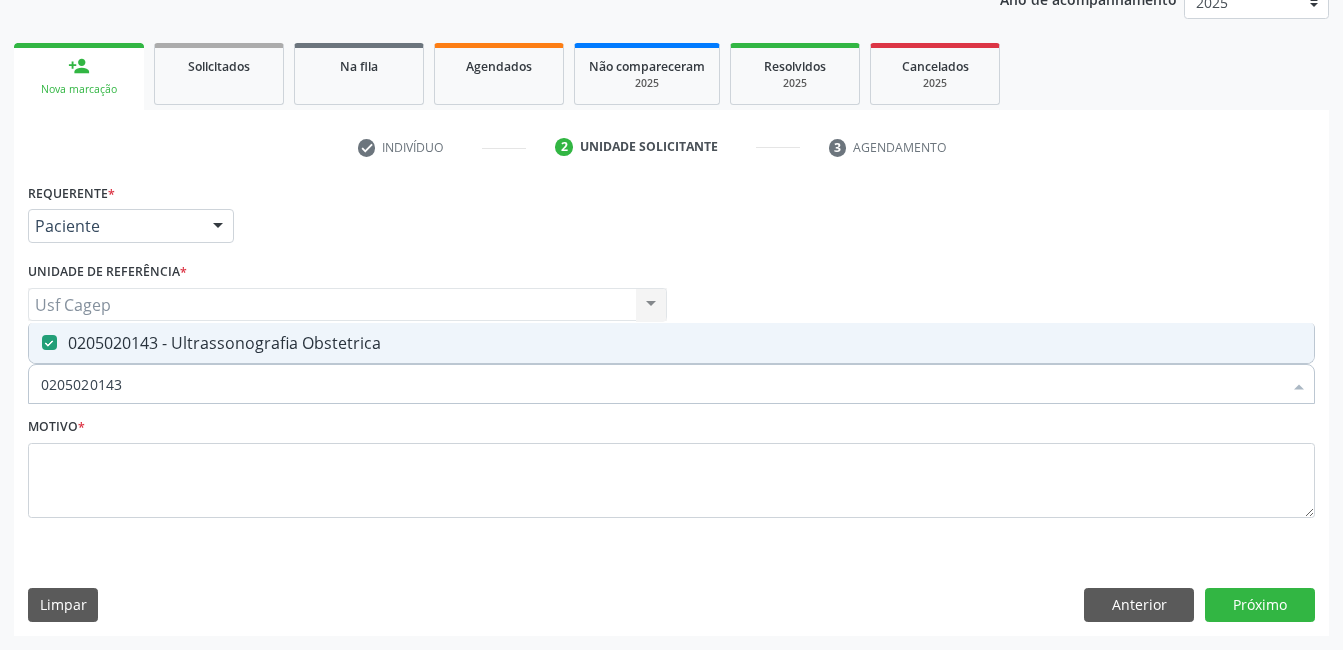 type on "0205020143" 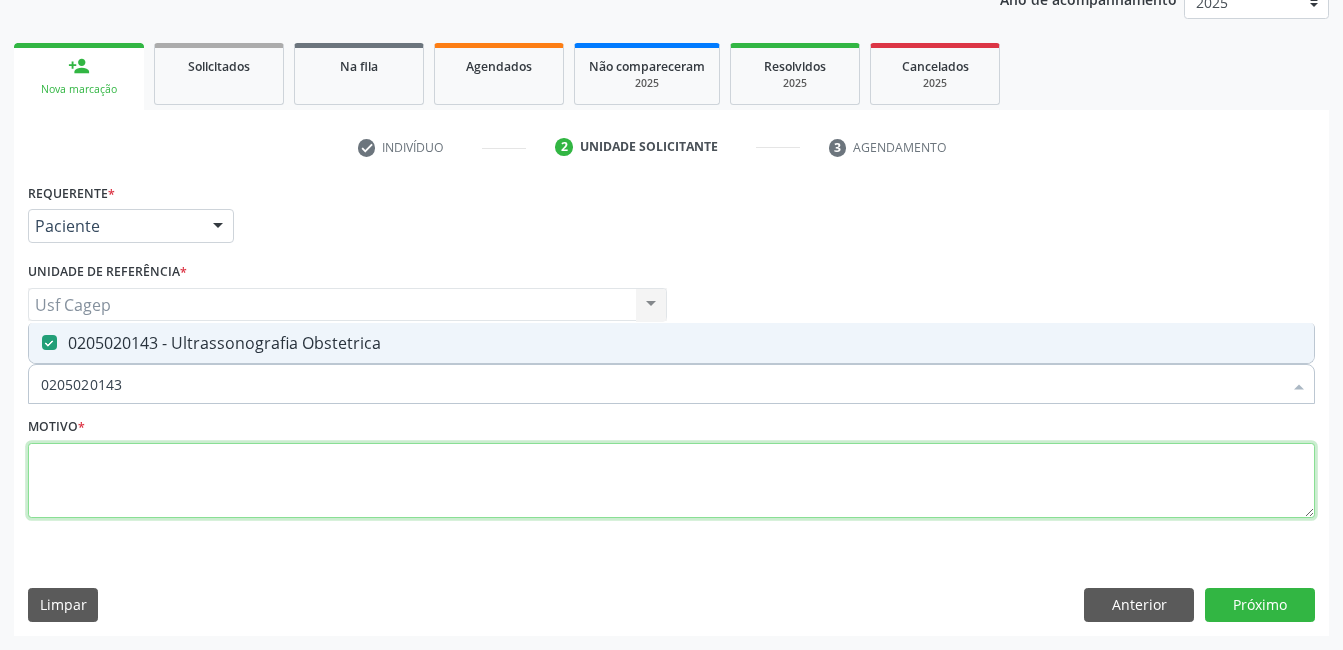 click at bounding box center (671, 481) 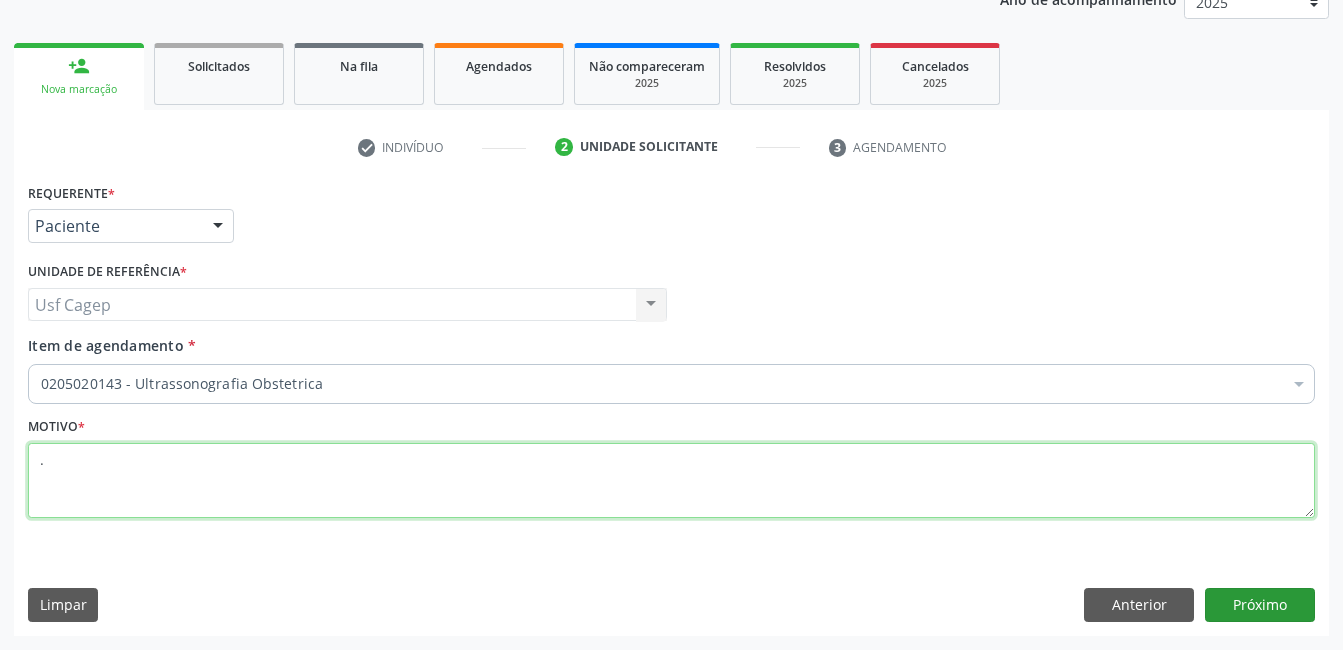 type on "." 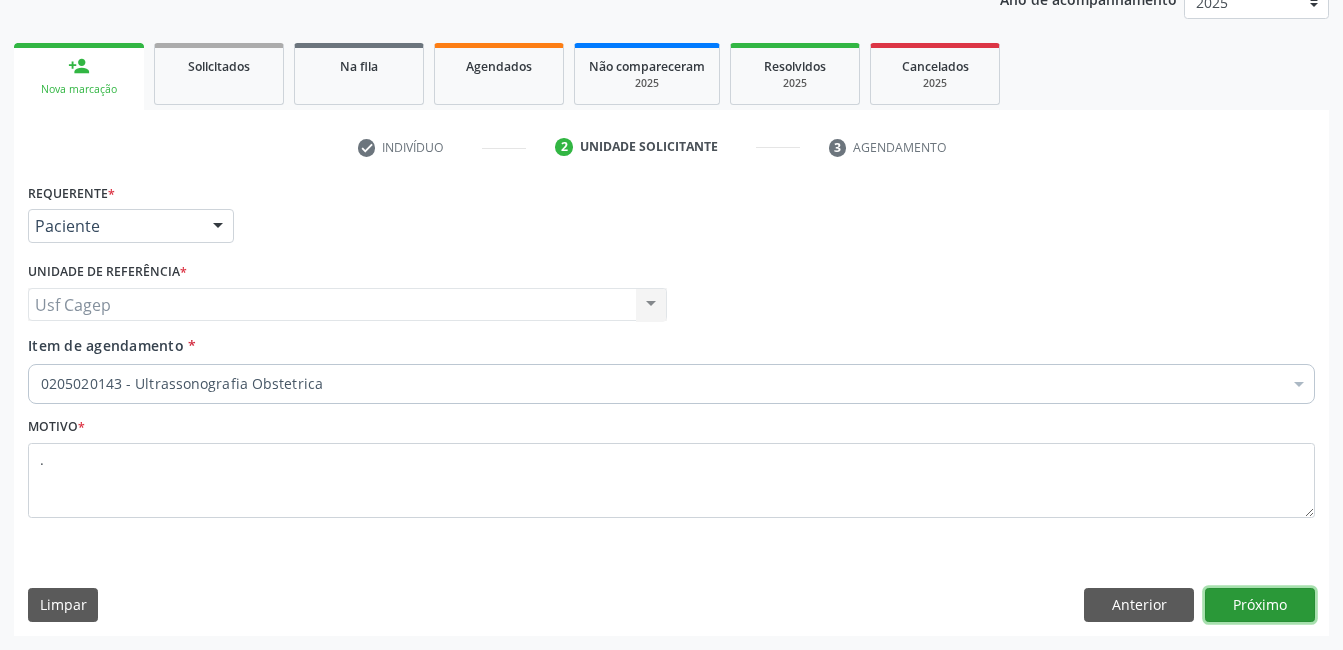 click on "Próximo" at bounding box center (1260, 605) 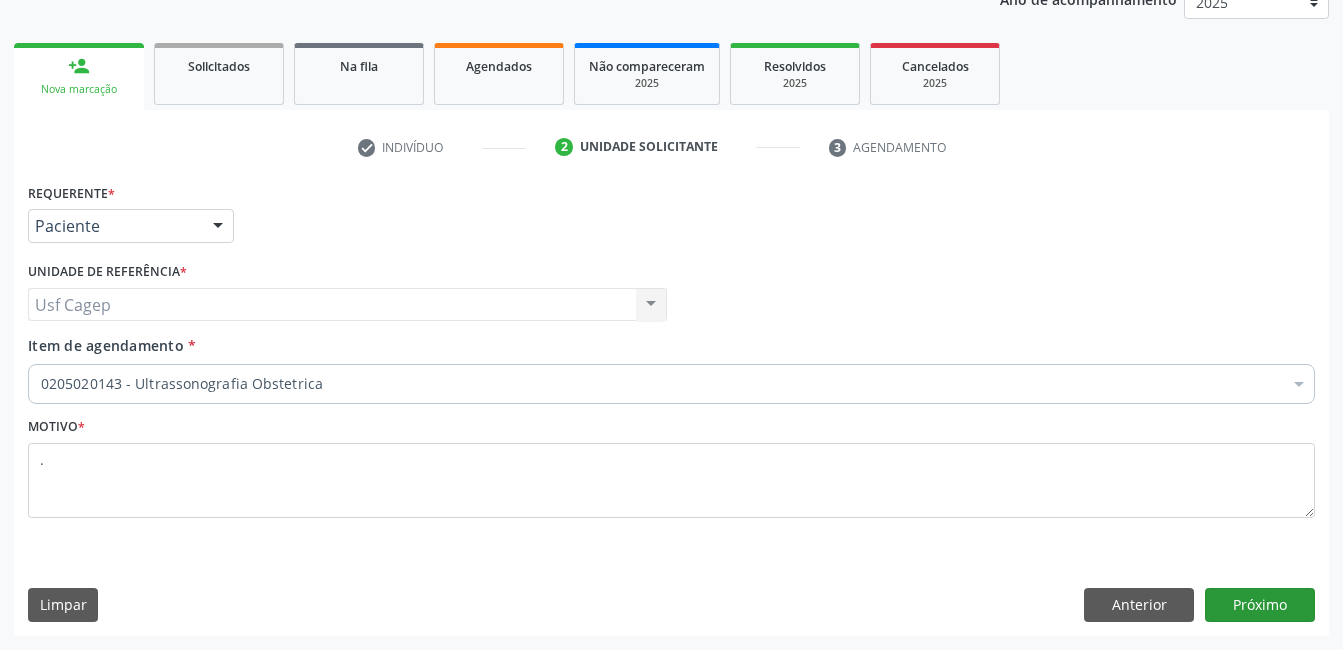 scroll, scrollTop: 220, scrollLeft: 0, axis: vertical 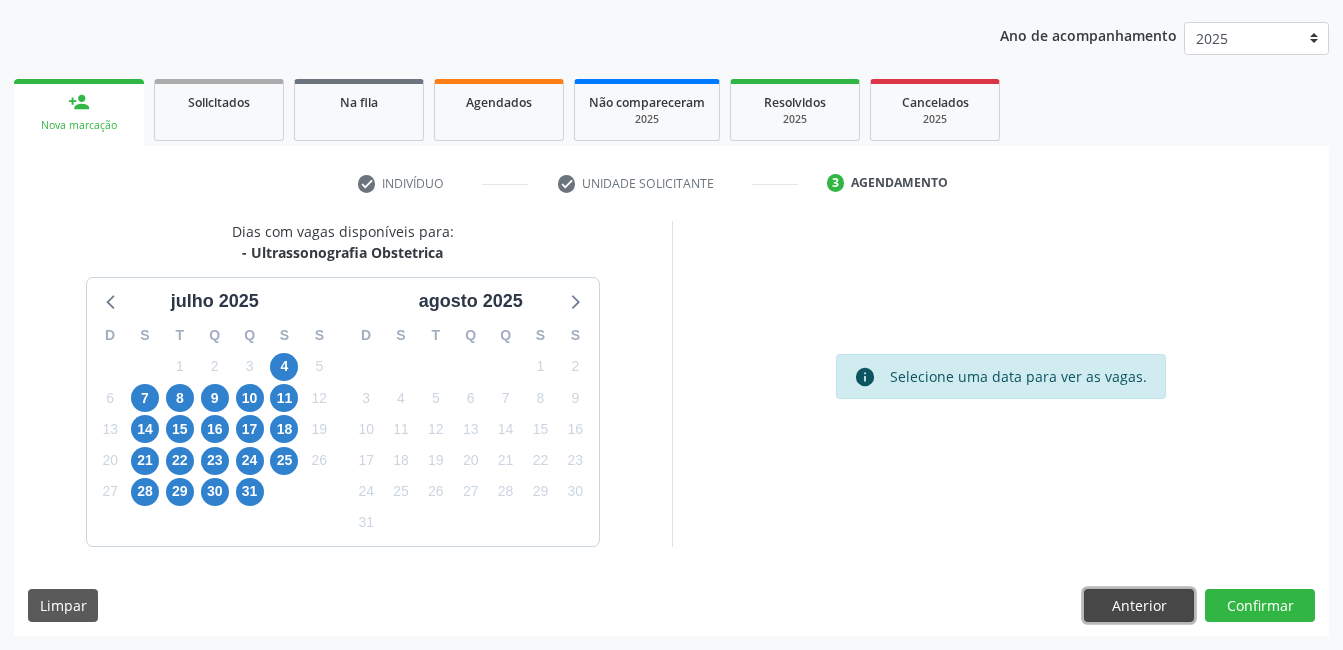 click on "Anterior" at bounding box center [1139, 606] 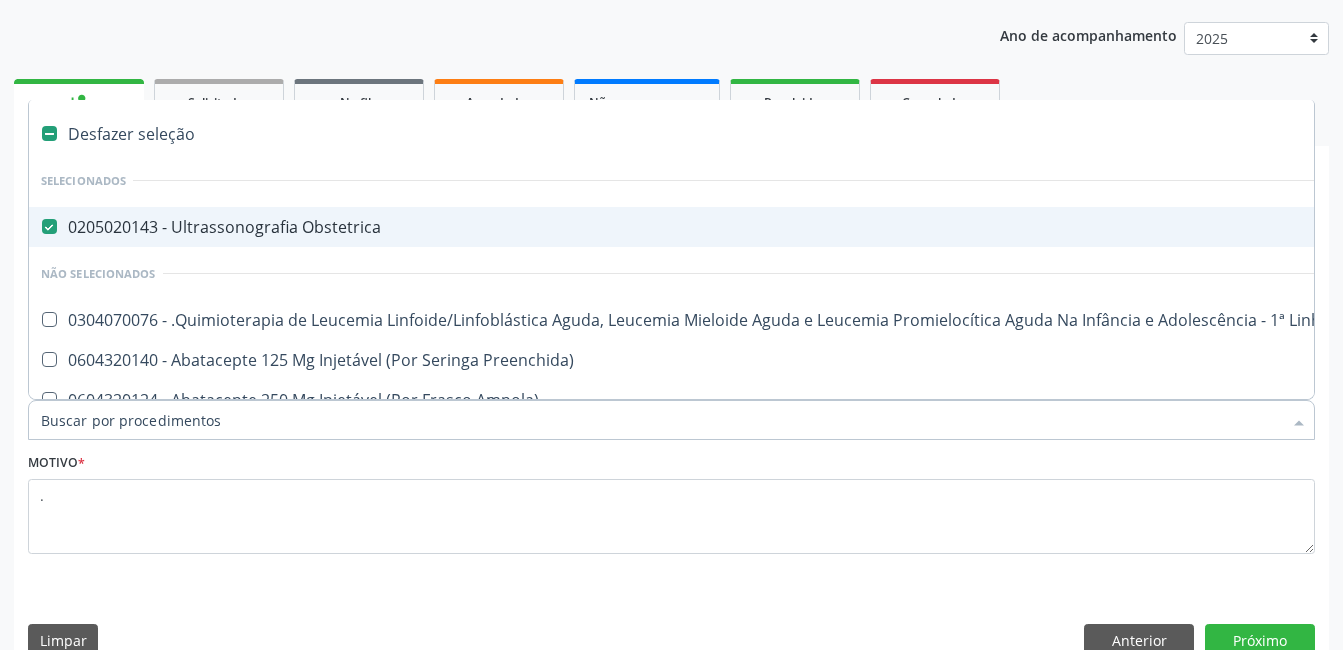 click on "Item de agendamento
*" at bounding box center [661, 420] 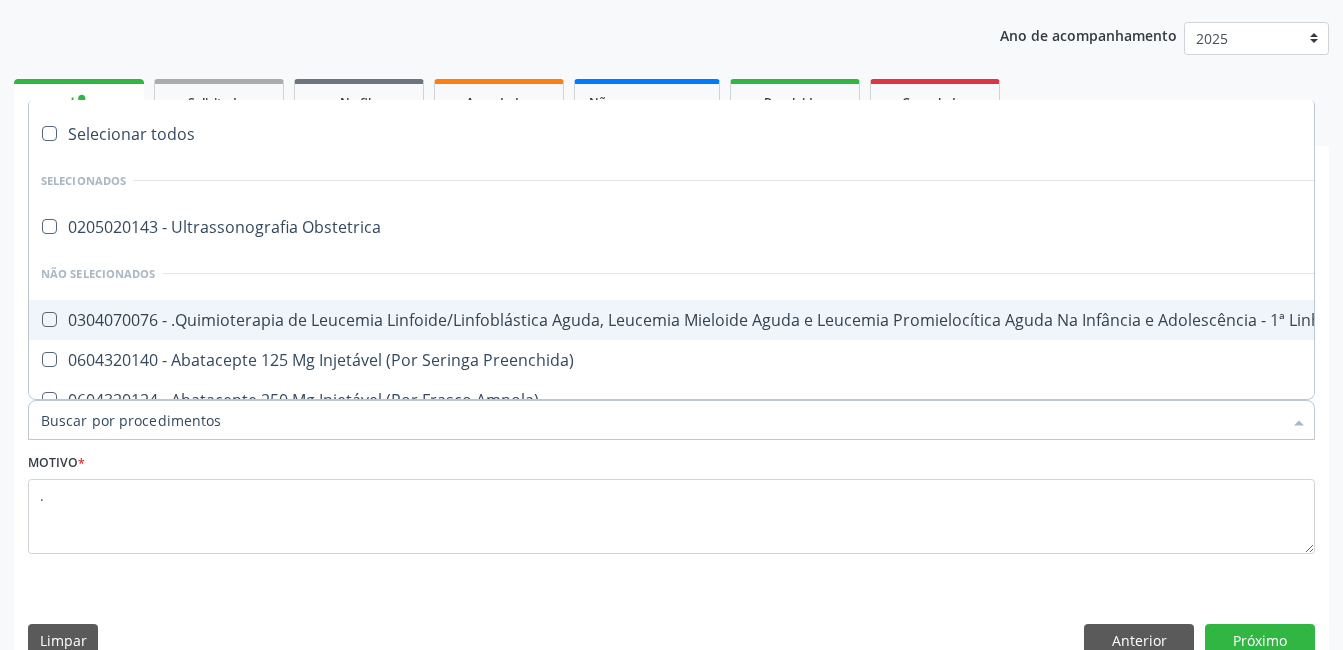 click on "Item de agendamento
*" at bounding box center (661, 420) 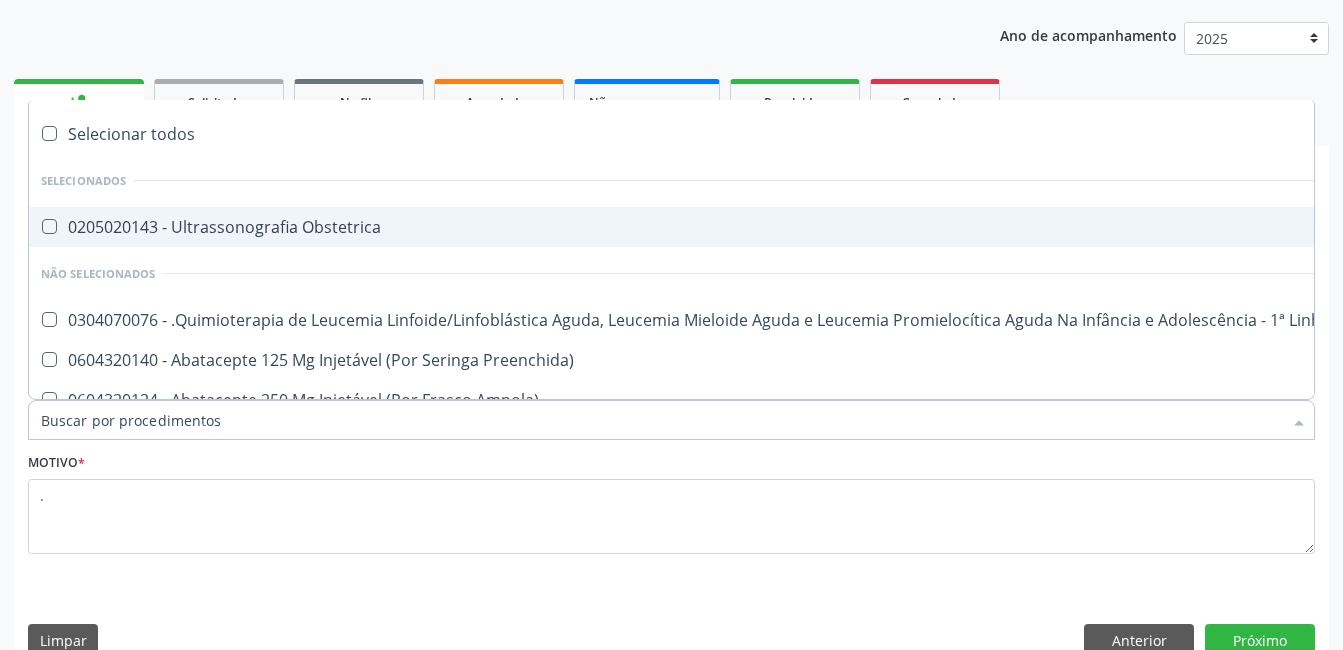 click on "0205020143 - Ultrassonografia Obstetrica" at bounding box center [819, 227] 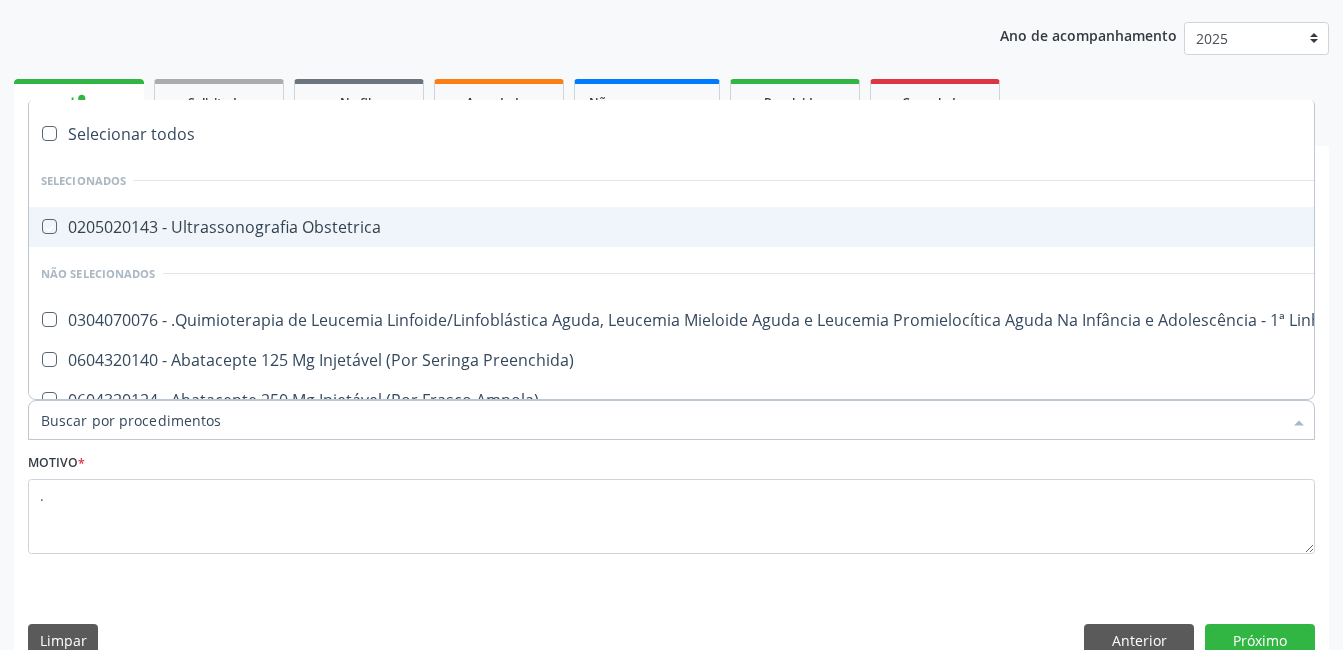 checkbox on "true" 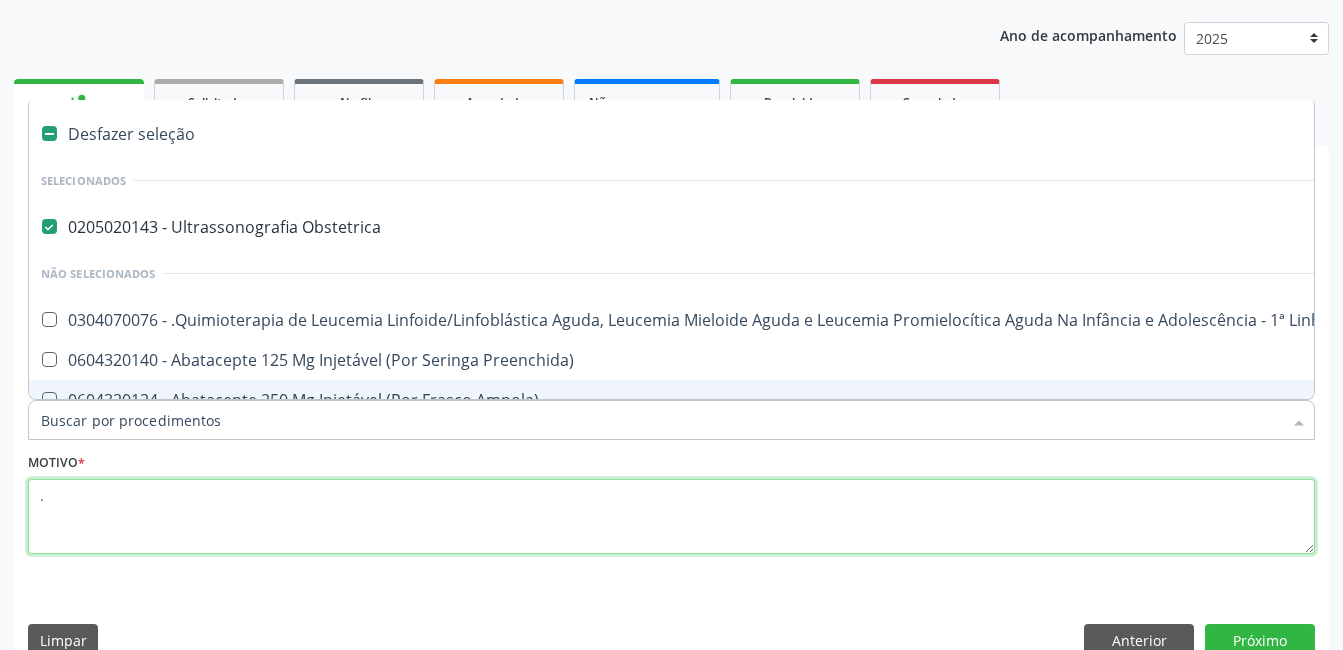 click on "." at bounding box center [671, 517] 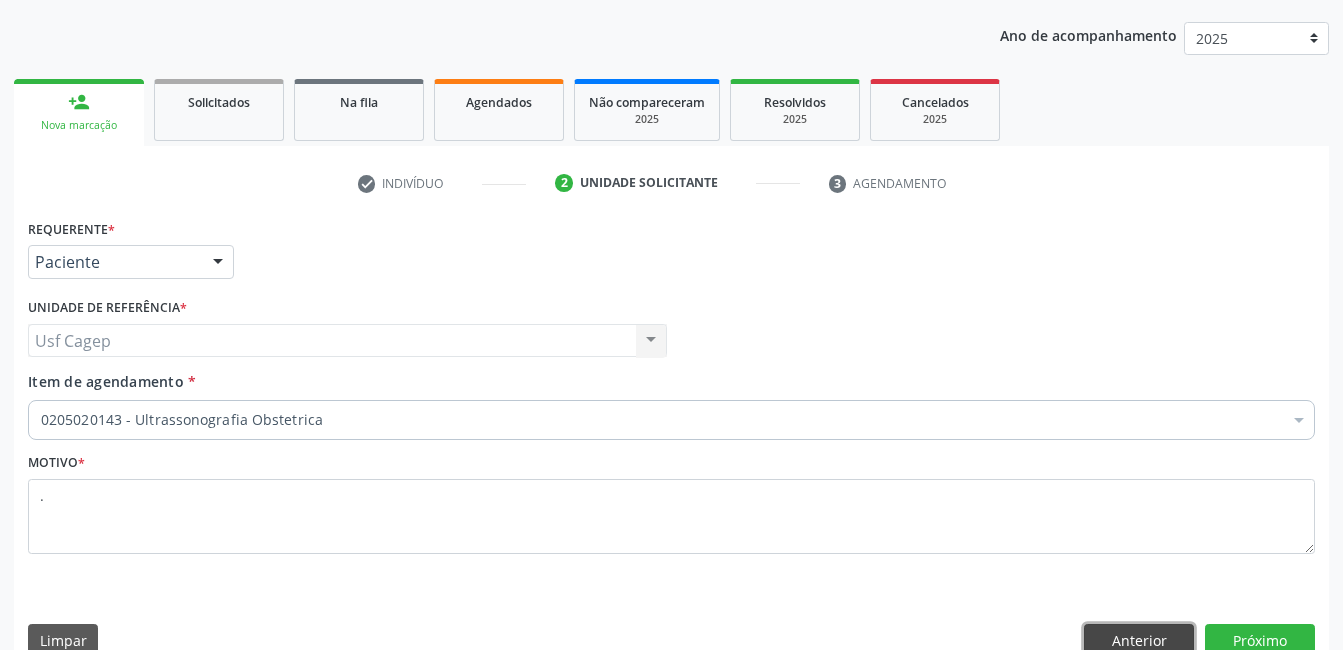 click on "Anterior" at bounding box center [1139, 641] 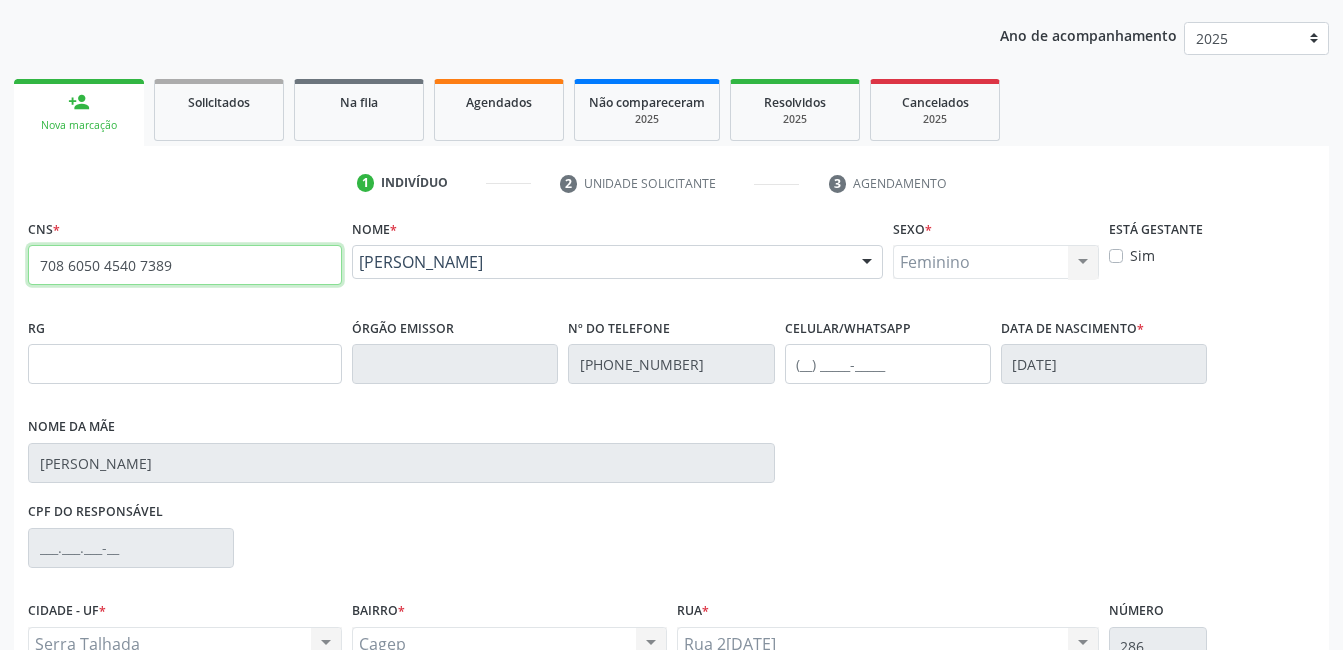 click on "708 6050 4540 7389" at bounding box center (185, 265) 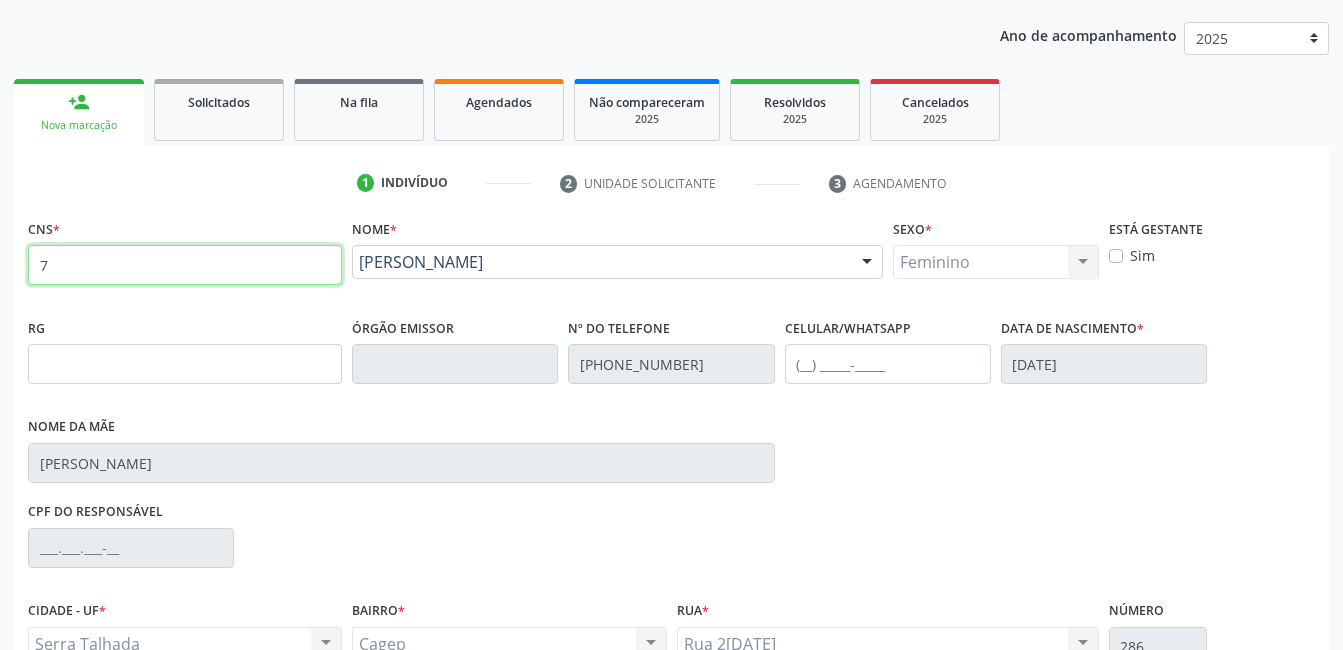 type 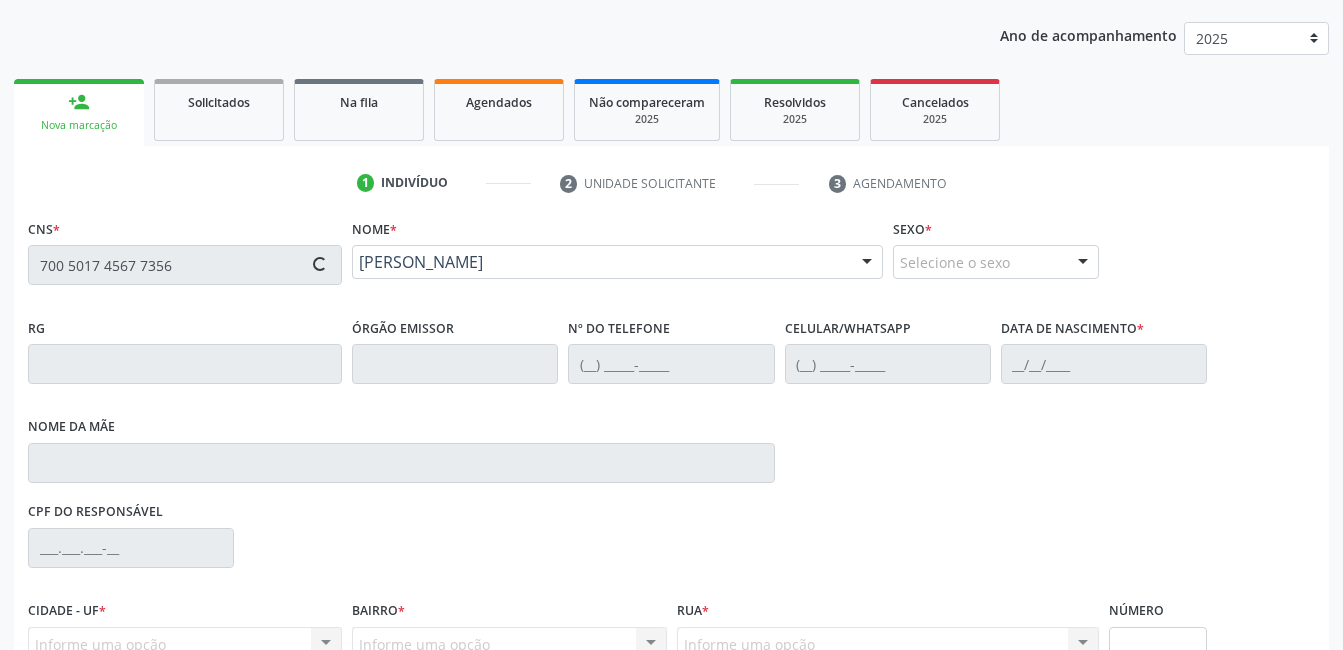 type on "700 5017 4567 7356" 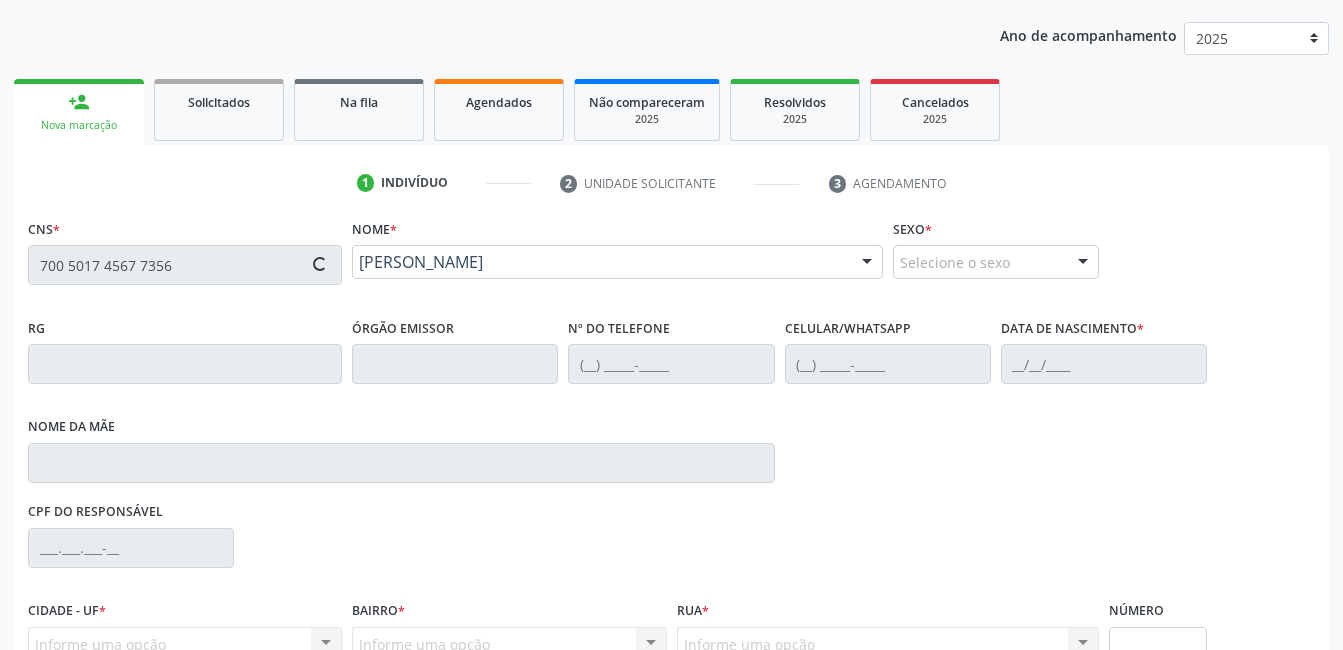 type on "(87) 99941-4216" 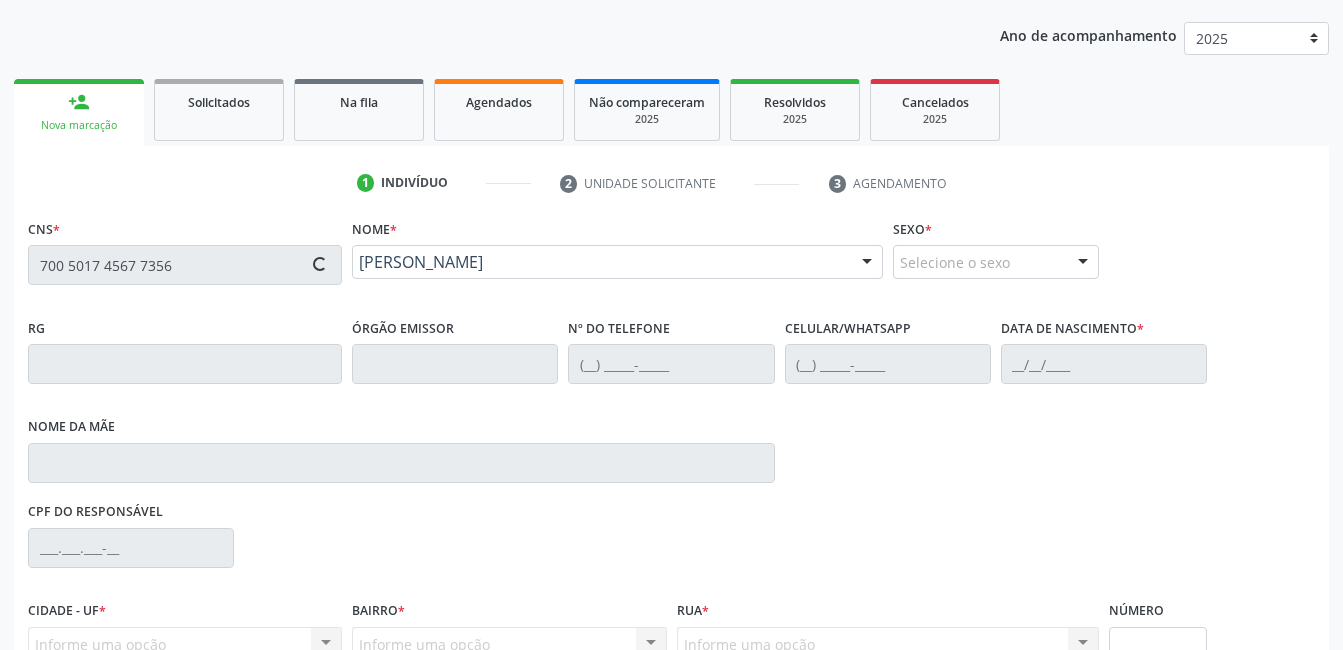 type on "411" 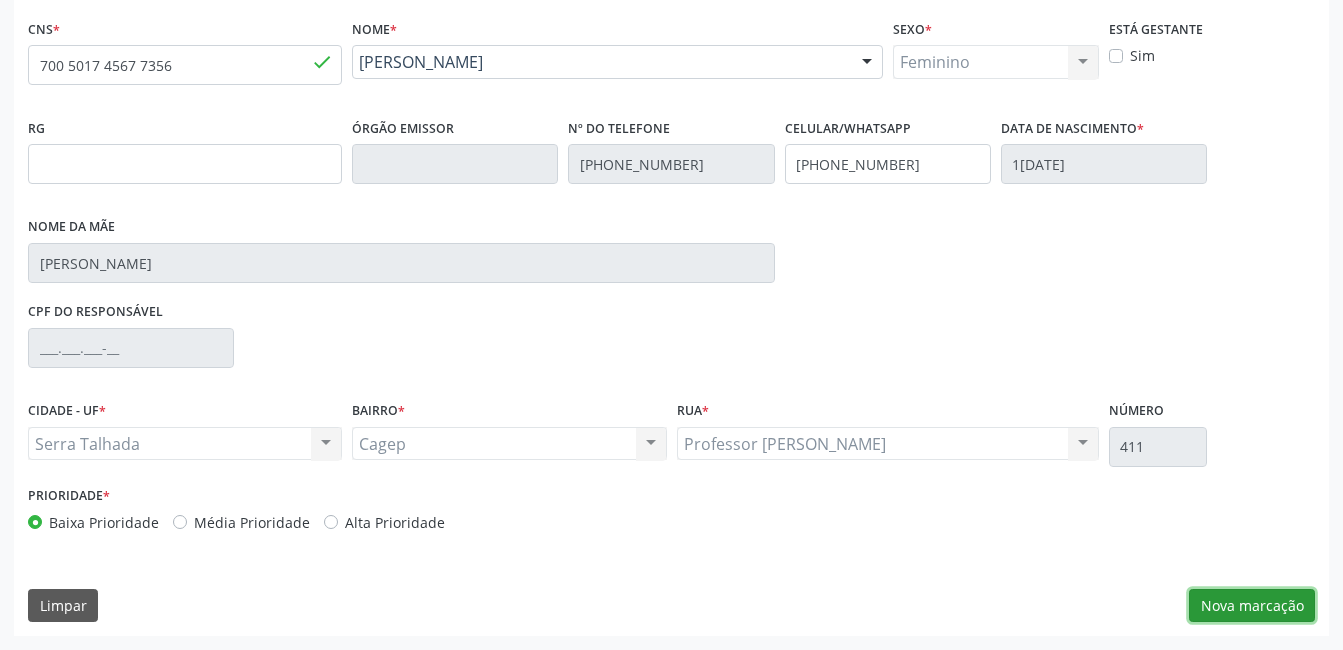 click on "Nova marcação" at bounding box center (1252, 606) 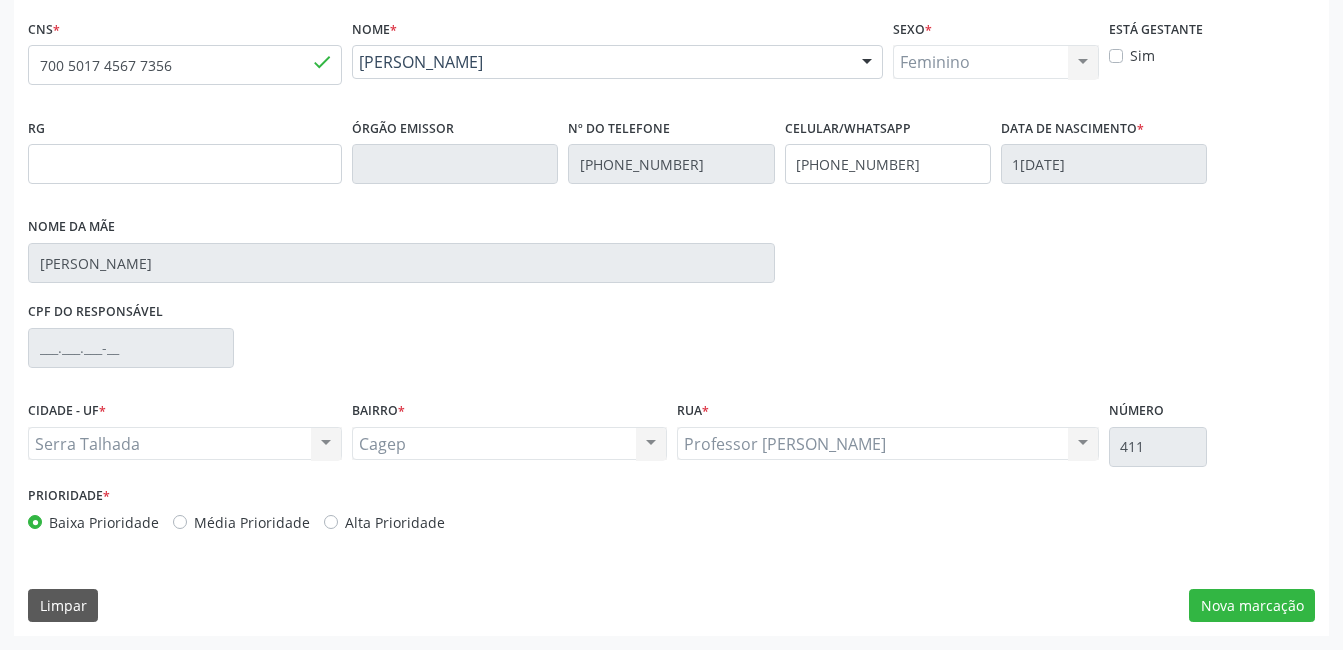 scroll, scrollTop: 256, scrollLeft: 0, axis: vertical 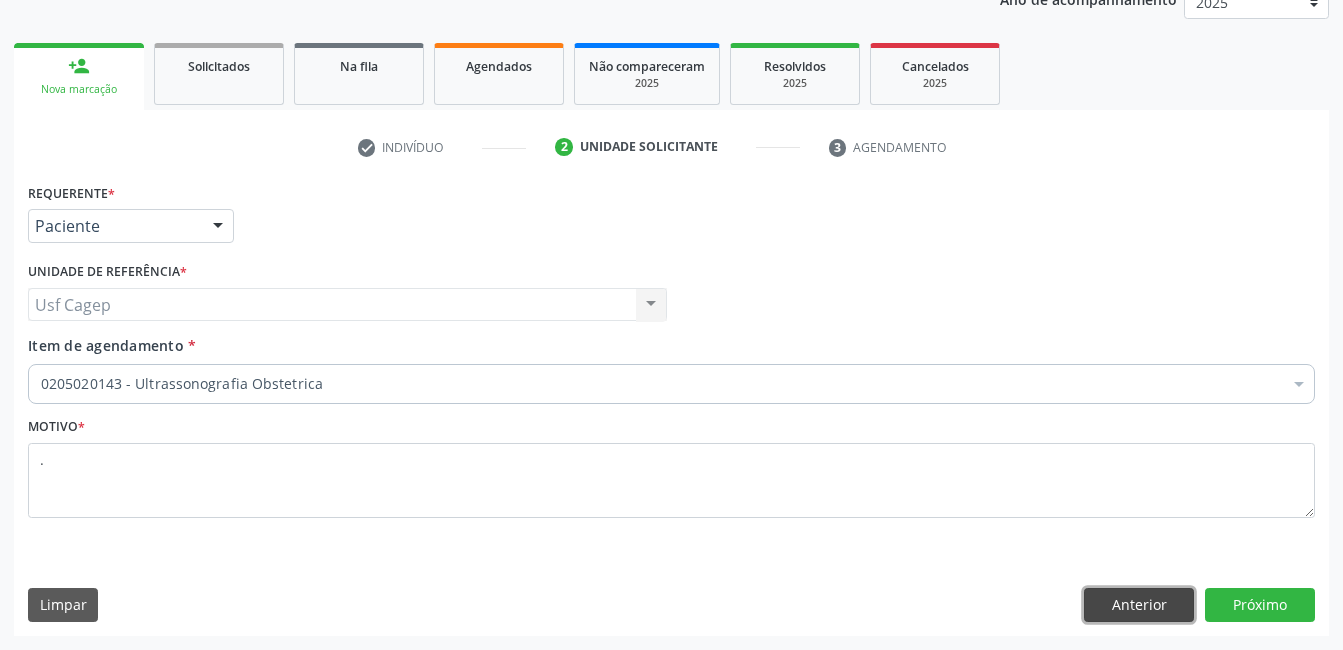 click on "Anterior" at bounding box center (1139, 605) 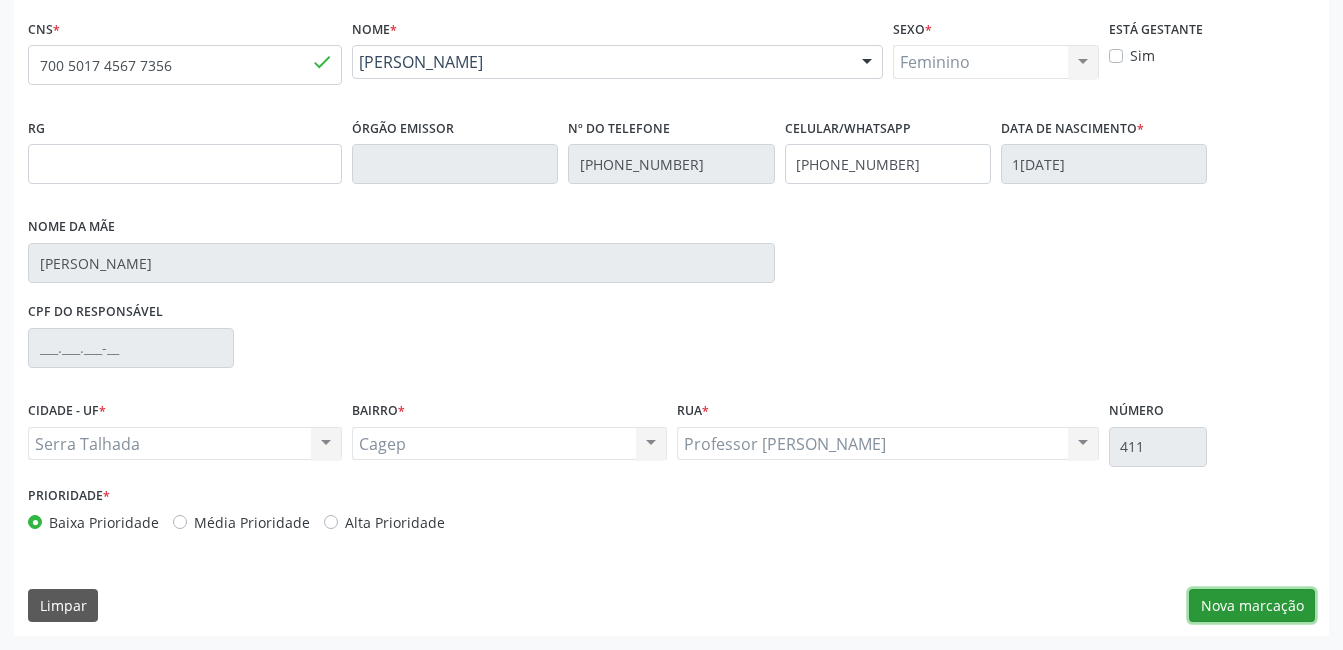 click on "Nova marcação" at bounding box center (1252, 606) 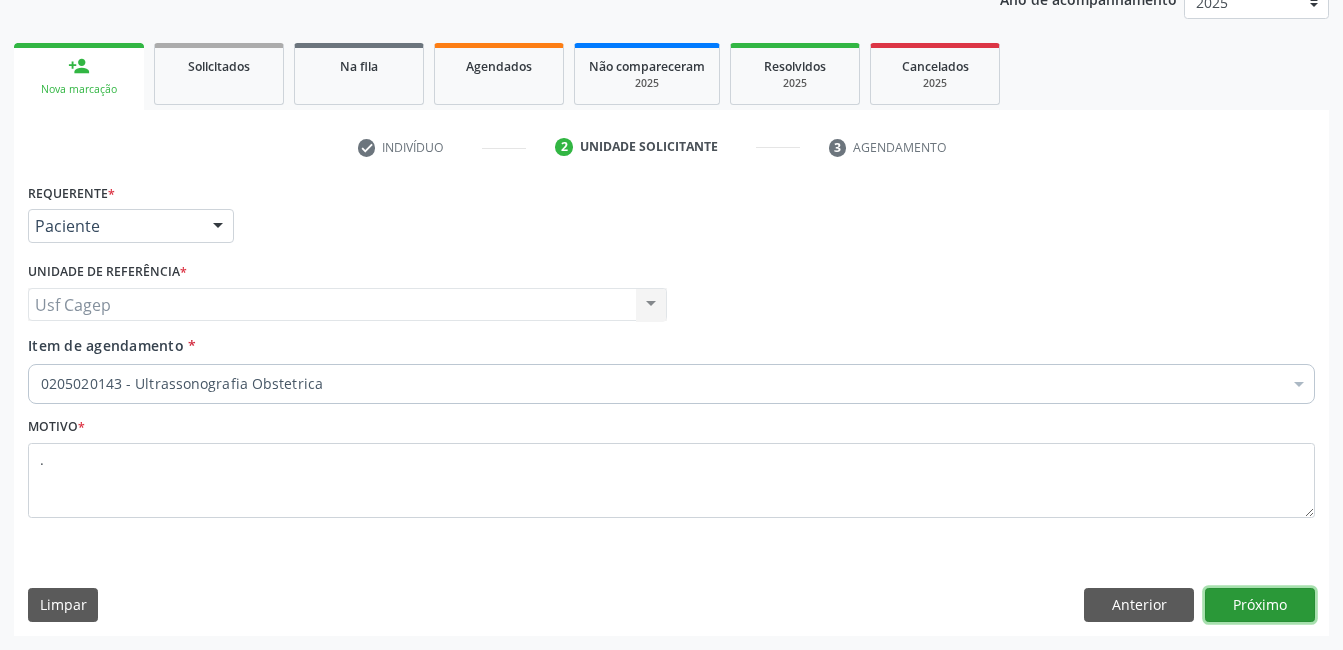click on "Próximo" at bounding box center [1260, 605] 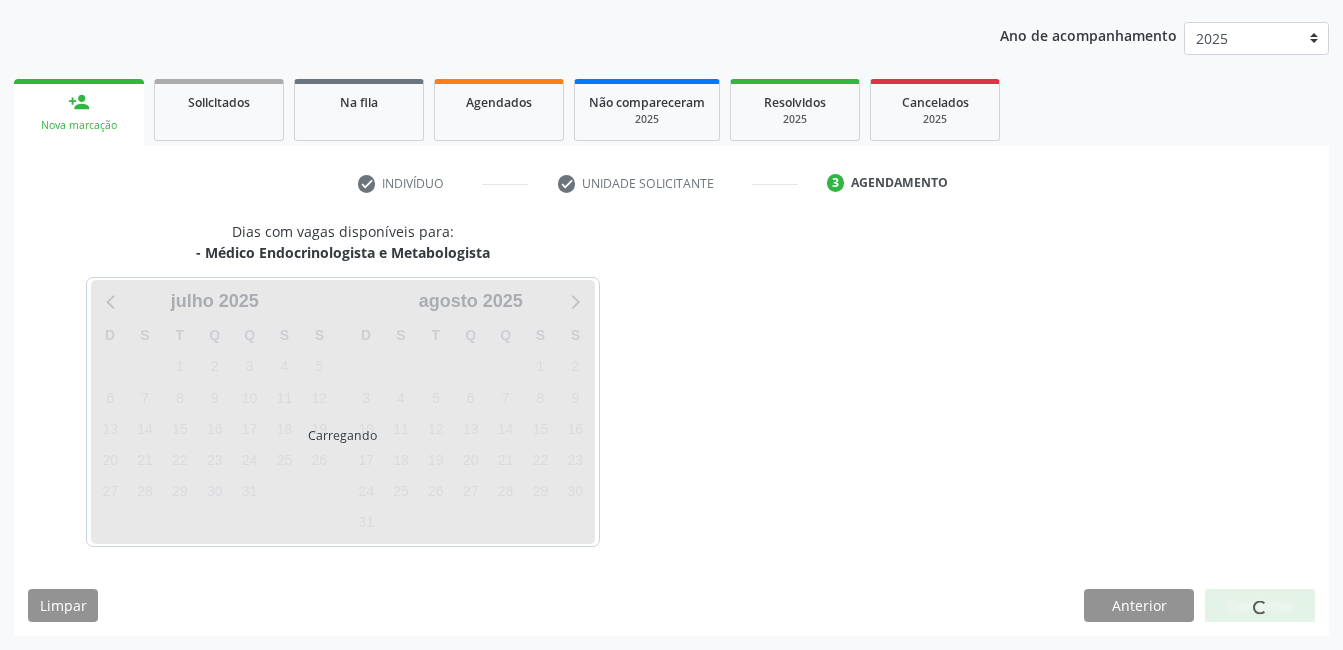 scroll, scrollTop: 220, scrollLeft: 0, axis: vertical 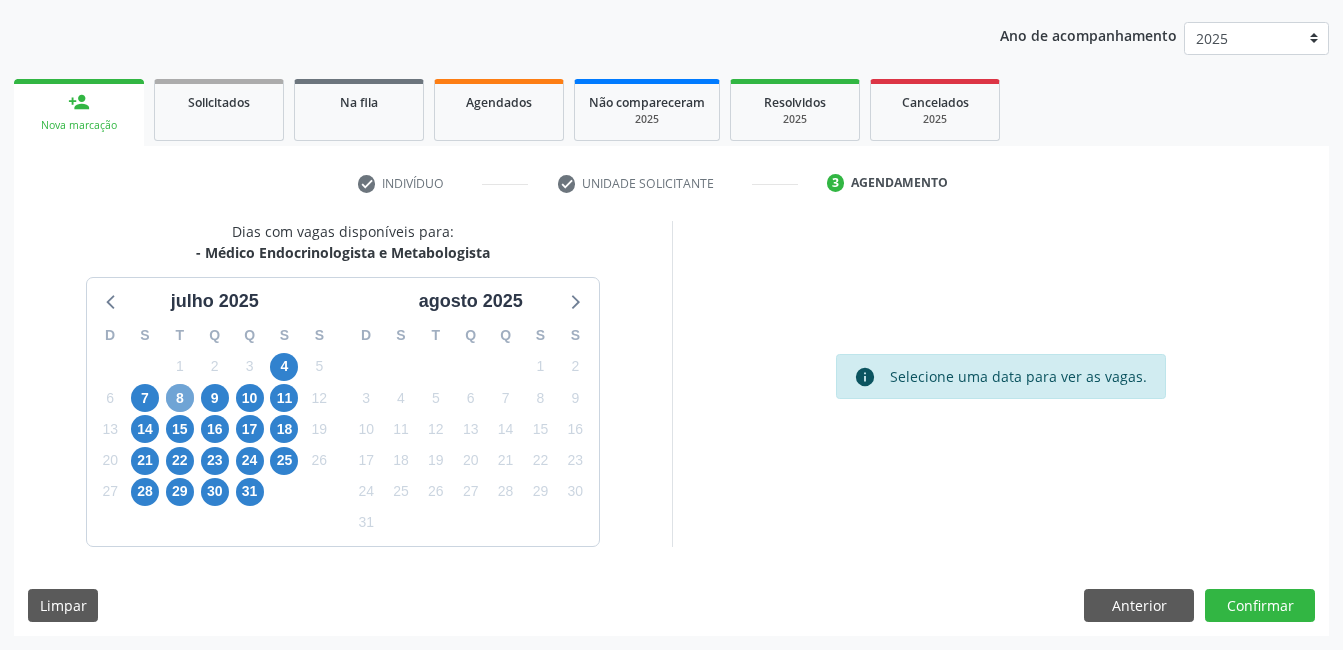click on "8" at bounding box center (180, 398) 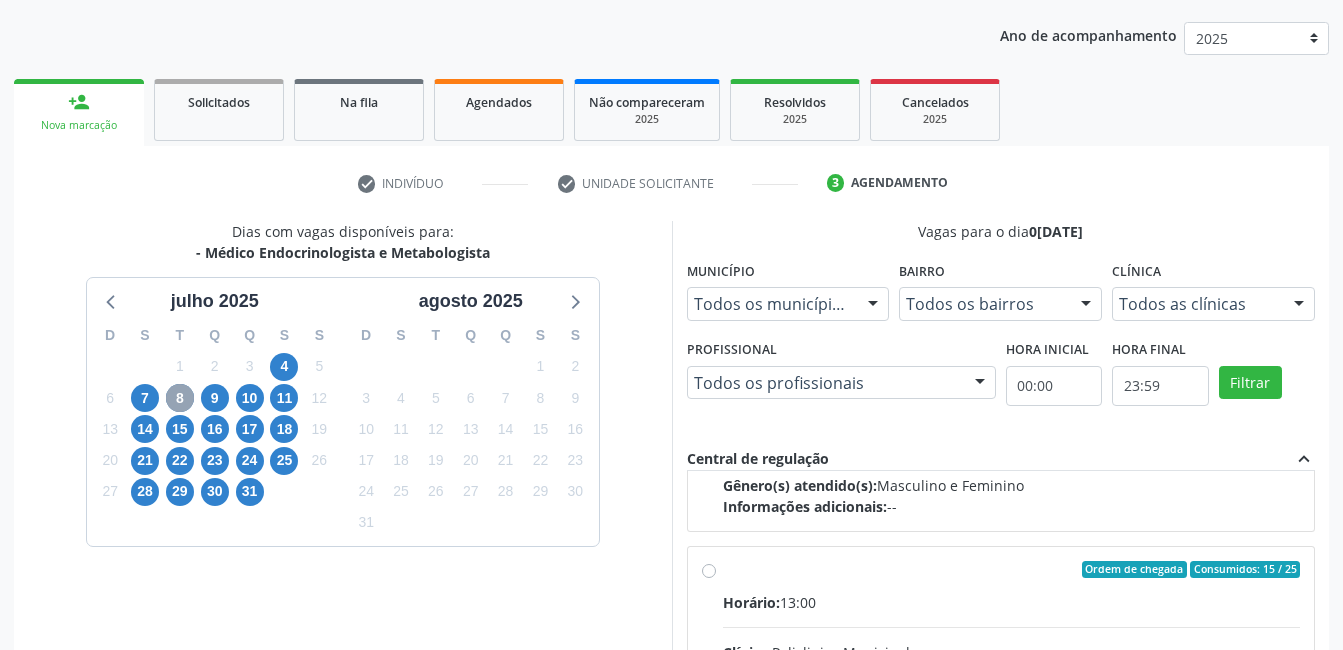 scroll, scrollTop: 300, scrollLeft: 0, axis: vertical 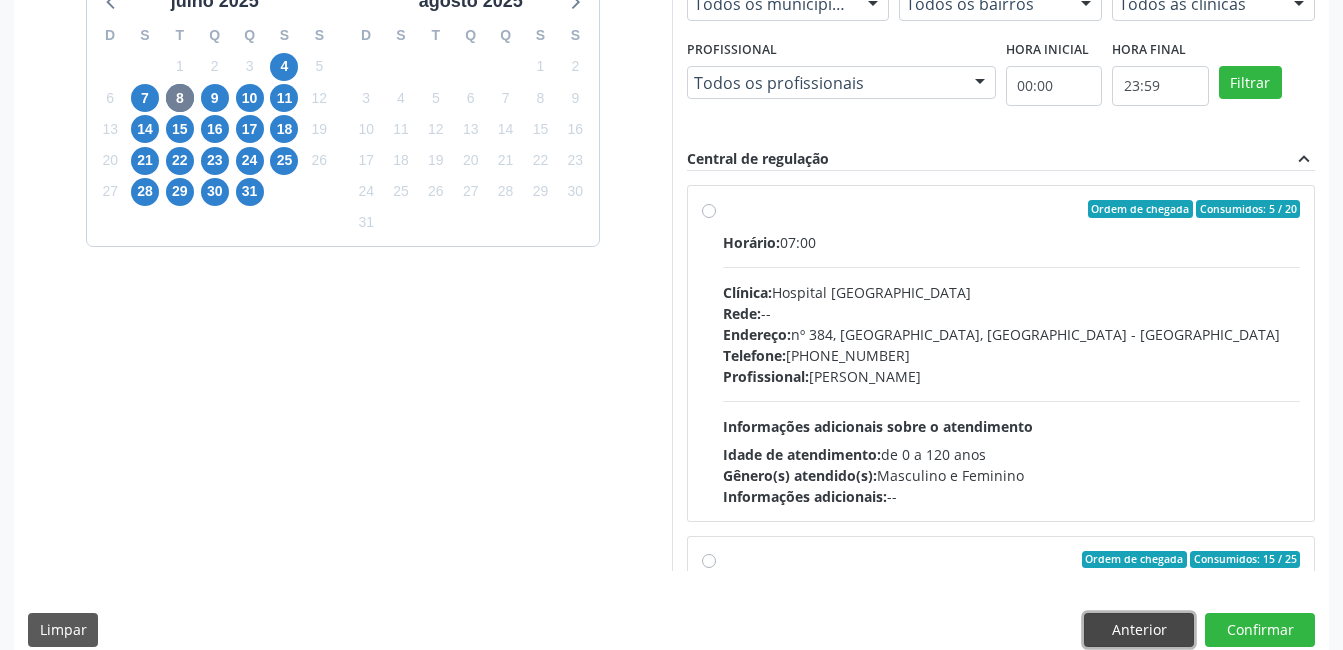 click on "Anterior" at bounding box center [1139, 630] 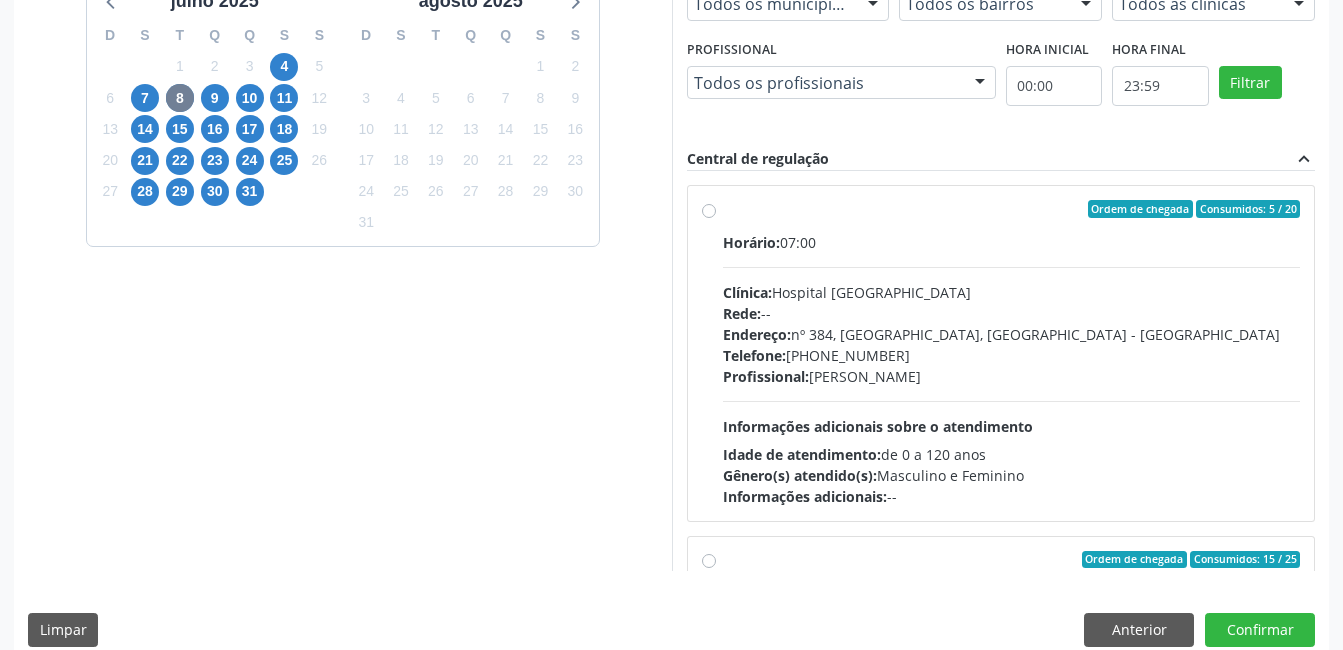 scroll, scrollTop: 256, scrollLeft: 0, axis: vertical 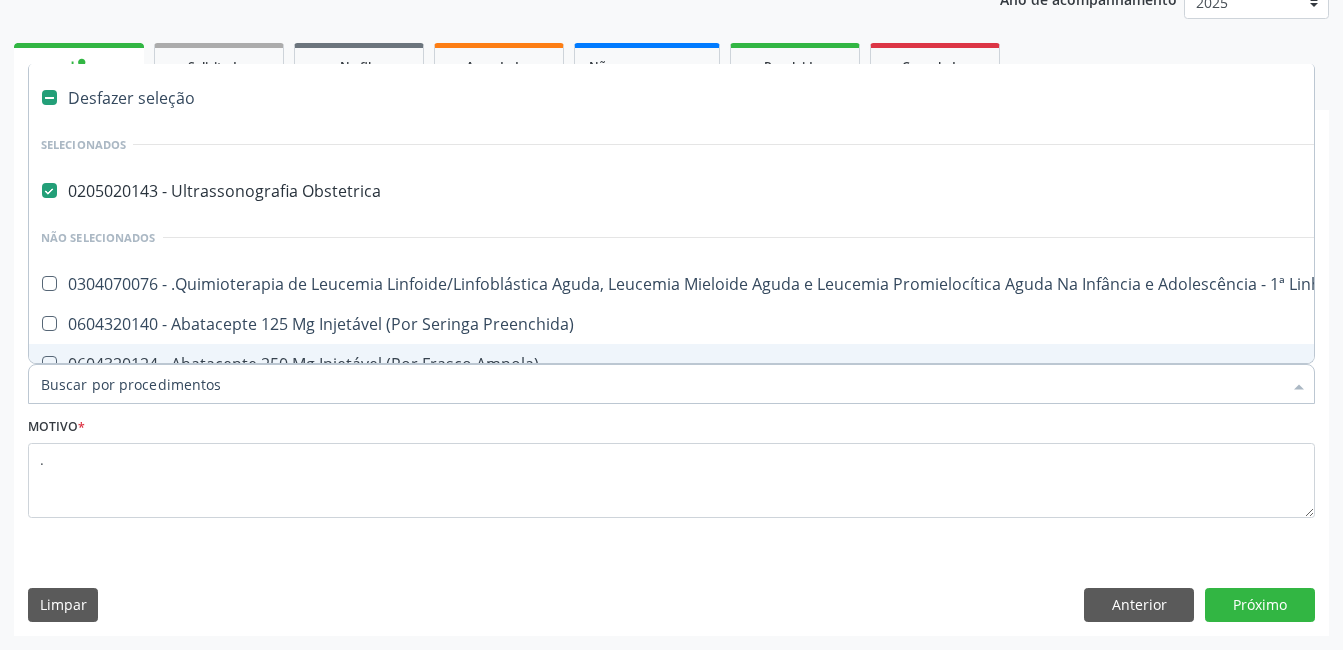 click on "Item de agendamento
*" at bounding box center (661, 384) 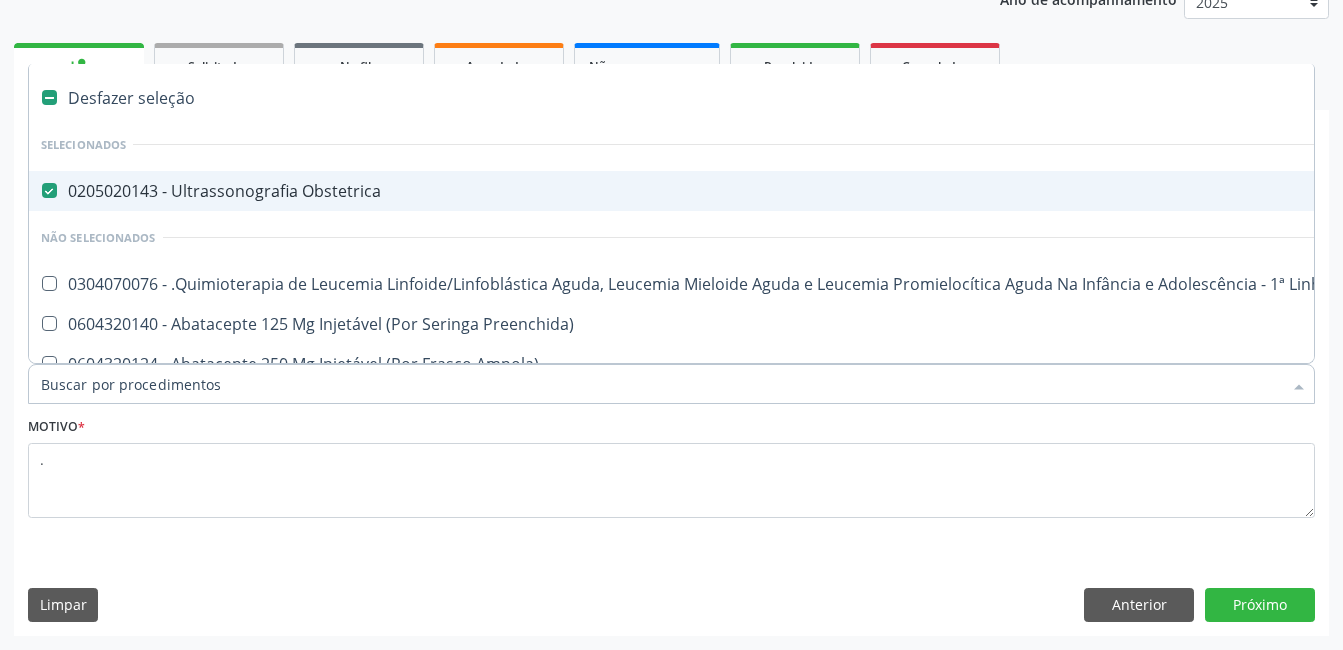 drag, startPoint x: 53, startPoint y: 100, endPoint x: 54, endPoint y: 140, distance: 40.012497 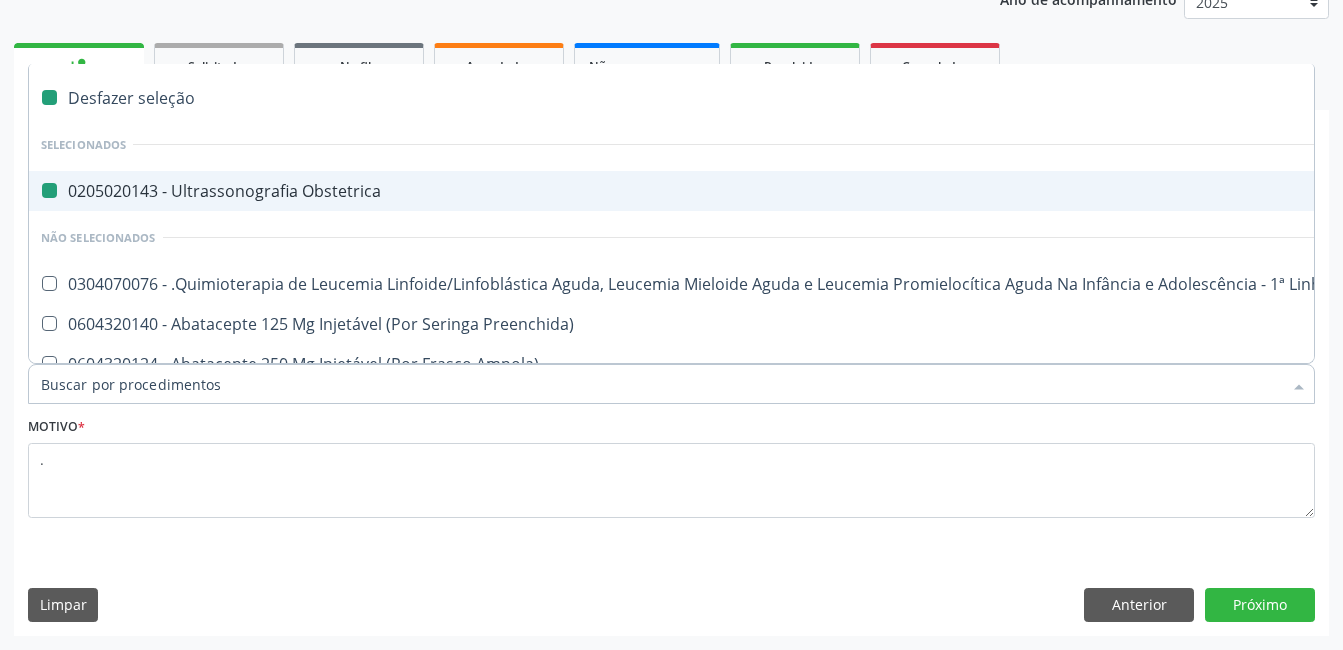 checkbox on "false" 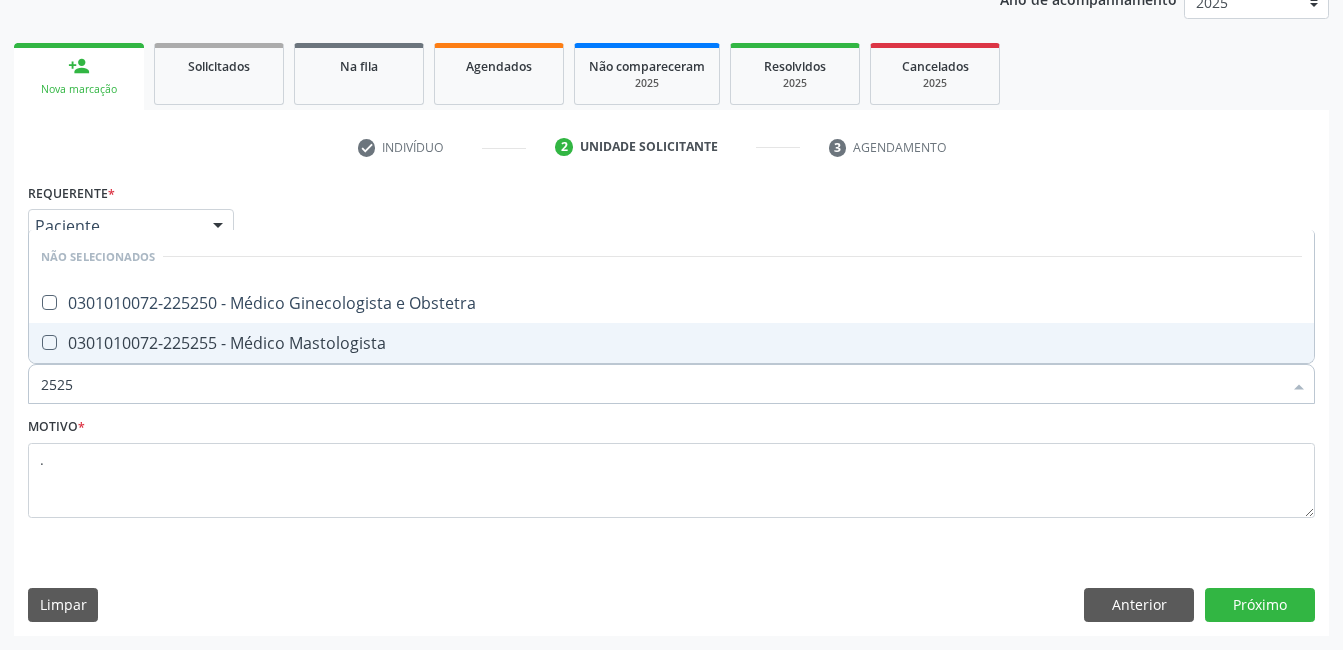 type on "25250" 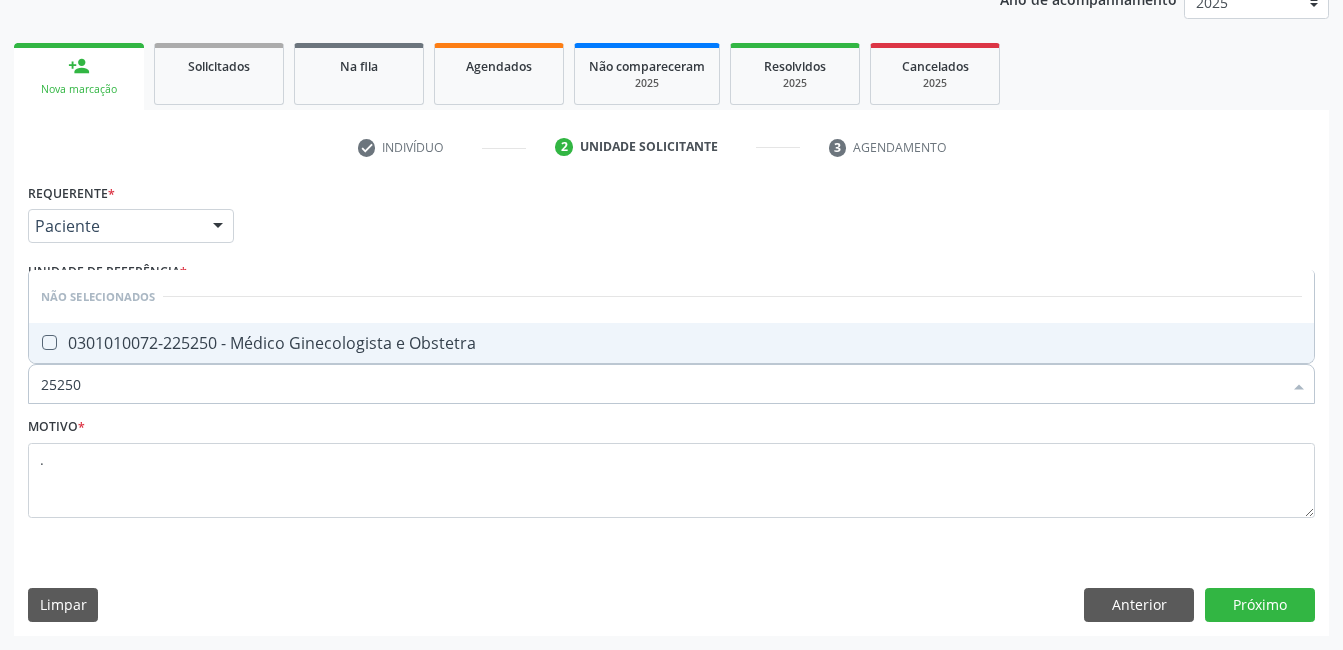 click on "0301010072-225250 - Médico Ginecologista e Obstetra" at bounding box center (671, 343) 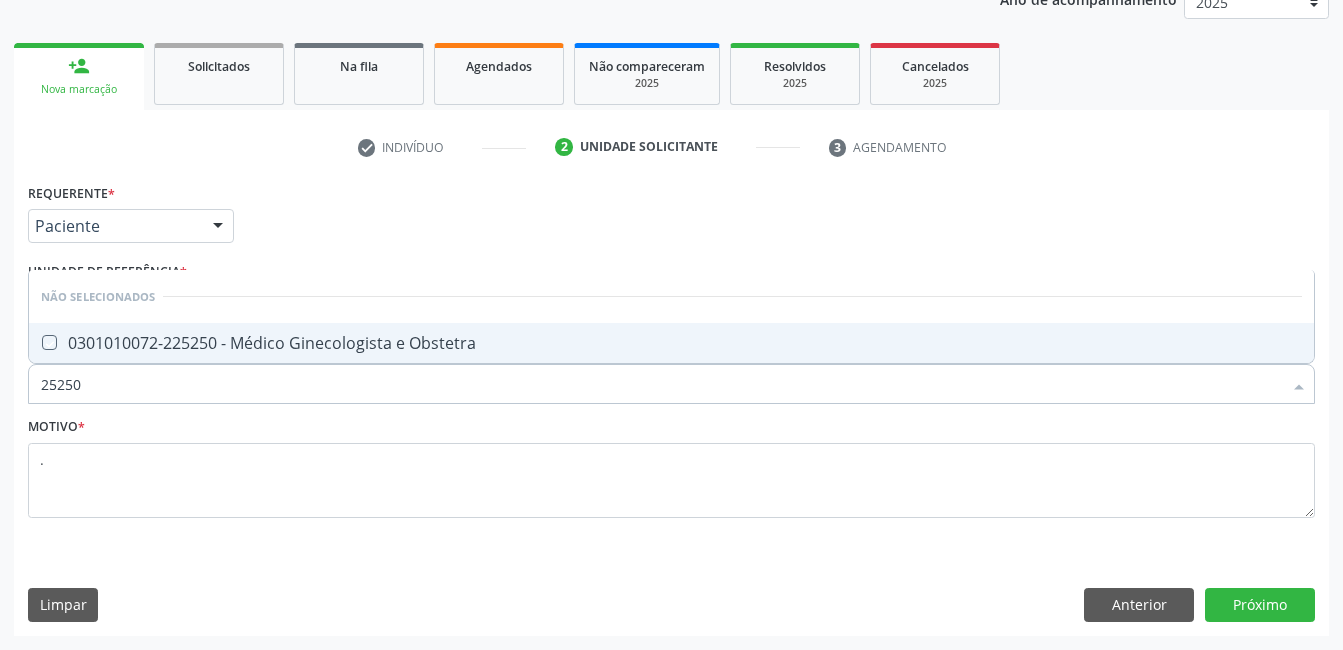 checkbox on "true" 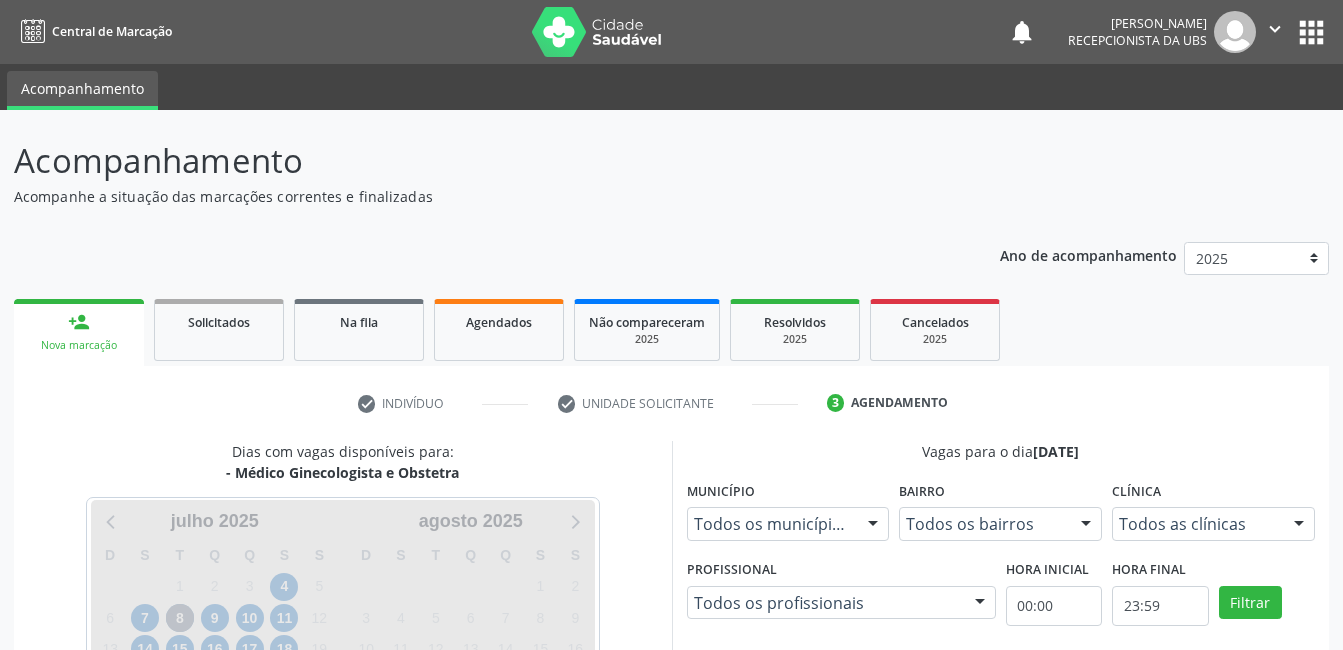click on "Endereço:   nº 384, Varzea, Serra Talhada - PE" at bounding box center (1012, 854) 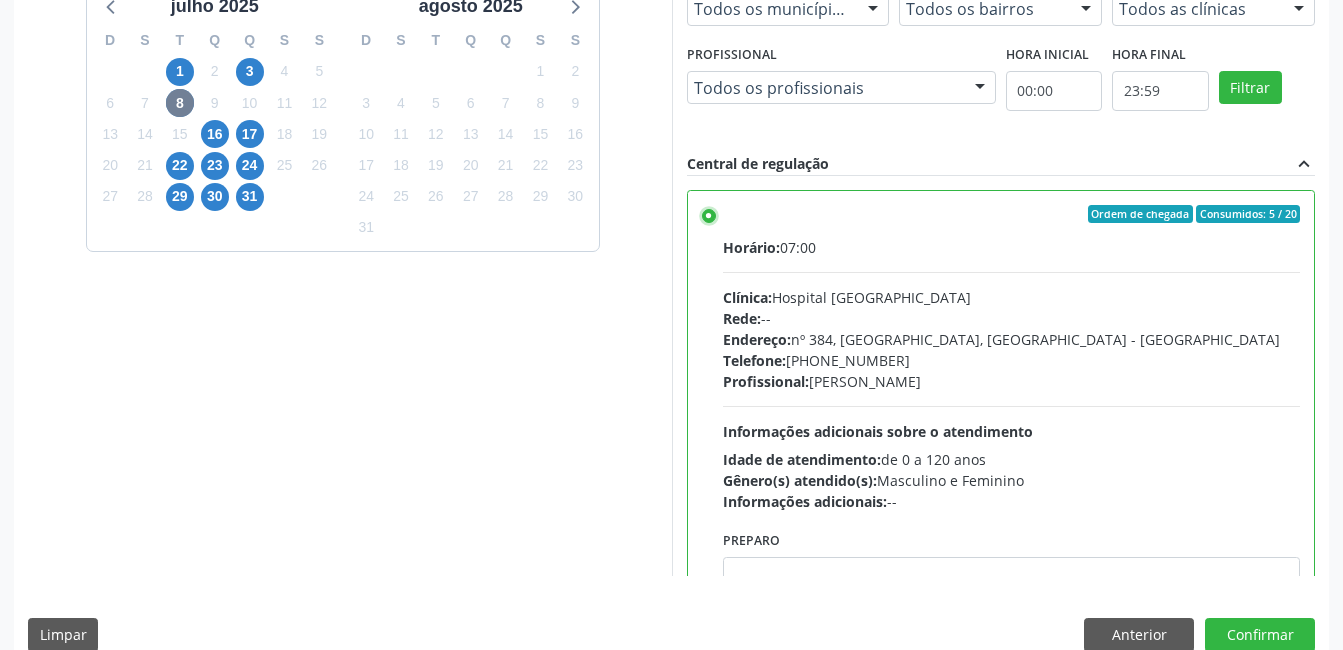 scroll, scrollTop: 545, scrollLeft: 0, axis: vertical 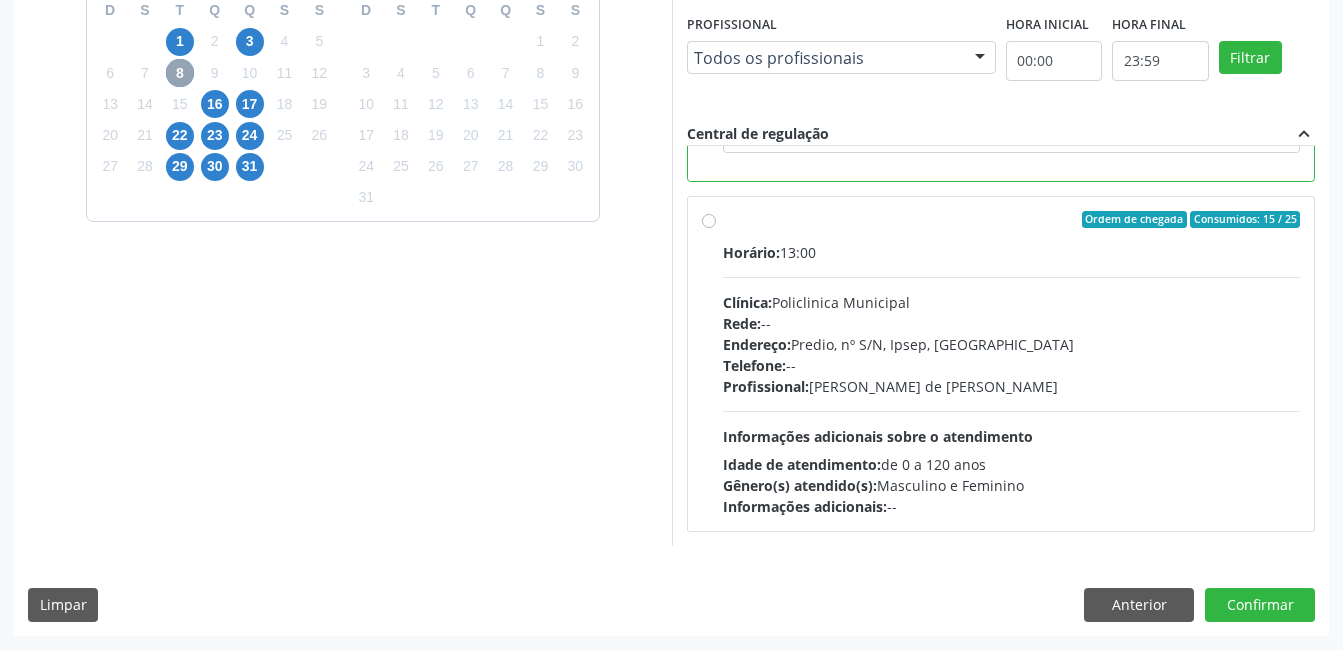 click on "8" at bounding box center [180, 73] 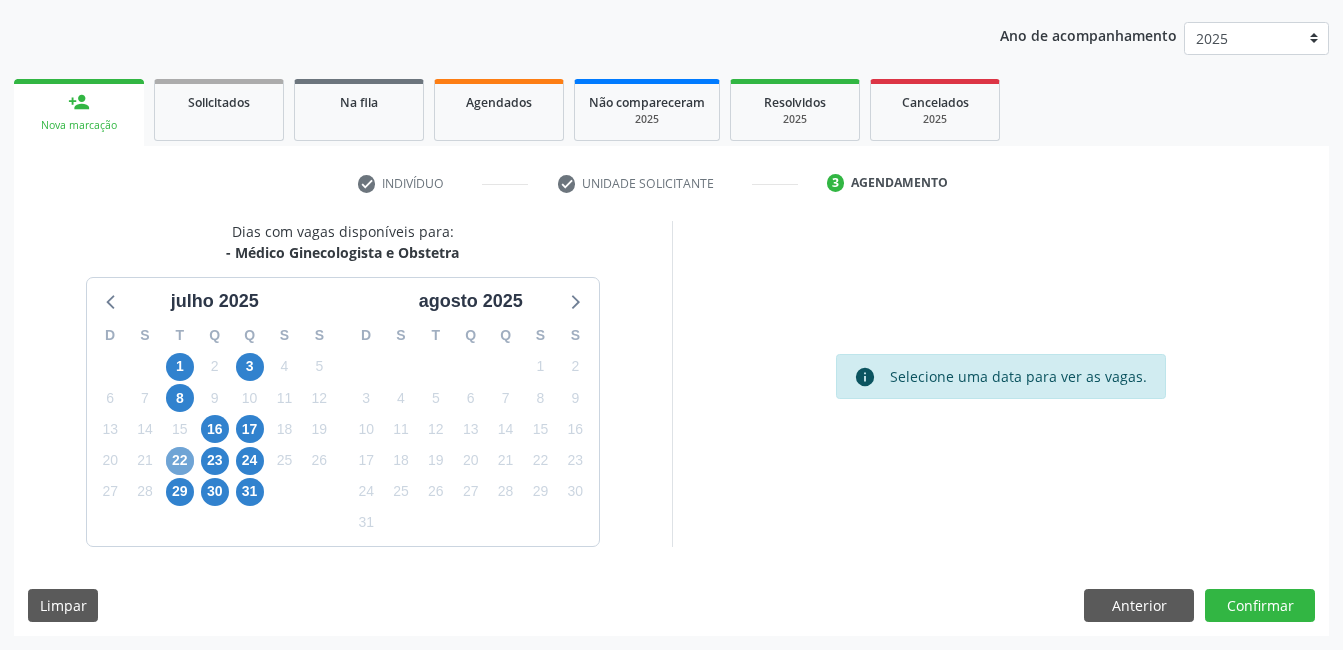 click on "22" at bounding box center [180, 461] 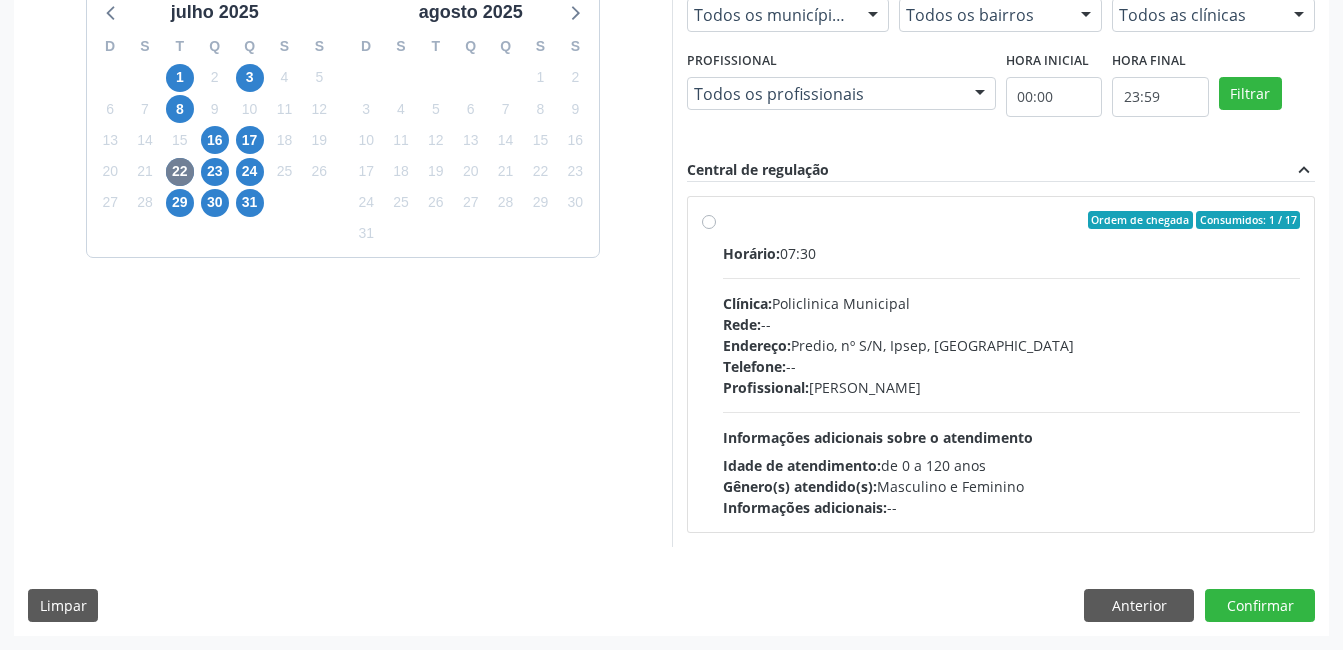 click on "Idade de atendimento:" at bounding box center (802, 465) 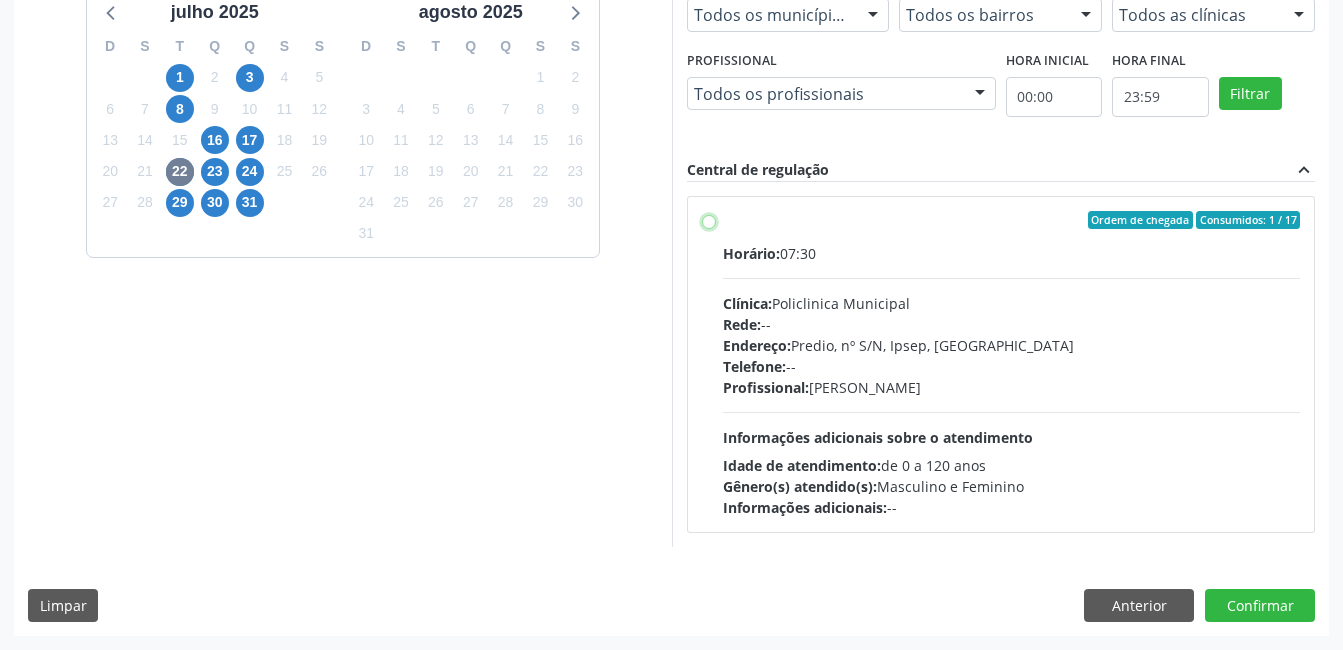 click on "Ordem de chegada
Consumidos: 1 / 17
Horário:   07:30
Clínica:  Policlinica Municipal
Rede:
--
Endereço:   Predio, nº S/N, Ipsep, Serra Talhada - PE
Telefone:   --
Profissional:
Joao Vitor Torres de Lima
Informações adicionais sobre o atendimento
Idade de atendimento:
de 0 a 120 anos
Gênero(s) atendido(s):
Masculino e Feminino
Informações adicionais:
--" at bounding box center [709, 220] 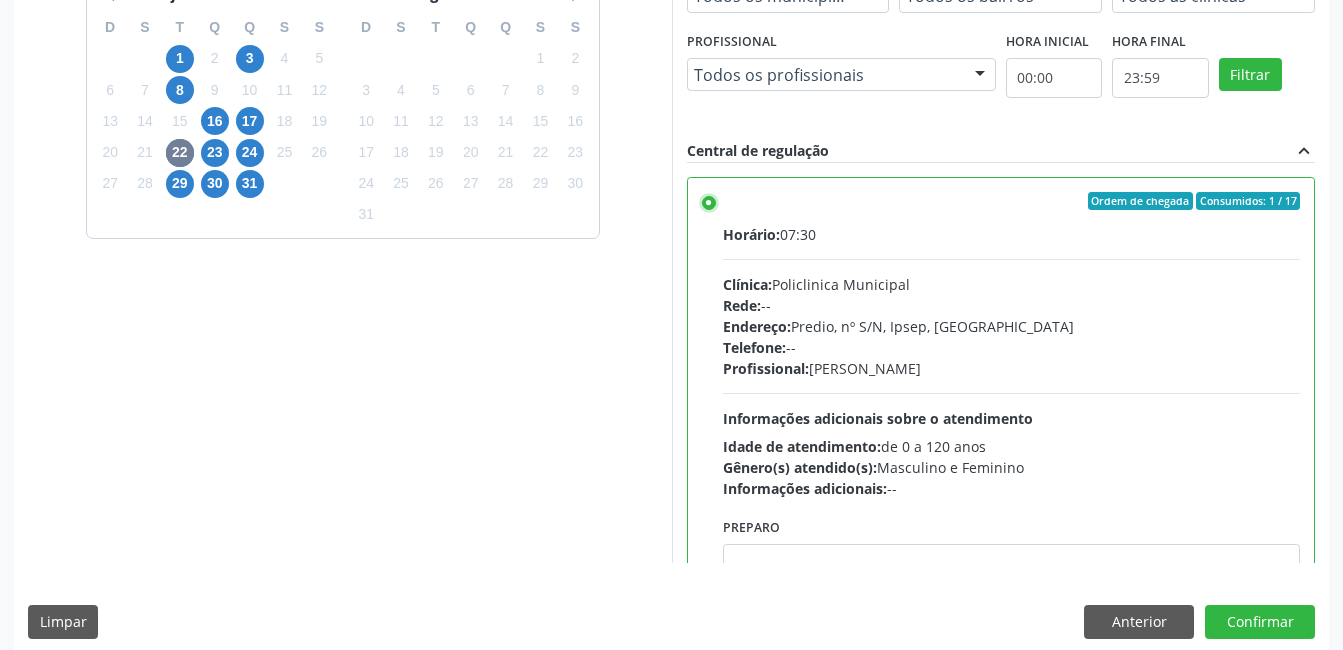scroll, scrollTop: 545, scrollLeft: 0, axis: vertical 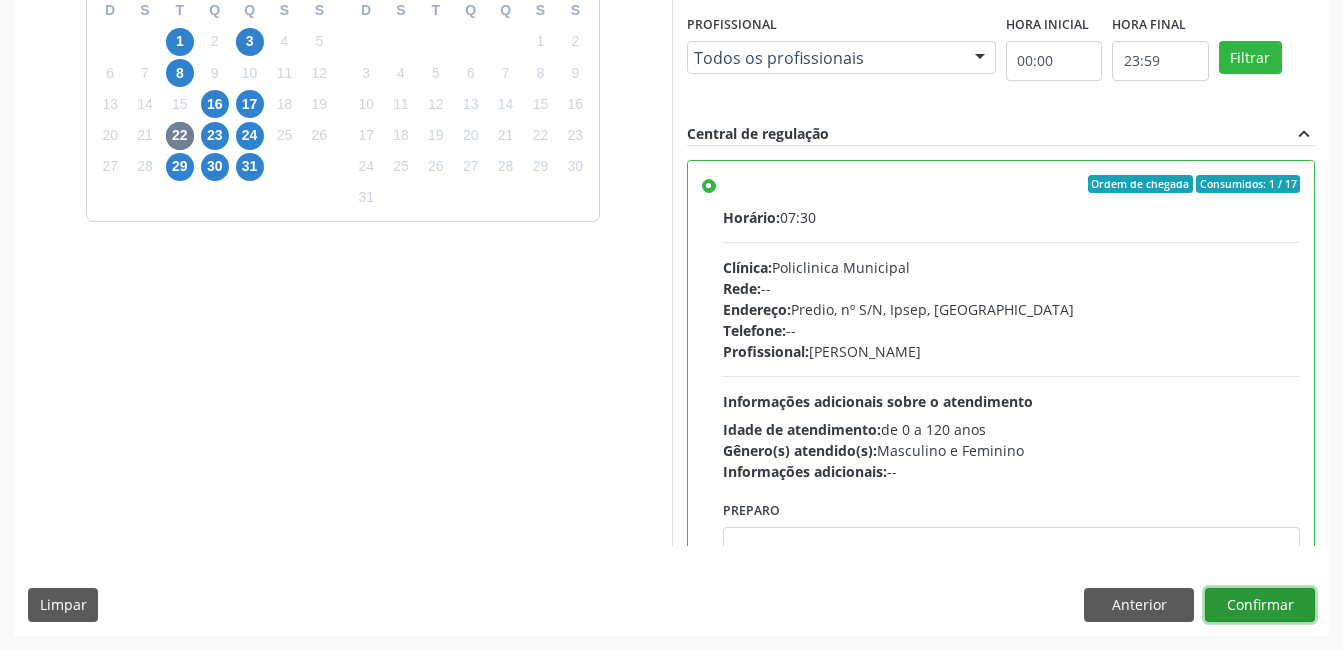 click on "Confirmar" at bounding box center (1260, 605) 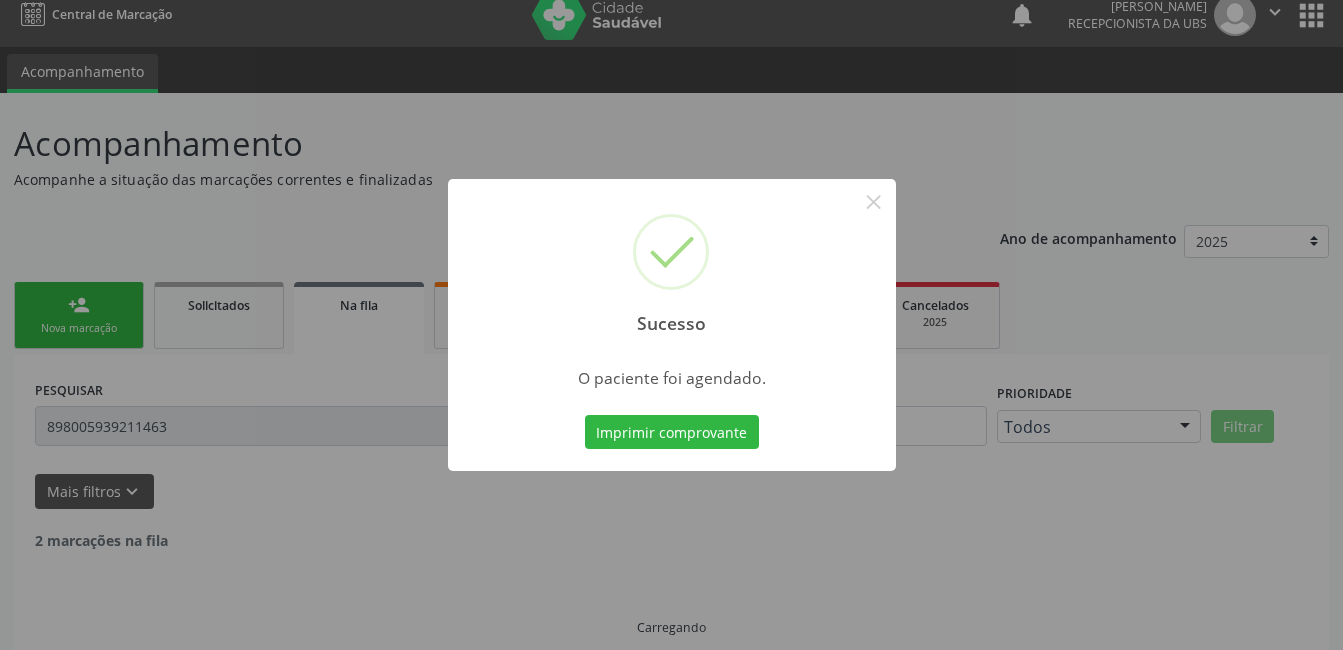 scroll, scrollTop: 0, scrollLeft: 0, axis: both 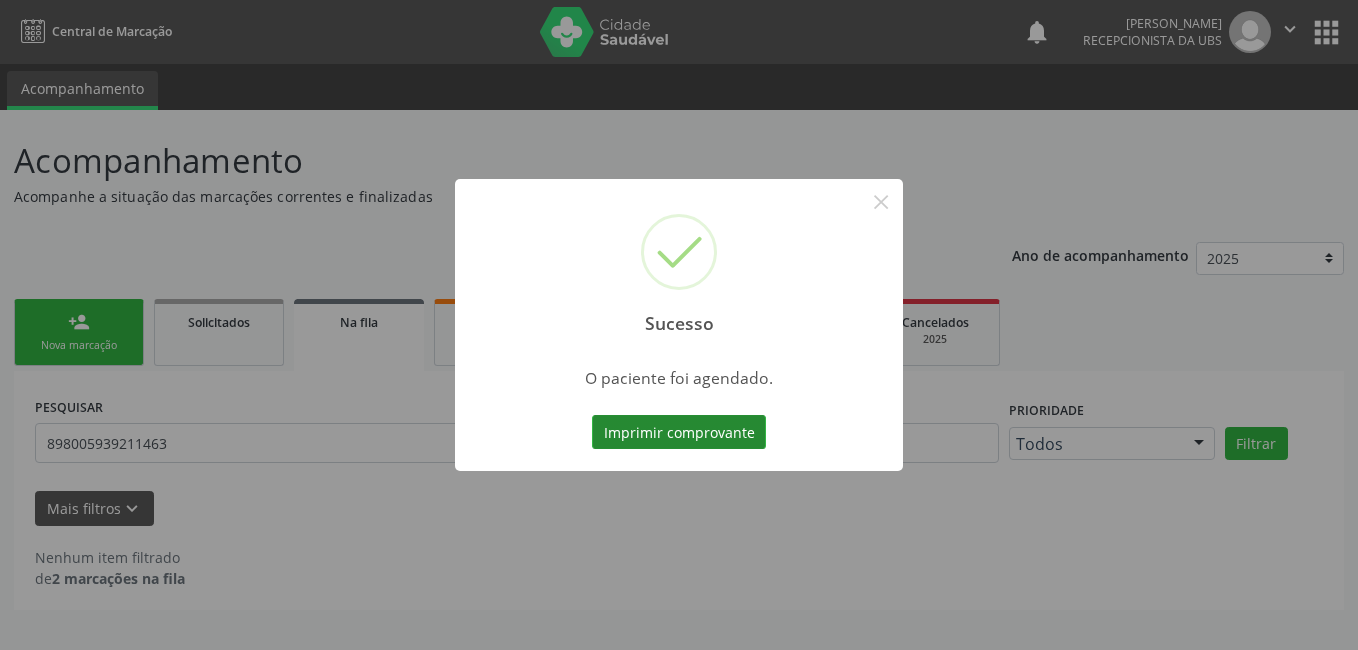 click on "Imprimir comprovante" at bounding box center [679, 432] 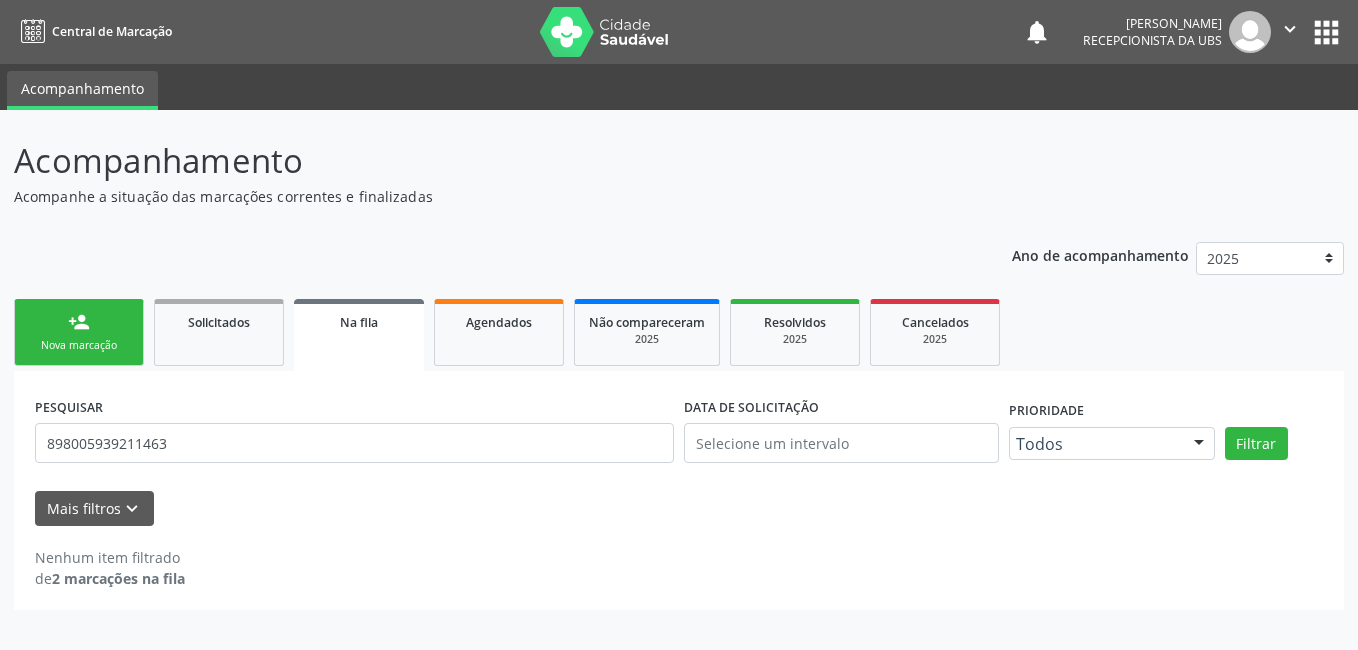 drag, startPoint x: 104, startPoint y: 334, endPoint x: 80, endPoint y: 351, distance: 29.410883 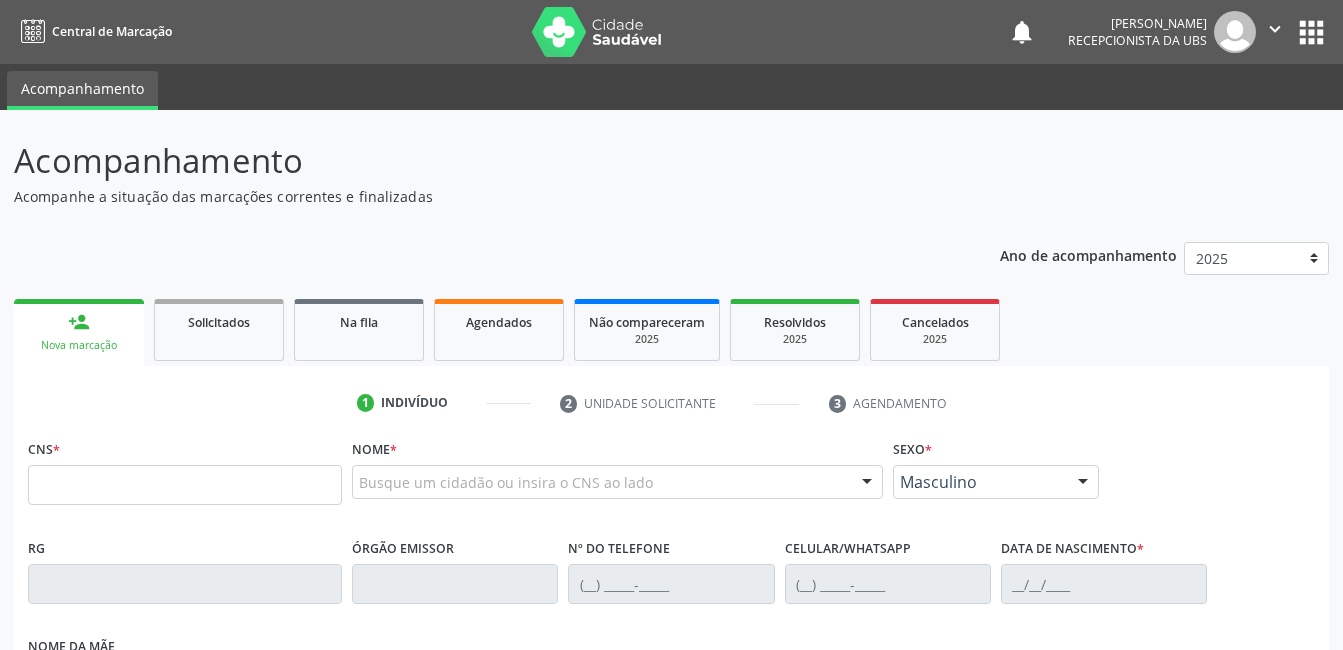 click on "Nova marcação" at bounding box center [79, 345] 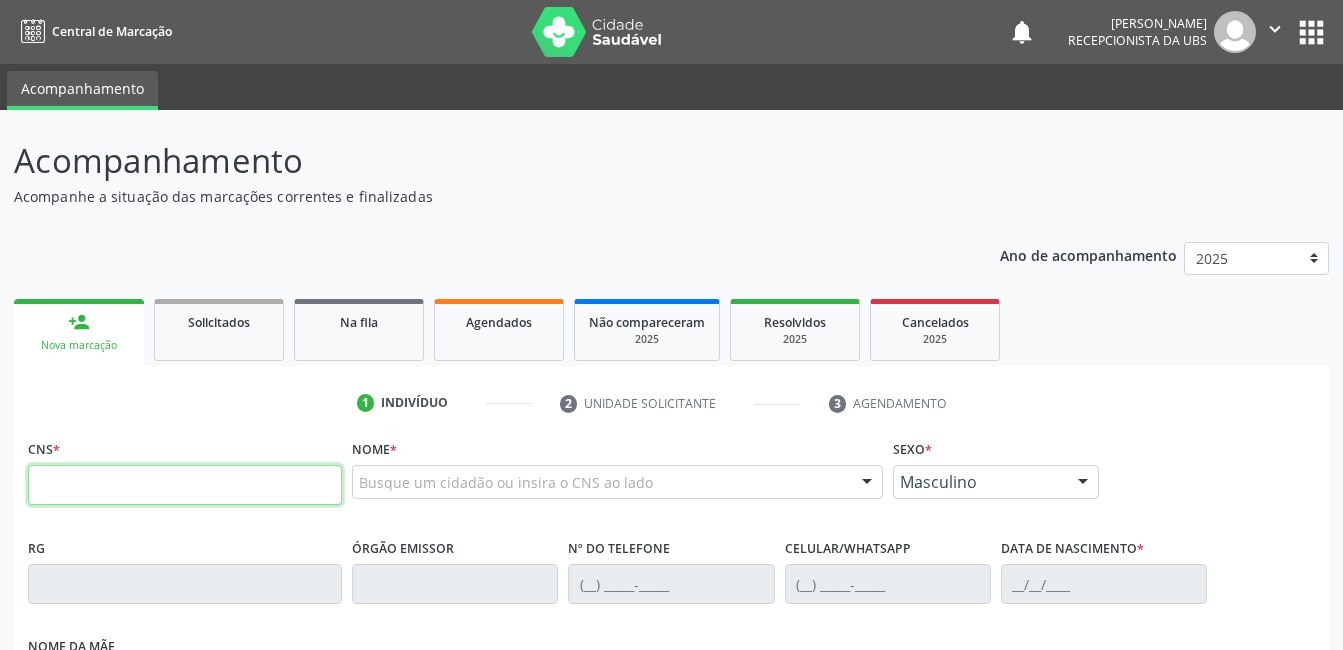 click at bounding box center (185, 485) 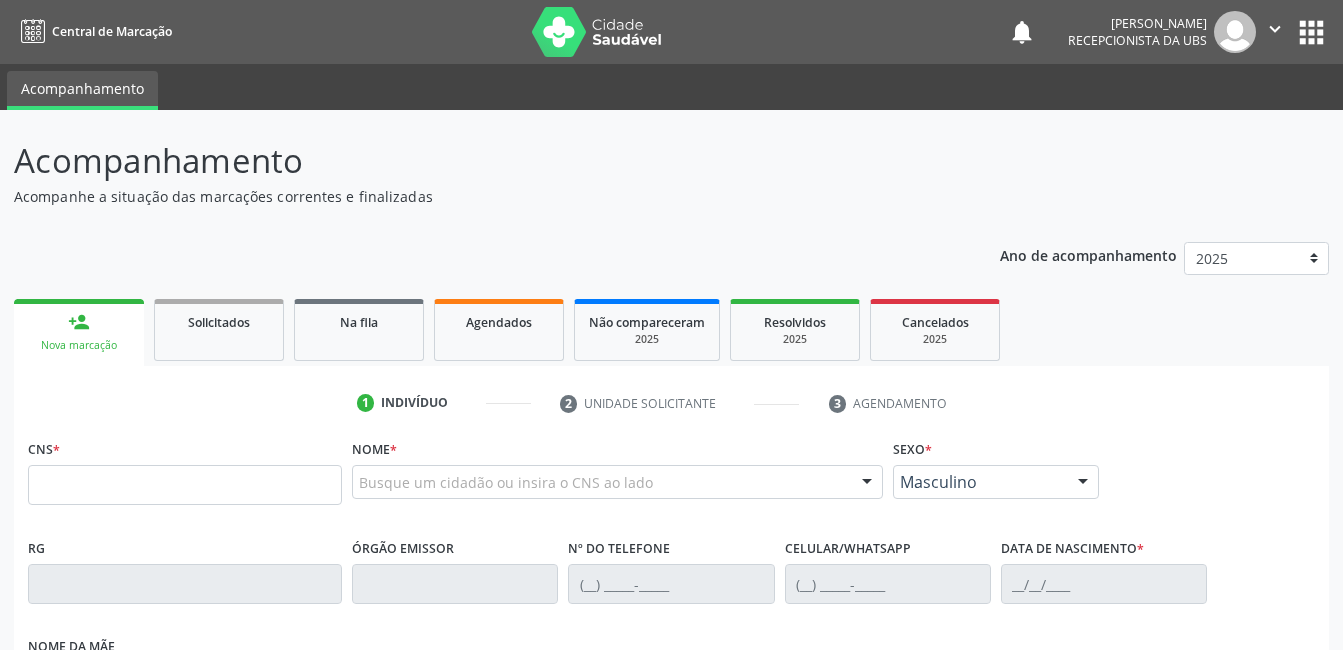 click on "Nome
*
Busque um cidadão ou insira o CNS ao lado
Nenhum resultado encontrado para: "   "
Digite o nome ou CNS para buscar um indivíduo" at bounding box center (617, 473) 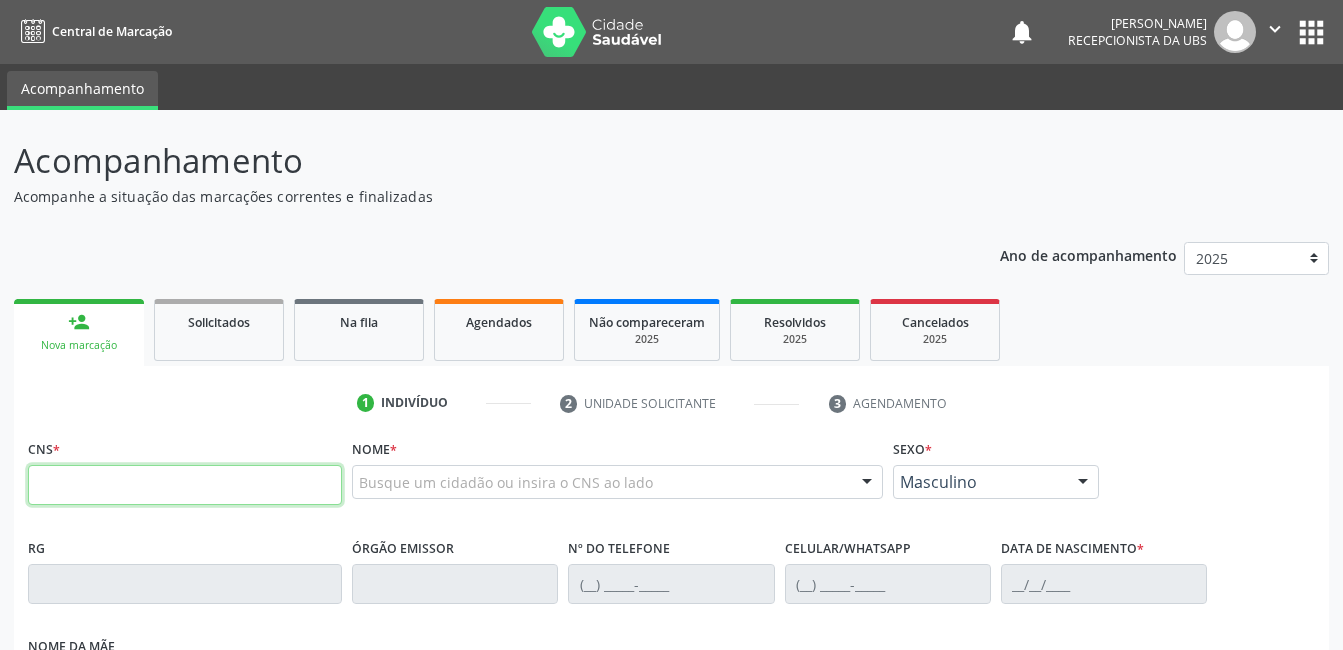click at bounding box center (185, 485) 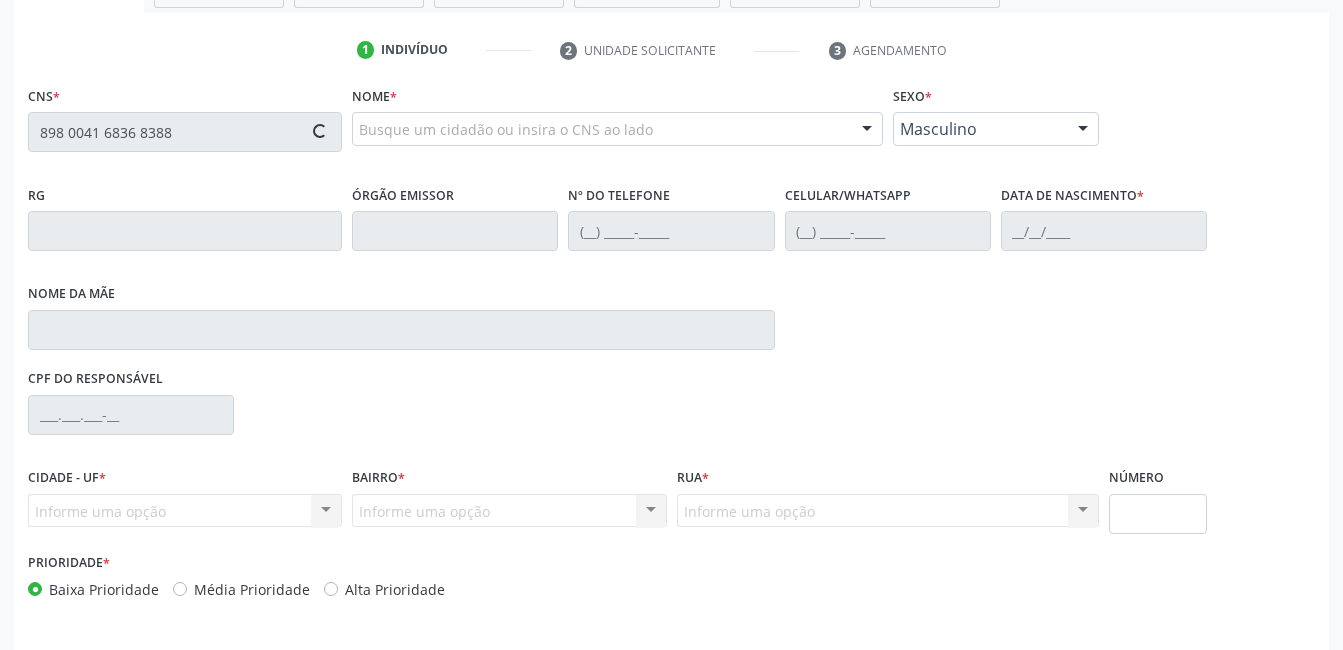 scroll, scrollTop: 420, scrollLeft: 0, axis: vertical 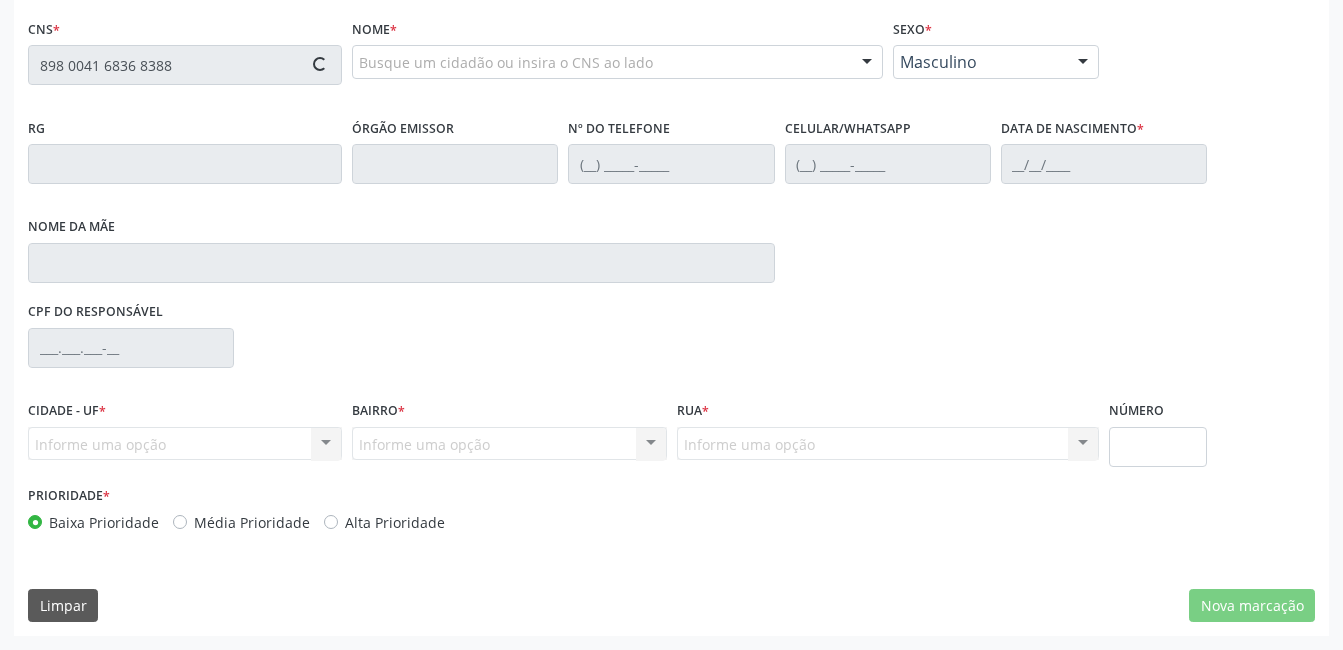 type on "898 0041 6836 8388" 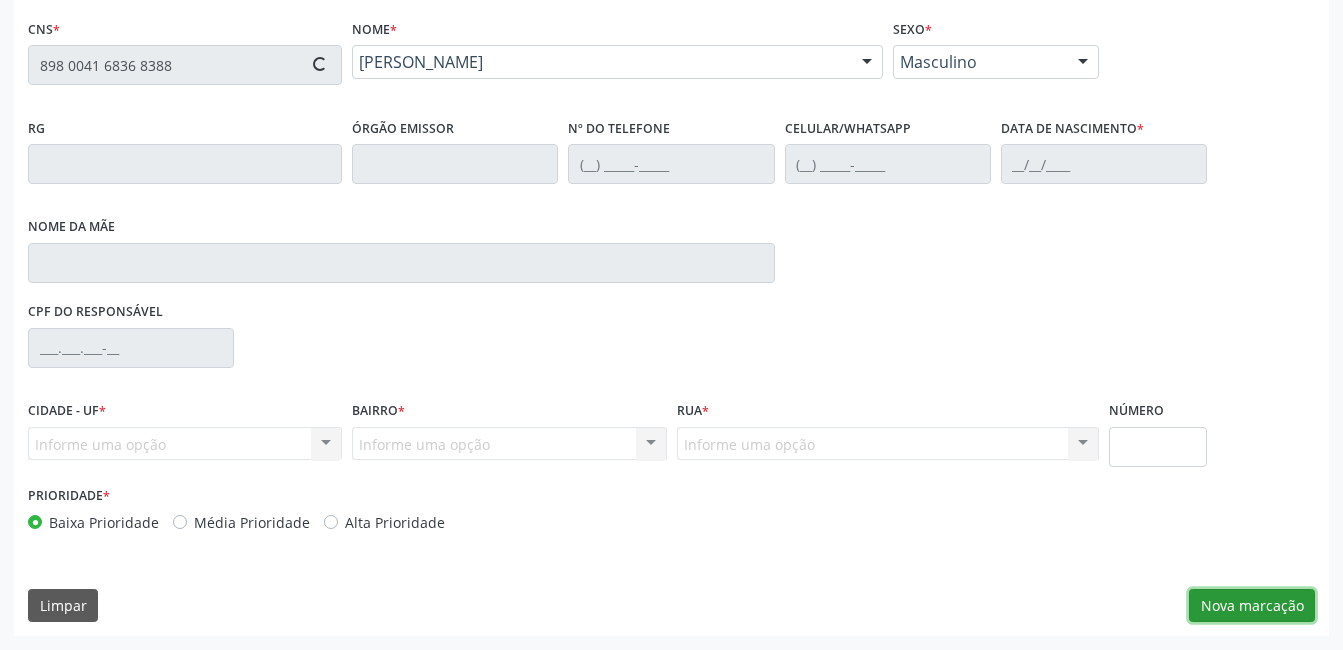click on "Nova marcação" at bounding box center (1252, 606) 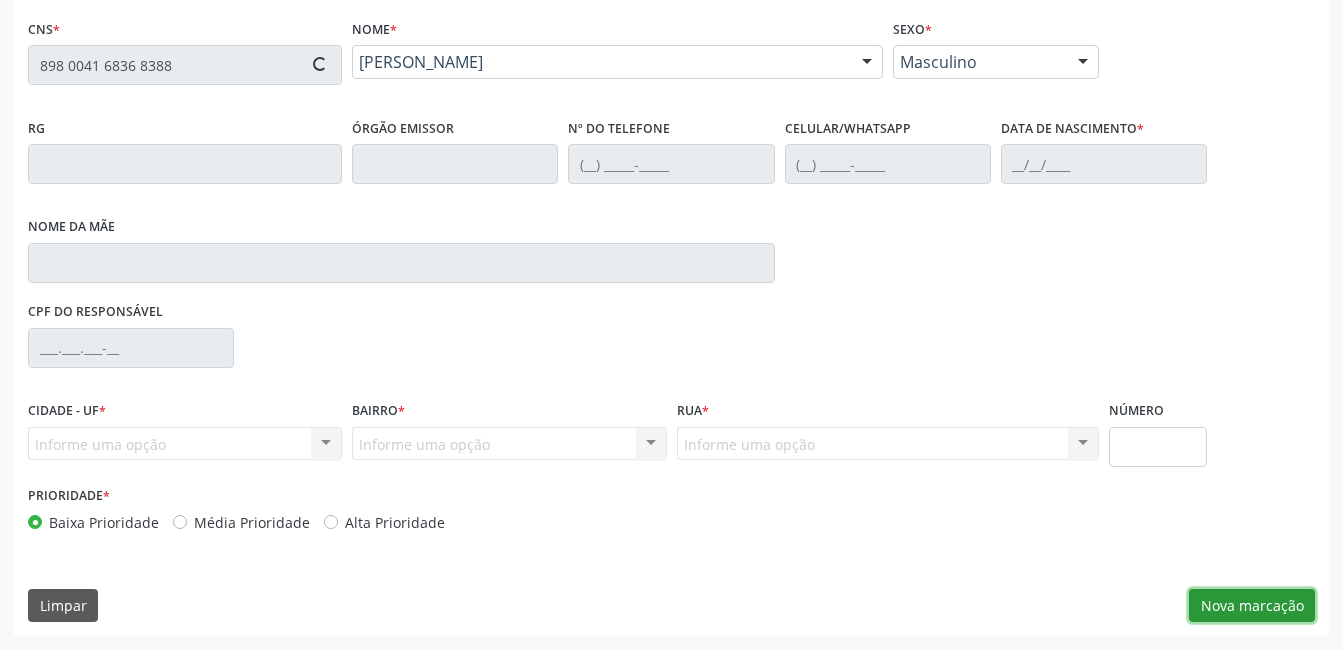 type on "09/03/2014" 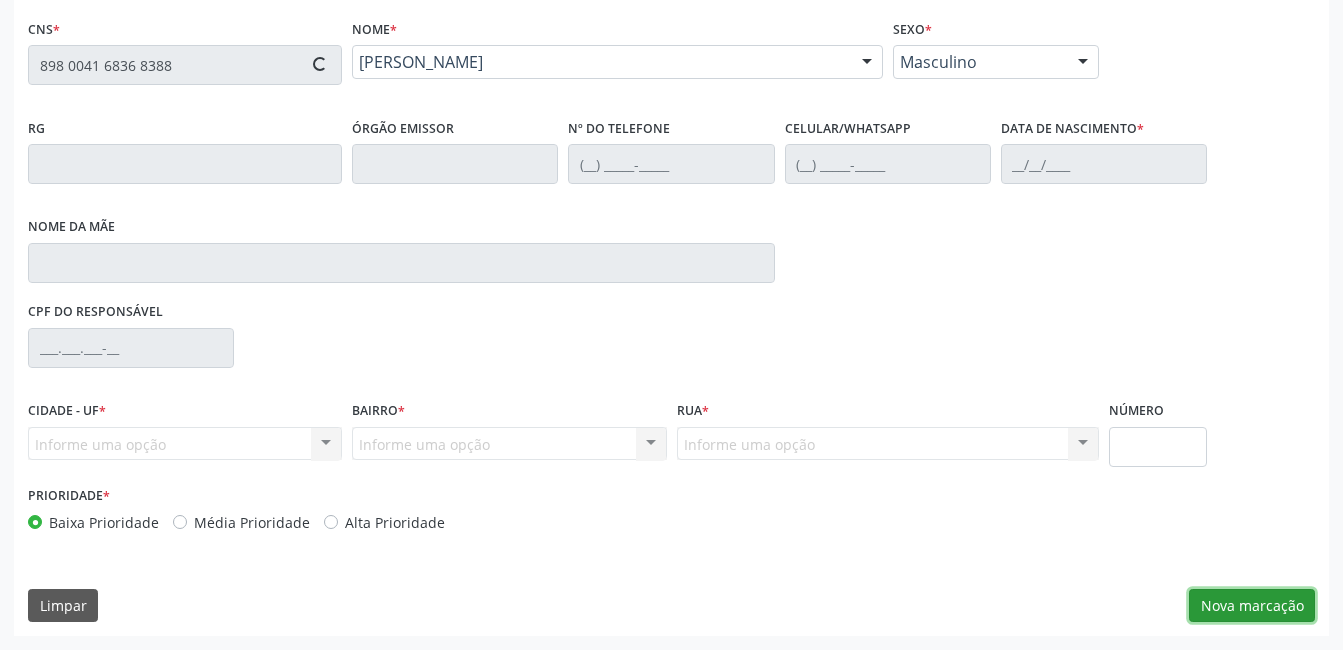 type on "Rosa Janaina de Oliveira Souza" 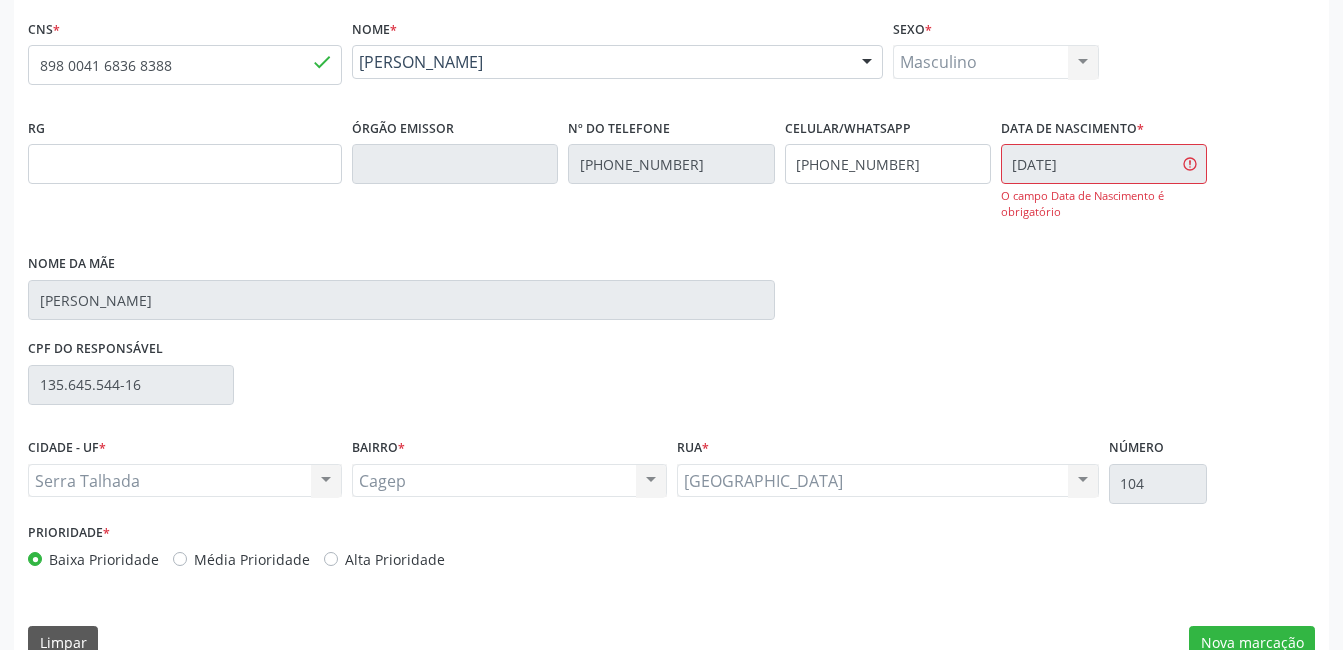 click on "CNS
*
898 0041 6836 8388       done
Nome
*
Wesley Daniel Silva Alves
Wesley Daniel Silva Alves
CNS:
898 0041 6836 8388
CPF:    --   Nascimento:
09/03/2014
Nenhum resultado encontrado para: "   "
Digite o nome ou CNS para buscar um indivíduo
Sexo
*
Masculino         Masculino   Feminino
Nenhum resultado encontrado para: "   "
Não há nenhuma opção para ser exibida.
RG
Órgão emissor
Nº do Telefone
(87) 99816-7532
Celular/WhatsApp
(87) 99816-7532
Data de nascimento
*
09/03/2014
O campo Data de Nascimento é obrigatório
Nome da mãe
Rosa Janaina de Oliveira Souza
CPF do responsável
135.645.544-16
CIDADE - UF
*" at bounding box center (671, 343) 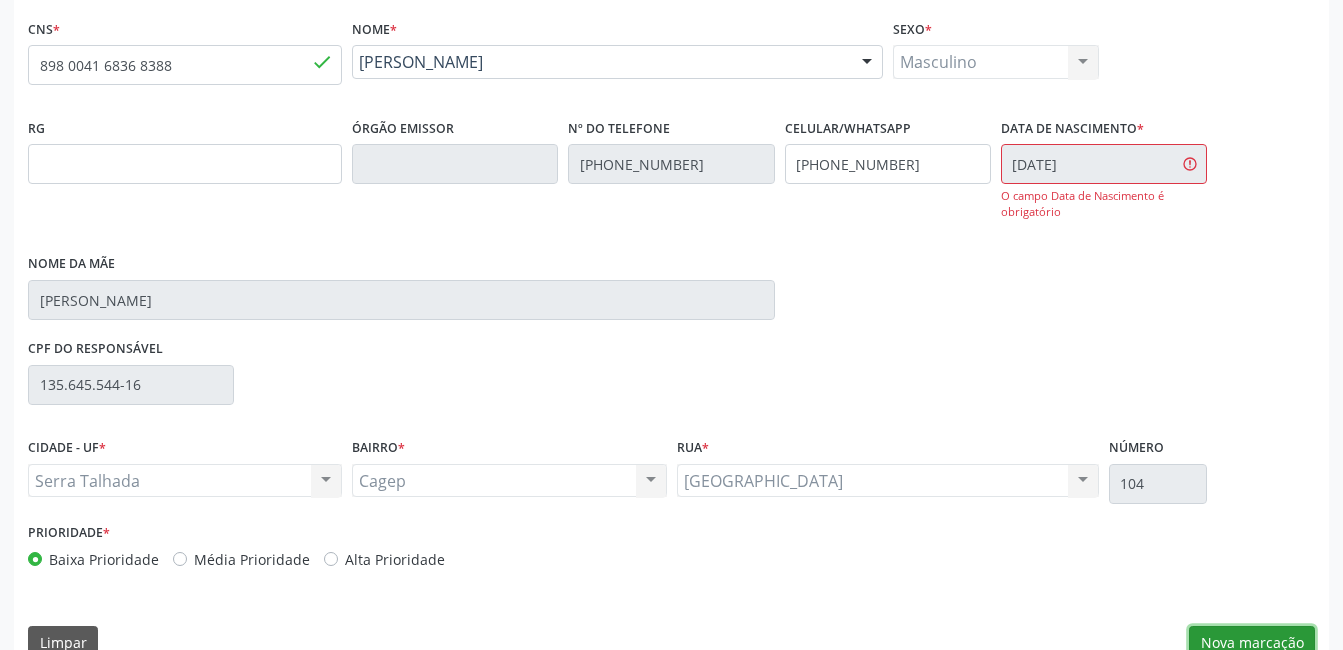 click on "Nova marcação" at bounding box center (1252, 643) 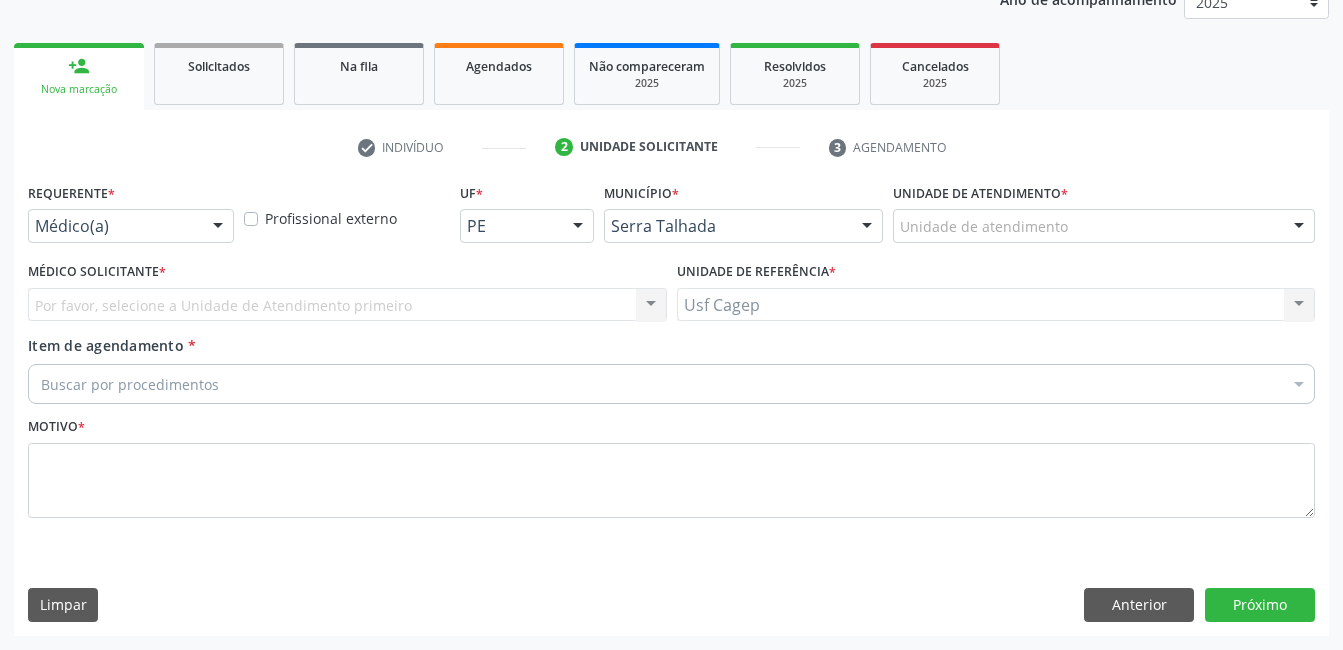 scroll, scrollTop: 256, scrollLeft: 0, axis: vertical 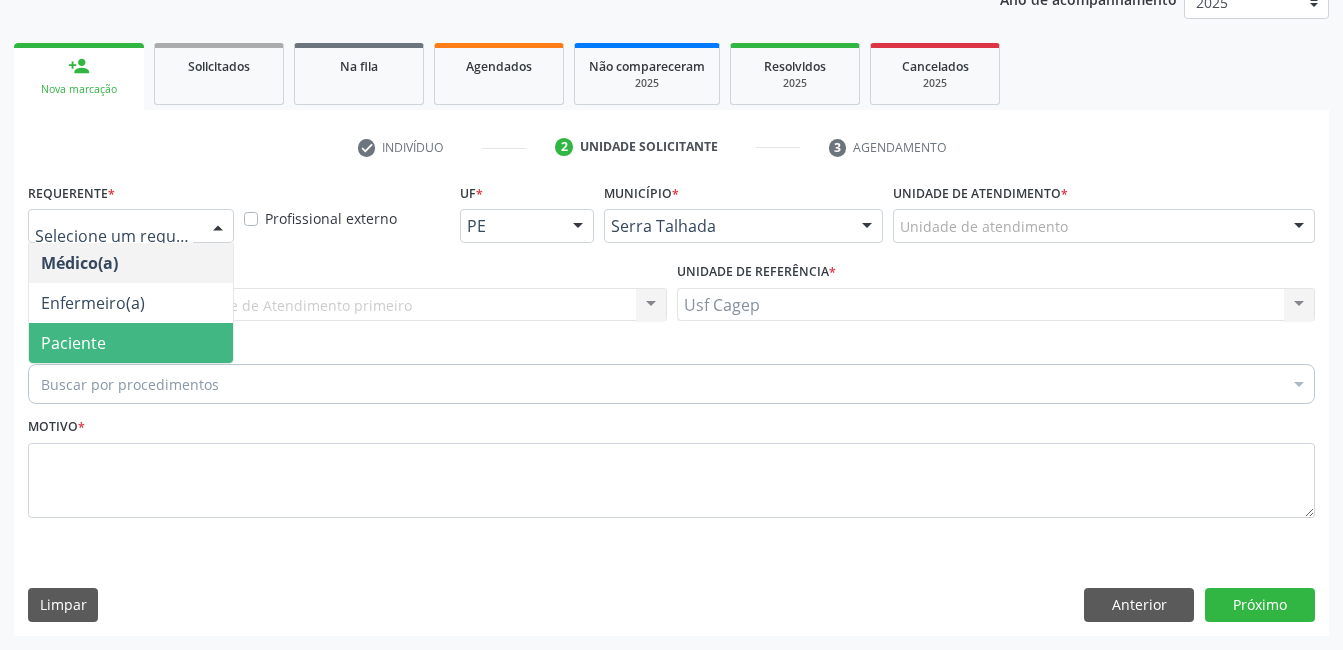 click on "Paciente" at bounding box center [131, 343] 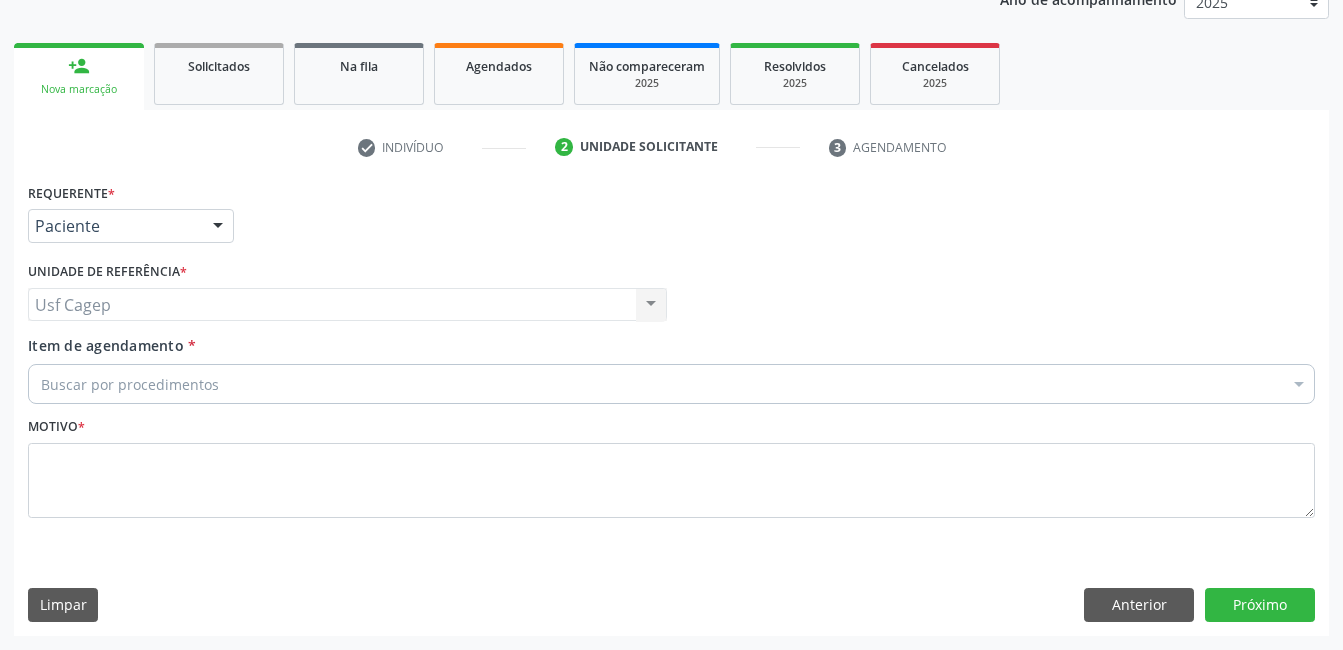 drag, startPoint x: 220, startPoint y: 384, endPoint x: 235, endPoint y: 372, distance: 19.209373 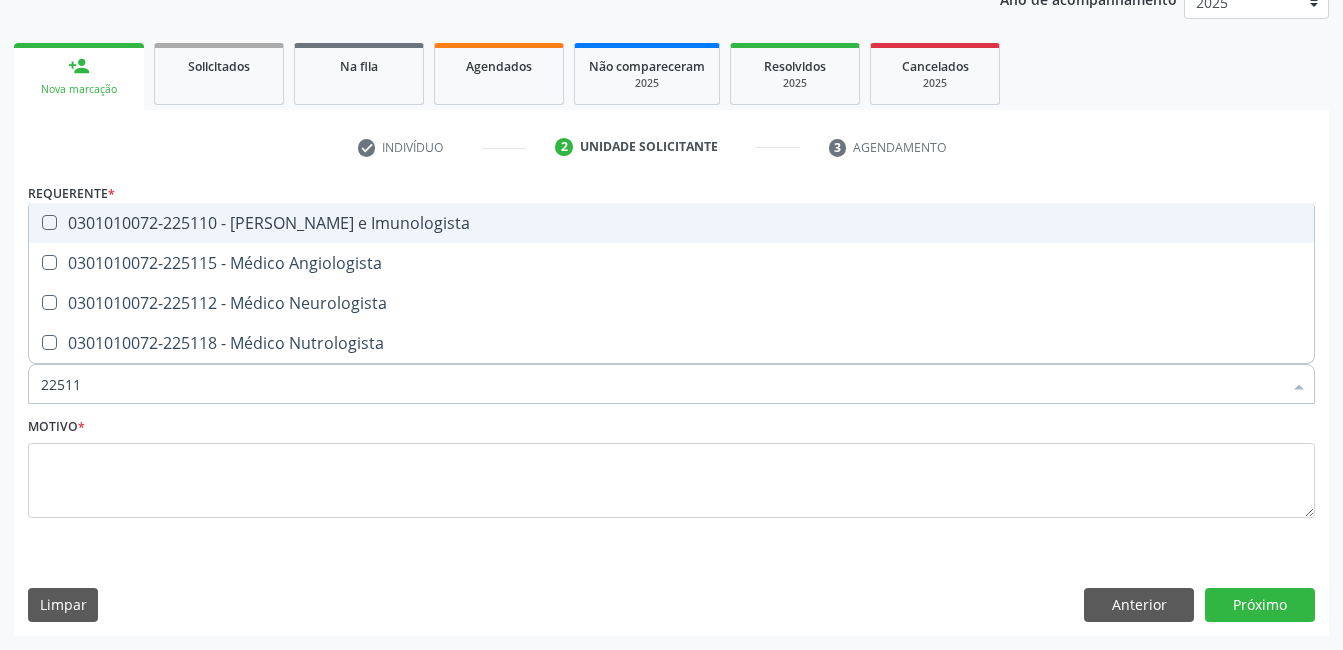 type on "225112" 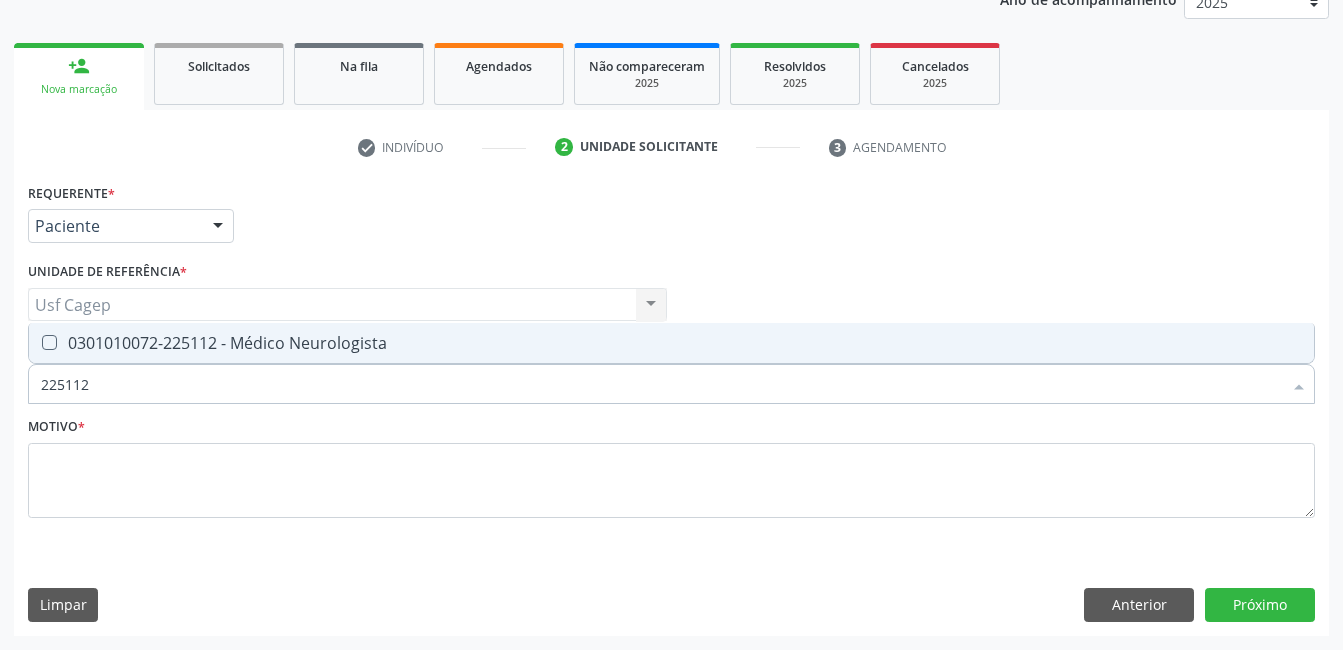click on "0301010072-225112 - Médico Neurologista" at bounding box center [671, 343] 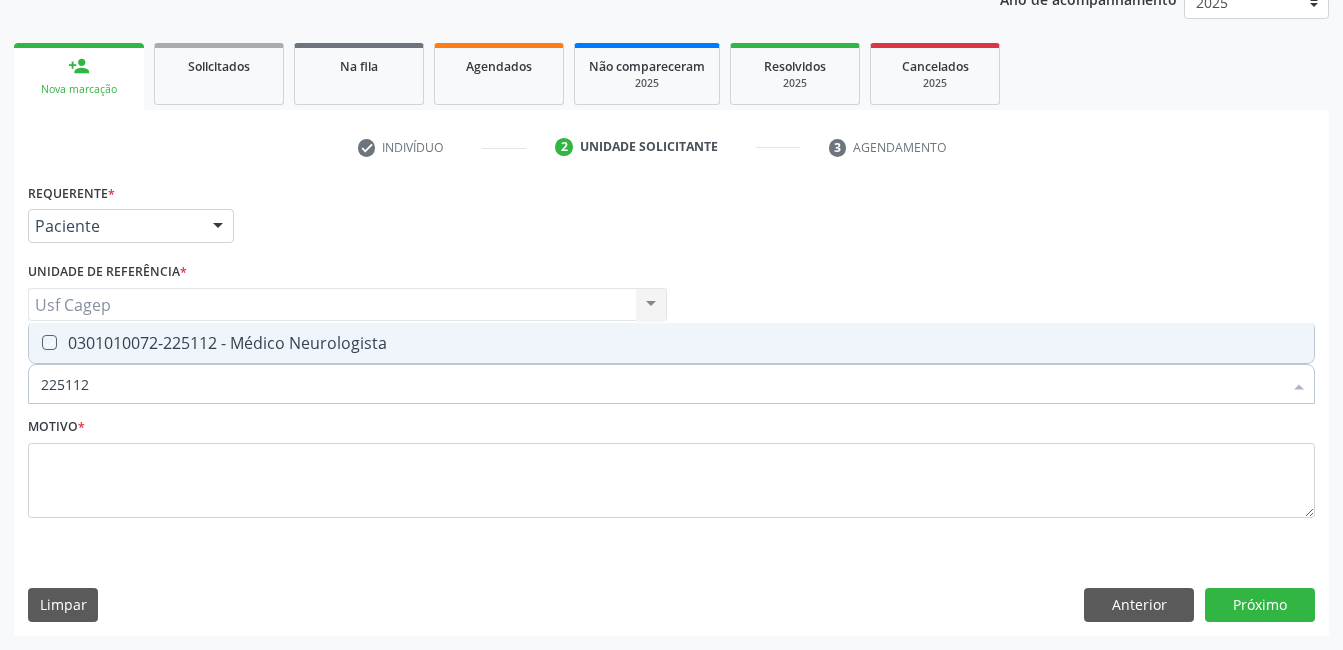 checkbox on "true" 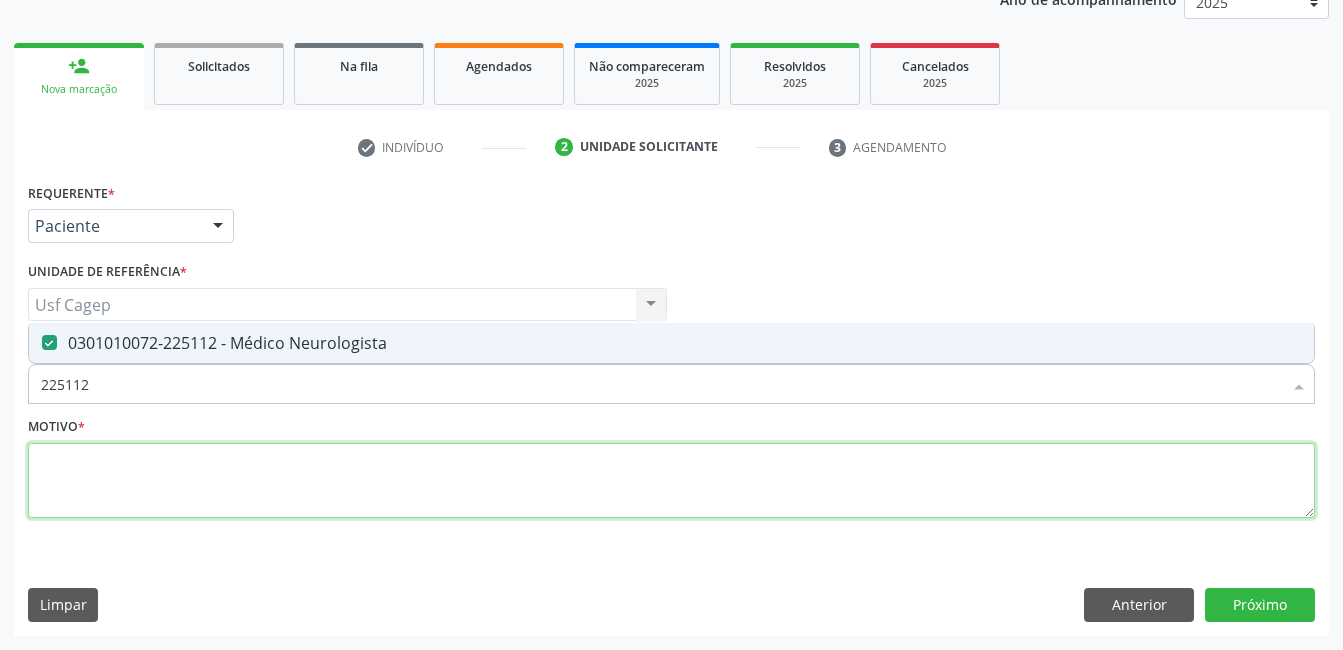 click at bounding box center (671, 481) 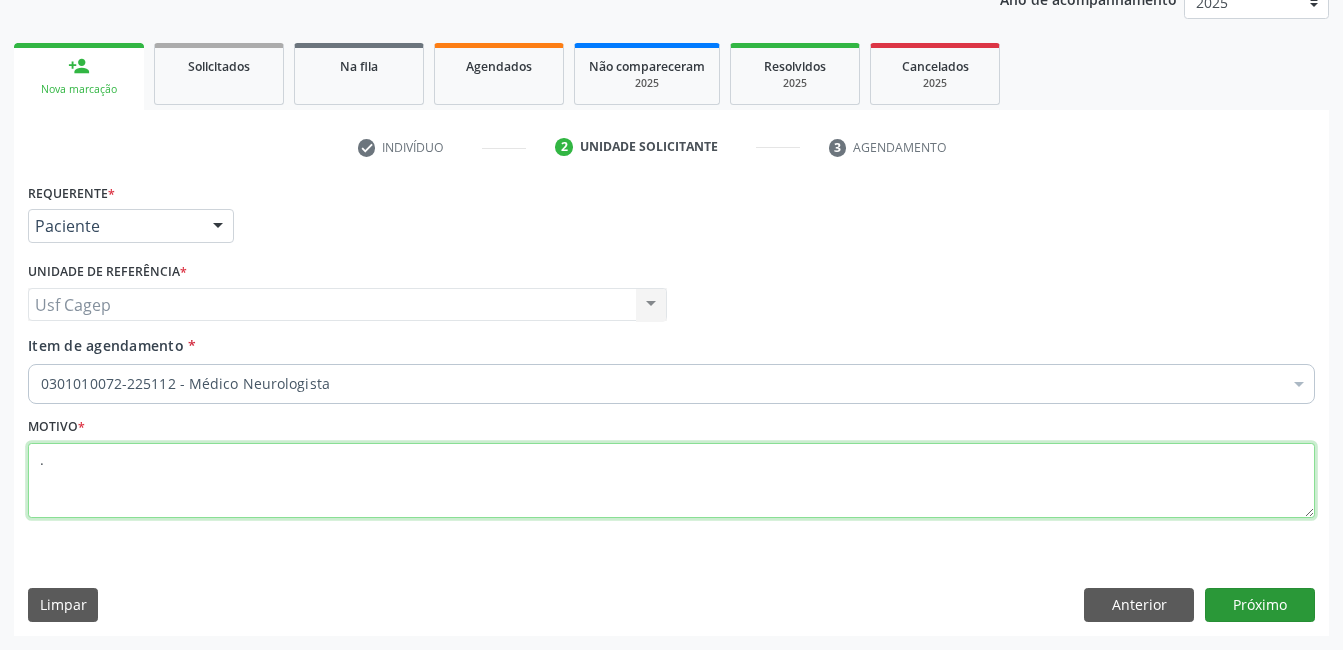 type on "." 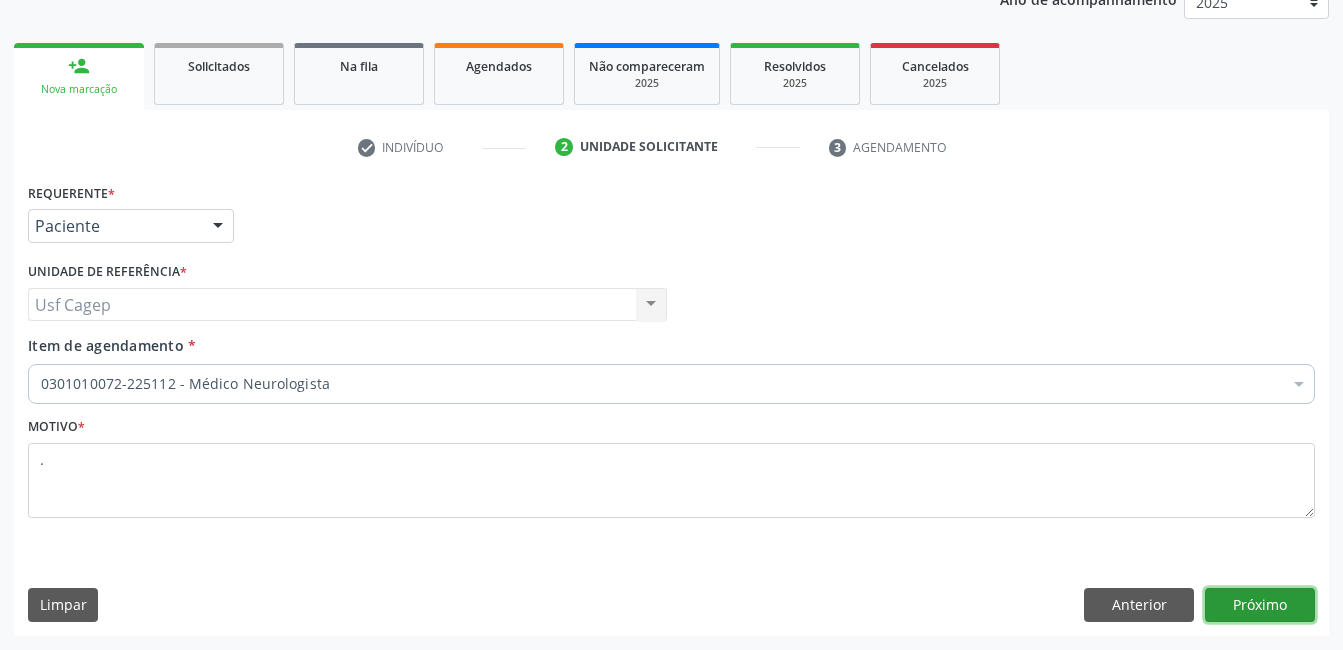 click on "Próximo" at bounding box center [1260, 605] 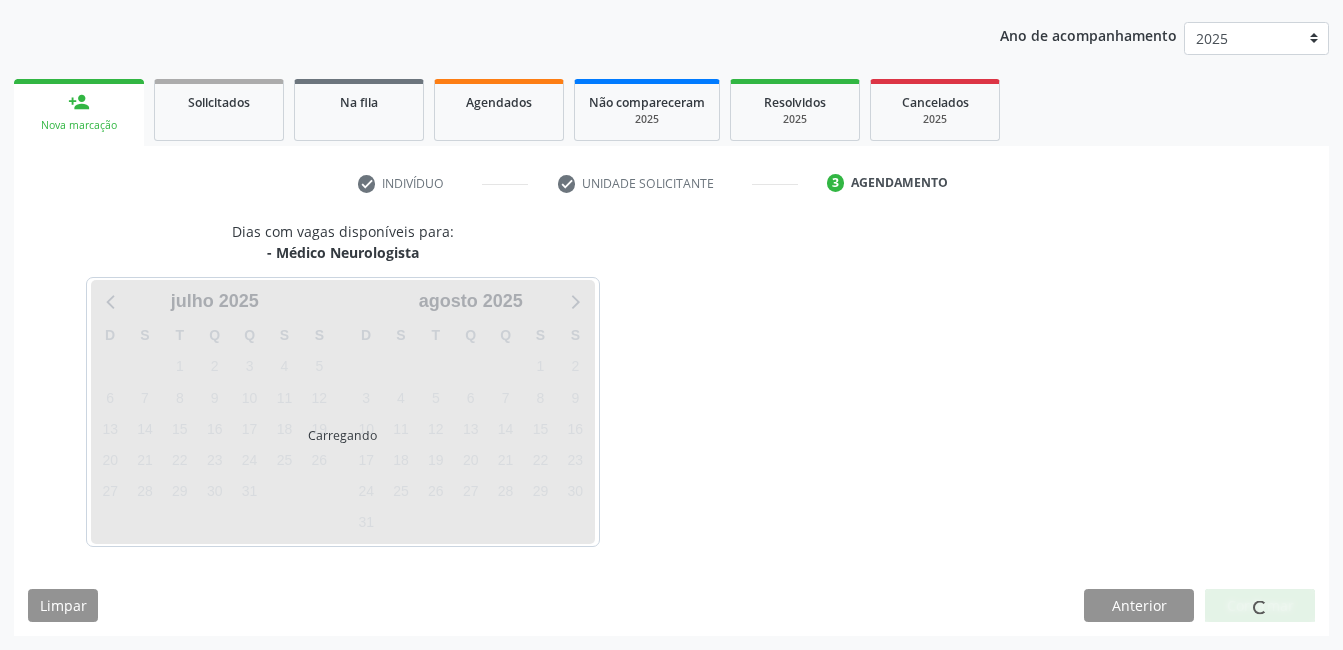 scroll, scrollTop: 220, scrollLeft: 0, axis: vertical 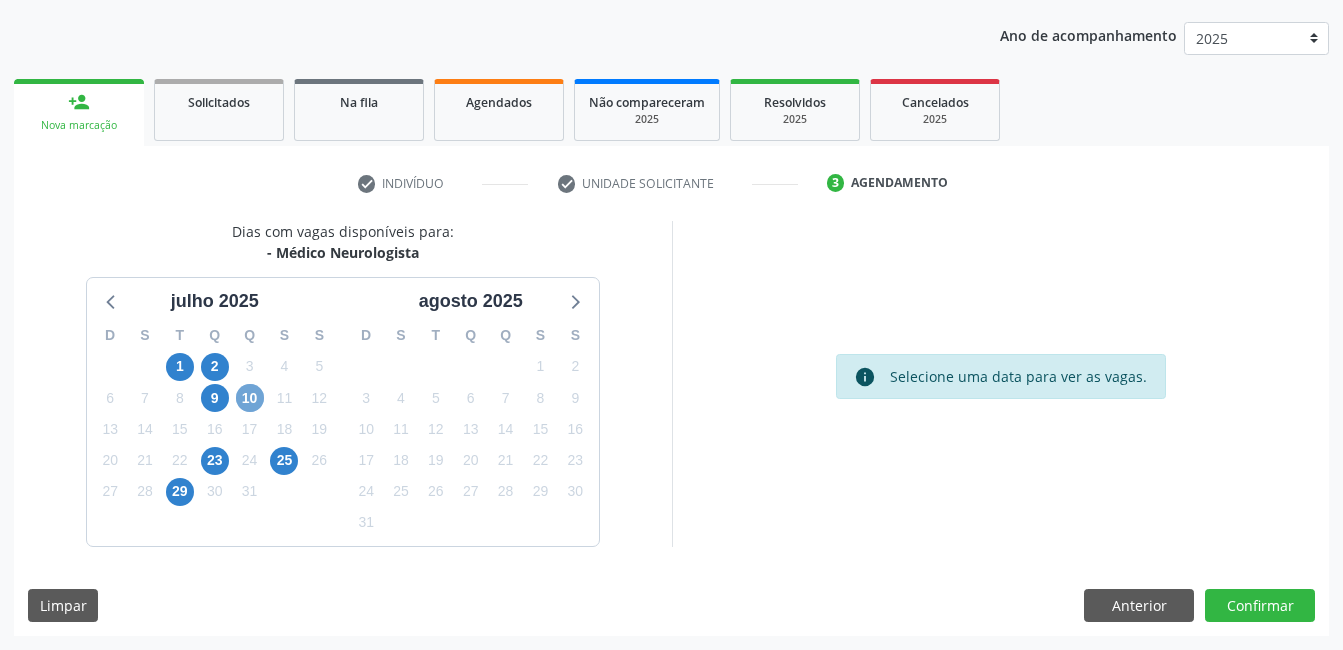 click on "10" at bounding box center [250, 398] 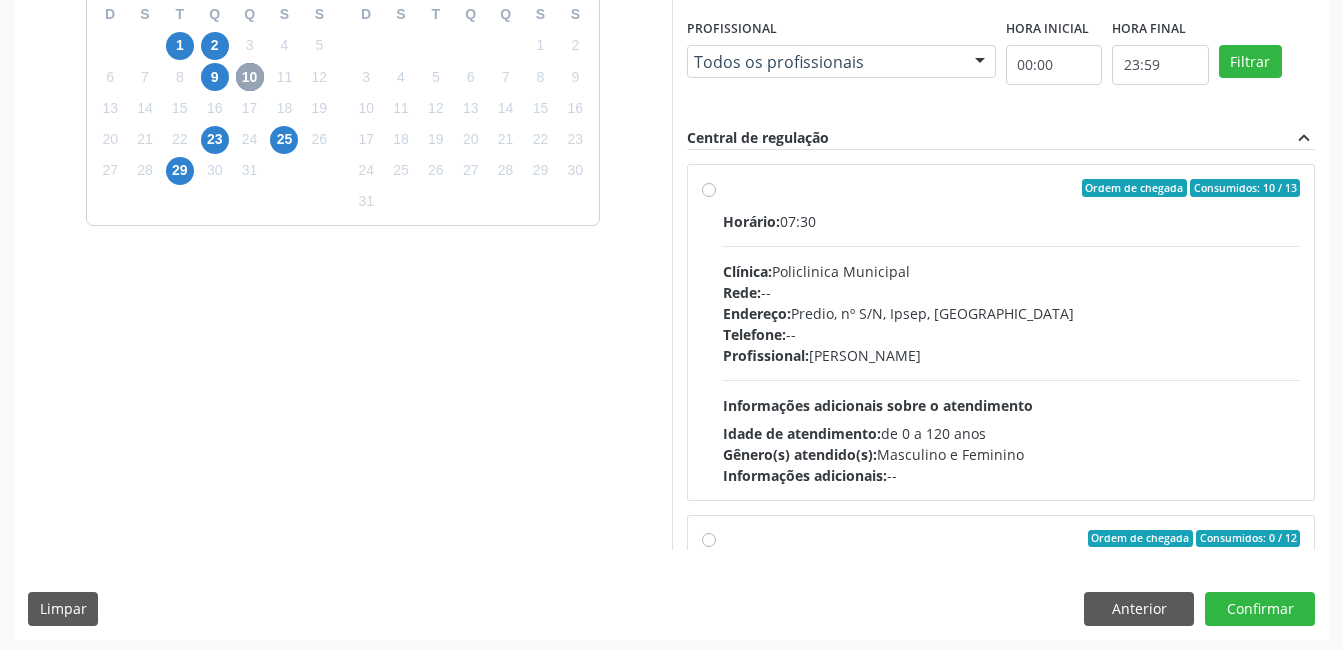 scroll, scrollTop: 545, scrollLeft: 0, axis: vertical 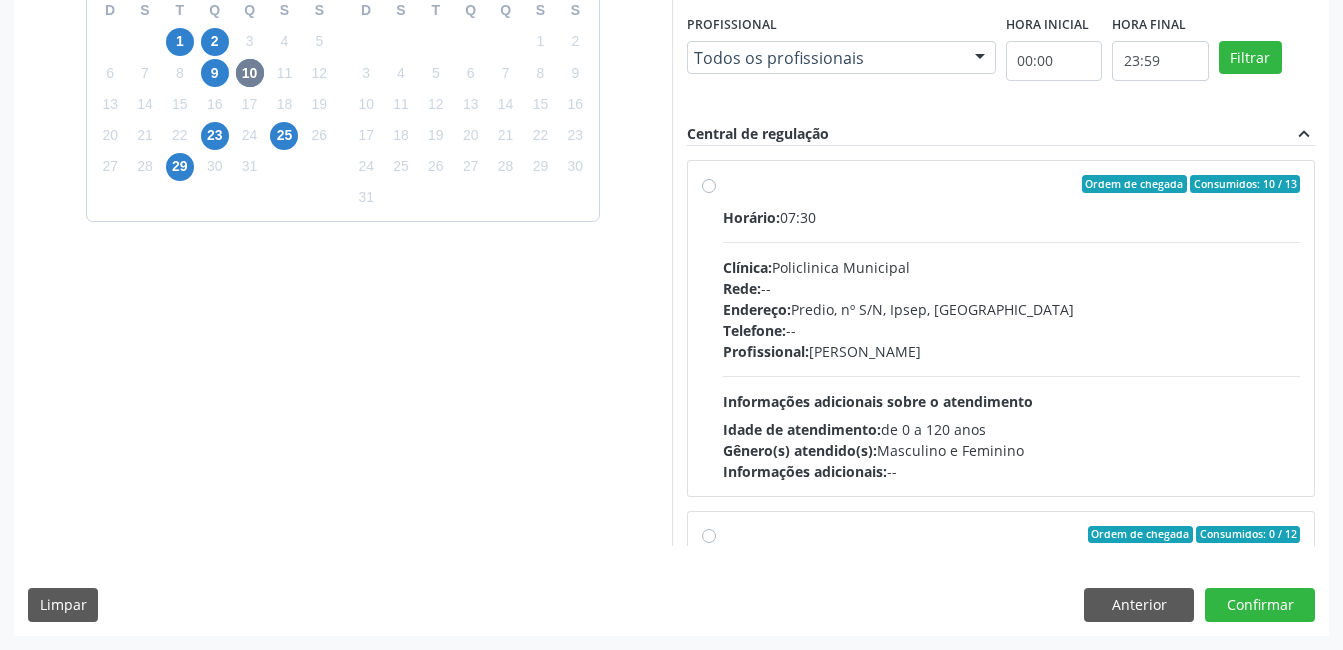 click on "Informações adicionais sobre o atendimento" at bounding box center (878, 401) 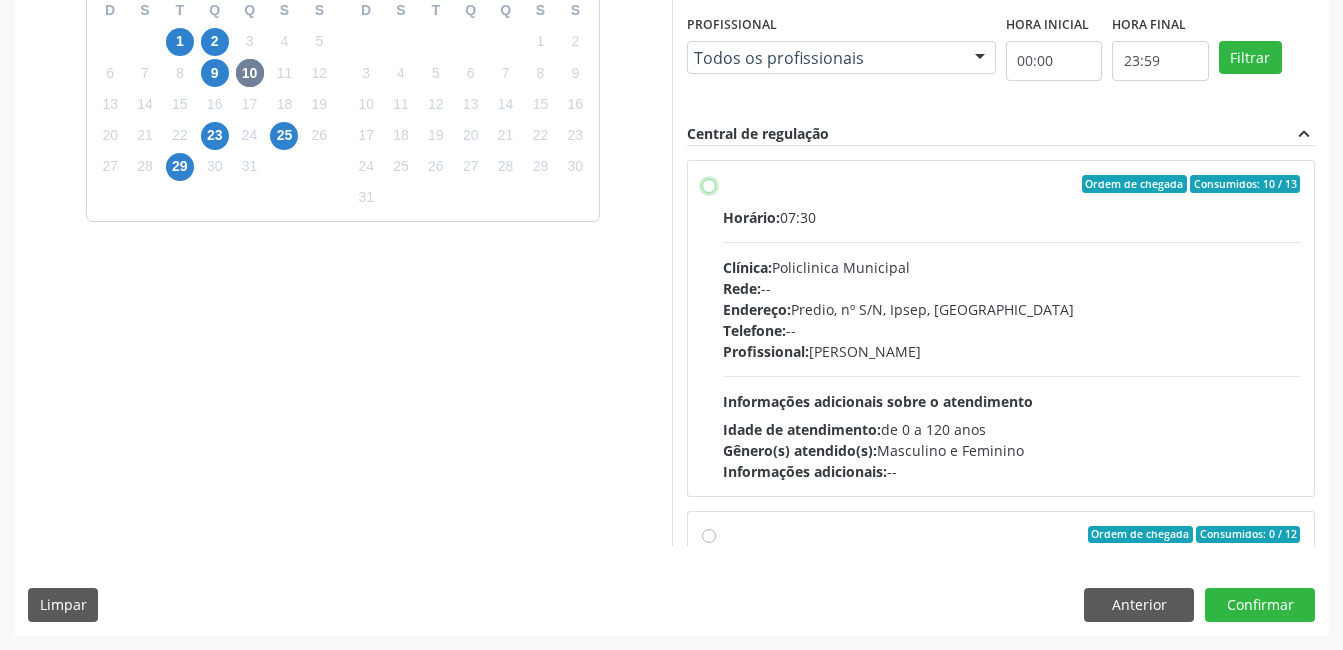 click on "Ordem de chegada
Consumidos: 10 / 13
Horário:   07:30
Clínica:  Policlinica Municipal
Rede:
--
Endereço:   Predio, nº S/N, Ipsep, Serra Talhada - PE
Telefone:   --
Profissional:
Juliana Paula de Souza Silva Campos
Informações adicionais sobre o atendimento
Idade de atendimento:
de 0 a 120 anos
Gênero(s) atendido(s):
Masculino e Feminino
Informações adicionais:
--" at bounding box center [709, 184] 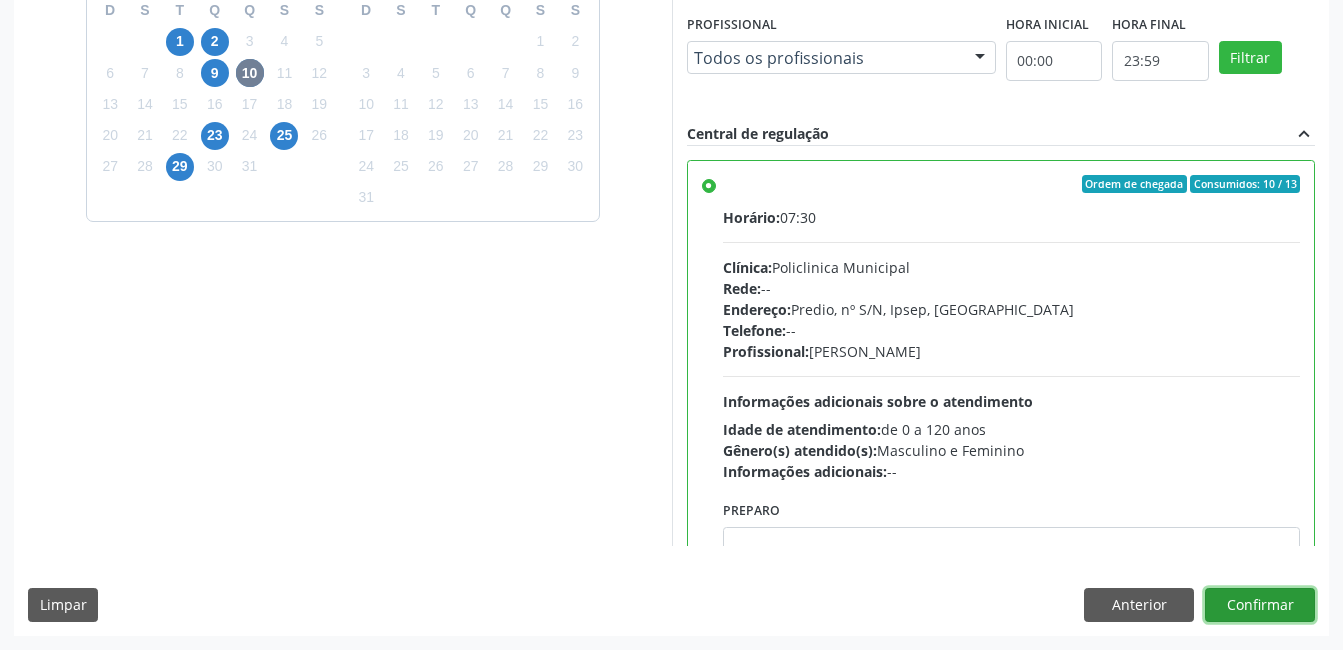 click on "Confirmar" at bounding box center (1260, 605) 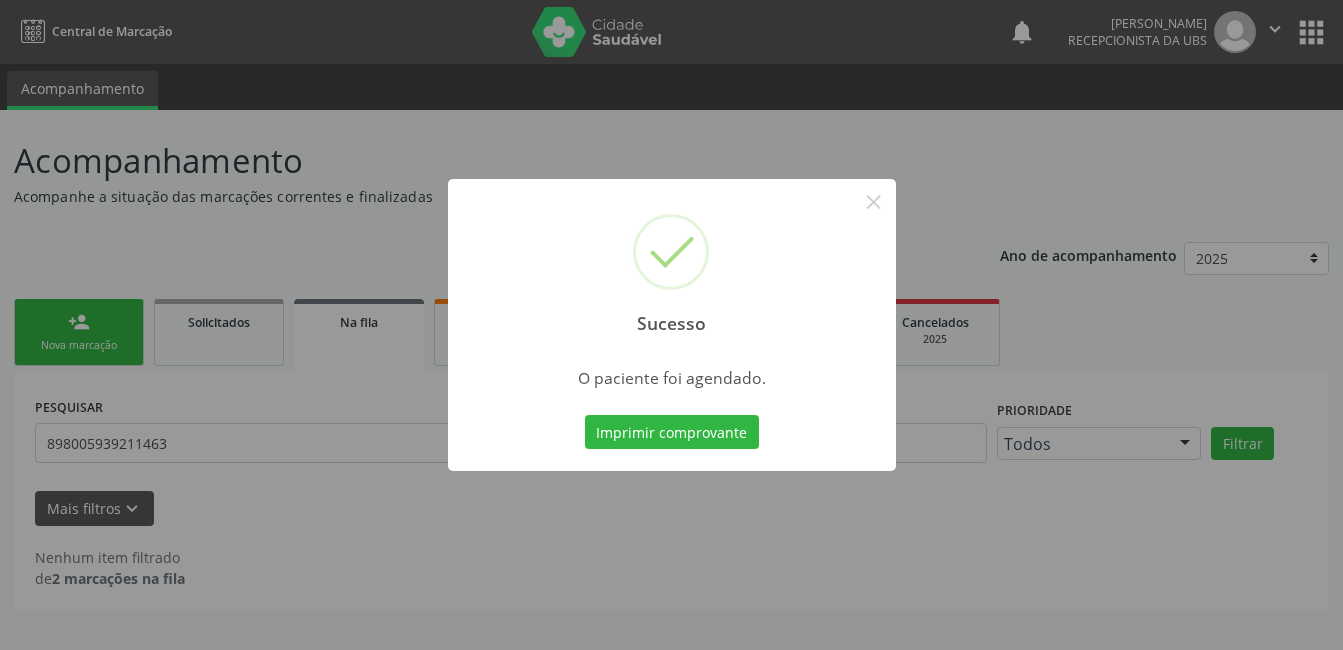 scroll, scrollTop: 0, scrollLeft: 0, axis: both 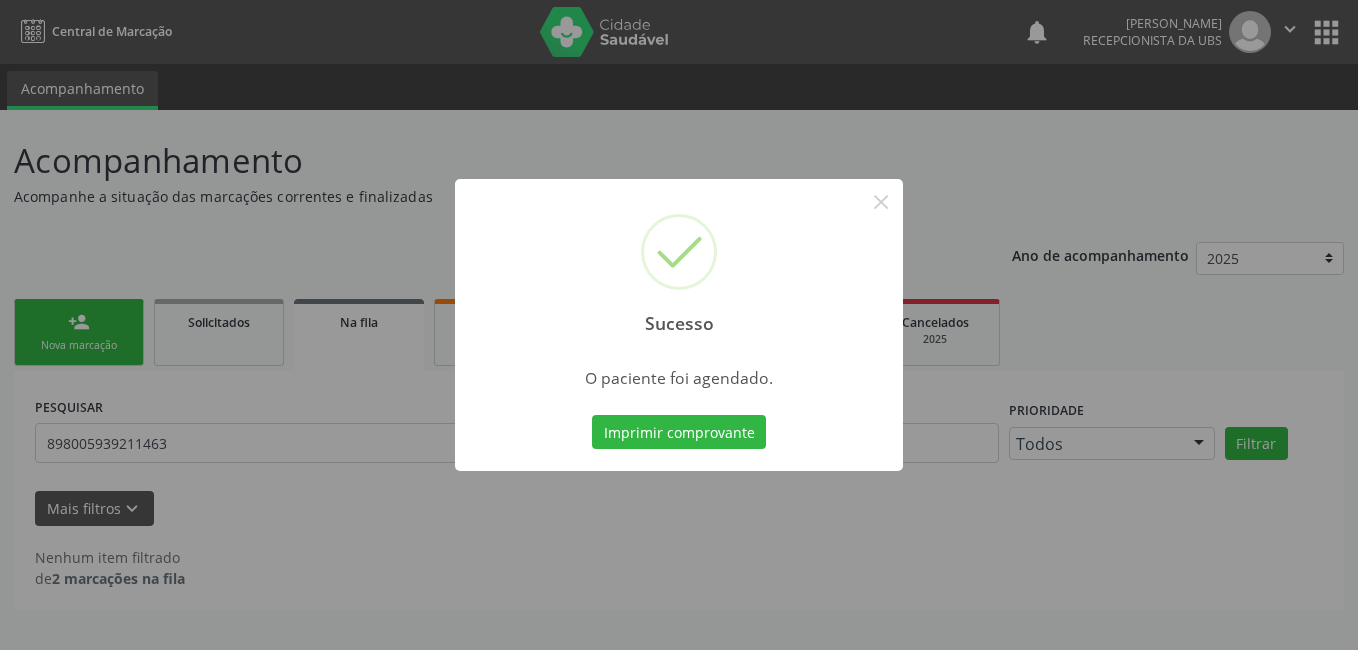 click on "Sucesso × O paciente foi agendado. Imprimir comprovante Cancel" at bounding box center (679, 325) 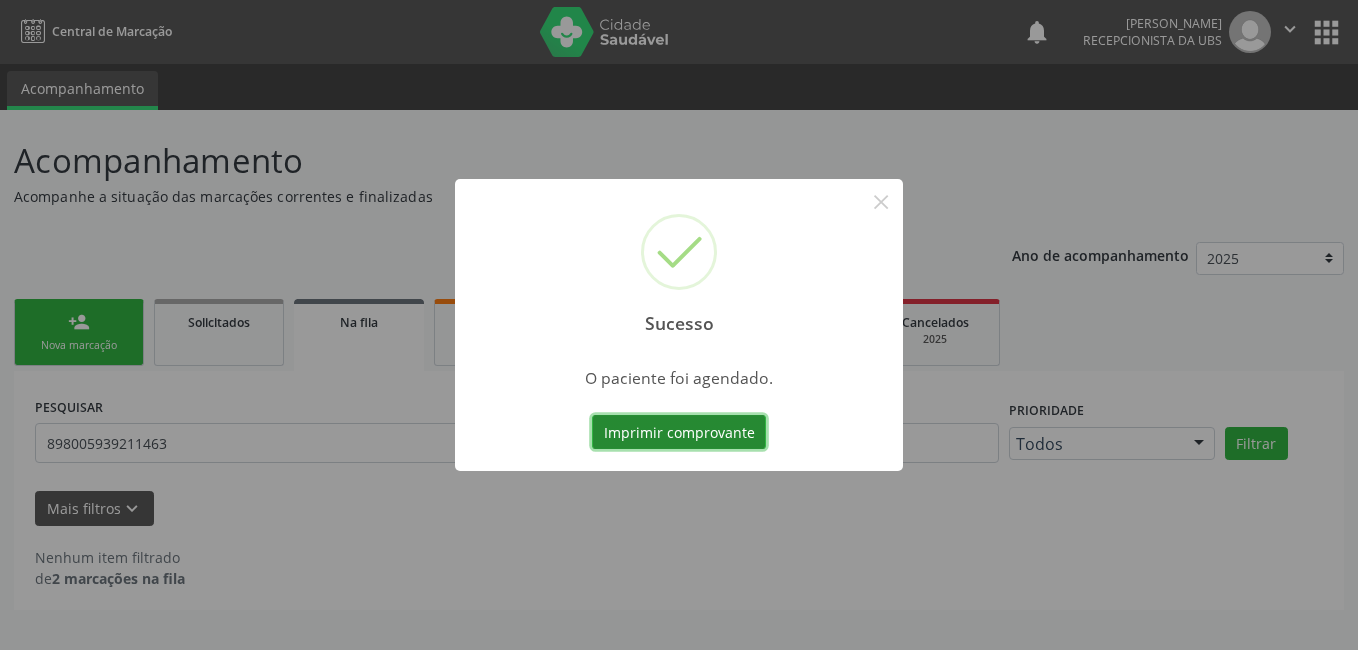click on "Imprimir comprovante" at bounding box center (679, 432) 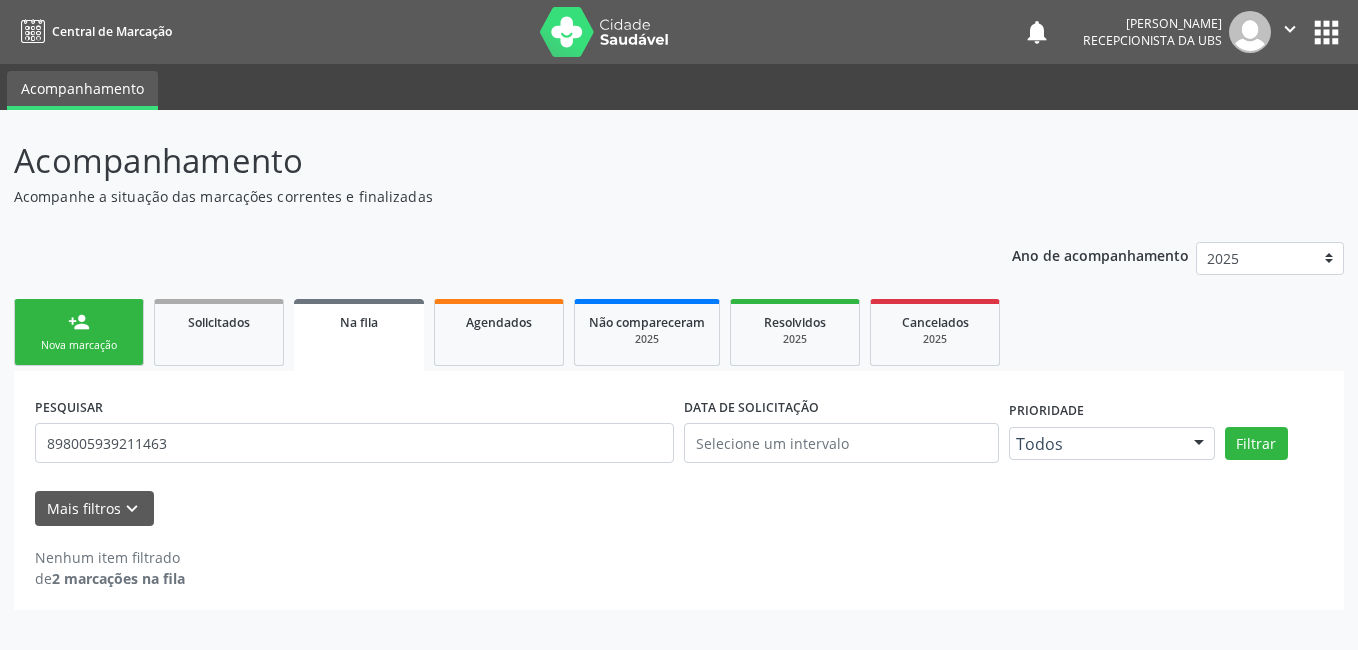 click on "person_add
Nova marcação
Solicitados   Na fila   Agendados   Não compareceram
2025
Resolvidos
2025
Cancelados
2025" at bounding box center (679, 332) 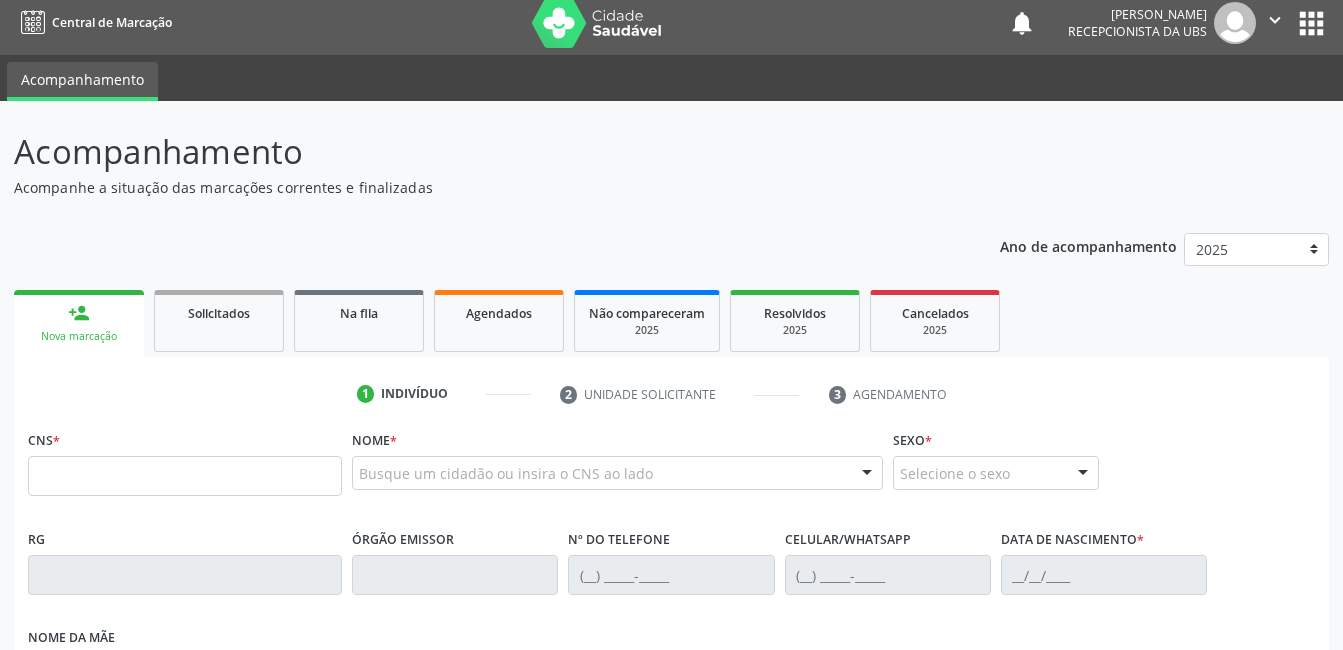 scroll, scrollTop: 0, scrollLeft: 0, axis: both 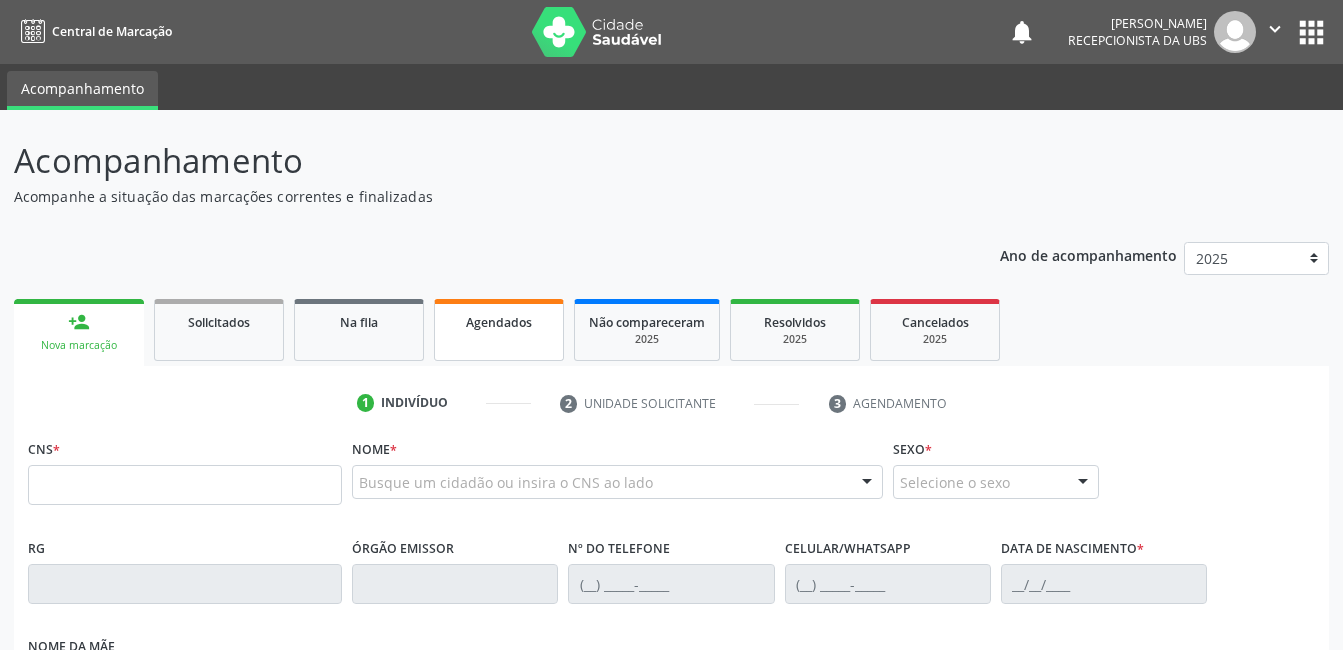 click on "Agendados" at bounding box center (499, 322) 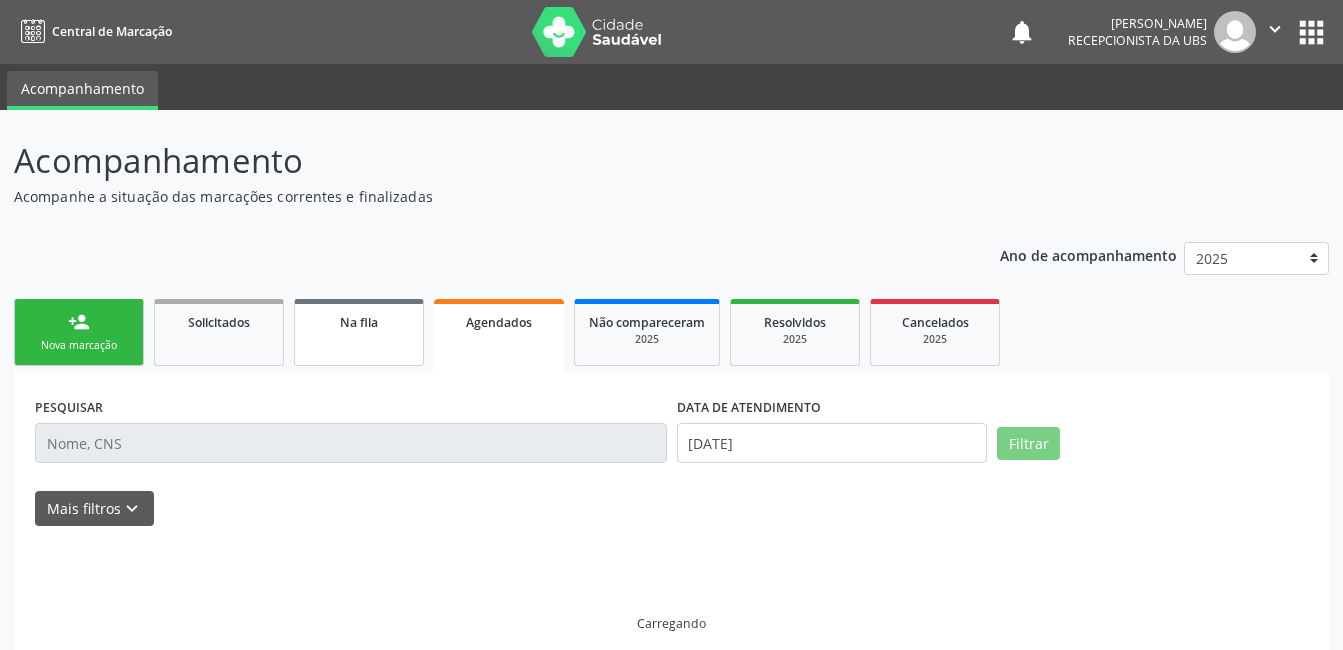 scroll, scrollTop: 17, scrollLeft: 0, axis: vertical 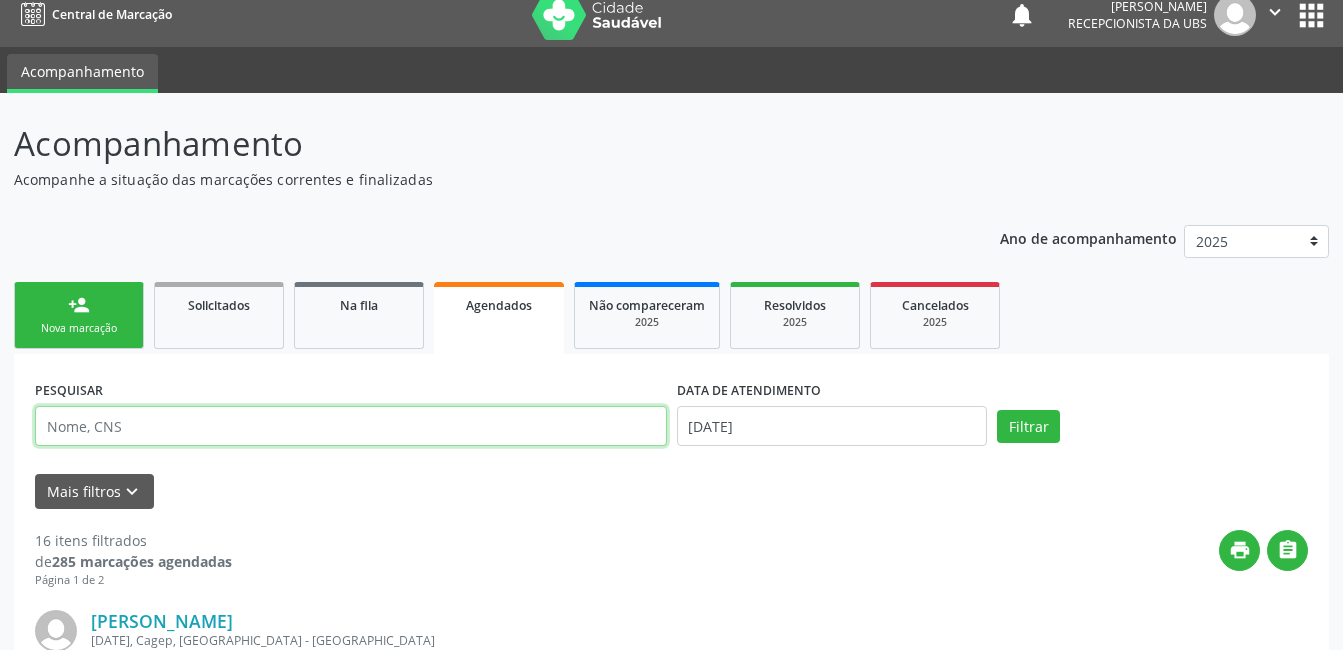click at bounding box center [351, 426] 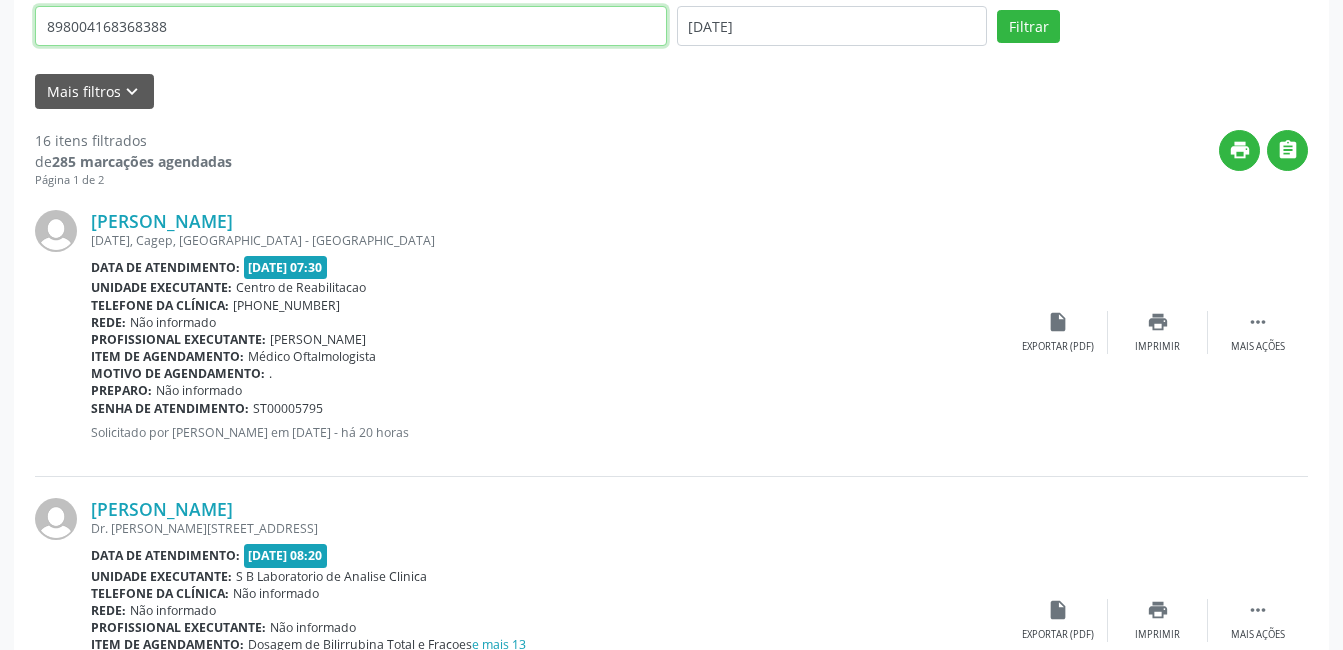 scroll, scrollTop: 317, scrollLeft: 0, axis: vertical 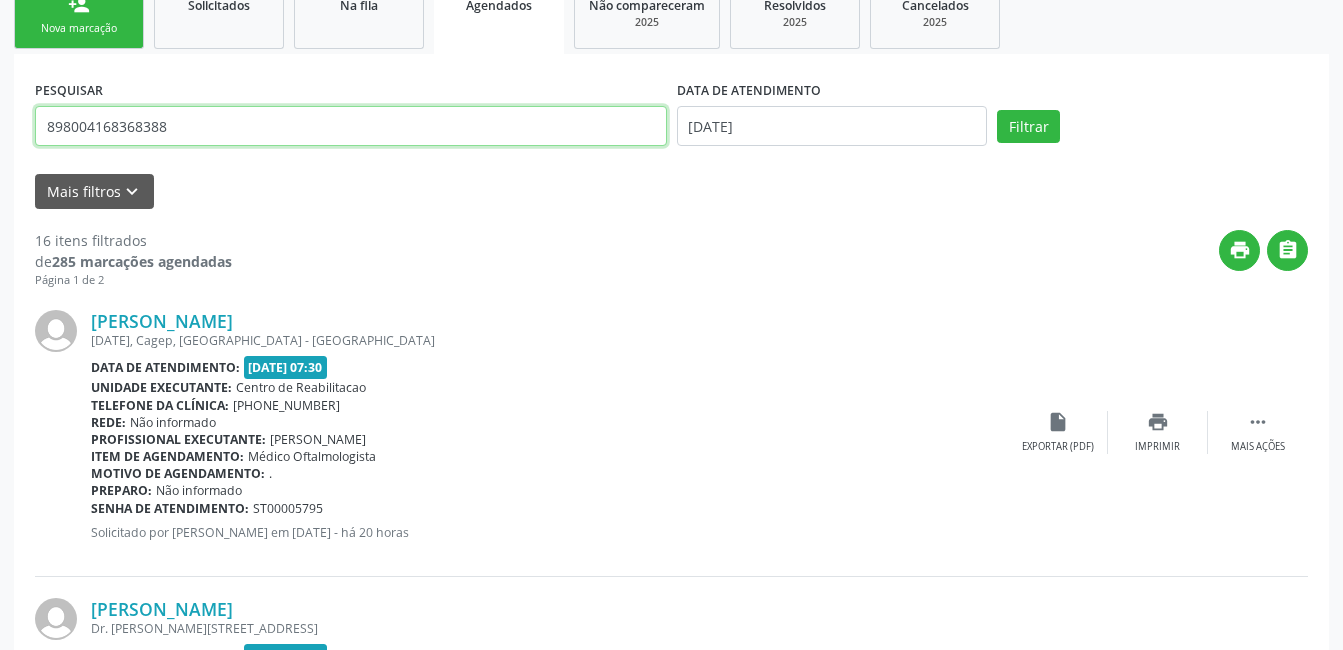 type on "898004168368388" 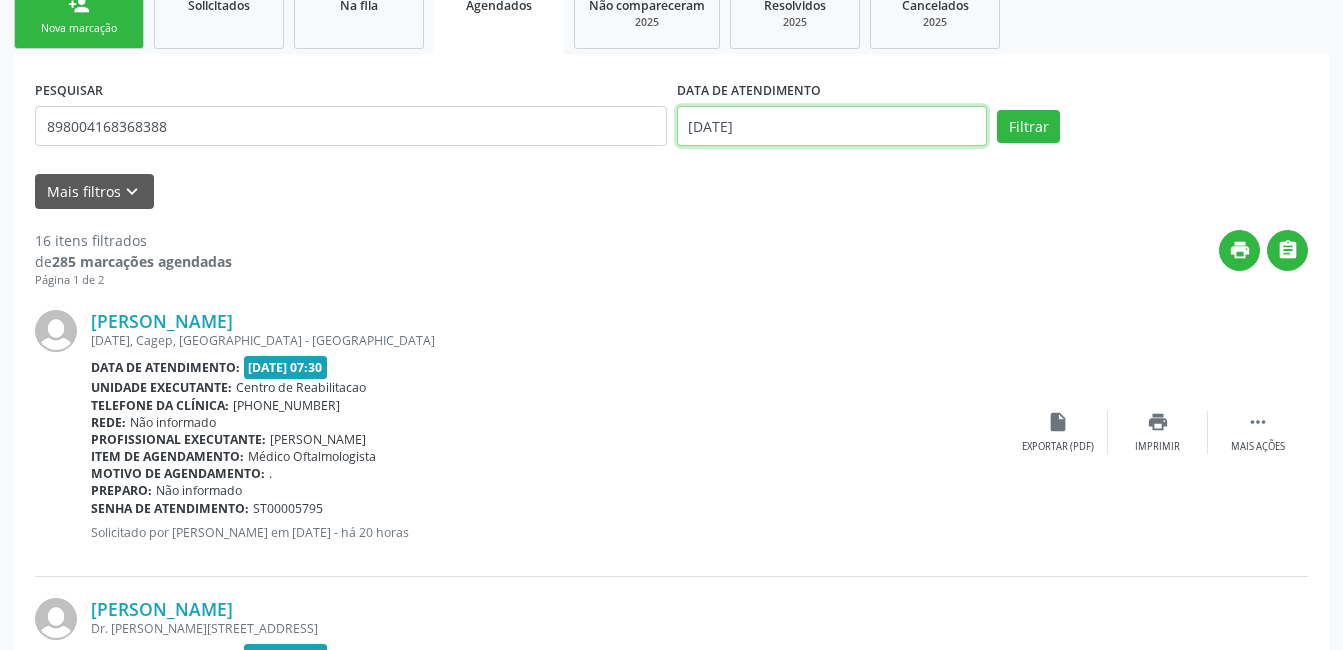 click on "[DATE]" at bounding box center (832, 126) 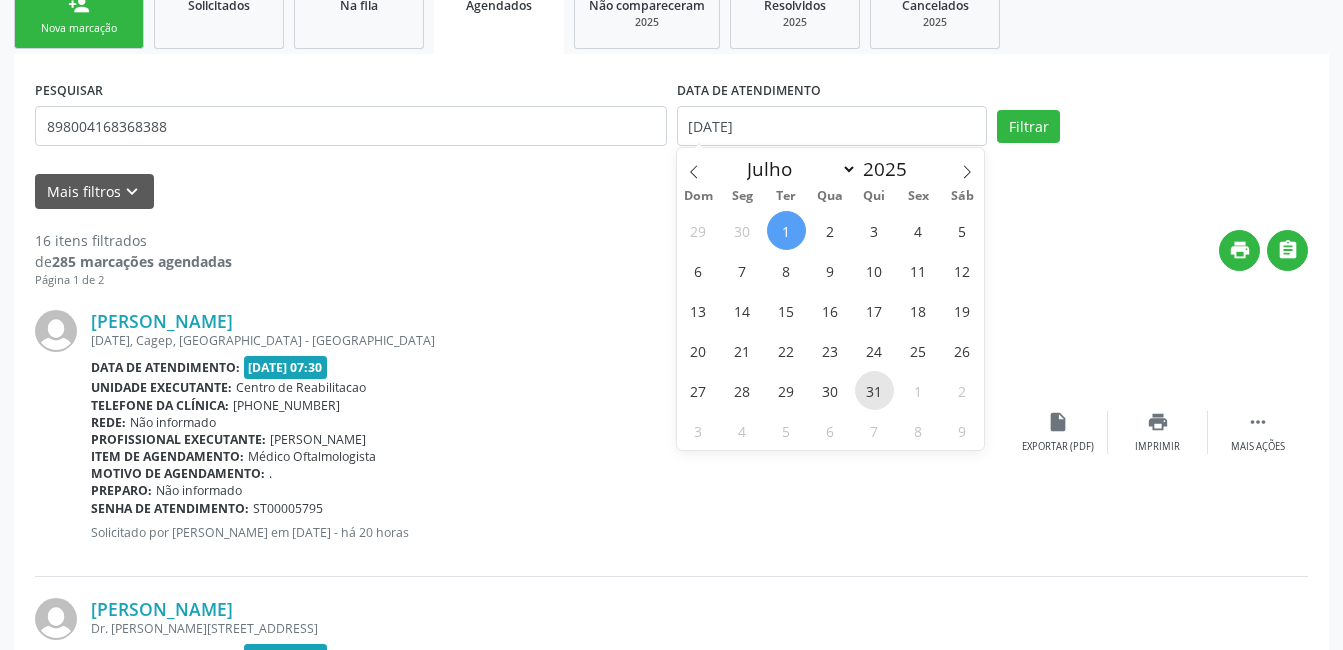 click on "31" at bounding box center (874, 390) 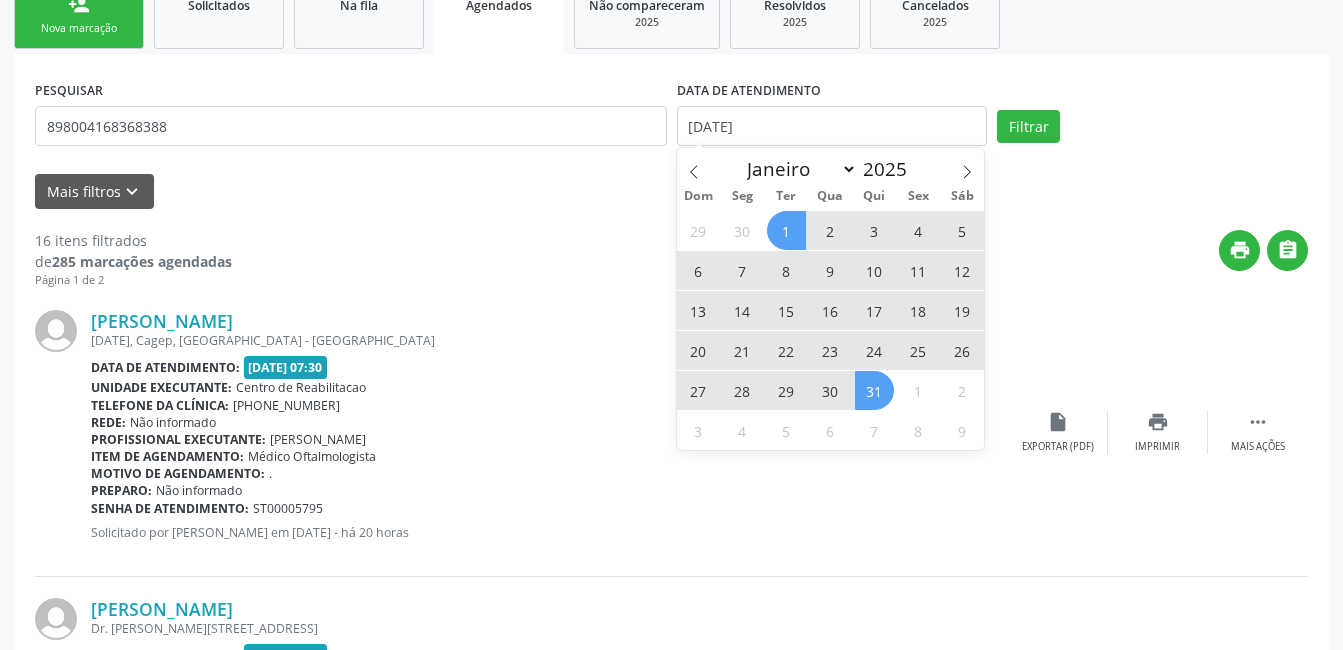 click on "1" at bounding box center [786, 230] 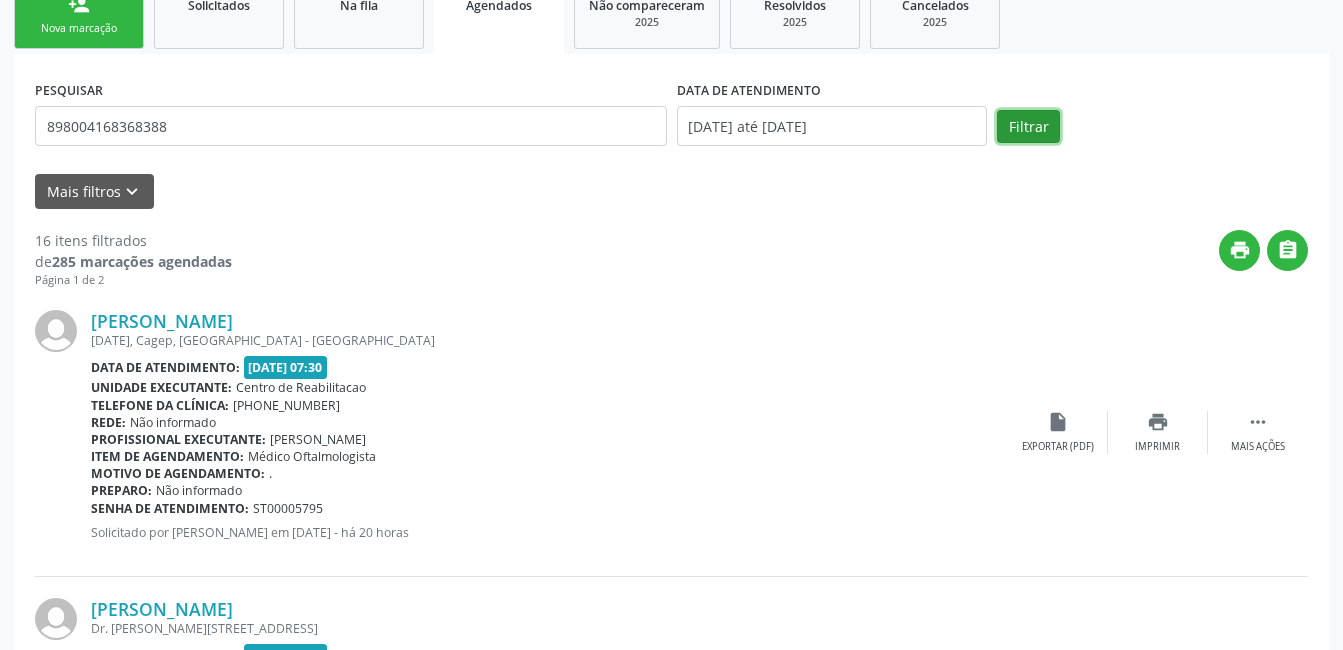 click on "Filtrar" at bounding box center (1028, 127) 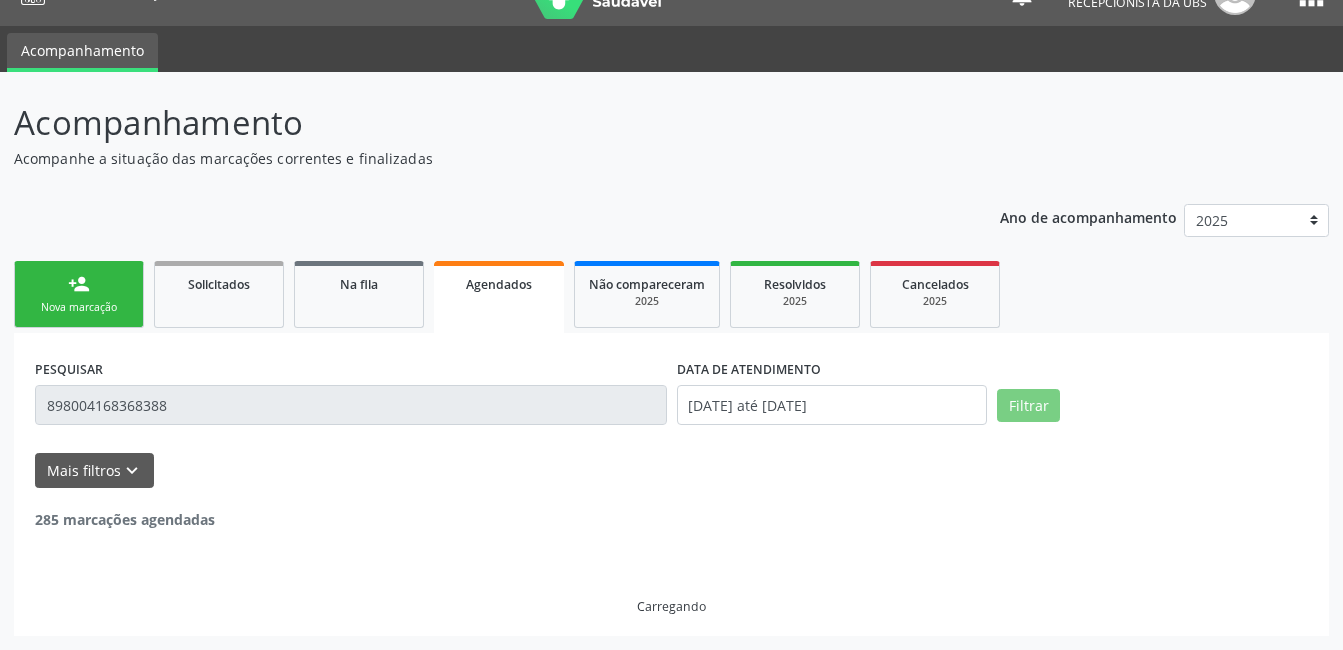 scroll, scrollTop: 278, scrollLeft: 0, axis: vertical 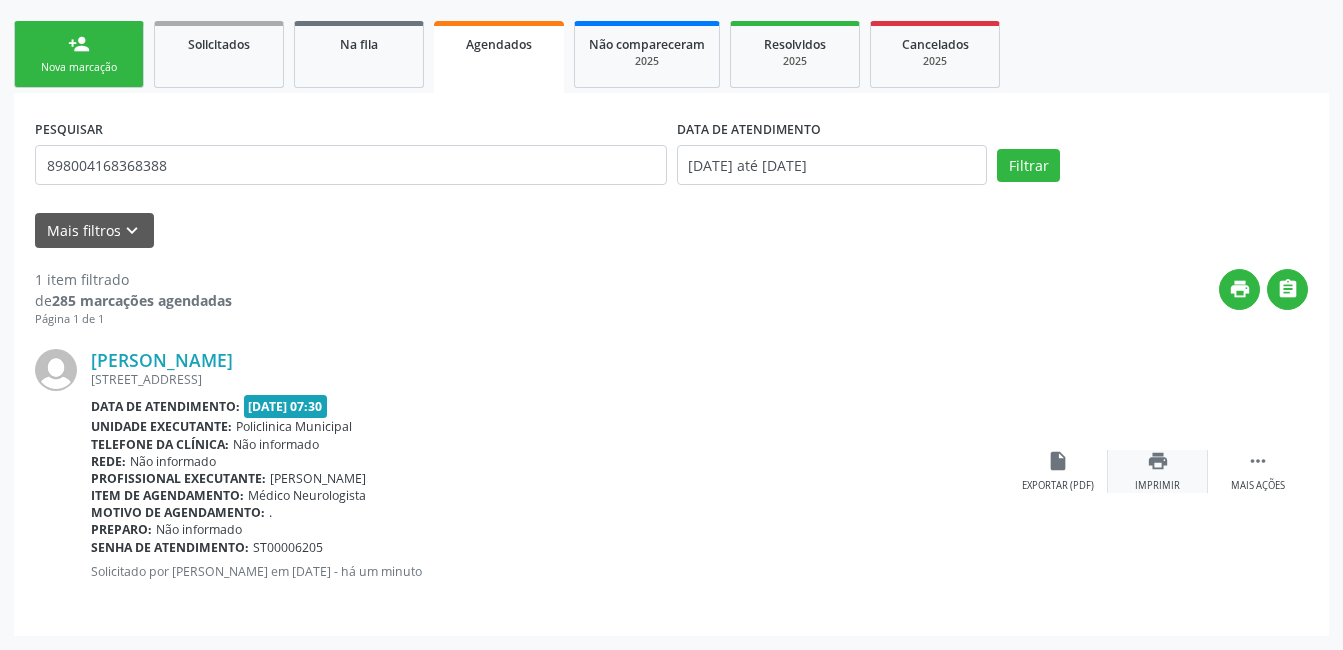 click on "Imprimir" at bounding box center [1157, 486] 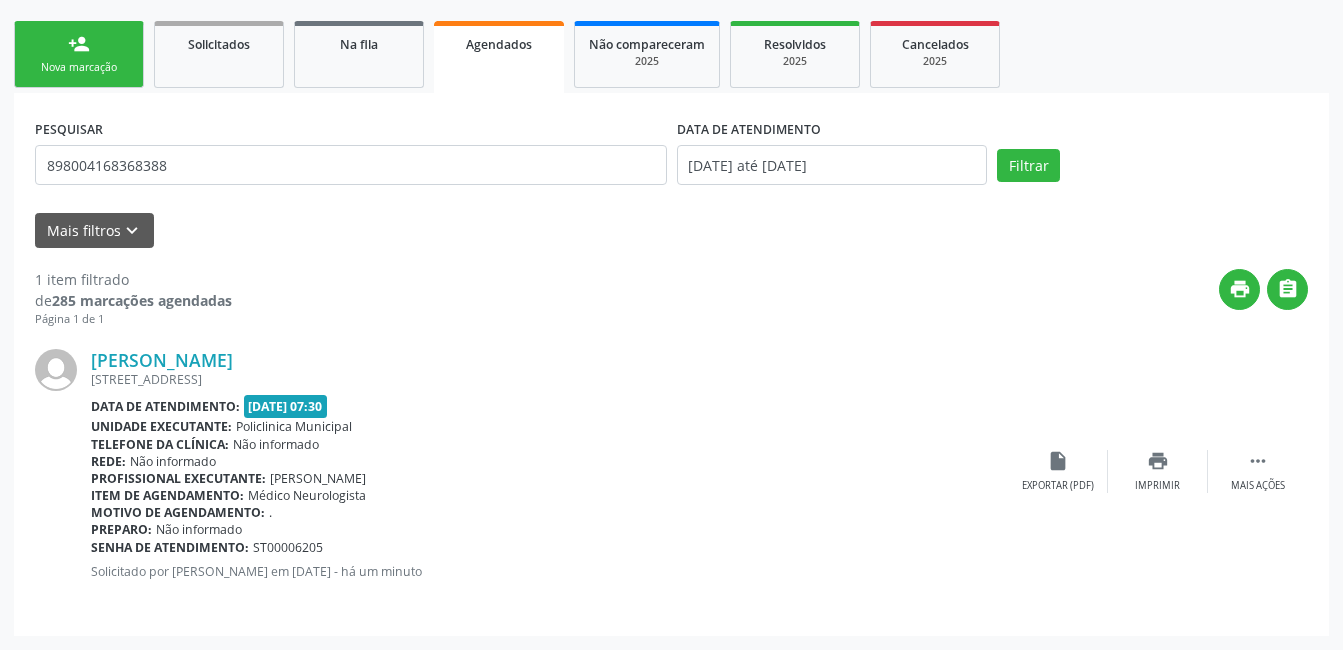 click on "Nova marcação" at bounding box center [79, 67] 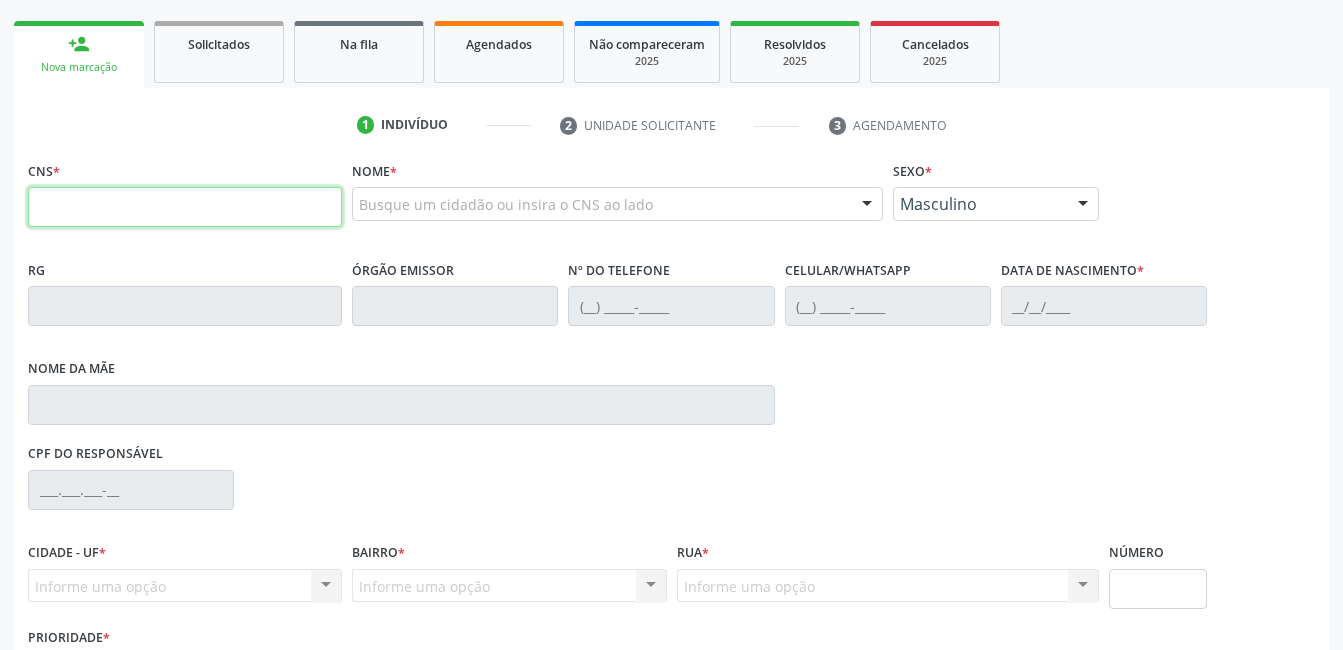 click at bounding box center [185, 207] 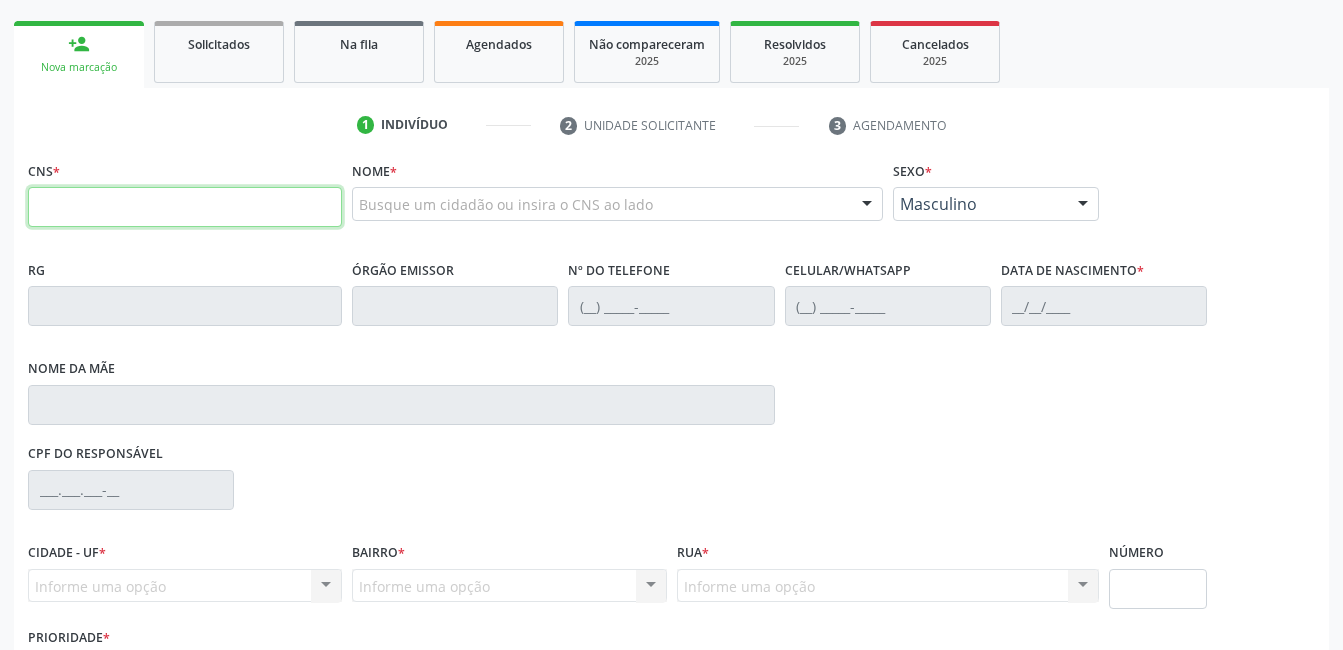paste on "898 0058 3402 7247" 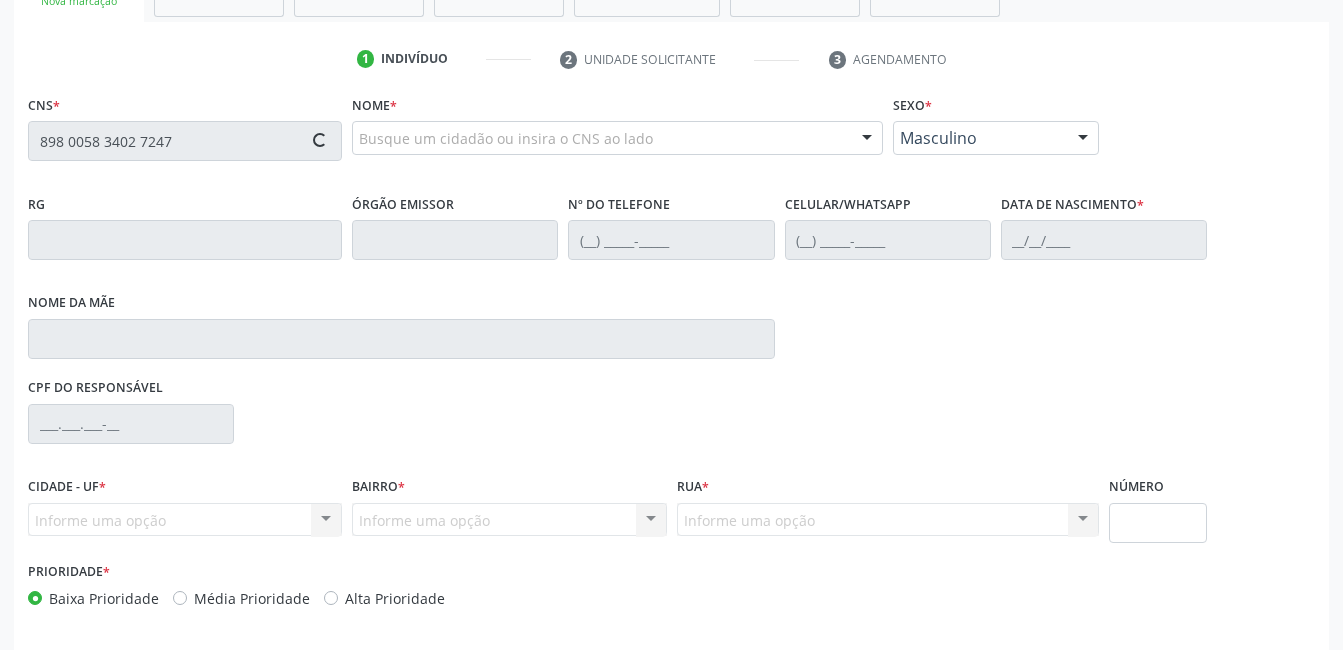 type on "898 0058 3402 7247" 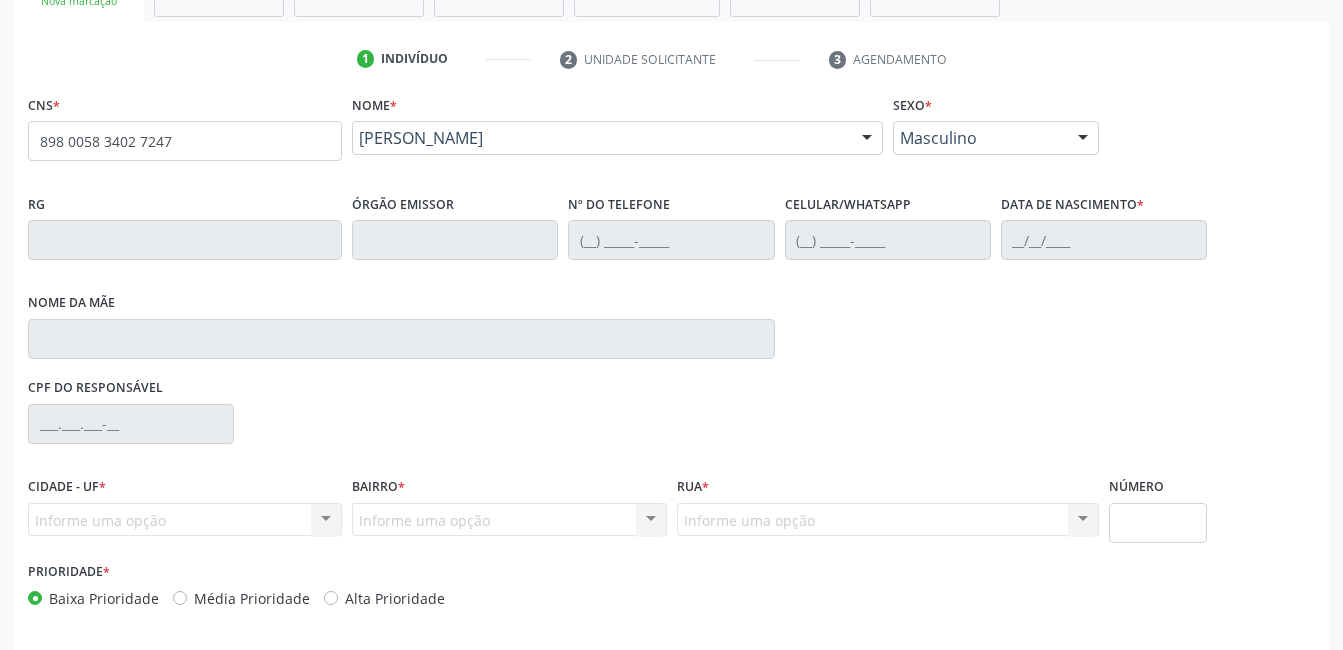 scroll, scrollTop: 420, scrollLeft: 0, axis: vertical 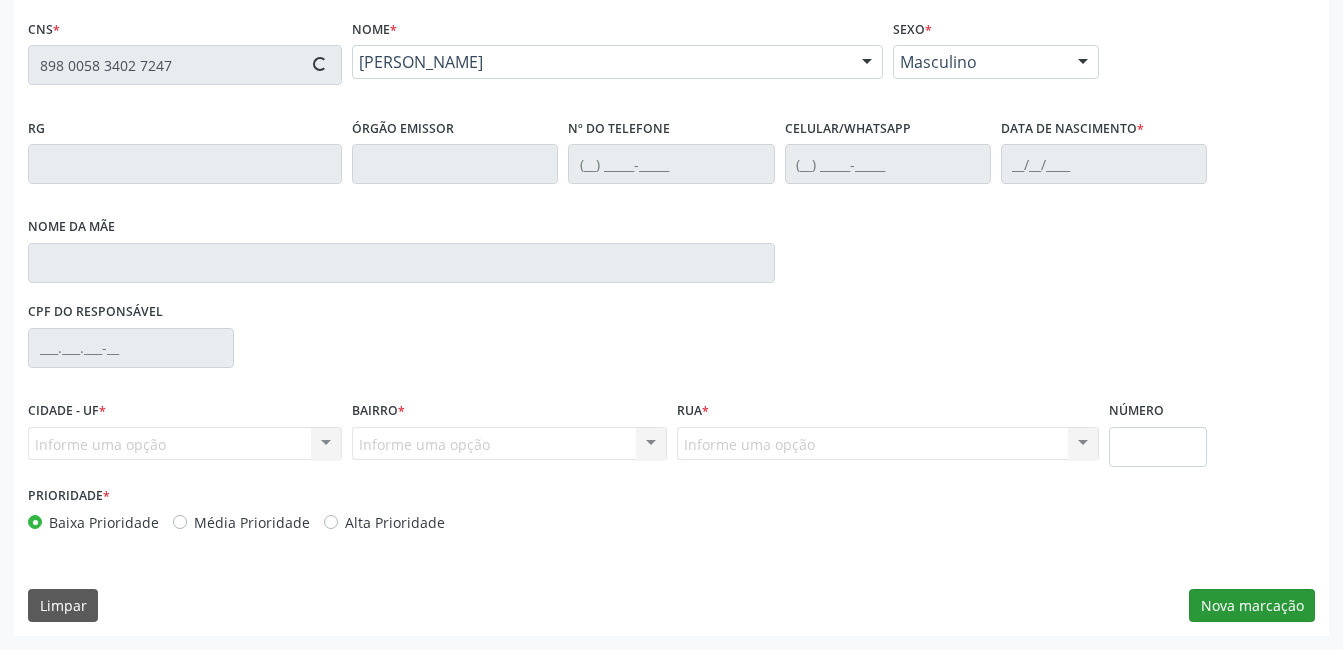 type on "[PHONE_NUMBER]" 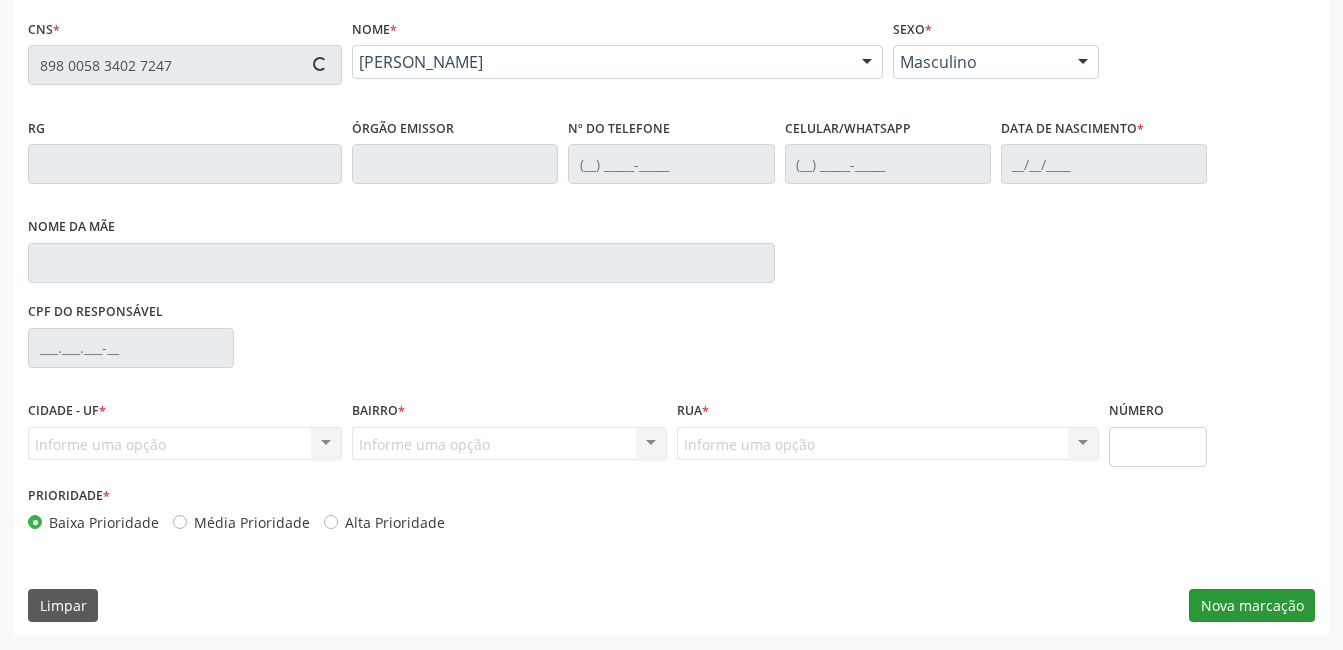 type on "[PHONE_NUMBER]" 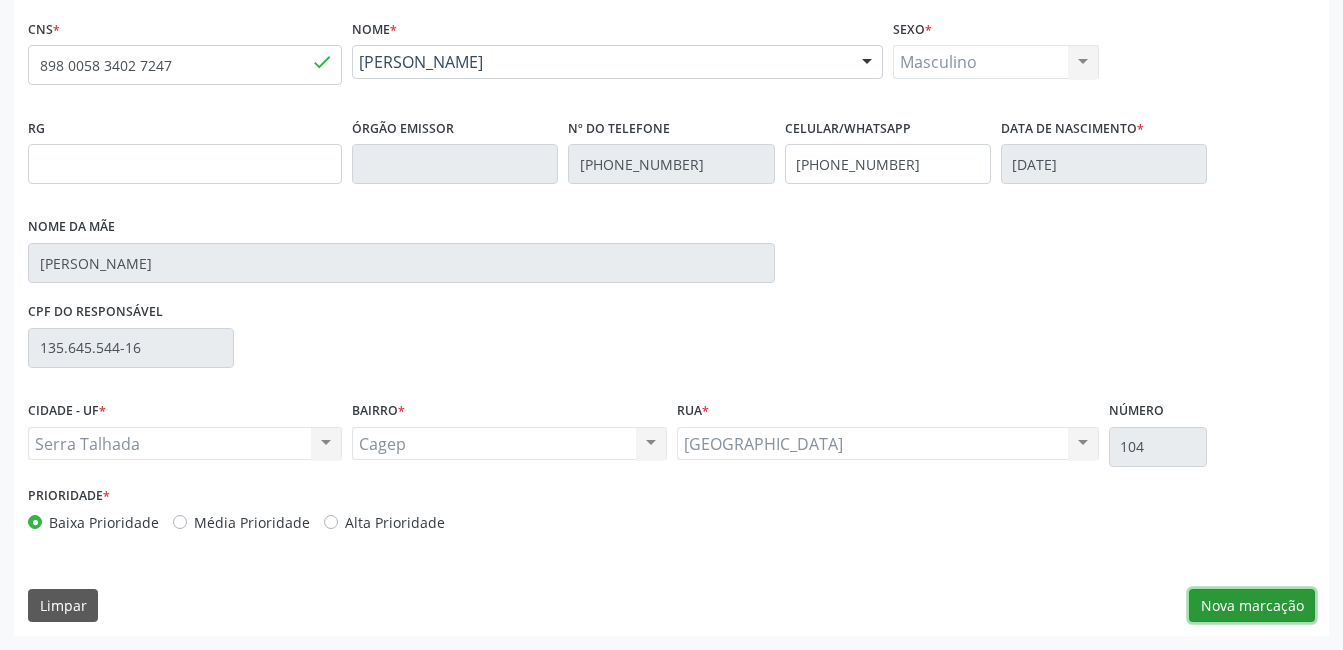 click on "Nova marcação" at bounding box center [1252, 606] 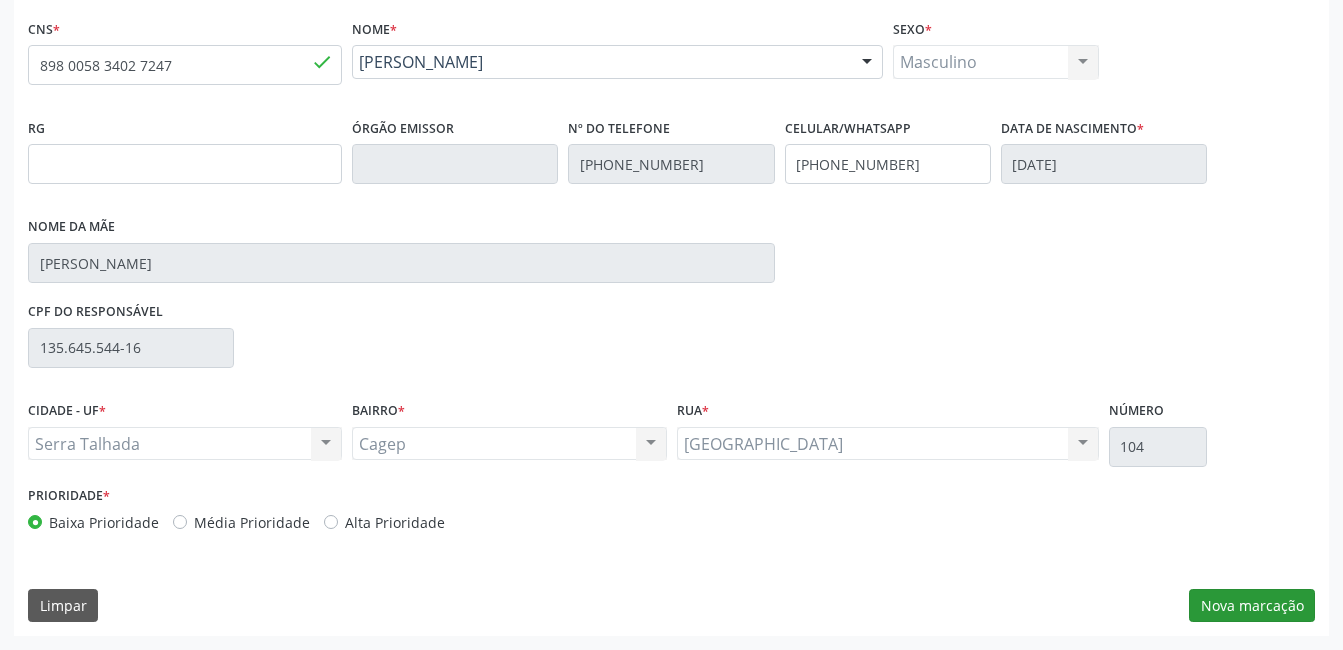 scroll, scrollTop: 256, scrollLeft: 0, axis: vertical 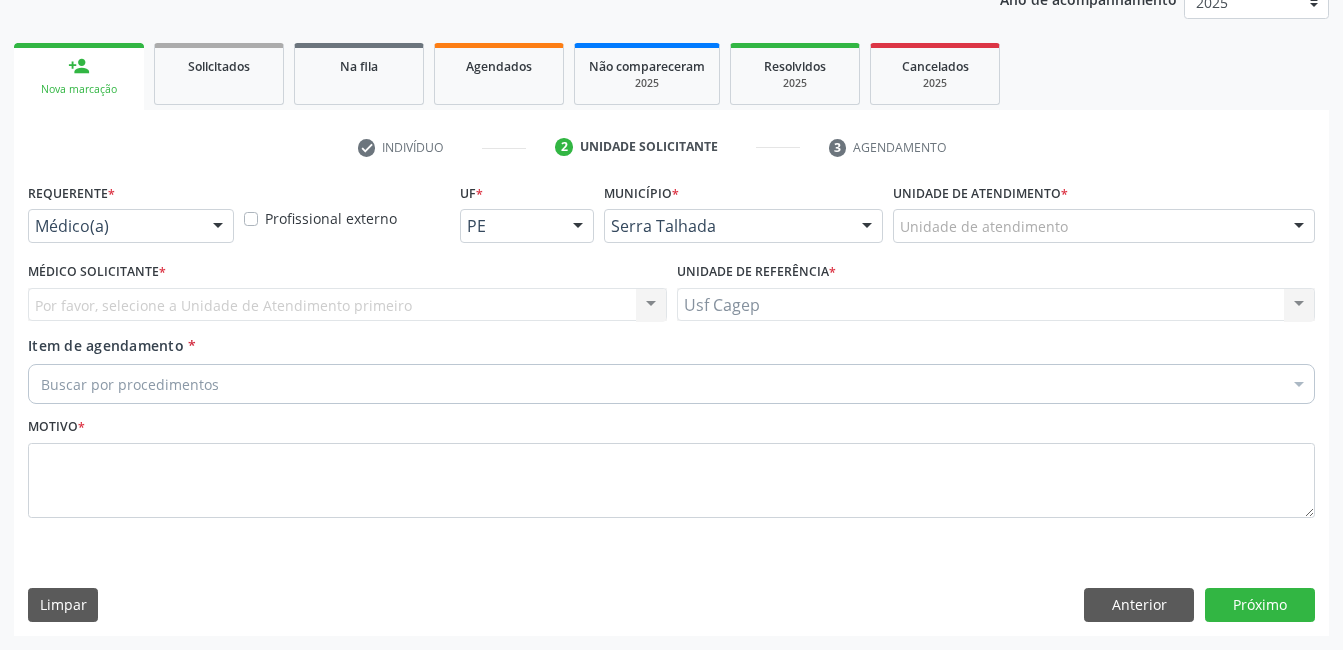 click on "Médico(a)" at bounding box center (131, 226) 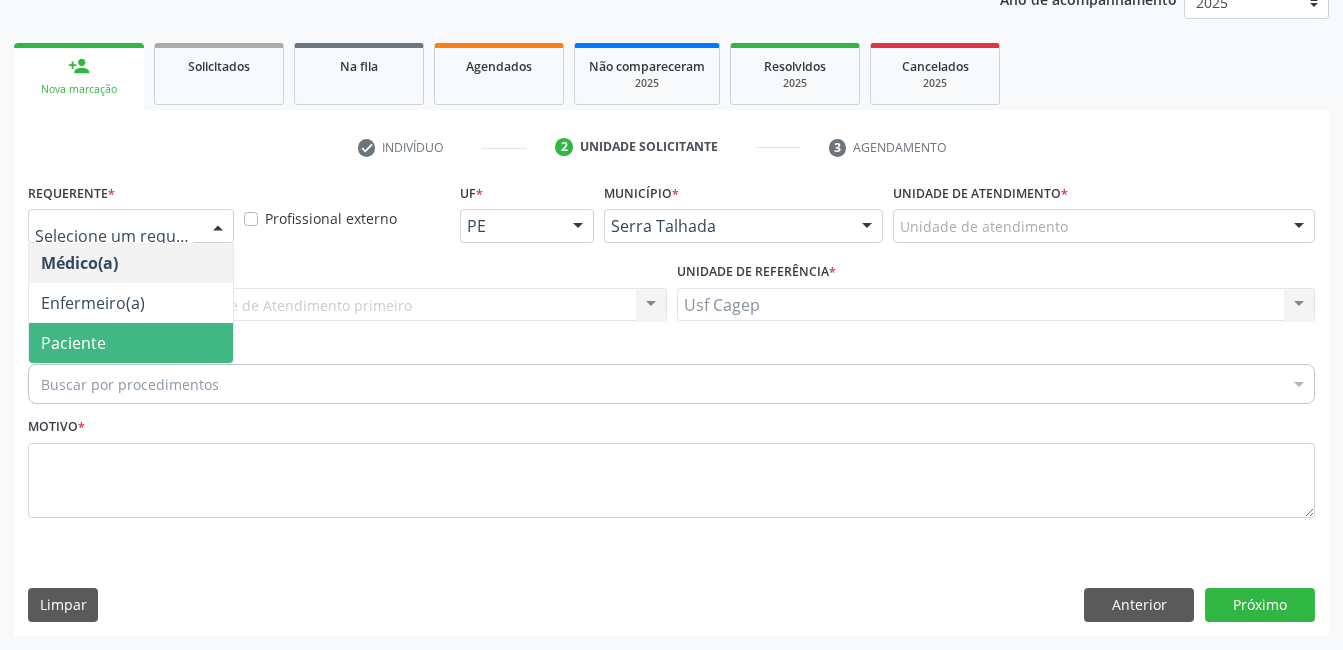 click on "Paciente" at bounding box center (131, 343) 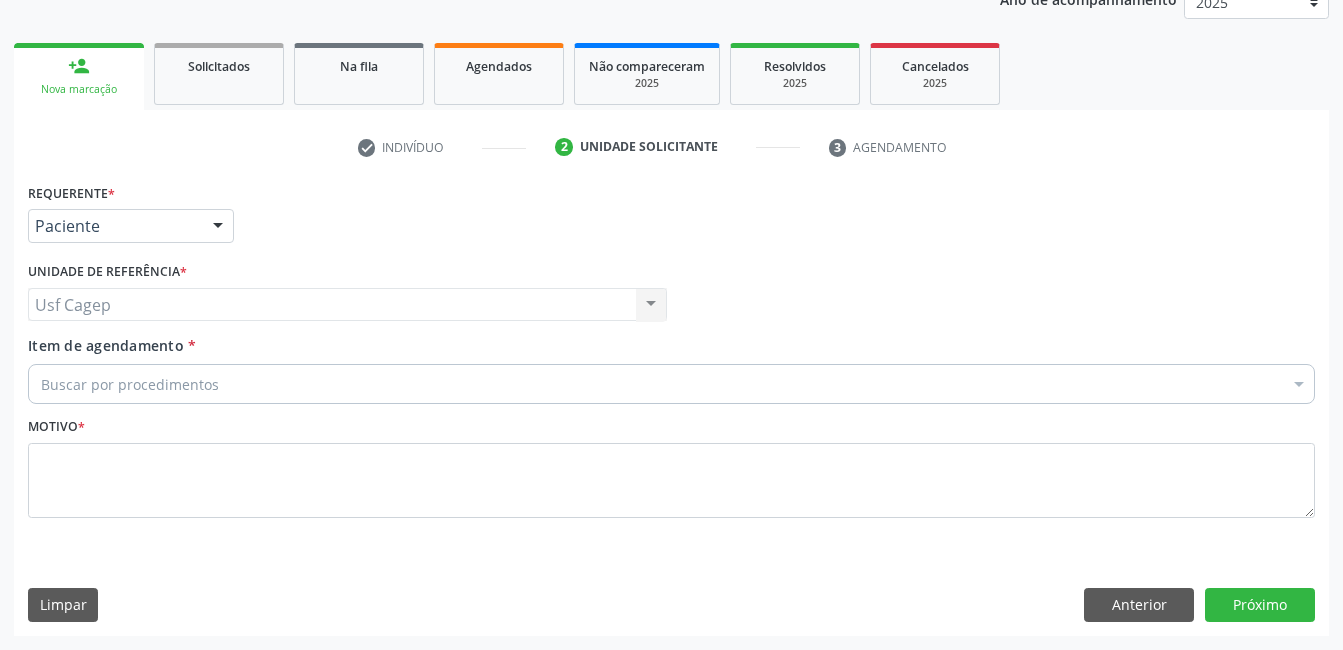 click on "Buscar por procedimentos" at bounding box center (671, 384) 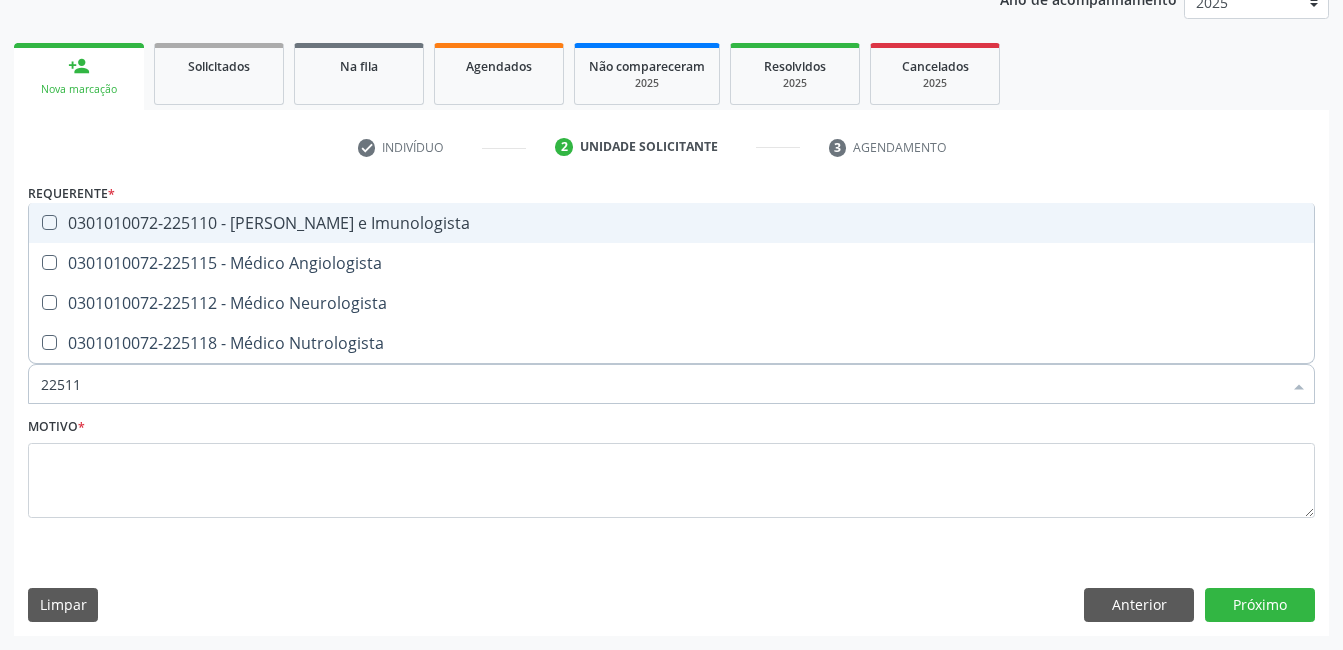 type on "225112" 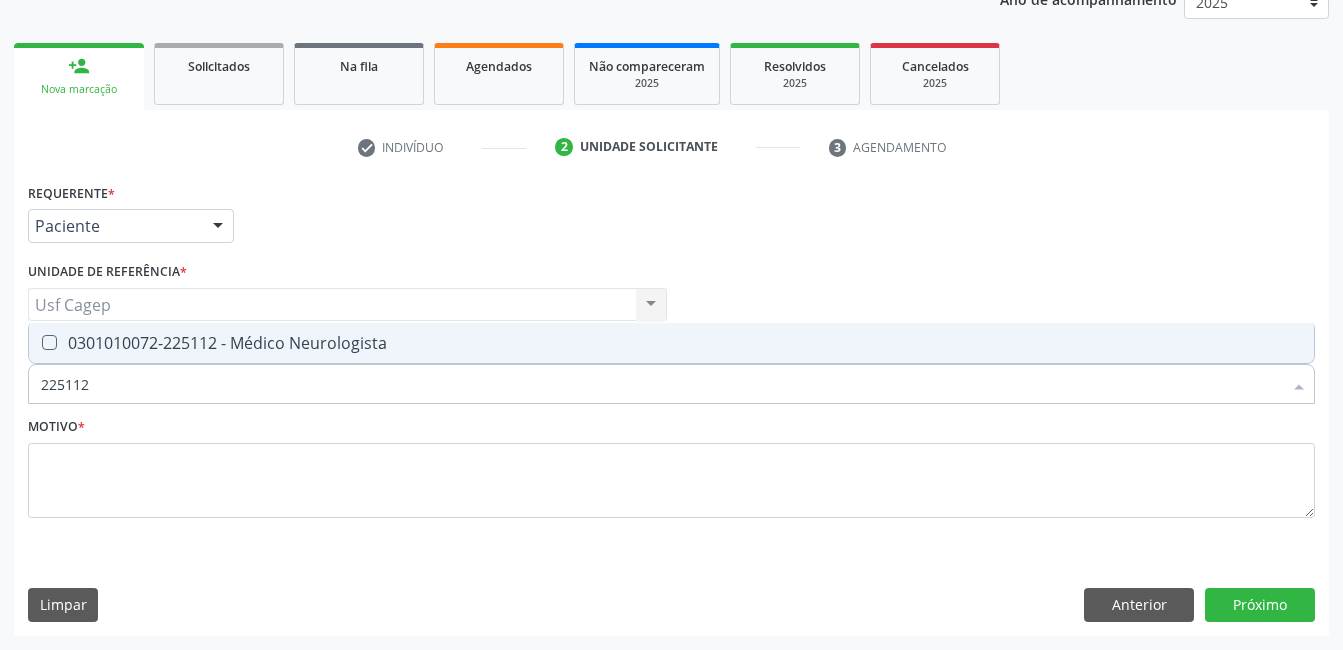 click on "0301010072-225112 - Médico Neurologista" at bounding box center (671, 343) 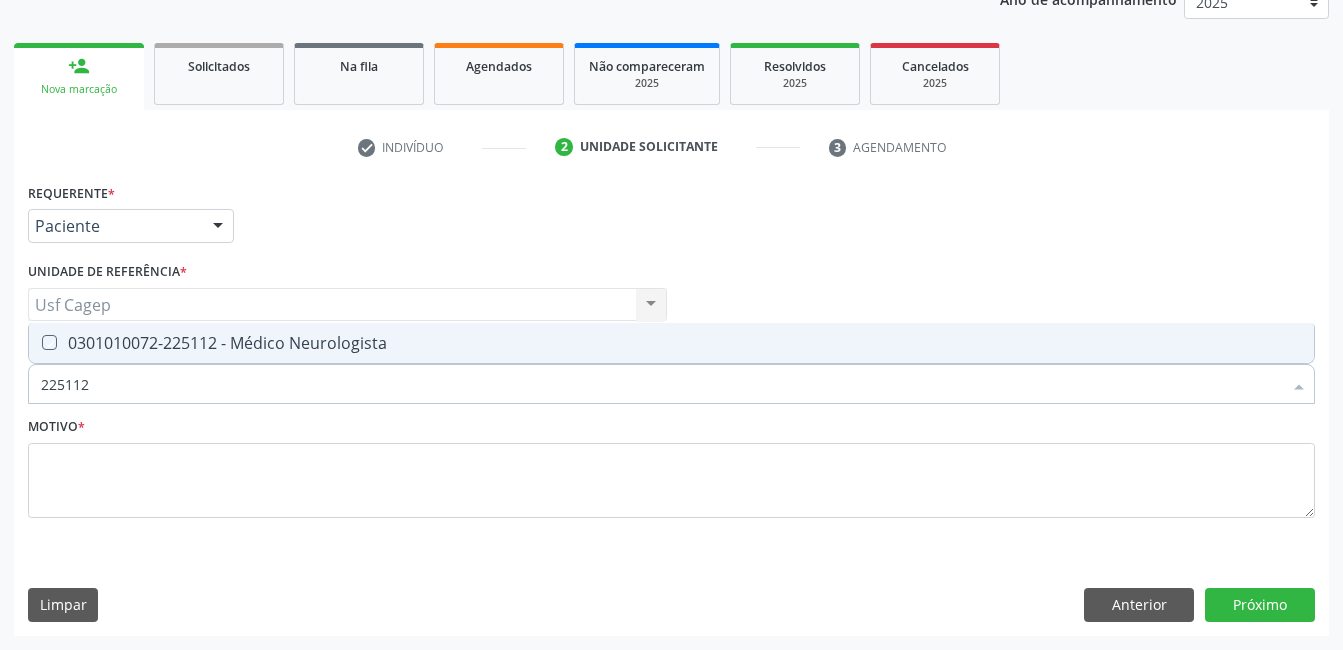 checkbox on "true" 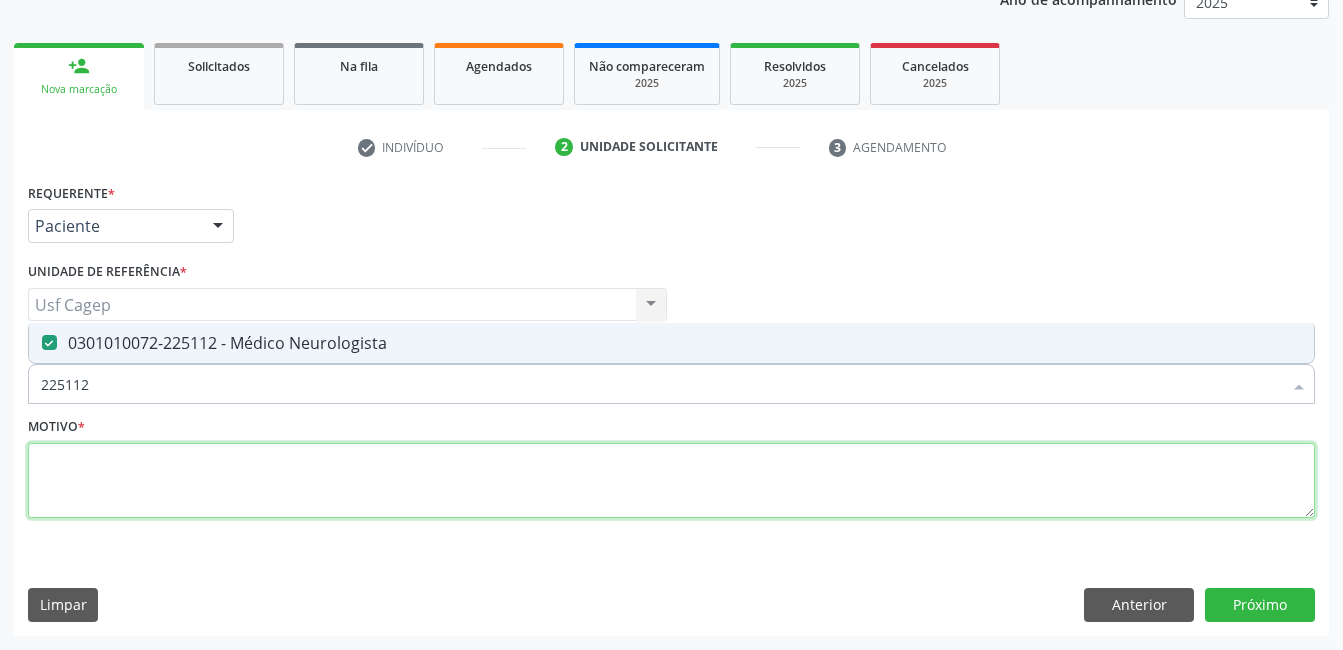 click at bounding box center (671, 481) 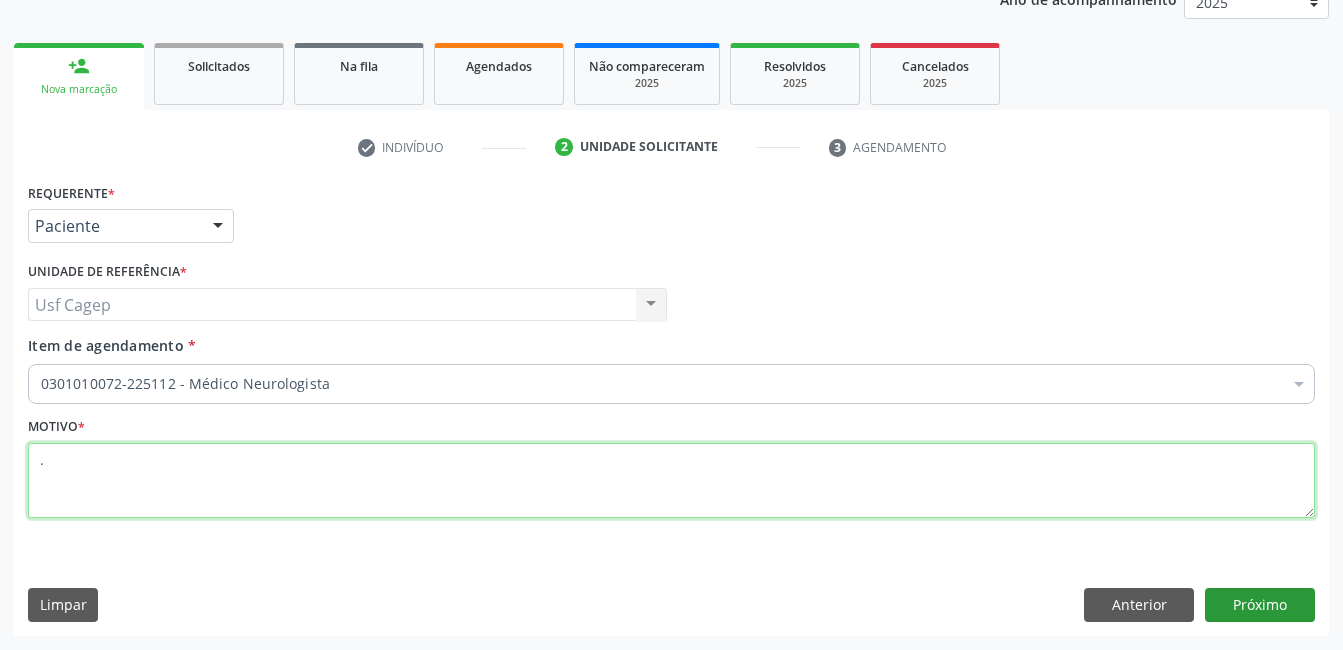 type on "." 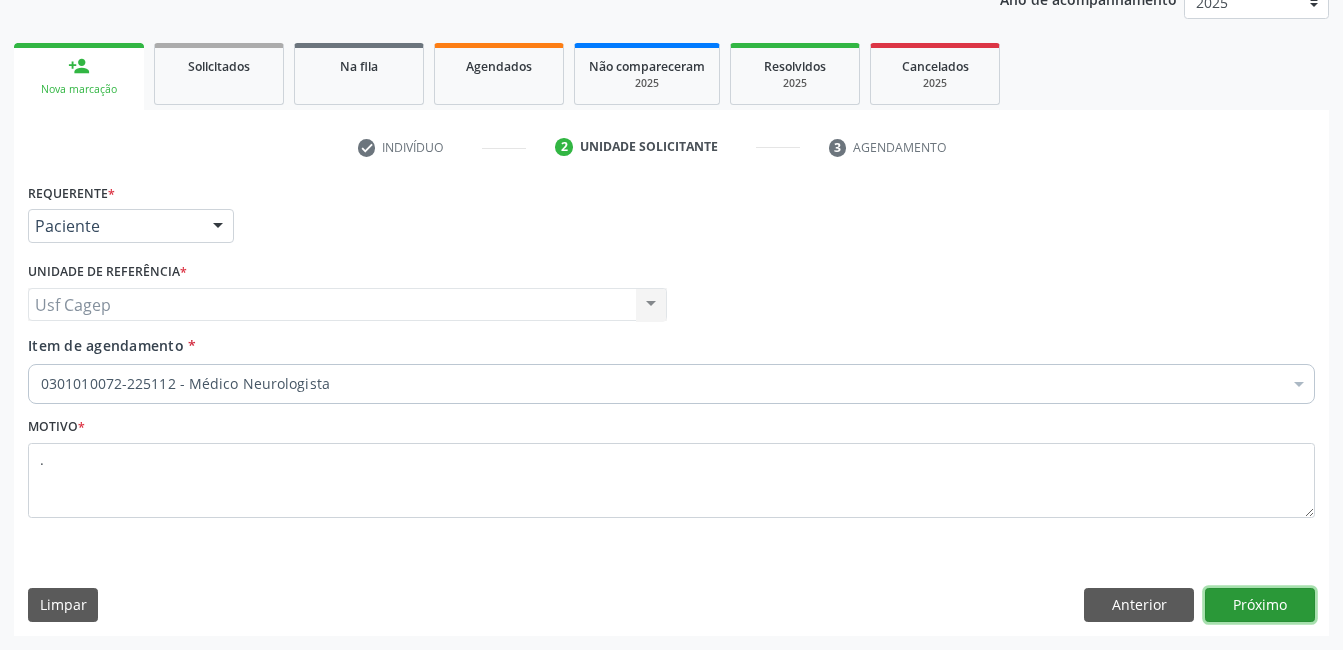 click on "Próximo" at bounding box center [1260, 605] 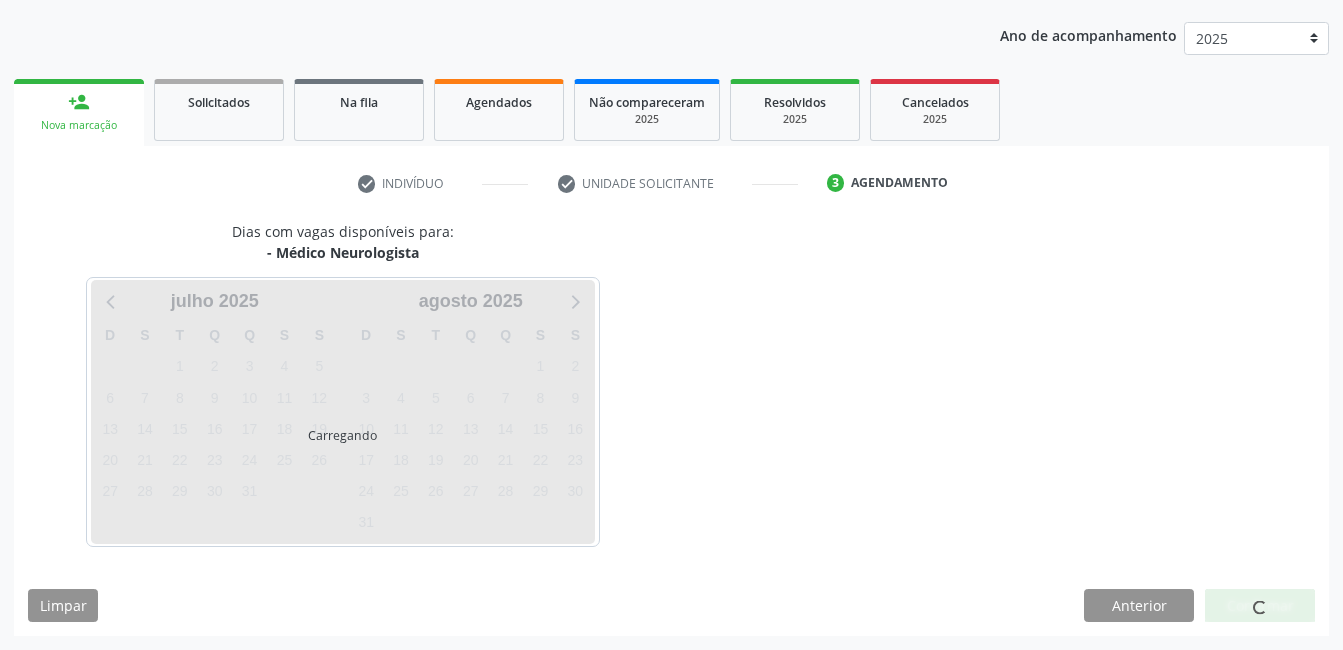 scroll, scrollTop: 220, scrollLeft: 0, axis: vertical 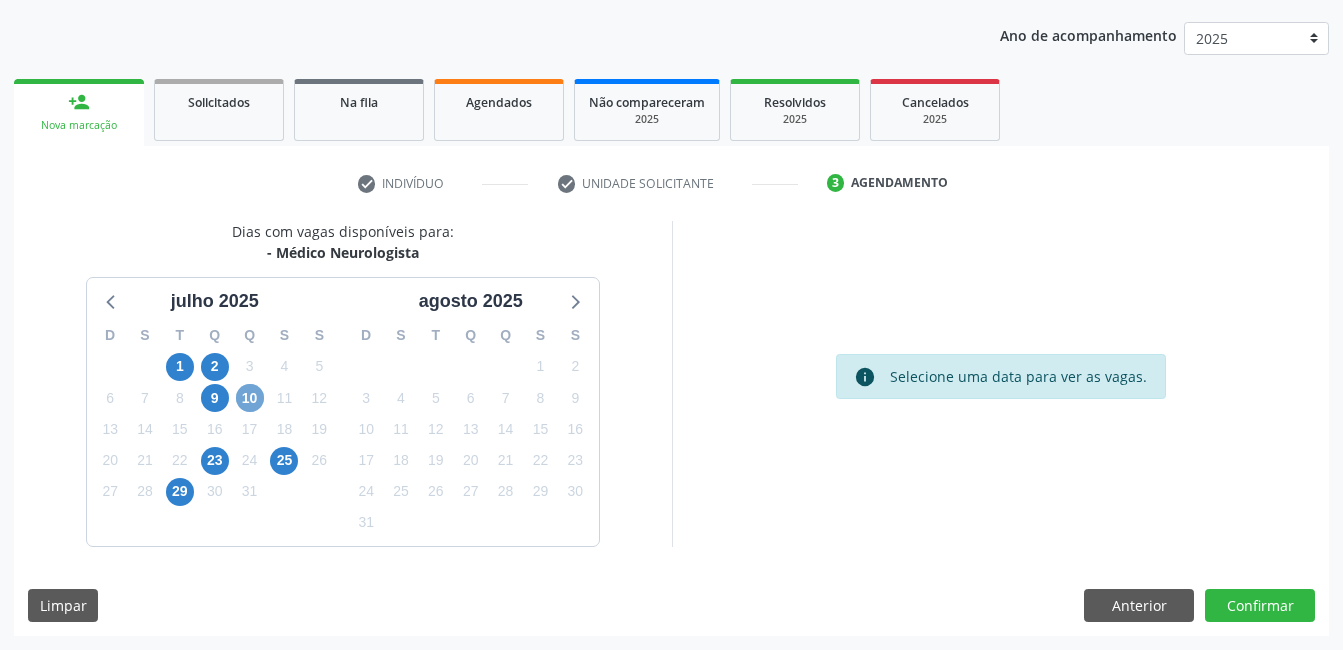 click on "10" at bounding box center (250, 398) 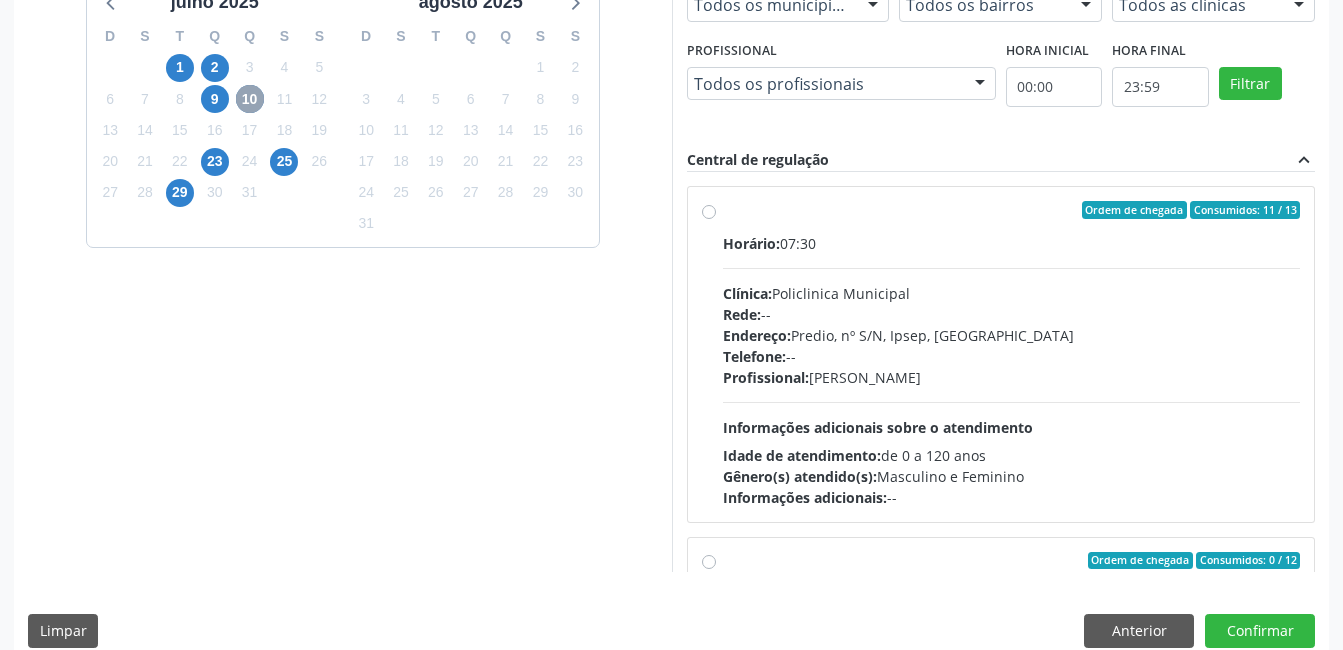 scroll, scrollTop: 545, scrollLeft: 0, axis: vertical 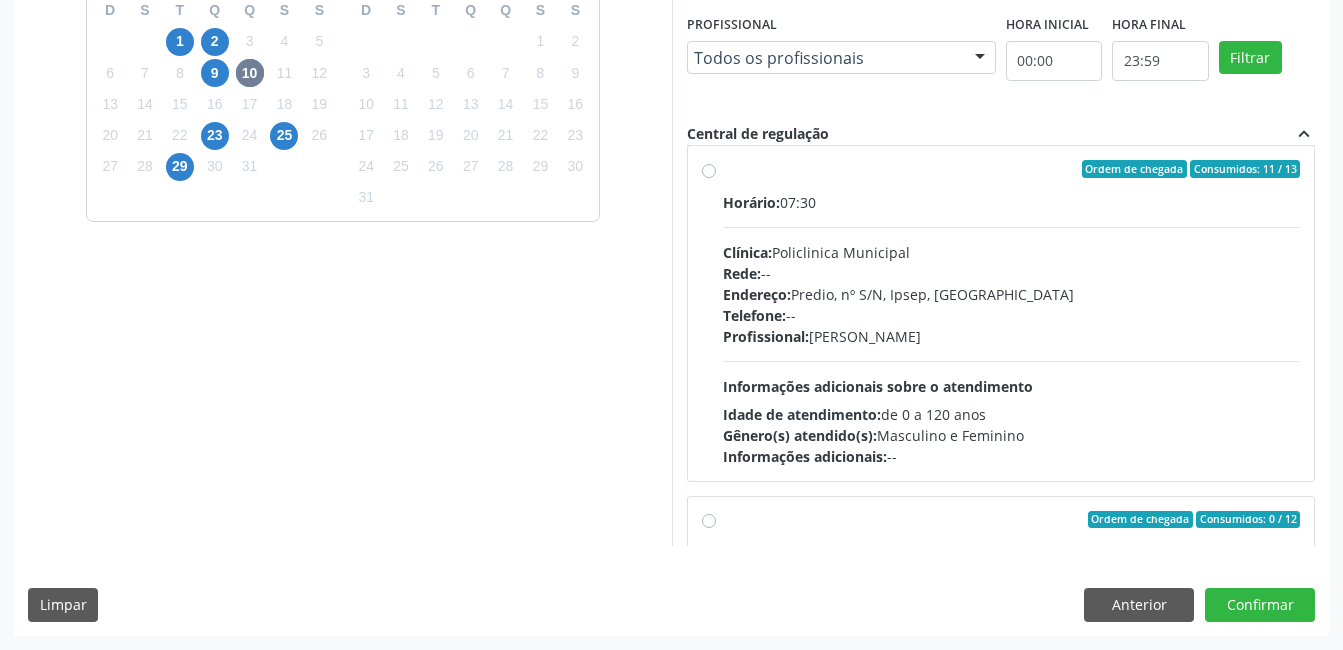 click on "Horário:   07:30
Clínica:  Policlinica Municipal
Rede:
--
Endereço:   Predio, nº S/N, Ipsep, [GEOGRAPHIC_DATA] - PE
Telefone:   --
Profissional:
[PERSON_NAME]
Informações adicionais sobre o atendimento
Idade de atendimento:
de 0 a 120 anos
Gênero(s) atendido(s):
Masculino e Feminino
Informações adicionais:
--" at bounding box center (1012, 329) 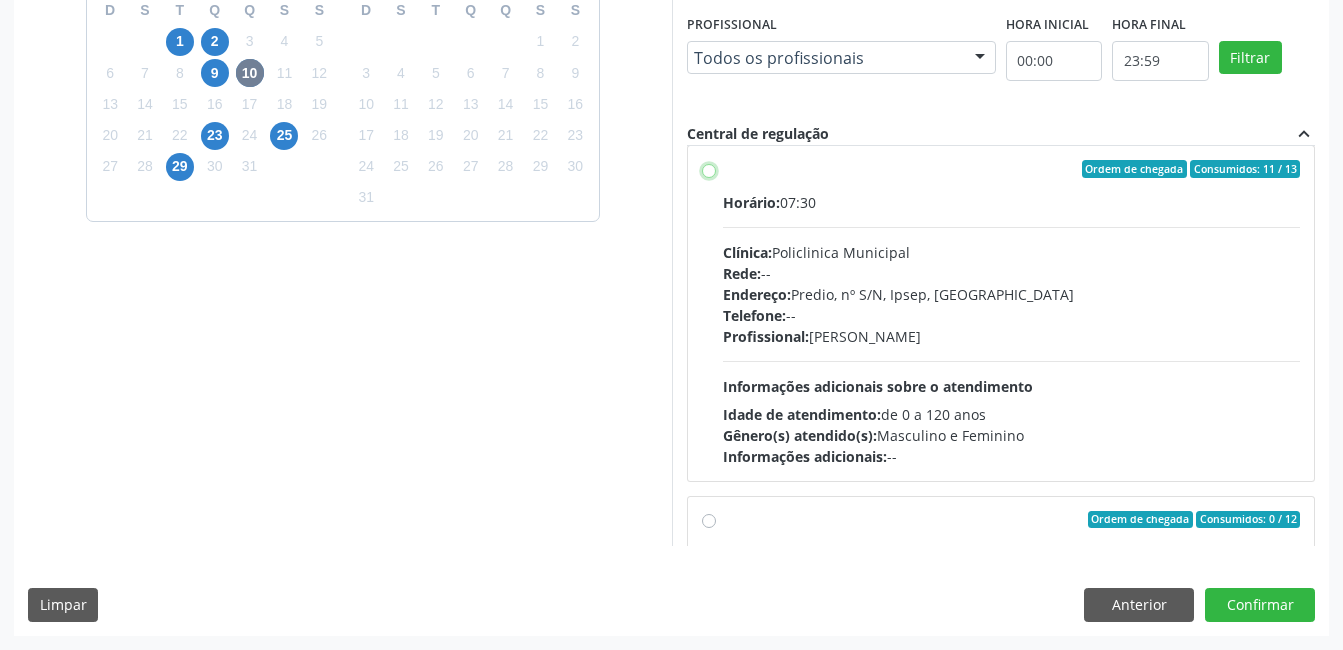 click on "Ordem de chegada
Consumidos: 11 / 13
Horário:   07:30
Clínica:  Policlinica Municipal
Rede:
--
Endereço:   Predio, nº S/N, Ipsep, [GEOGRAPHIC_DATA] - PE
Telefone:   --
Profissional:
[PERSON_NAME]
Informações adicionais sobre o atendimento
Idade de atendimento:
de 0 a 120 anos
Gênero(s) atendido(s):
Masculino e Feminino
Informações adicionais:
--" at bounding box center (709, 169) 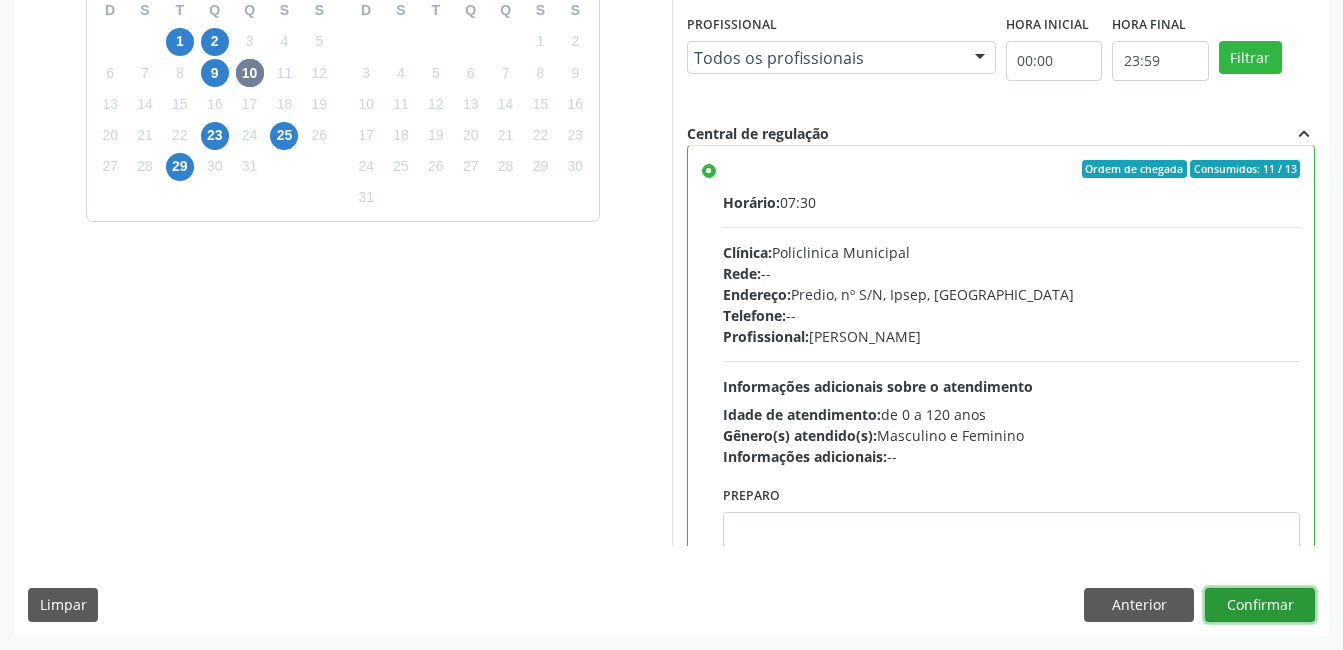 click on "Confirmar" at bounding box center [1260, 605] 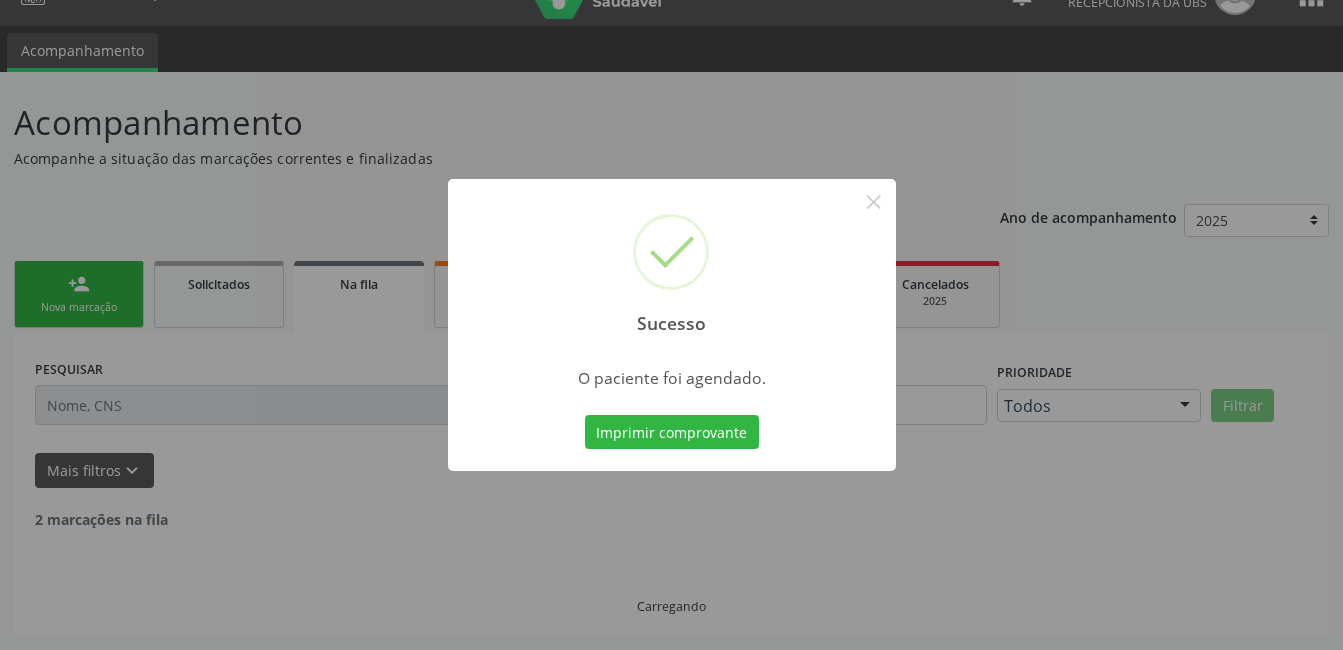 scroll, scrollTop: 17, scrollLeft: 0, axis: vertical 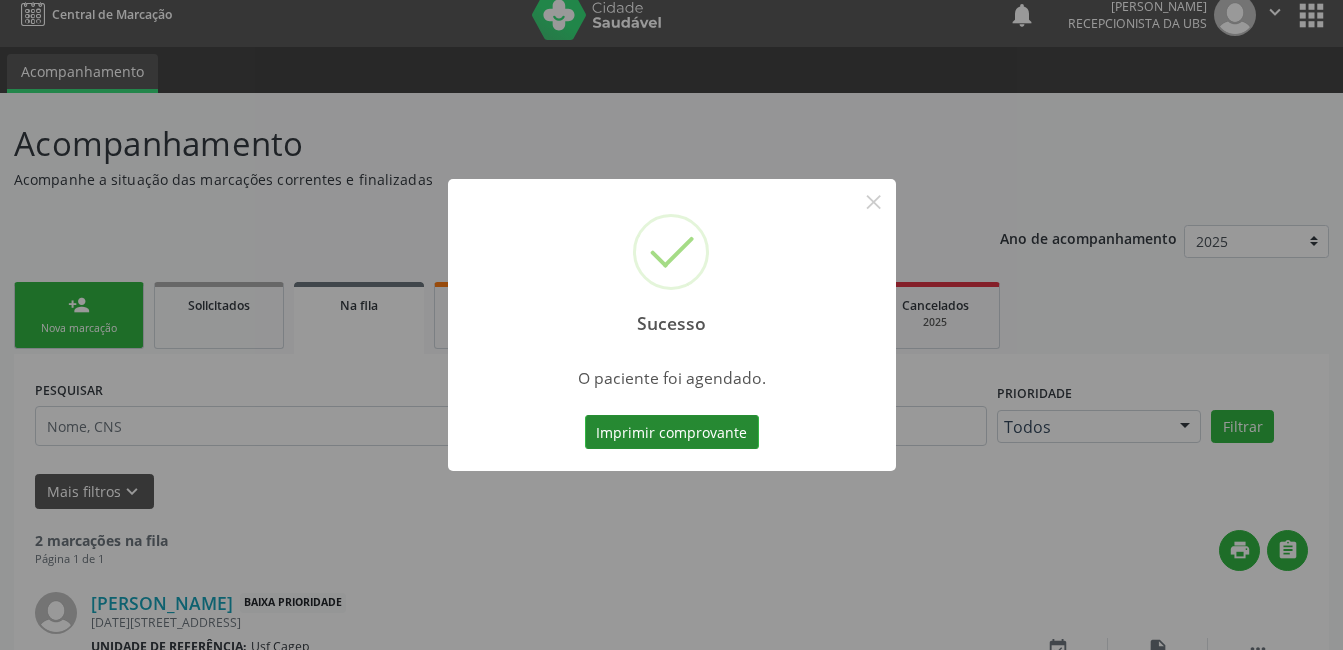 click on "Imprimir comprovante" at bounding box center (672, 432) 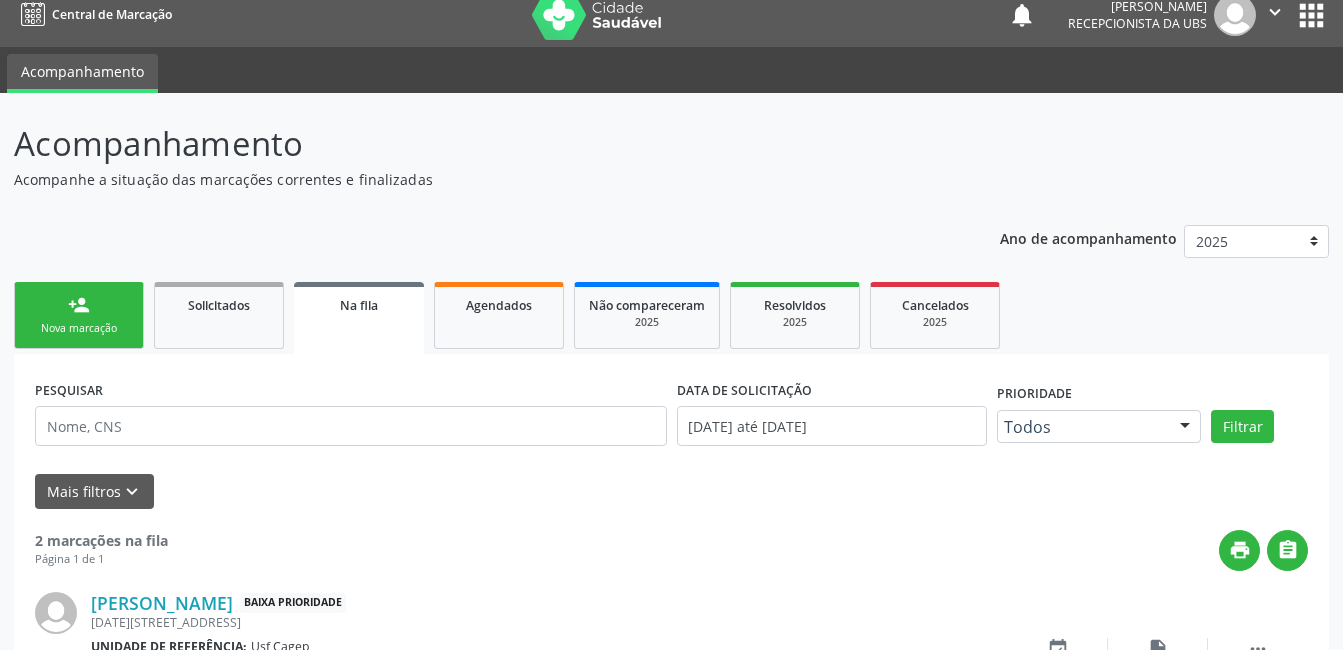 drag, startPoint x: 92, startPoint y: 333, endPoint x: 519, endPoint y: 29, distance: 524.16125 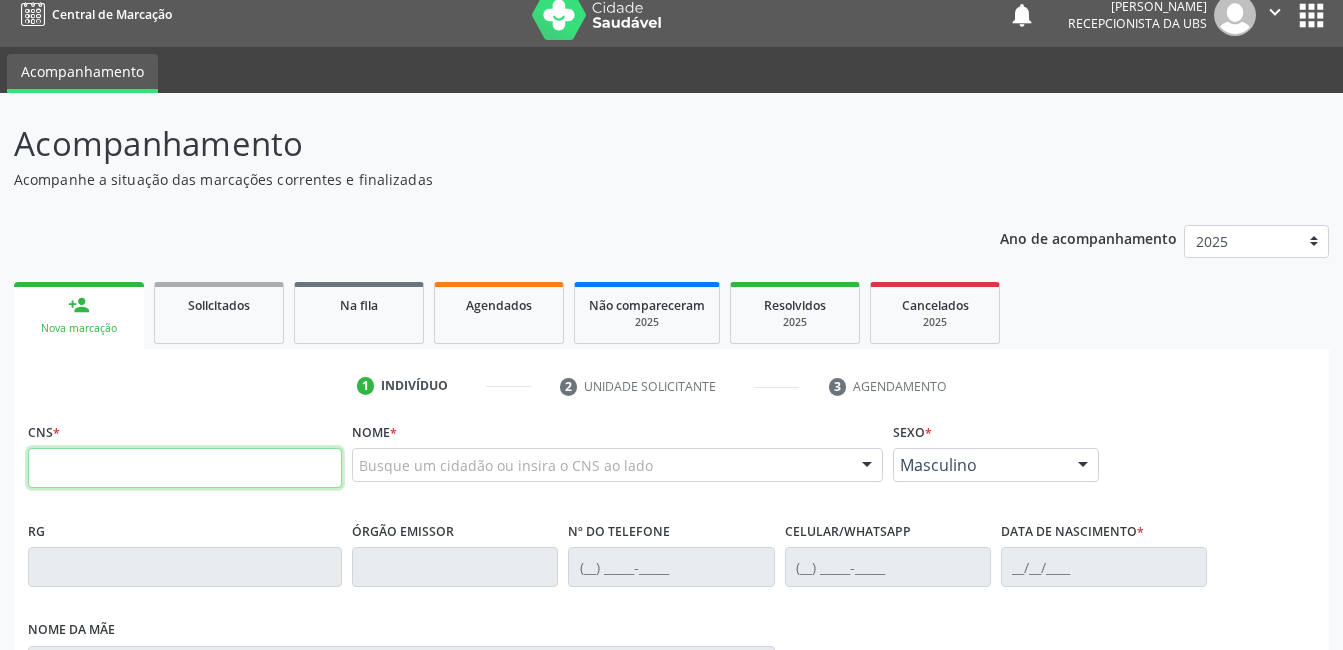 click at bounding box center (185, 468) 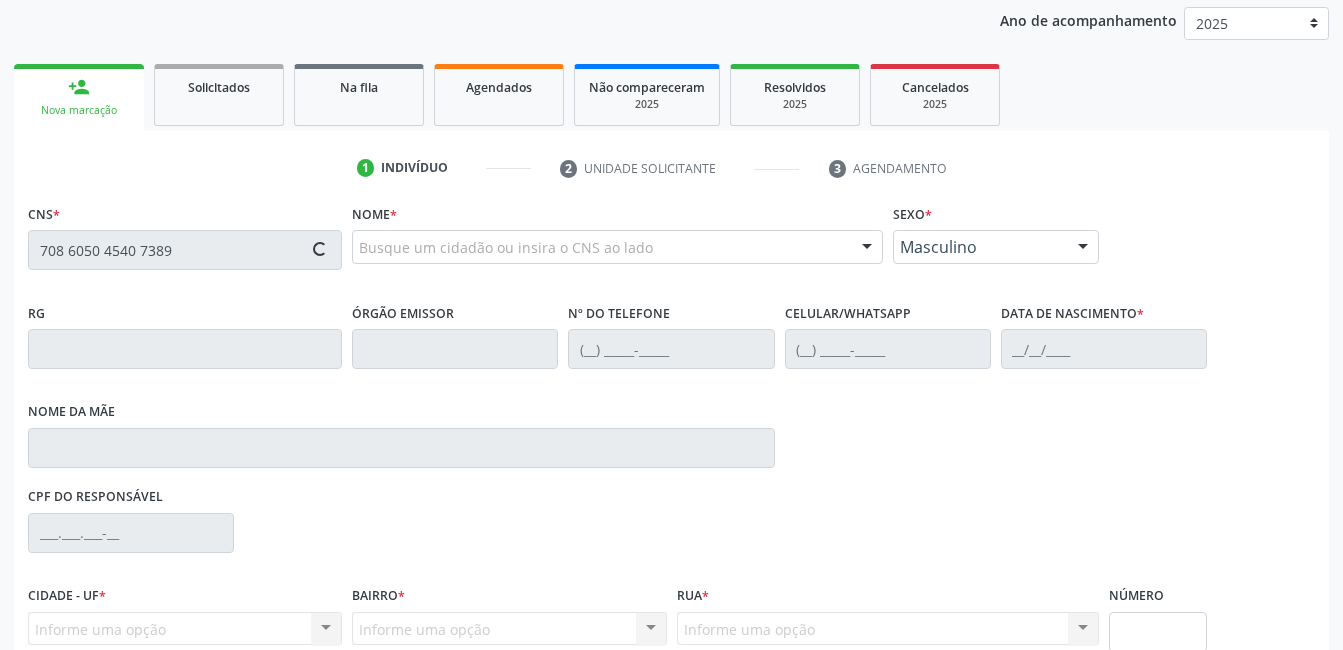 scroll, scrollTop: 420, scrollLeft: 0, axis: vertical 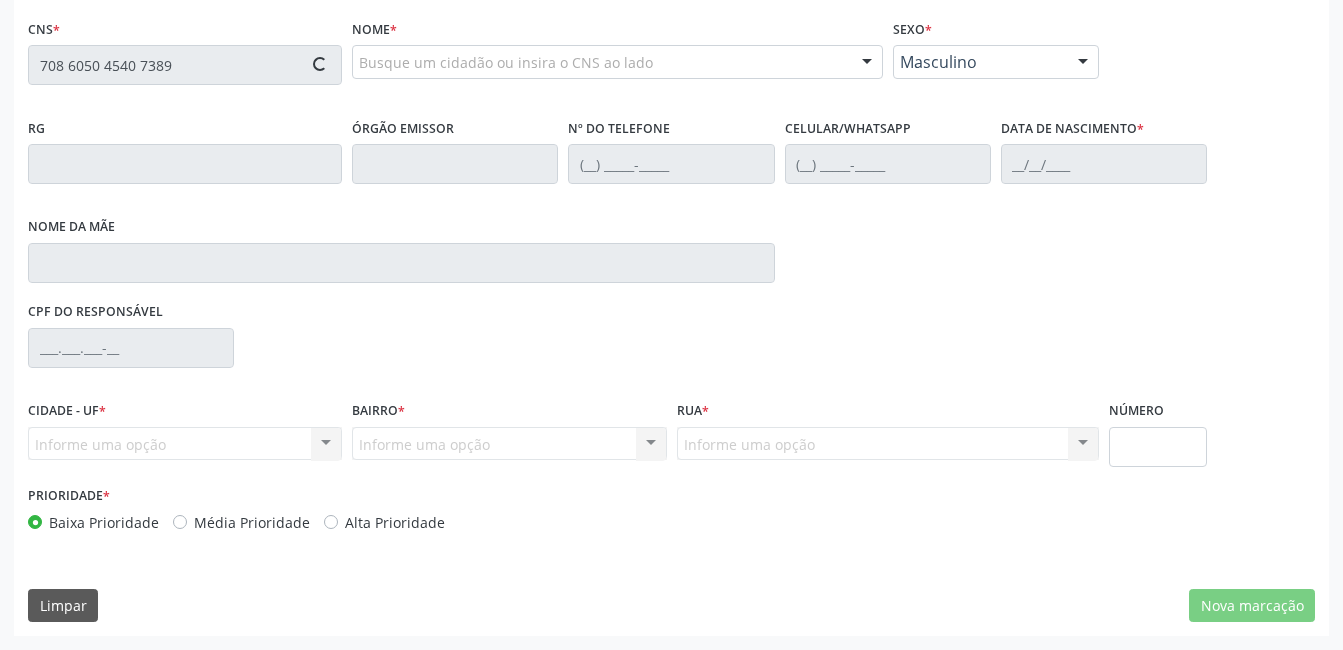 type on "708 6050 4540 7389" 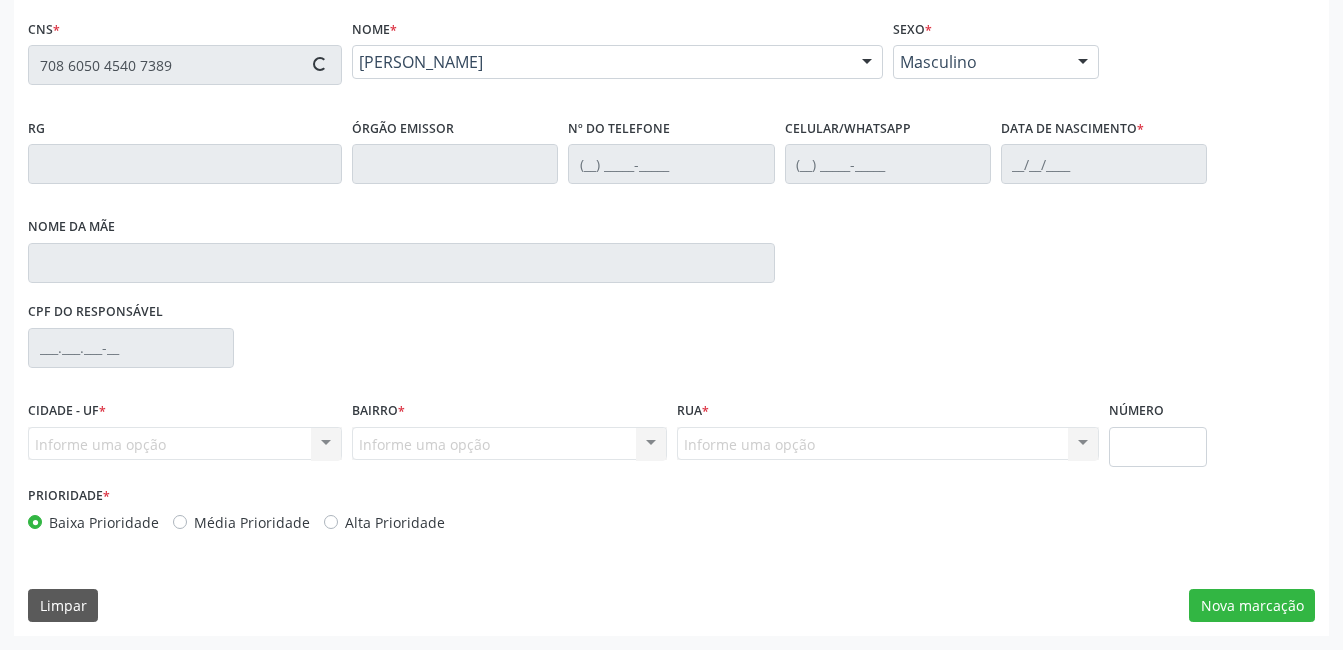 type on "(87) 99628-9964" 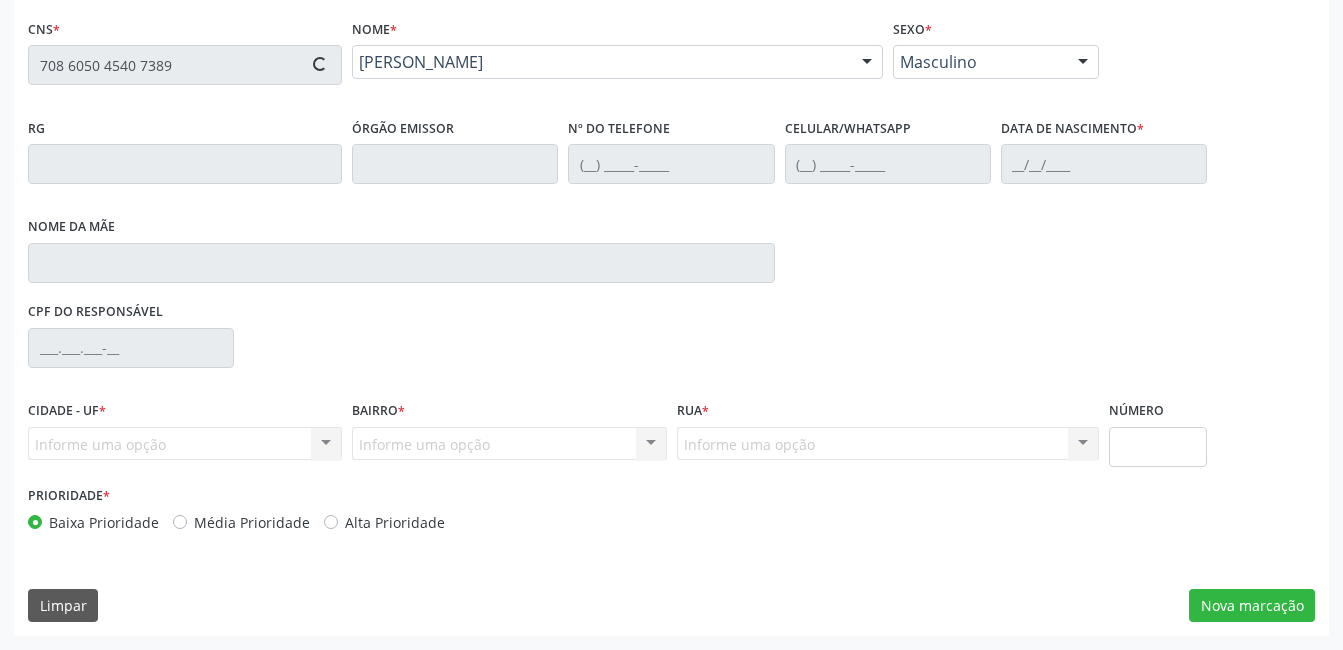 type on "13/11/2007" 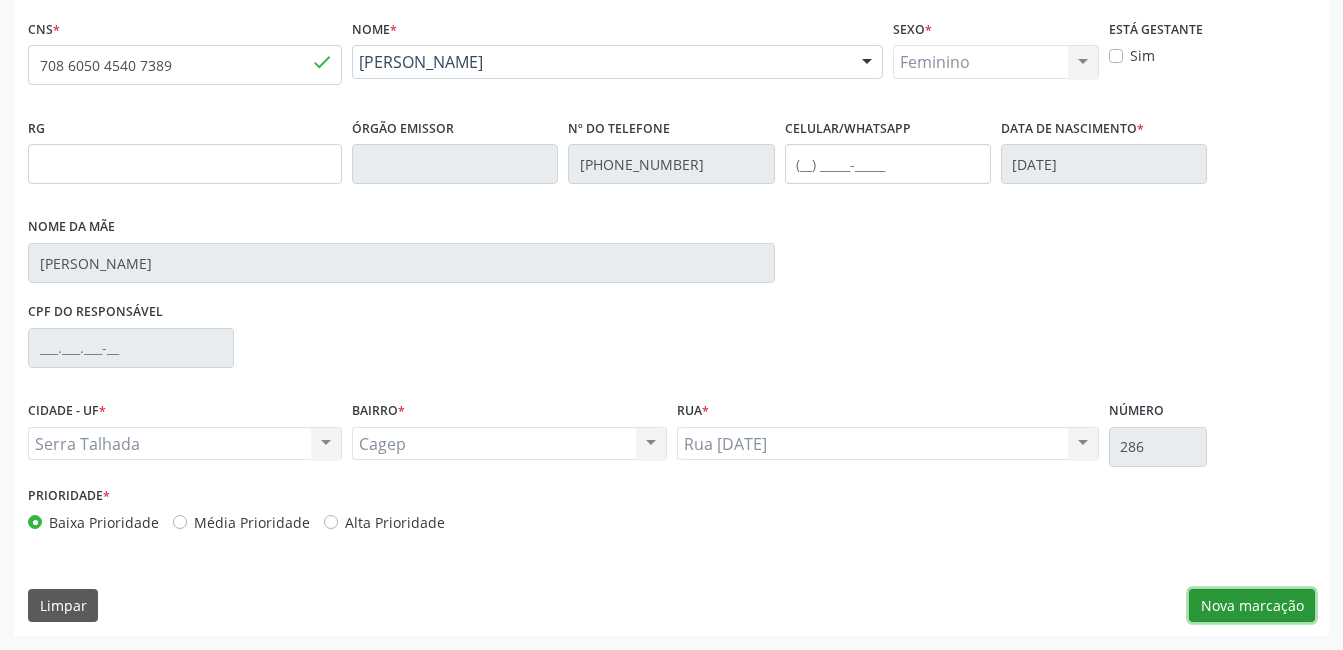 click on "Nova marcação" at bounding box center (1252, 606) 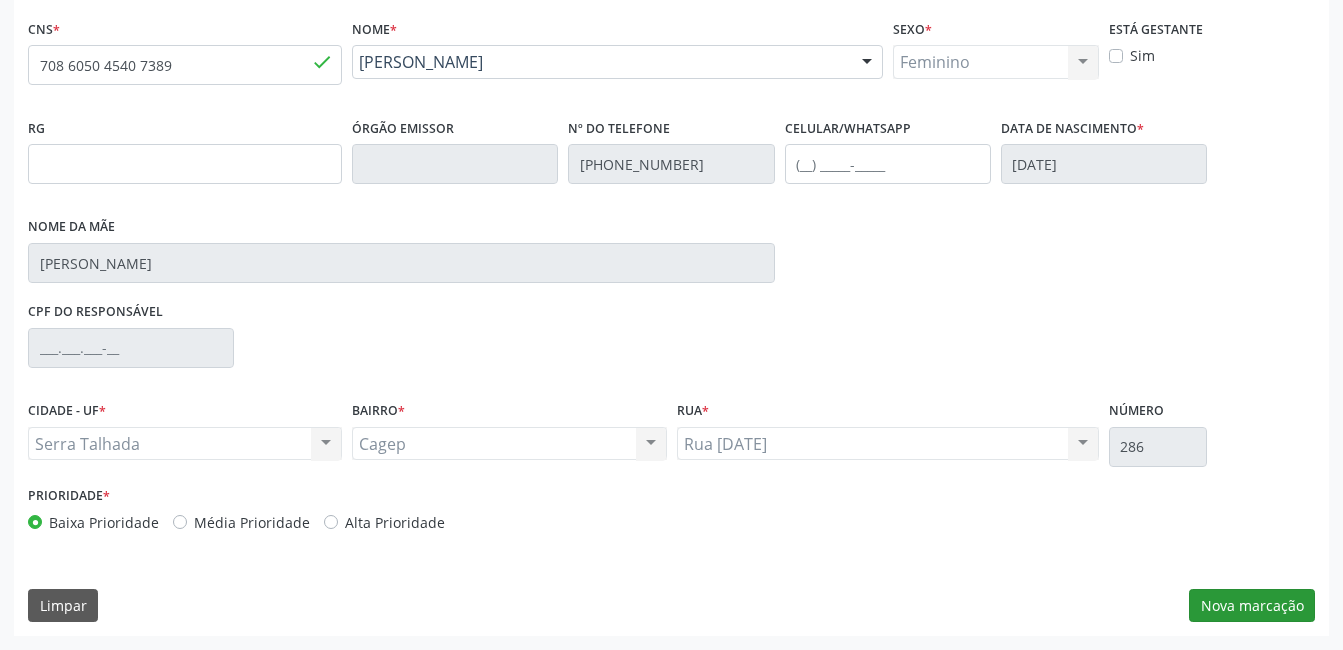 scroll, scrollTop: 256, scrollLeft: 0, axis: vertical 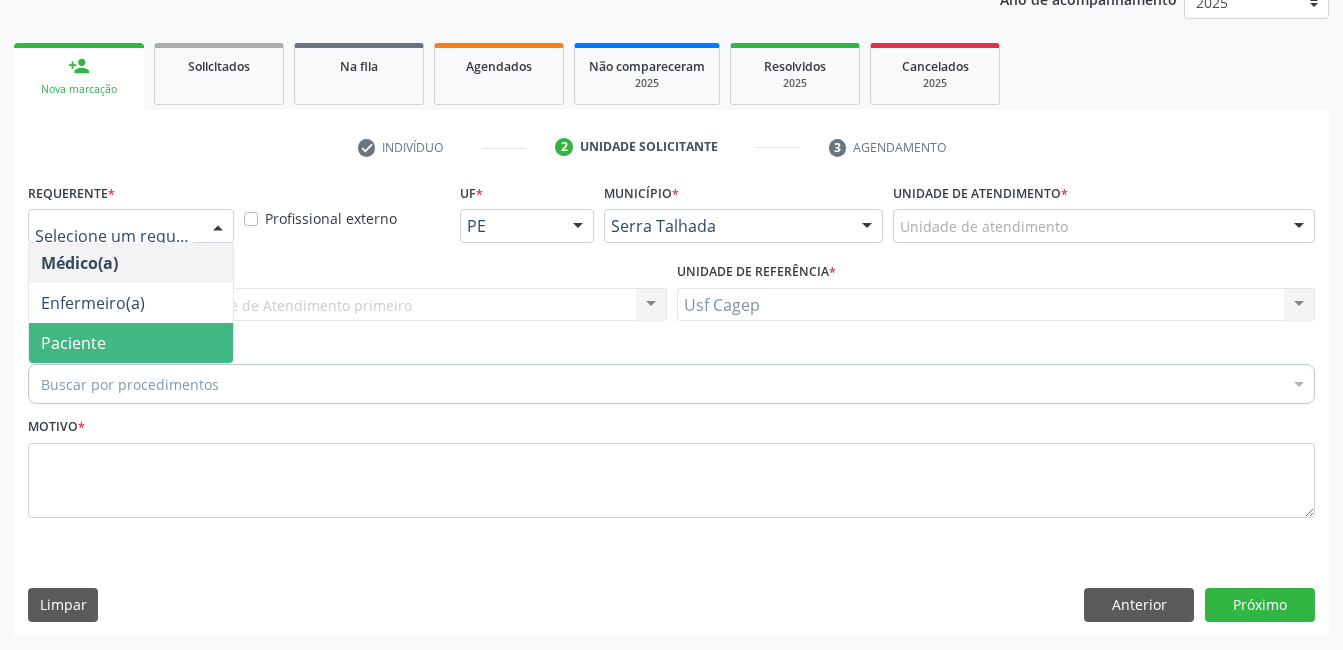 click on "Paciente" at bounding box center (131, 343) 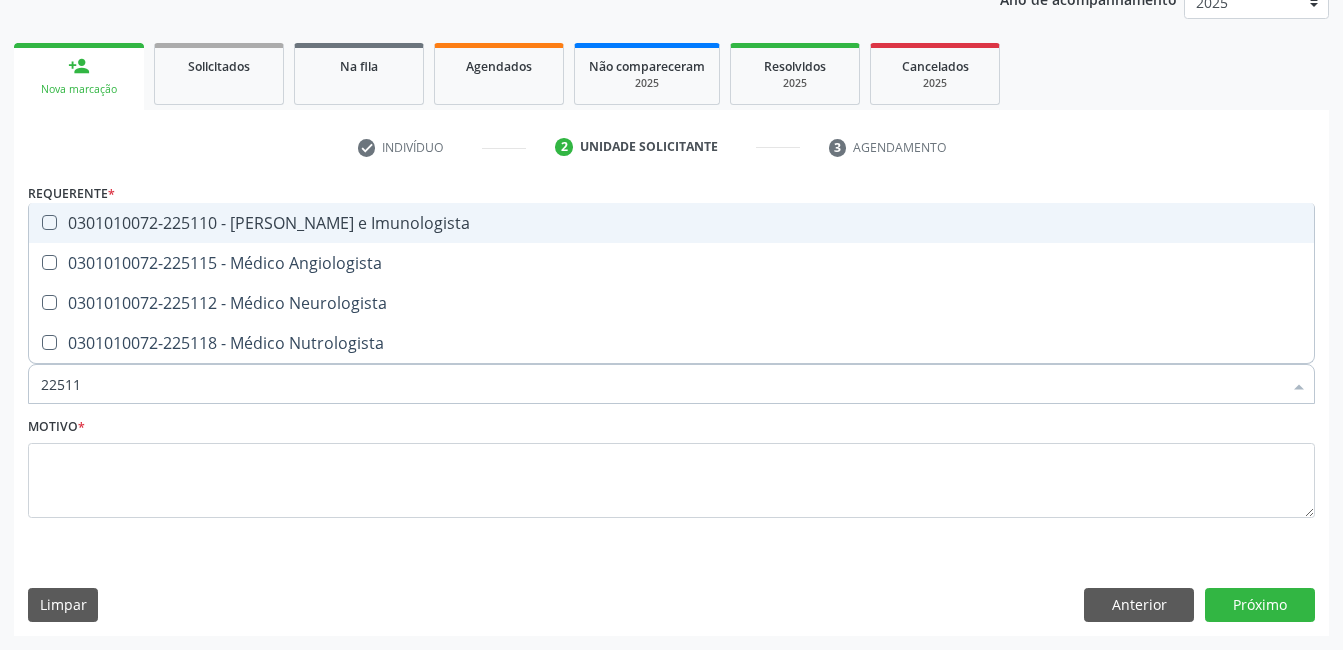 type on "225112" 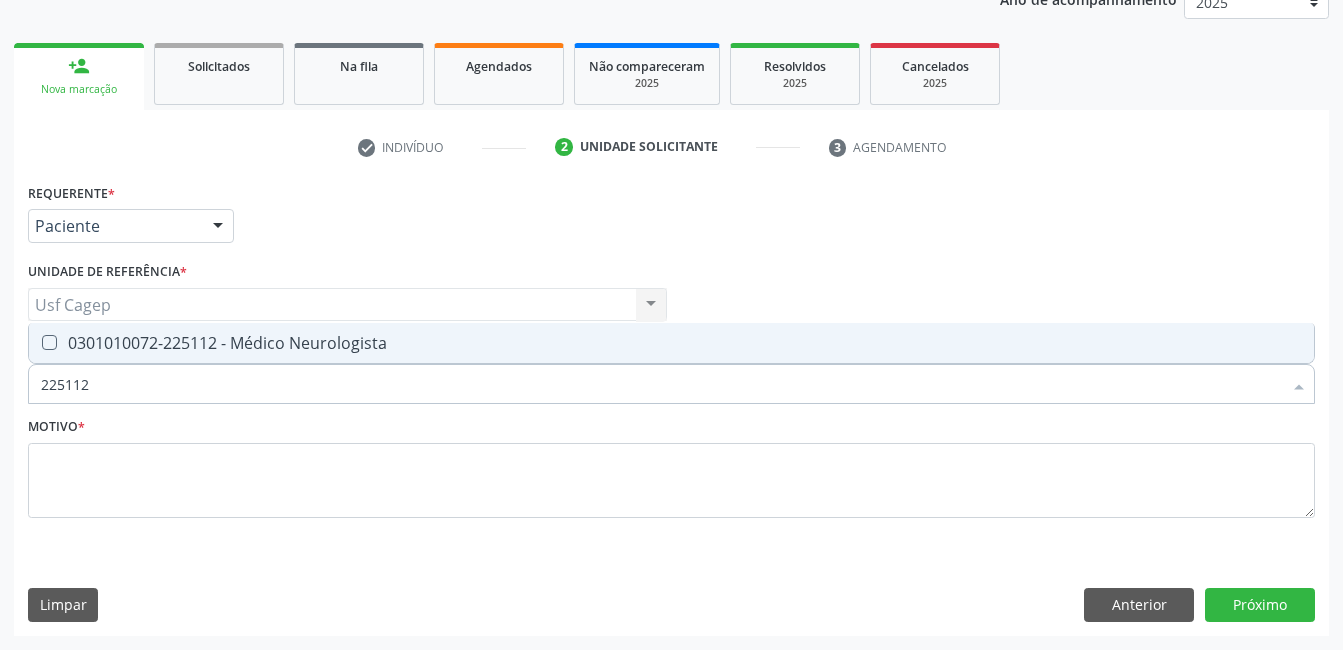 click on "0301010072-225112 - Médico Neurologista" at bounding box center (671, 343) 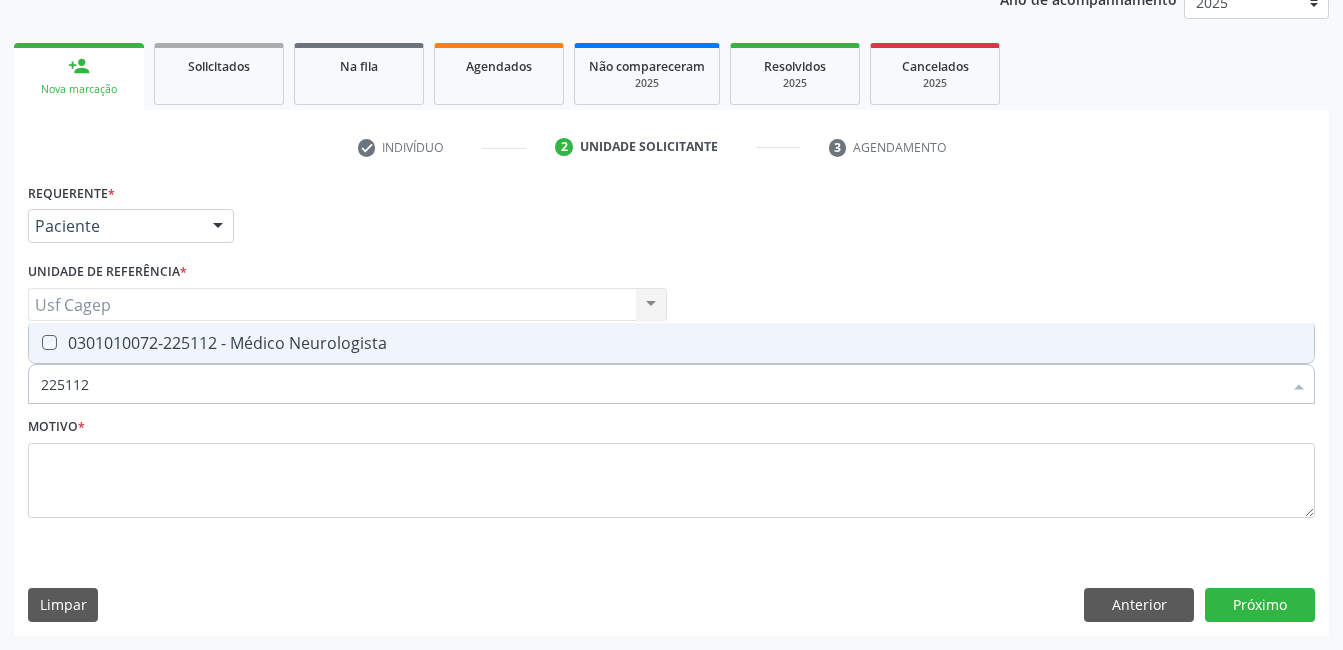 checkbox on "true" 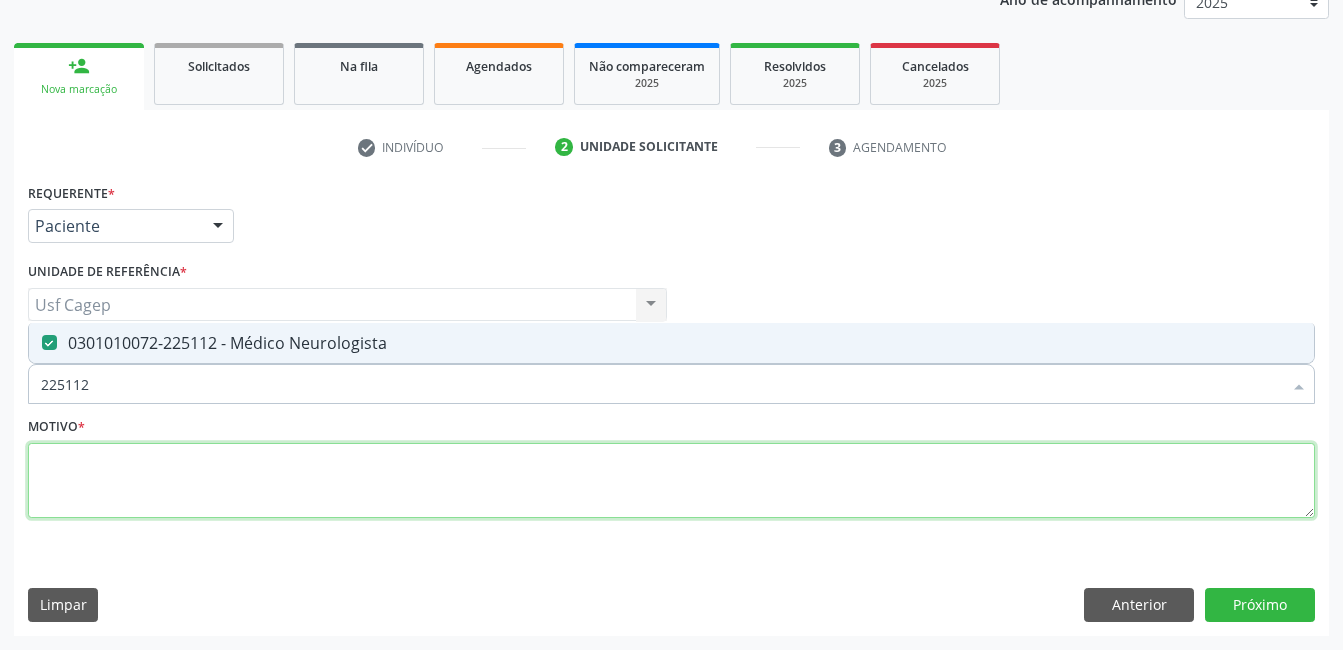 click at bounding box center (671, 481) 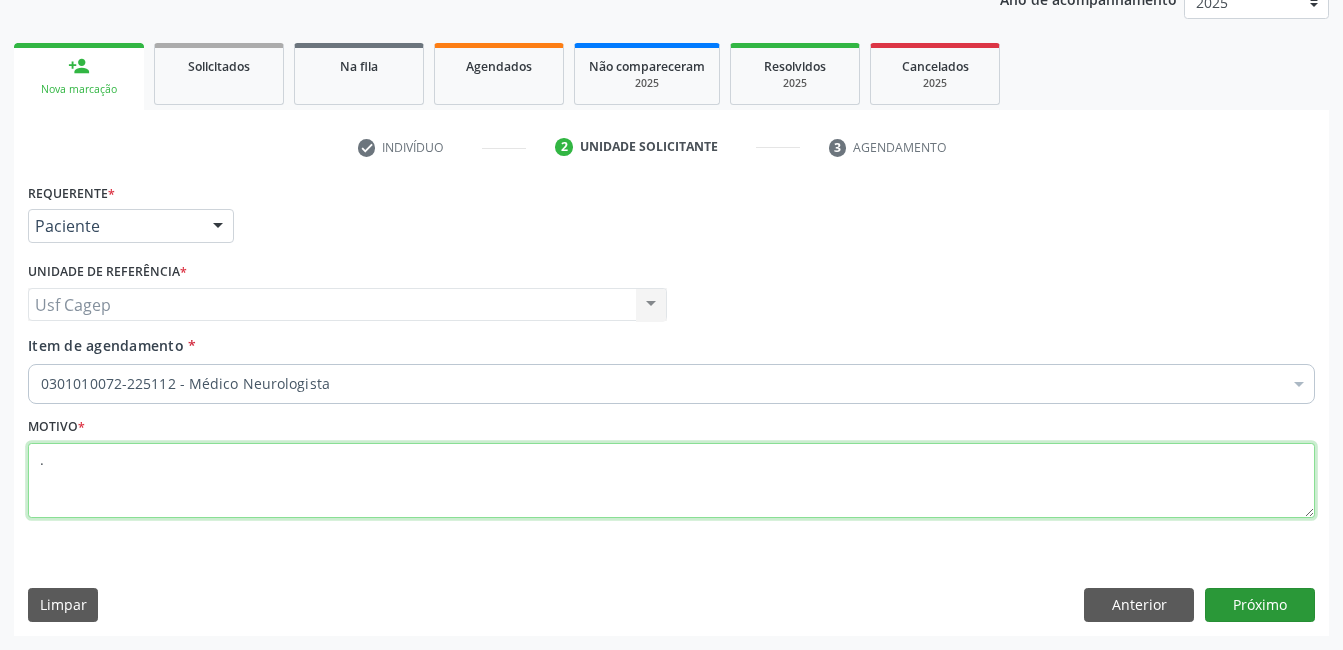 type on "." 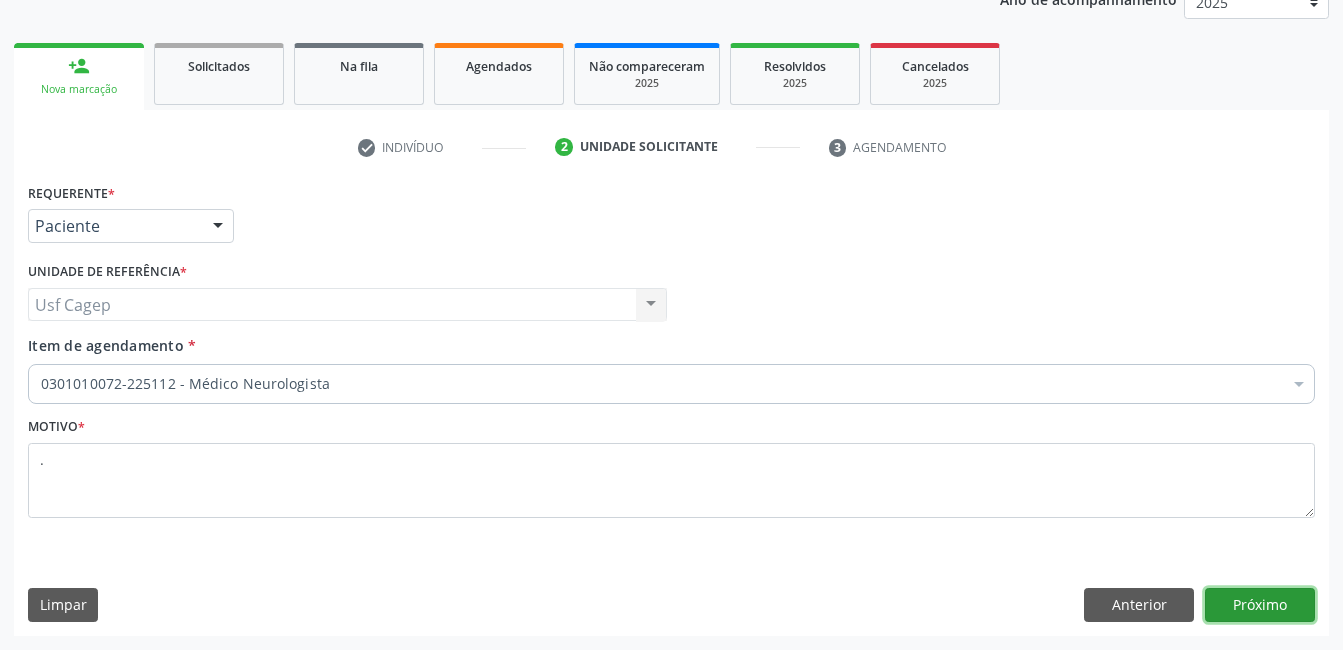click on "Próximo" at bounding box center (1260, 605) 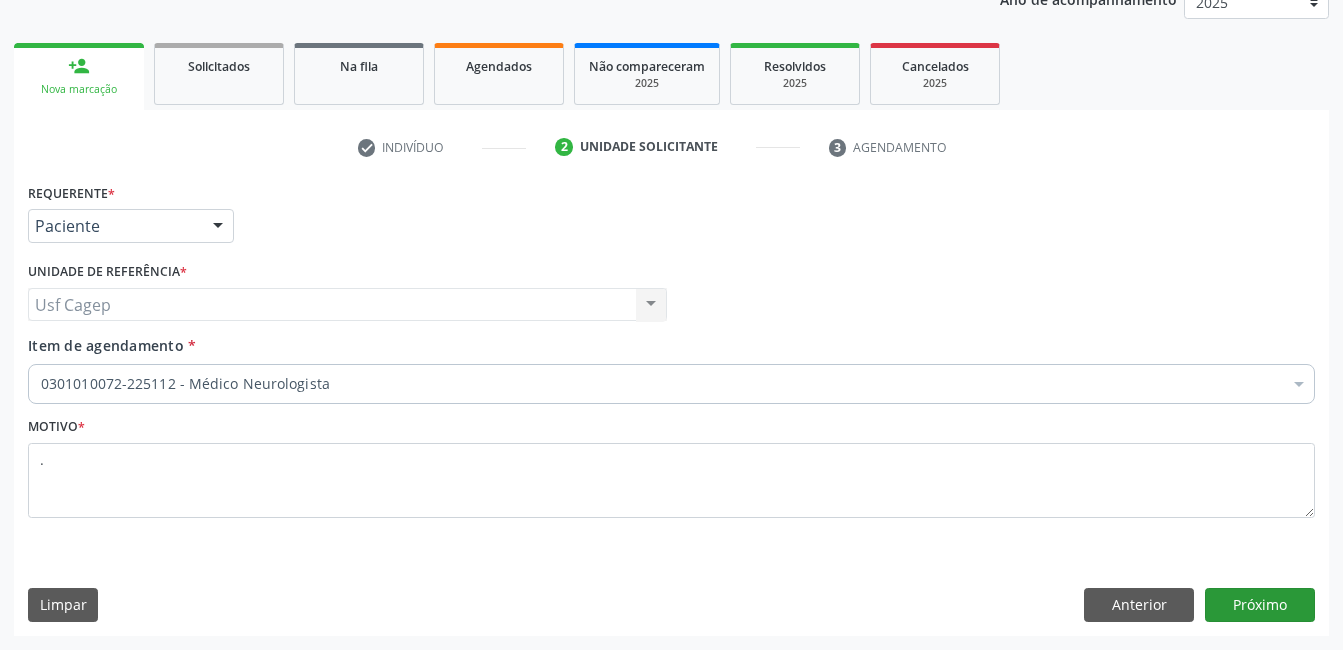 scroll, scrollTop: 220, scrollLeft: 0, axis: vertical 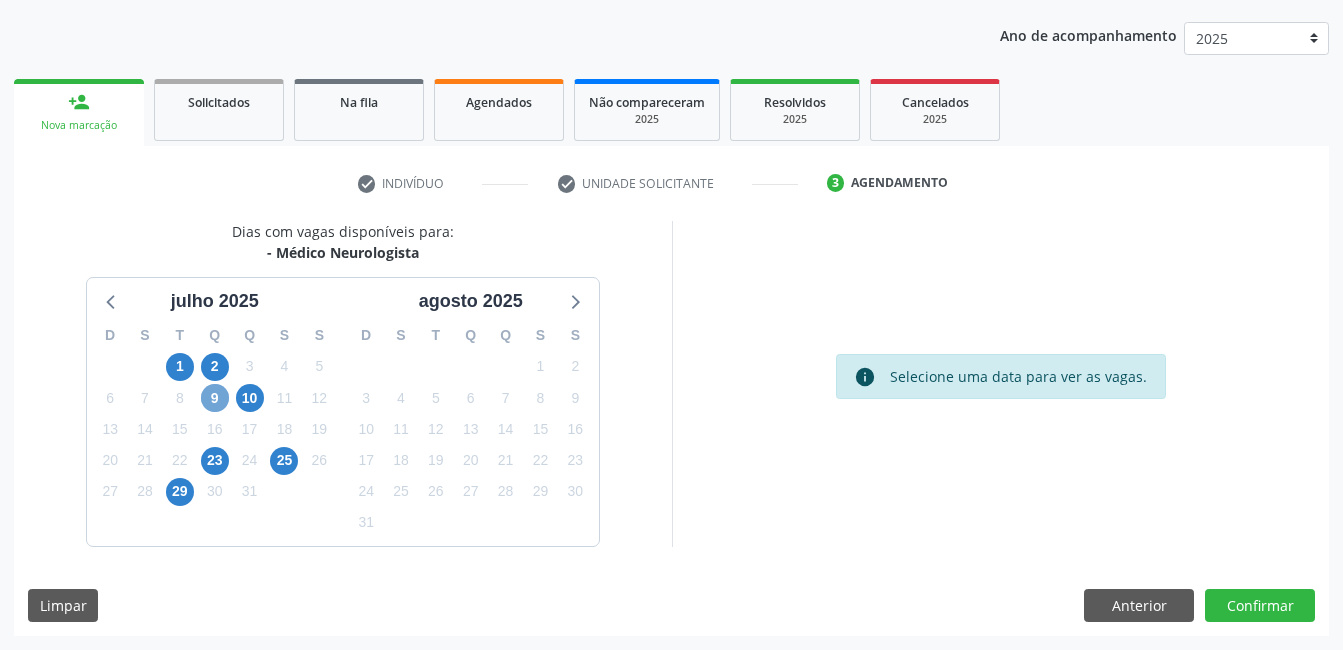 click on "9" at bounding box center [215, 398] 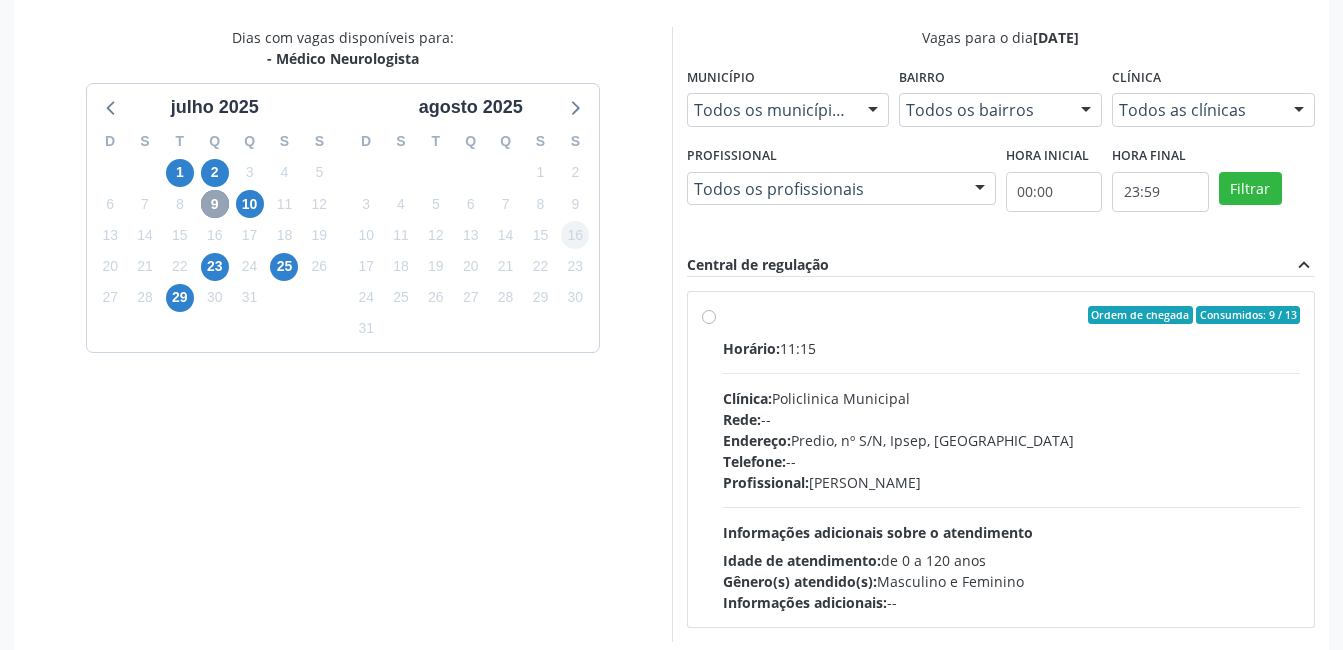 scroll, scrollTop: 509, scrollLeft: 0, axis: vertical 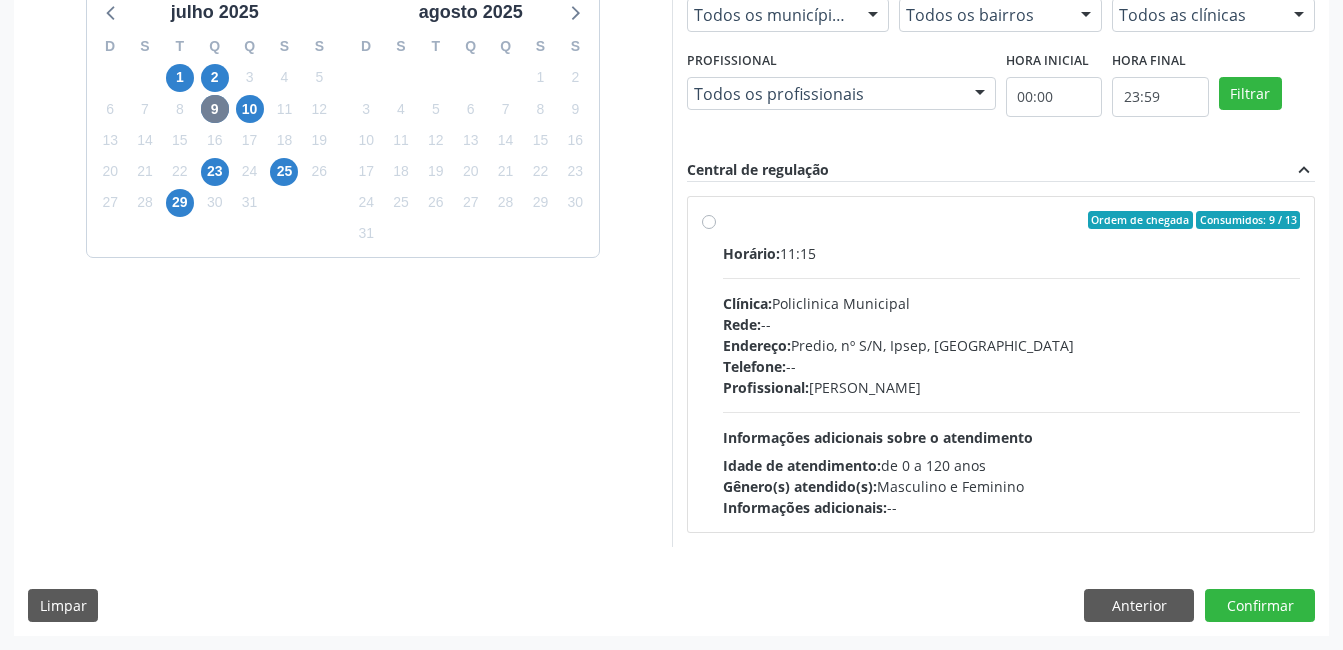 click on "Telefone:   --" at bounding box center [1012, 366] 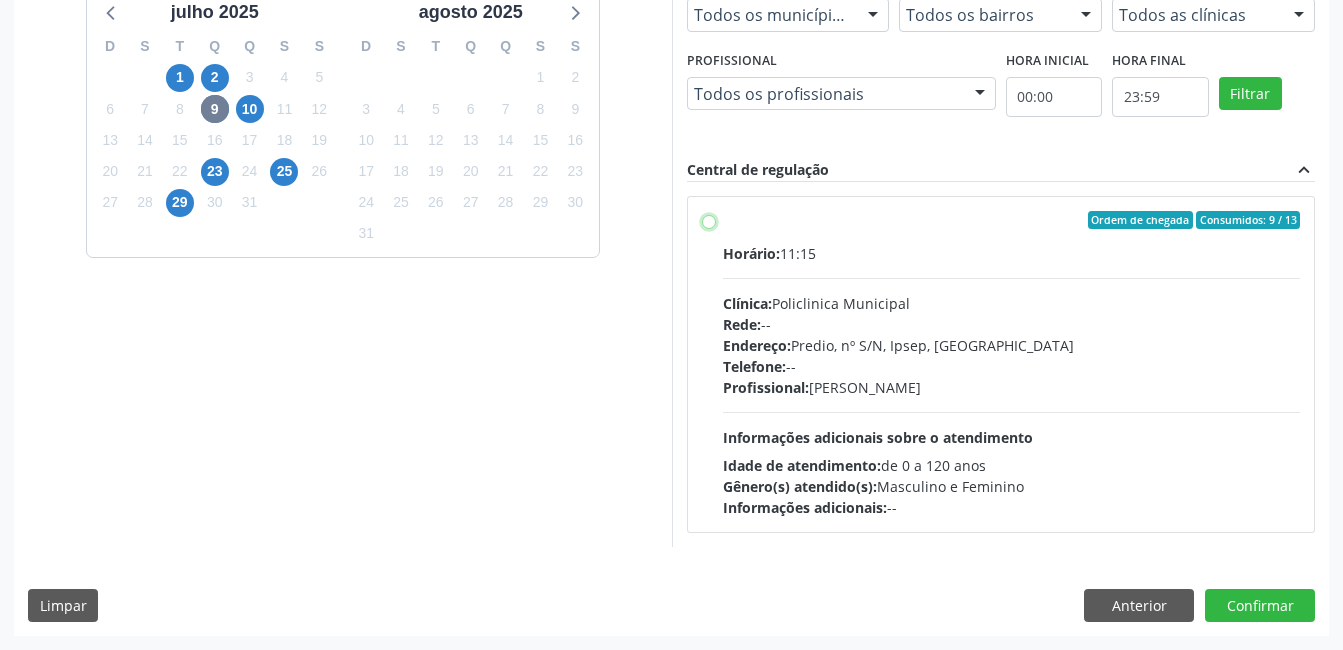 click on "Ordem de chegada
Consumidos: 9 / 13
Horário:   11:15
Clínica:  Policlinica Municipal
Rede:
--
Endereço:   Predio, nº S/N, Ipsep, Serra Talhada - PE
Telefone:   --
Profissional:
Cecilia Fernandes Antas Florentino
Informações adicionais sobre o atendimento
Idade de atendimento:
de 0 a 120 anos
Gênero(s) atendido(s):
Masculino e Feminino
Informações adicionais:
--" at bounding box center (709, 220) 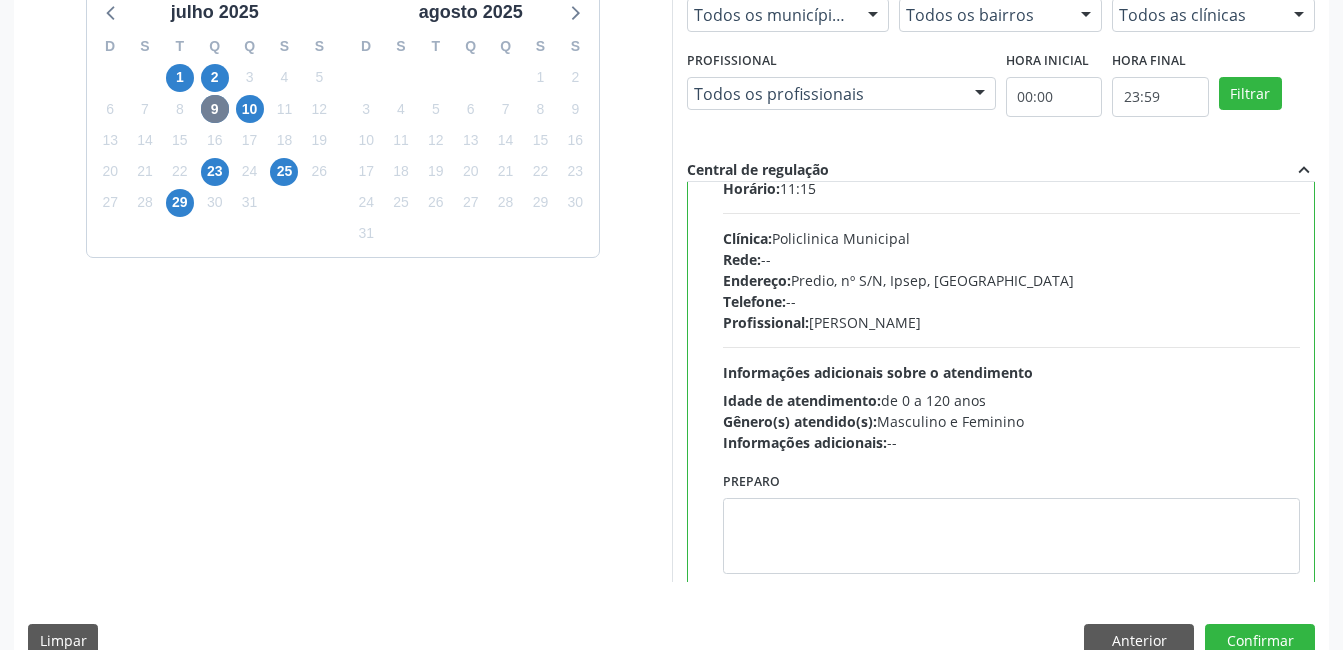 scroll, scrollTop: 99, scrollLeft: 0, axis: vertical 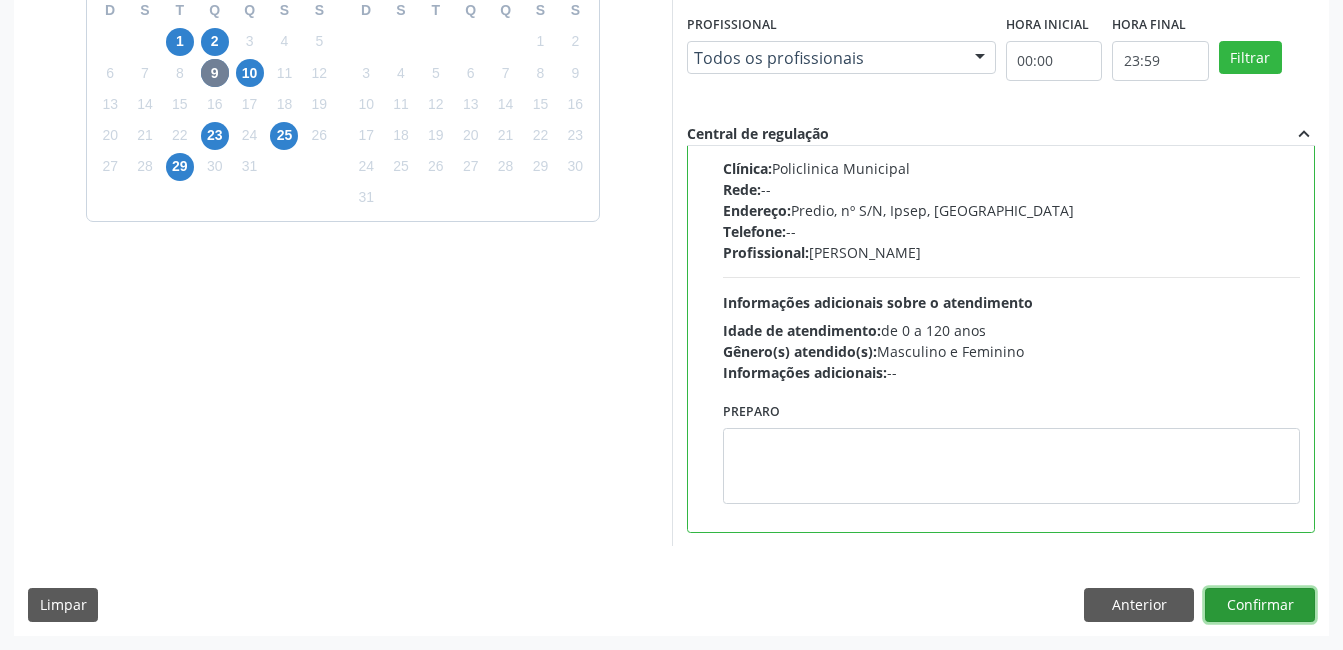 click on "Confirmar" at bounding box center (1260, 605) 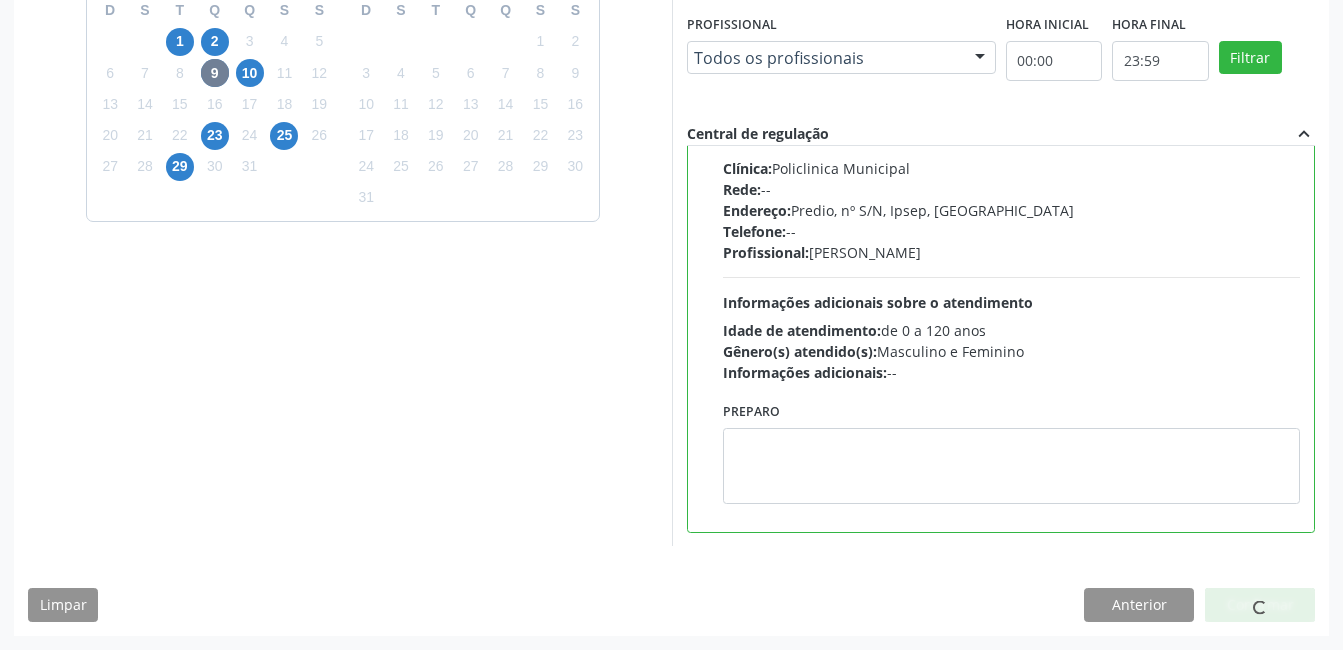 scroll, scrollTop: 17, scrollLeft: 0, axis: vertical 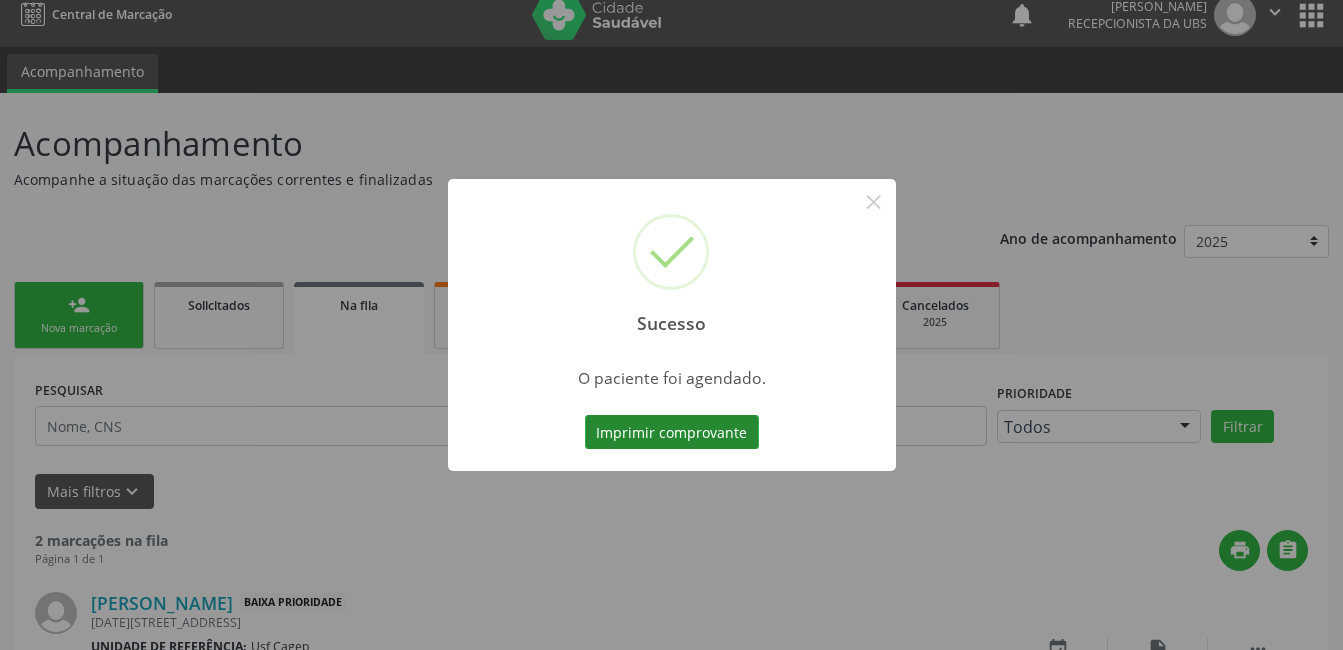 click on "Imprimir comprovante" at bounding box center [672, 432] 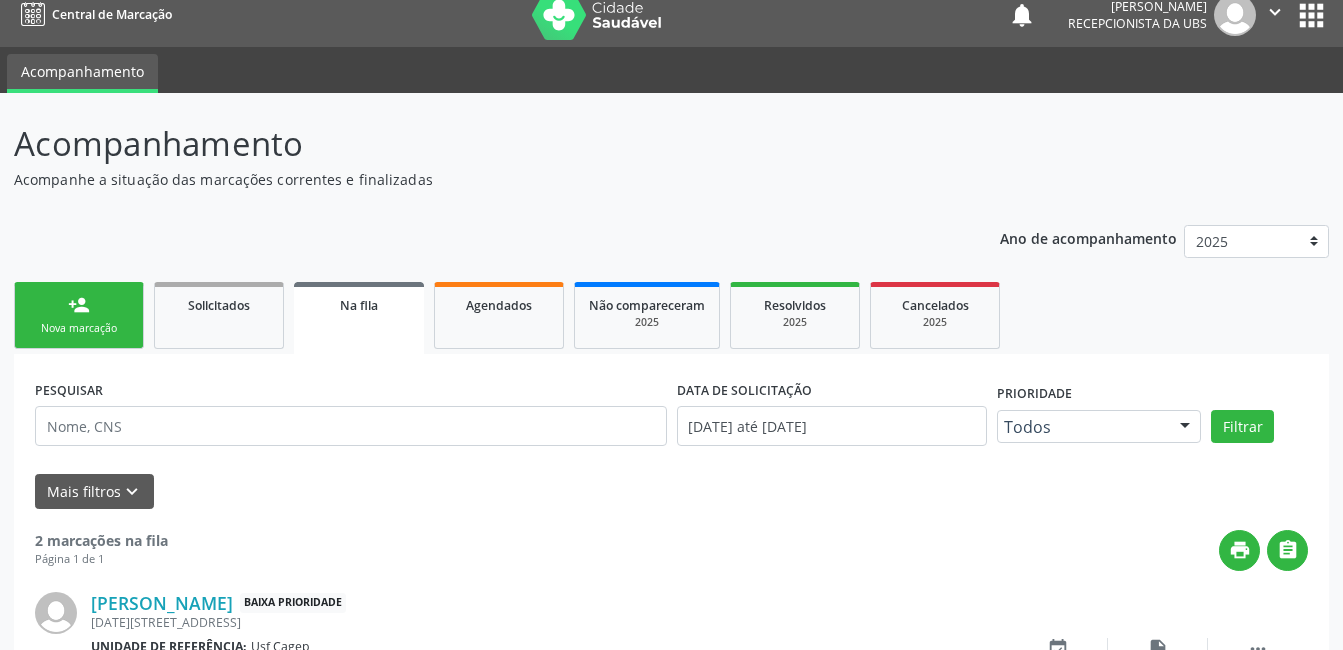 click on "Nova marcação" at bounding box center (79, 328) 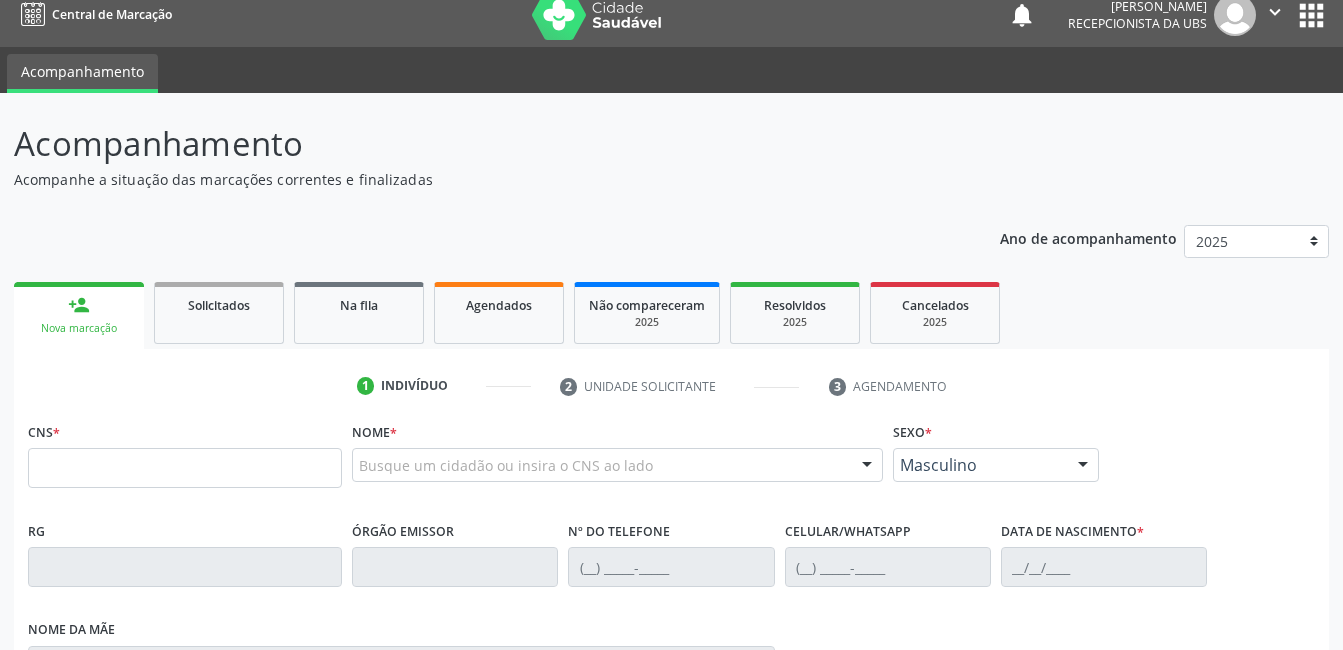 click on "person_add
Nova marcação" at bounding box center (79, 315) 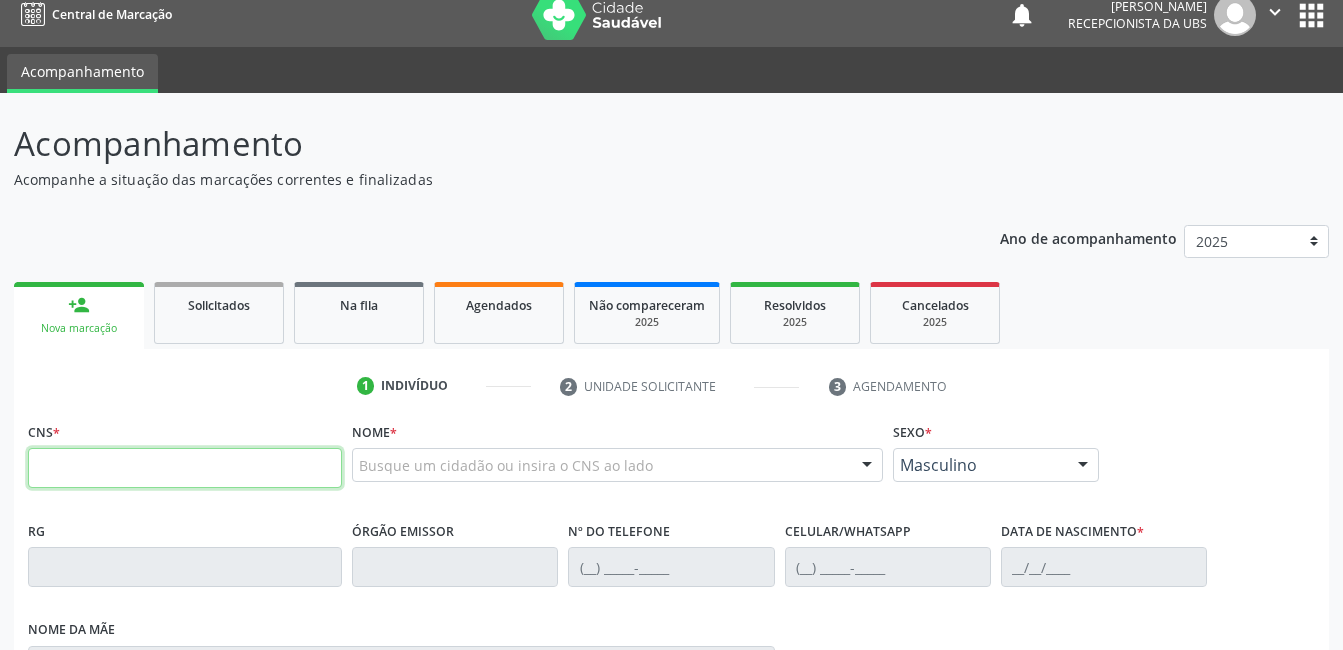 click at bounding box center [185, 468] 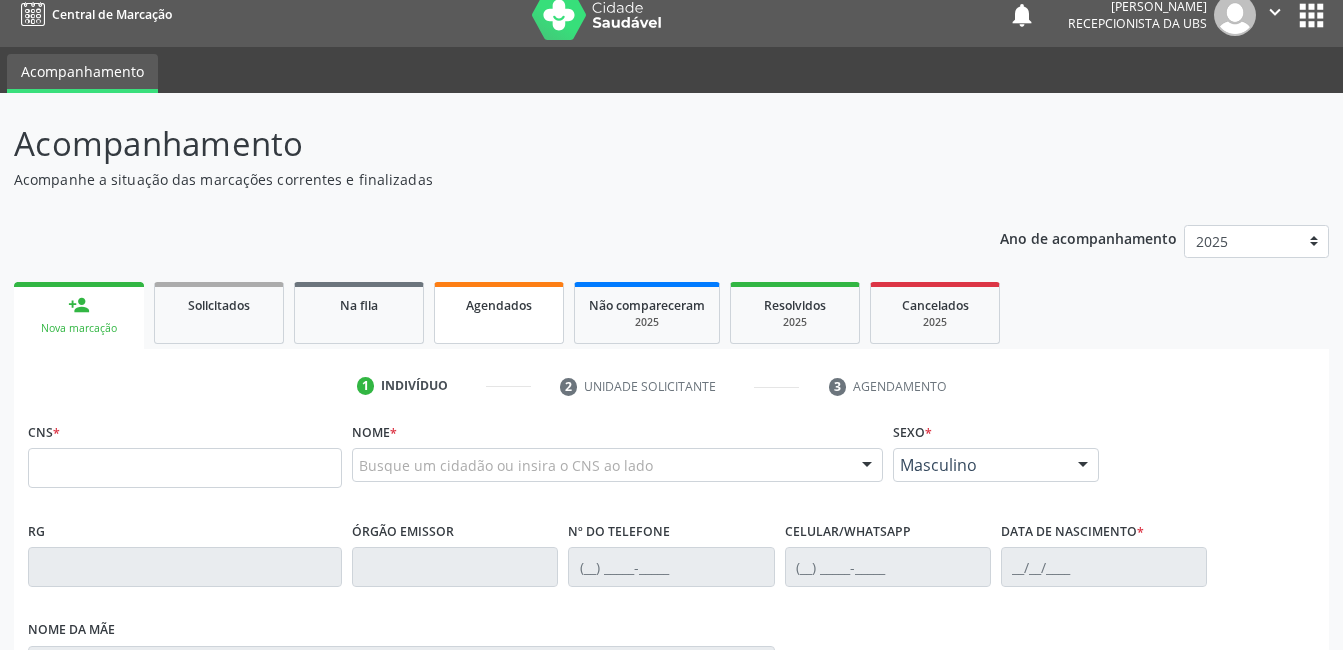 click on "Agendados" at bounding box center (499, 304) 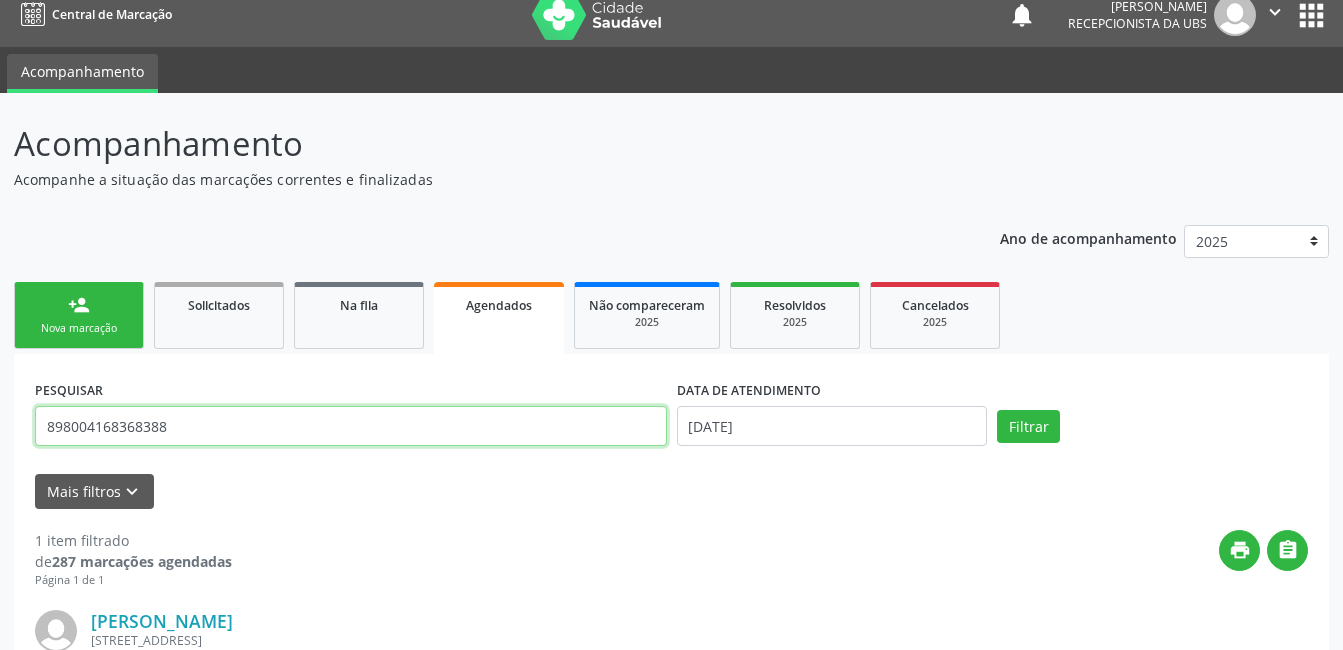 click on "898004168368388" at bounding box center (351, 426) 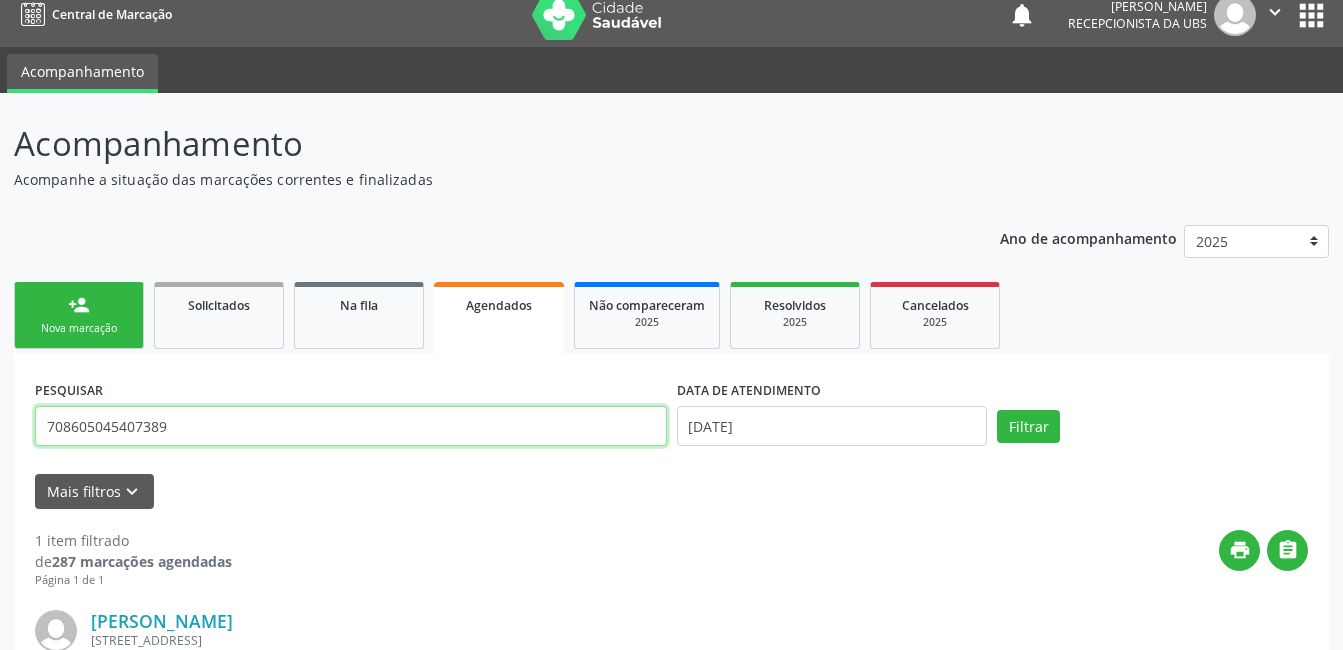 type on "708605045407389" 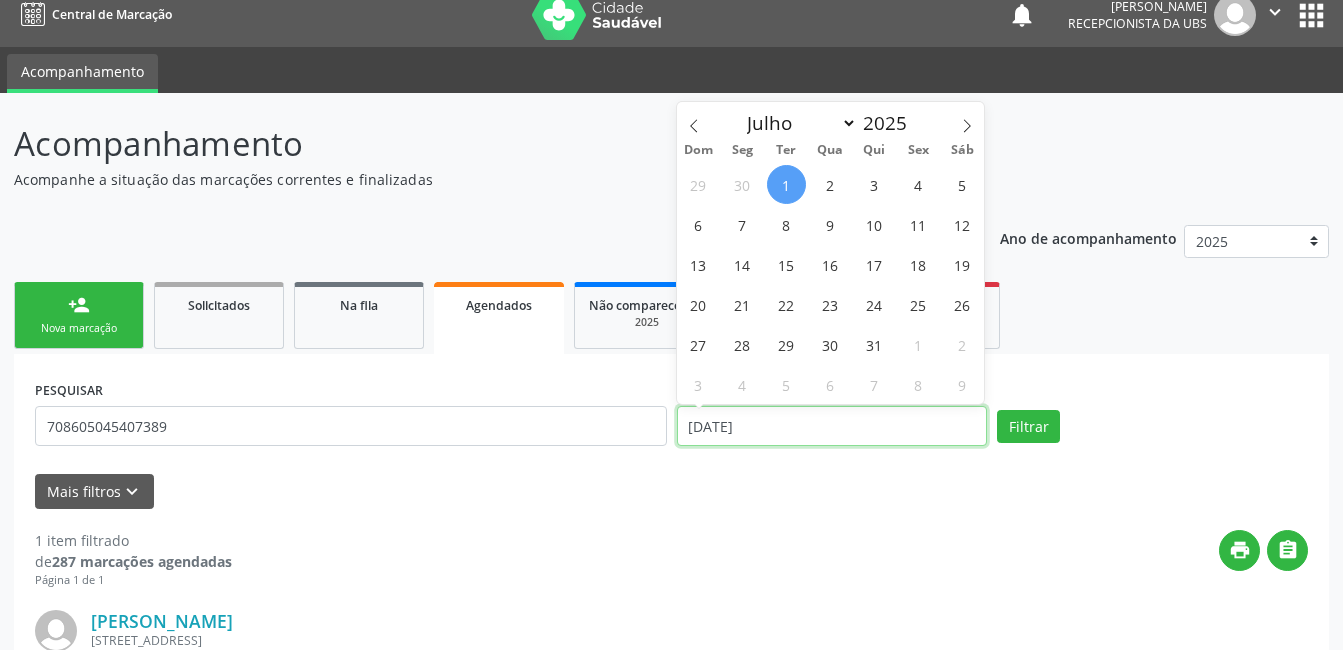 click on "01/07/2025" at bounding box center (832, 426) 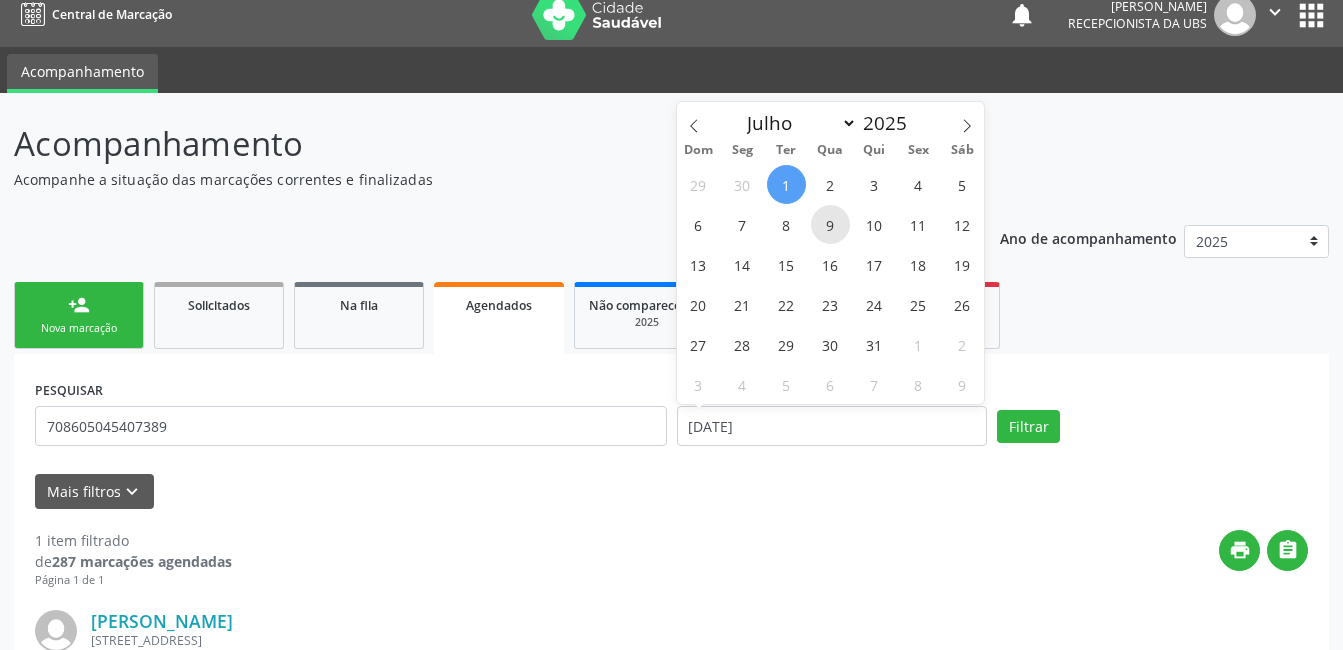 click on "9" at bounding box center [830, 224] 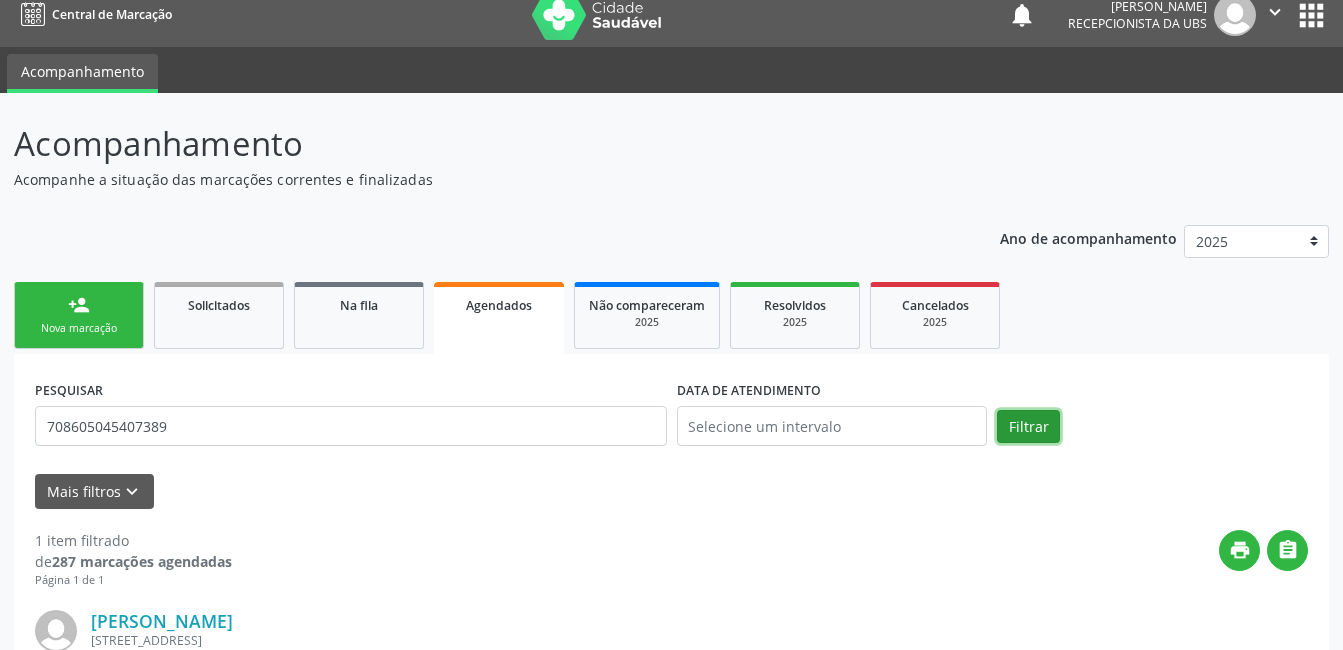 click on "Filtrar" at bounding box center (1028, 427) 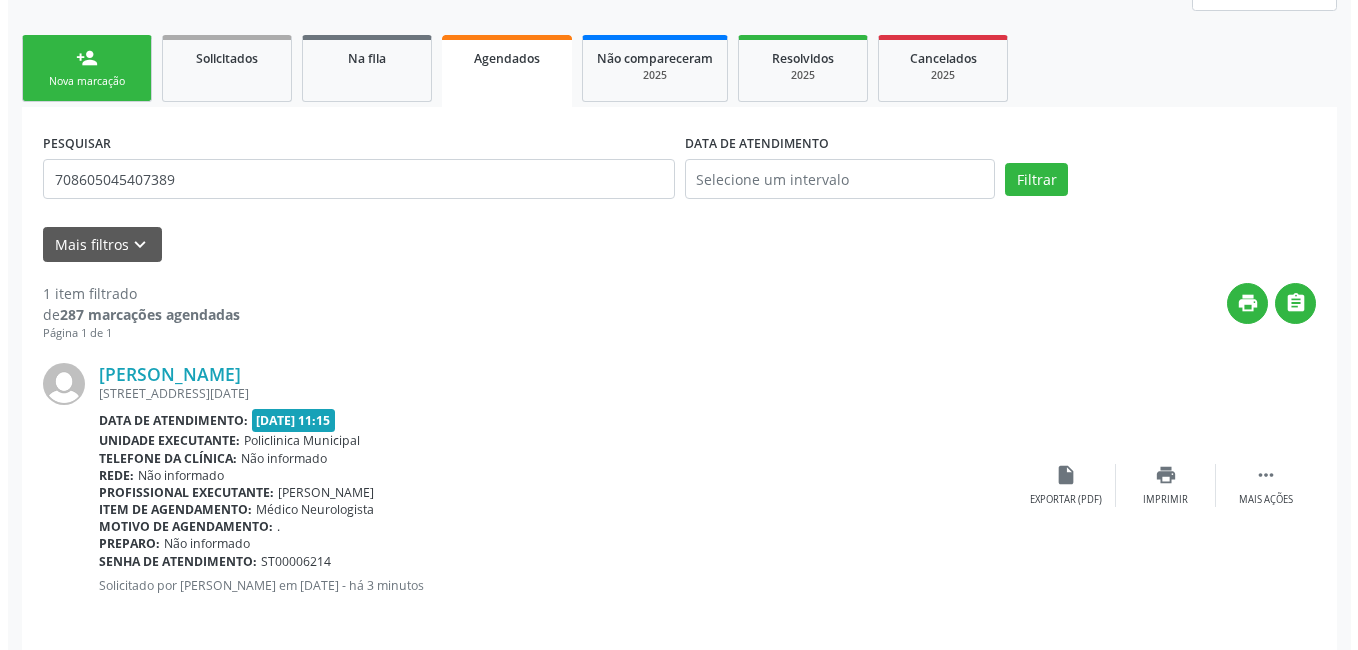 scroll, scrollTop: 278, scrollLeft: 0, axis: vertical 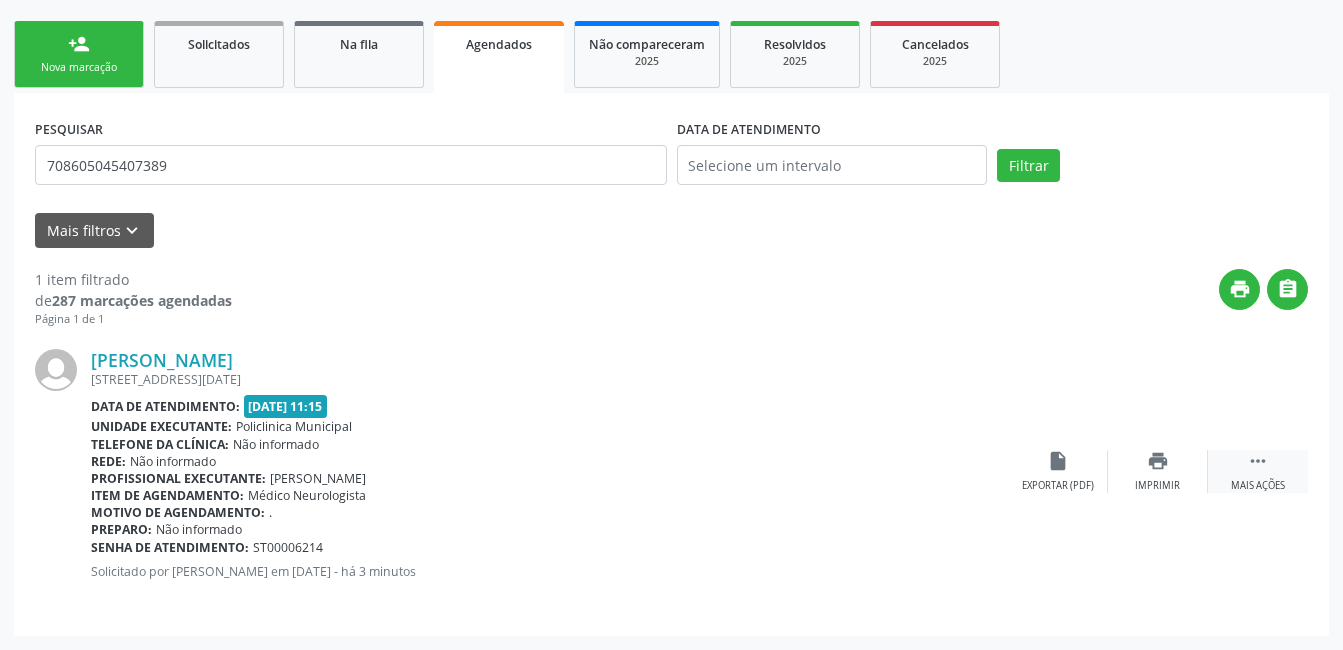 click on "
Mais ações" at bounding box center (1258, 471) 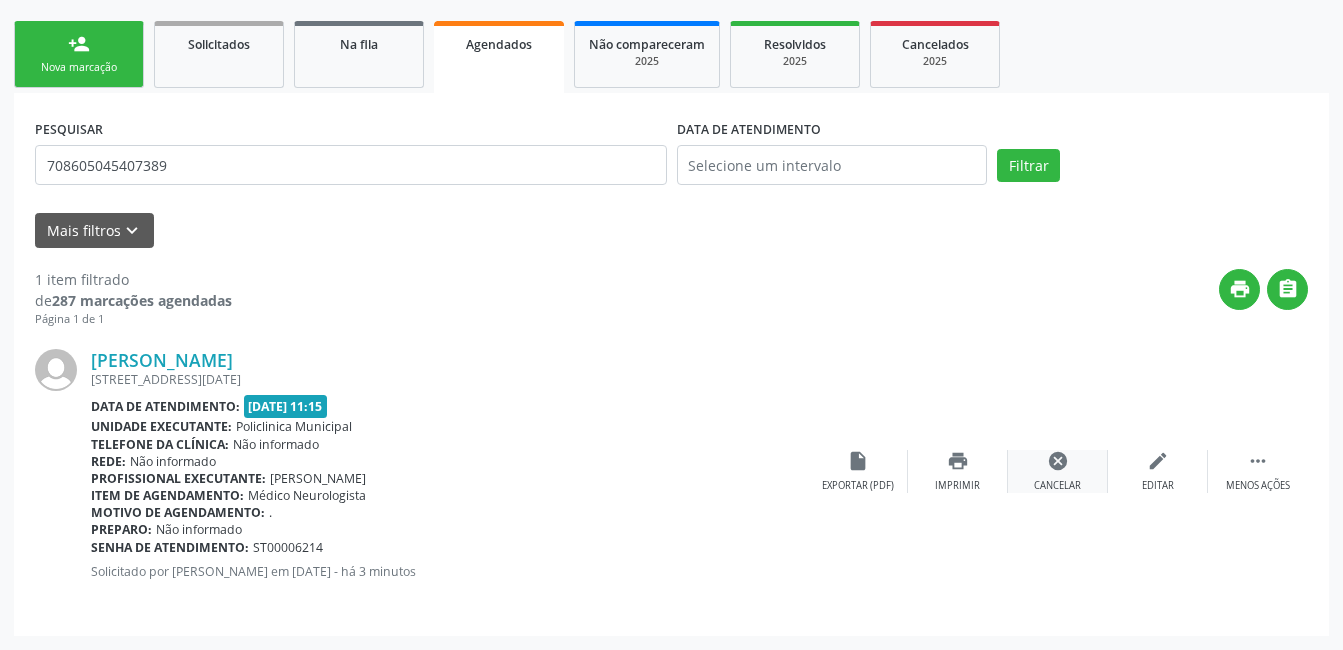 click on "Cancelar" at bounding box center (1057, 486) 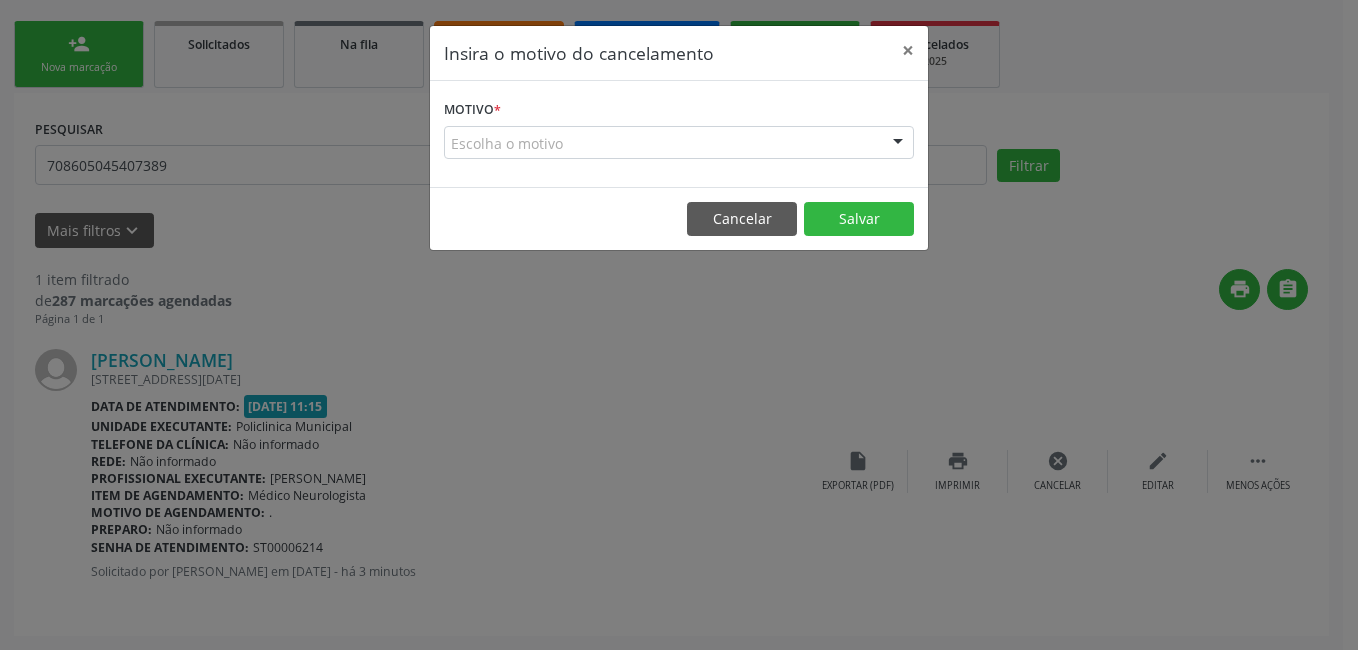 click on "Escolha o motivo" at bounding box center (679, 143) 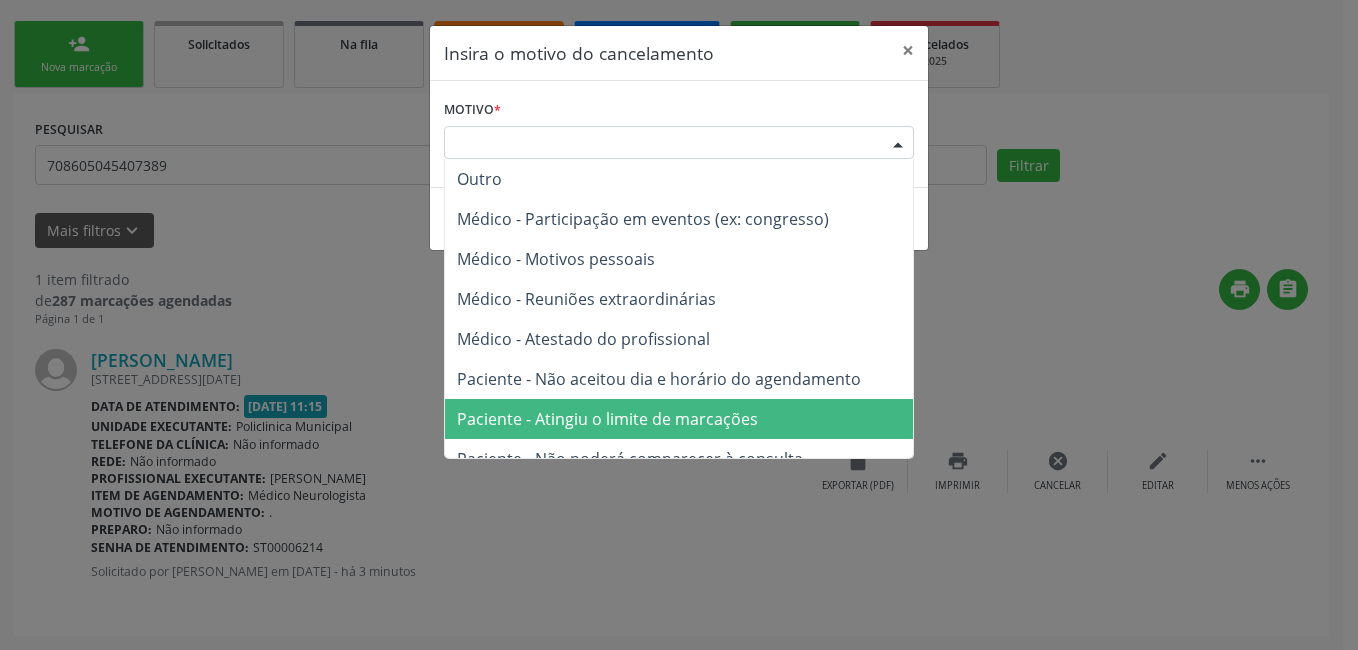scroll, scrollTop: 101, scrollLeft: 0, axis: vertical 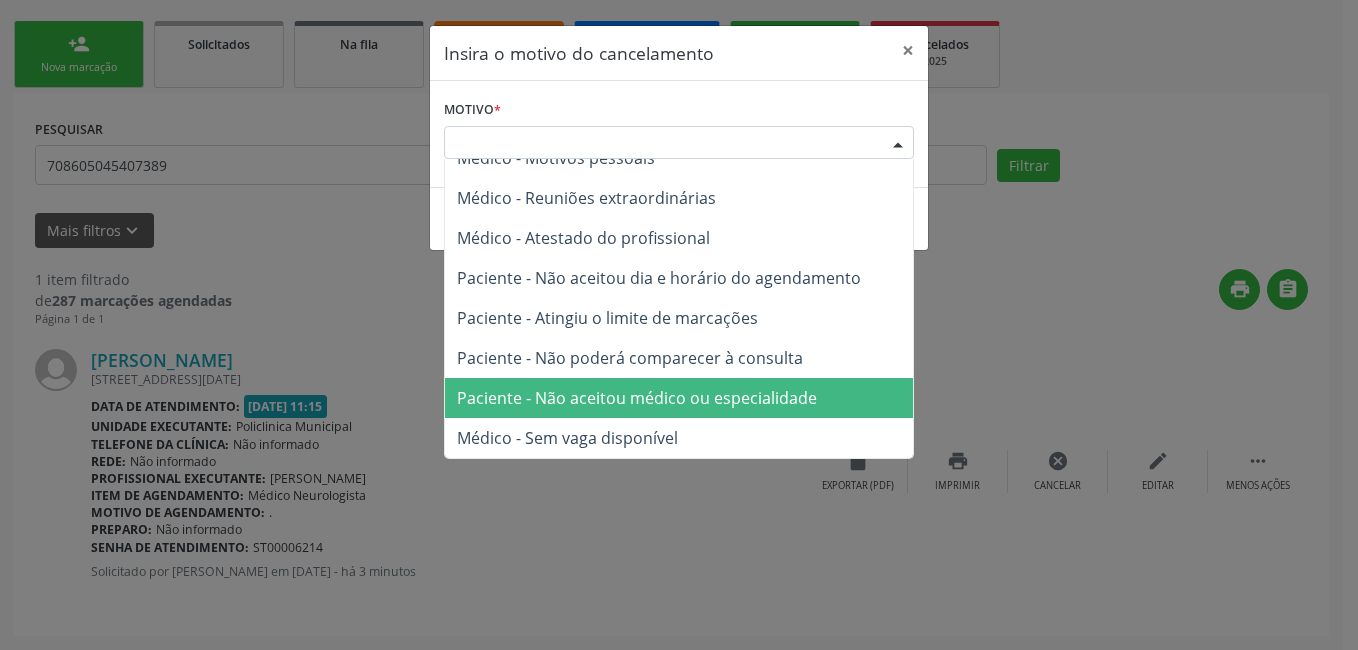 click on "Médico - Sem vaga disponível" at bounding box center (679, 438) 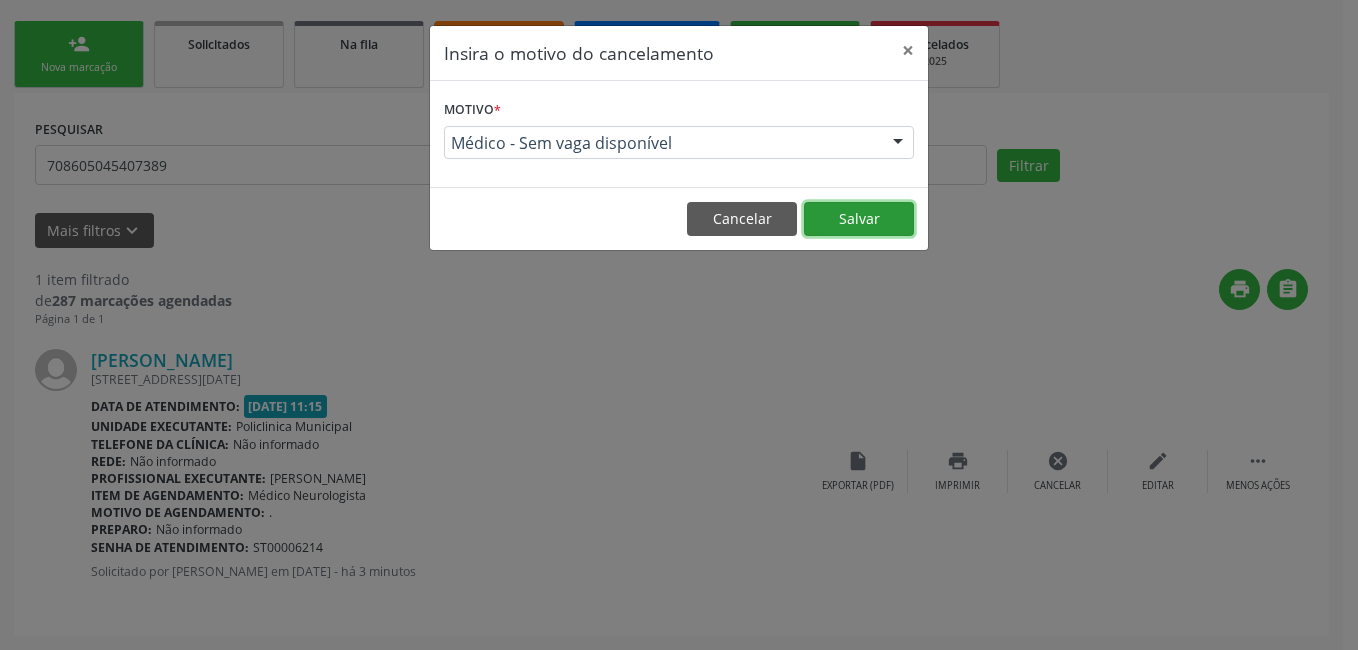 click on "Salvar" at bounding box center [859, 219] 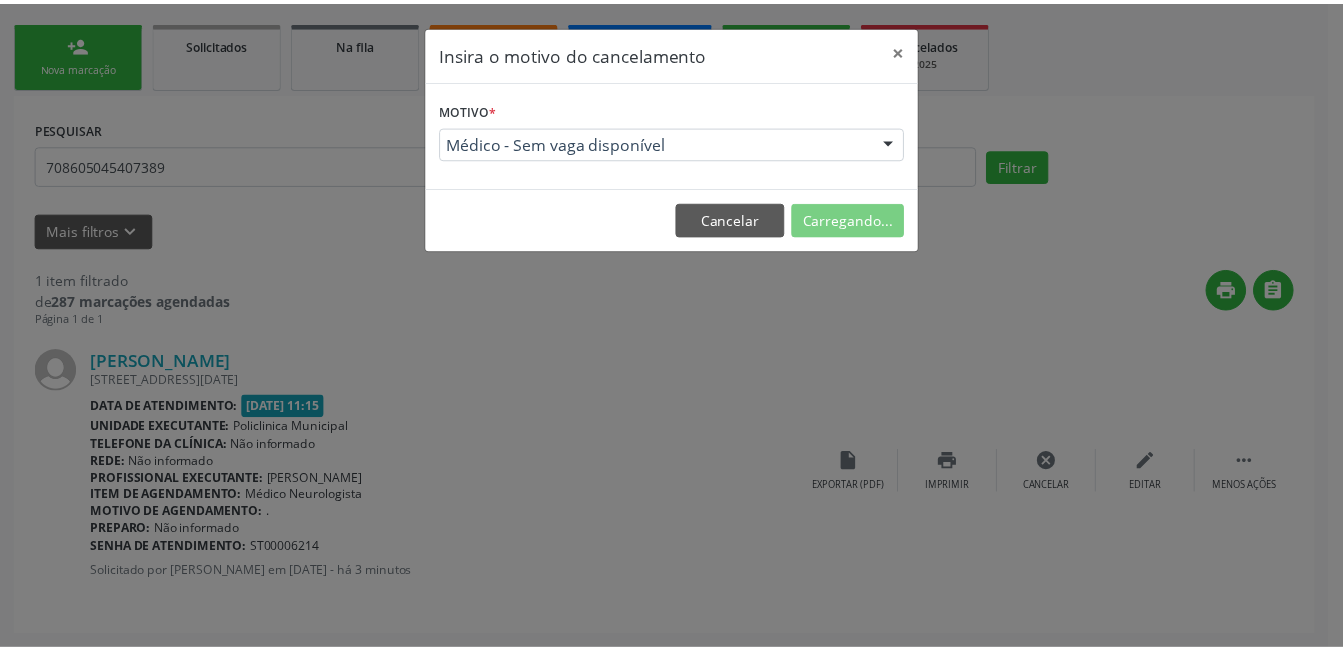 scroll, scrollTop: 38, scrollLeft: 0, axis: vertical 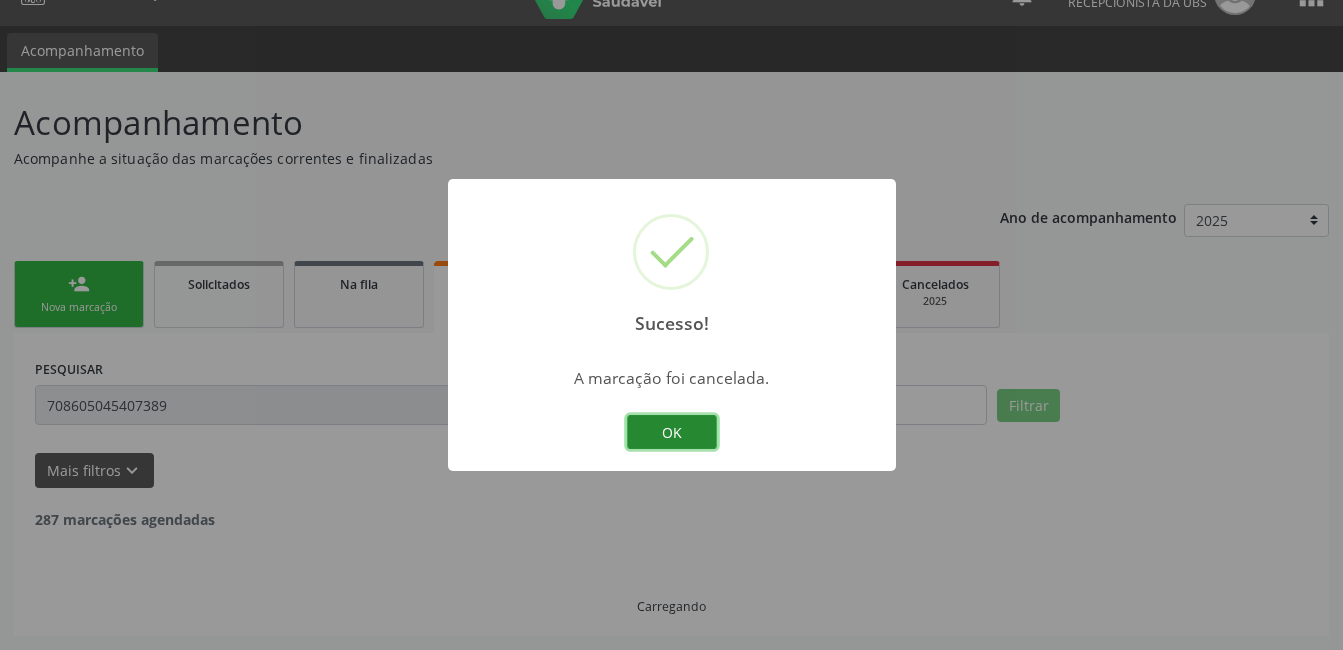 click on "OK" at bounding box center (672, 432) 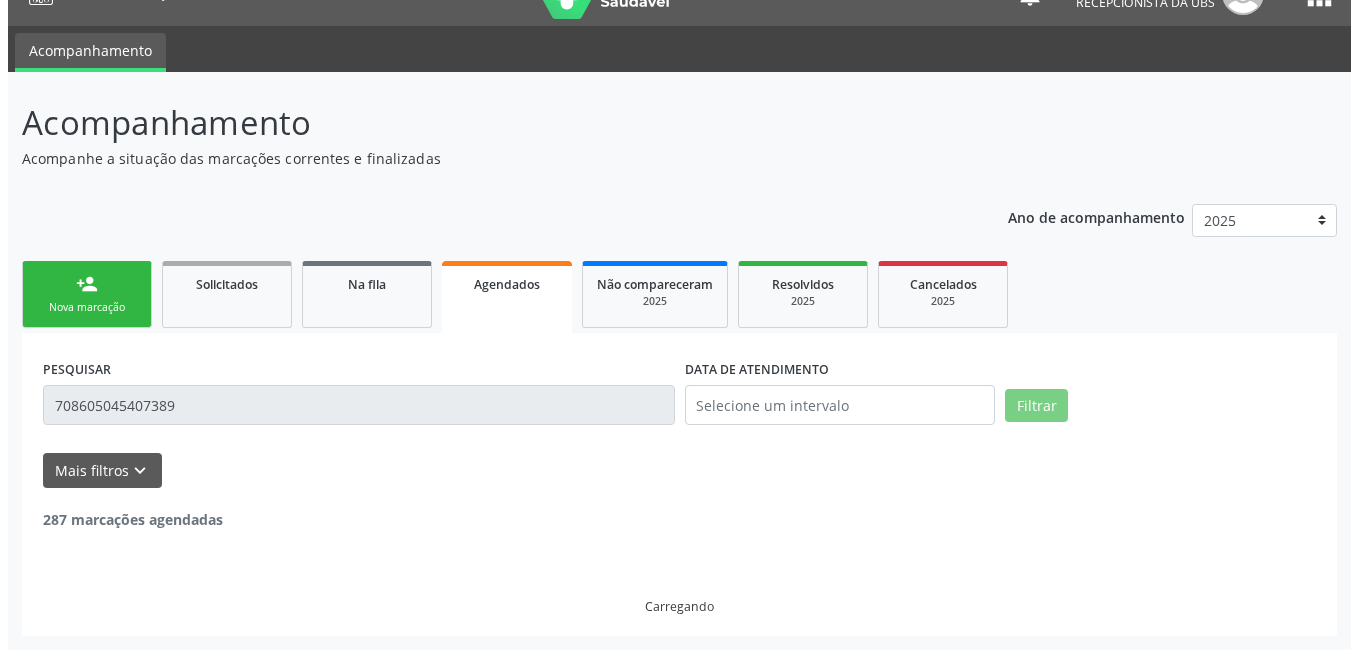scroll, scrollTop: 0, scrollLeft: 0, axis: both 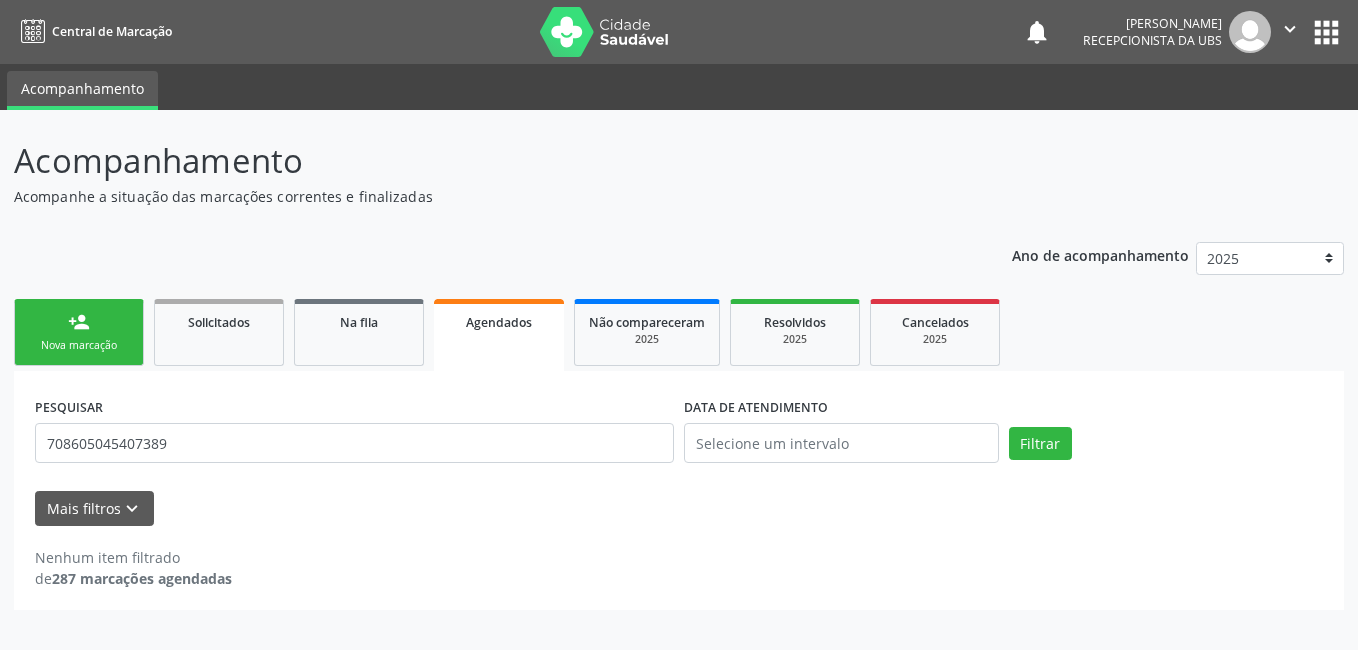 click on "person_add
Nova marcação" at bounding box center [79, 332] 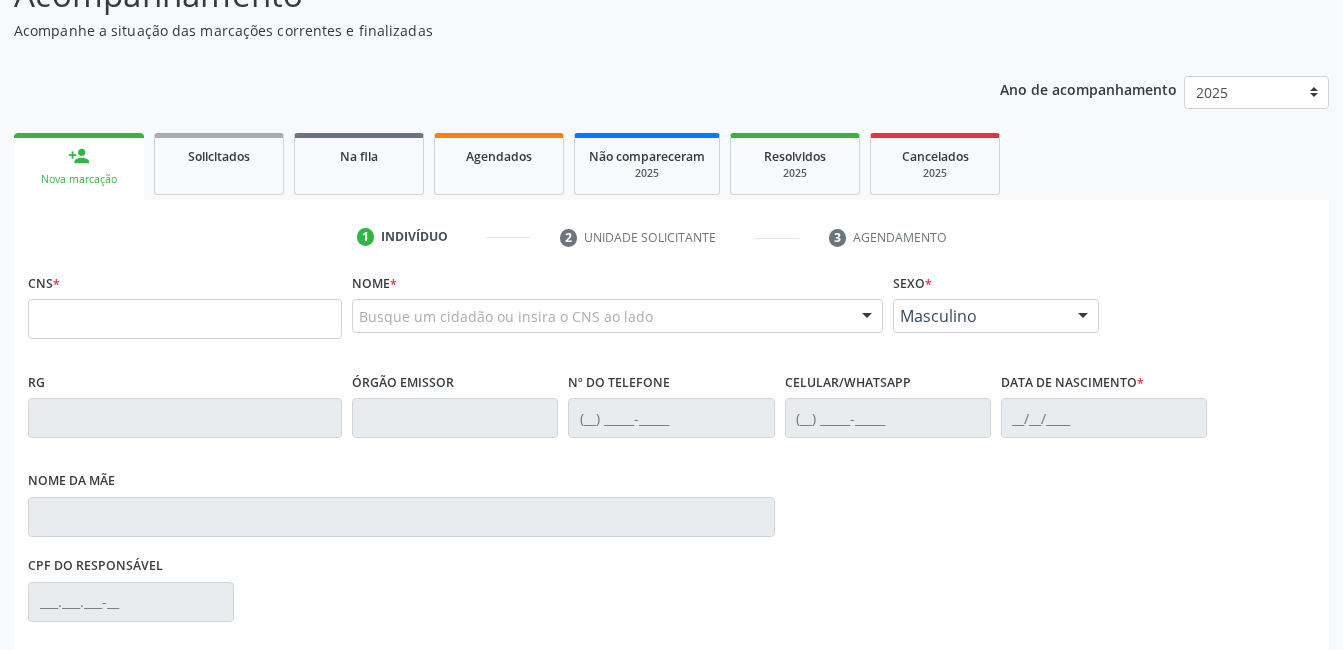 scroll, scrollTop: 200, scrollLeft: 0, axis: vertical 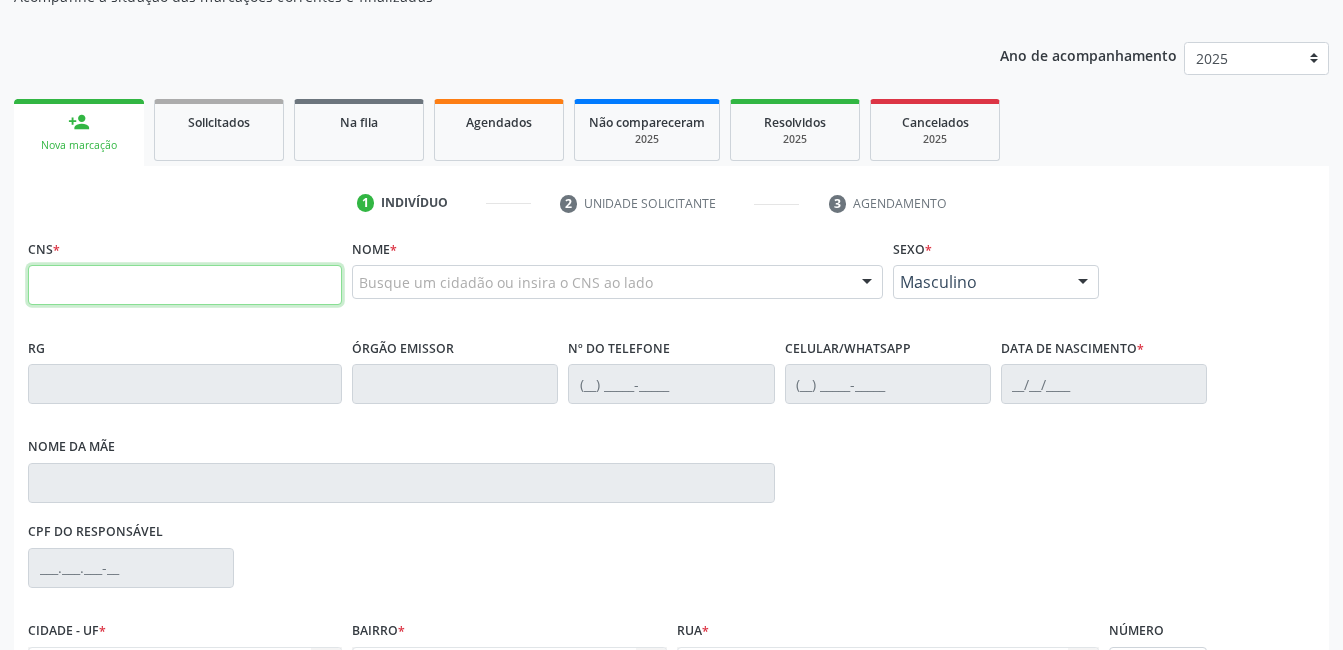 click at bounding box center (185, 285) 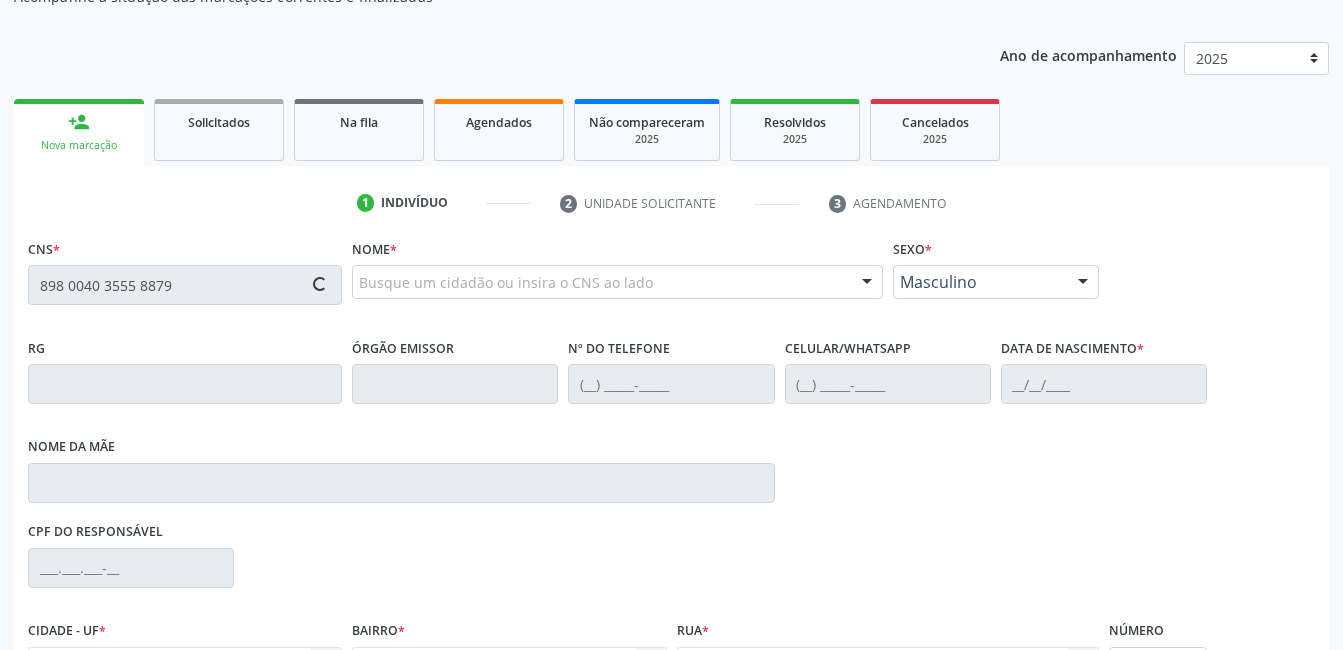 type on "898 0040 3555 8879" 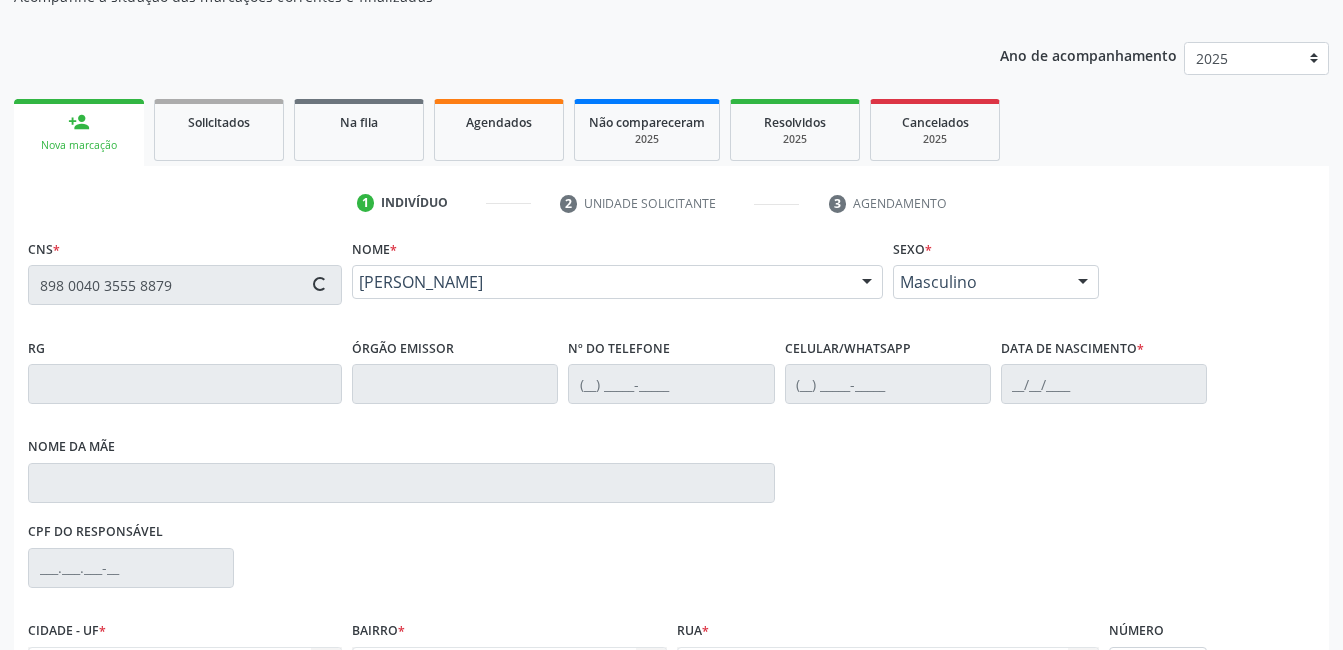 type on "24/10/2012" 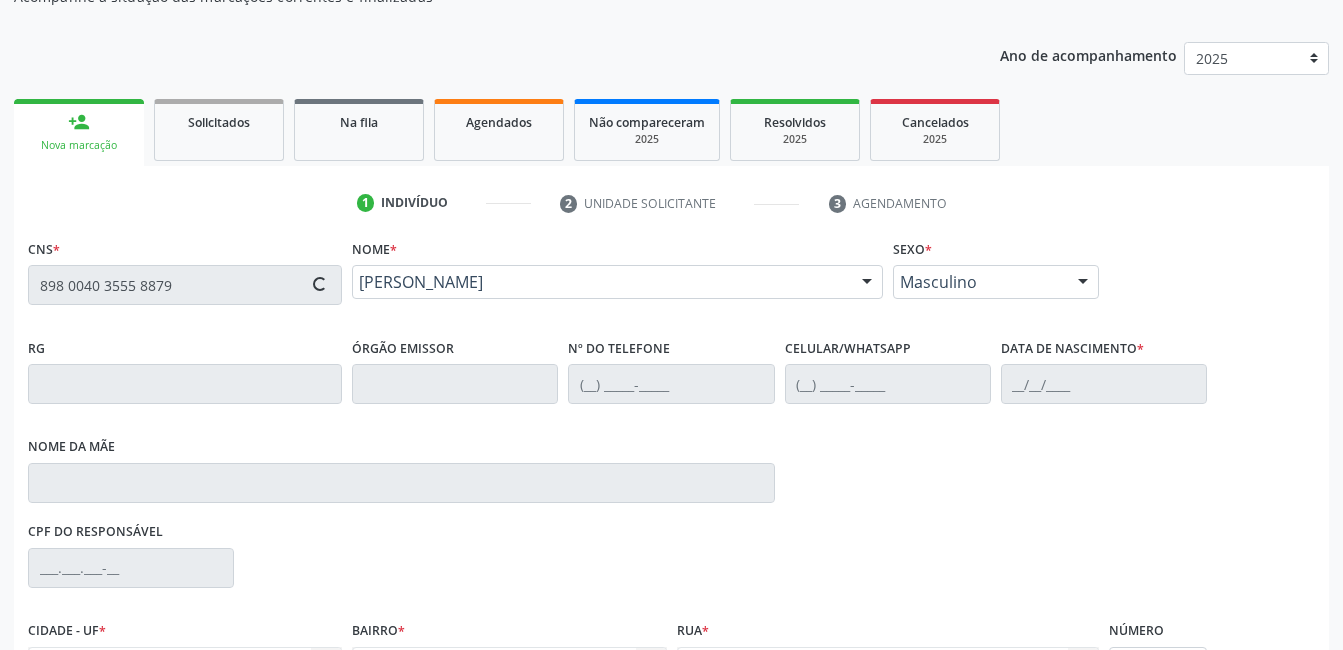 type on "Fabiana da Silva Souza" 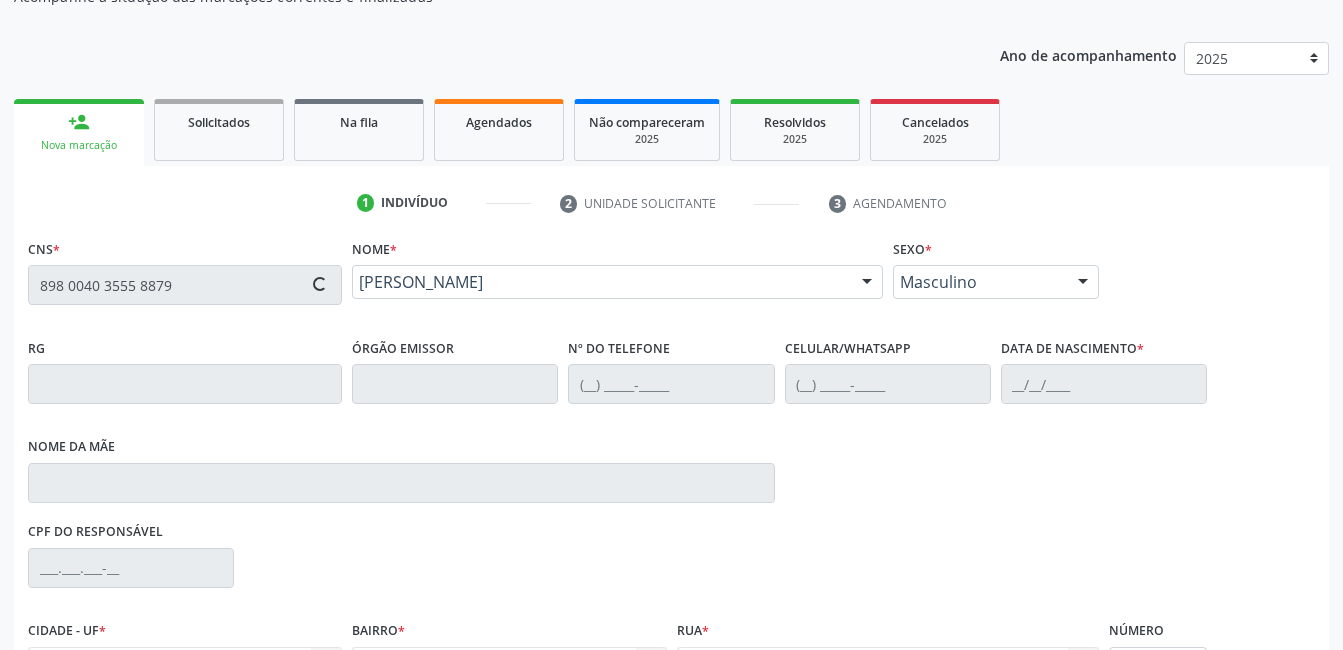 type on "420" 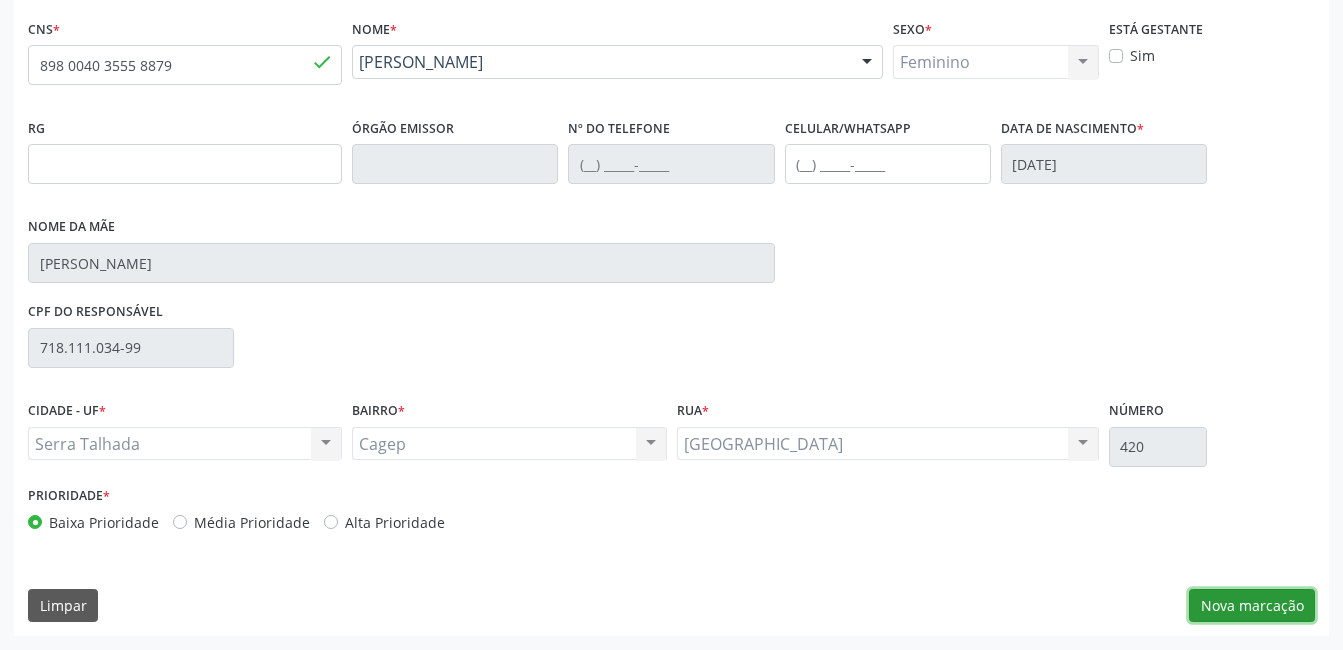 click on "Nova marcação" at bounding box center [1252, 606] 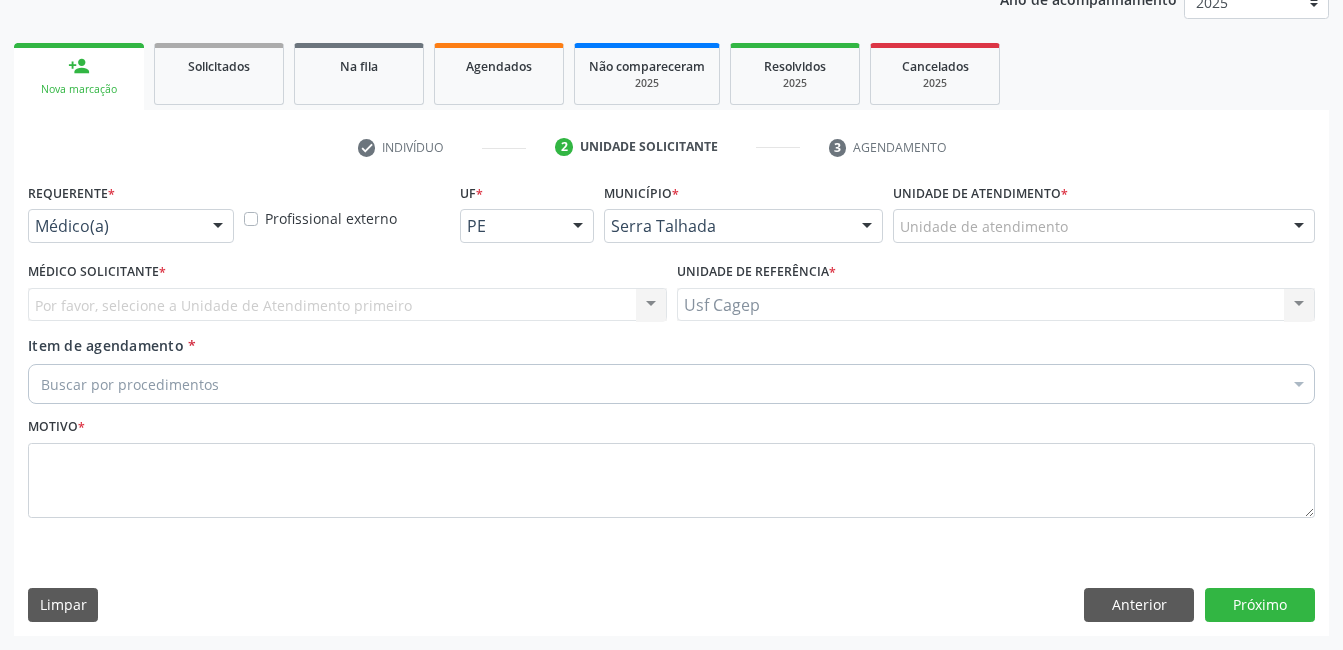 scroll, scrollTop: 256, scrollLeft: 0, axis: vertical 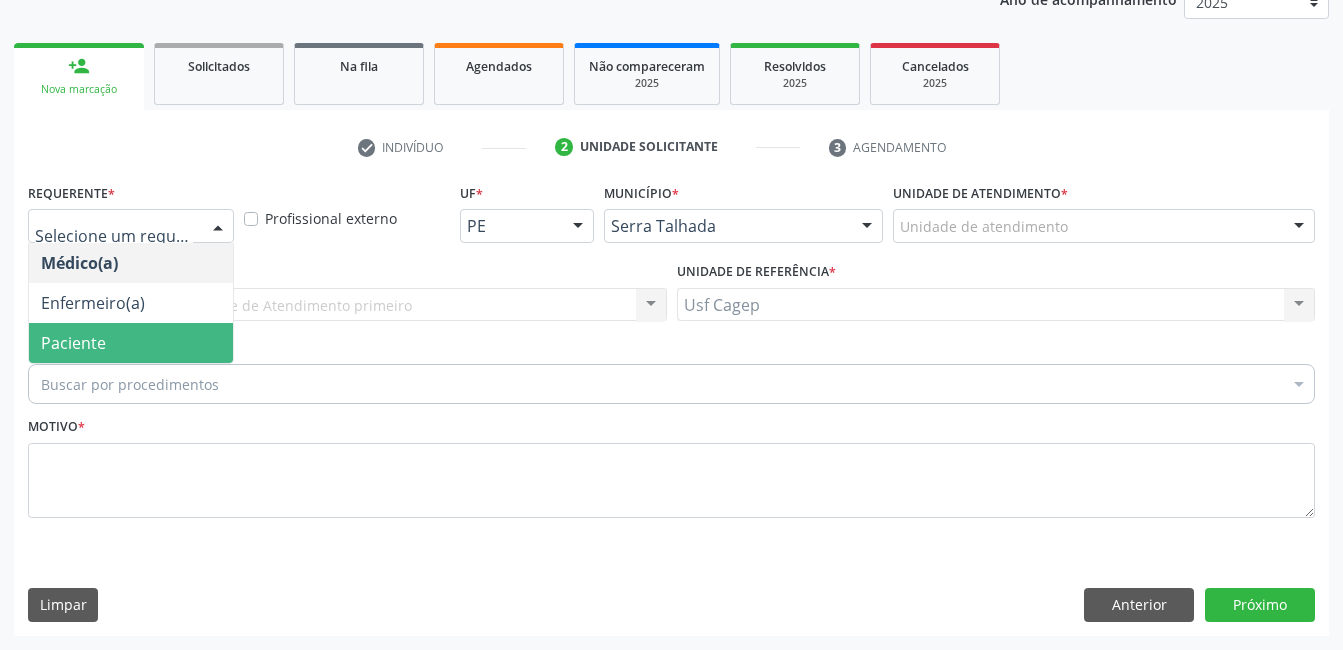click on "Paciente" at bounding box center [131, 343] 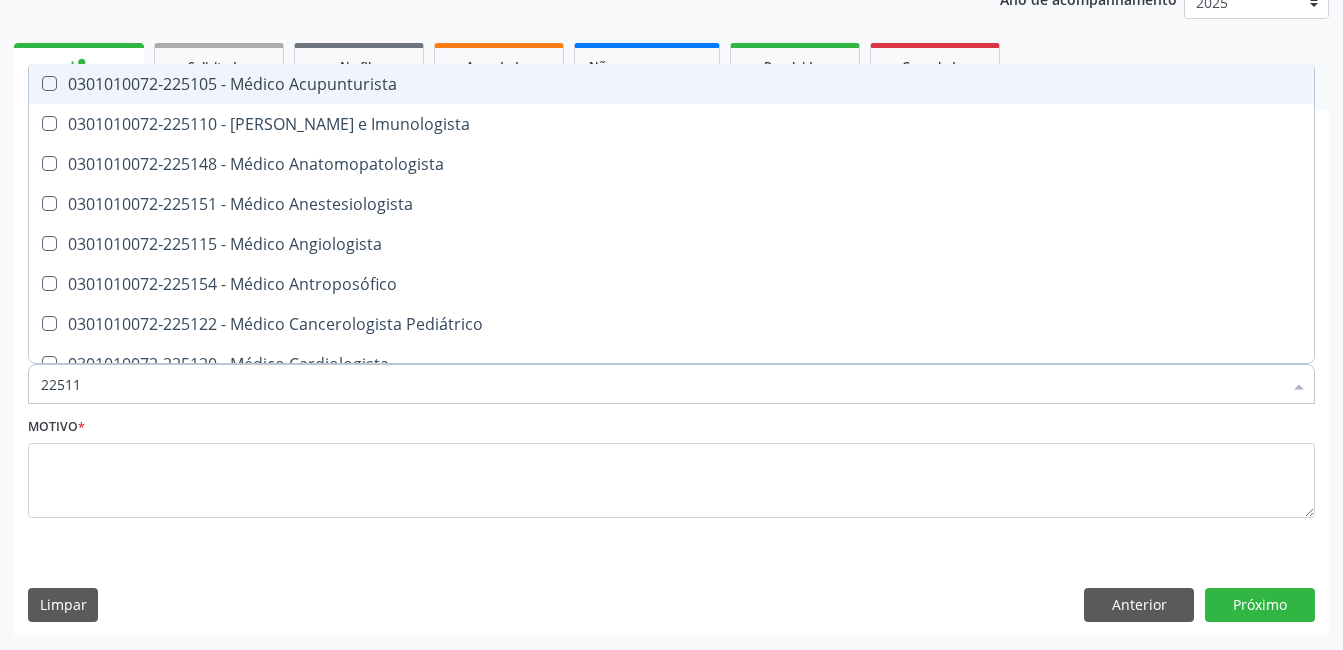 type on "225112" 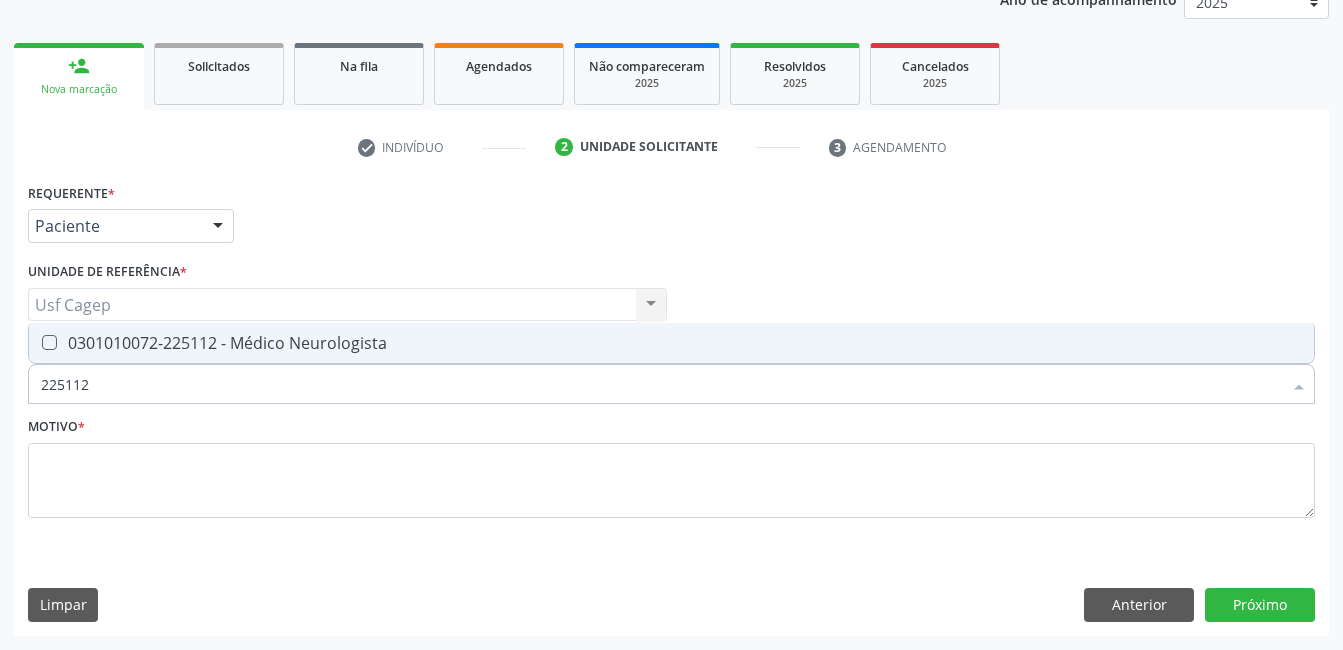 click on "0301010072-225112 - Médico Neurologista" at bounding box center [671, 343] 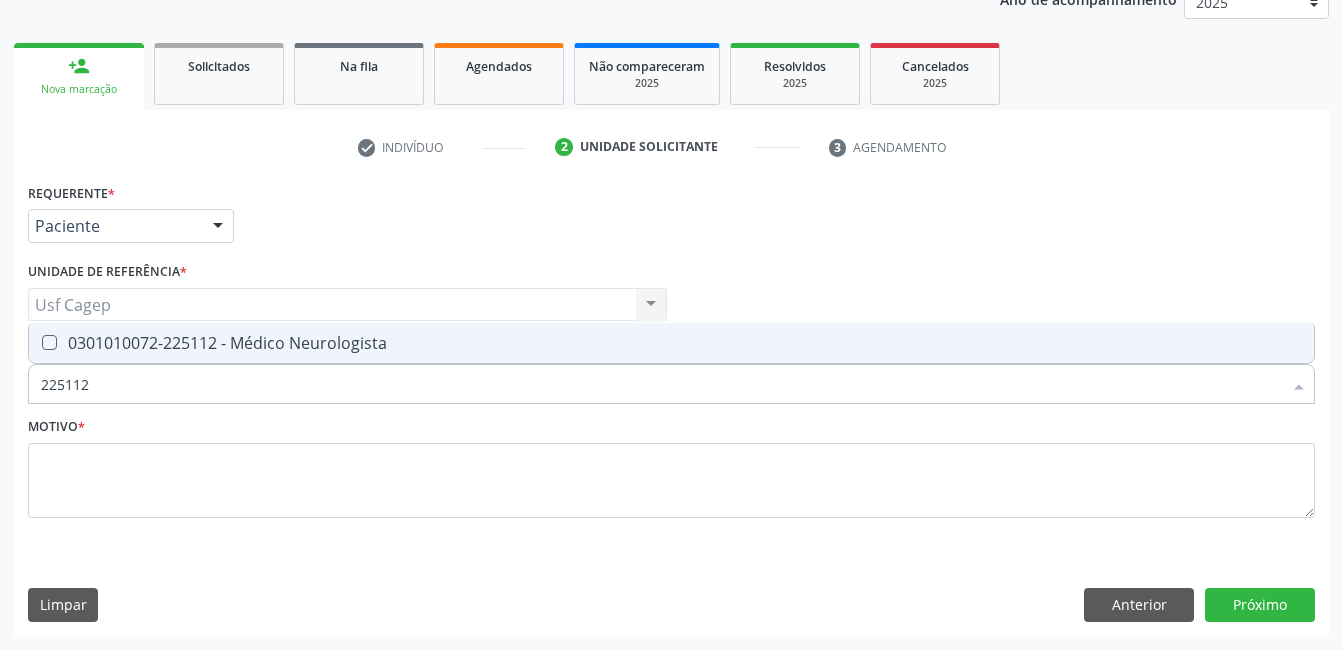 checkbox on "true" 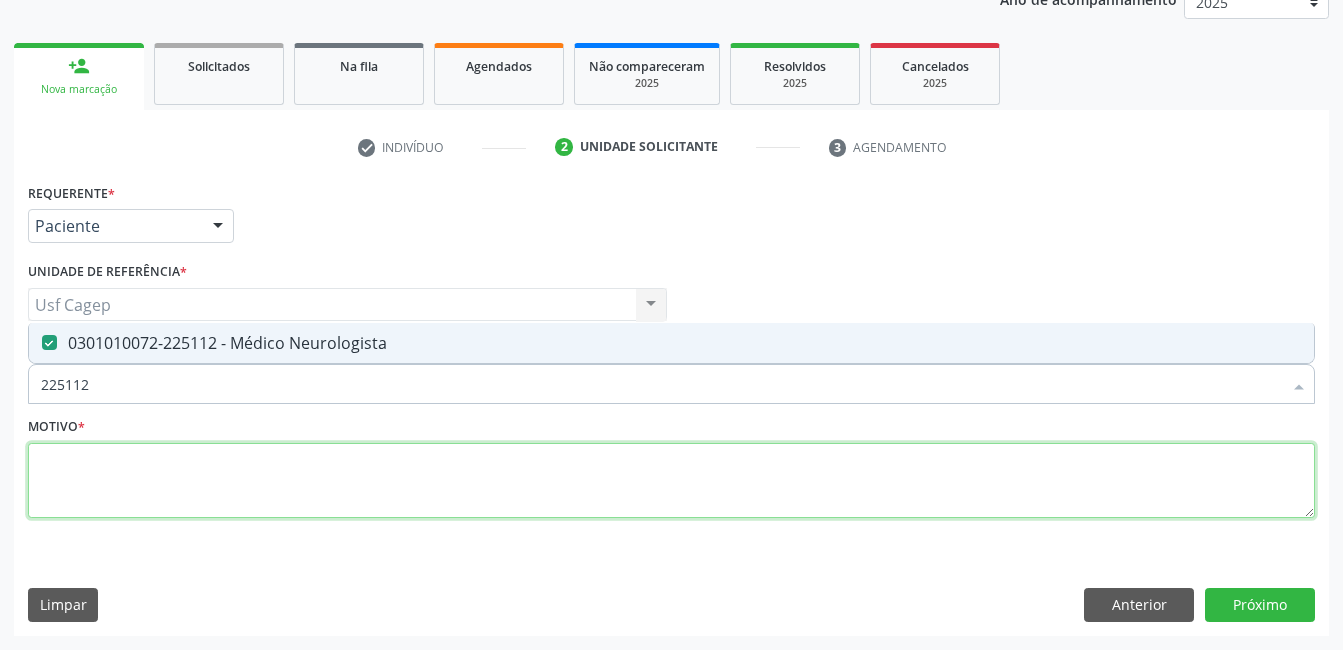 click at bounding box center [671, 481] 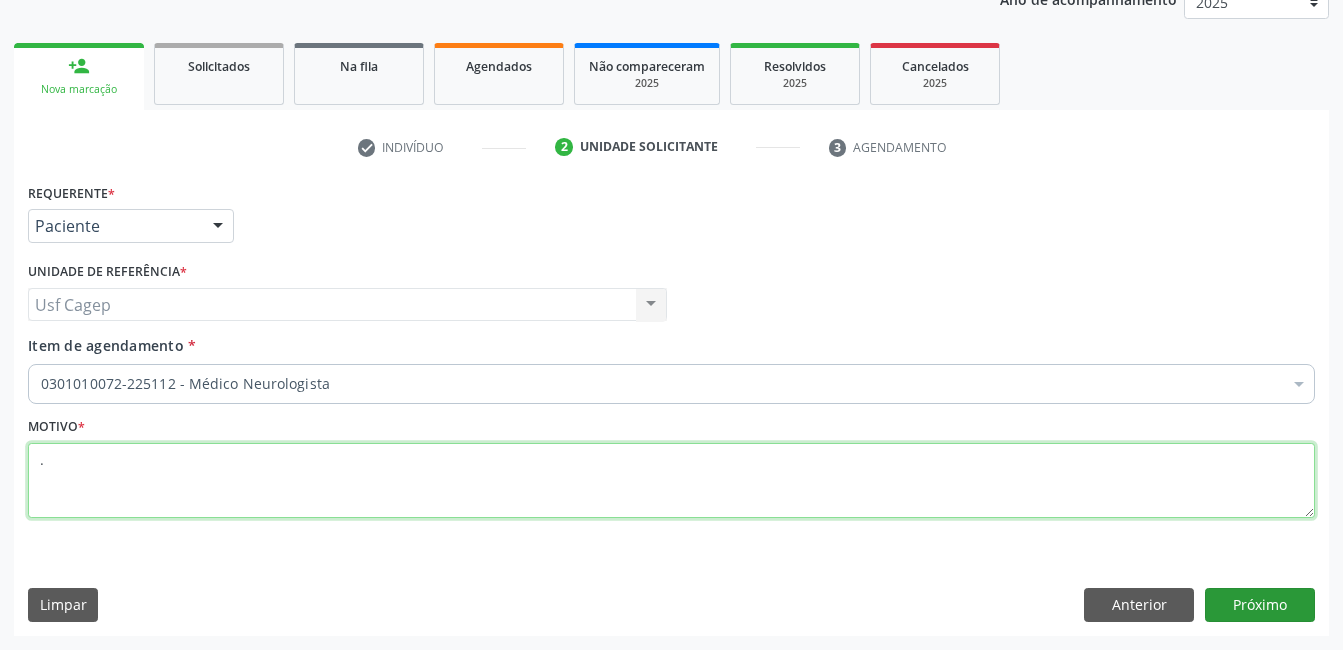 type on "." 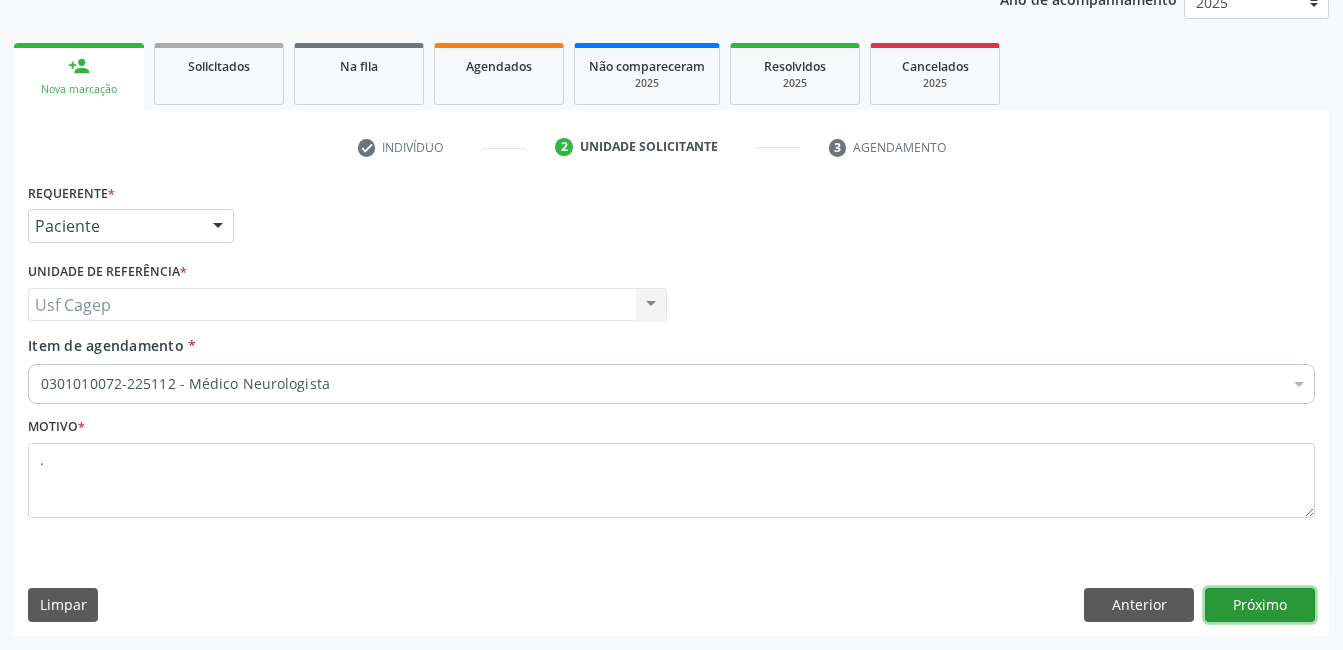 click on "Próximo" at bounding box center (1260, 605) 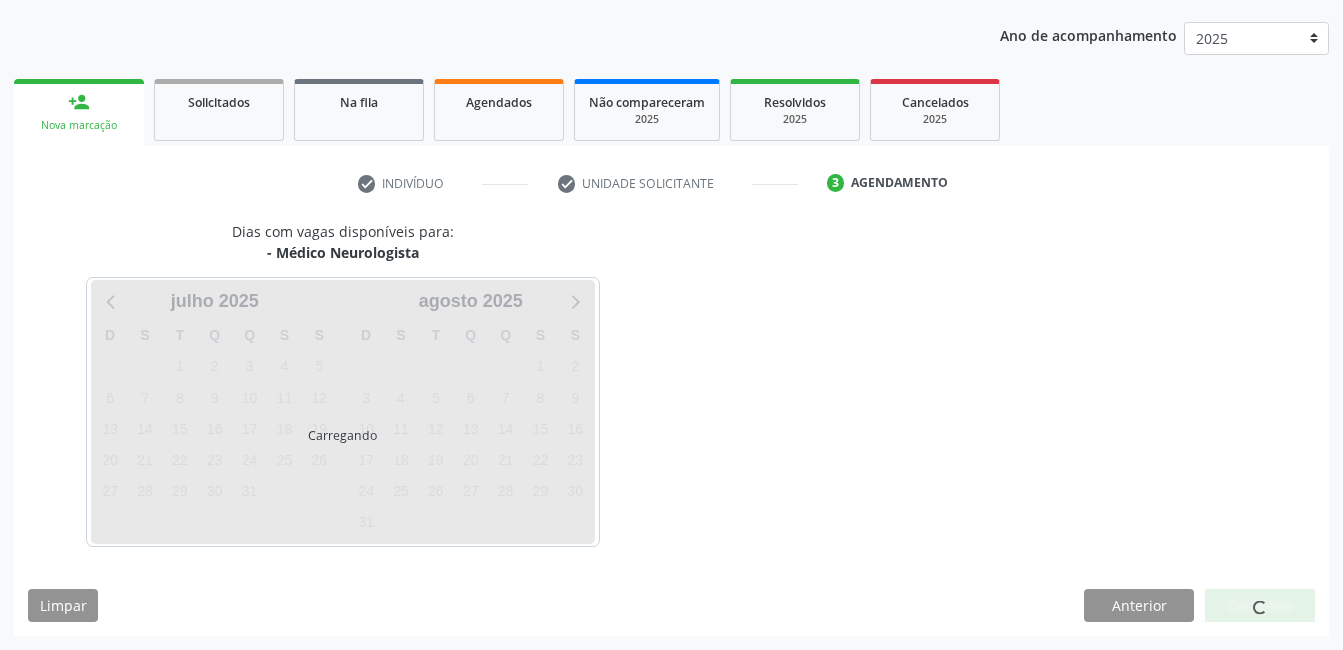 scroll, scrollTop: 220, scrollLeft: 0, axis: vertical 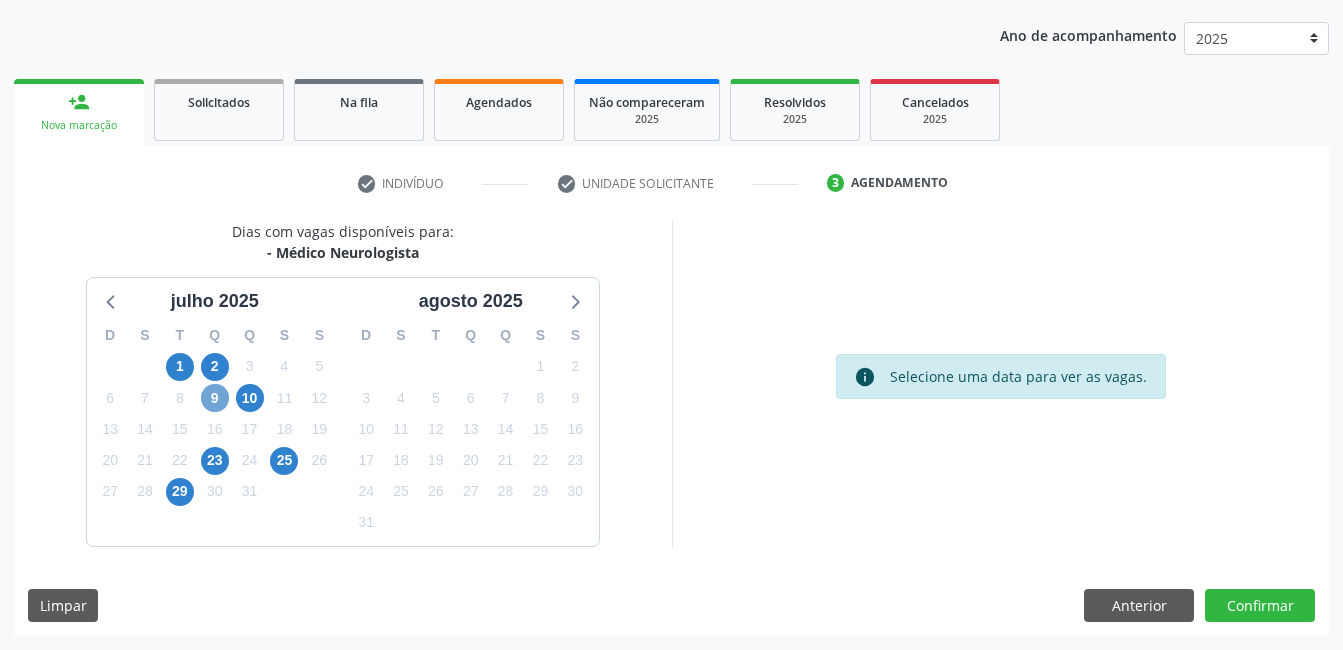 click on "9" at bounding box center (215, 398) 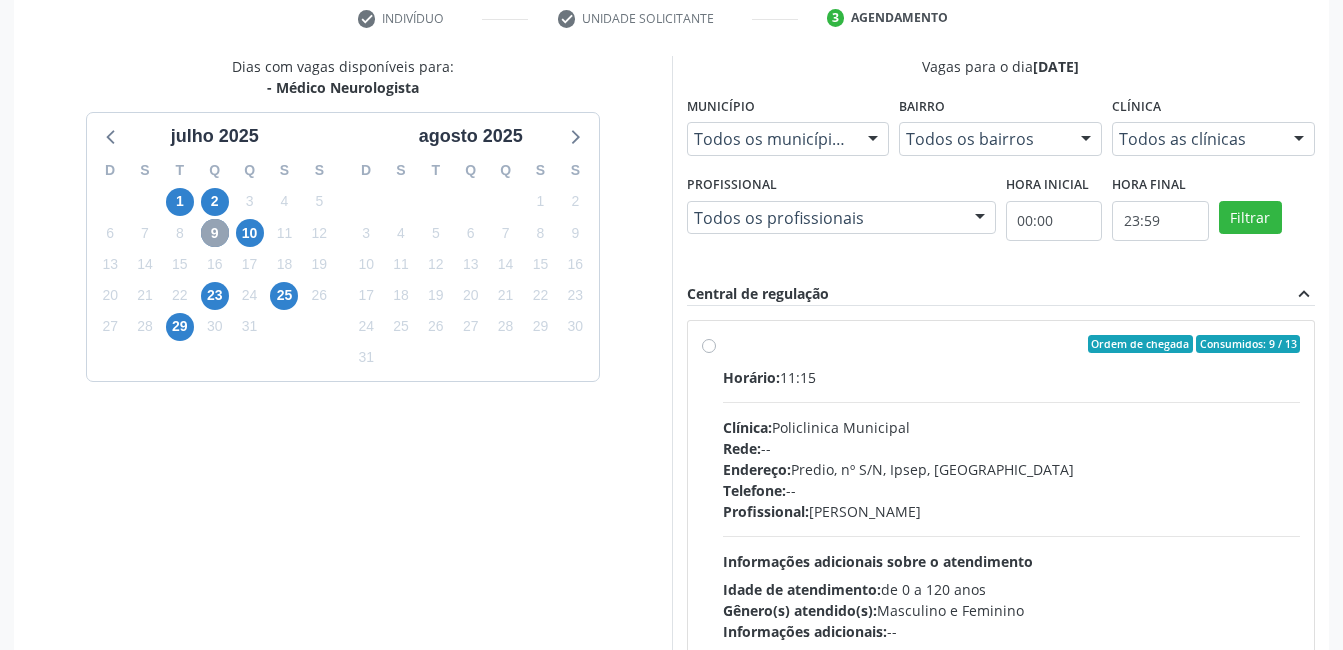 scroll, scrollTop: 420, scrollLeft: 0, axis: vertical 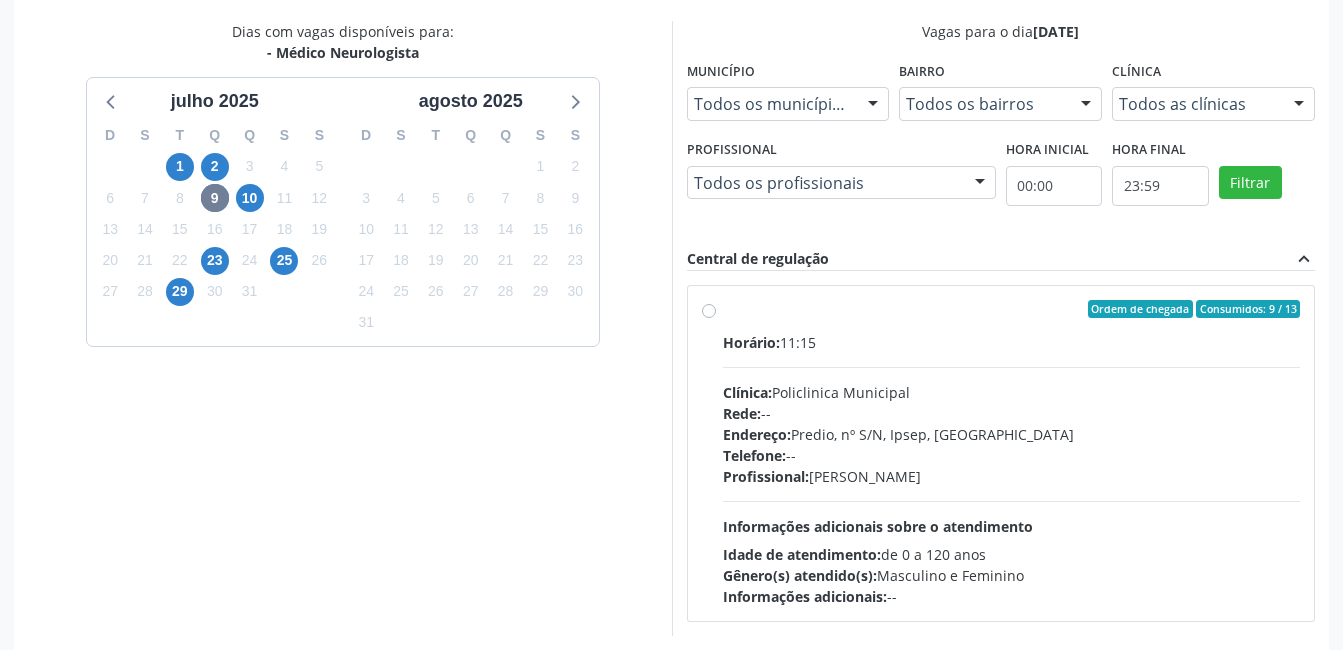 click on "Endereço:" at bounding box center (757, 434) 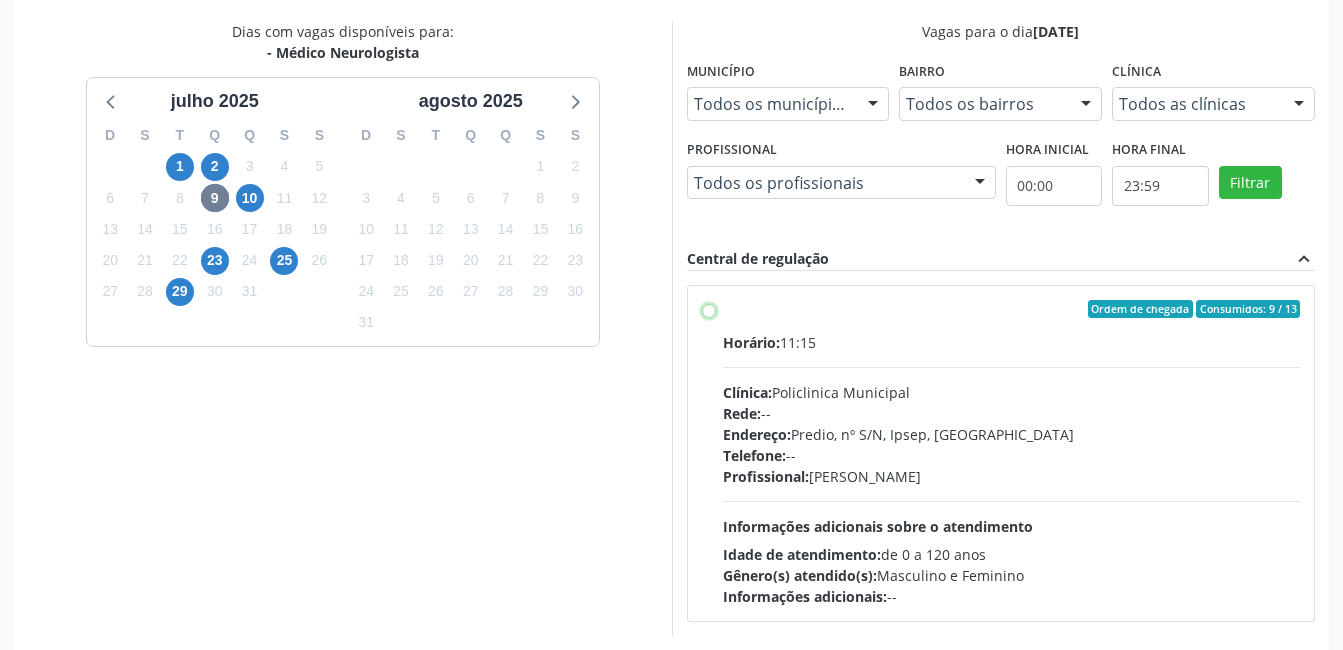 click on "Ordem de chegada
Consumidos: 9 / 13
Horário:   11:15
Clínica:  Policlinica Municipal
Rede:
--
Endereço:   Predio, nº S/N, Ipsep, Serra Talhada - PE
Telefone:   --
Profissional:
Cecilia Fernandes Antas Florentino
Informações adicionais sobre o atendimento
Idade de atendimento:
de 0 a 120 anos
Gênero(s) atendido(s):
Masculino e Feminino
Informações adicionais:
--" at bounding box center (709, 309) 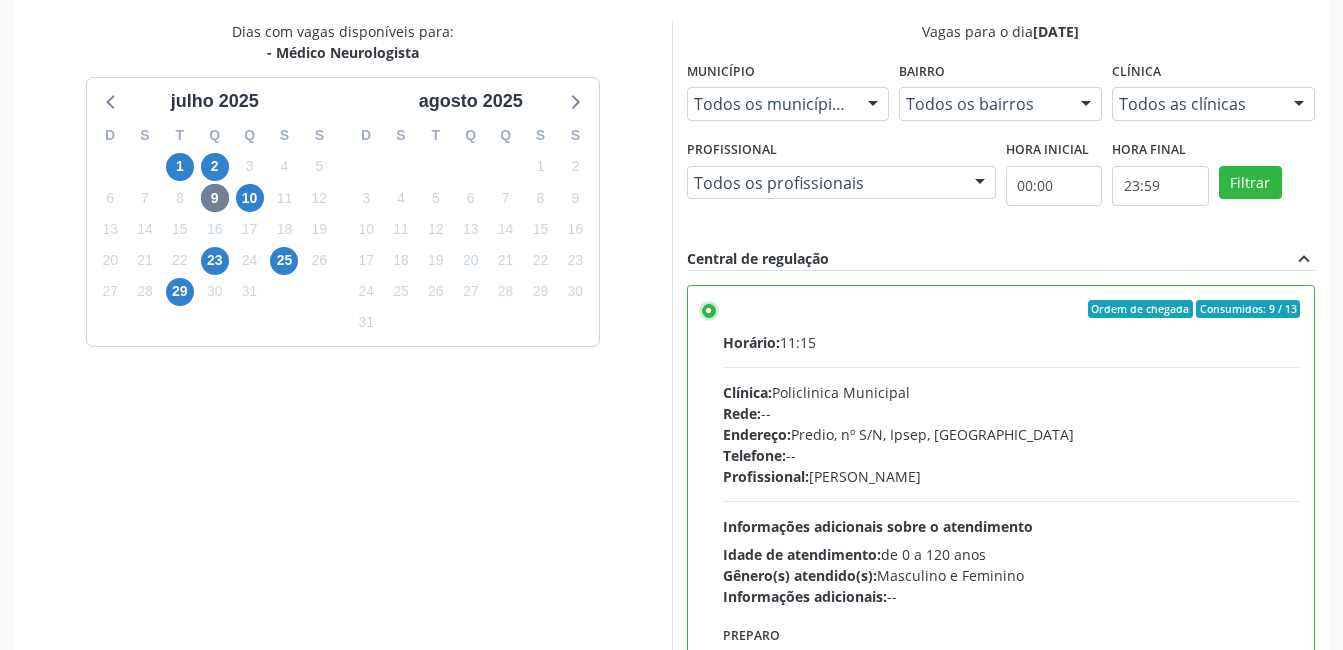 scroll, scrollTop: 99, scrollLeft: 0, axis: vertical 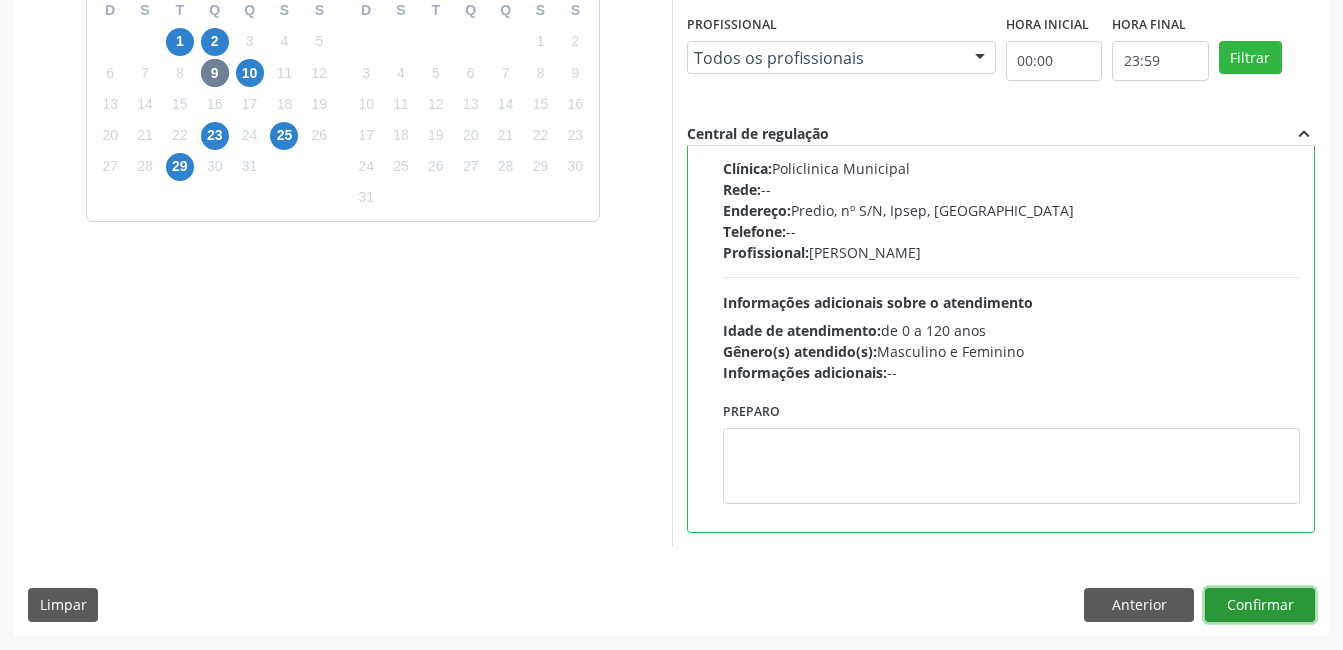 click on "Confirmar" at bounding box center [1260, 605] 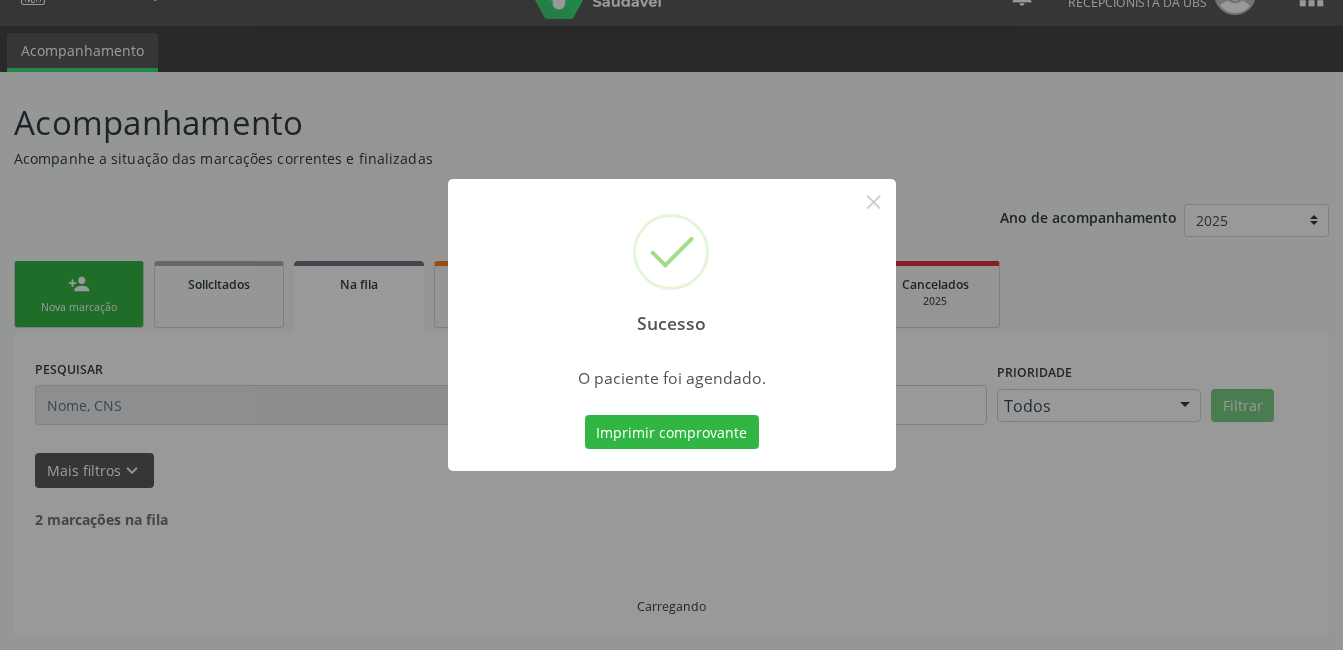 scroll, scrollTop: 17, scrollLeft: 0, axis: vertical 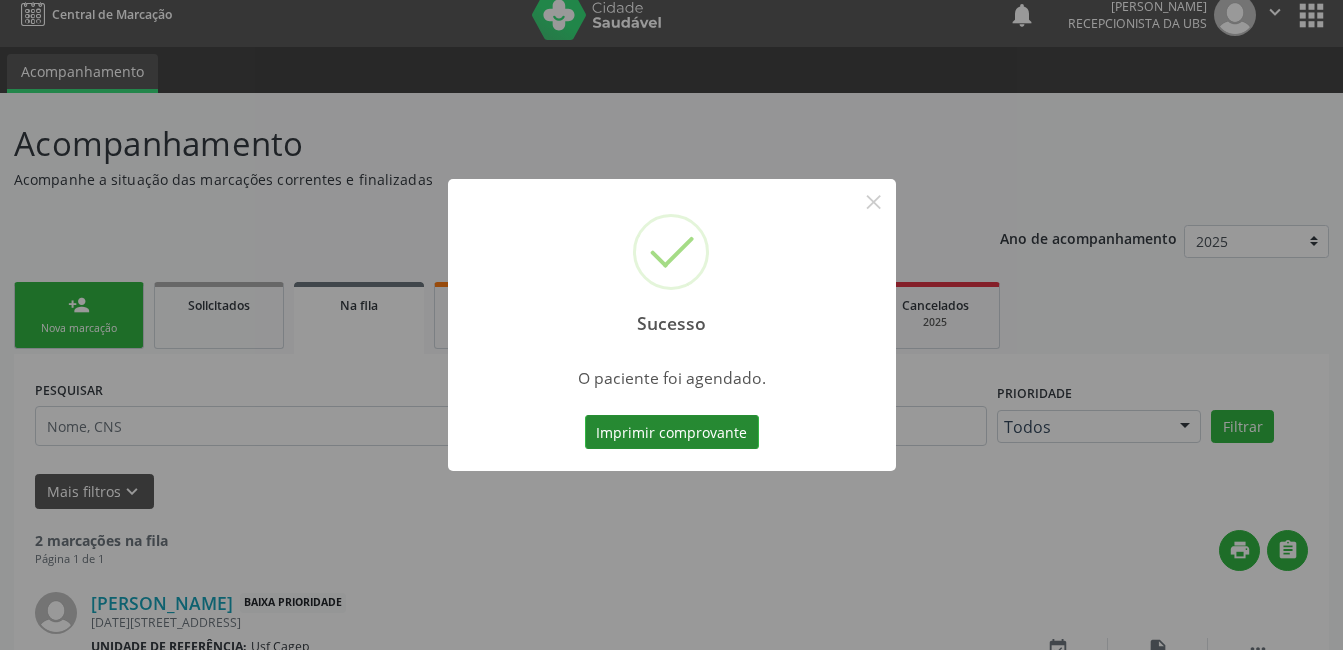 click on "Imprimir comprovante" at bounding box center [672, 432] 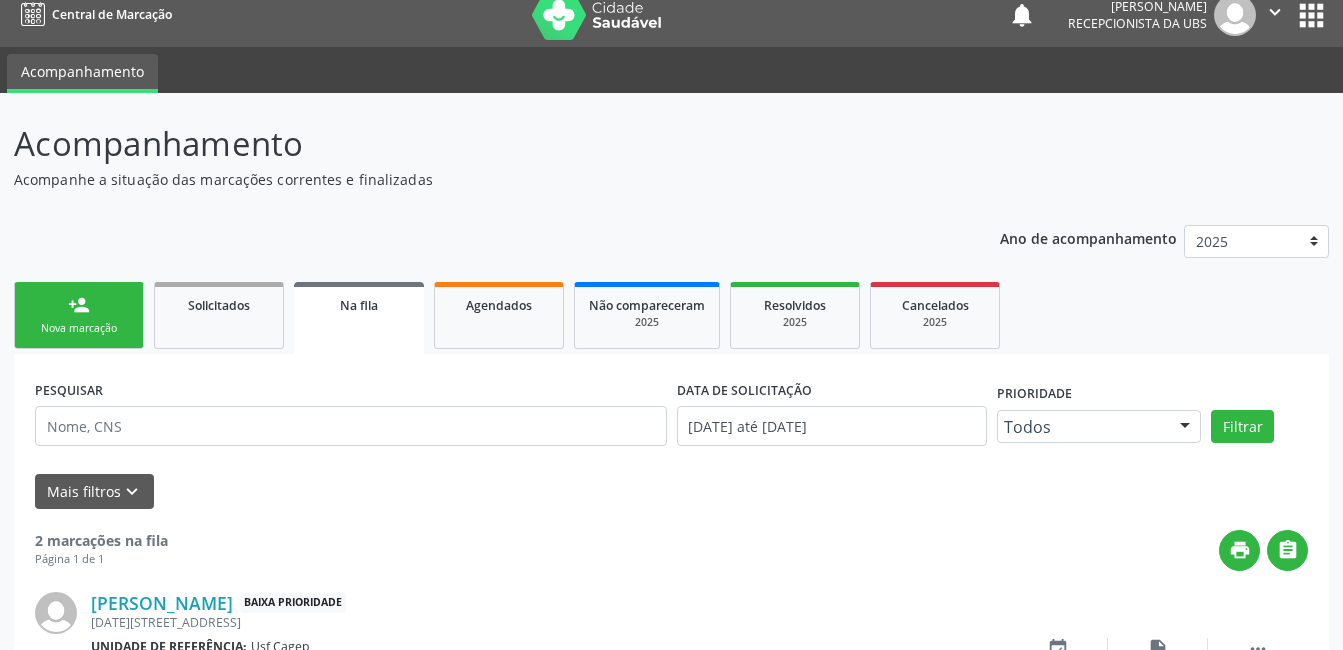 click on "person_add
Nova marcação" at bounding box center [79, 315] 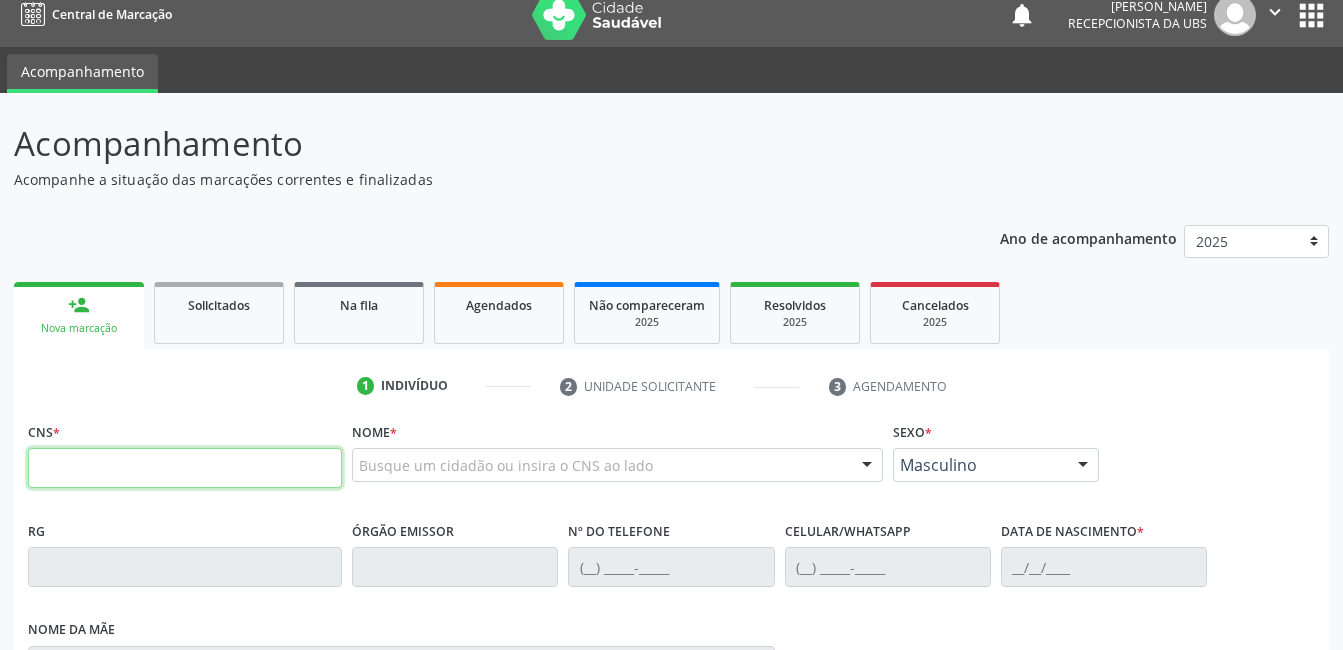 click at bounding box center (185, 468) 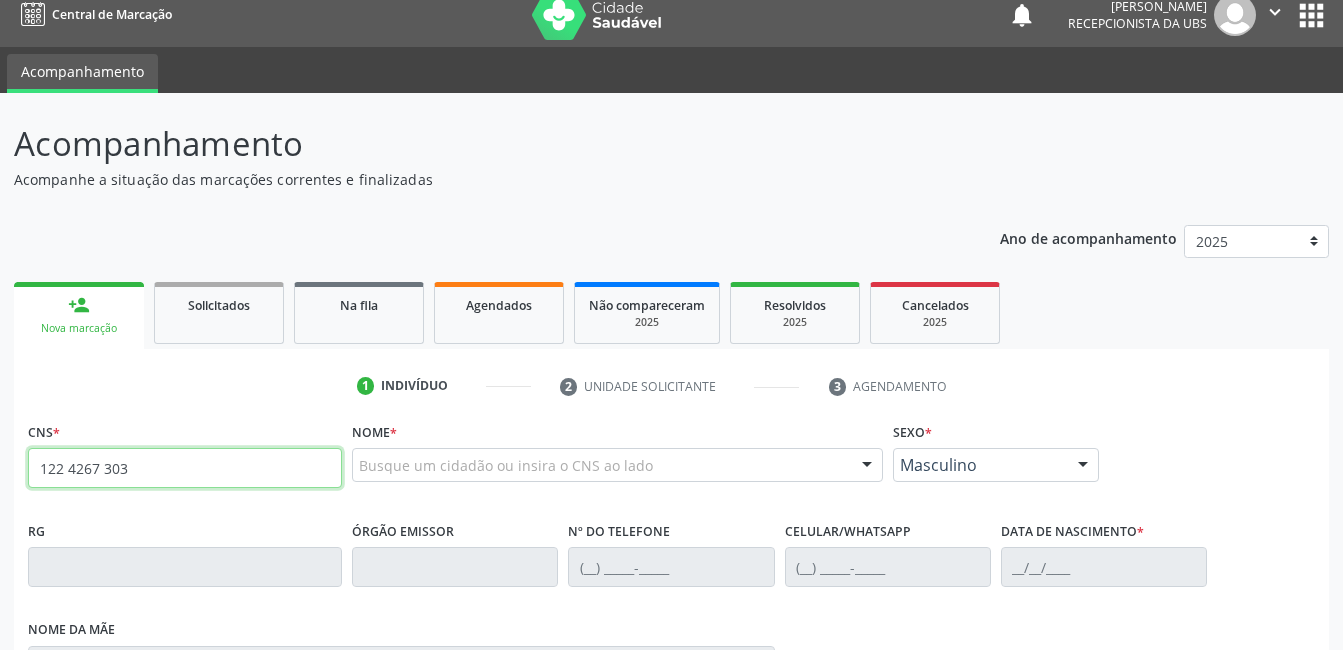 type on "122 4267 3035" 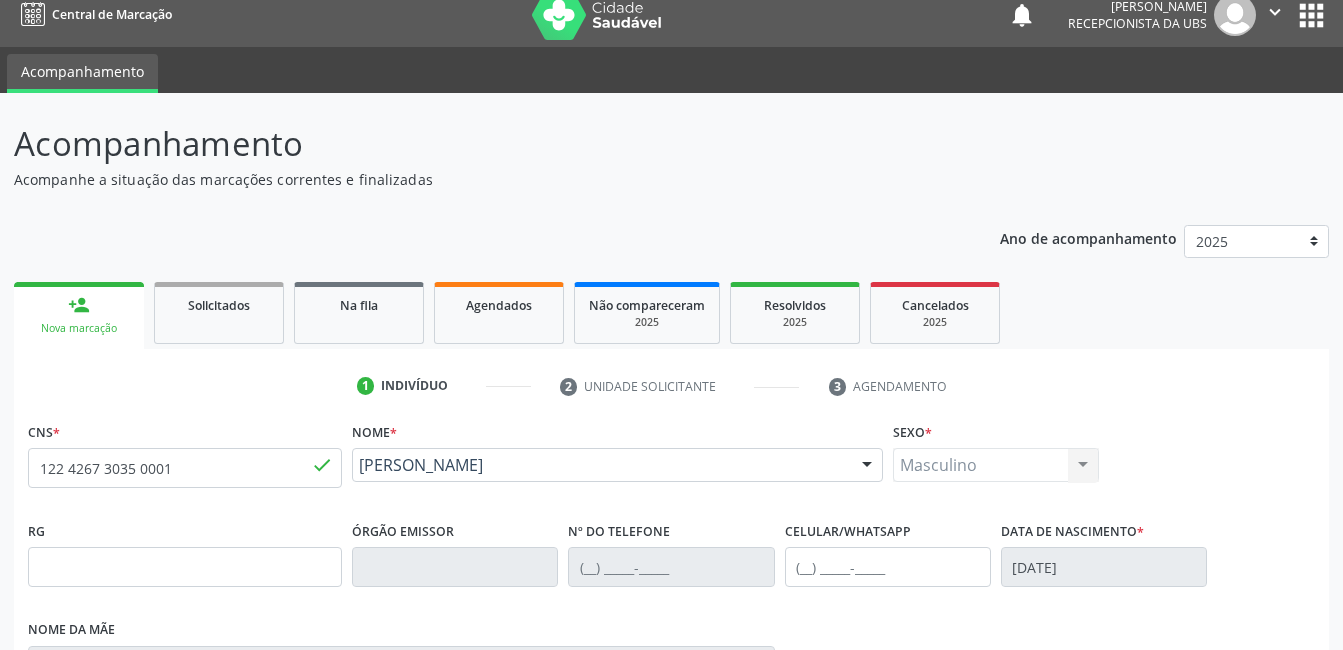 click on "Nova marcação" at bounding box center (1252, 1009) 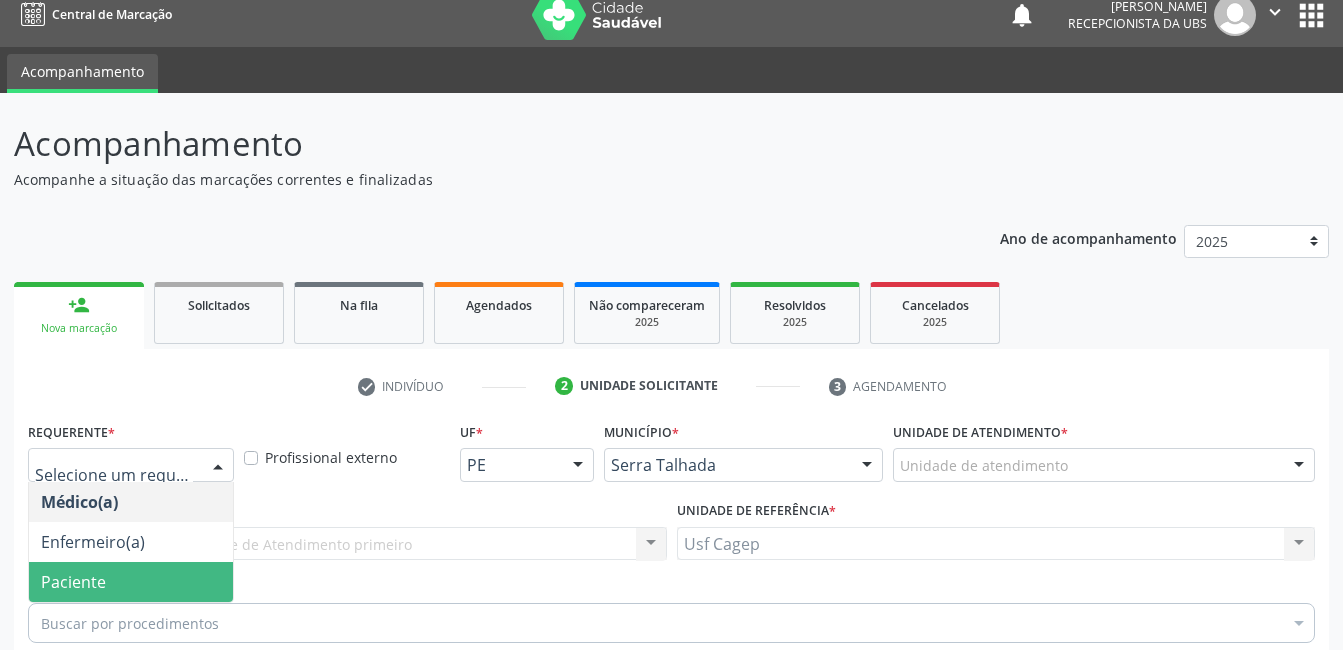 click on "Paciente" at bounding box center (131, 582) 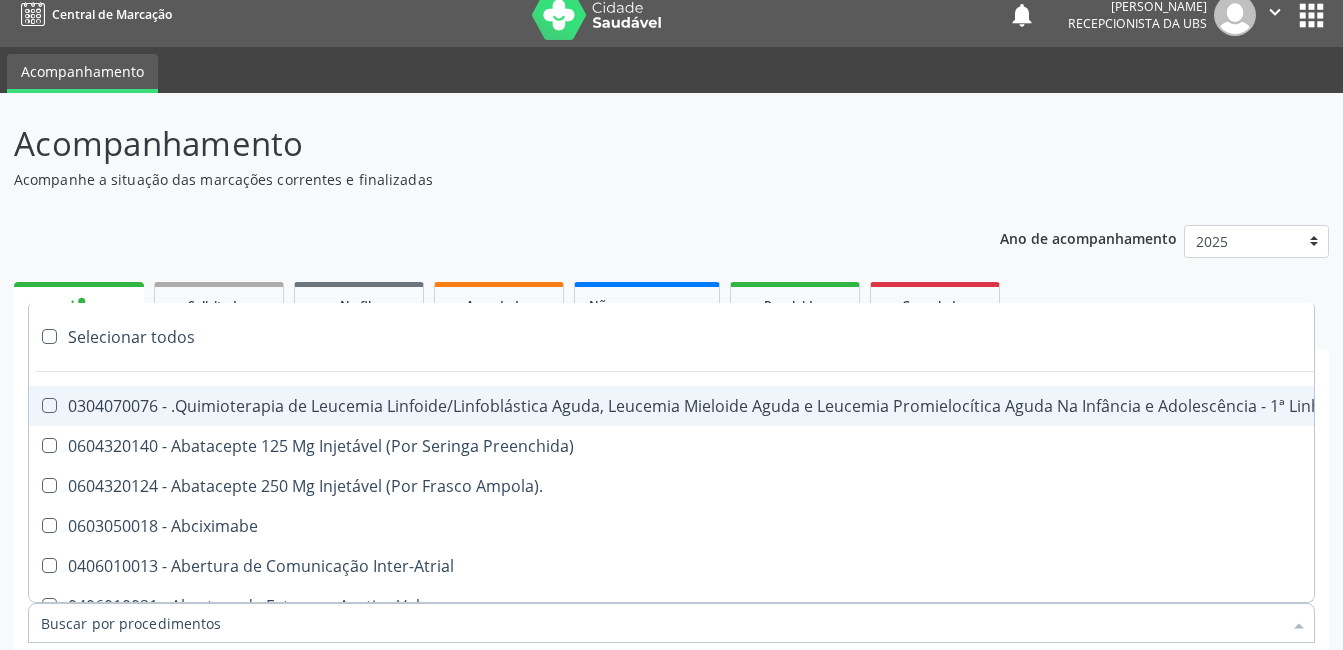 type on "2" 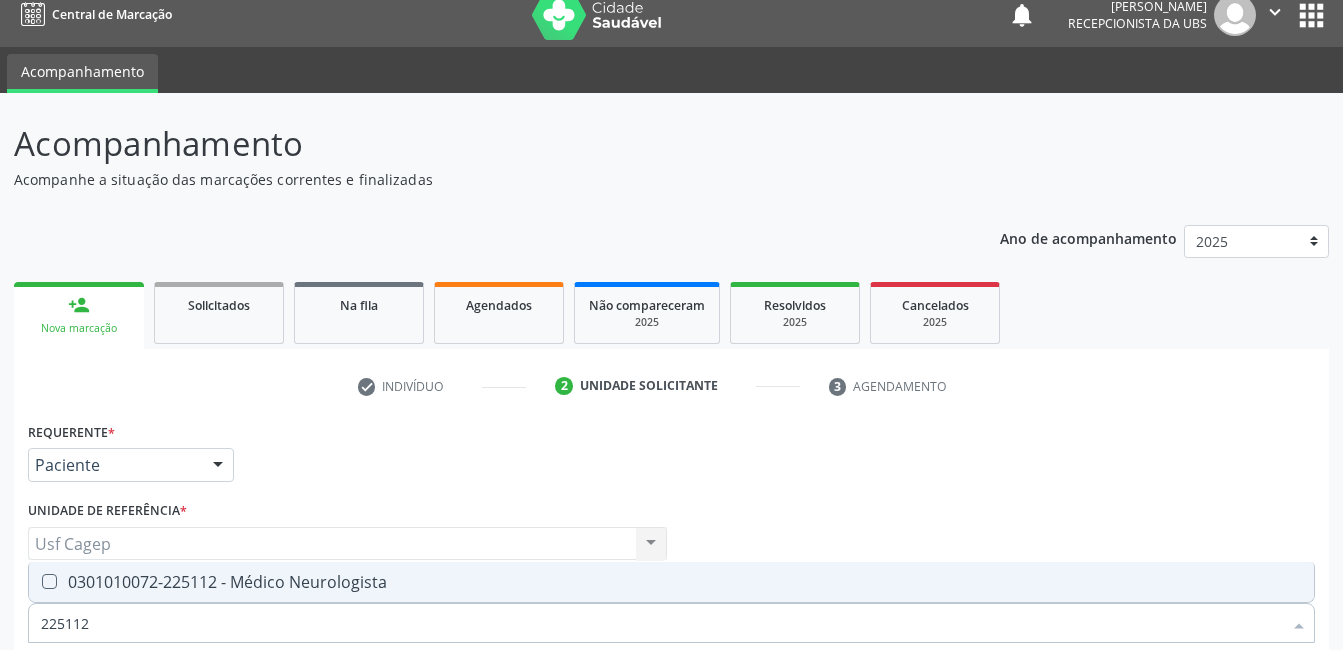 click on "0301010072-225112 - Médico Neurologista" at bounding box center [671, 582] 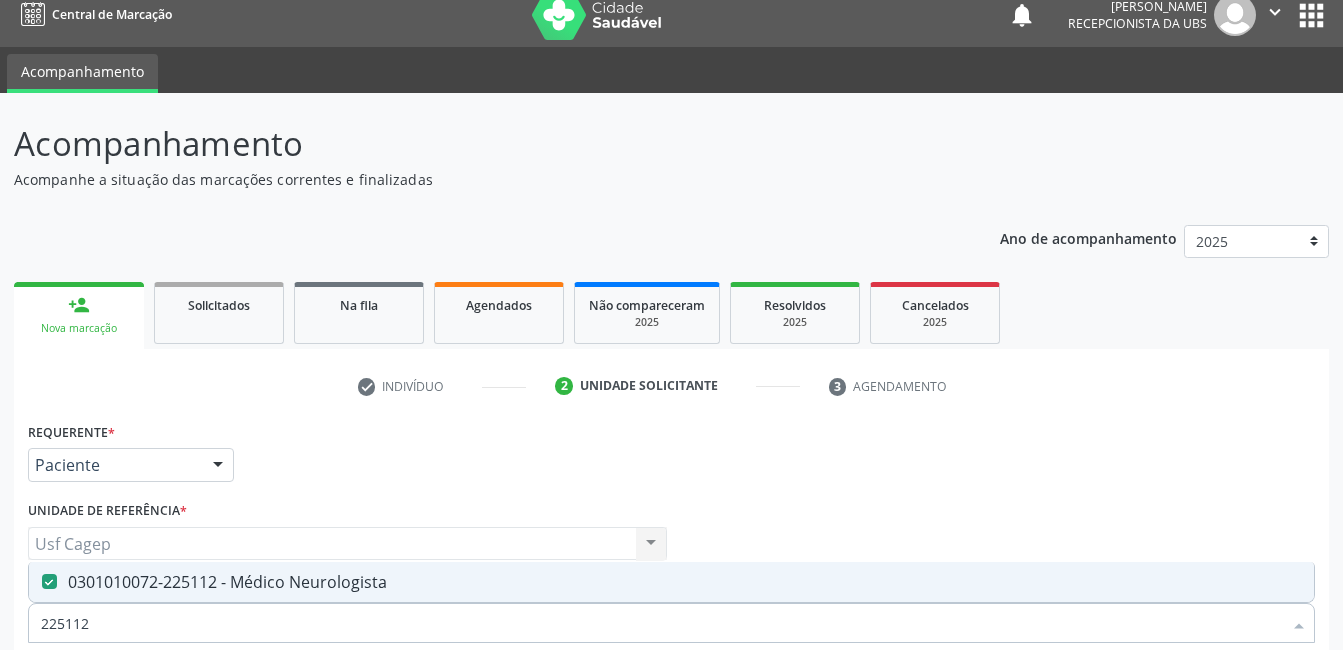 click at bounding box center (671, 720) 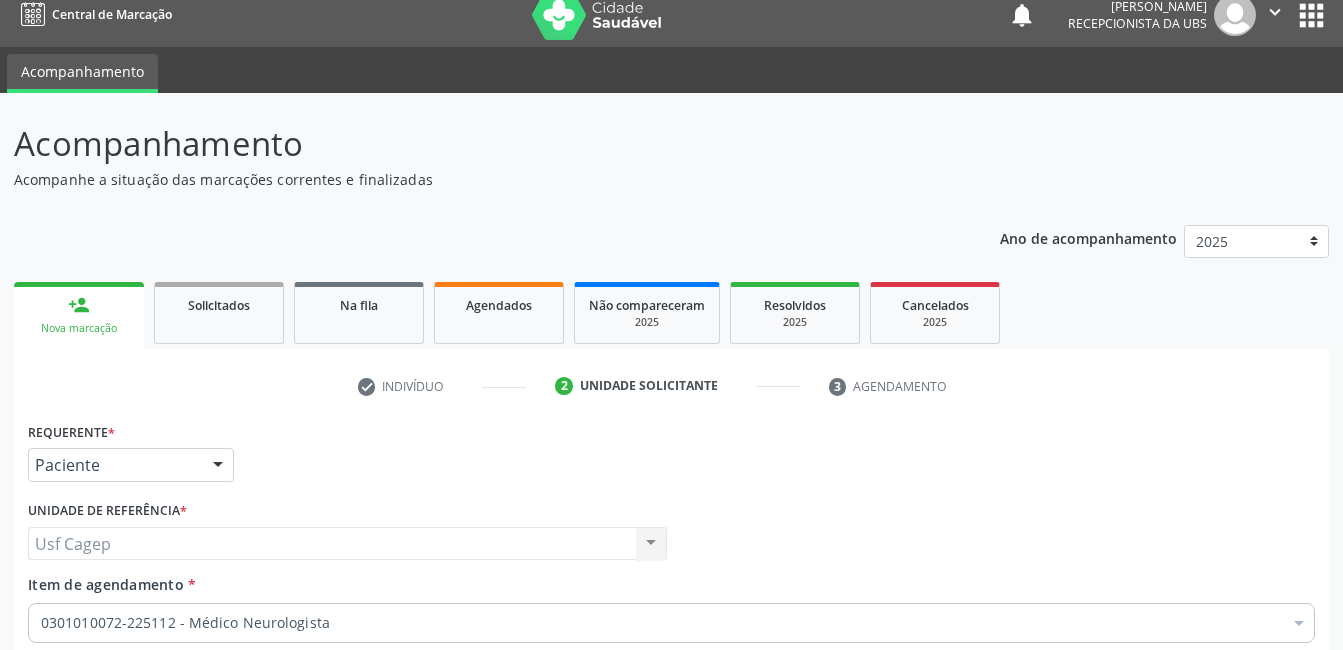click on "Próximo" at bounding box center [1260, 844] 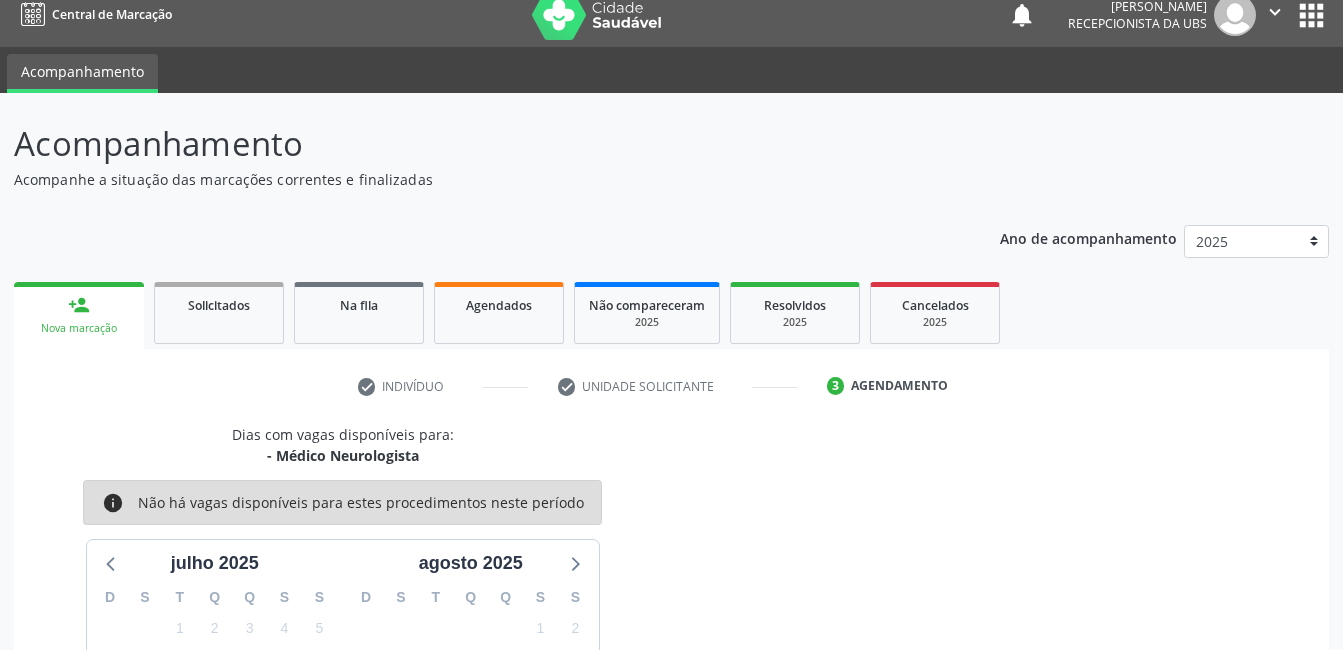 drag, startPoint x: 534, startPoint y: 76, endPoint x: 271, endPoint y: 197, distance: 289.49957 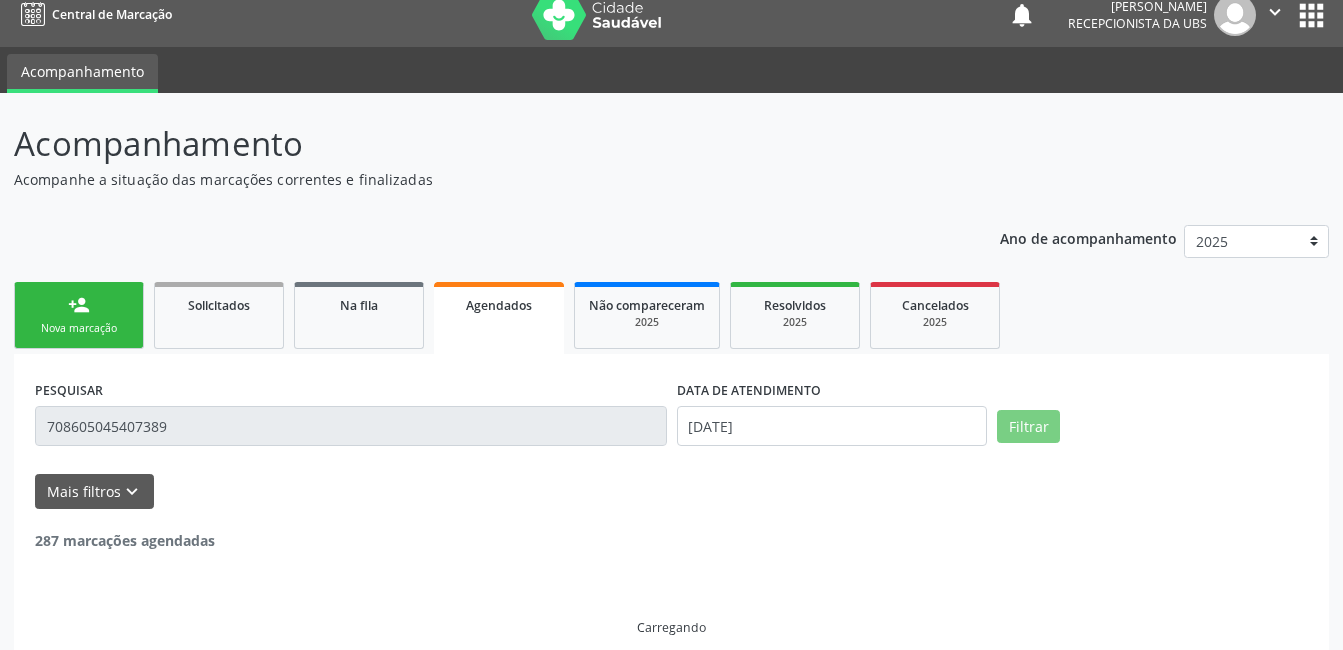 scroll, scrollTop: 0, scrollLeft: 0, axis: both 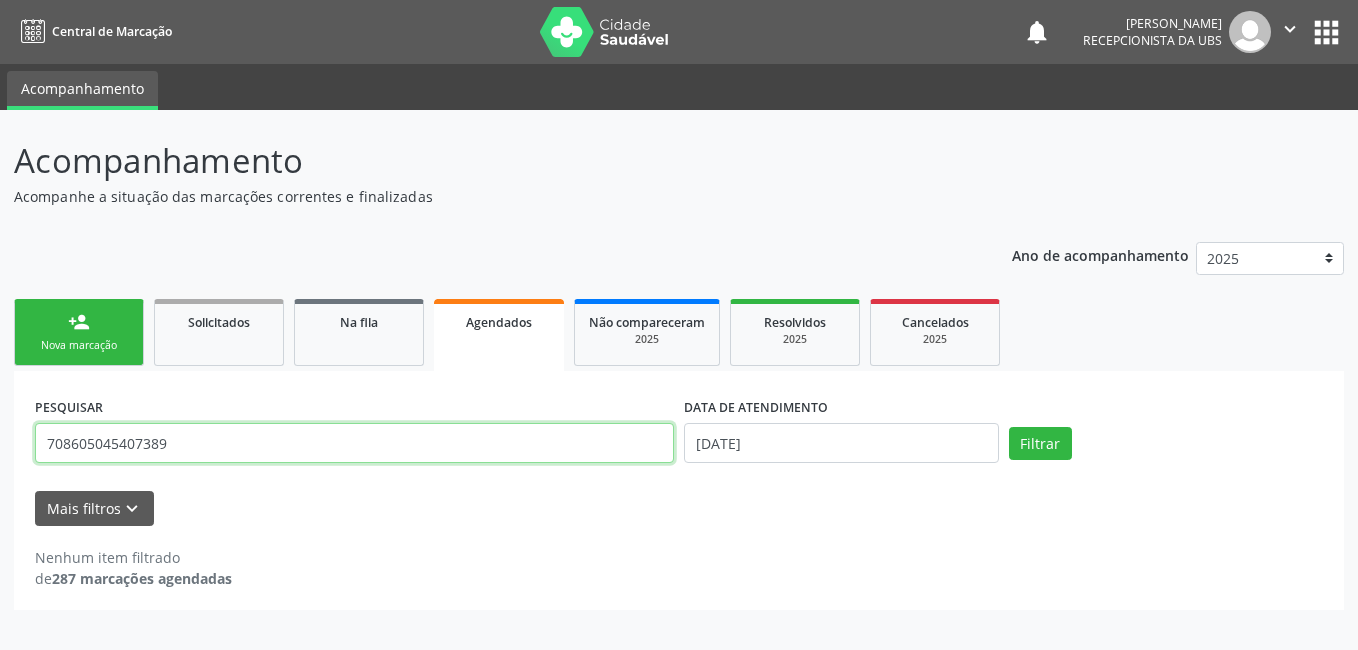 click on "708605045407389" at bounding box center [354, 443] 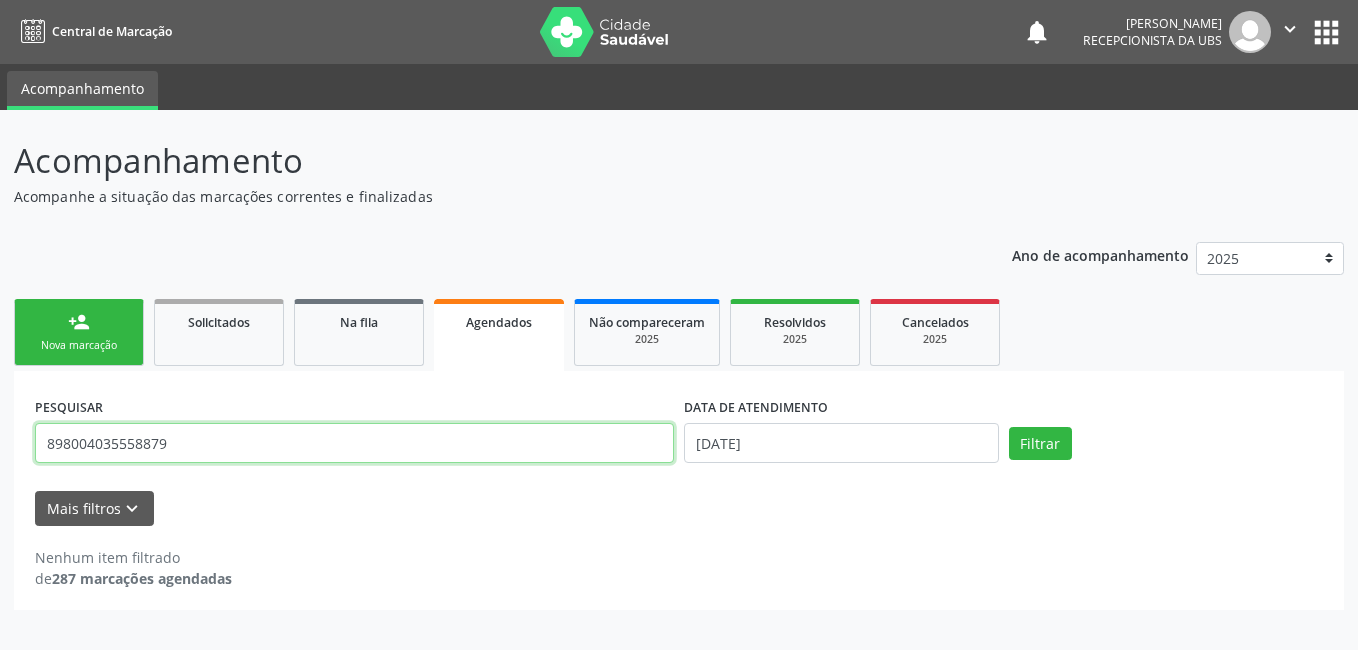 type on "898004035558879" 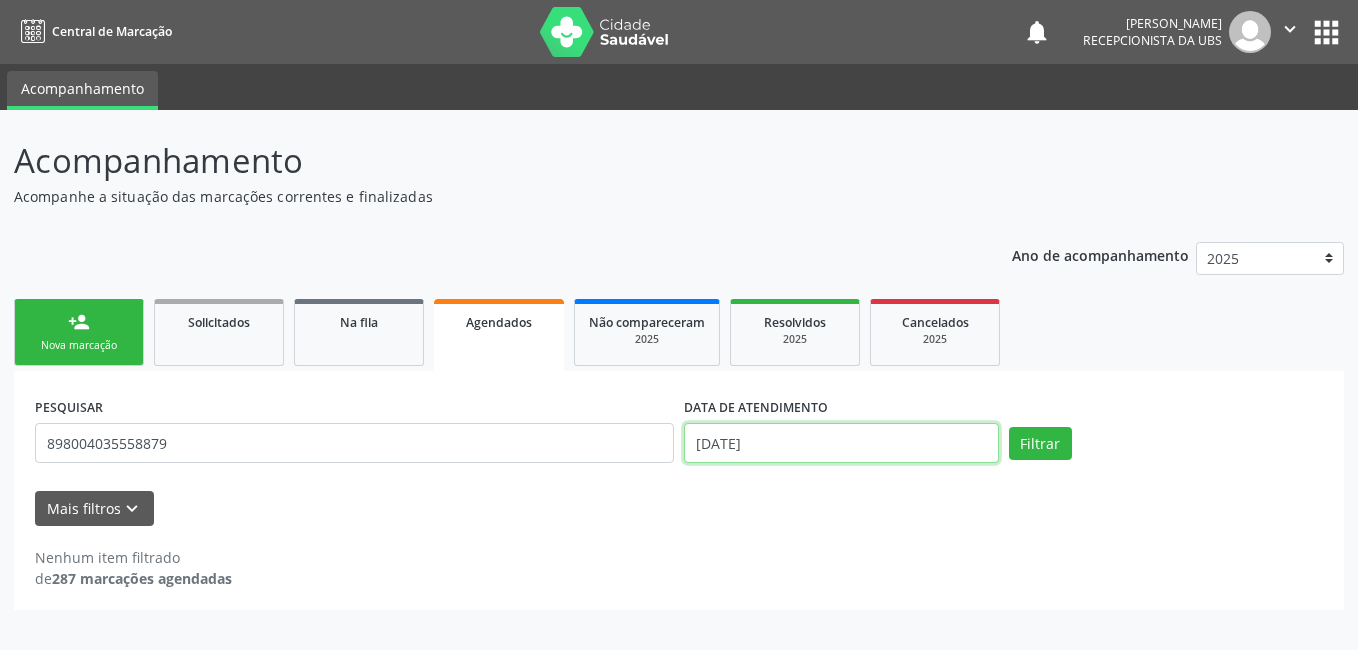 click on "01/07/2025" at bounding box center (841, 443) 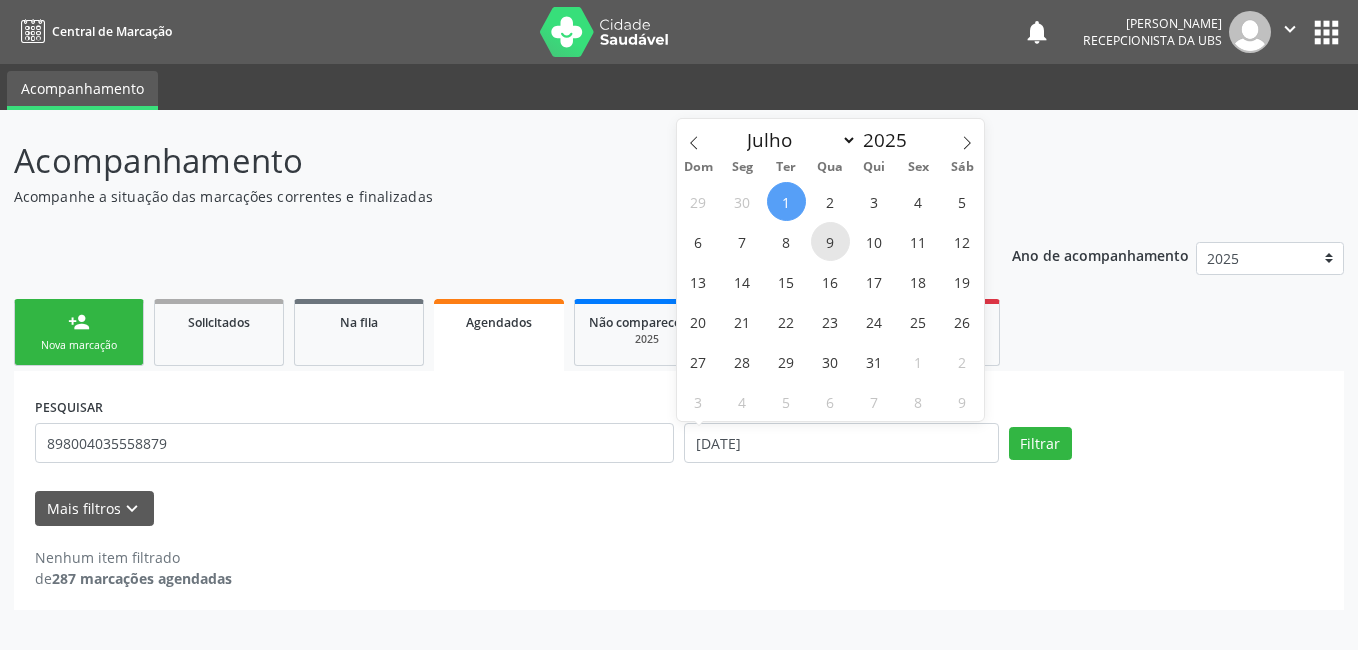 click on "9" at bounding box center (830, 241) 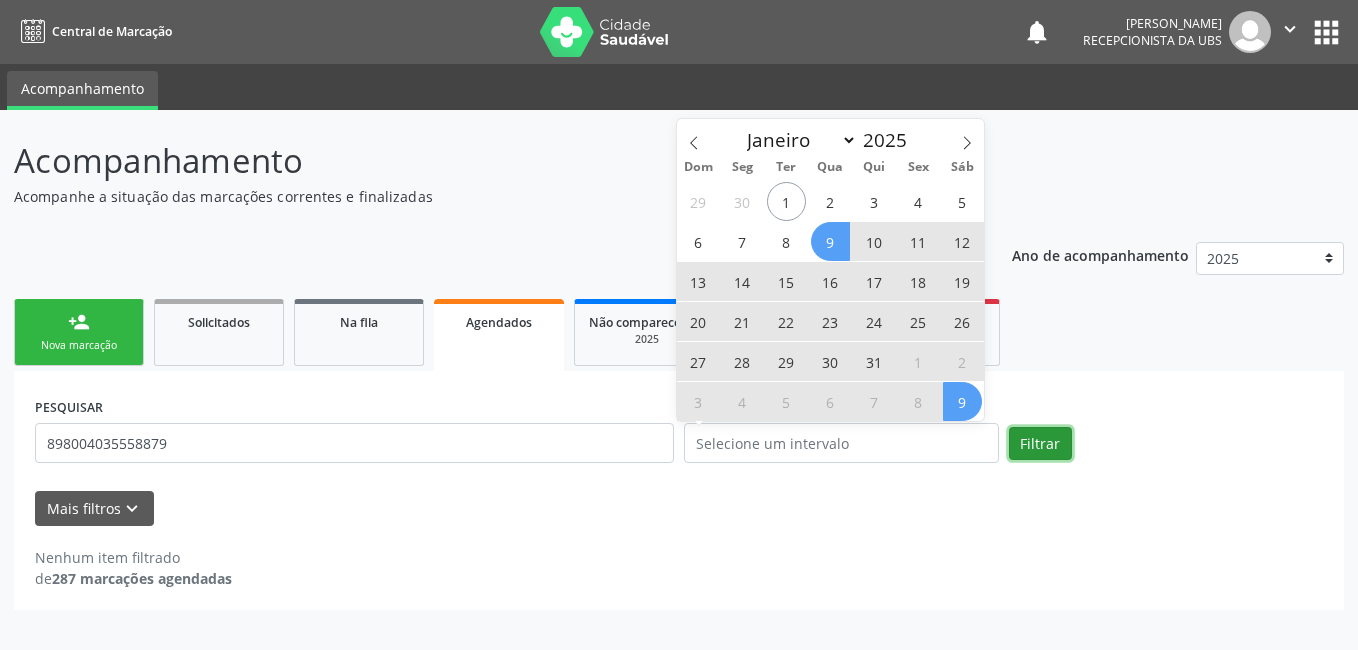 click on "Filtrar" at bounding box center [1040, 444] 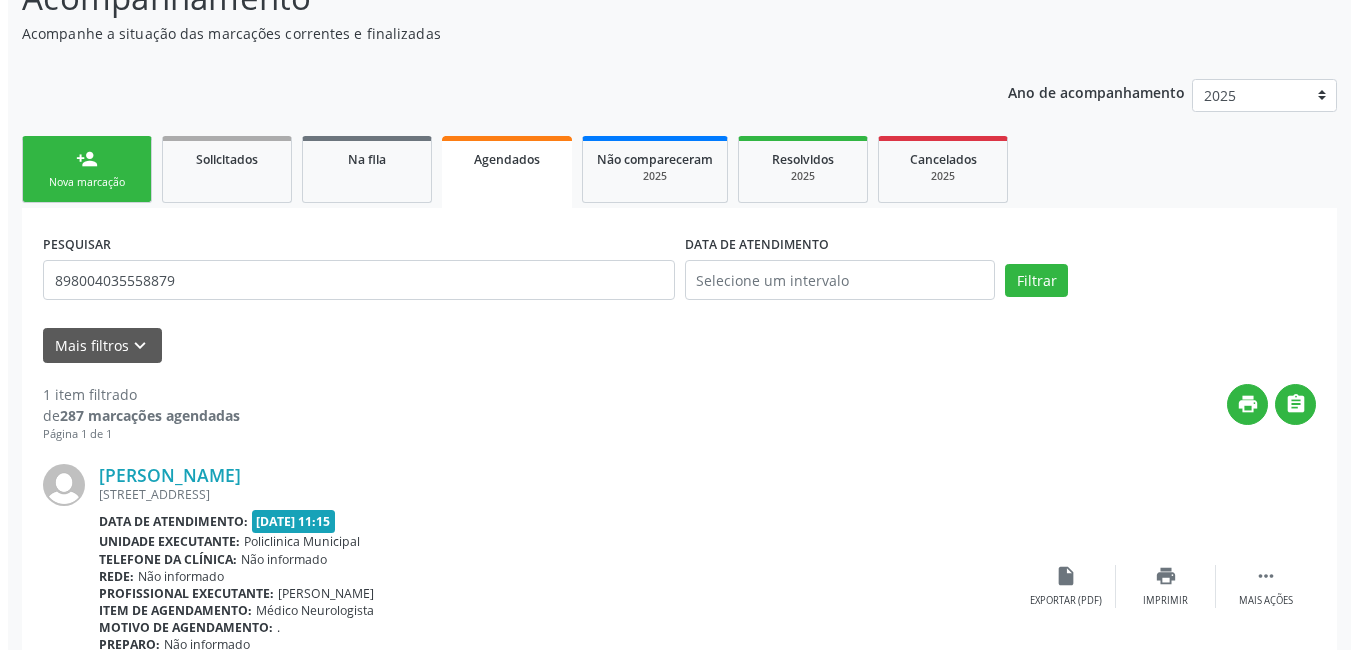 scroll, scrollTop: 278, scrollLeft: 0, axis: vertical 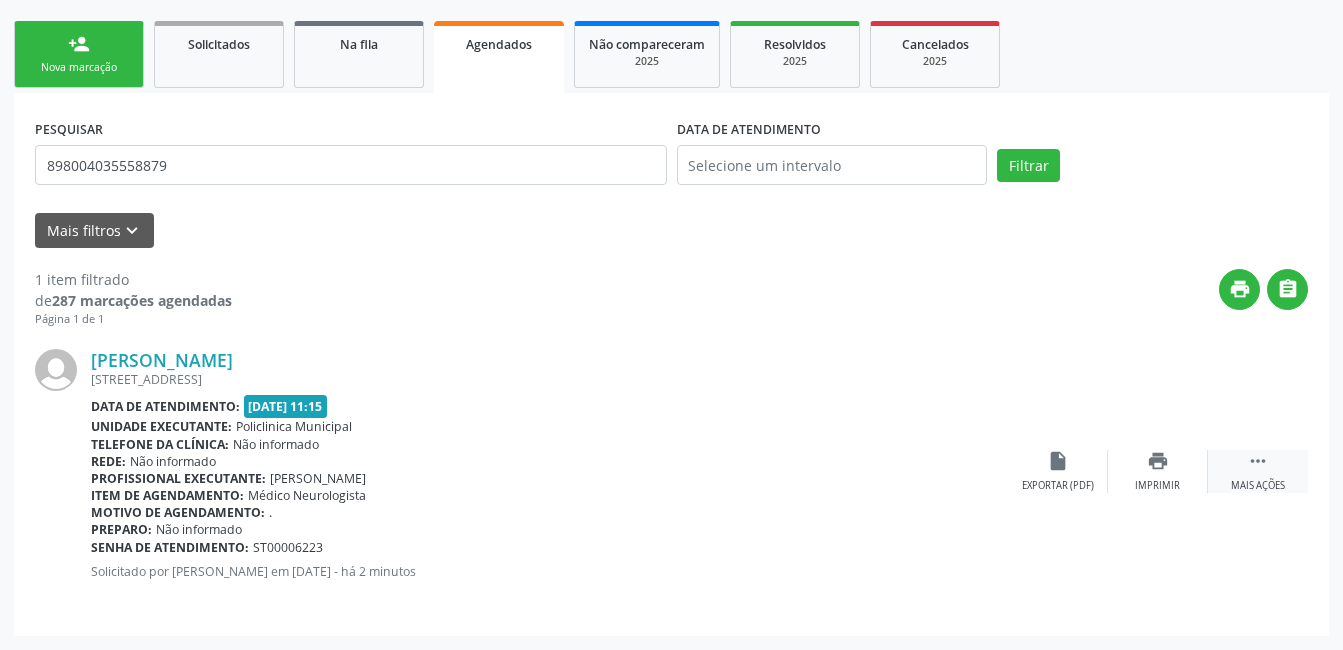 click on "
Mais ações" at bounding box center [1258, 471] 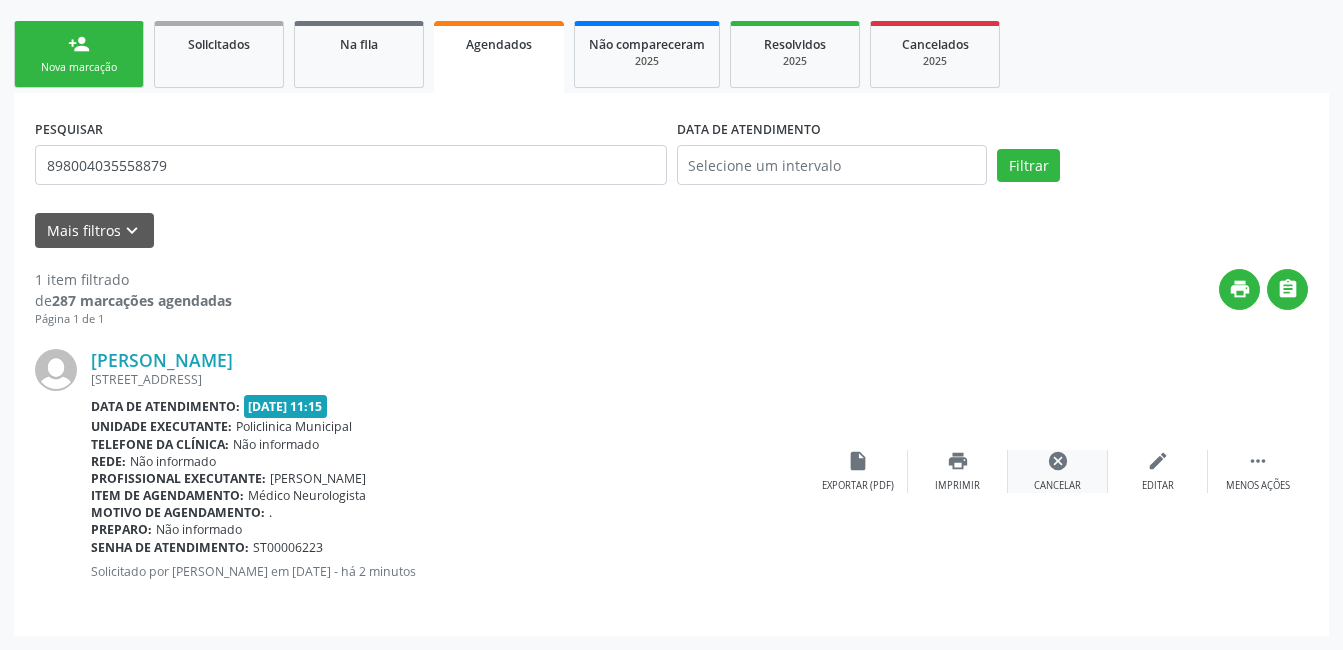 click on "Cancelar" at bounding box center [1057, 486] 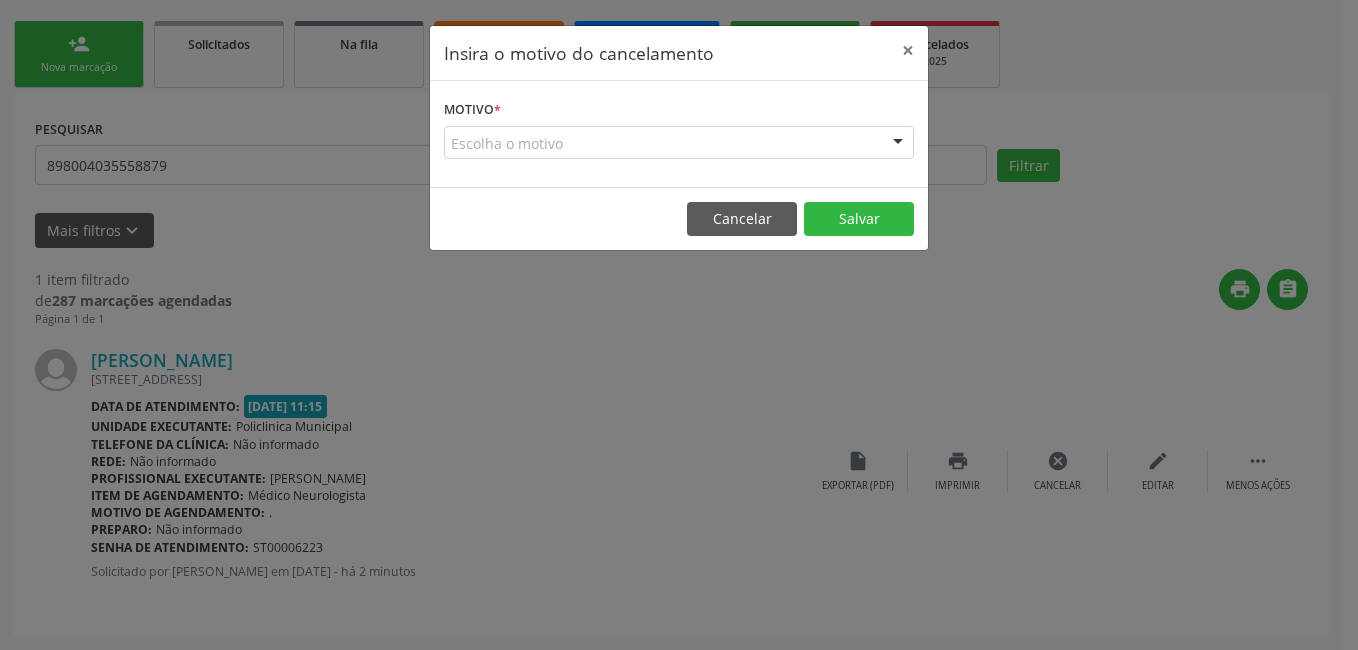 click on "Motivo
*
Escolha o motivo
Outro   Médico - Participação em eventos (ex: congresso)   Médico - Motivos pessoais   Médico - Reuniões extraordinárias   Médico - Atestado do profissional   Paciente - Não aceitou dia e horário do agendamento   Paciente - Atingiu o limite de marcações   Paciente - Não poderá comparecer à consulta   Paciente - Não aceitou médico ou especialidade   Médico - Sem vaga disponível
Nenhum resultado encontrado para: "   "
Não há nenhuma opção para ser exibida." at bounding box center [679, 127] 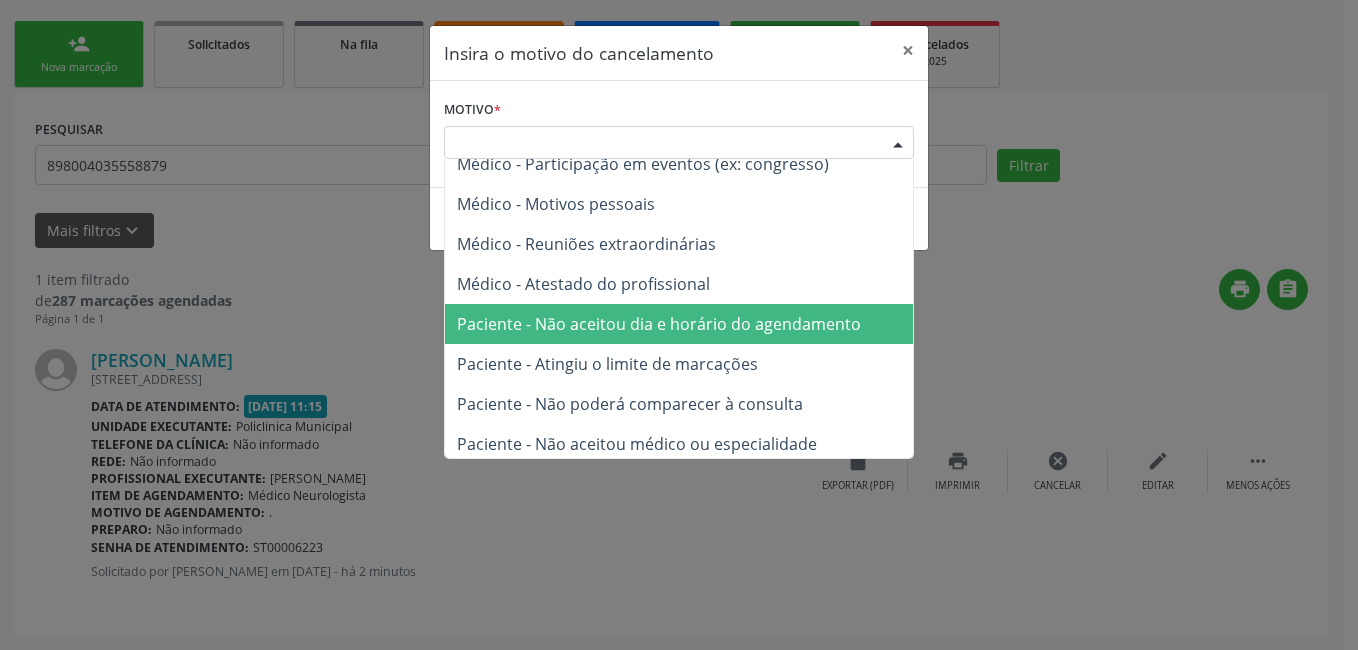scroll, scrollTop: 101, scrollLeft: 0, axis: vertical 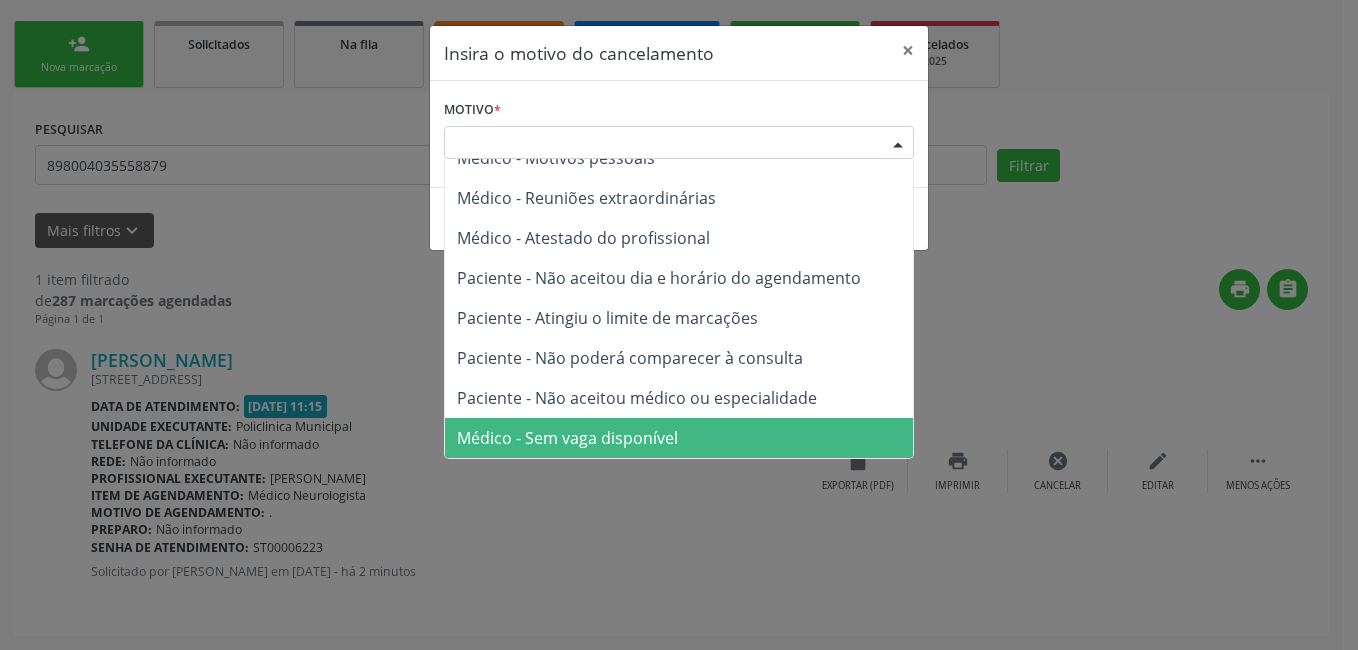 drag, startPoint x: 726, startPoint y: 441, endPoint x: 792, endPoint y: 346, distance: 115.67627 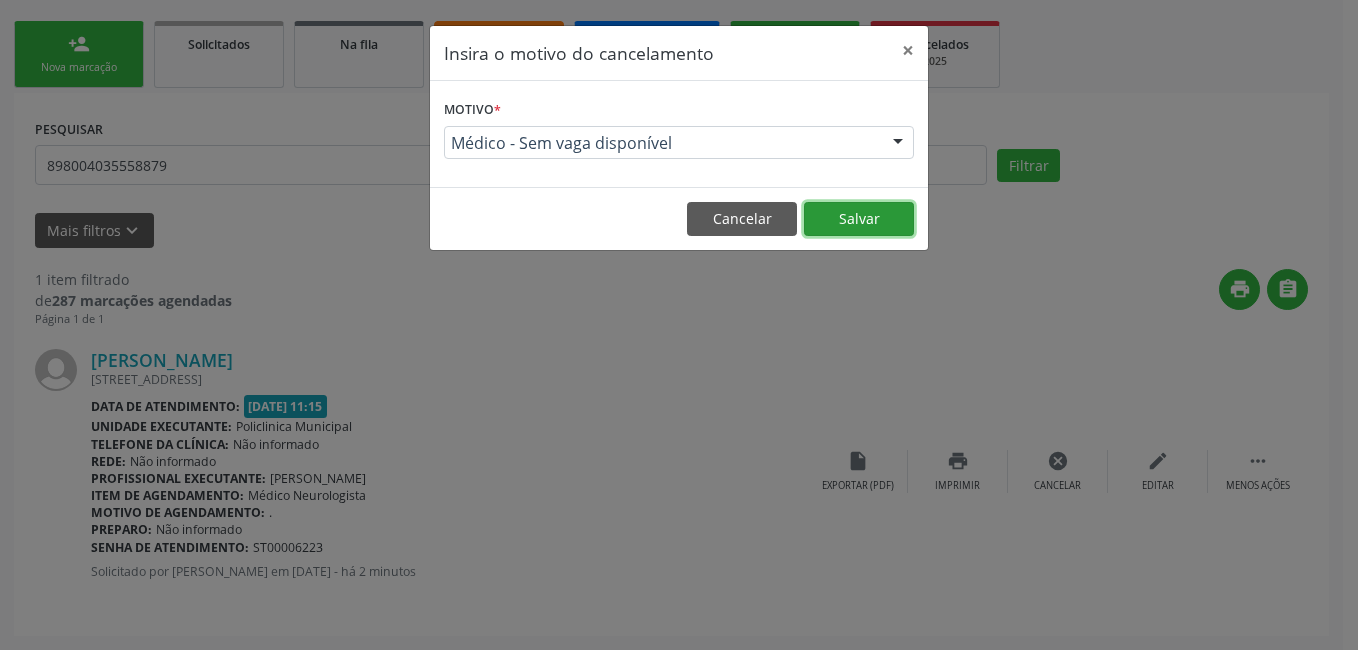 click on "Salvar" at bounding box center (859, 219) 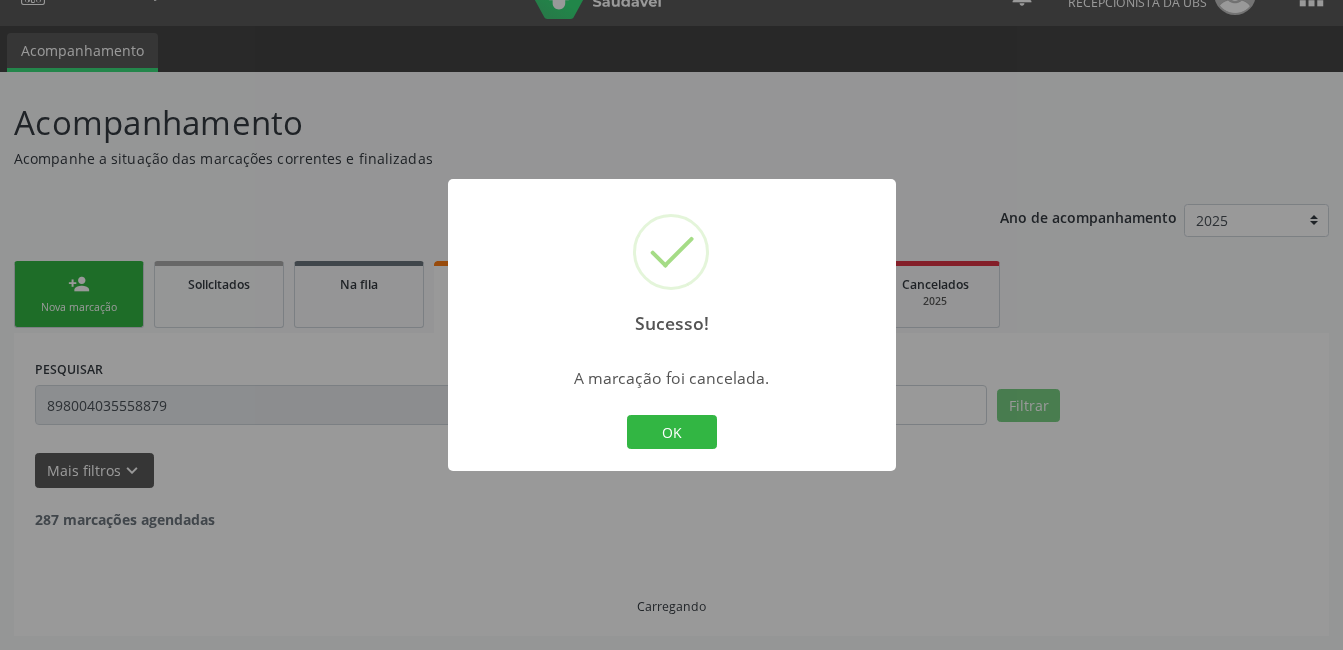 scroll, scrollTop: 0, scrollLeft: 0, axis: both 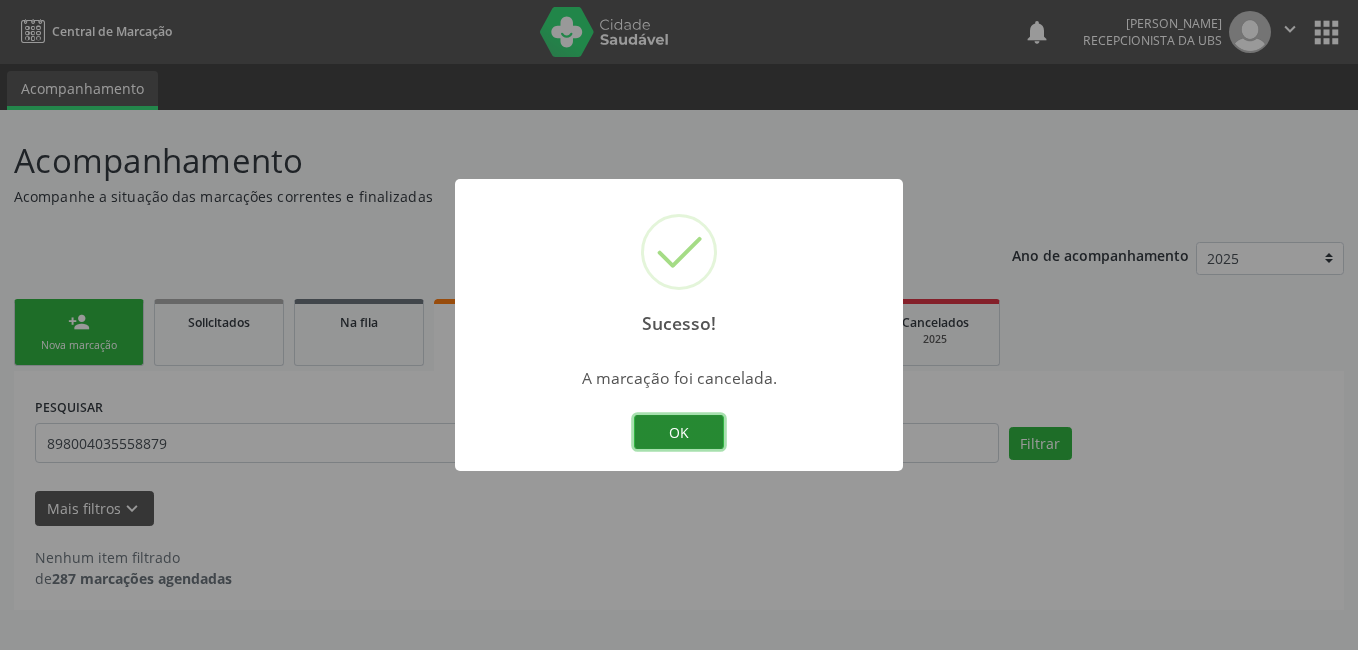 click on "OK" at bounding box center [679, 432] 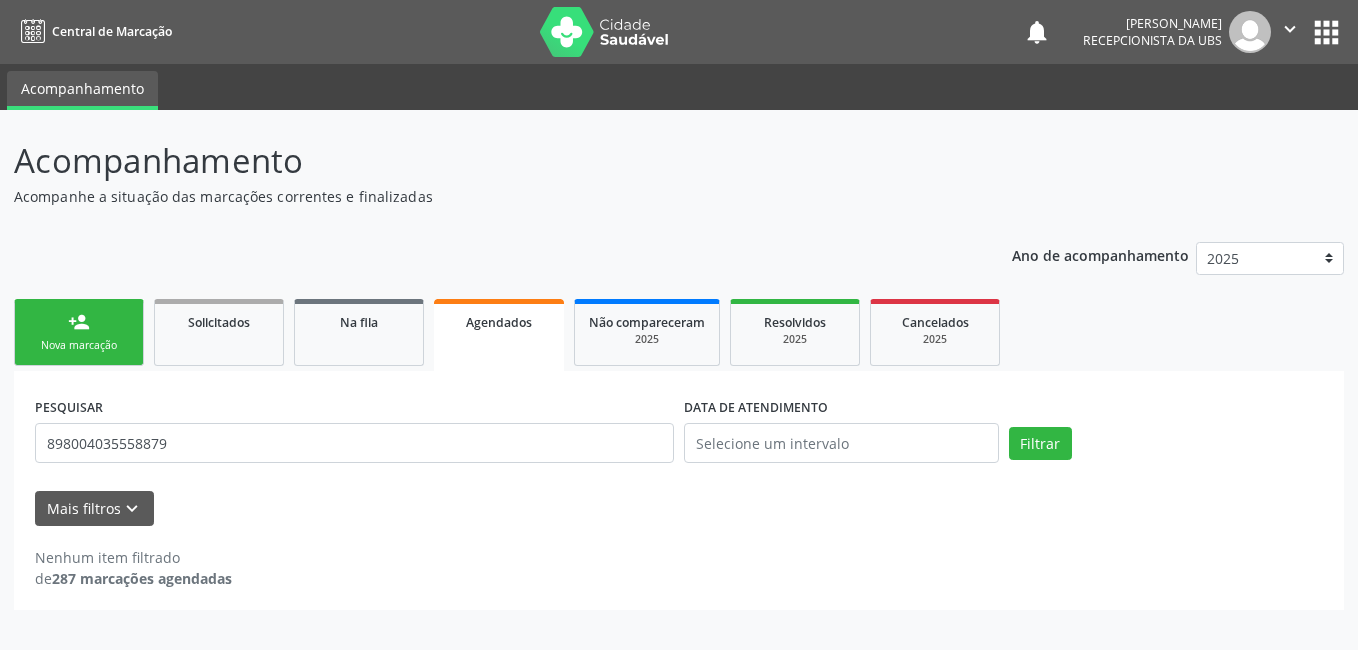 drag, startPoint x: 101, startPoint y: 323, endPoint x: 112, endPoint y: 320, distance: 11.401754 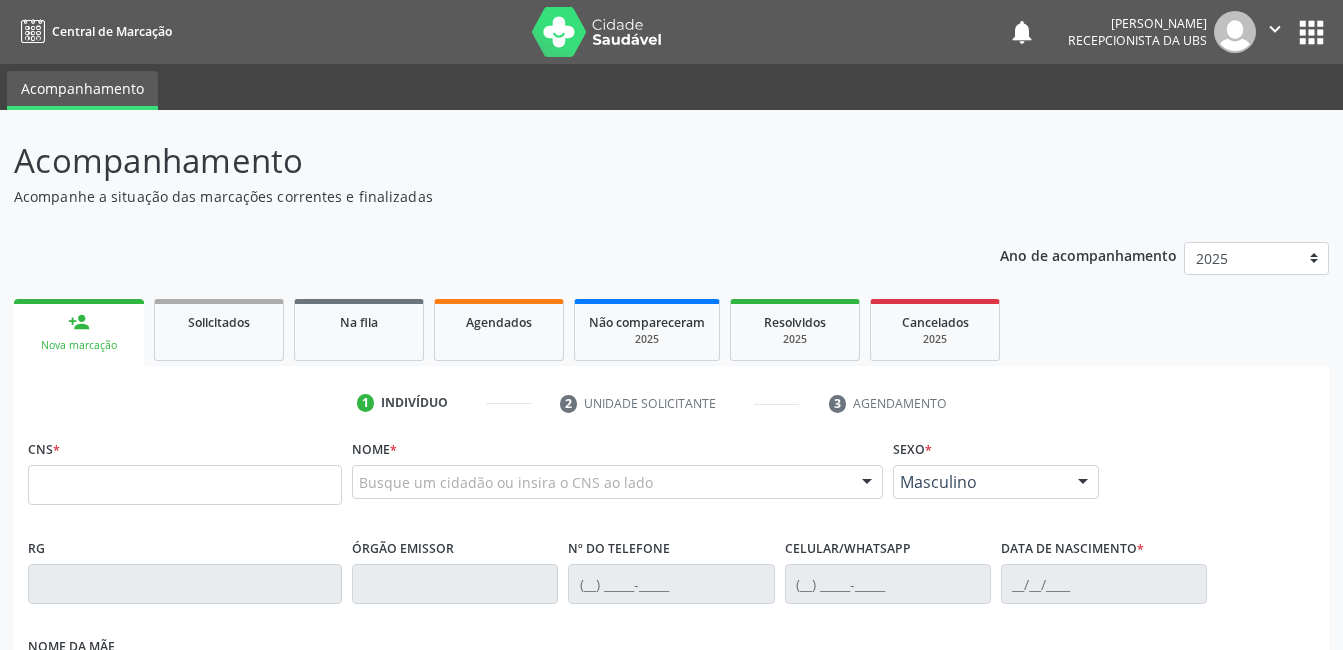 click on "person_add
Nova marcação" at bounding box center [79, 332] 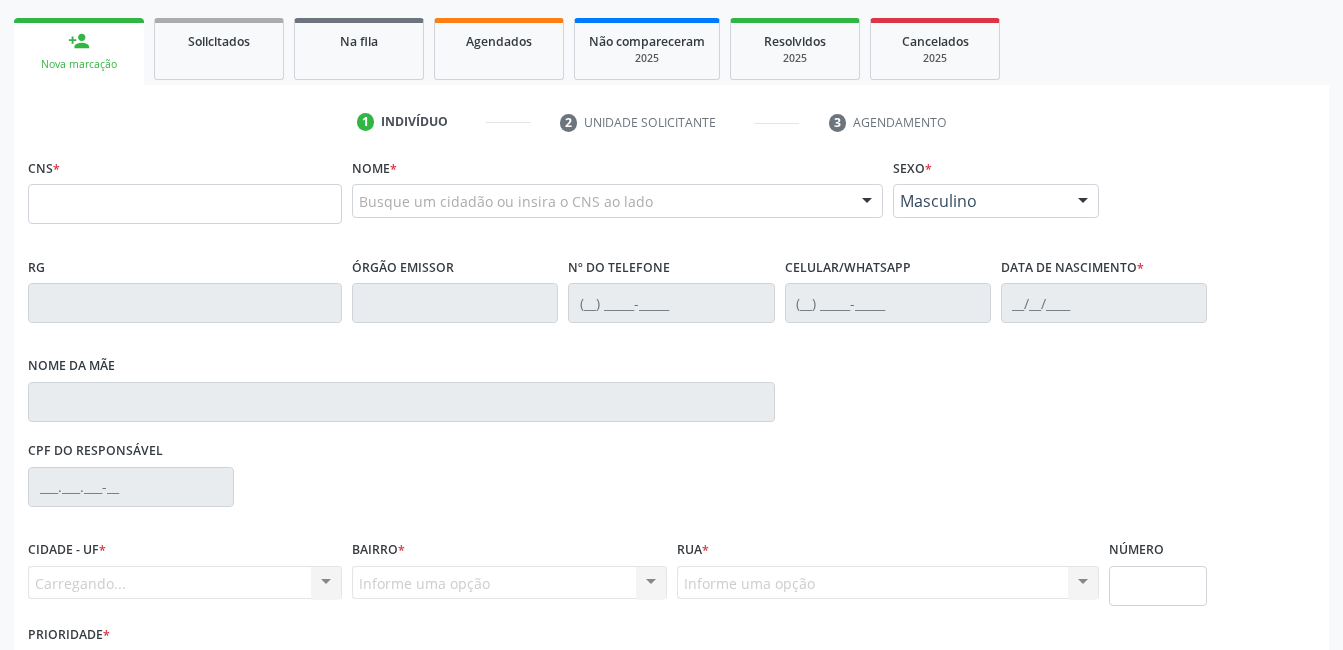 scroll, scrollTop: 300, scrollLeft: 0, axis: vertical 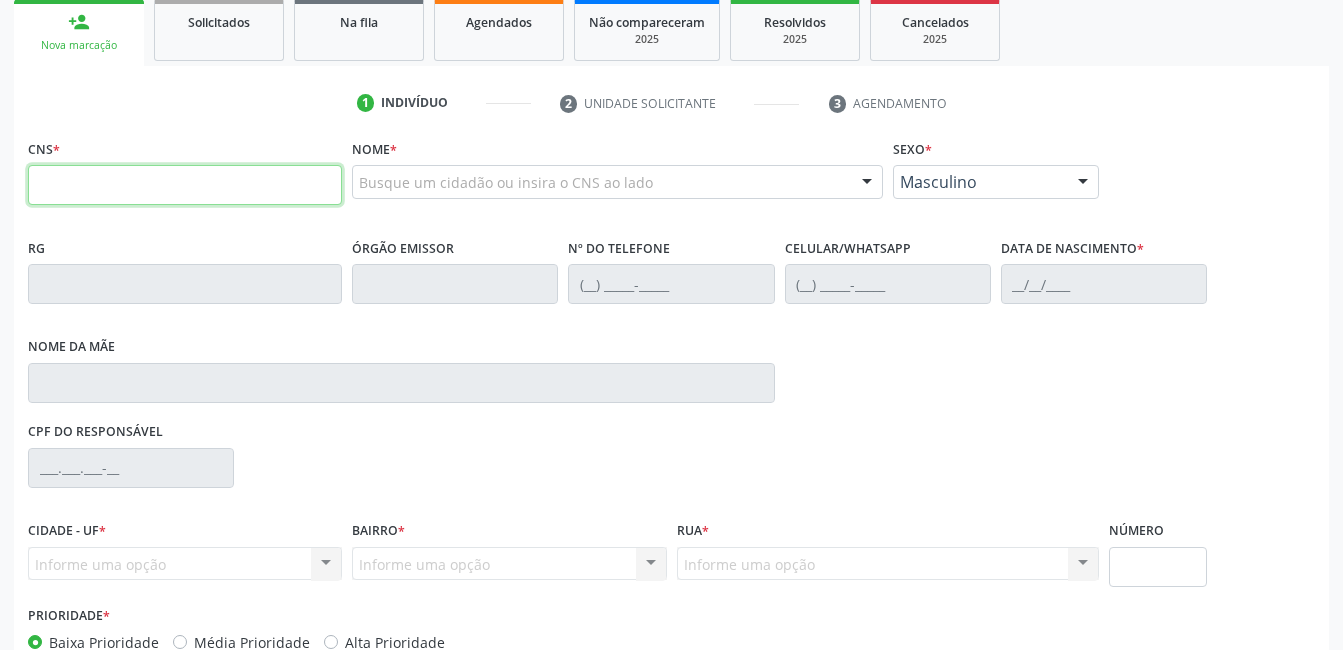 click at bounding box center [185, 185] 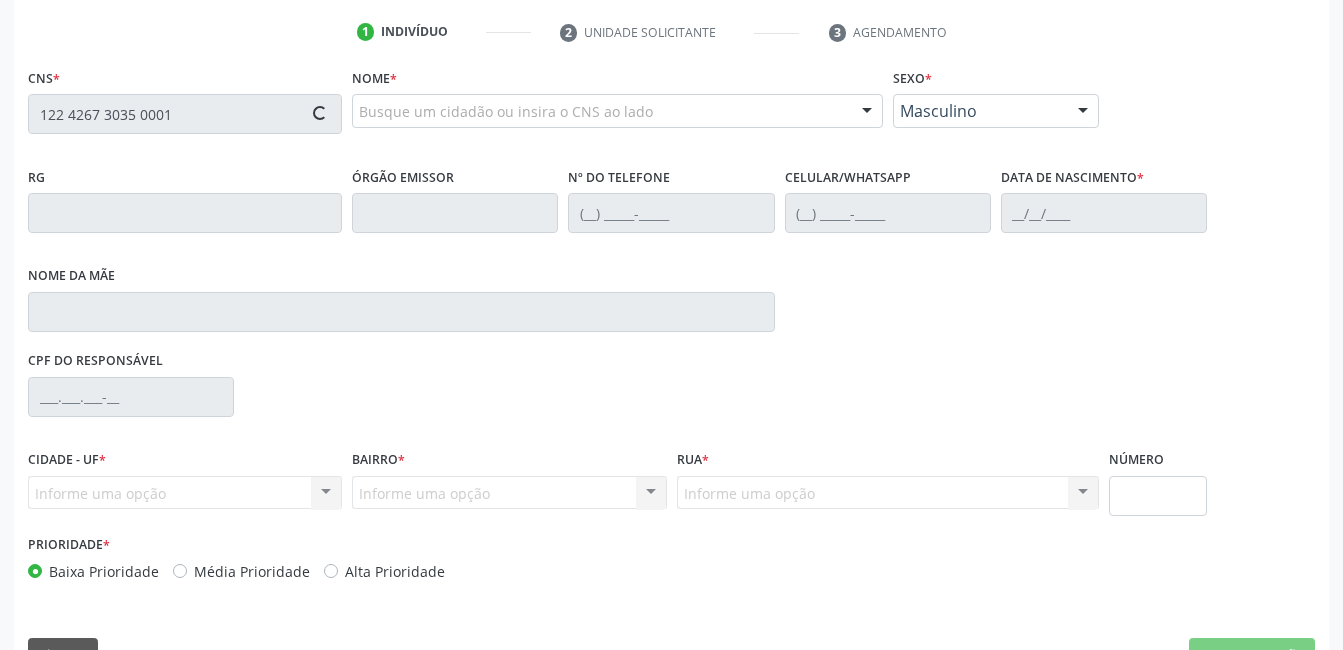 scroll, scrollTop: 420, scrollLeft: 0, axis: vertical 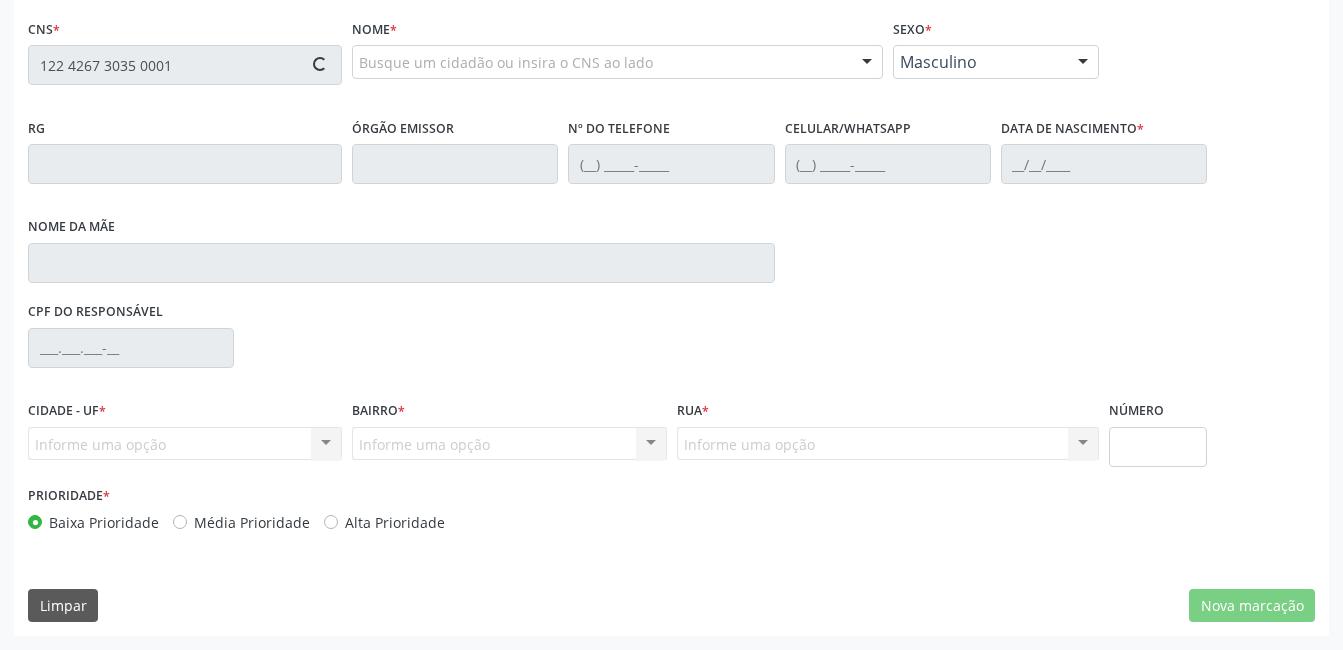 type on "122 4267 3035 0001" 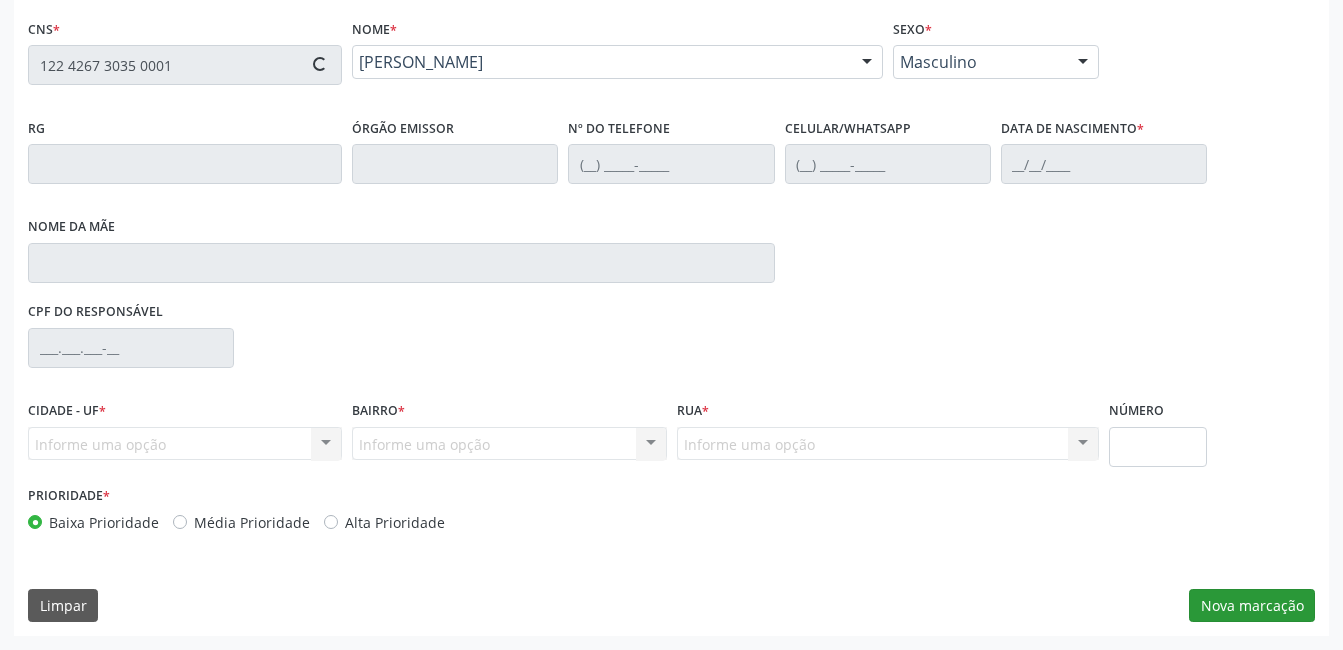 type on "10/08/1968" 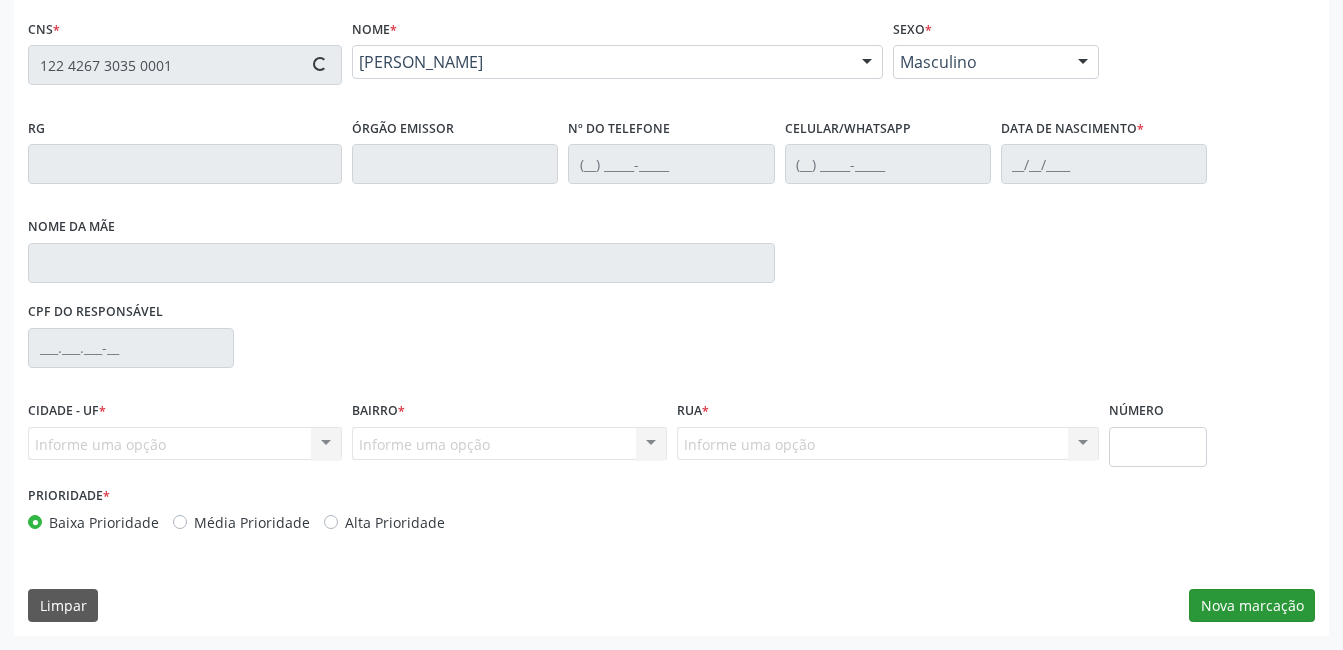 type on "Cleonice Maria Inacio de Souza" 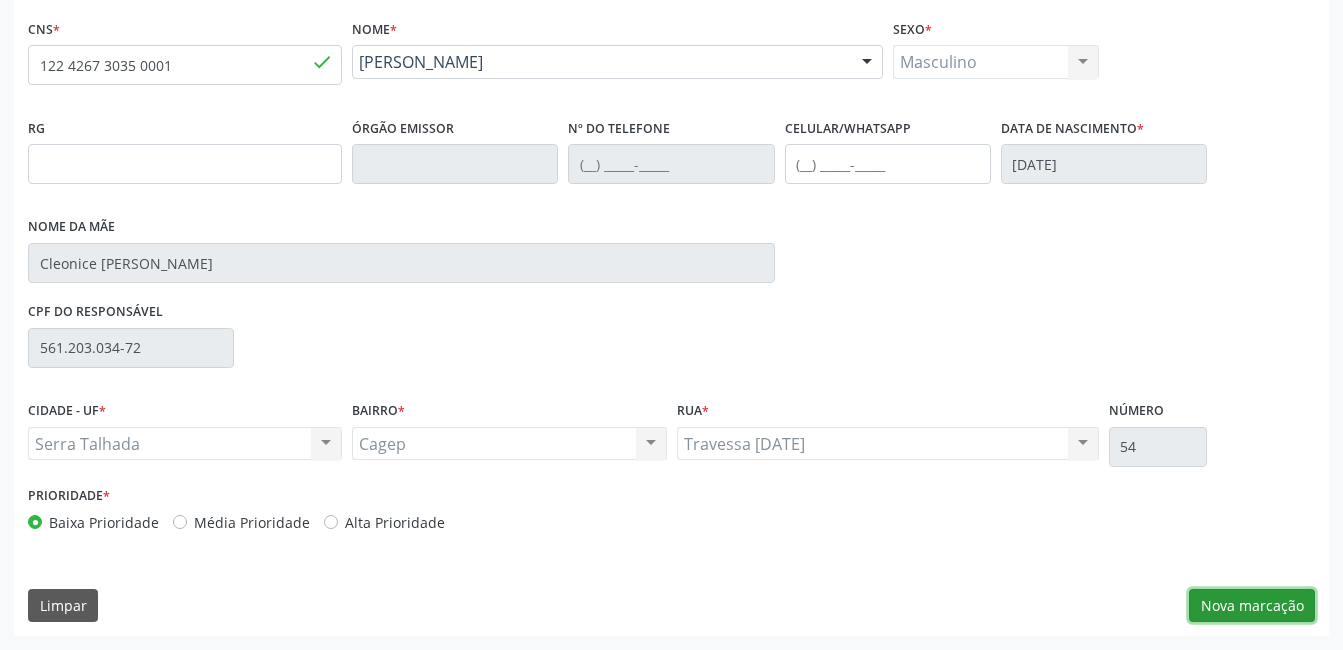 click on "Nova marcação" at bounding box center (1252, 606) 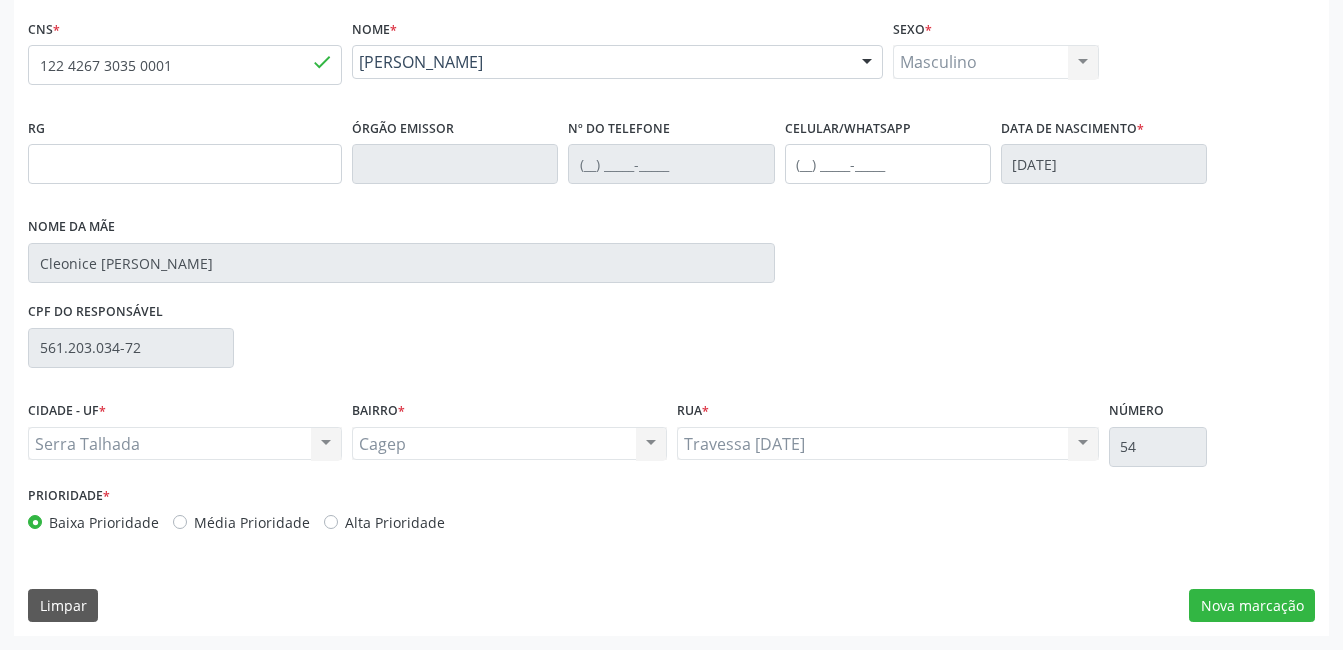 scroll, scrollTop: 256, scrollLeft: 0, axis: vertical 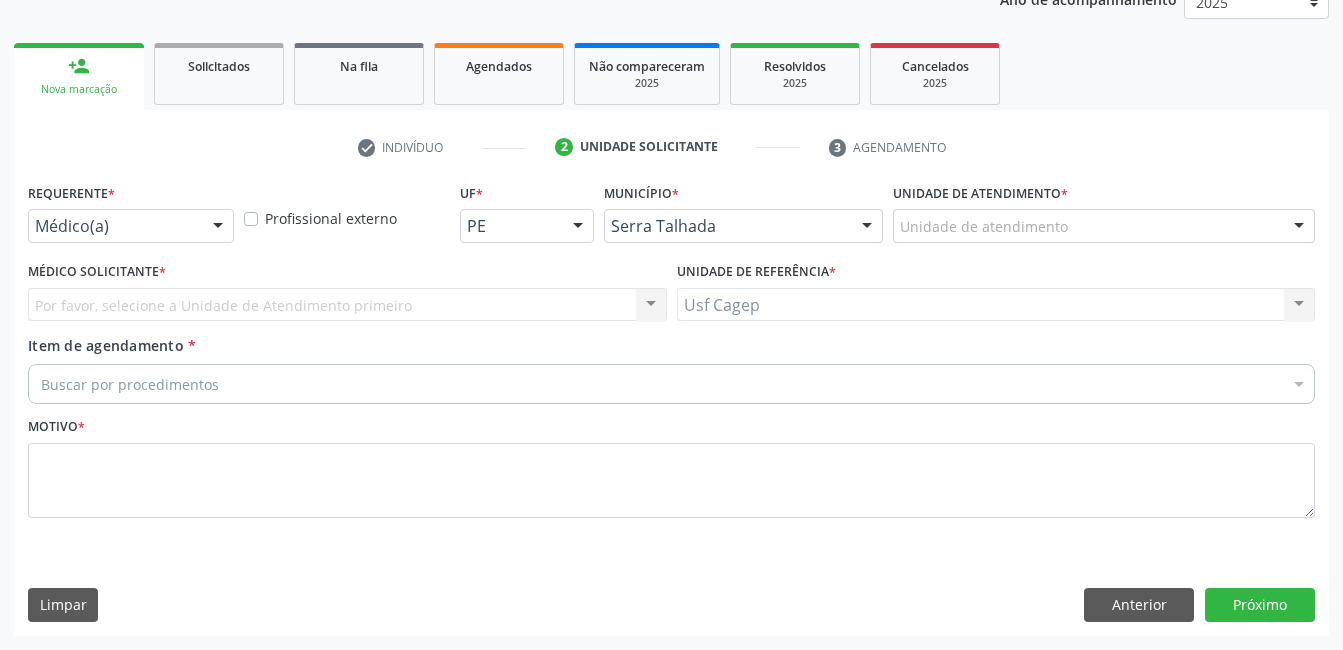 click on "Médico(a)" at bounding box center [131, 226] 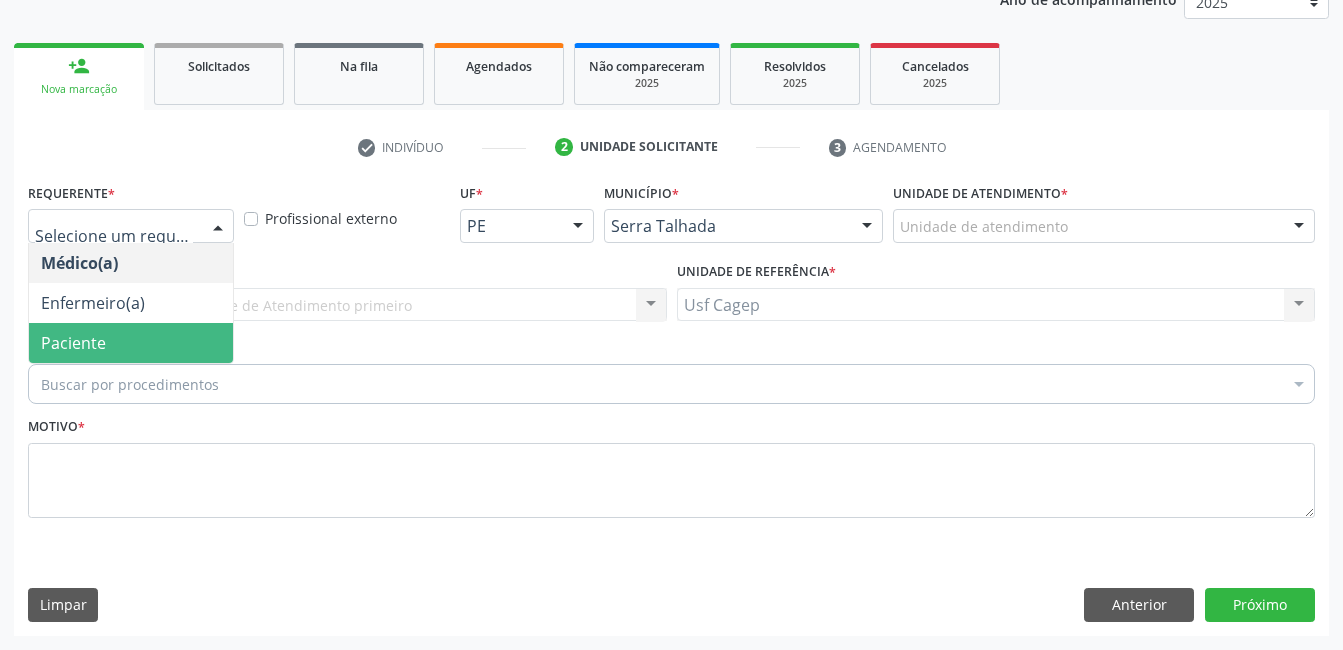 click on "Paciente" at bounding box center [131, 343] 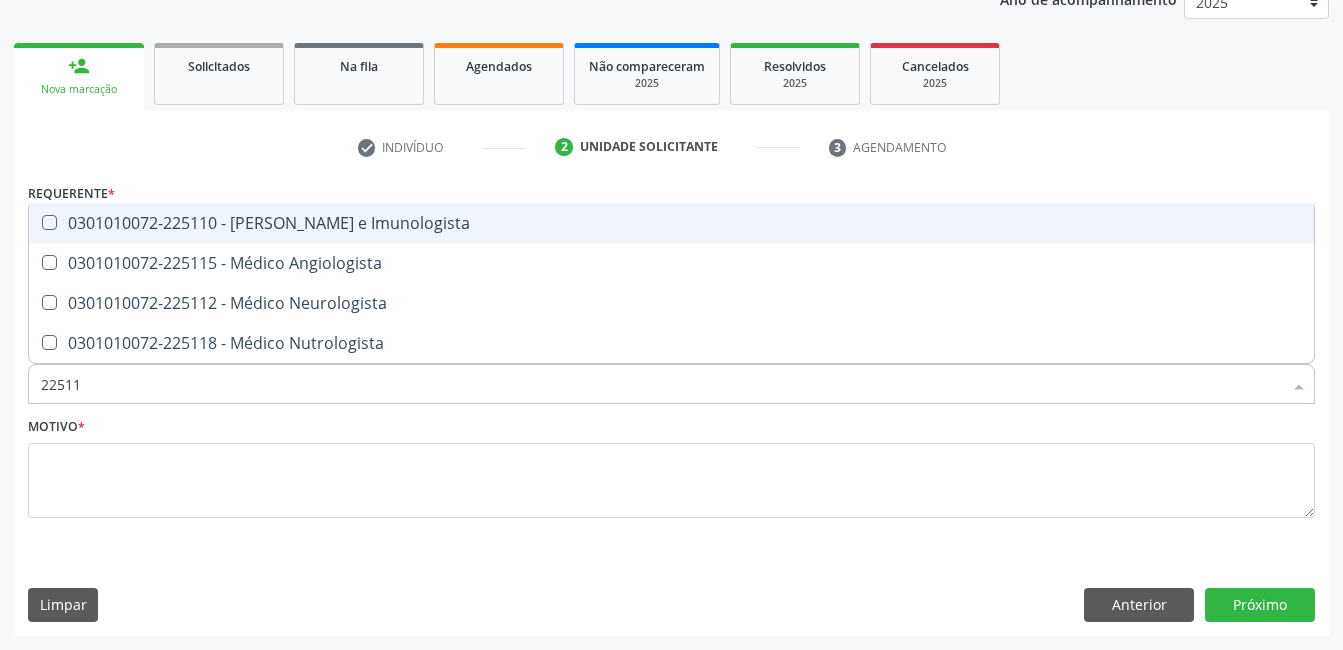 type on "225112" 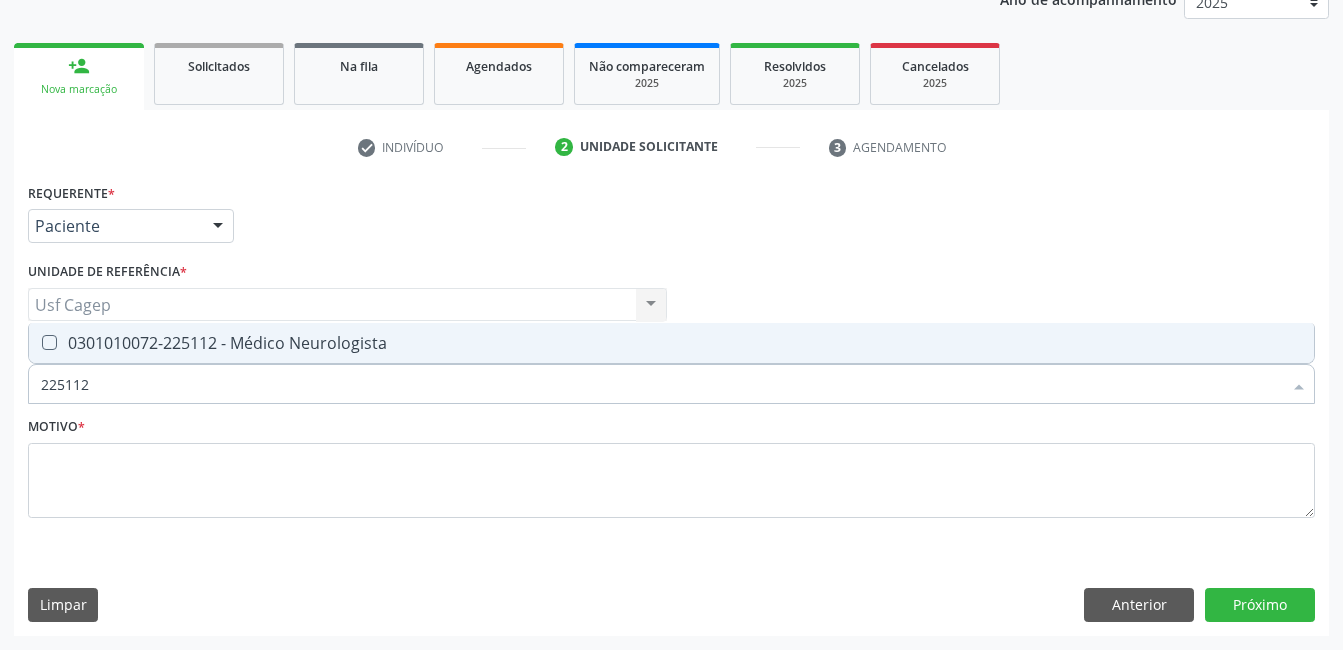 click on "0301010072-225112 - Médico Neurologista" at bounding box center [671, 343] 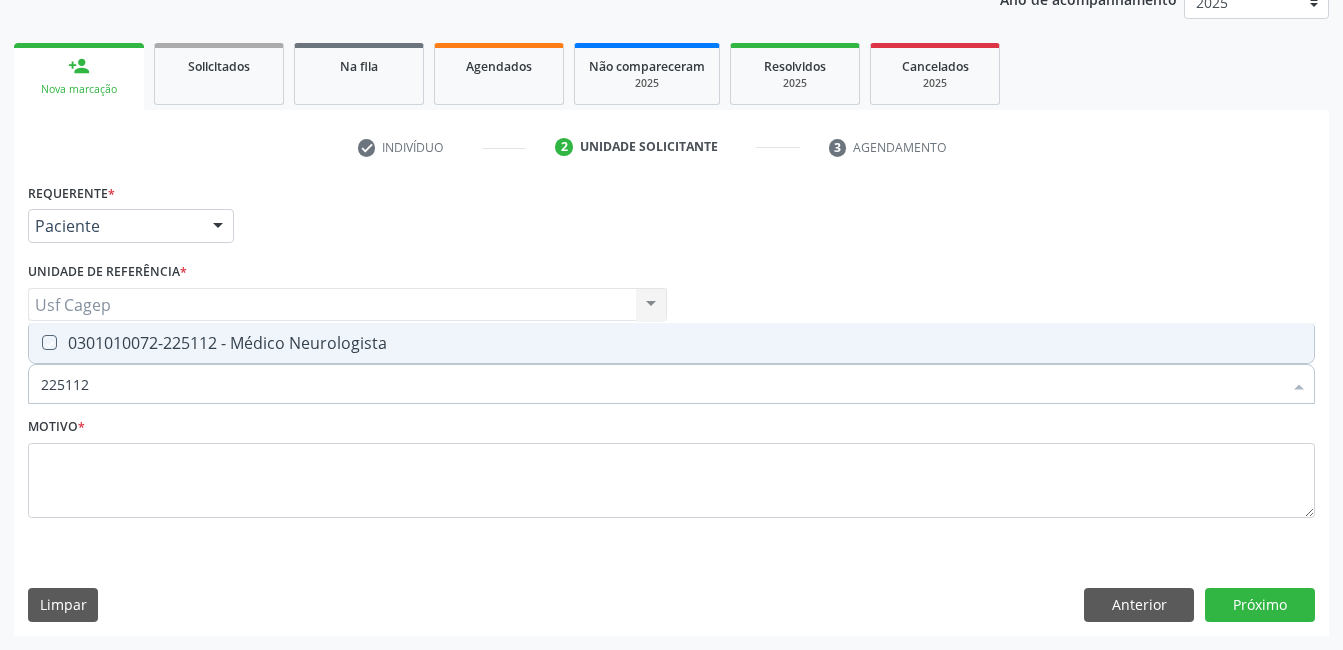 checkbox on "true" 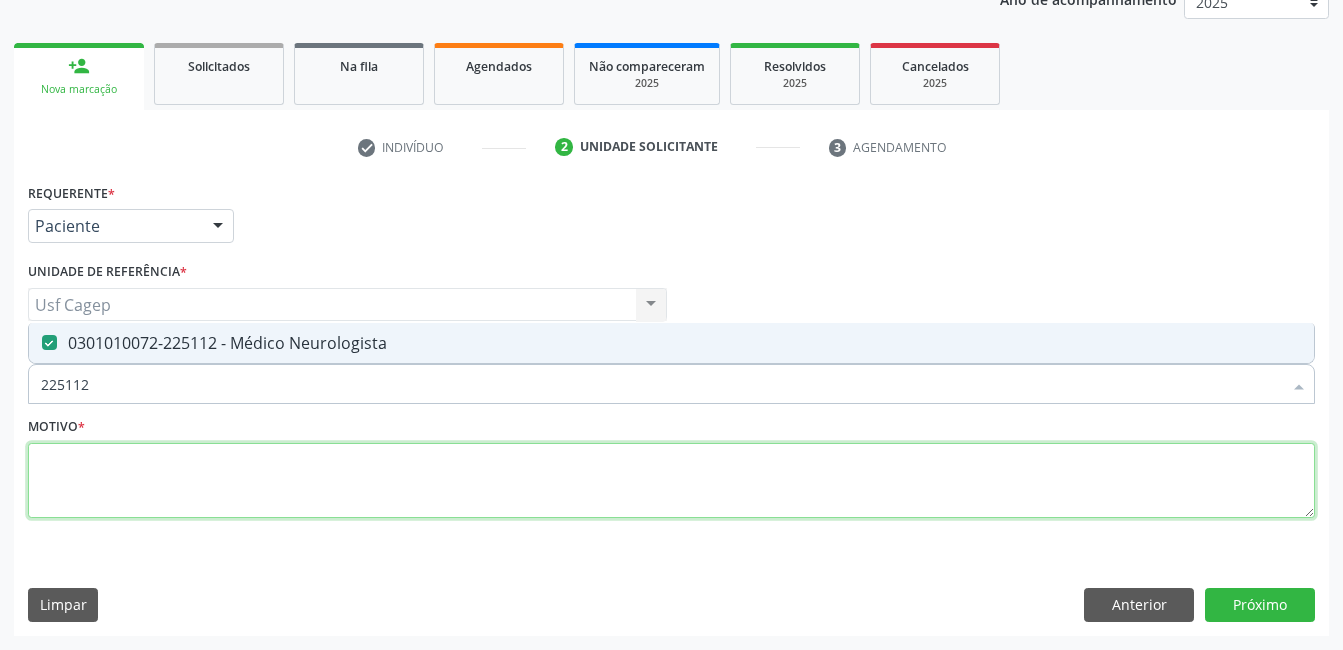 click at bounding box center (671, 481) 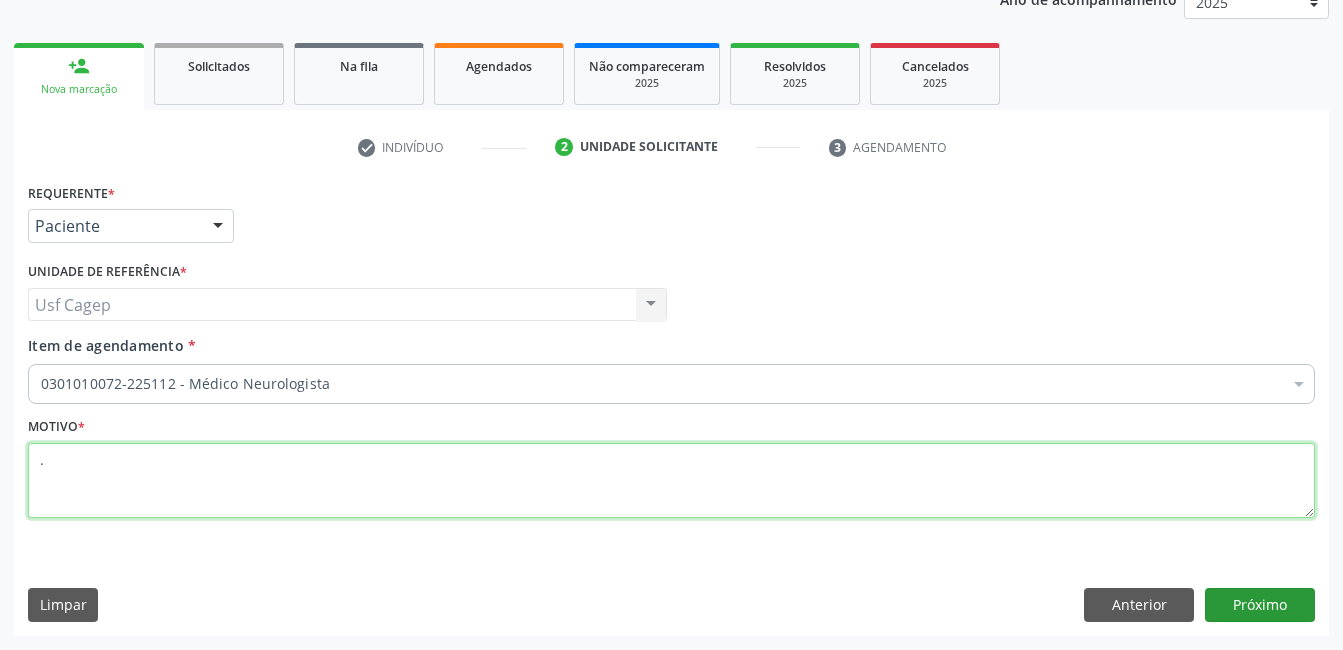 type on "." 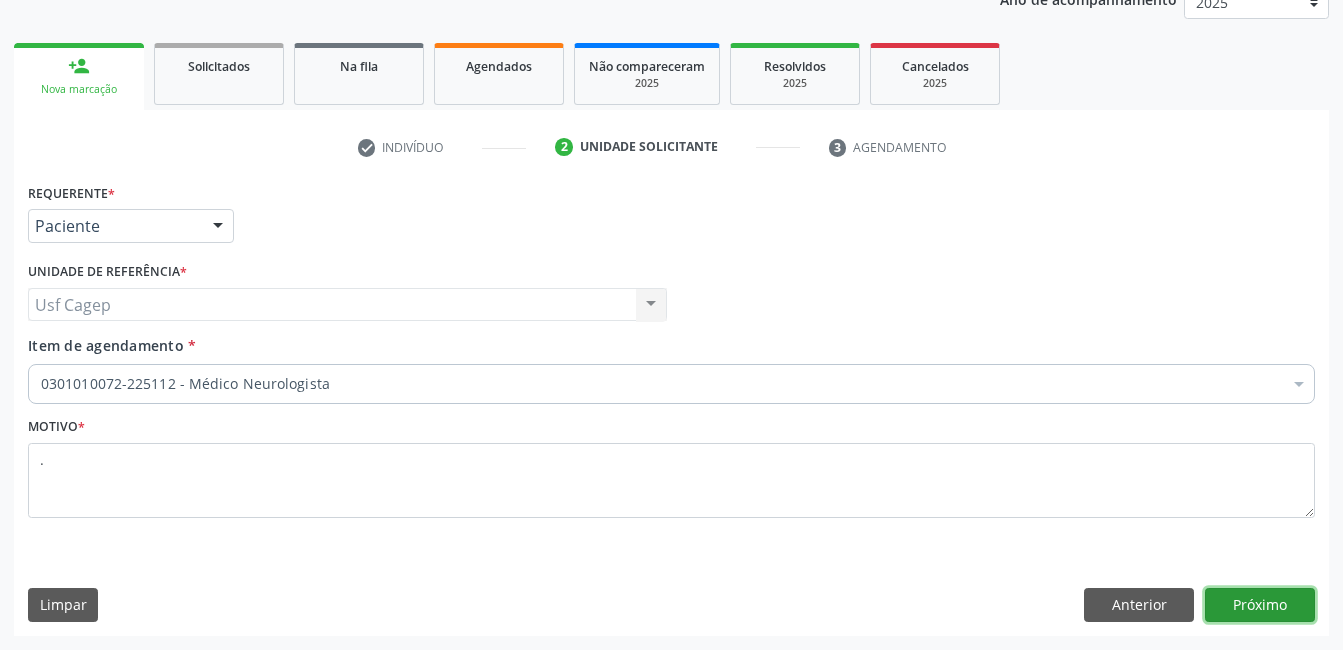 click on "Próximo" at bounding box center (1260, 605) 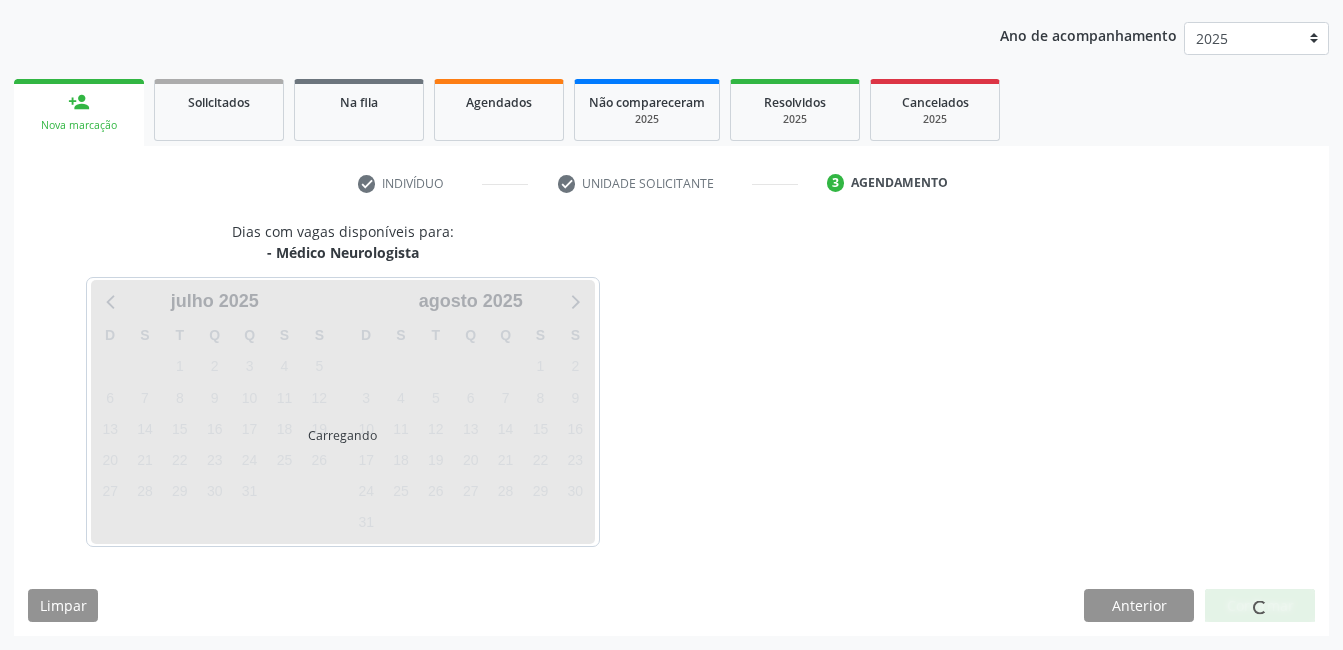 scroll, scrollTop: 220, scrollLeft: 0, axis: vertical 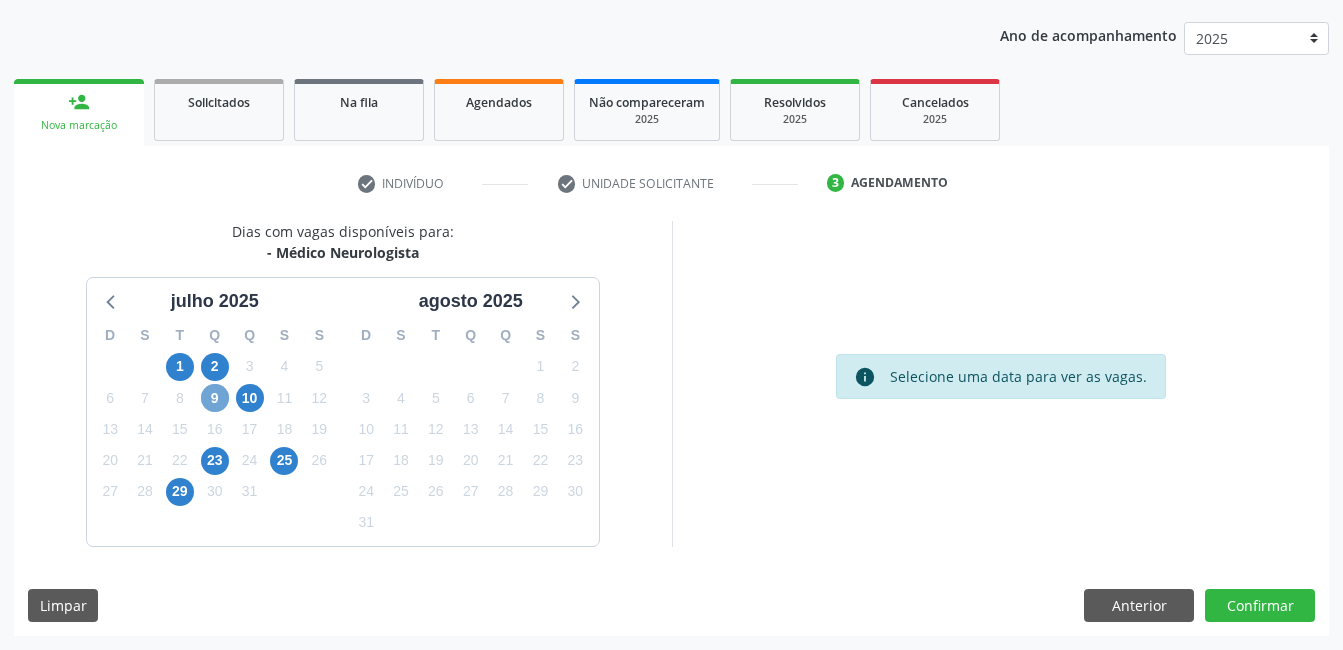 click on "9" at bounding box center (215, 398) 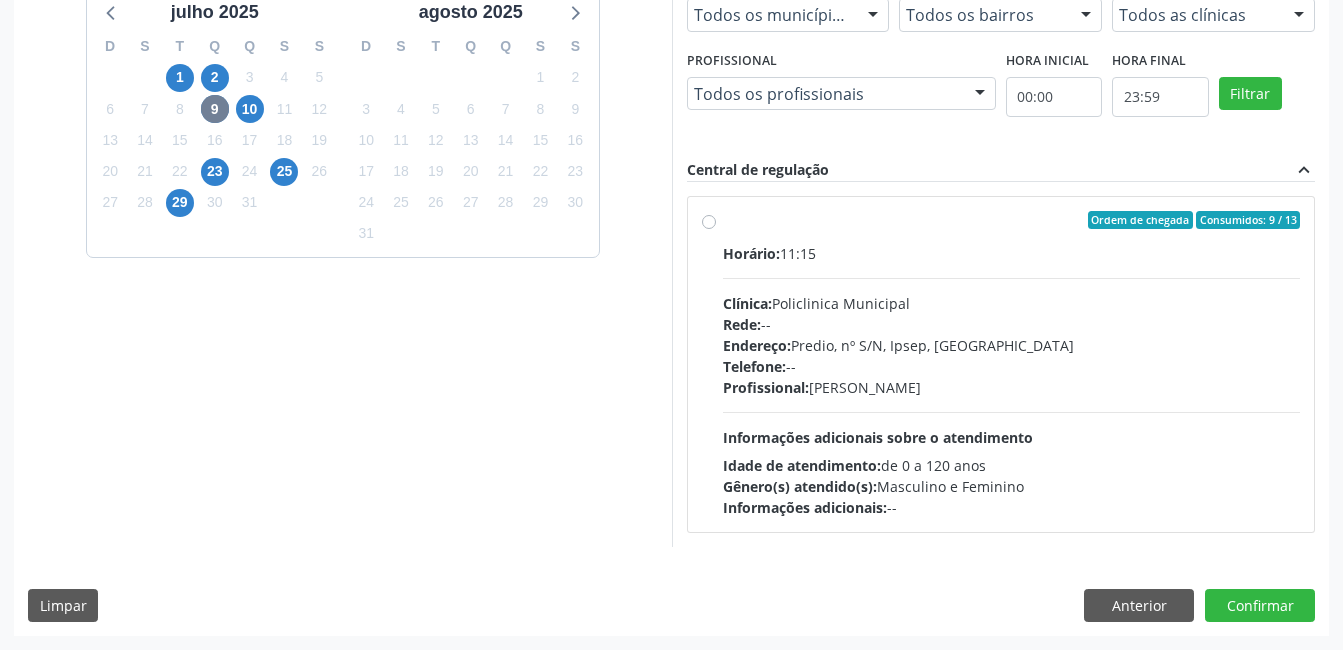 click on "Informações adicionais sobre o atendimento" at bounding box center (878, 437) 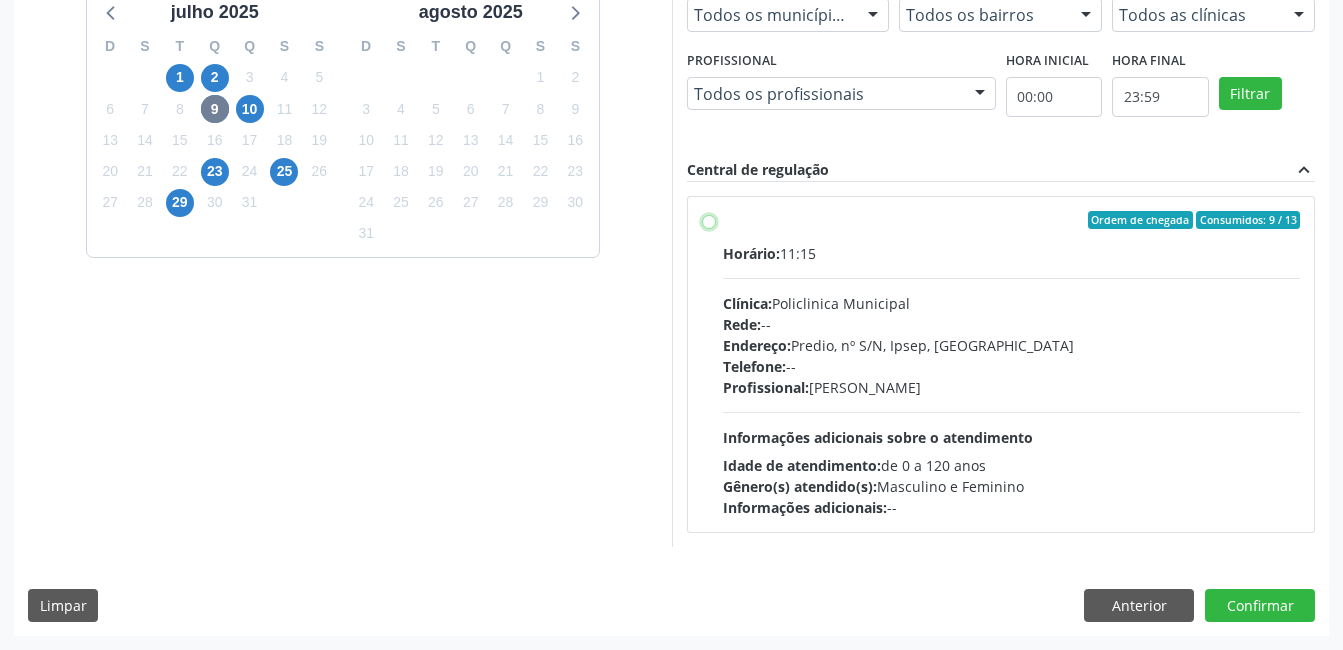 click on "Ordem de chegada
Consumidos: 9 / 13
Horário:   11:15
Clínica:  Policlinica Municipal
Rede:
--
Endereço:   Predio, nº S/N, Ipsep, Serra Talhada - PE
Telefone:   --
Profissional:
Cecilia Fernandes Antas Florentino
Informações adicionais sobre o atendimento
Idade de atendimento:
de 0 a 120 anos
Gênero(s) atendido(s):
Masculino e Feminino
Informações adicionais:
--" at bounding box center (709, 220) 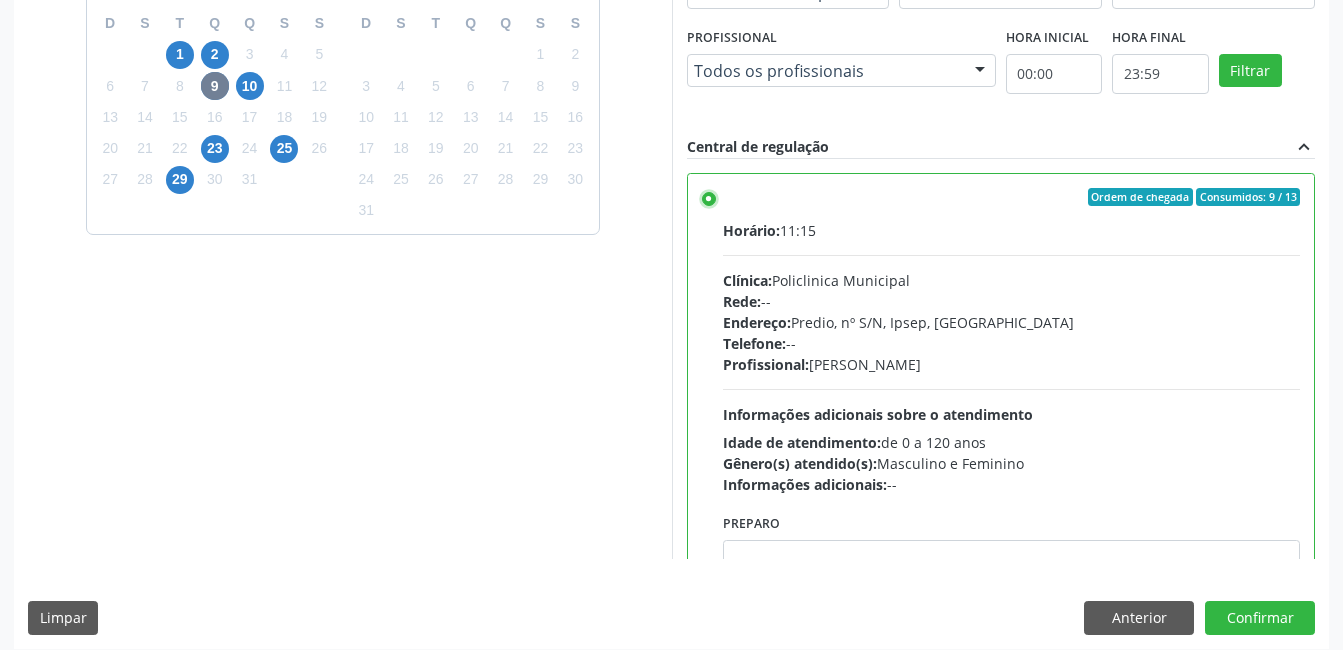 scroll, scrollTop: 545, scrollLeft: 0, axis: vertical 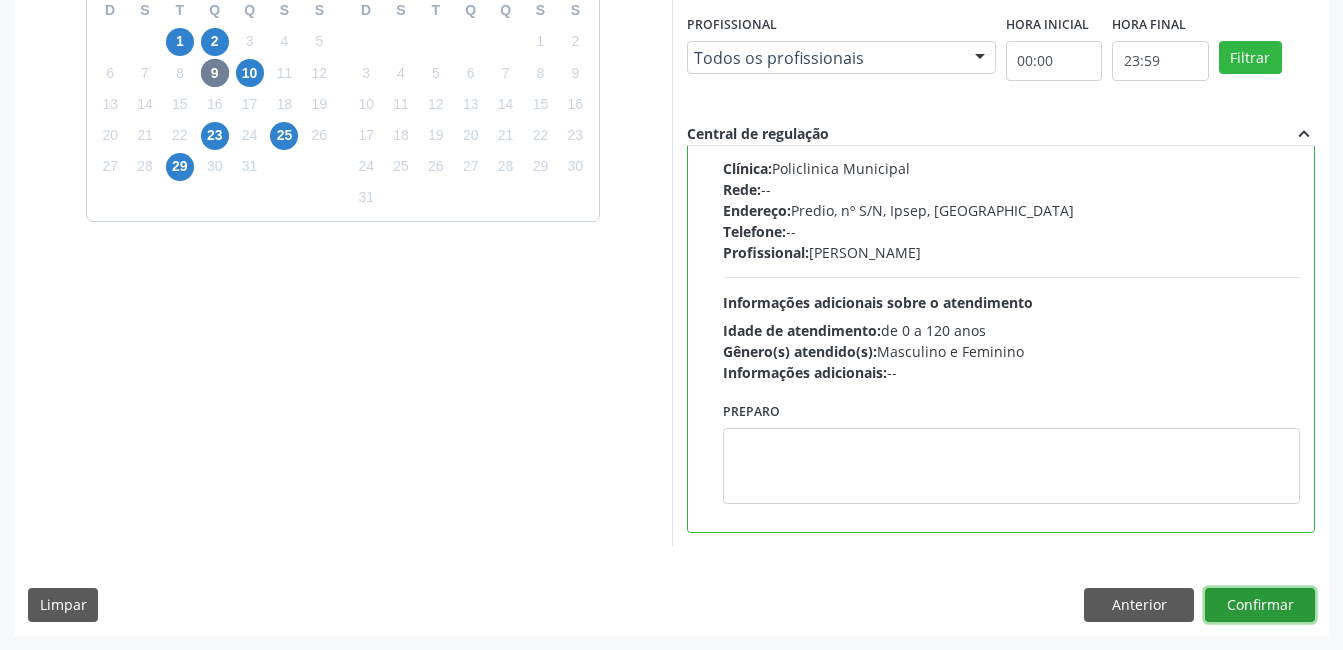 click on "Confirmar" at bounding box center [1260, 605] 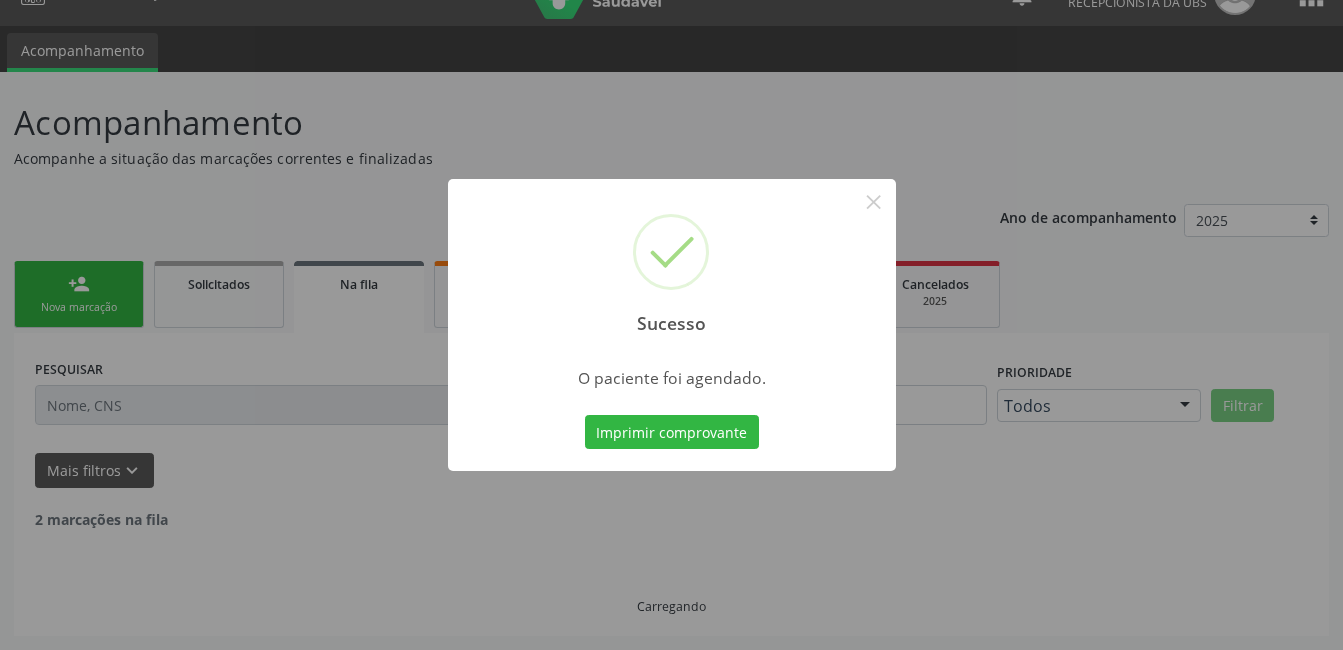 scroll, scrollTop: 17, scrollLeft: 0, axis: vertical 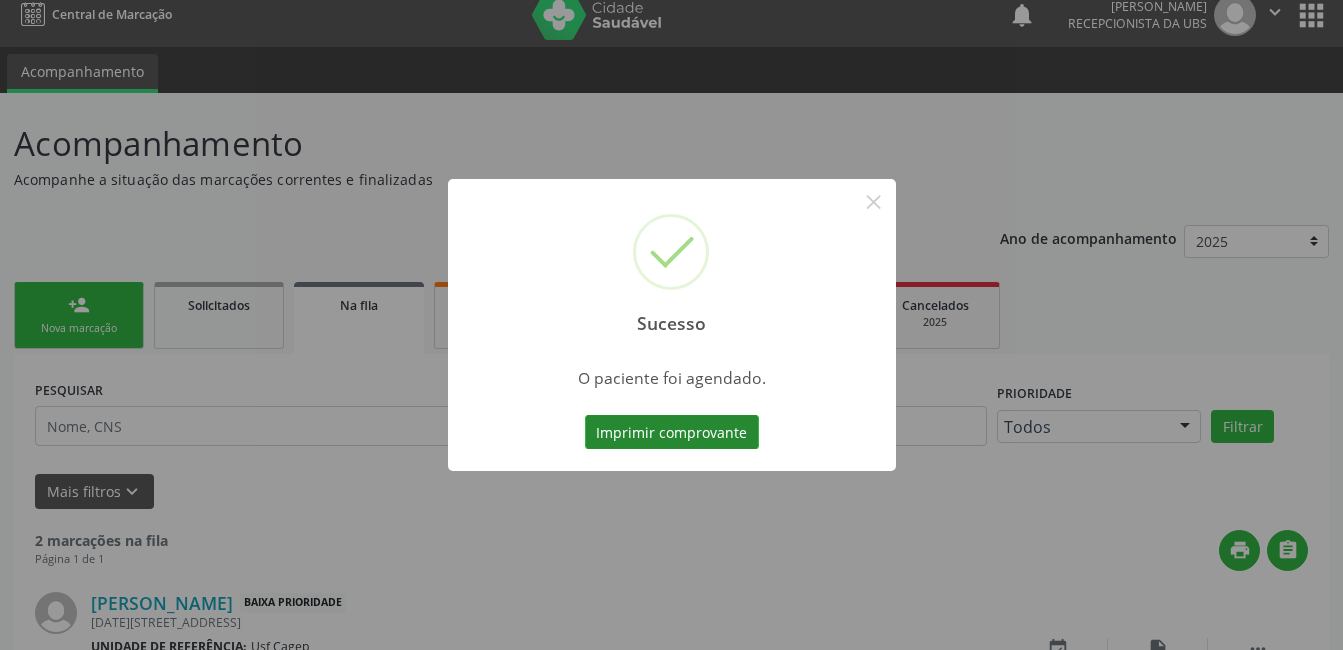click on "Imprimir comprovante" at bounding box center (672, 432) 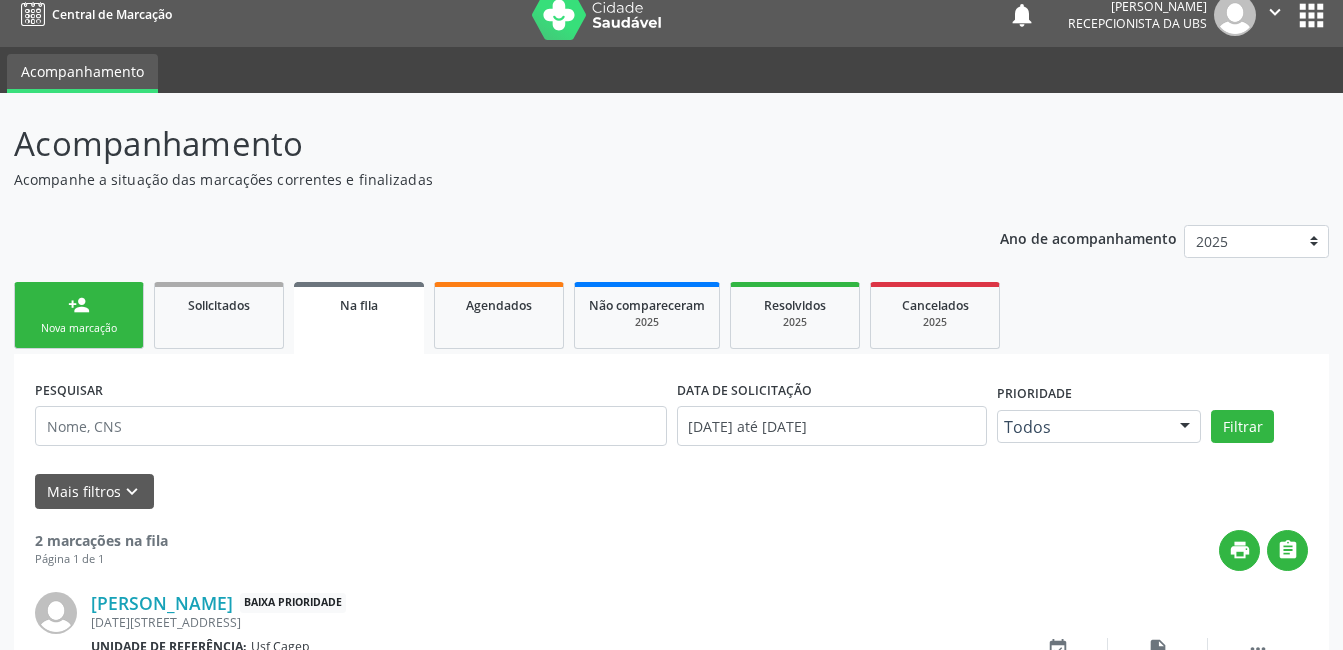 click on "person_add
Nova marcação" at bounding box center (79, 315) 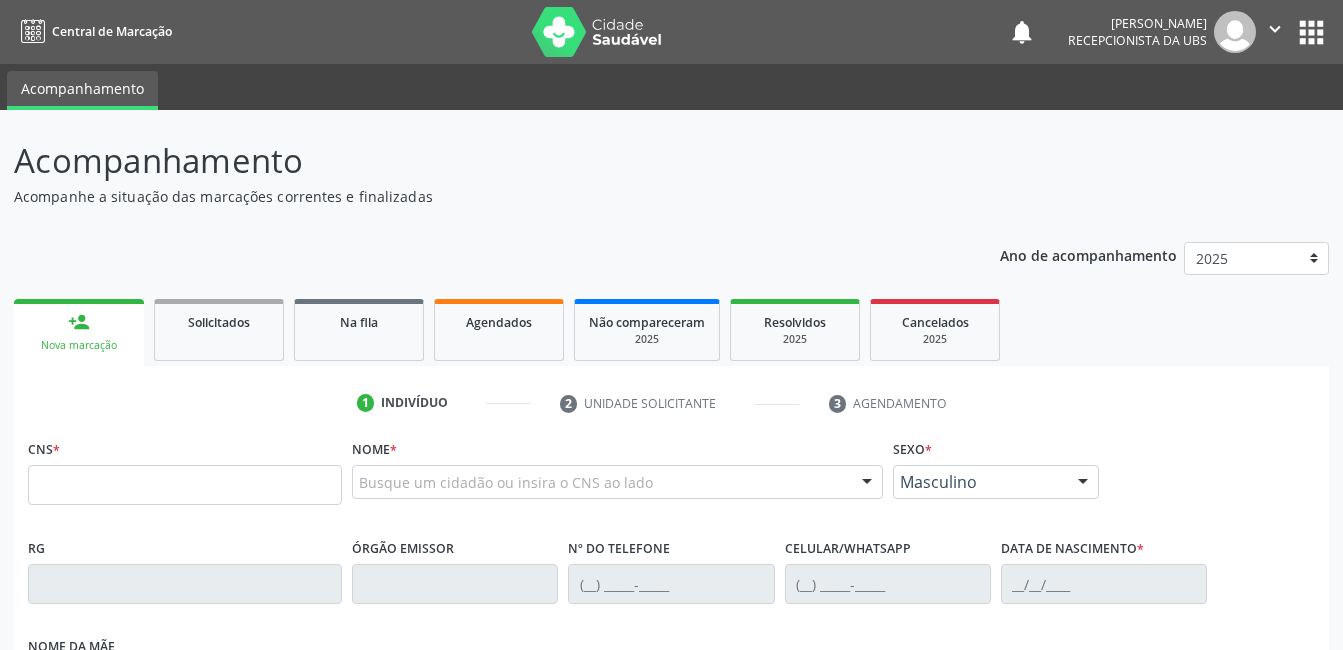 scroll, scrollTop: 17, scrollLeft: 0, axis: vertical 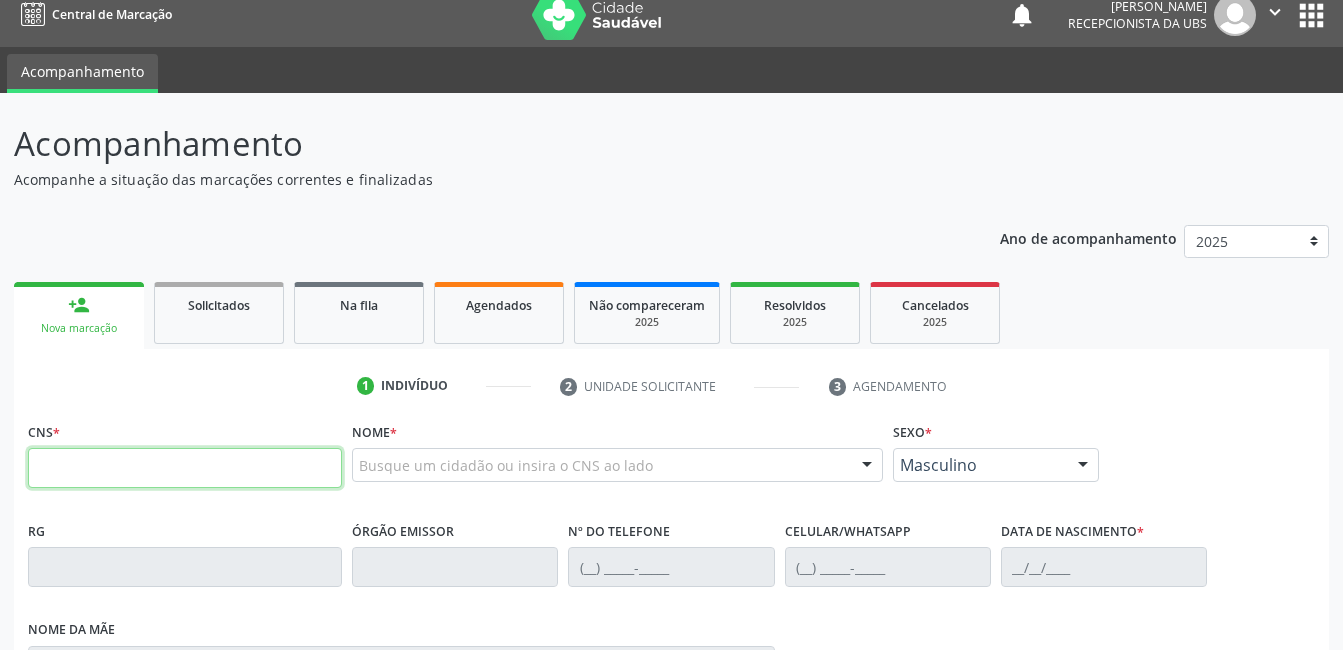 click at bounding box center (185, 468) 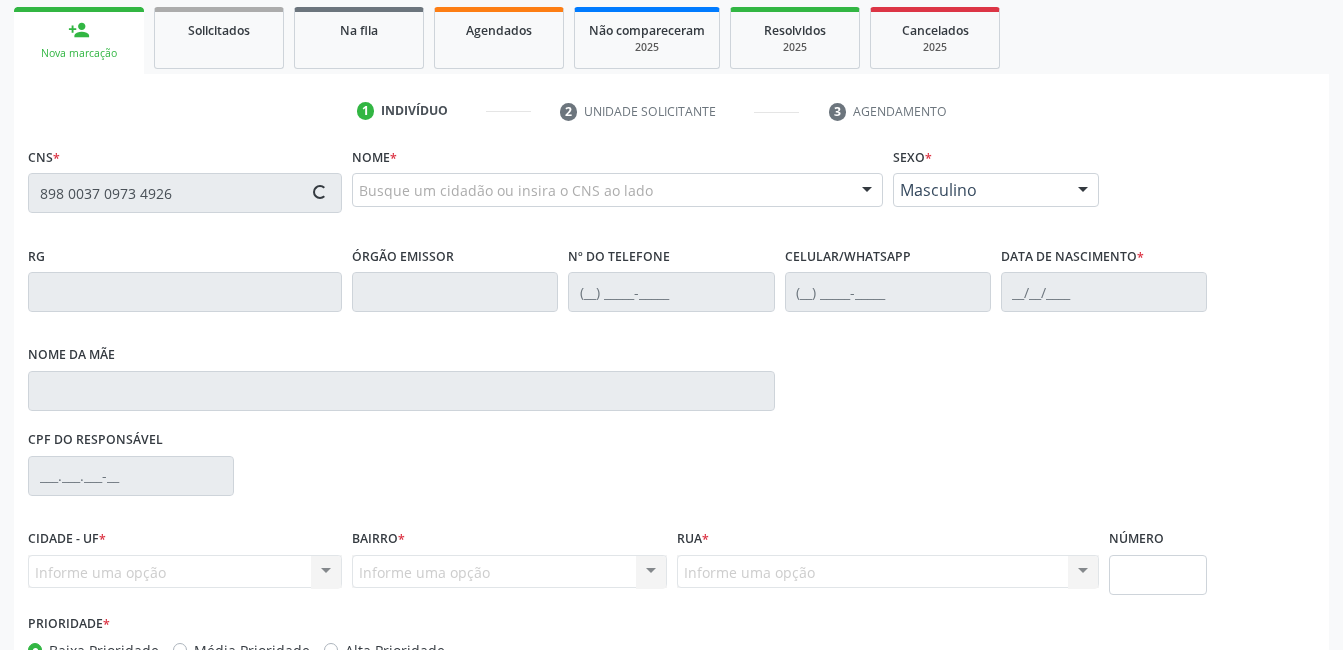 scroll, scrollTop: 420, scrollLeft: 0, axis: vertical 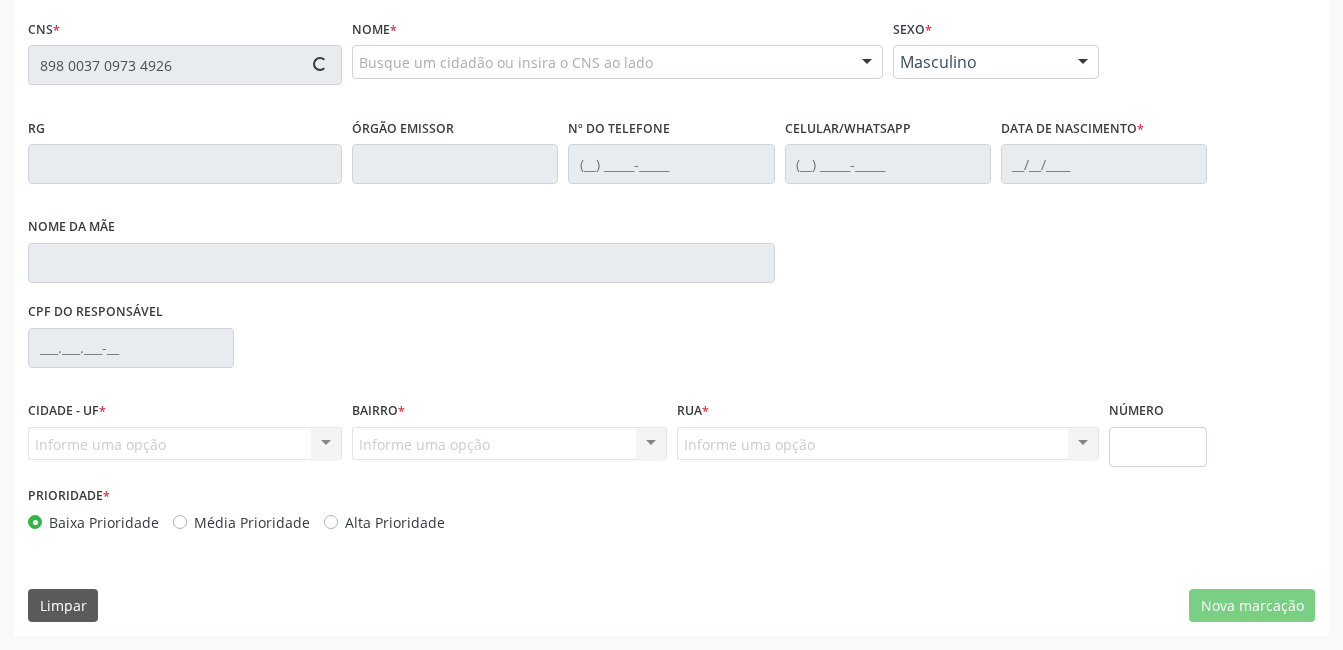 type on "898 0037 0973 4926" 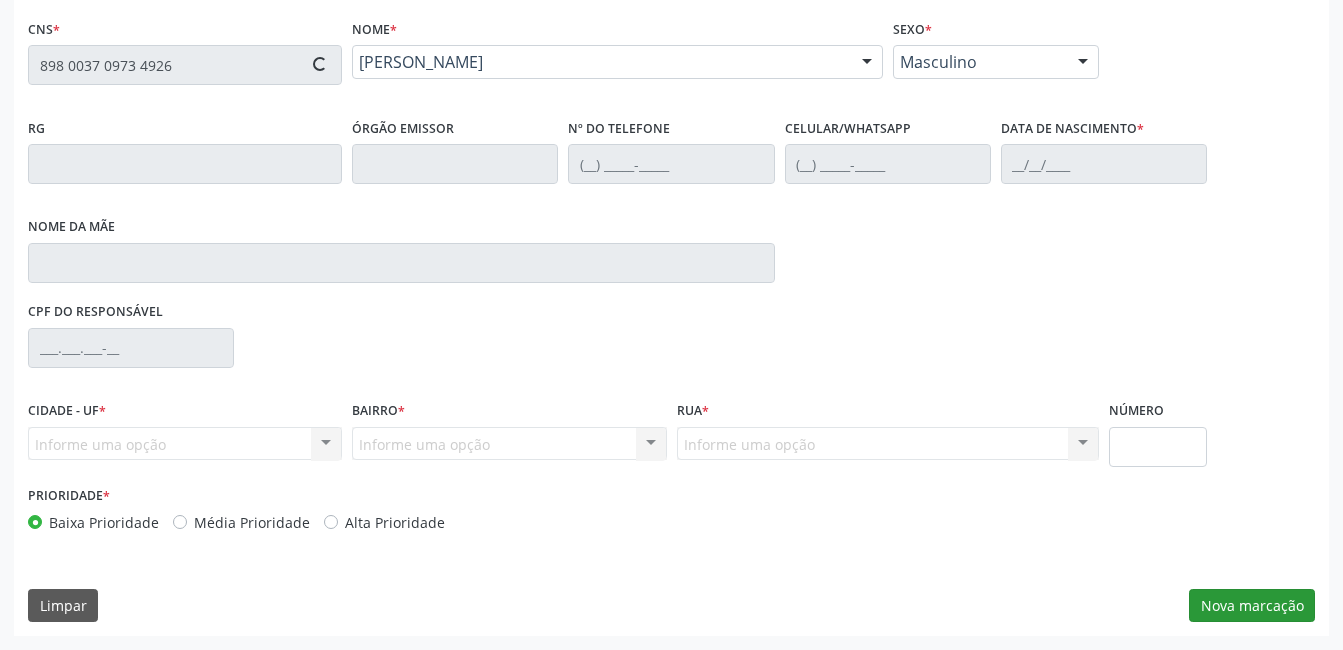 type on "[PHONE_NUMBER]" 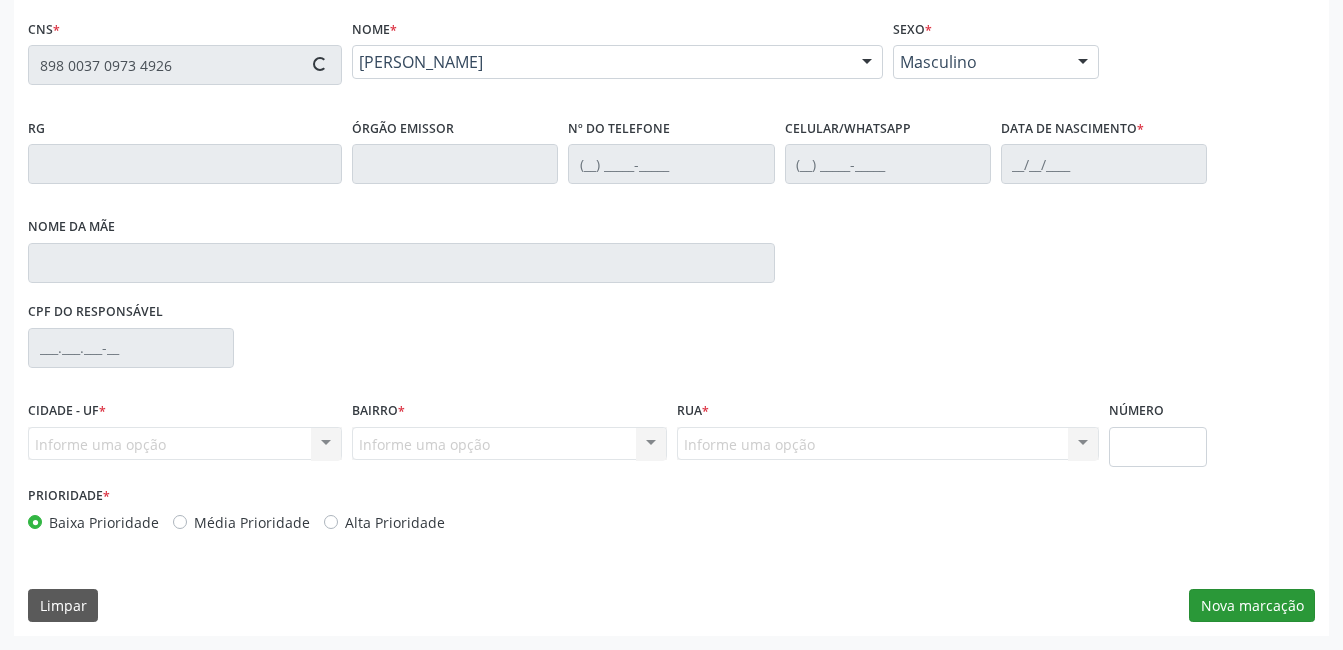 type on "[PHONE_NUMBER]" 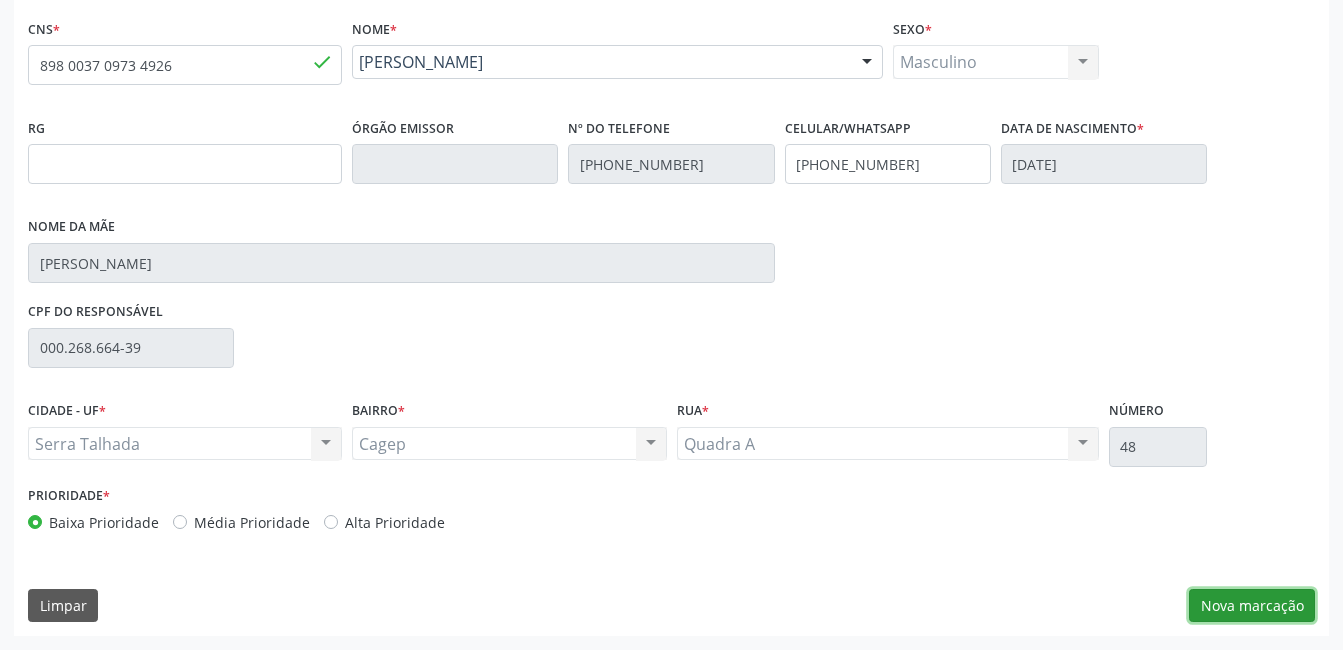 click on "Nova marcação" at bounding box center (1252, 606) 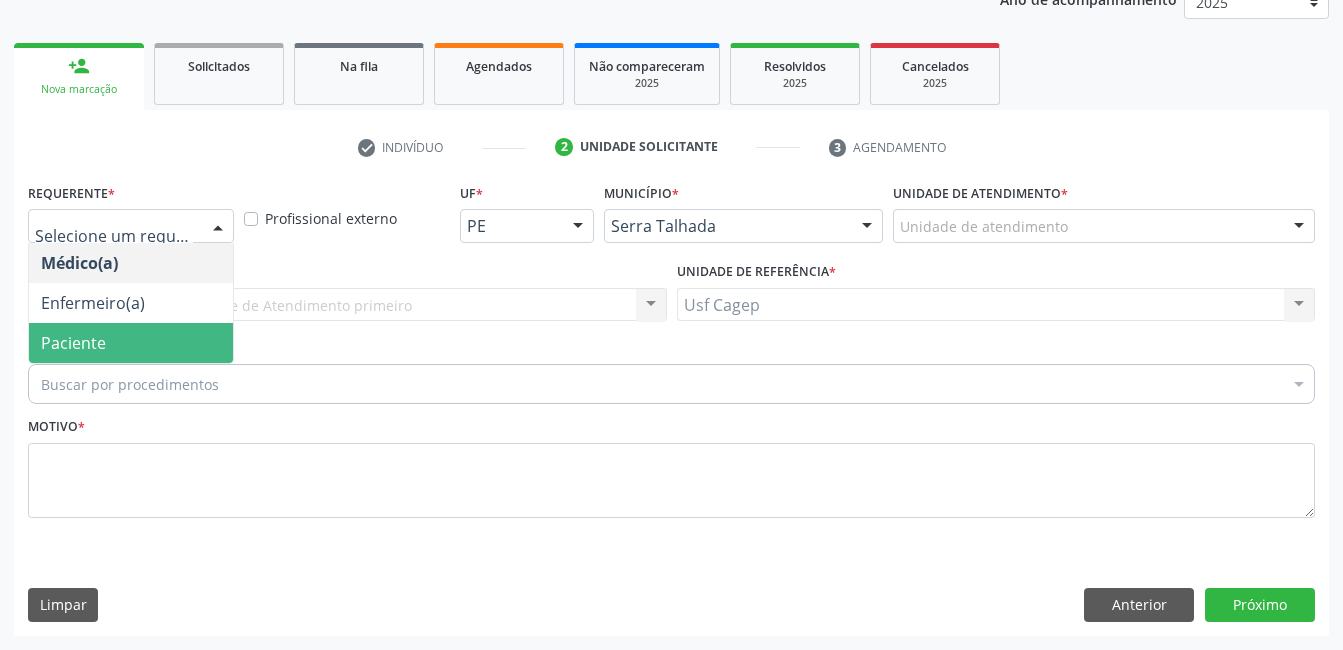 click on "Paciente" at bounding box center (131, 343) 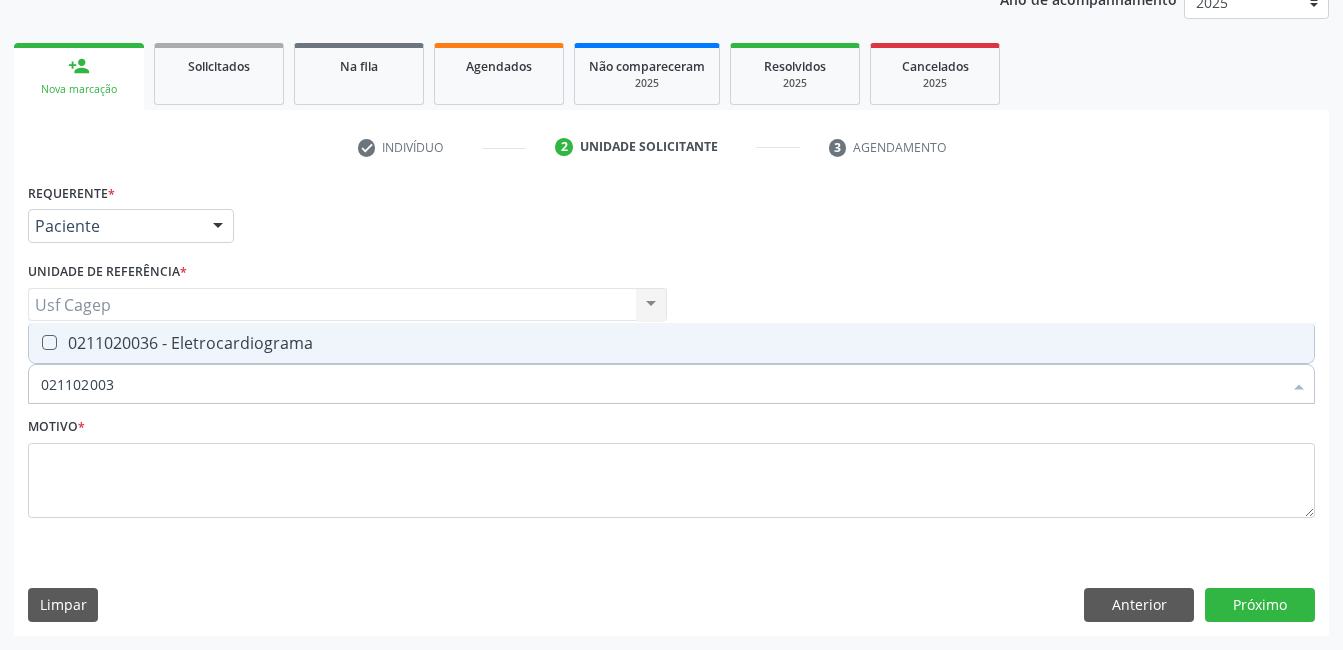 type on "0211020036" 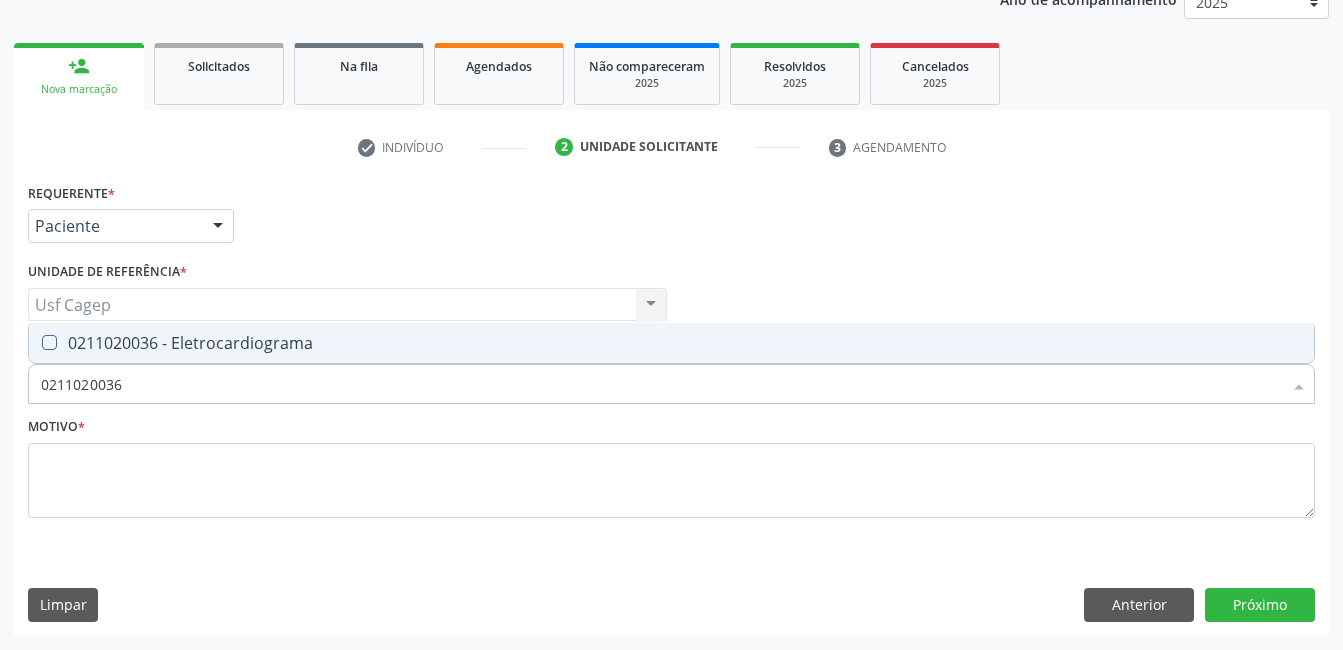 click on "0211020036 - Eletrocardiograma" at bounding box center [671, 343] 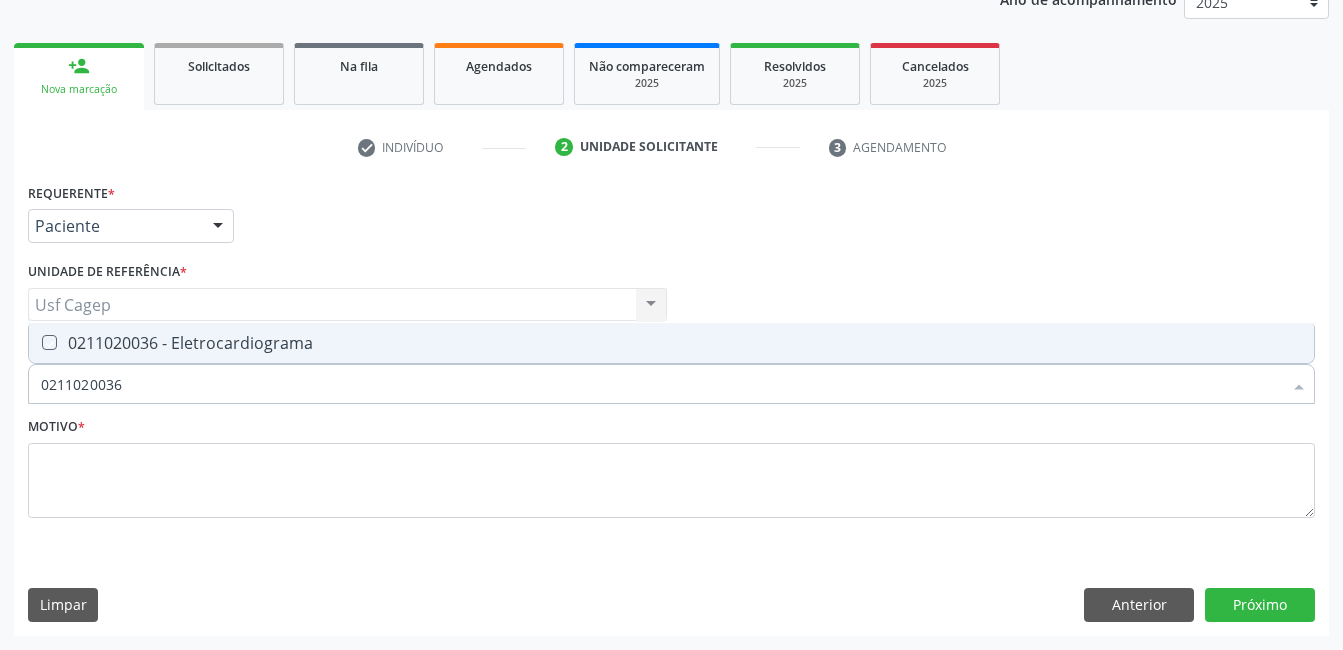 checkbox on "true" 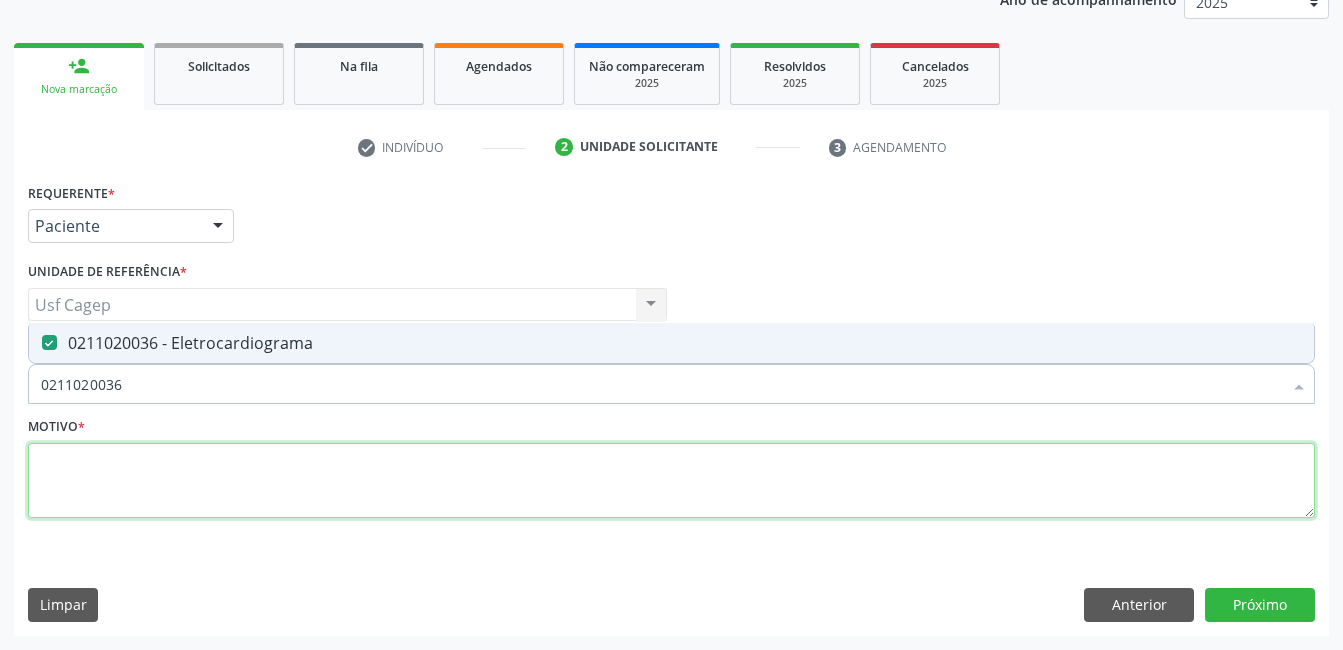 click at bounding box center (671, 481) 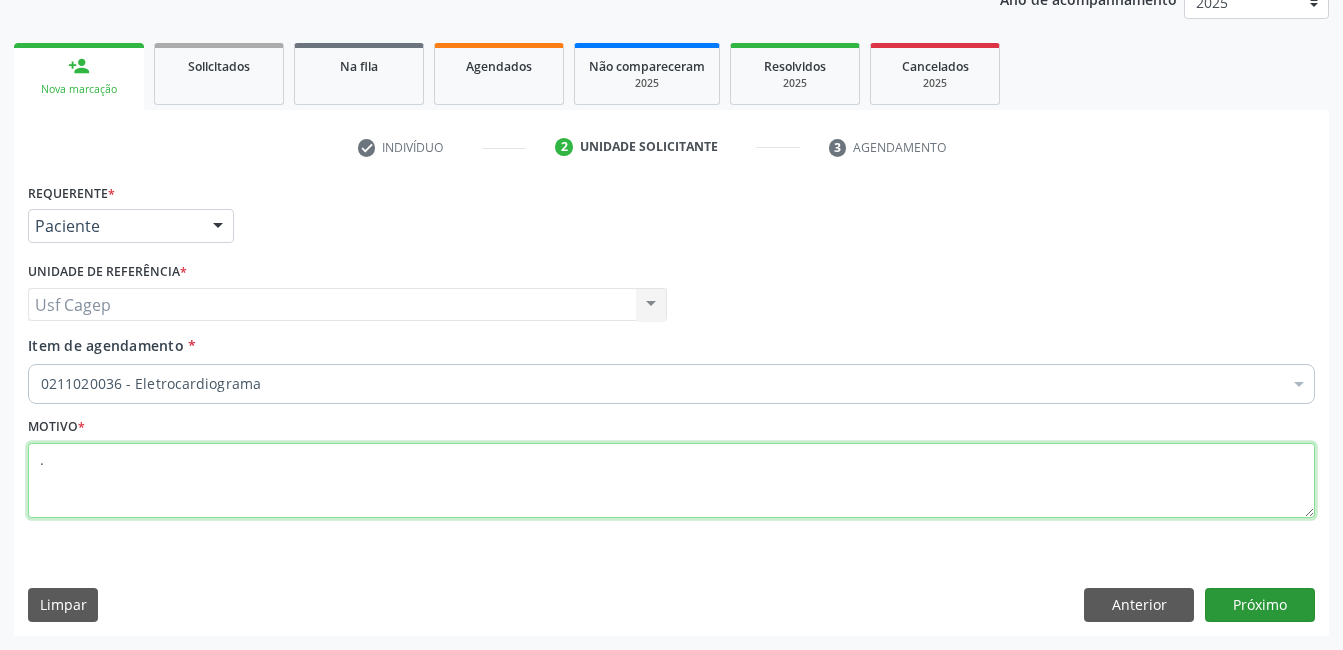 type on "." 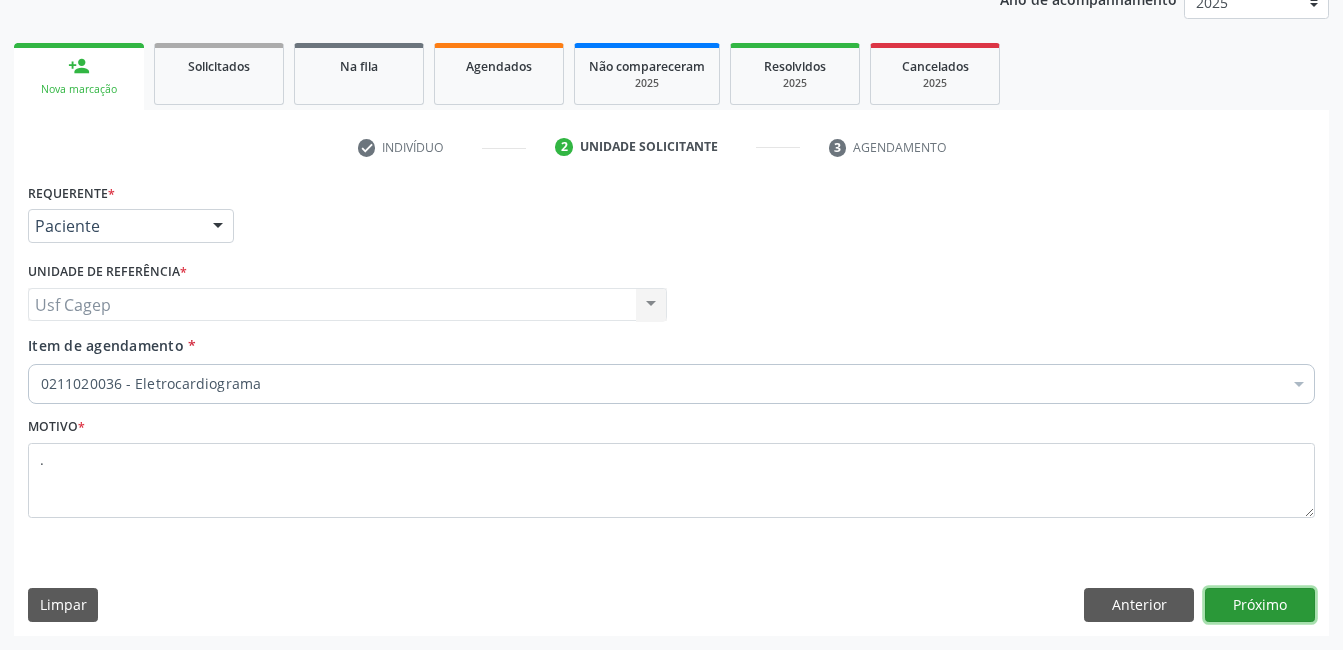 click on "Próximo" at bounding box center (1260, 605) 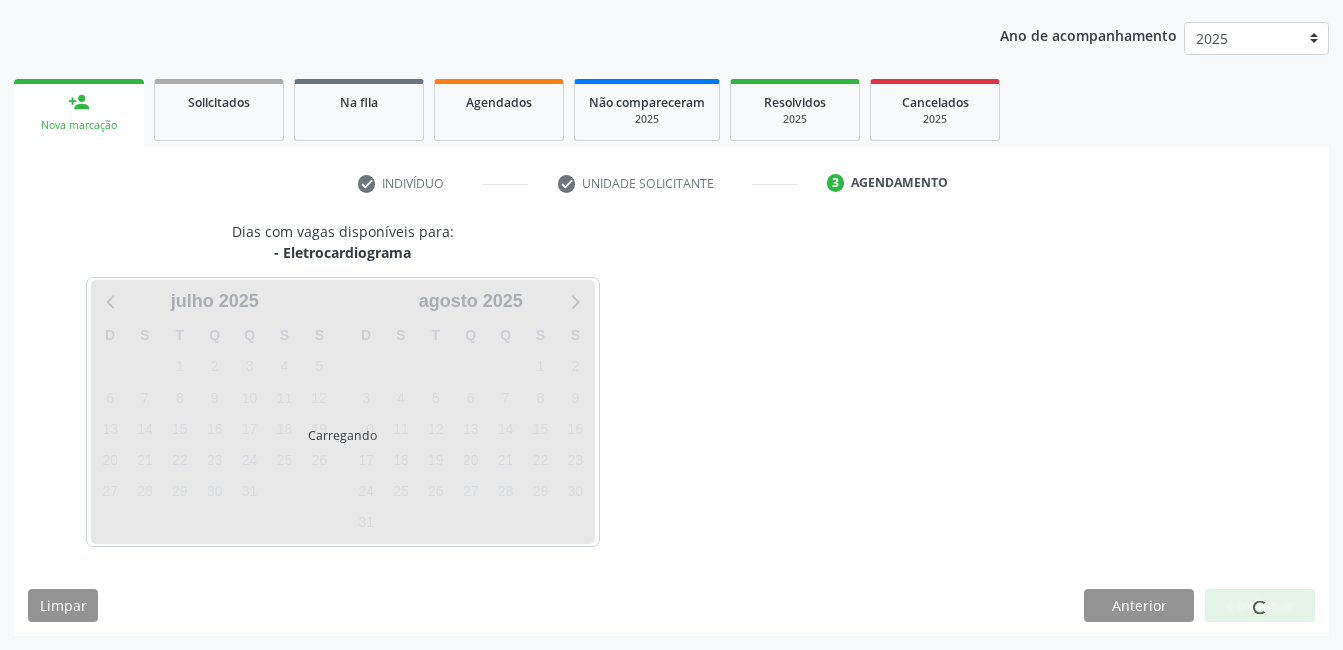 scroll, scrollTop: 220, scrollLeft: 0, axis: vertical 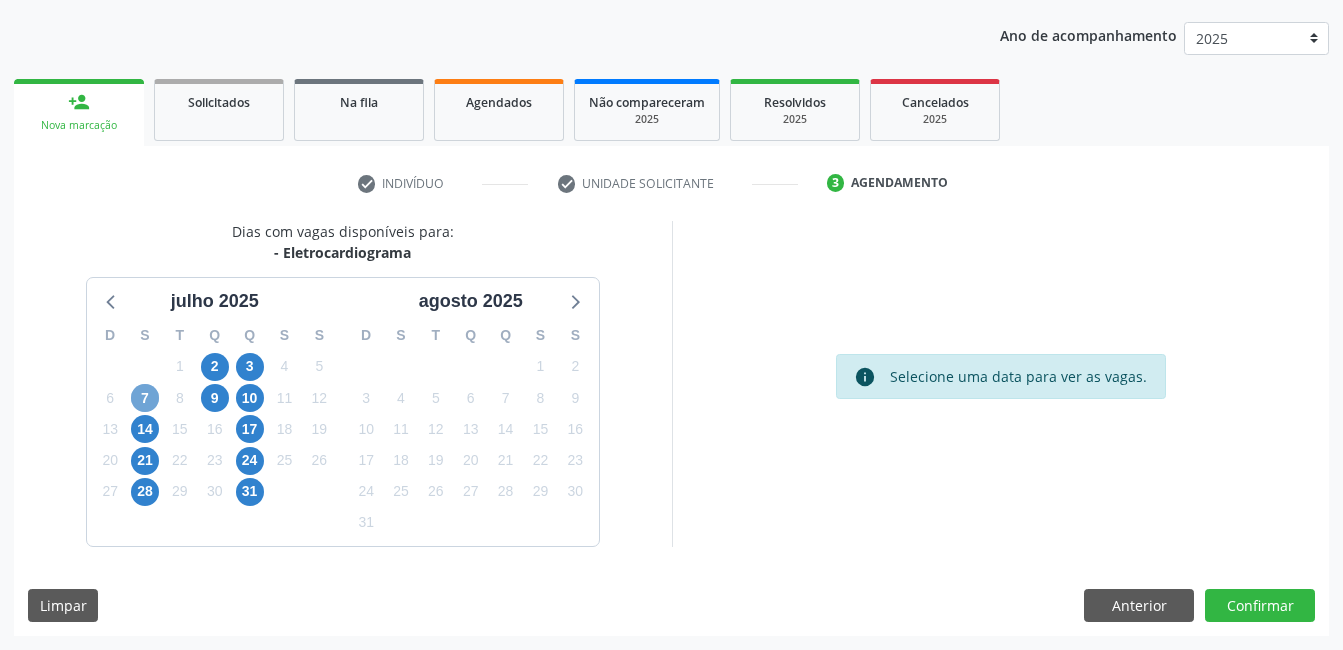 click on "7" at bounding box center [145, 398] 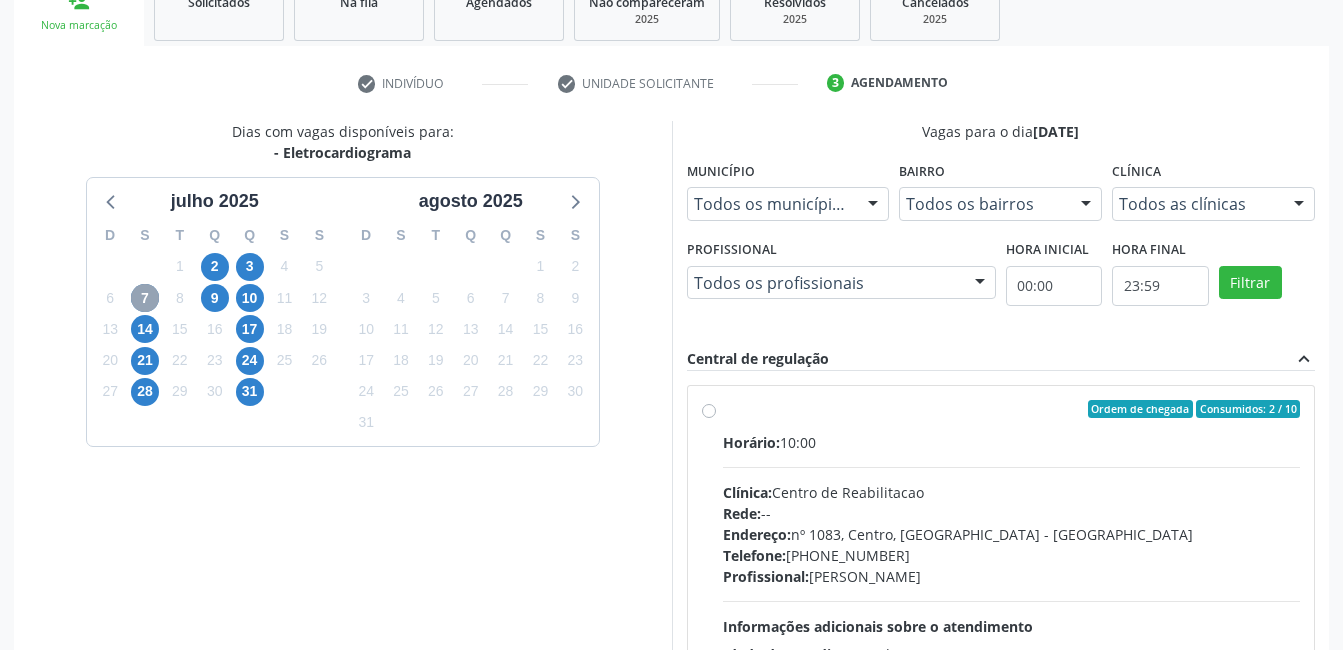 scroll, scrollTop: 420, scrollLeft: 0, axis: vertical 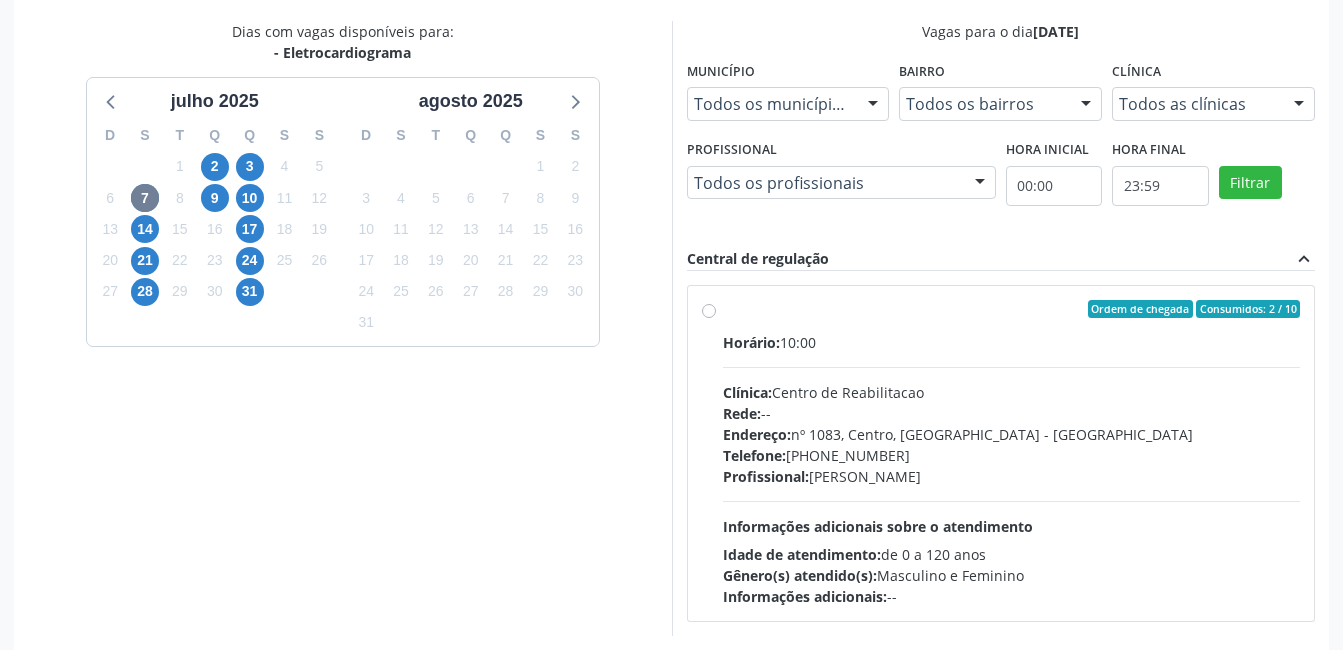 click on "Clínica:  Centro de Reabilitacao" at bounding box center [1012, 392] 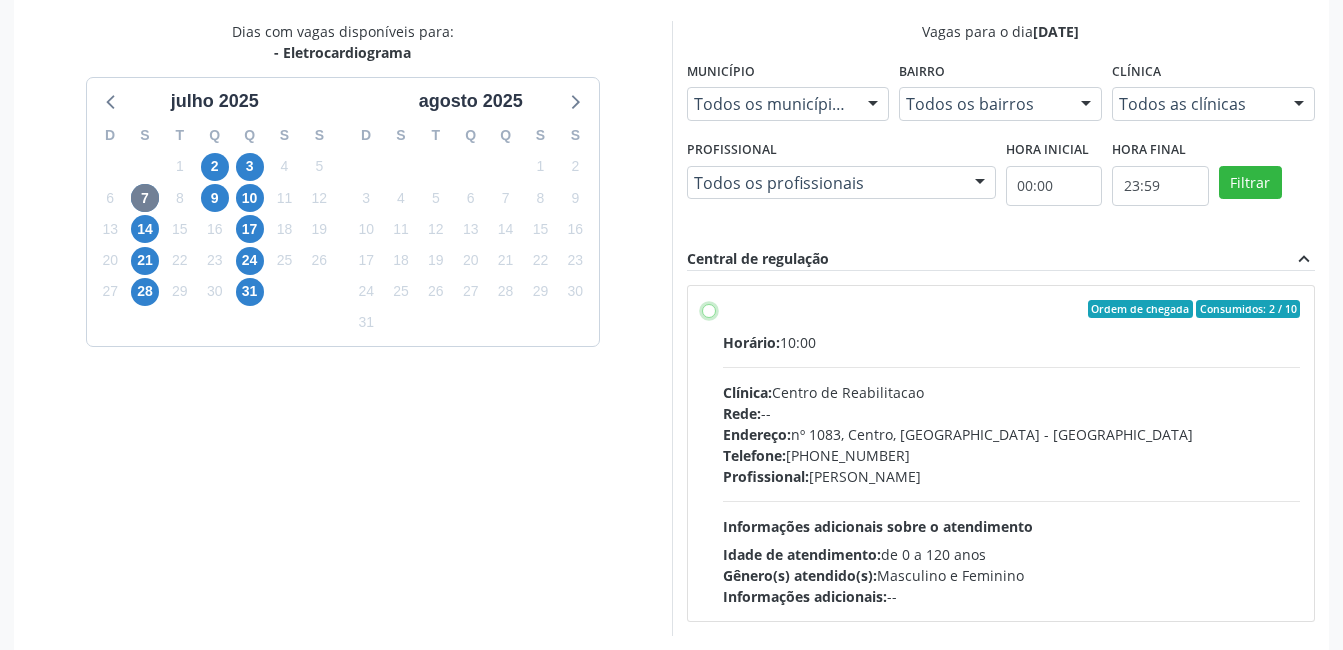 click on "Ordem de chegada
Consumidos: 2 / 10
Horário:   10:00
Clínica:  Centro de Reabilitacao
Rede:
--
Endereço:   [STREET_ADDRESS]
Telefone:   [PHONE_NUMBER]
Profissional:
[PERSON_NAME]
Informações adicionais sobre o atendimento
Idade de atendimento:
de 0 a 120 anos
Gênero(s) atendido(s):
Masculino e Feminino
Informações adicionais:
--" at bounding box center (709, 309) 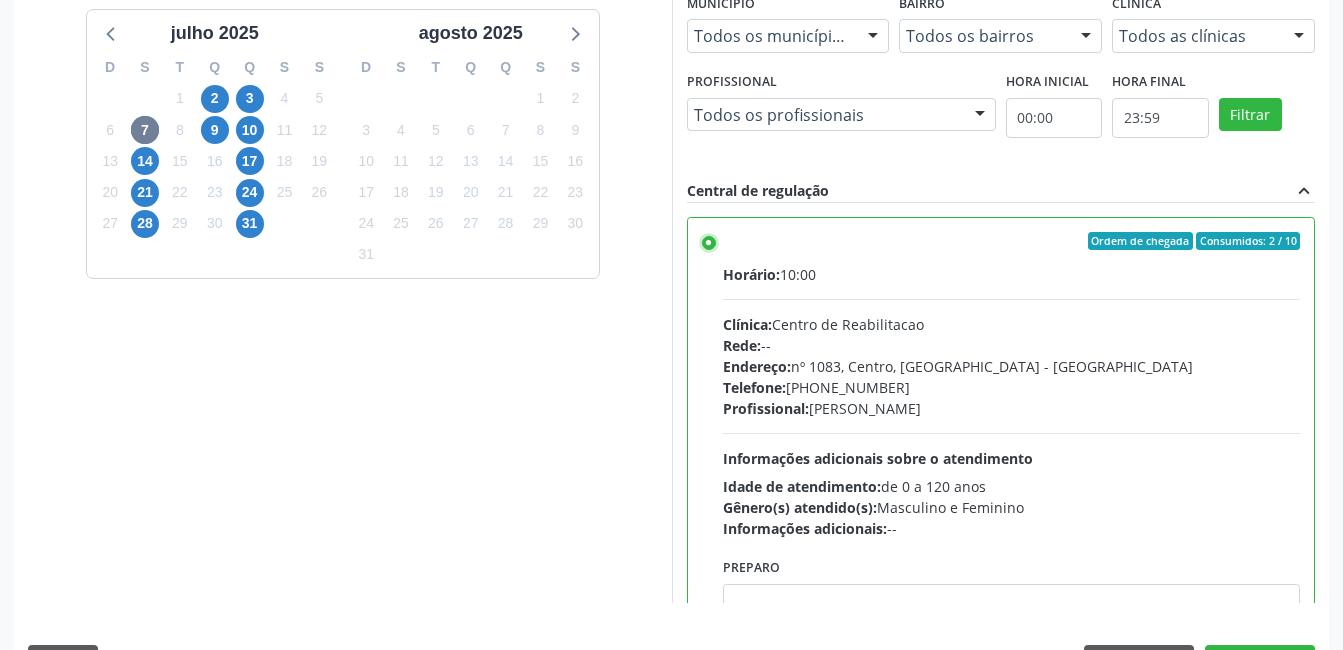 scroll, scrollTop: 545, scrollLeft: 0, axis: vertical 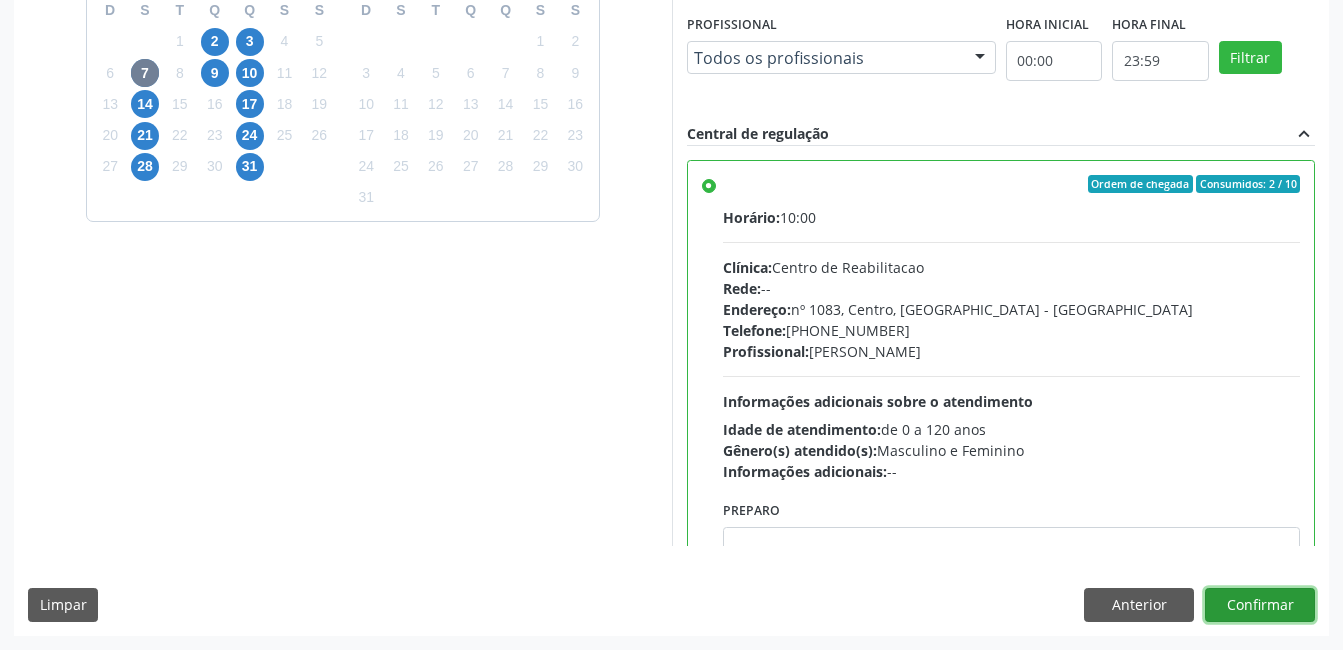 click on "Confirmar" at bounding box center (1260, 605) 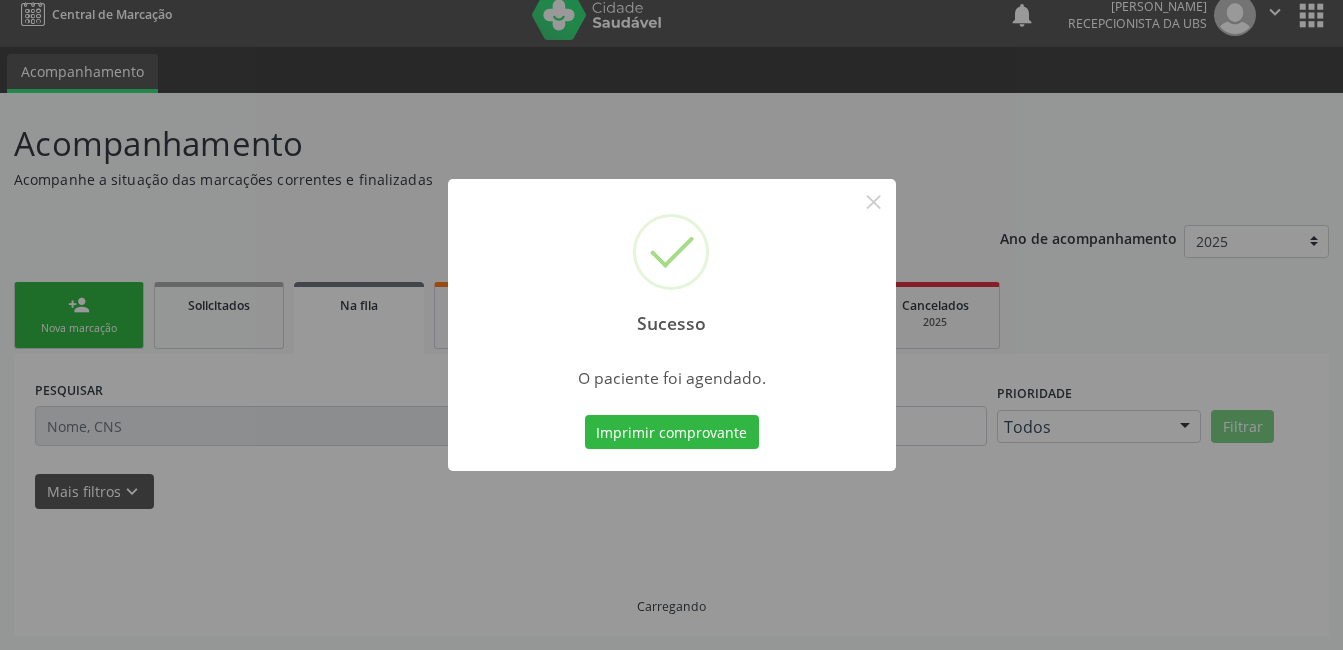 scroll, scrollTop: 17, scrollLeft: 0, axis: vertical 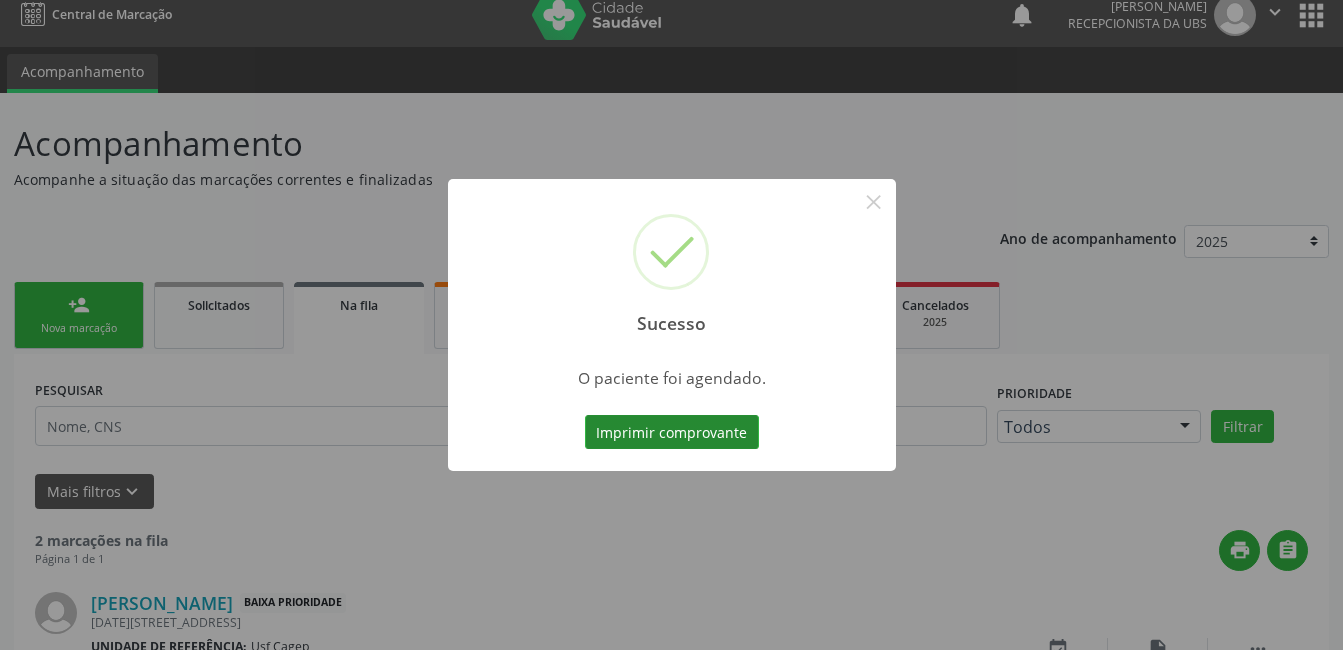 click on "Imprimir comprovante" at bounding box center (672, 432) 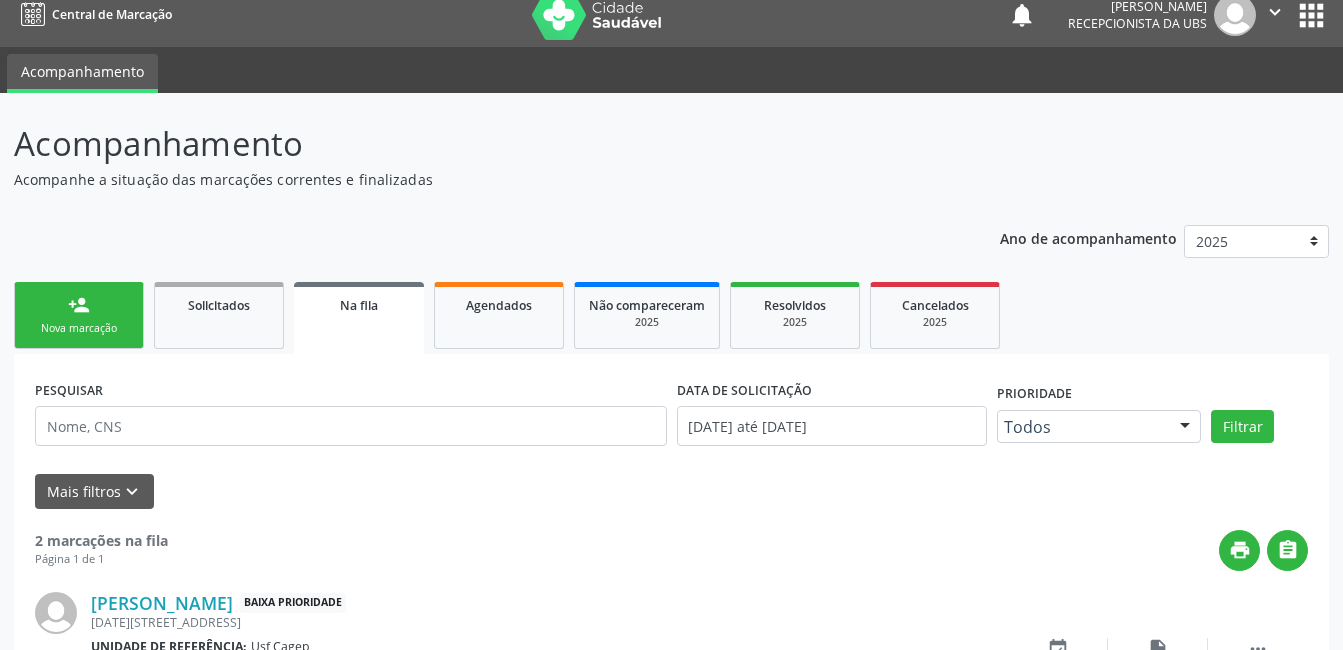 click on "person_add
Nova marcação" at bounding box center (79, 315) 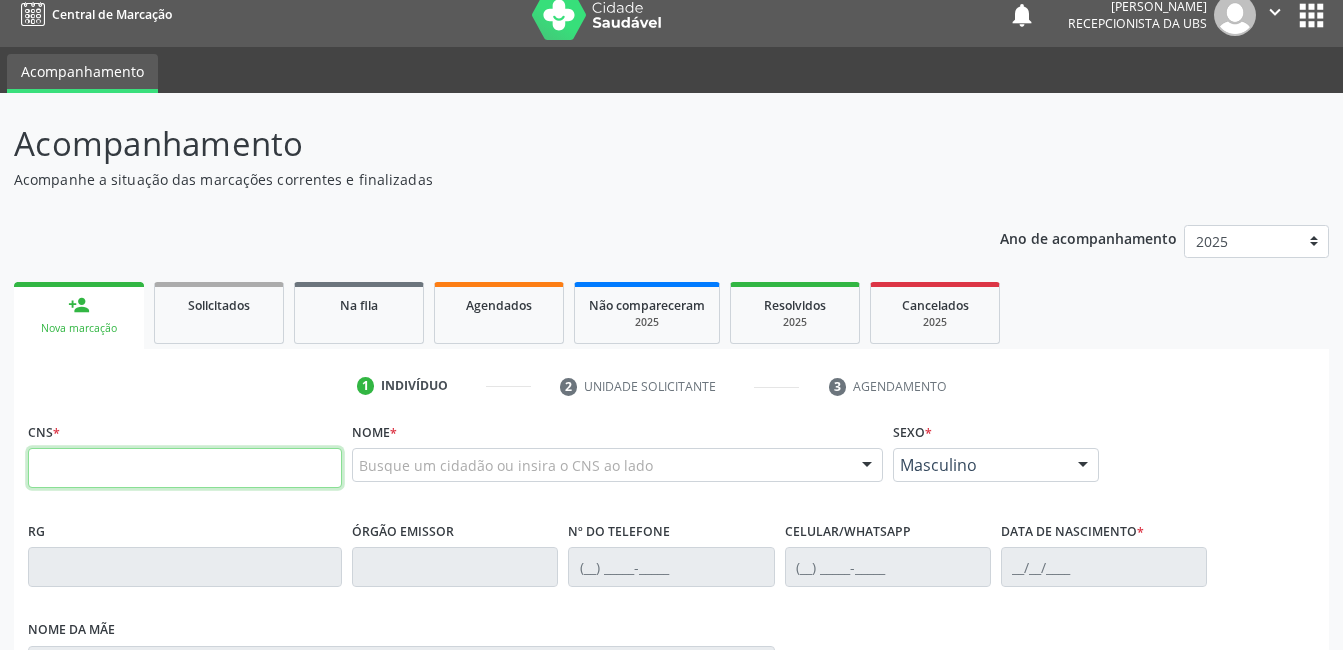 click at bounding box center [185, 468] 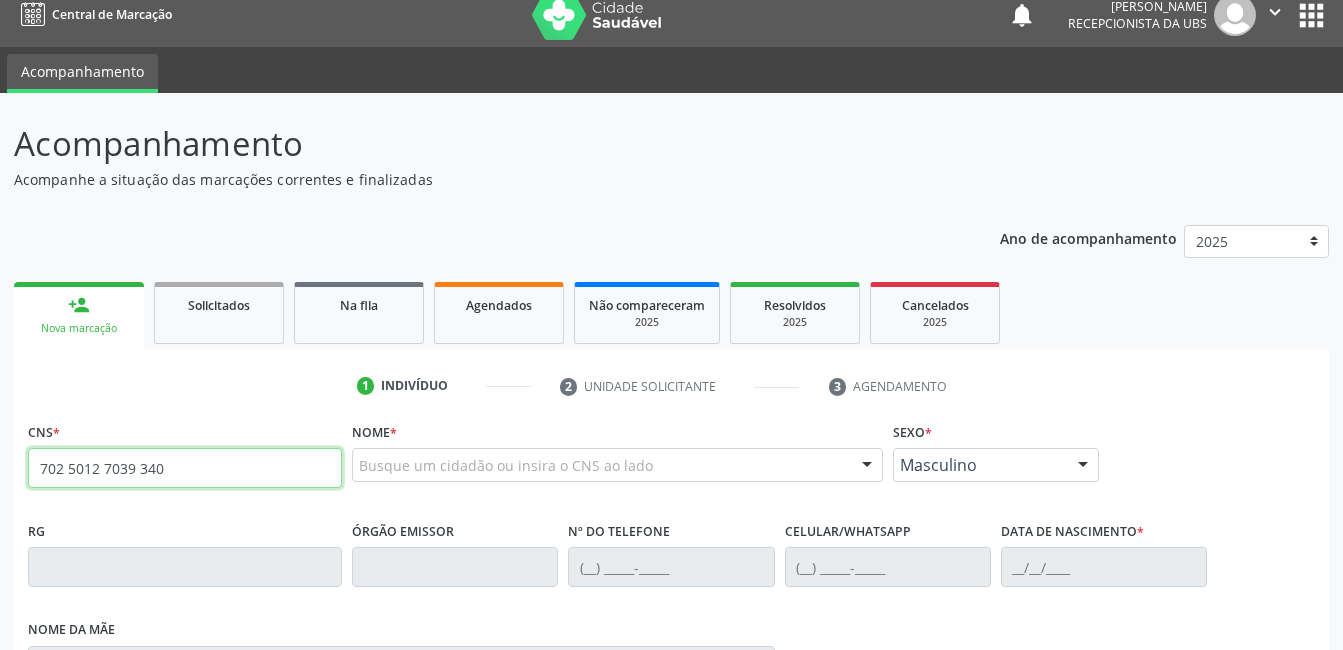 click on "702 5012 7039 340" at bounding box center (185, 468) 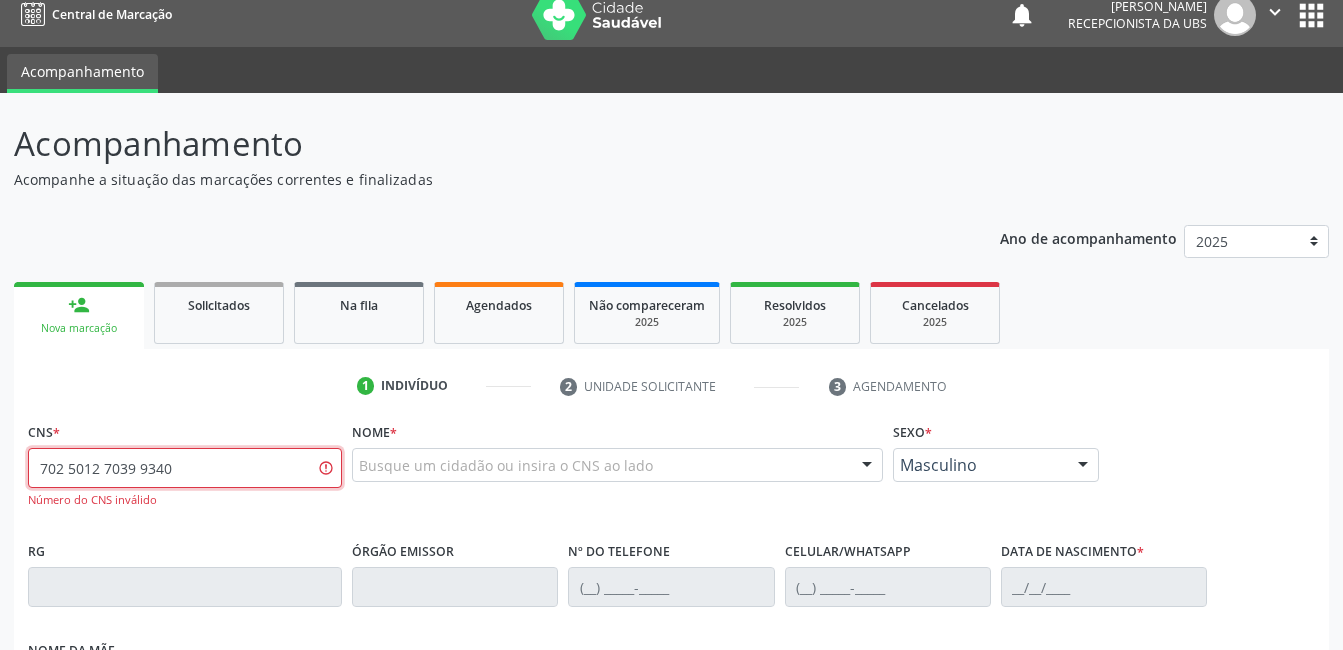 click on "702 5012 7039 9340" at bounding box center [185, 468] 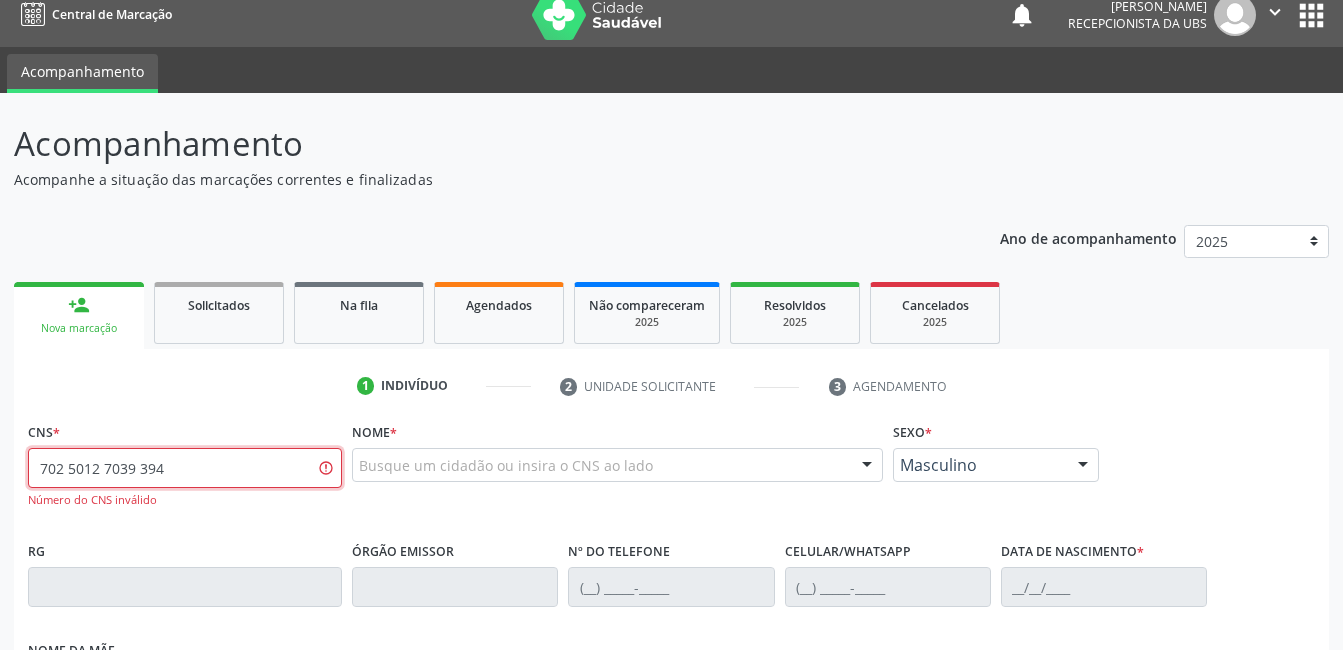 type on "702 5012 7039 3940" 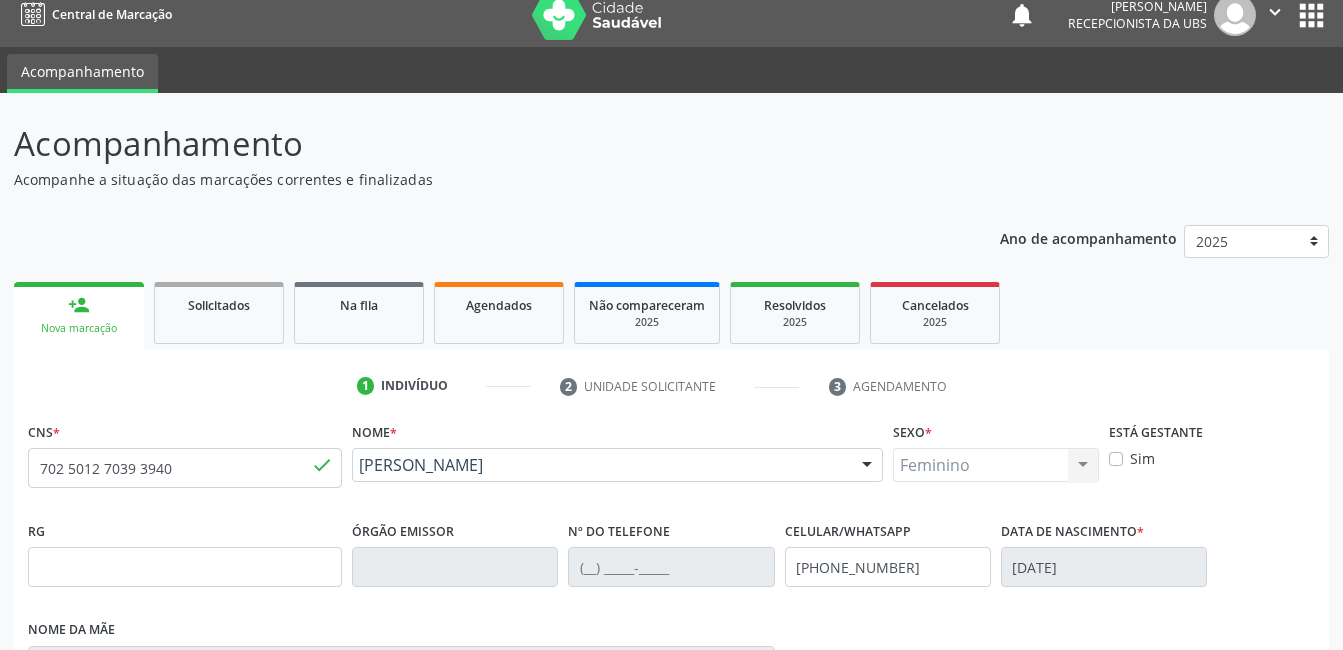 click on "Nova marcação" at bounding box center (1252, 1009) 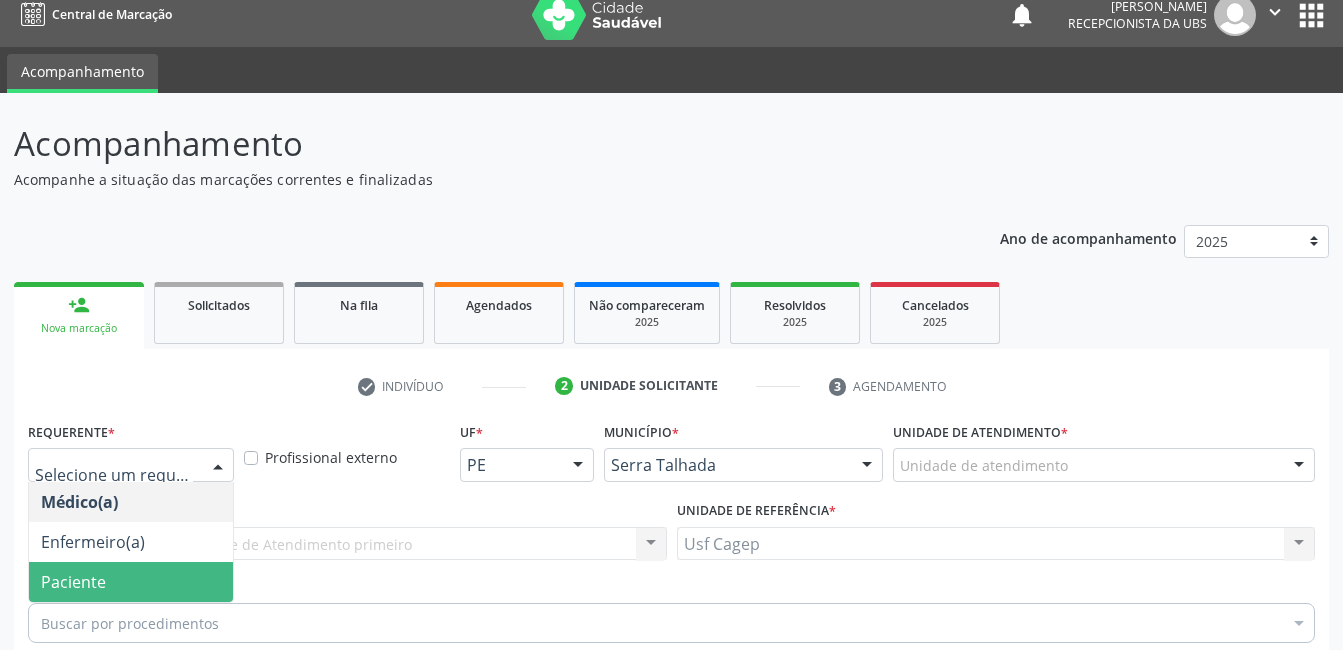 click on "Paciente" at bounding box center [131, 582] 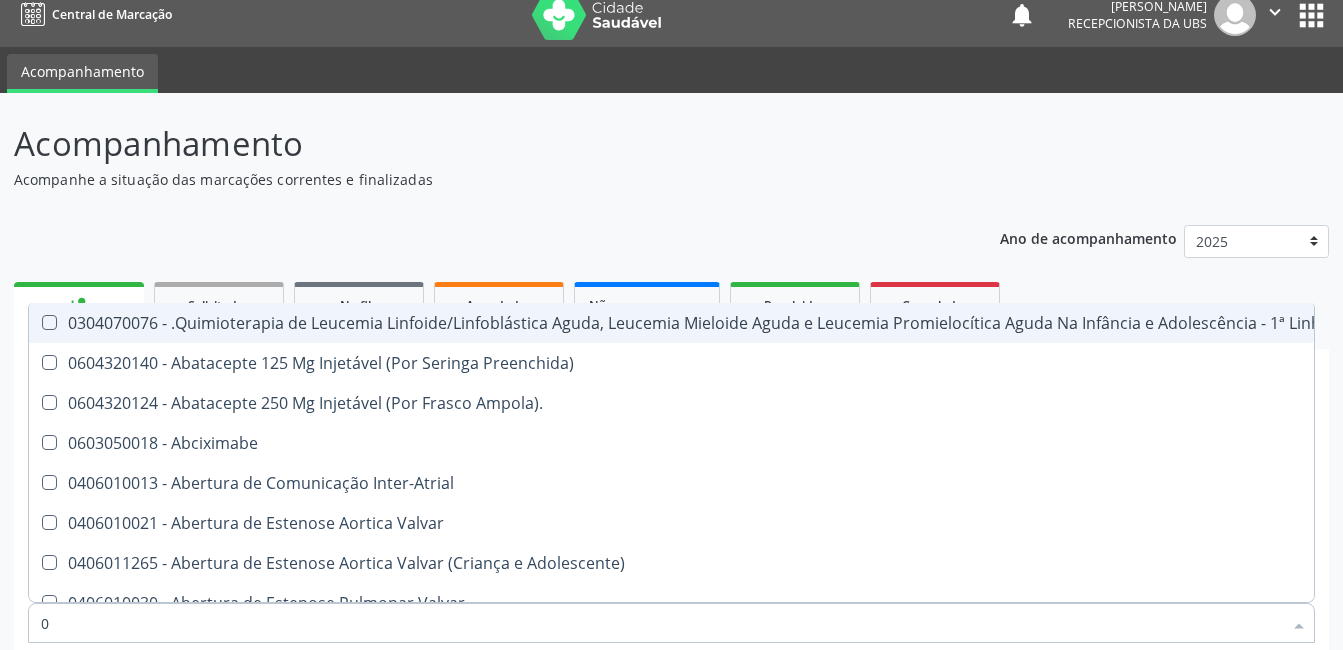 type on "02" 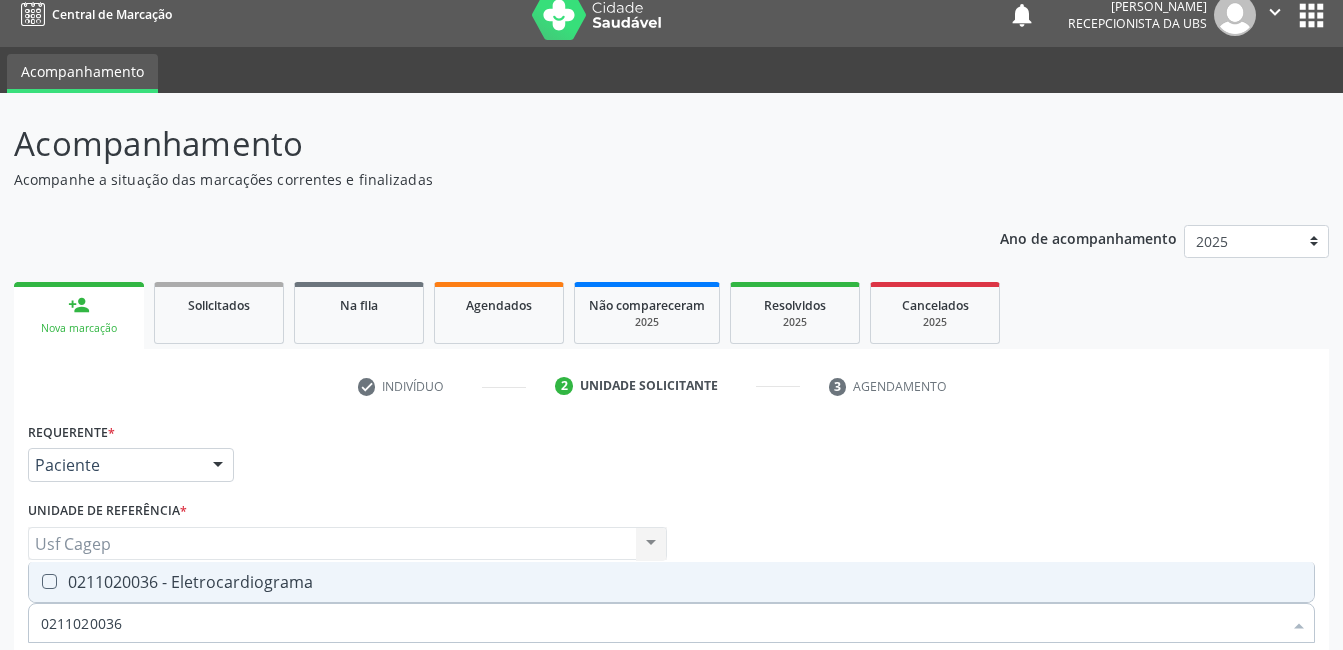click on "0211020036 - Eletrocardiograma" at bounding box center (671, 582) 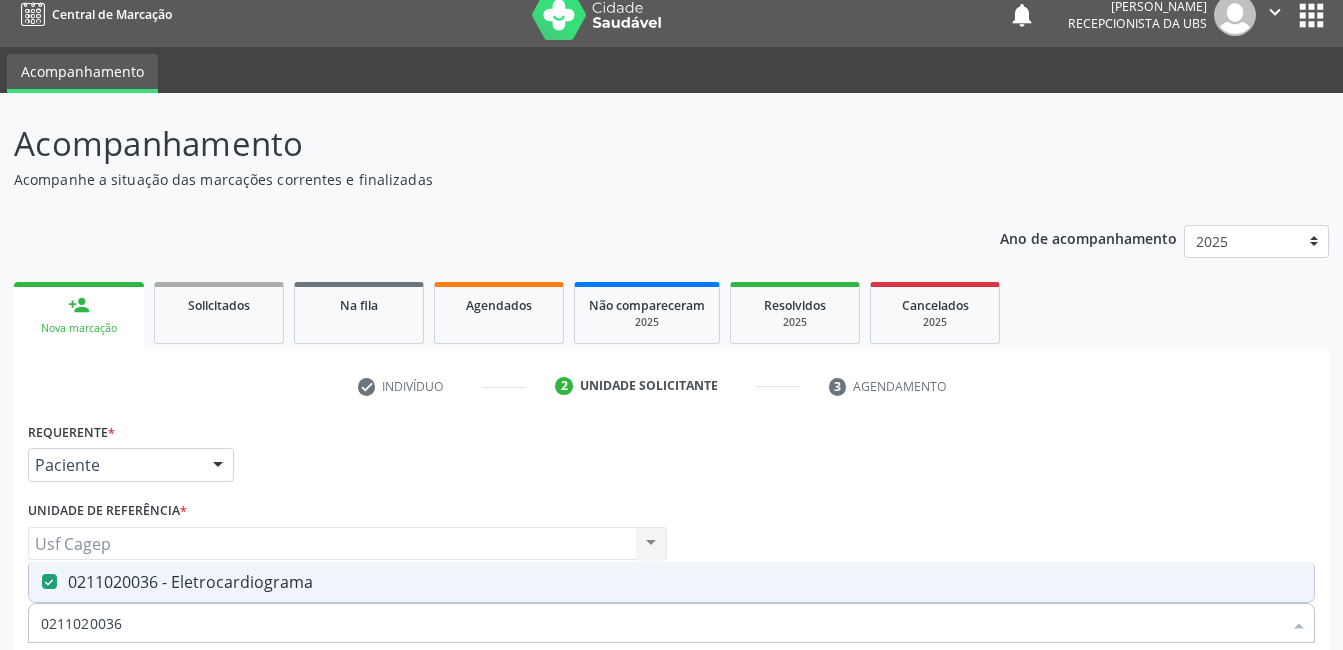 click at bounding box center [671, 720] 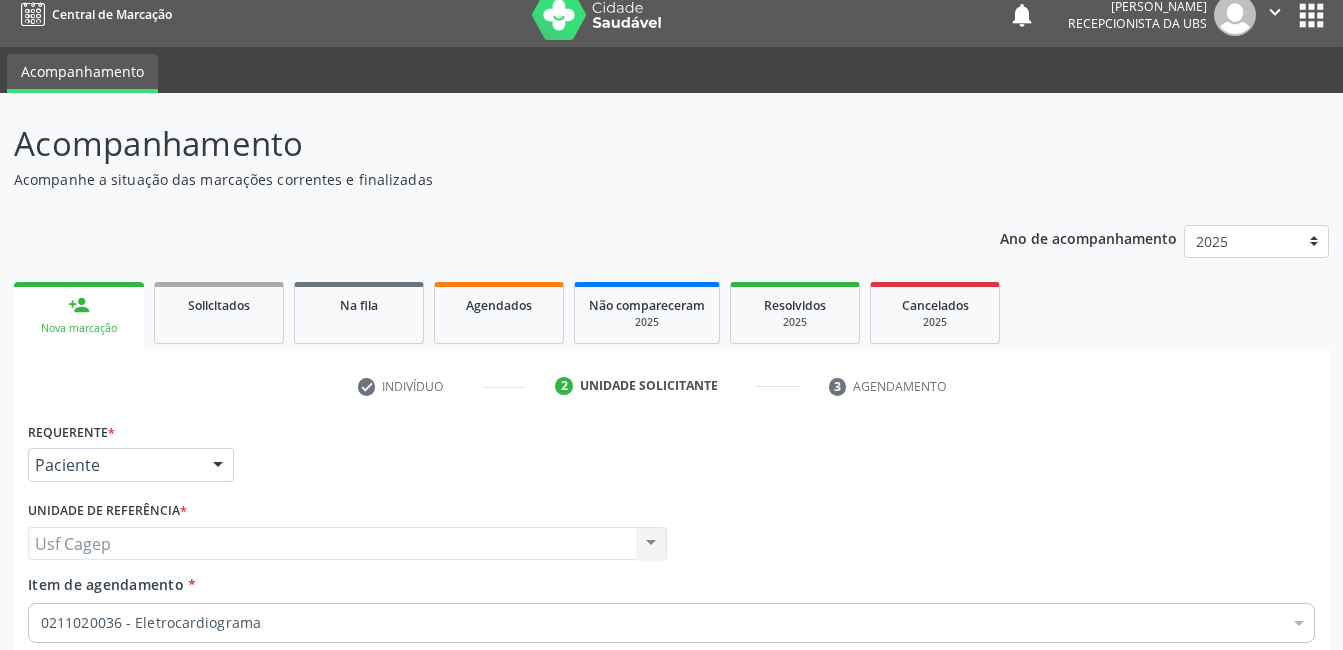 click on "Próximo" at bounding box center (1260, 844) 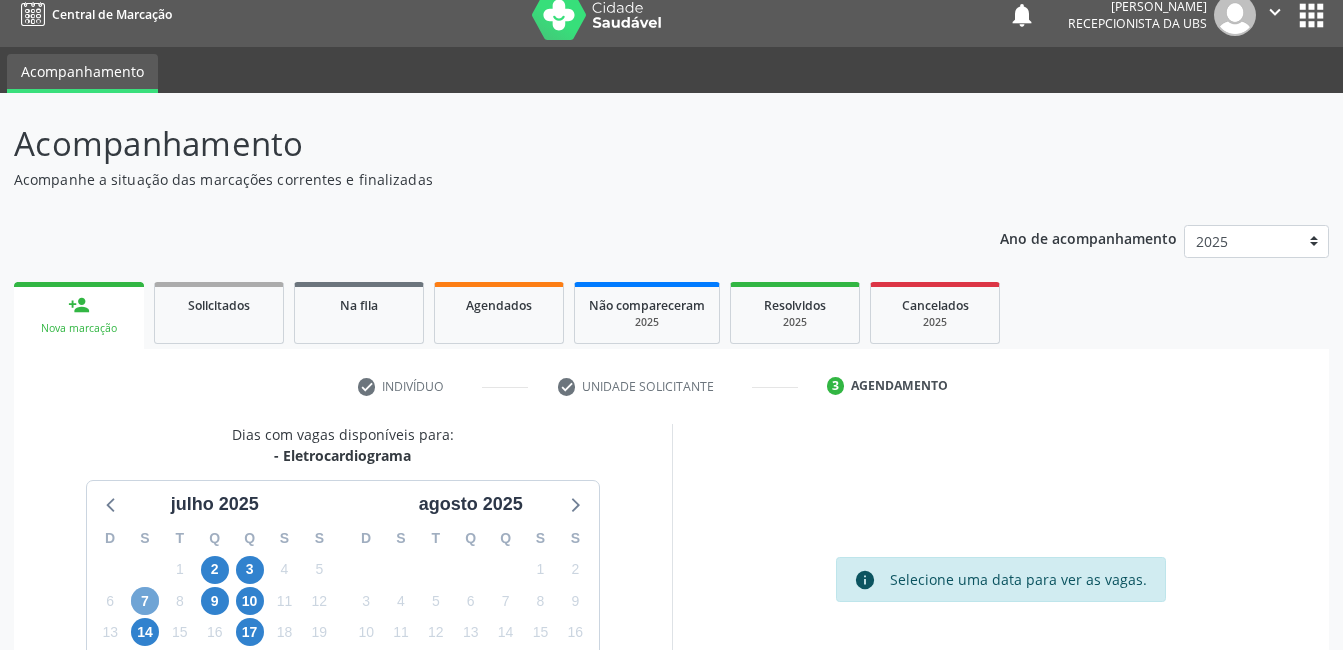 click on "7" at bounding box center (145, 601) 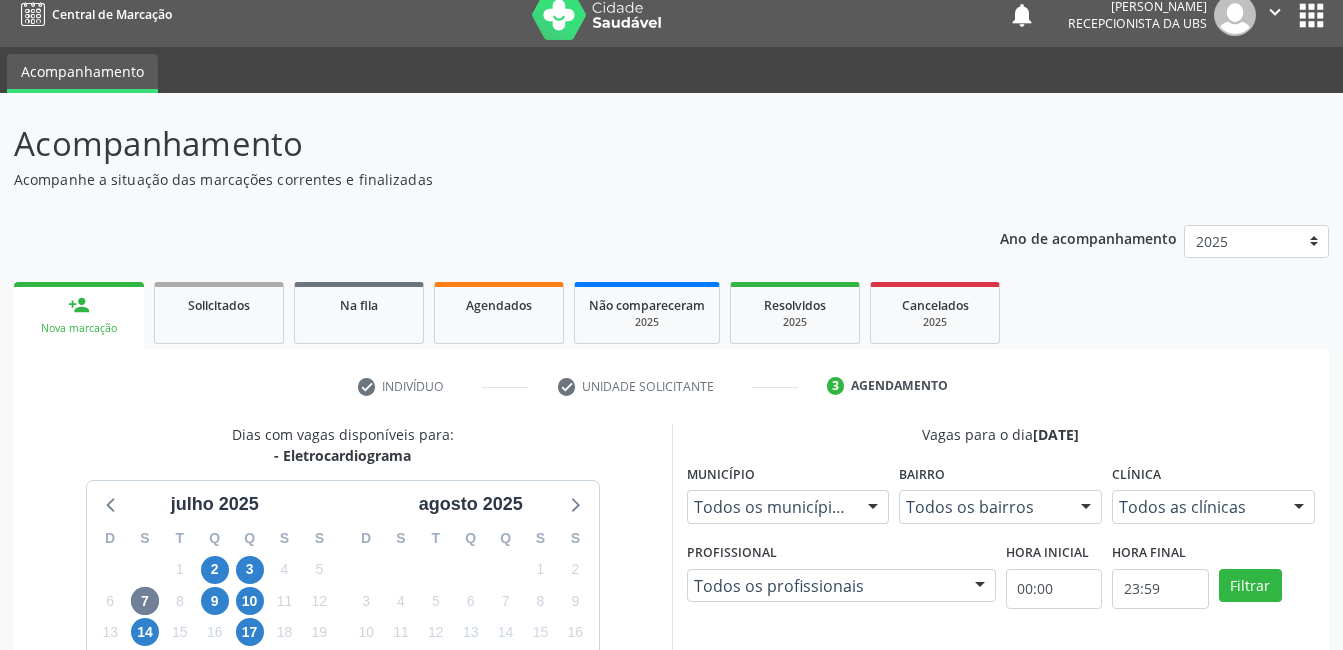 click on "Endereço:   nº 1083, Centro, Serra Talhada - PE" at bounding box center [1012, 837] 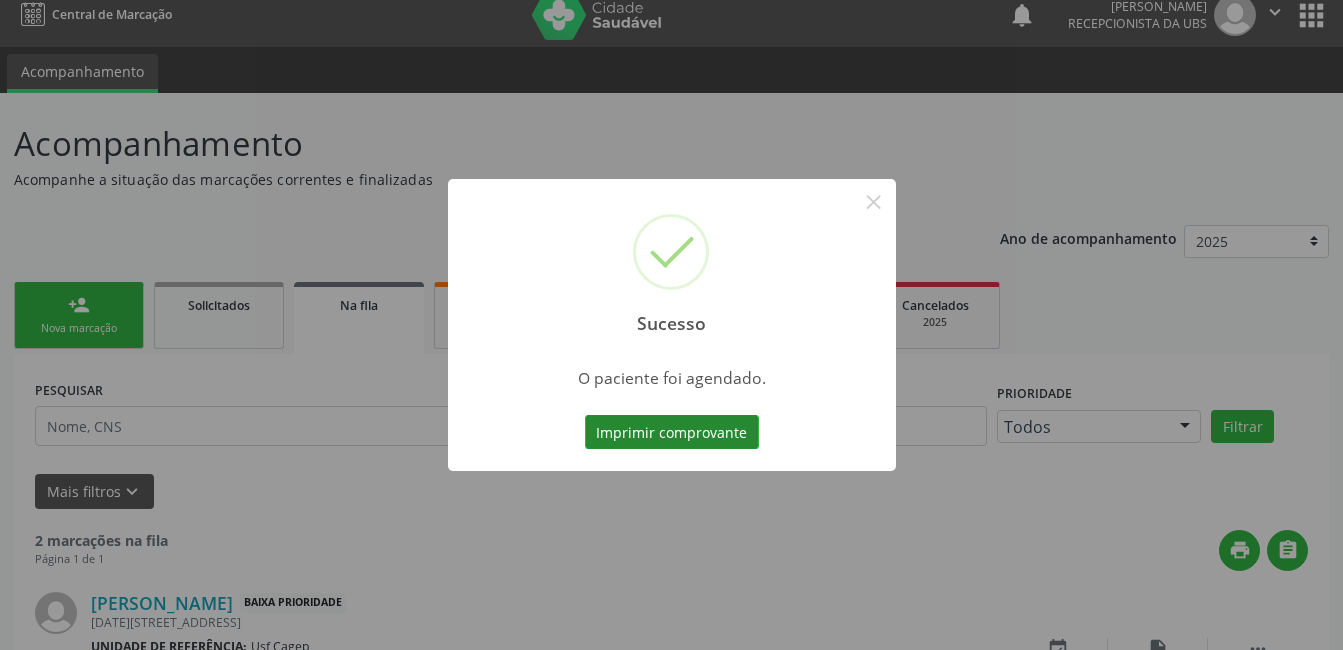 click on "Imprimir comprovante" at bounding box center (672, 432) 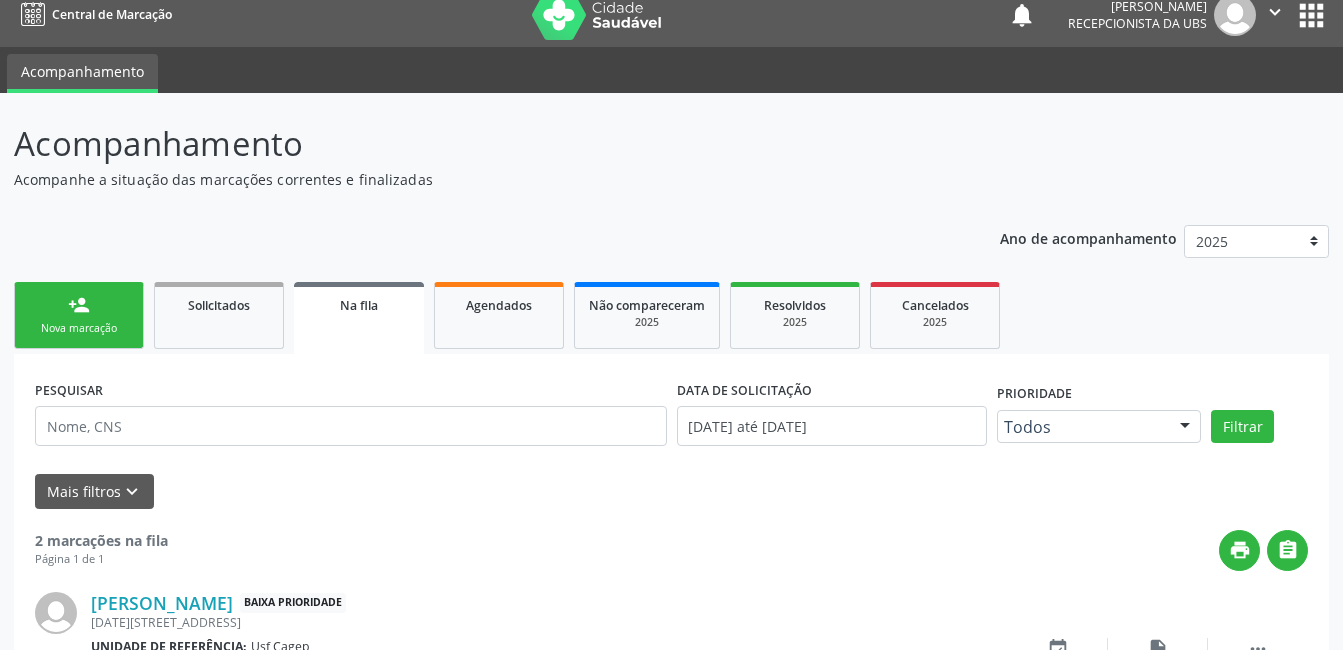 click on "person_add
Nova marcação" at bounding box center (79, 315) 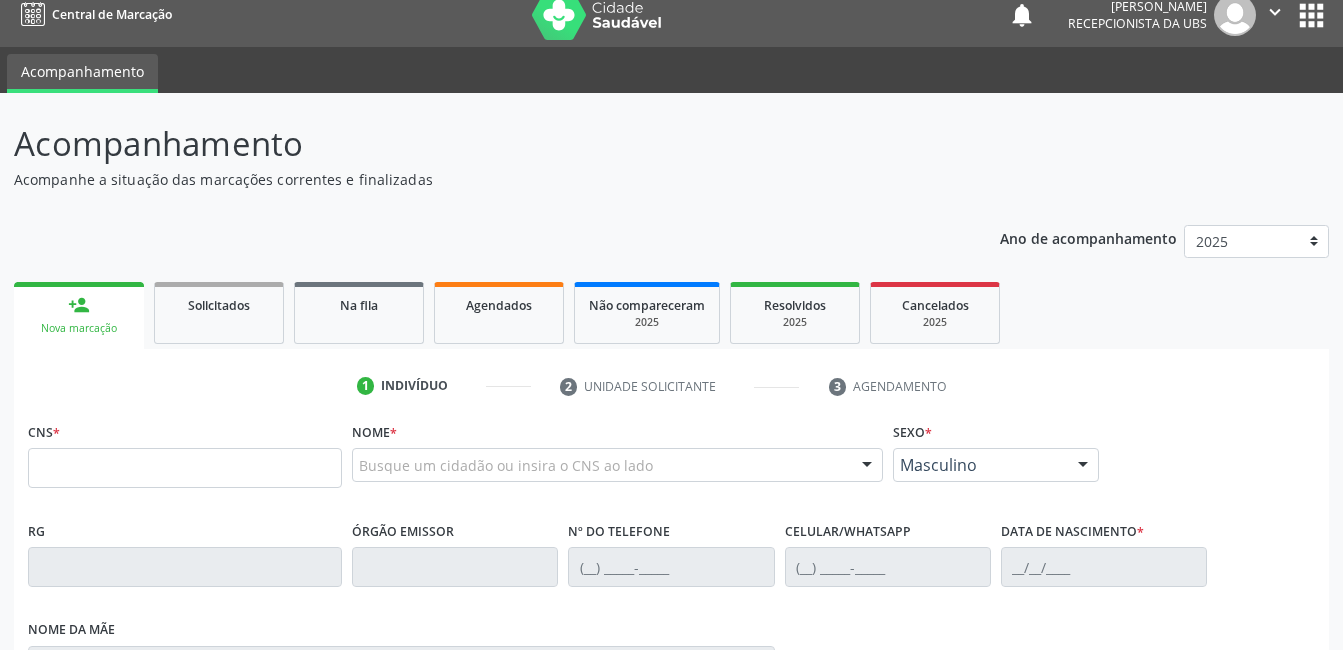 click on "person_add
Nova marcação" at bounding box center [79, 315] 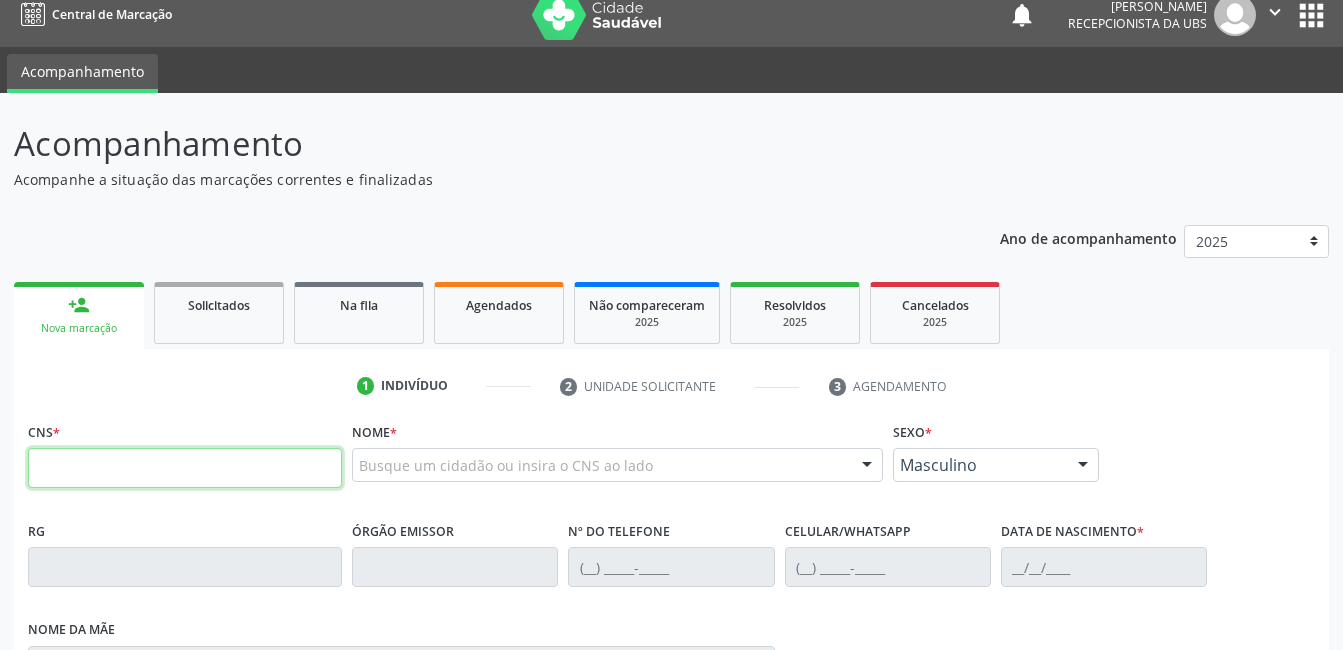 click at bounding box center (185, 468) 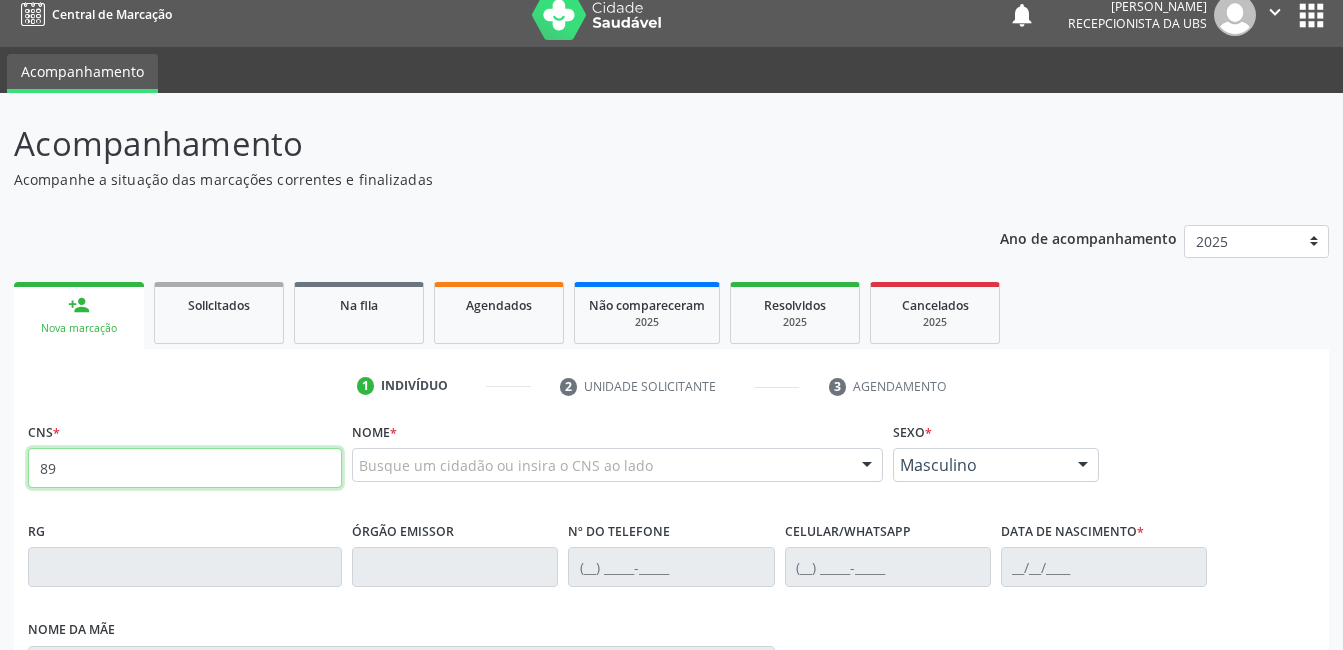 type on "8" 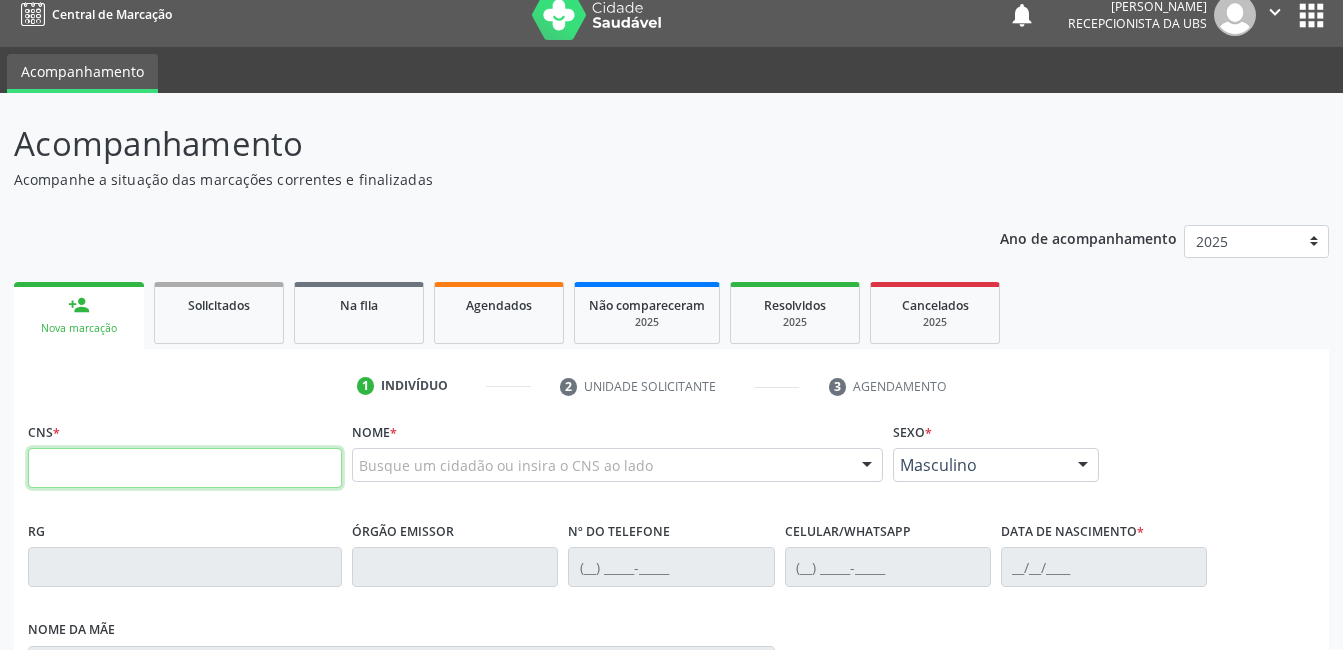 paste on "898 0019 8383 8189" 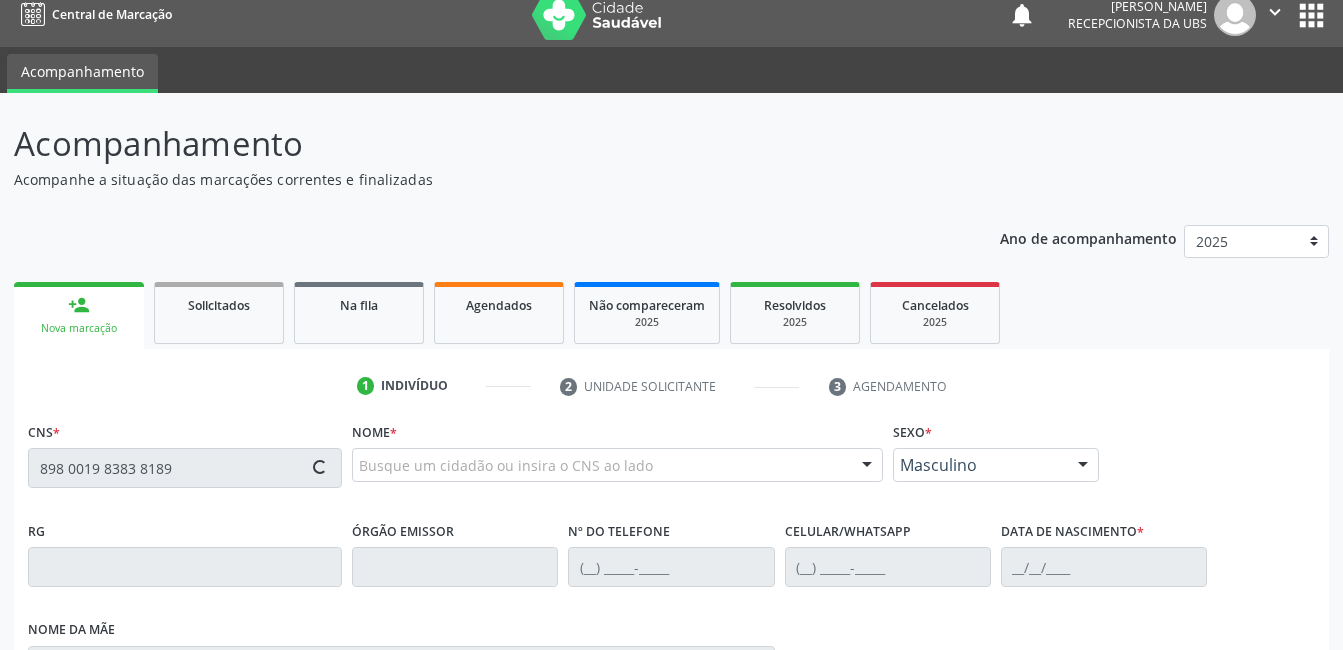 type on "898 0019 8383 8189" 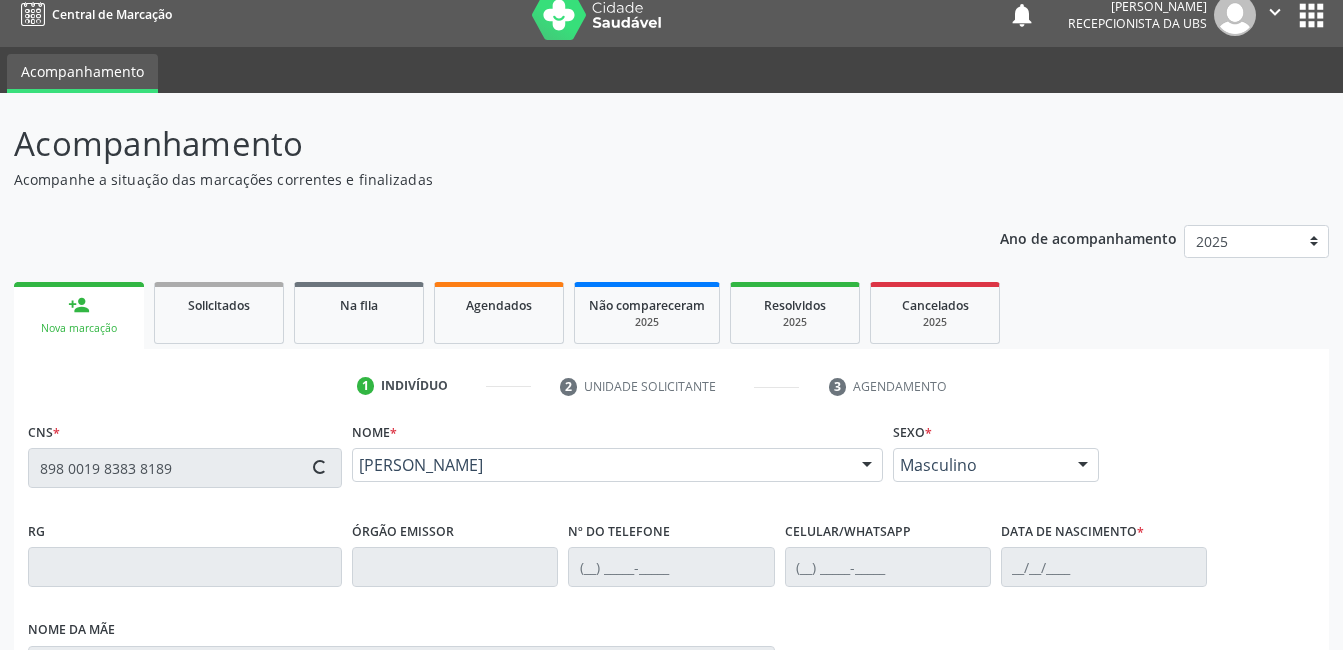 type on "(87) 99999-9999" 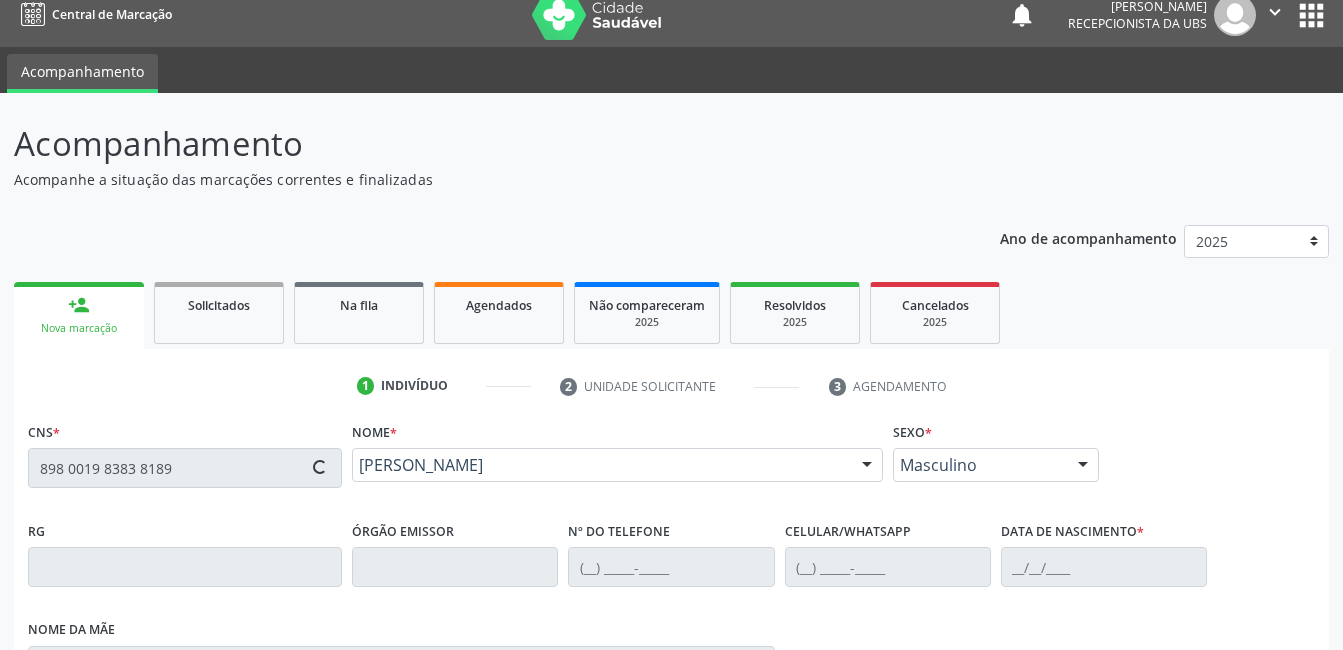 type on "23/04/1976" 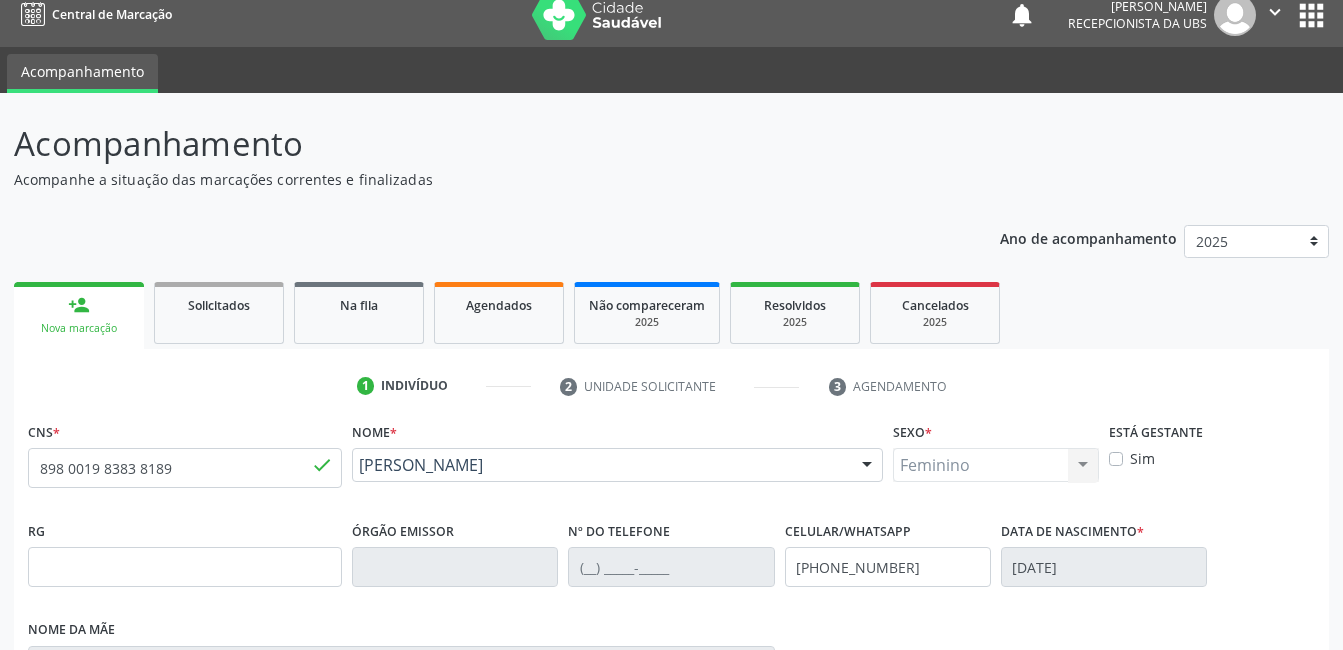 click on "Nova marcação" at bounding box center [1252, 1009] 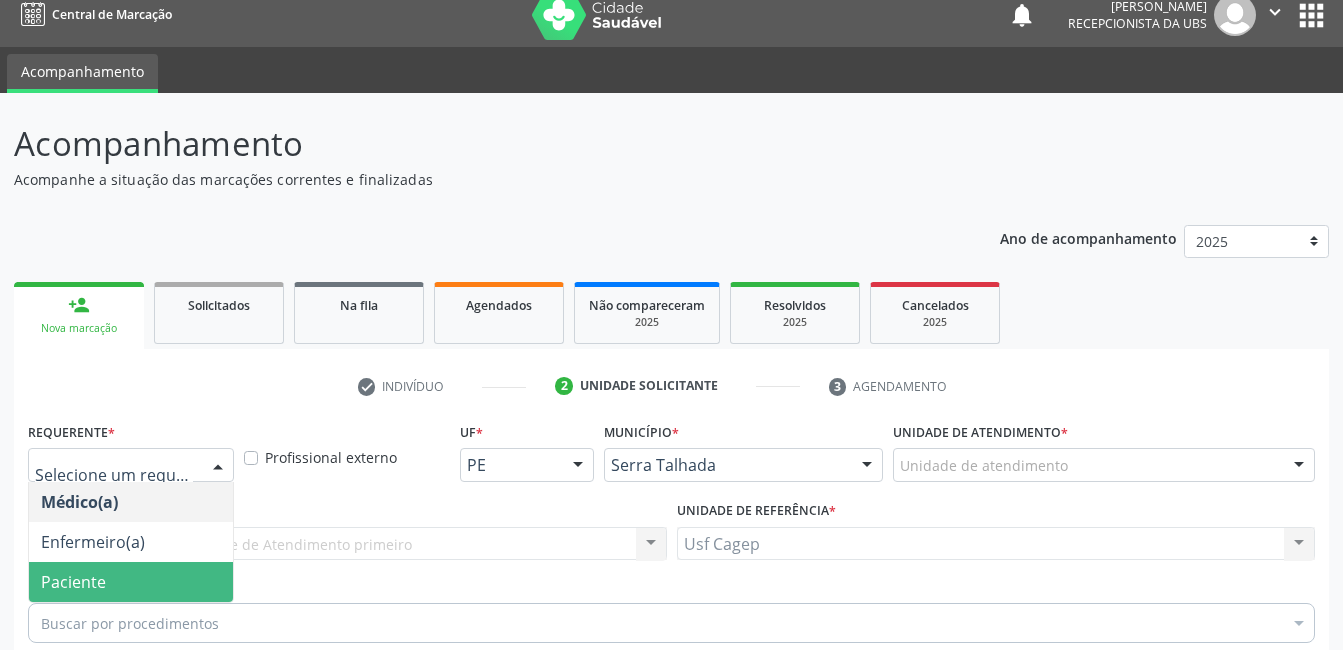 click on "Paciente" at bounding box center [131, 582] 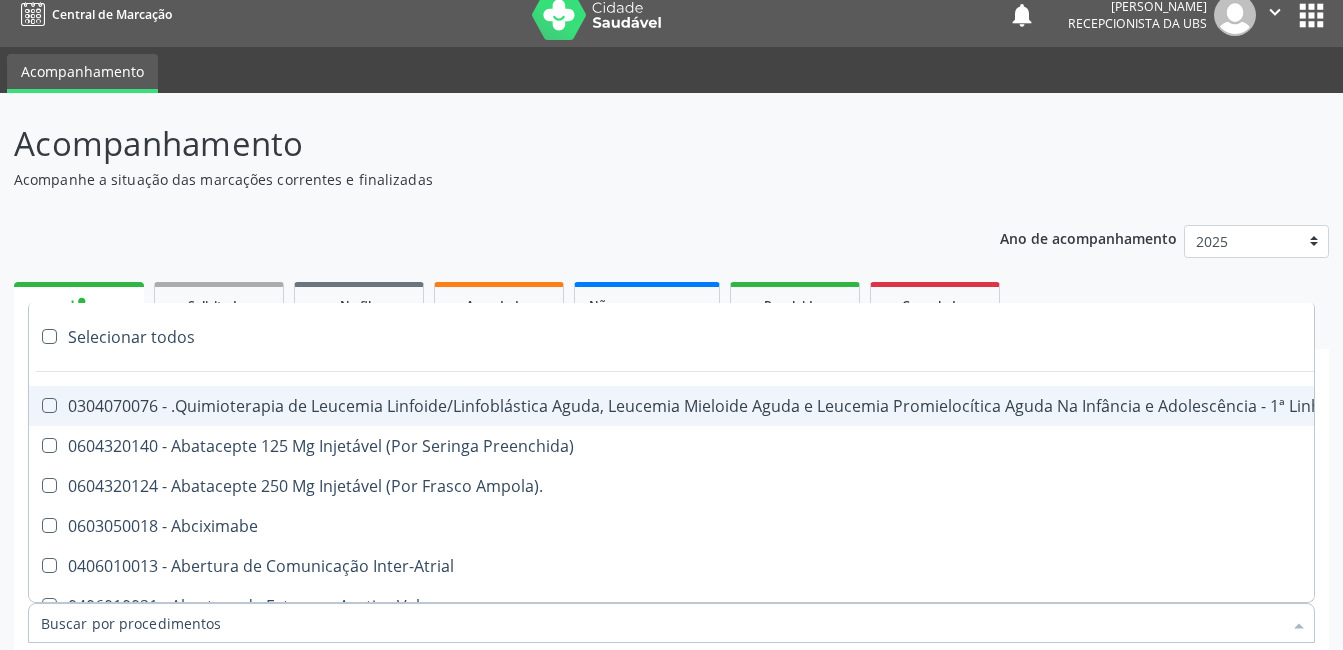 type on "2" 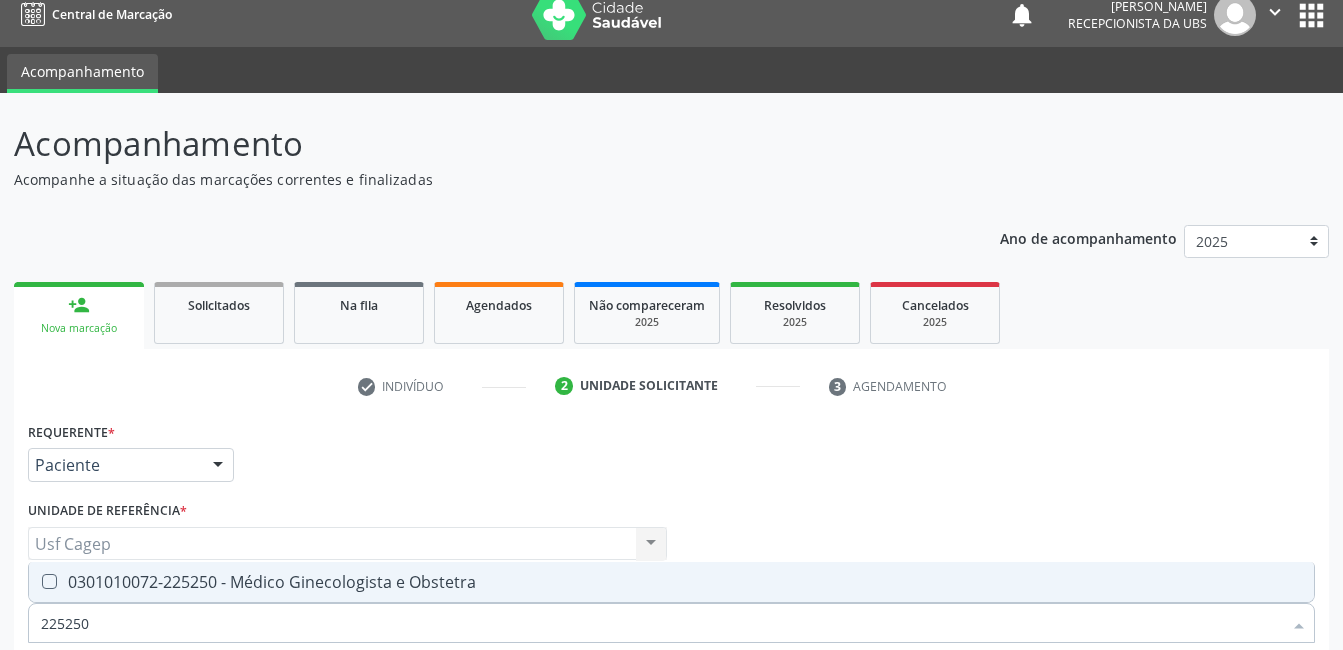 click on "0301010072-225250 - Médico Ginecologista e Obstetra" at bounding box center (671, 582) 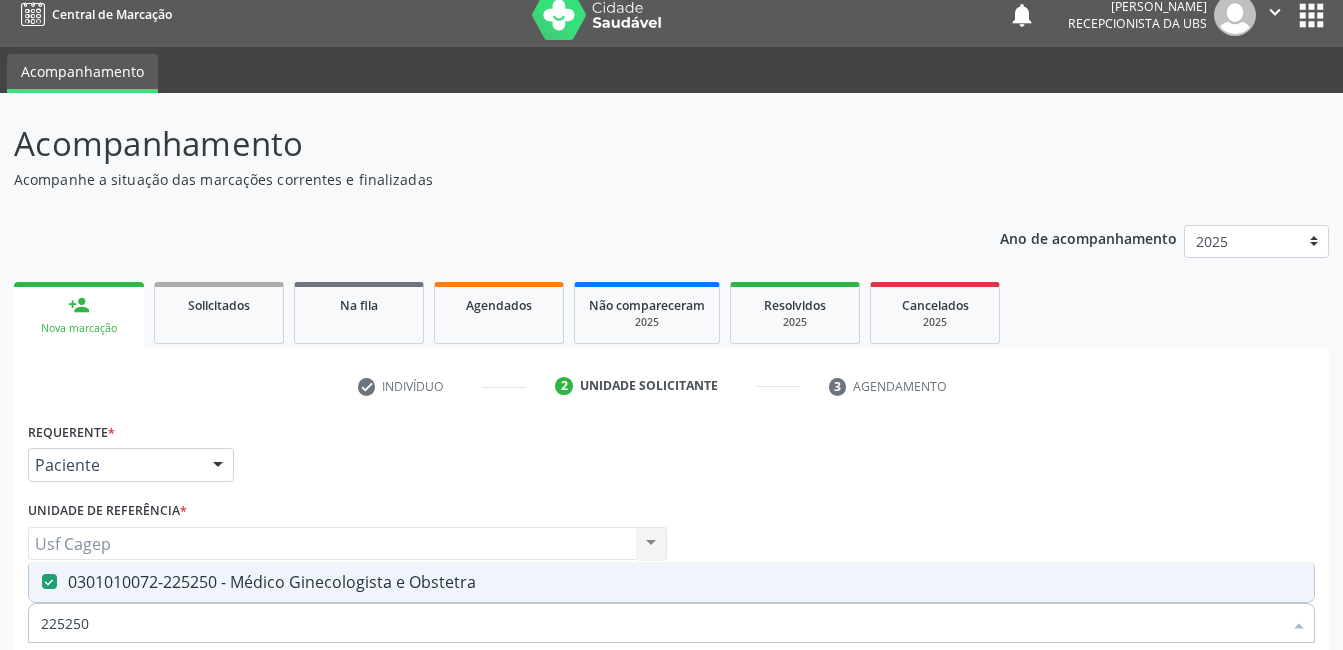 click at bounding box center [671, 720] 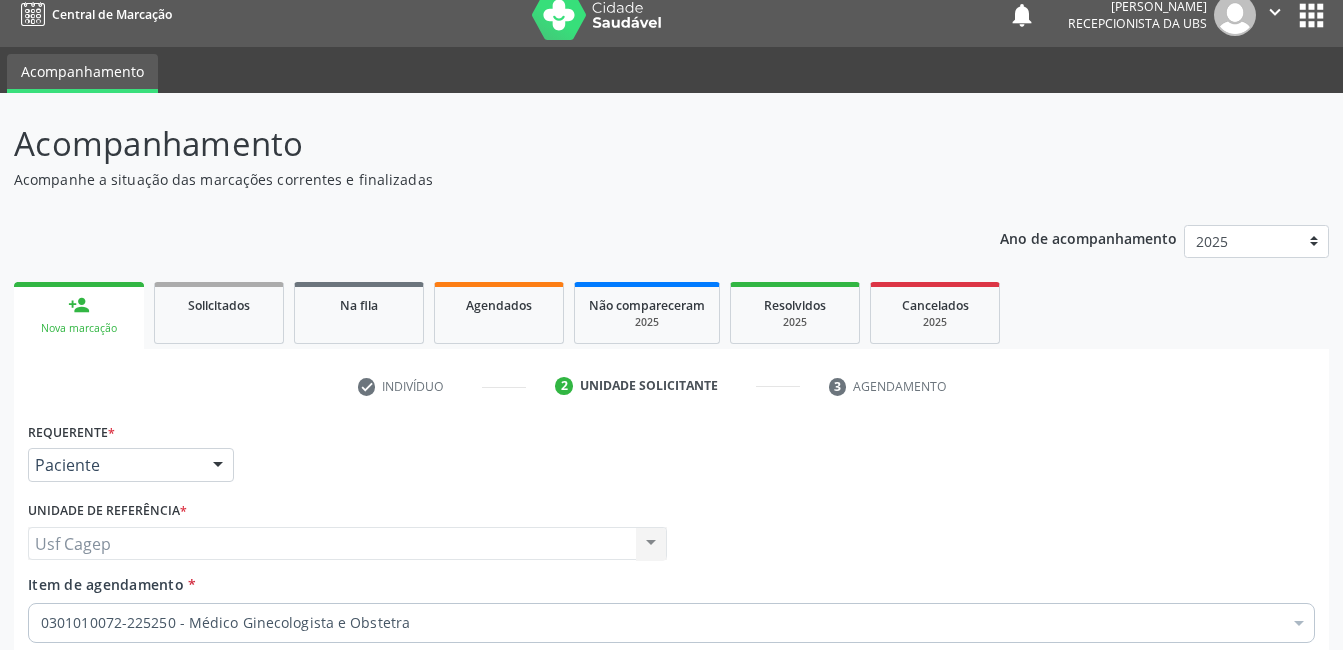 click on "Próximo" at bounding box center (1260, 844) 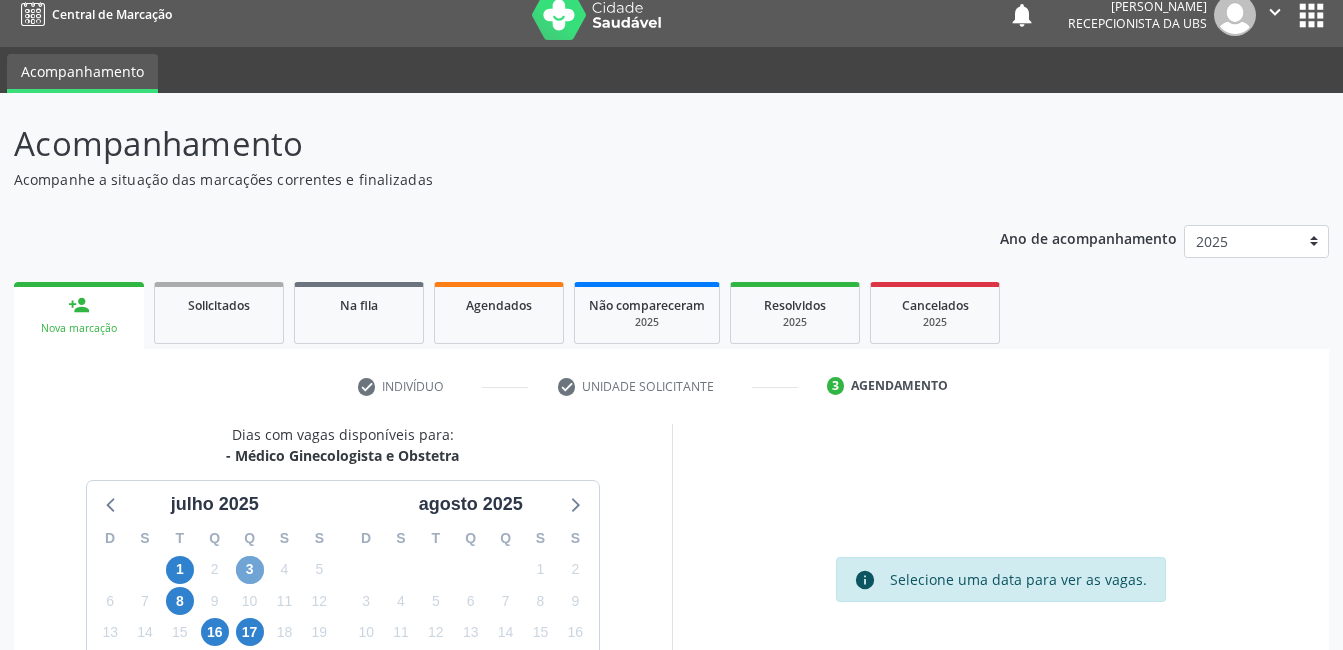 click on "3" at bounding box center [250, 570] 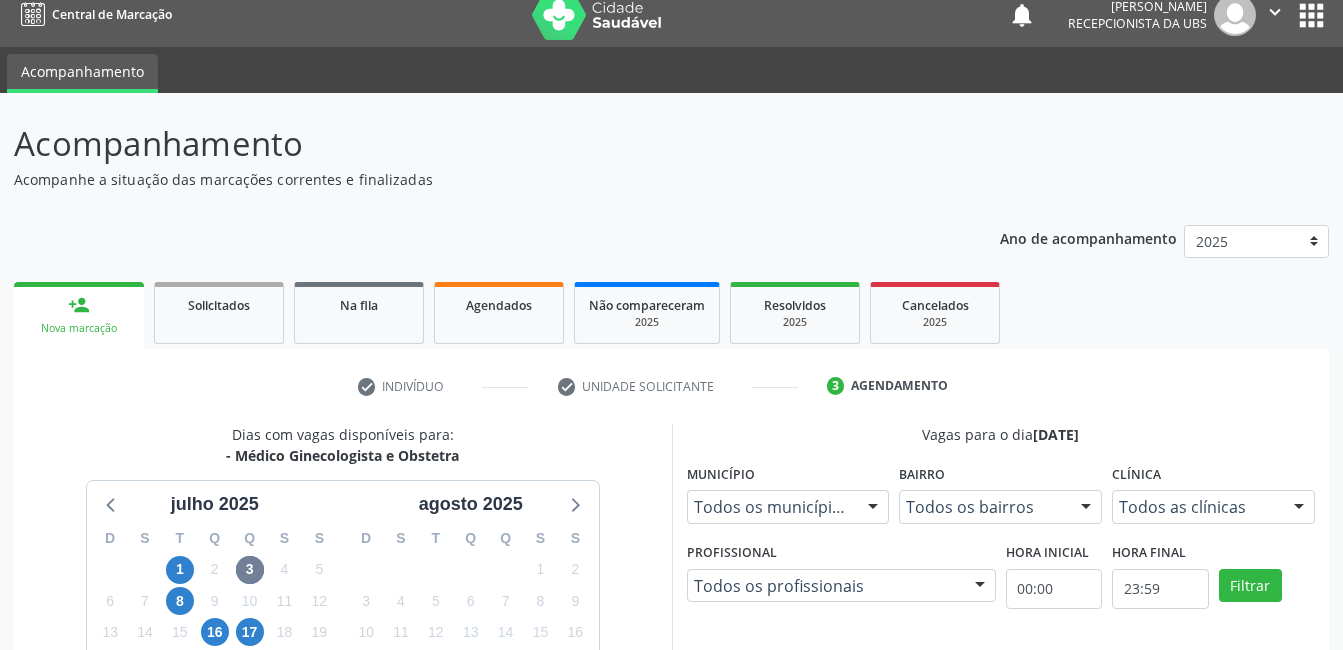 click on "Profissional:
Thaisa Barbosa de Siqueira" at bounding box center [1012, 879] 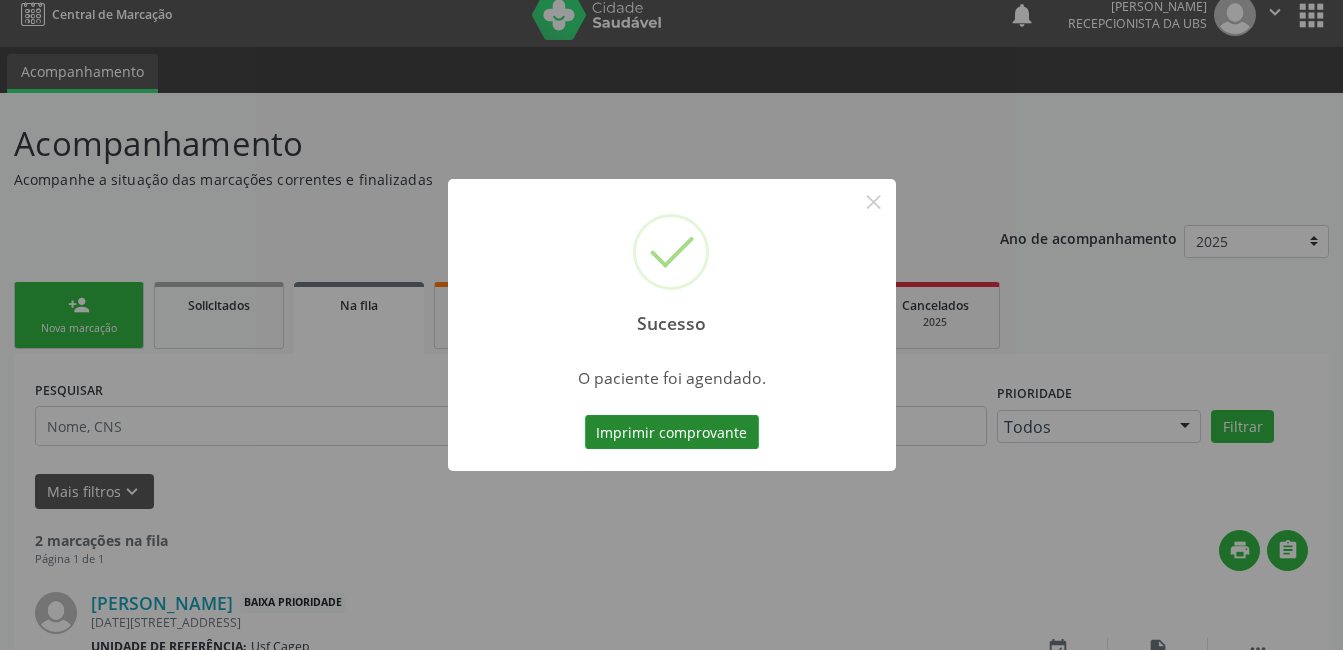click on "Imprimir comprovante" at bounding box center [672, 432] 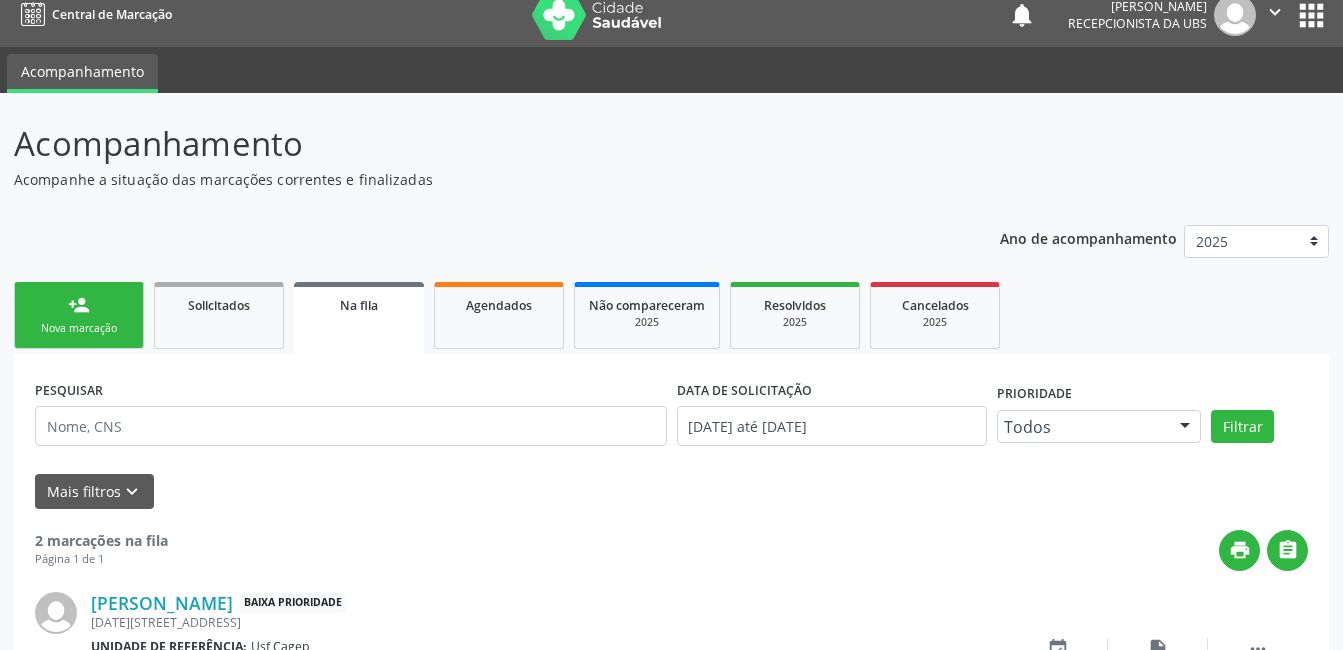 click on "person_add
Nova marcação" at bounding box center [79, 315] 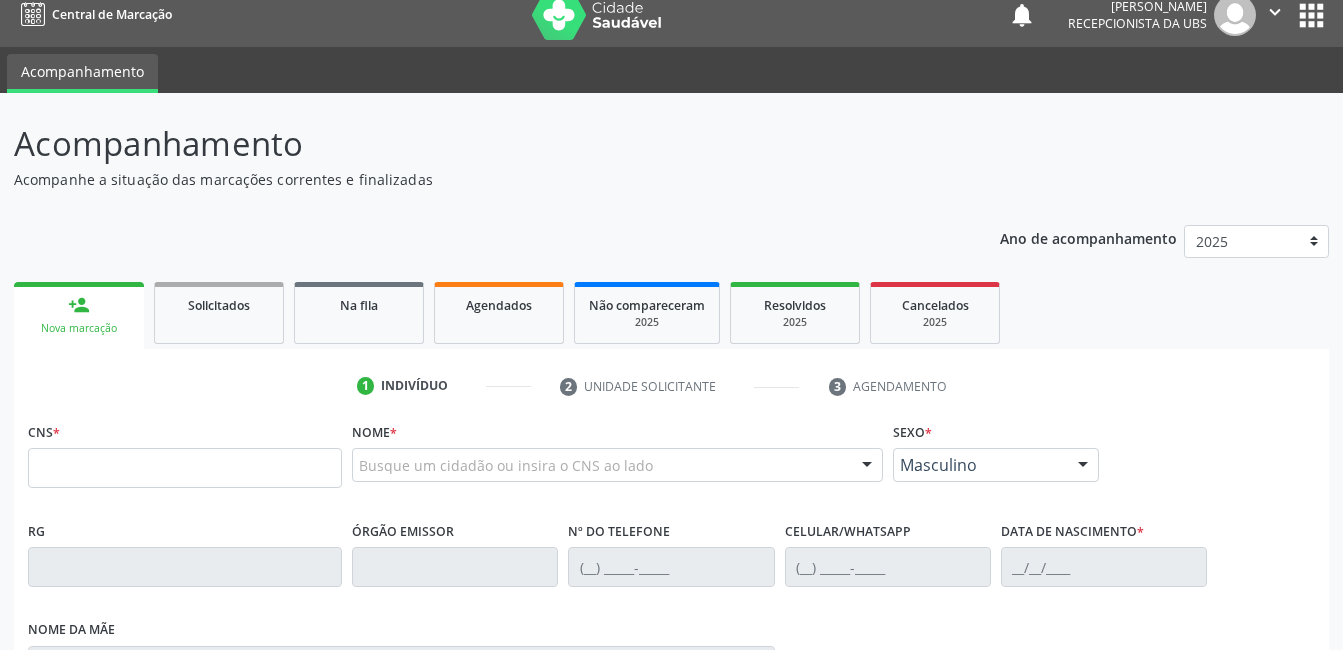 click on "person_add
Nova marcação" at bounding box center (79, 315) 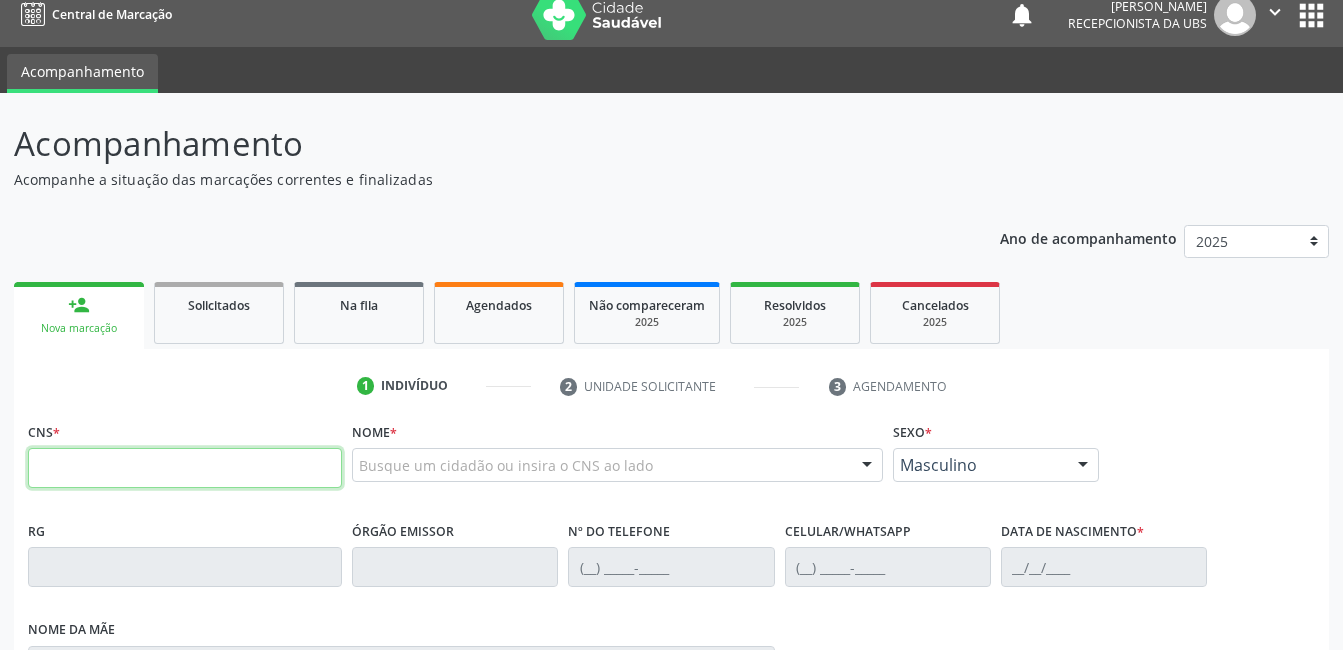 drag, startPoint x: 185, startPoint y: 467, endPoint x: 192, endPoint y: 459, distance: 10.630146 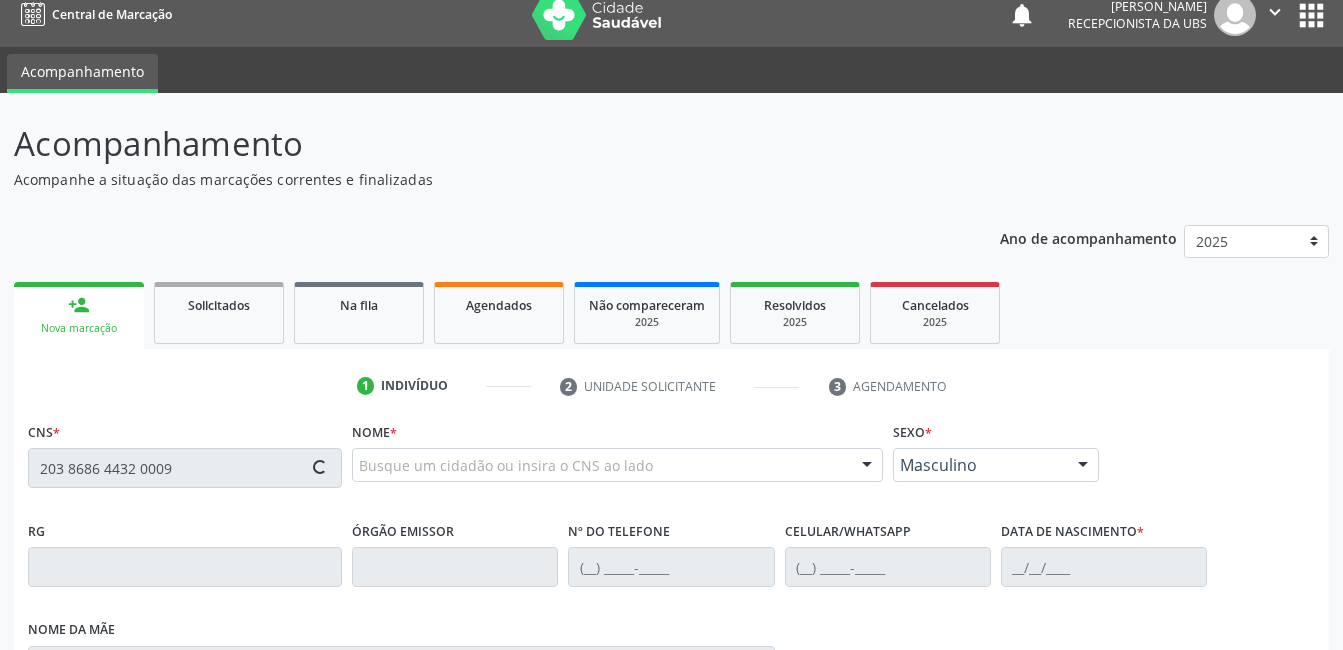 type on "203 8686 4432 0009" 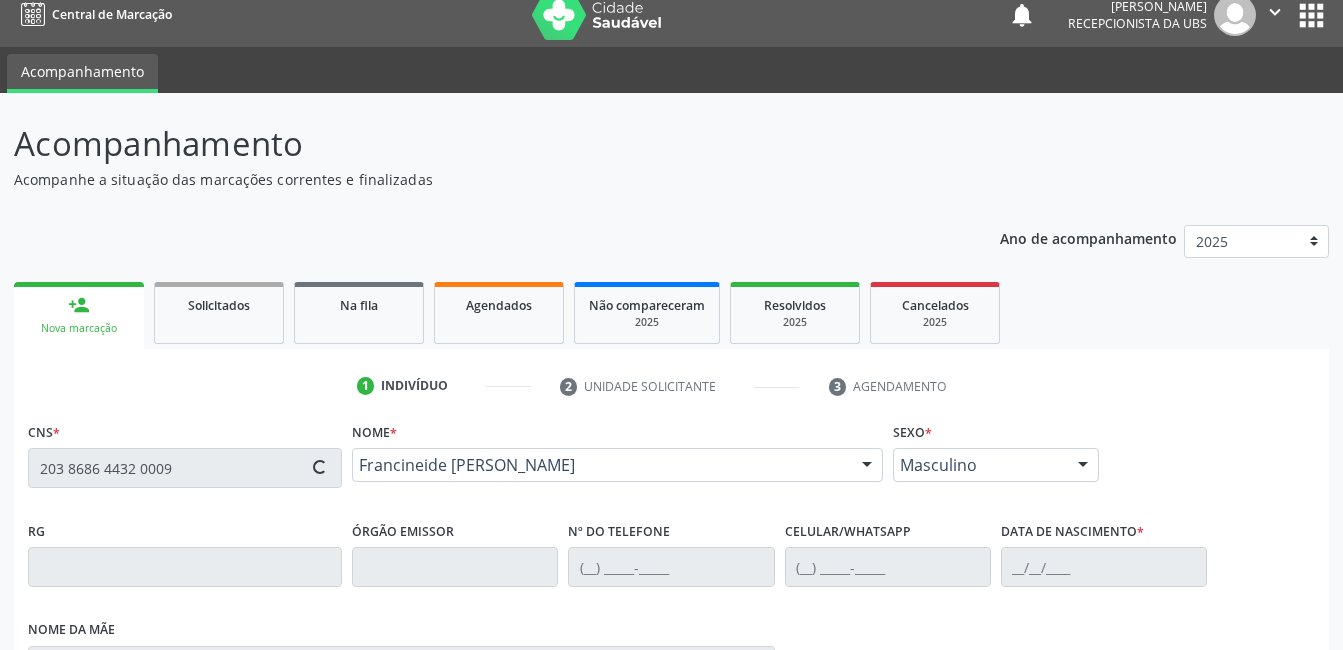type on "[PHONE_NUMBER]" 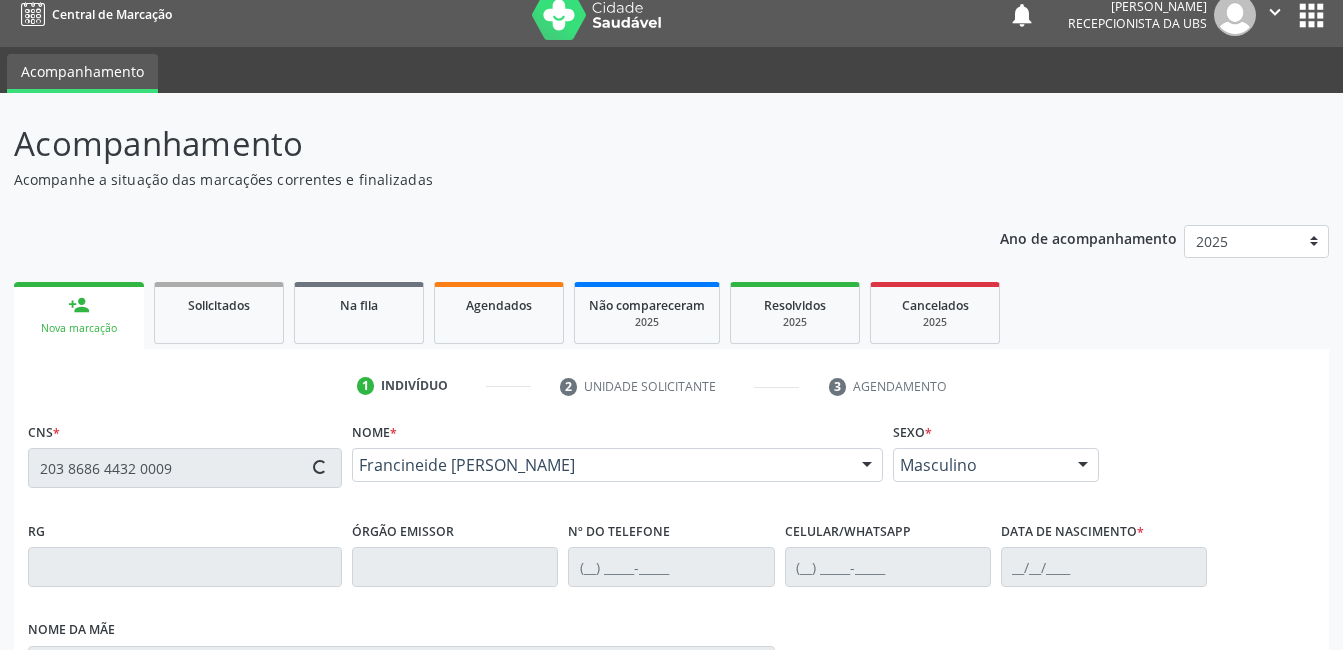 type on "19/01/1977" 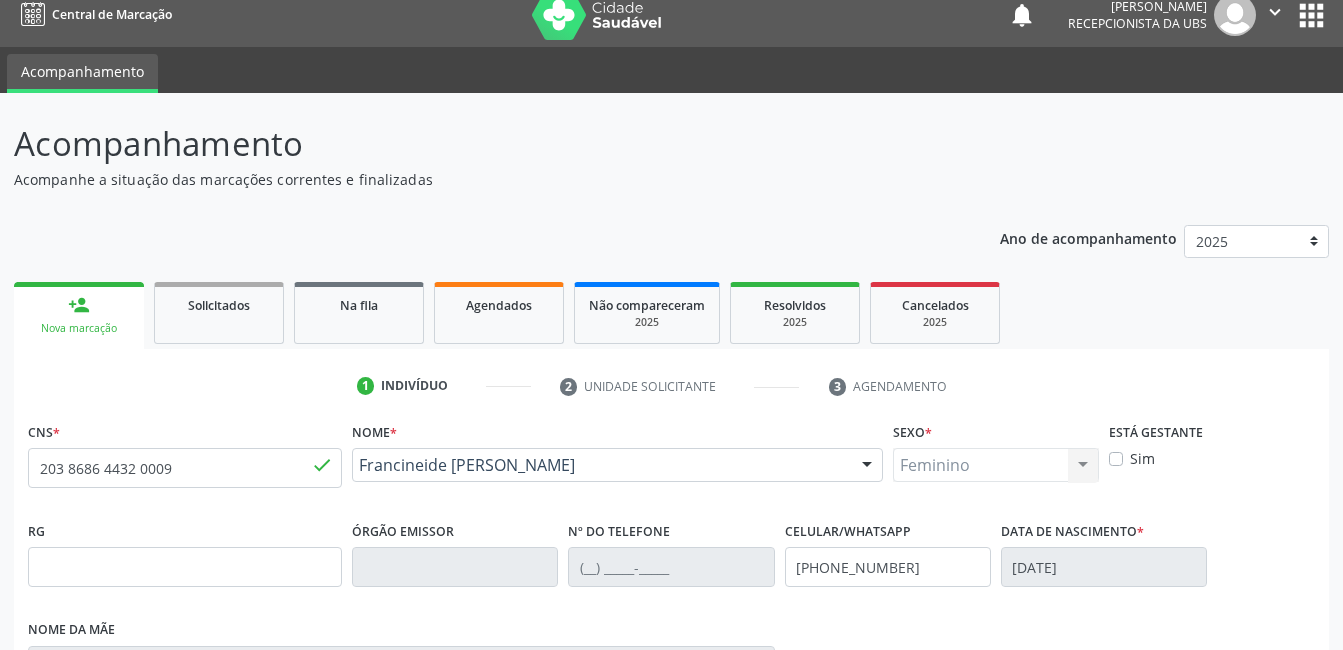 drag, startPoint x: 1248, startPoint y: 602, endPoint x: 1150, endPoint y: 566, distance: 104.40307 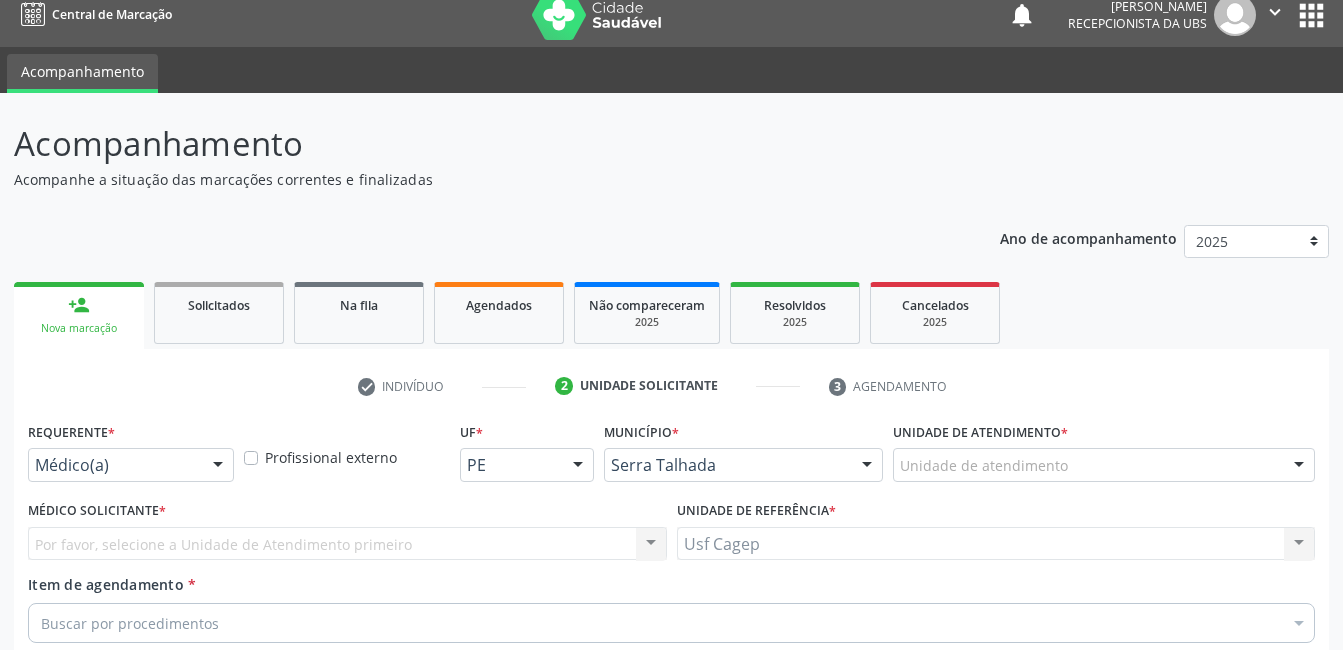 click on "Médico(a)" at bounding box center (131, 465) 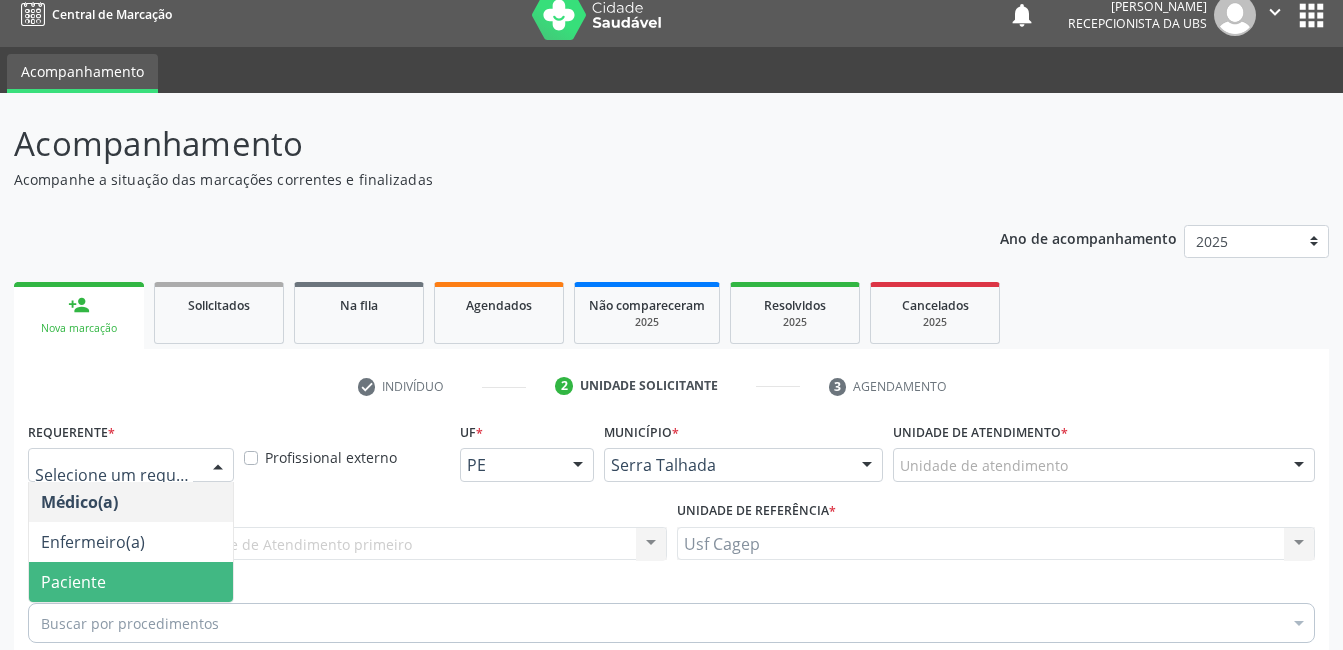 click on "Paciente" at bounding box center [131, 582] 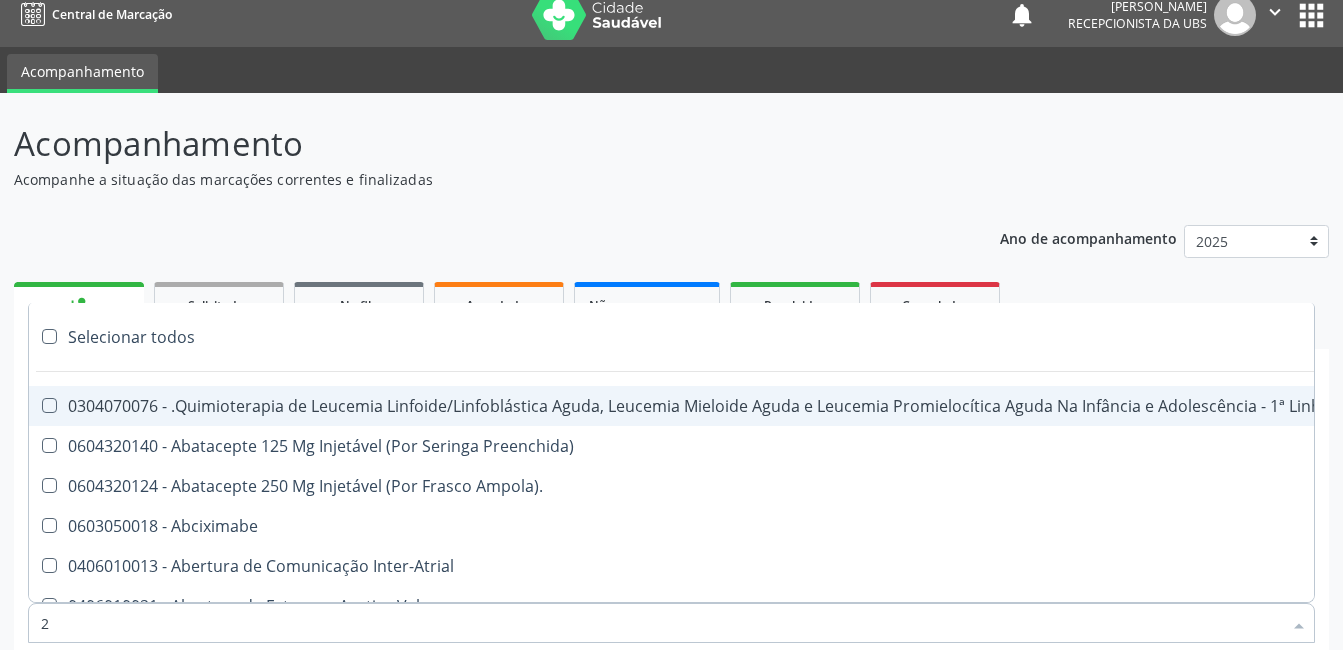 type on "22" 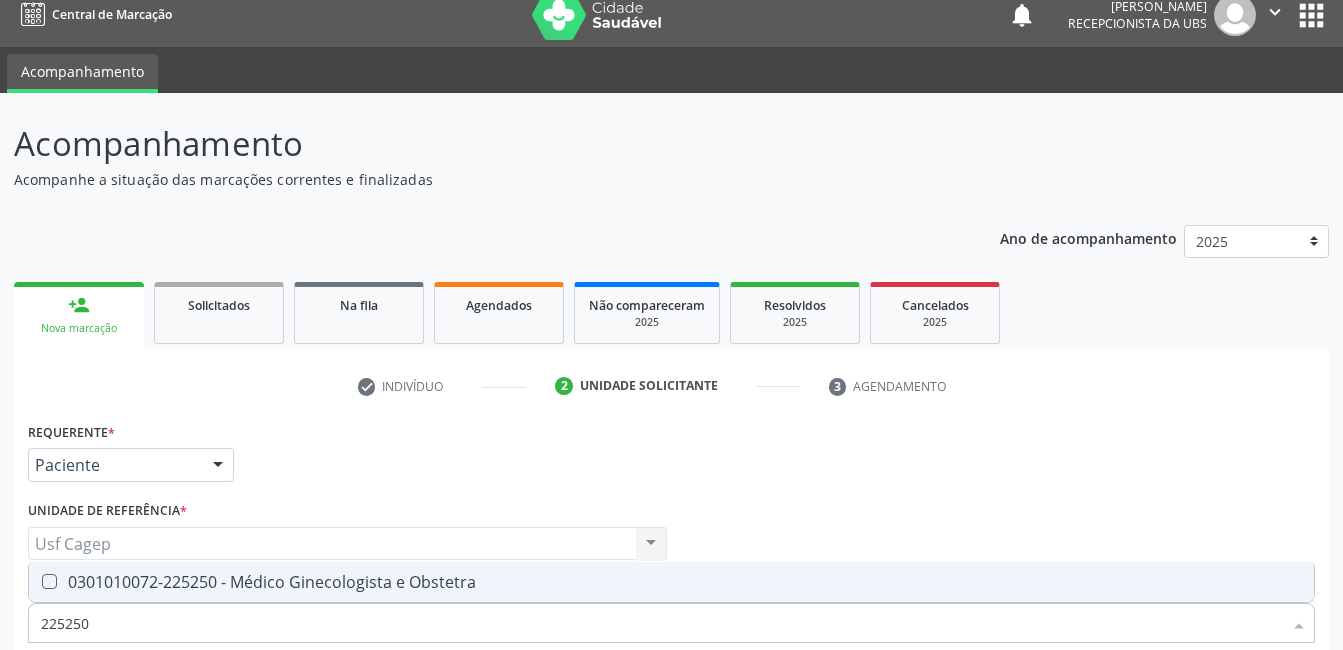 click on "0301010072-225250 - Médico Ginecologista e Obstetra" at bounding box center (671, 582) 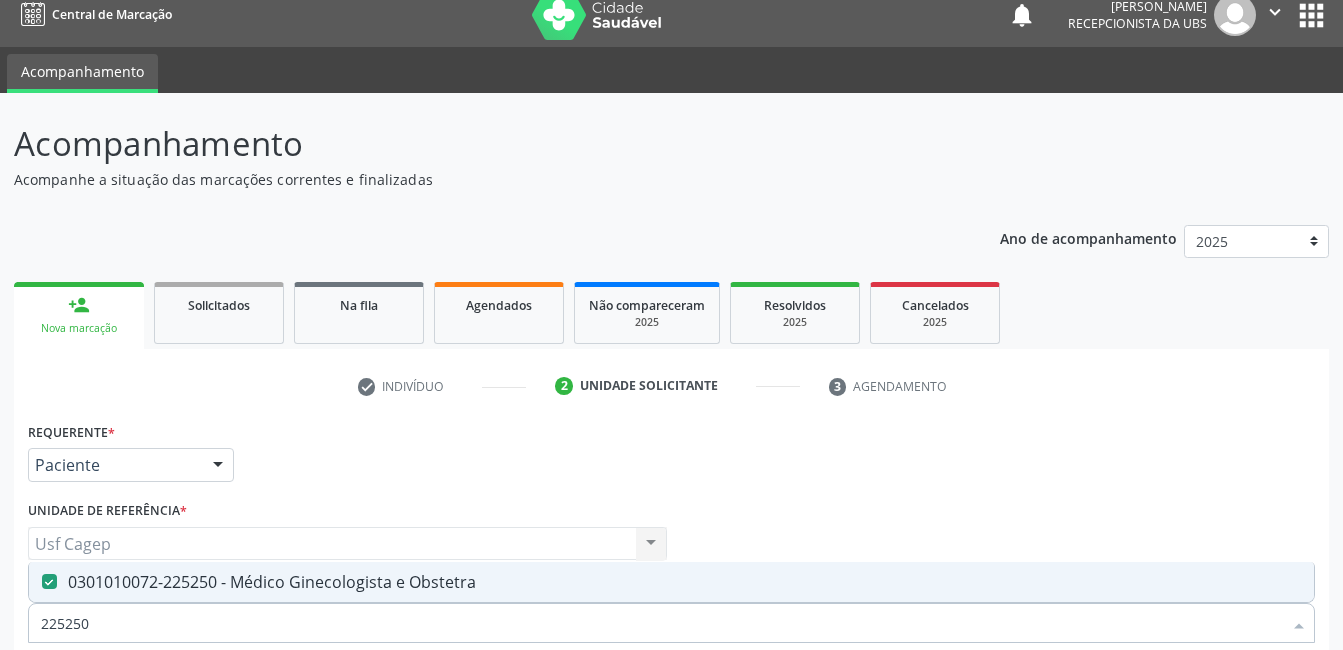 drag, startPoint x: 246, startPoint y: 478, endPoint x: 230, endPoint y: 454, distance: 28.84441 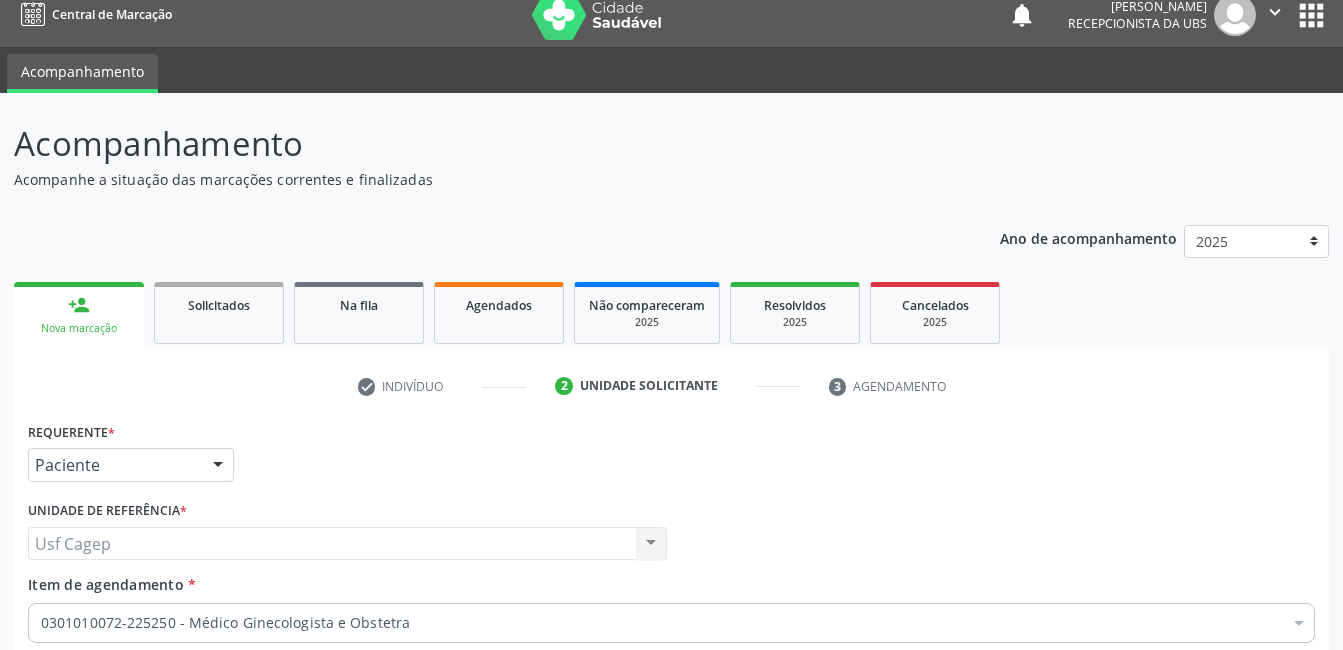 click on "Próximo" at bounding box center (1260, 844) 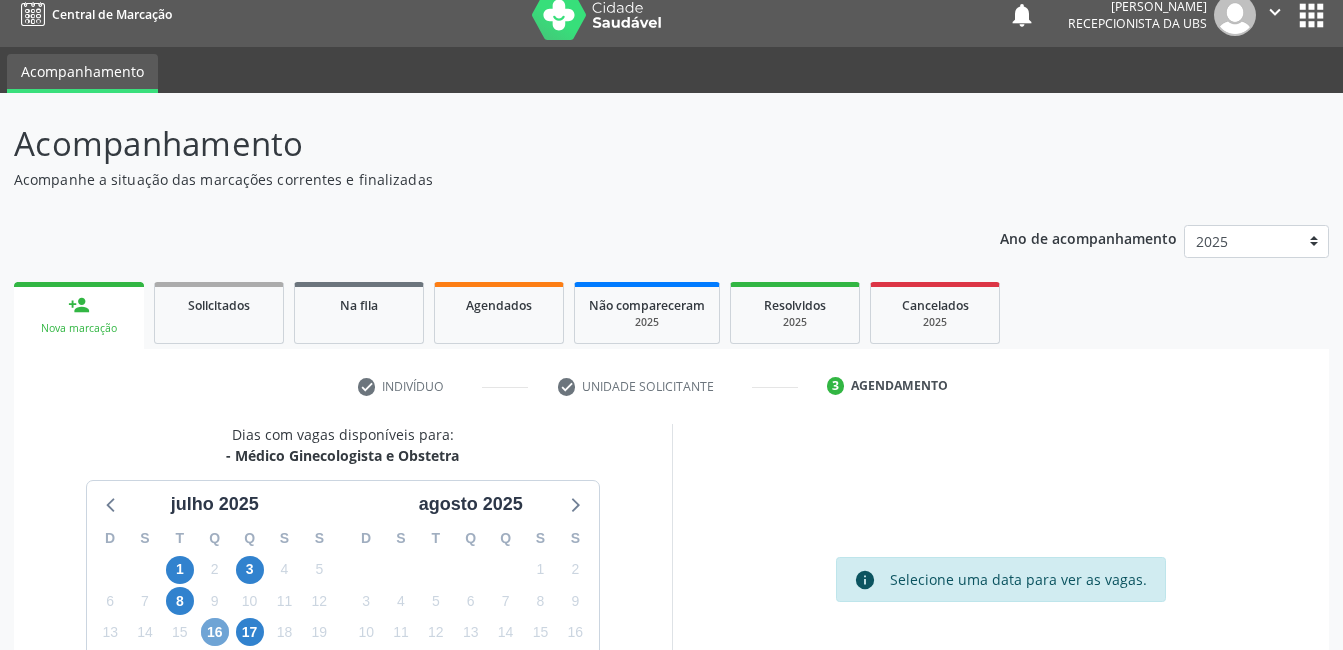click on "16" at bounding box center [215, 632] 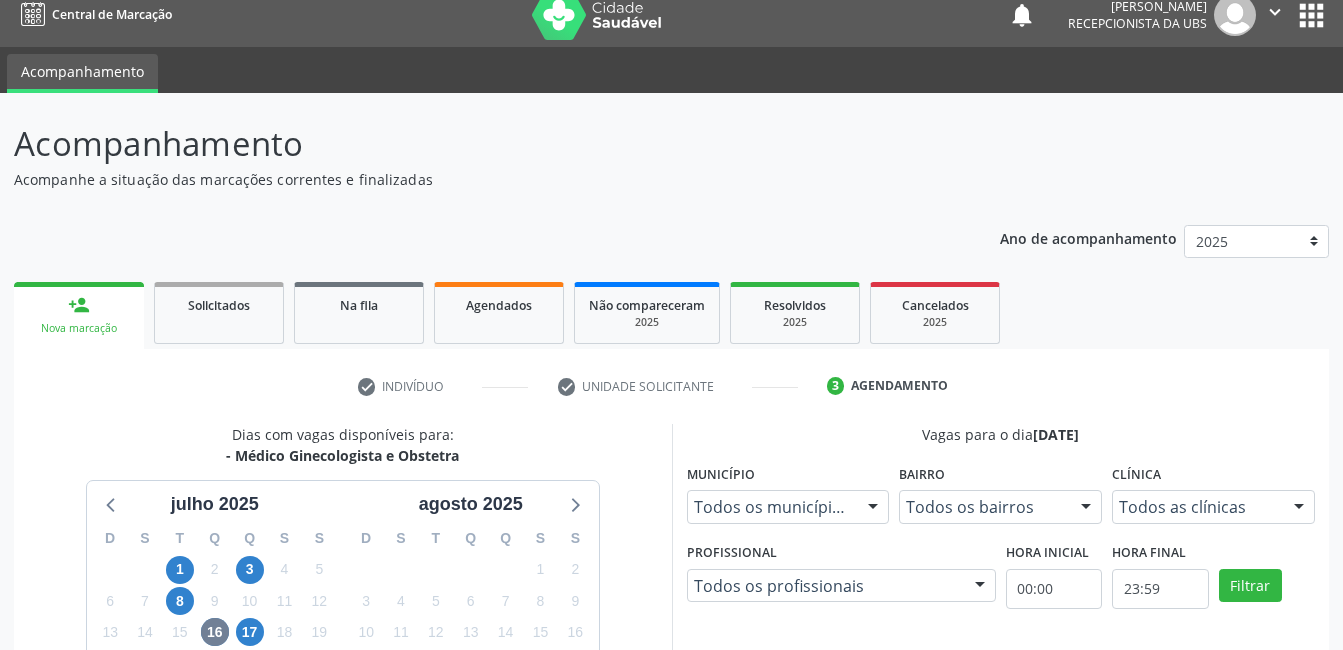 click on "Telefone:   --" at bounding box center [1012, 858] 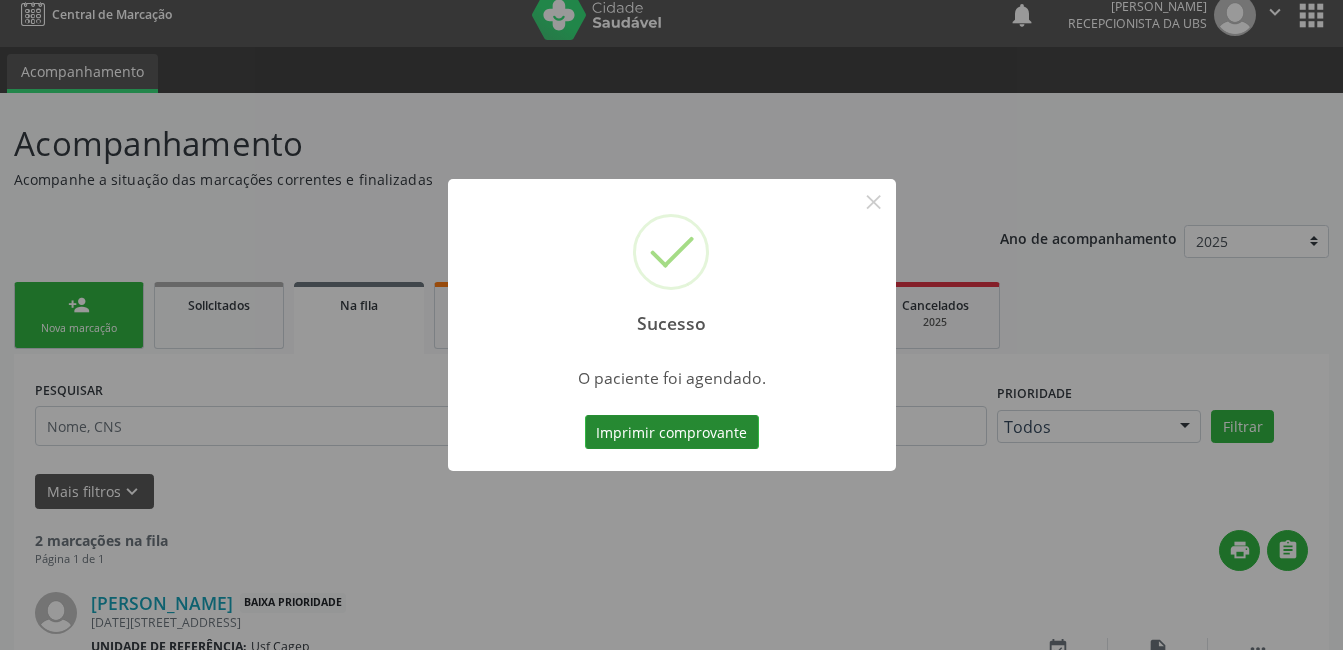click on "Imprimir comprovante" at bounding box center (672, 432) 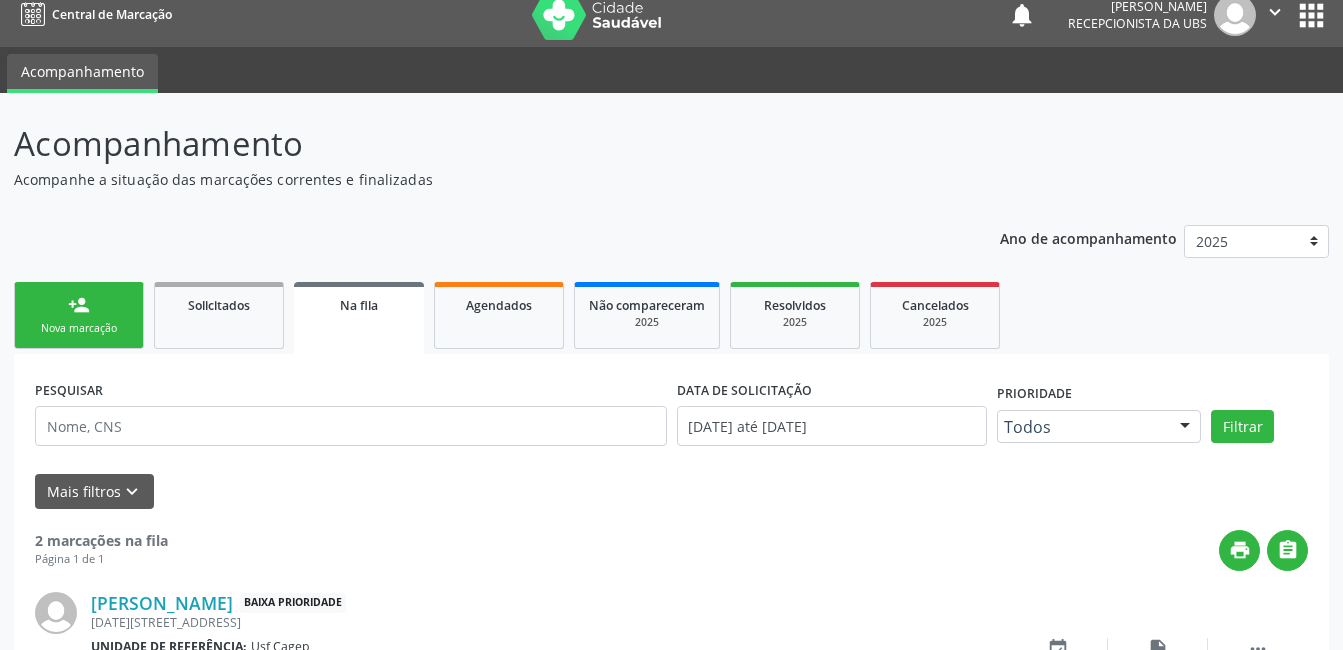 click on "Nova marcação" at bounding box center [79, 328] 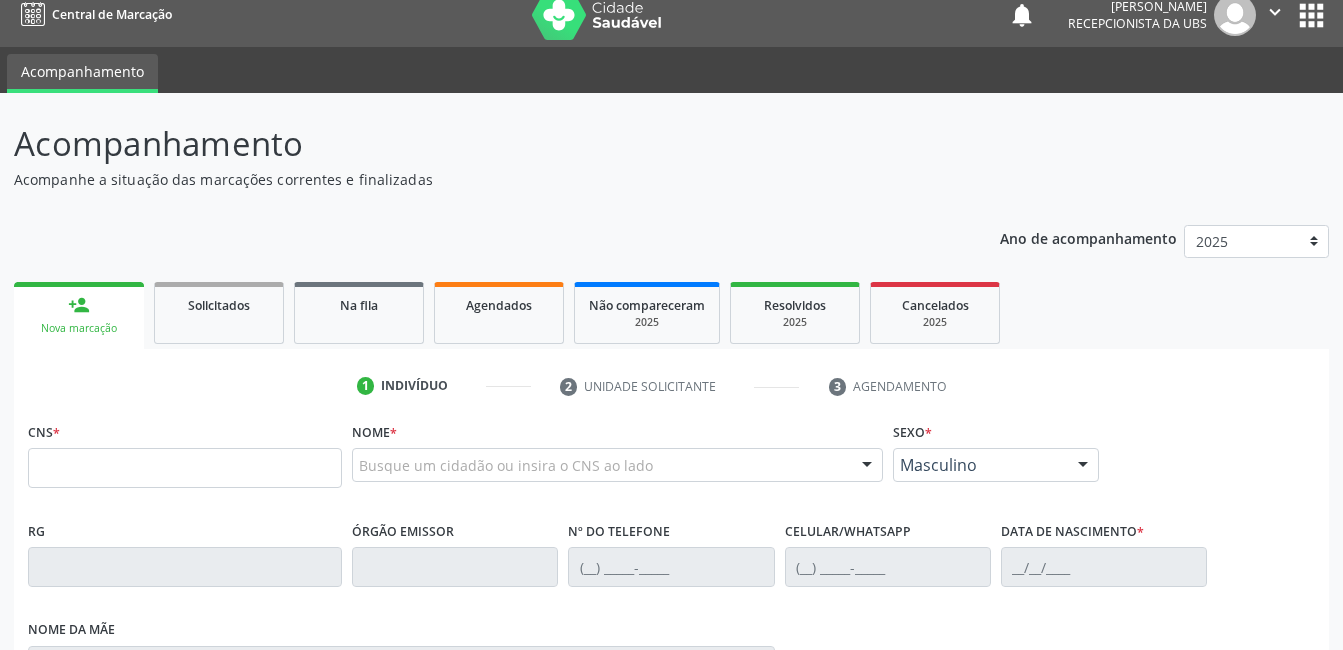 drag, startPoint x: 88, startPoint y: 326, endPoint x: 141, endPoint y: 303, distance: 57.77543 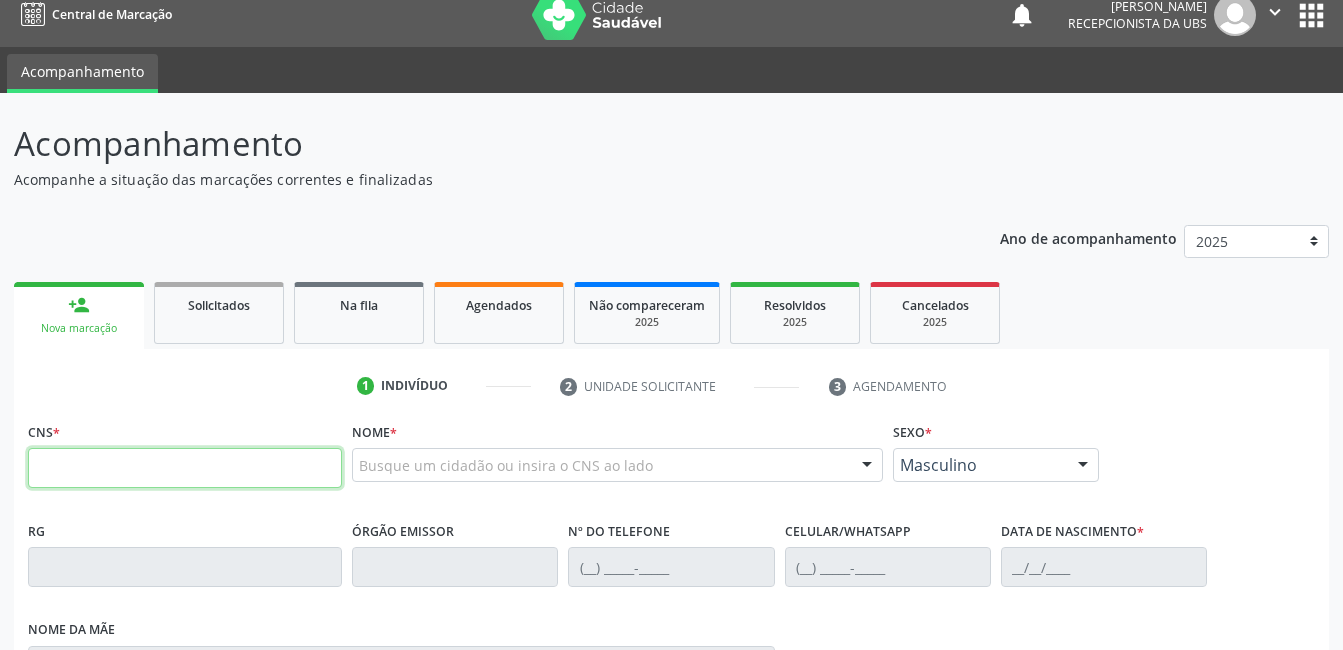 click at bounding box center (185, 468) 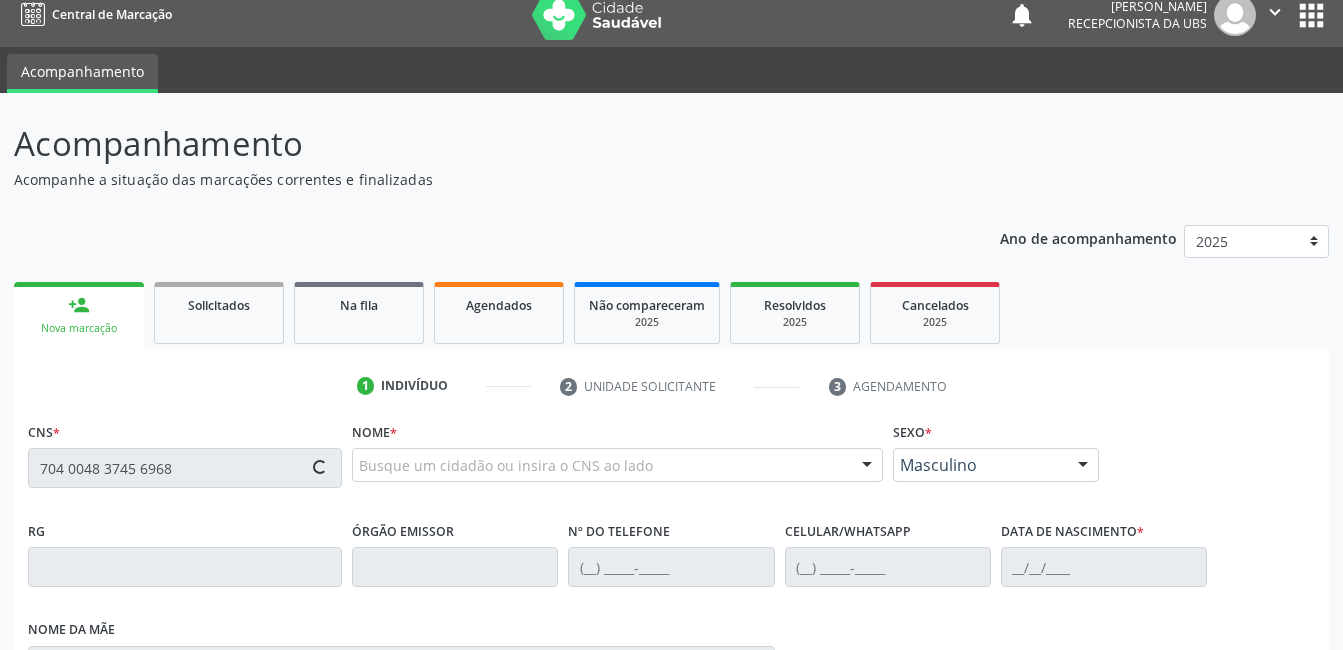 type on "704 0048 3745 6968" 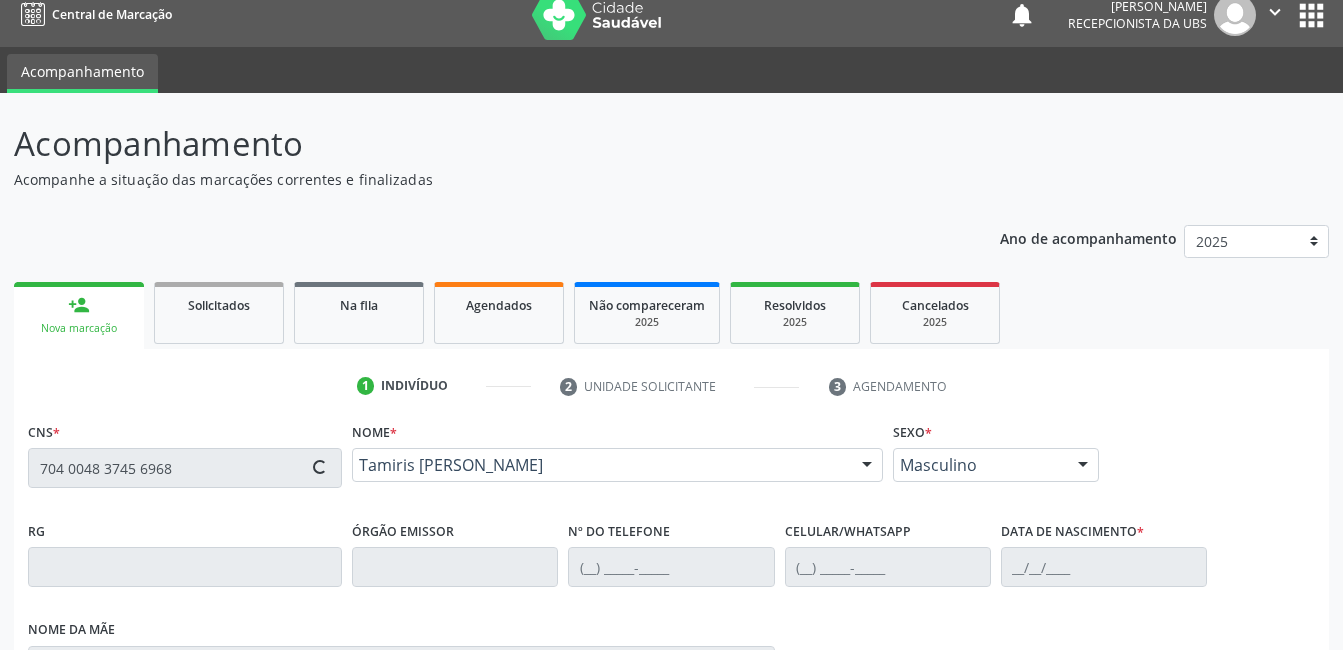 type on "(87) 98136-3550" 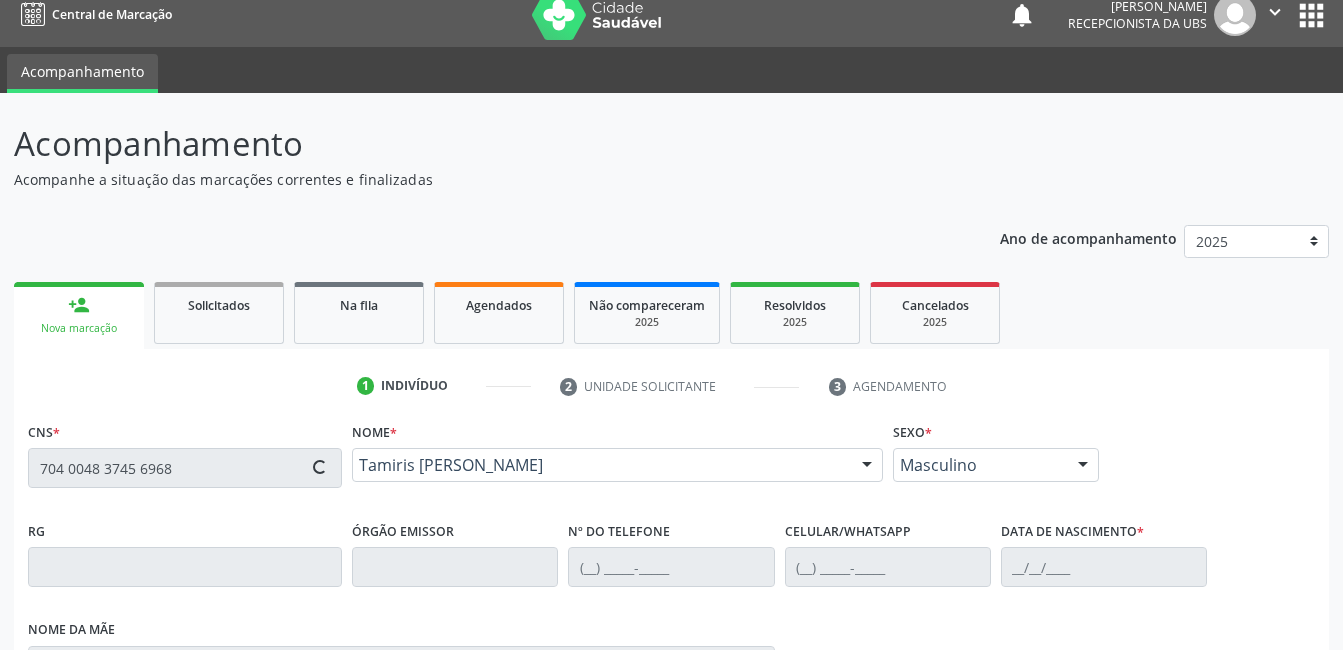 type on "10/02/1991" 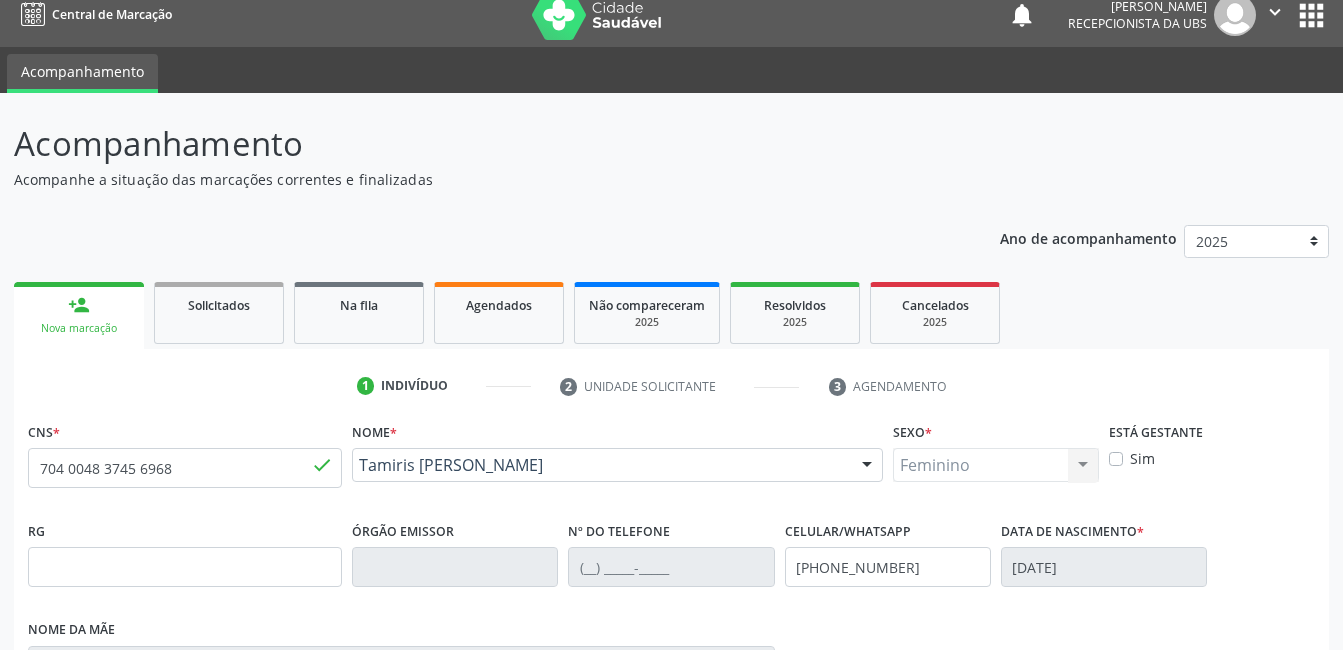 click on "Nova marcação" at bounding box center [1252, 1009] 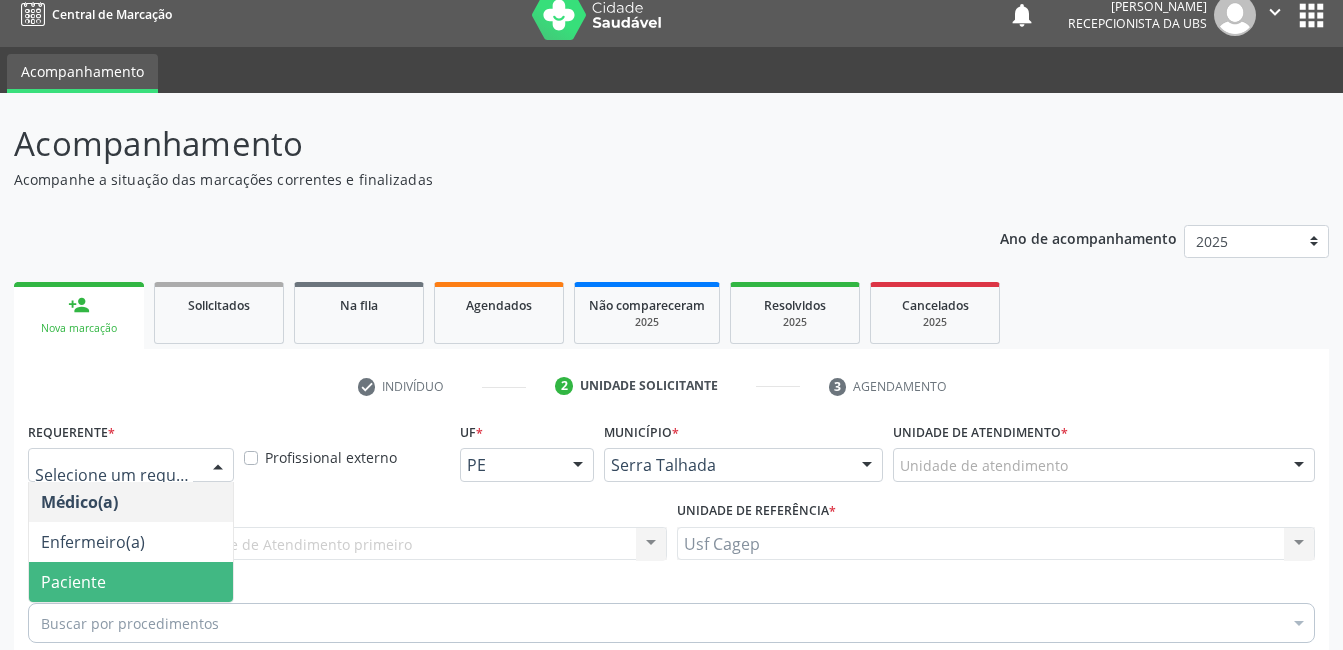 click on "Paciente" at bounding box center [131, 582] 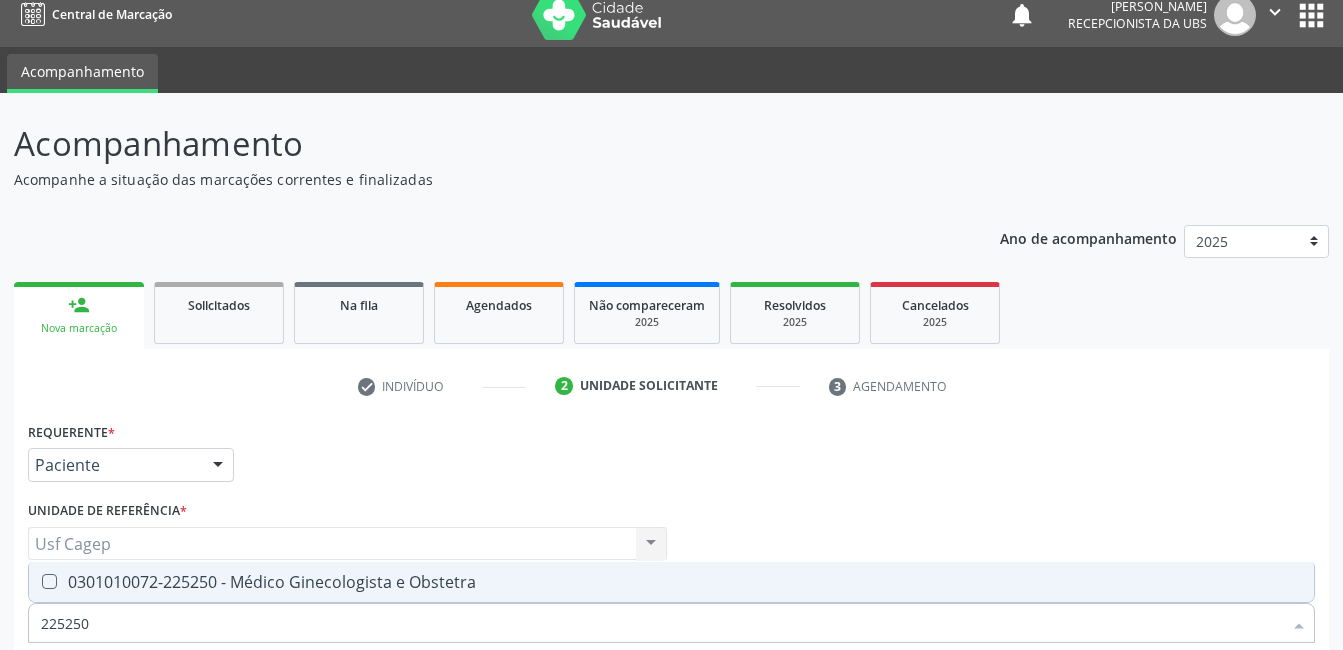 click on "0301010072-225250 - Médico Ginecologista e Obstetra" at bounding box center (671, 582) 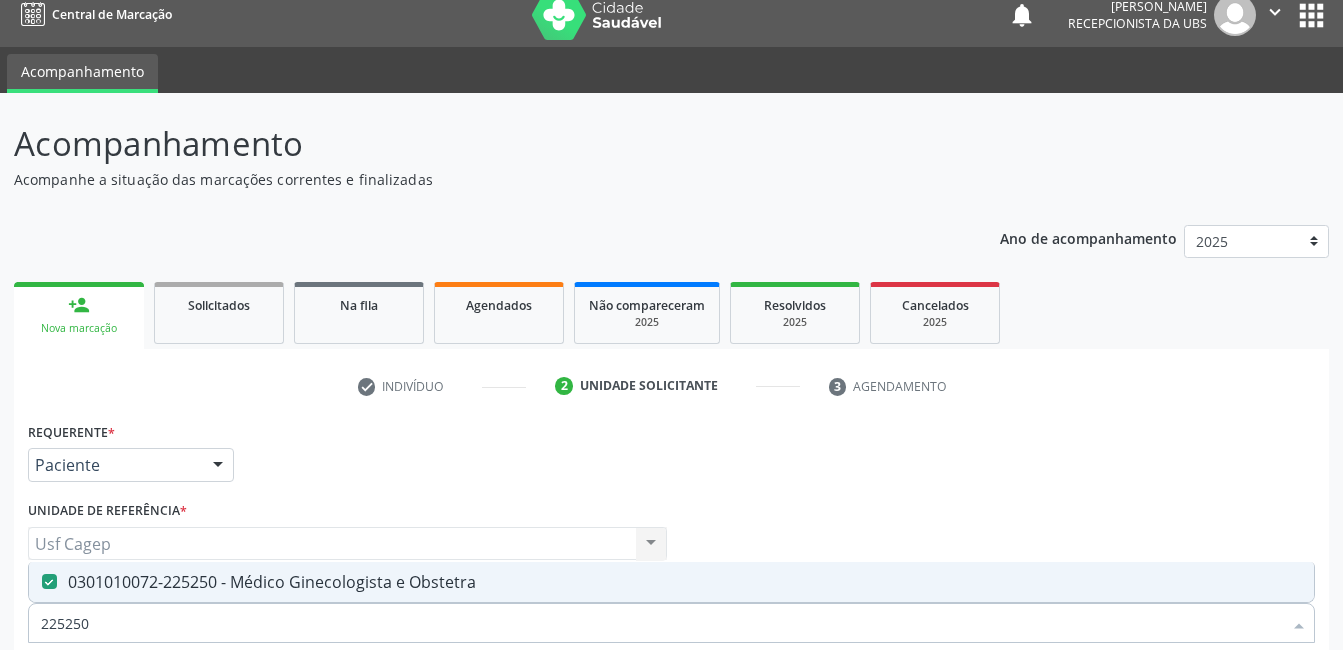 click on "Motivo
*" at bounding box center [671, 718] 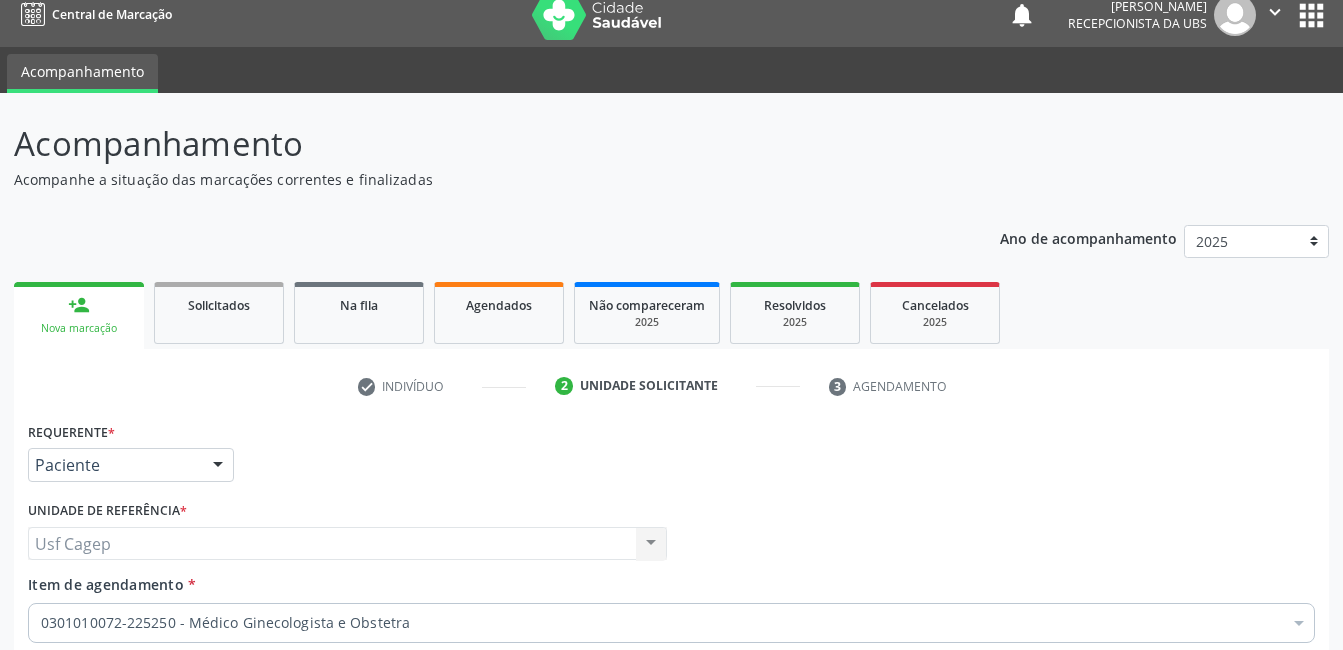 click at bounding box center (671, 720) 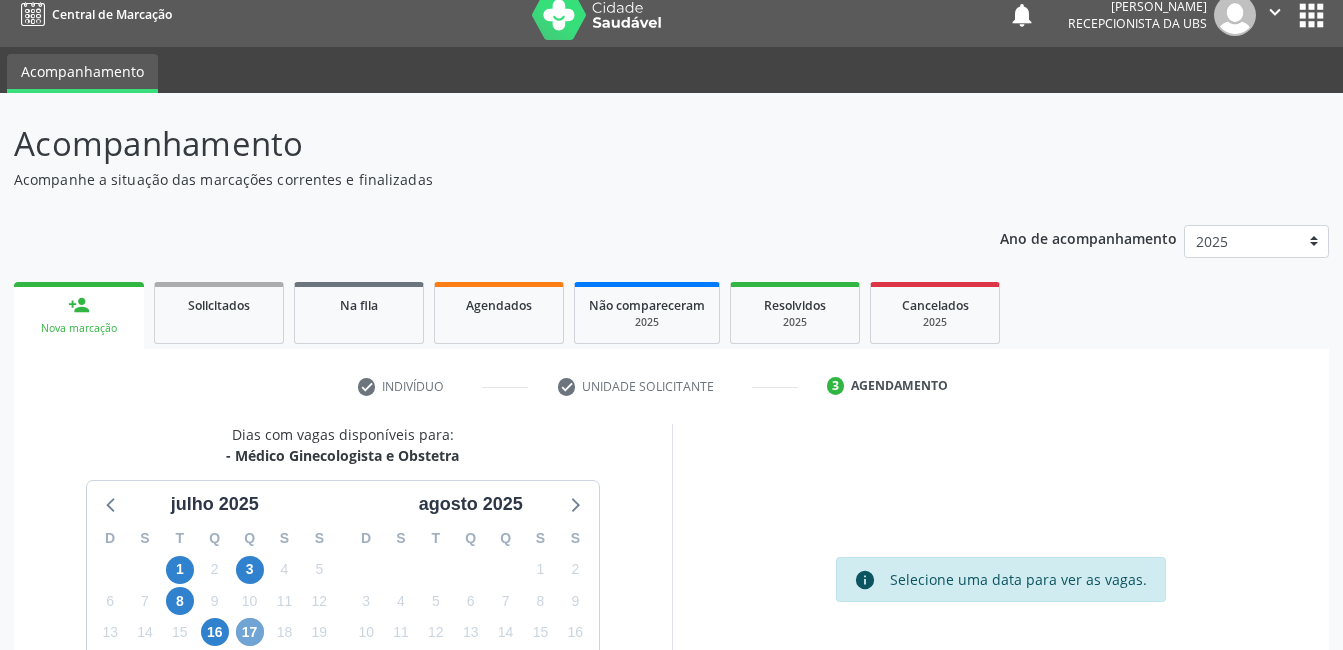 click on "17" at bounding box center [250, 632] 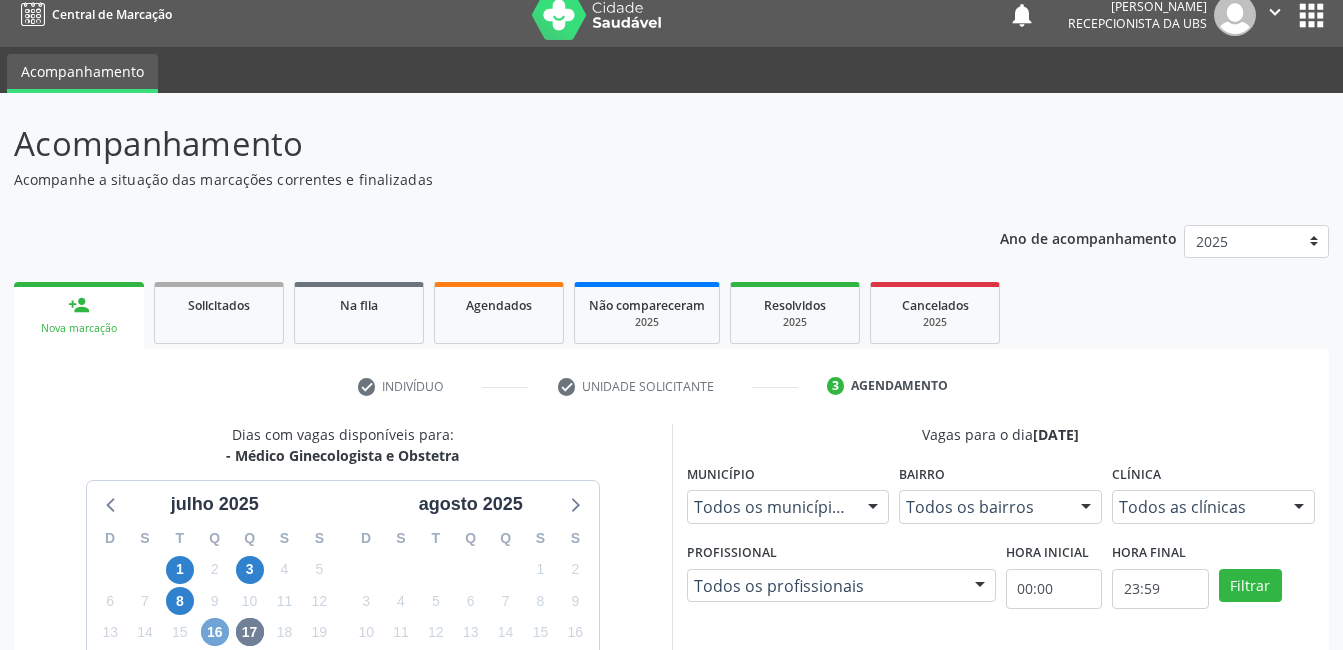 click on "16" at bounding box center (215, 632) 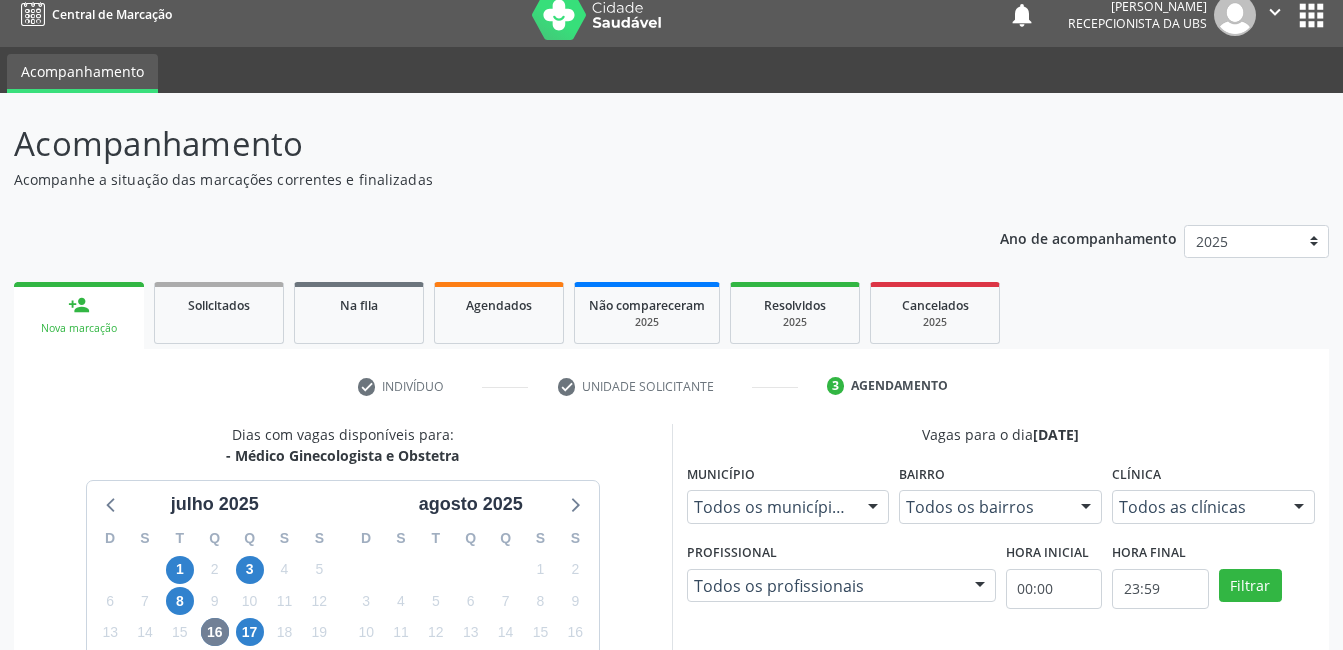 click on "Horário:   14:00
Clínica:  Policlinica Municipal
Rede:
--
Endereço:   Predio, nº S/N, Ipsep, Serra Talhada - PE
Telefone:   --
Profissional:
Thaisa Barbosa de Siqueira
Informações adicionais sobre o atendimento
Idade de atendimento:
de 0 a 120 anos
Gênero(s) atendido(s):
Masculino e Feminino
Informações adicionais:
--" at bounding box center (1012, 872) 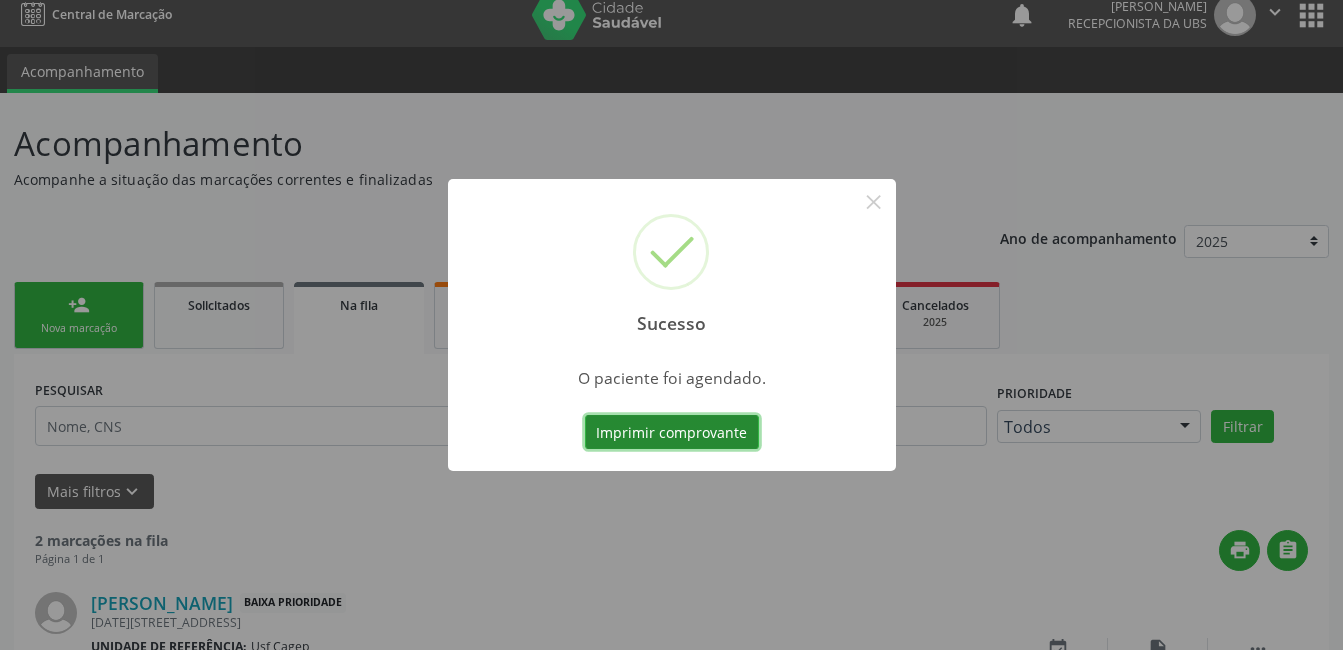 click on "Imprimir comprovante" at bounding box center (672, 432) 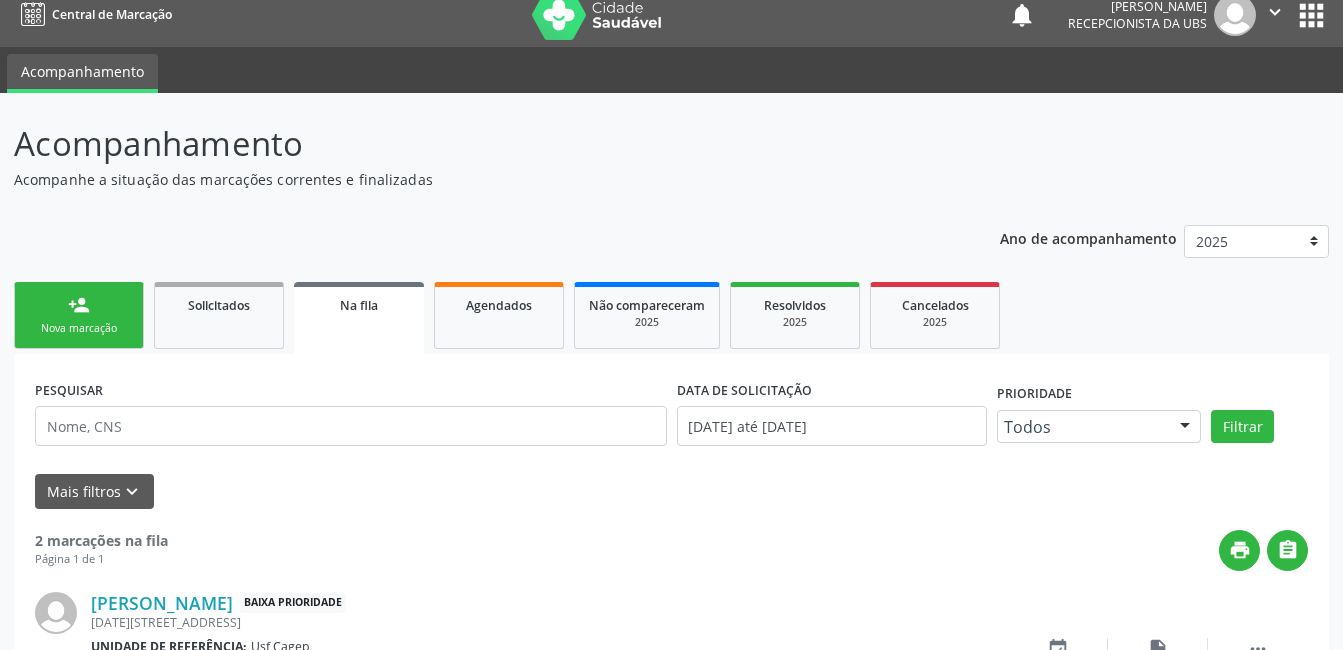 drag, startPoint x: 101, startPoint y: 320, endPoint x: 123, endPoint y: 281, distance: 44.777225 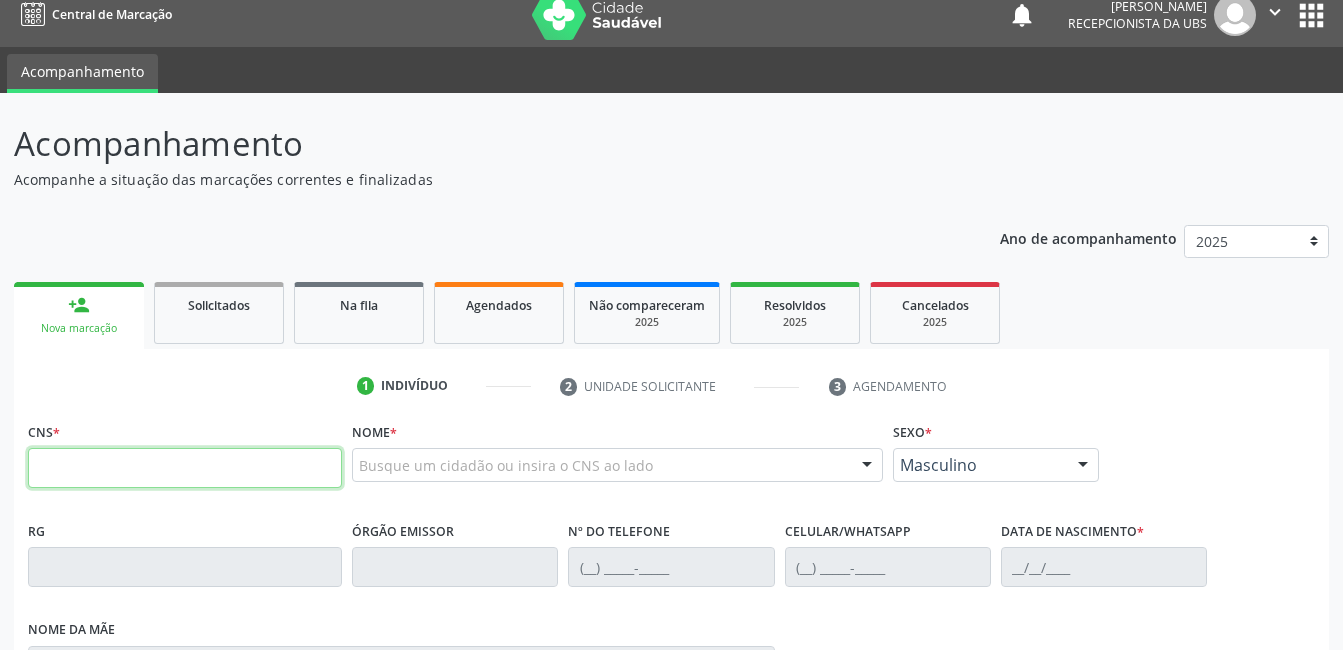 click at bounding box center [185, 468] 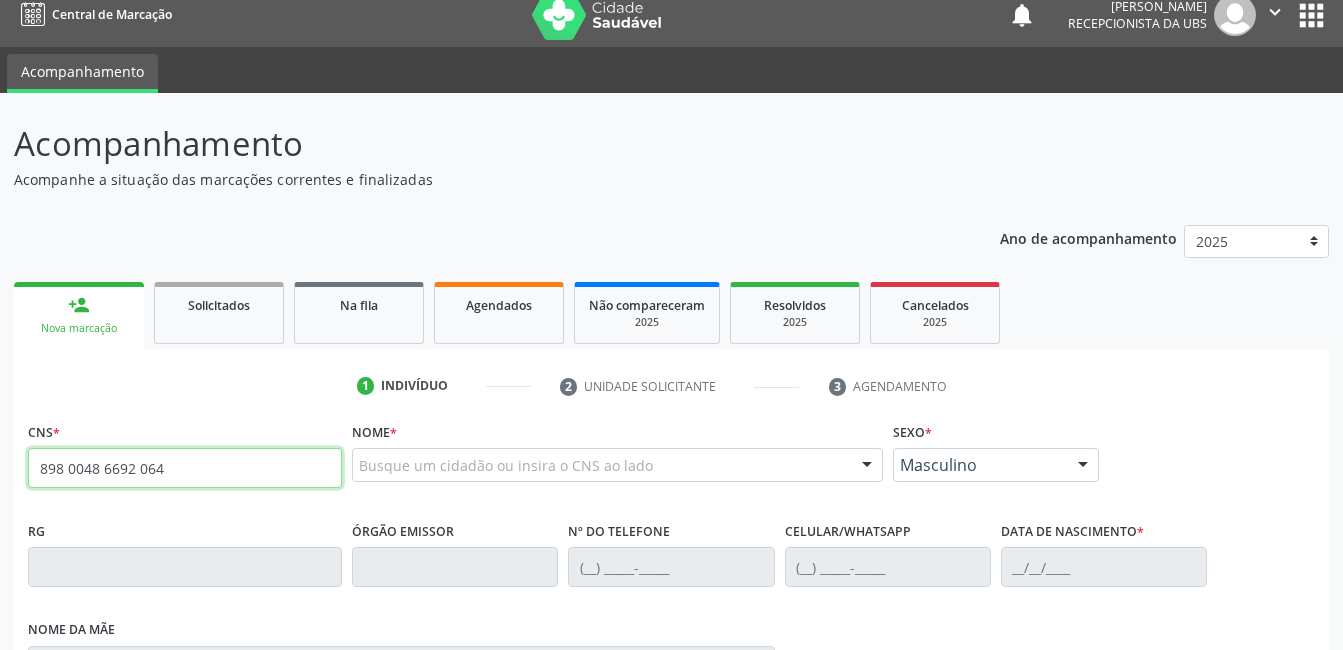 type on "898 0048 6692 0647" 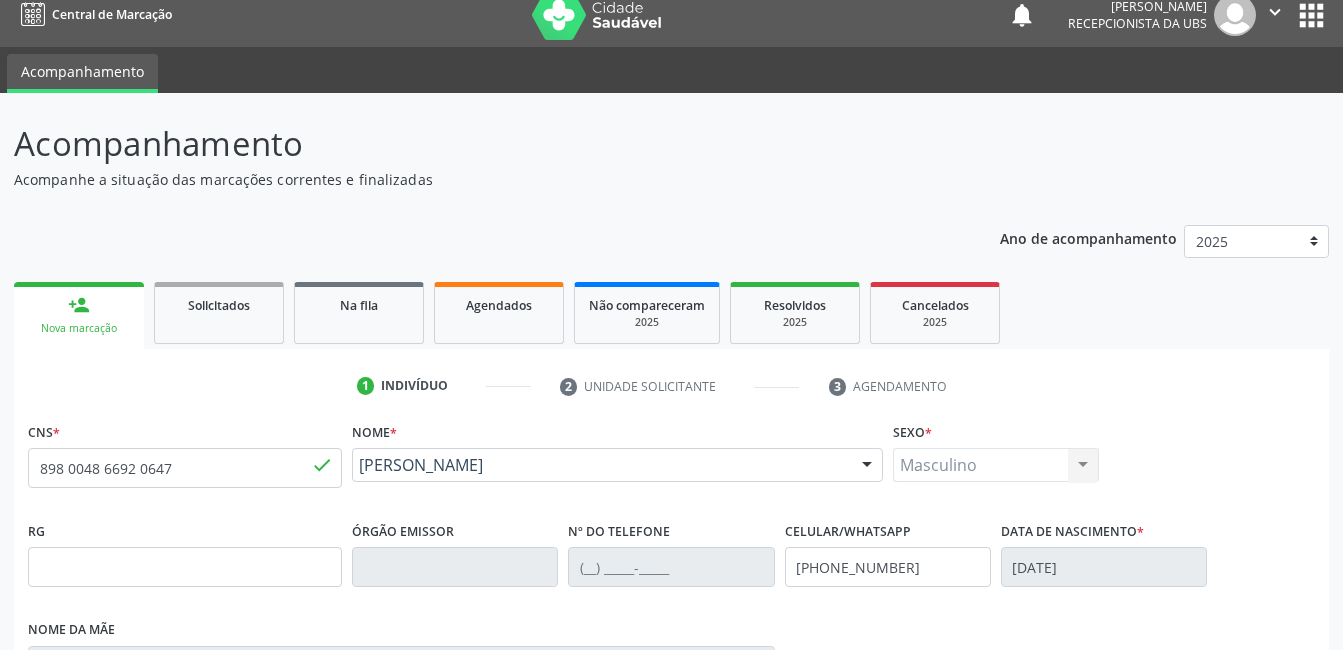 click on "Nova marcação" at bounding box center [1252, 1009] 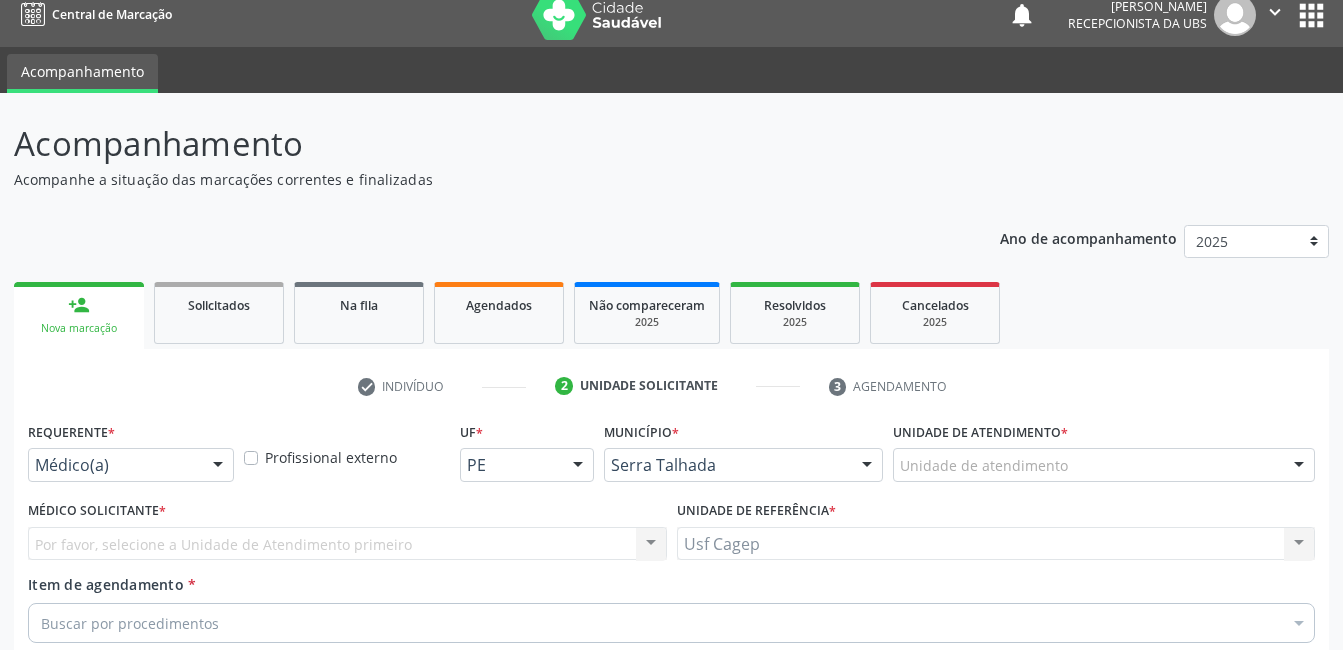 click on "Requerente
*
Médico(a)         Médico(a)   Enfermeiro(a)   Paciente
Nenhum resultado encontrado para: "   "
Não há nenhuma opção para ser exibida." at bounding box center [131, 456] 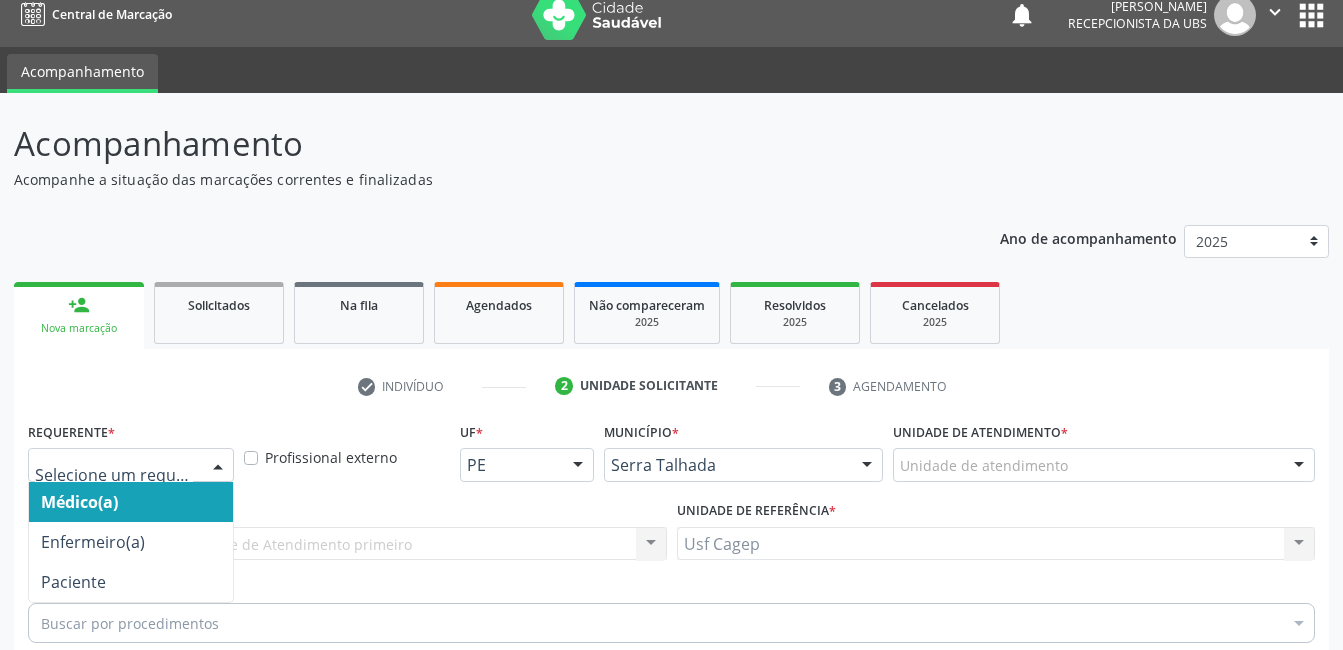 drag, startPoint x: 233, startPoint y: 234, endPoint x: 221, endPoint y: 230, distance: 12.649111 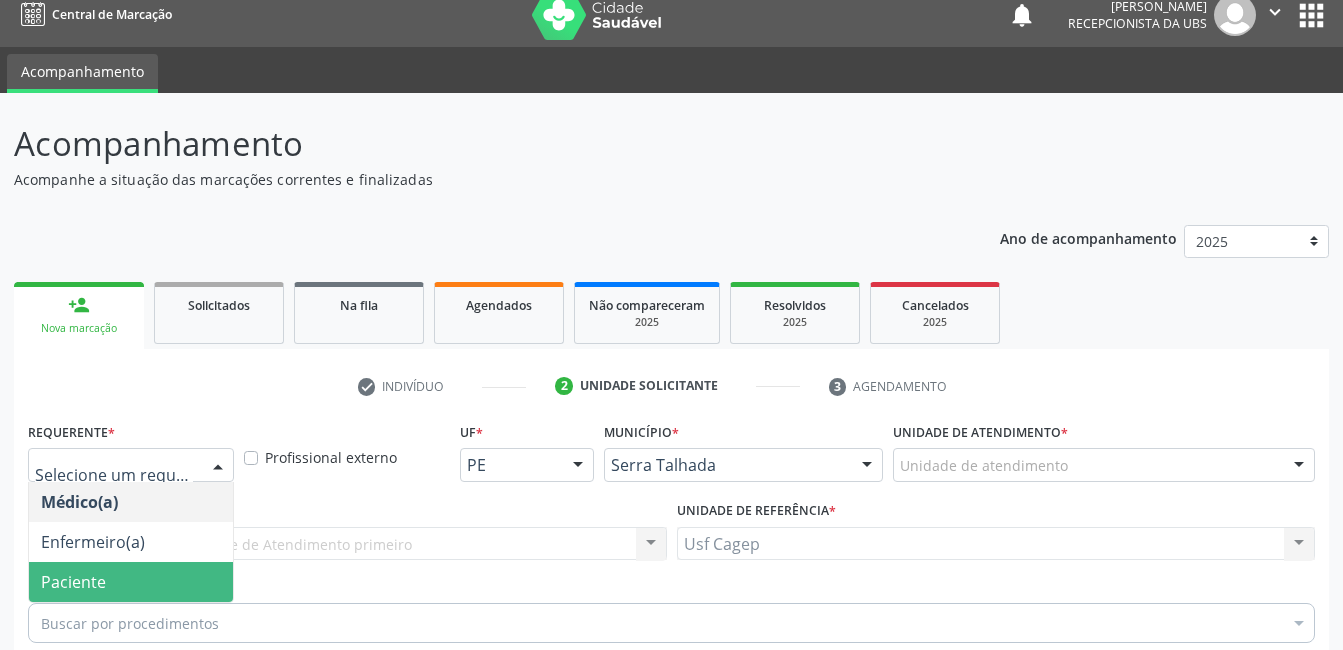 drag, startPoint x: 192, startPoint y: 333, endPoint x: 210, endPoint y: 356, distance: 29.206163 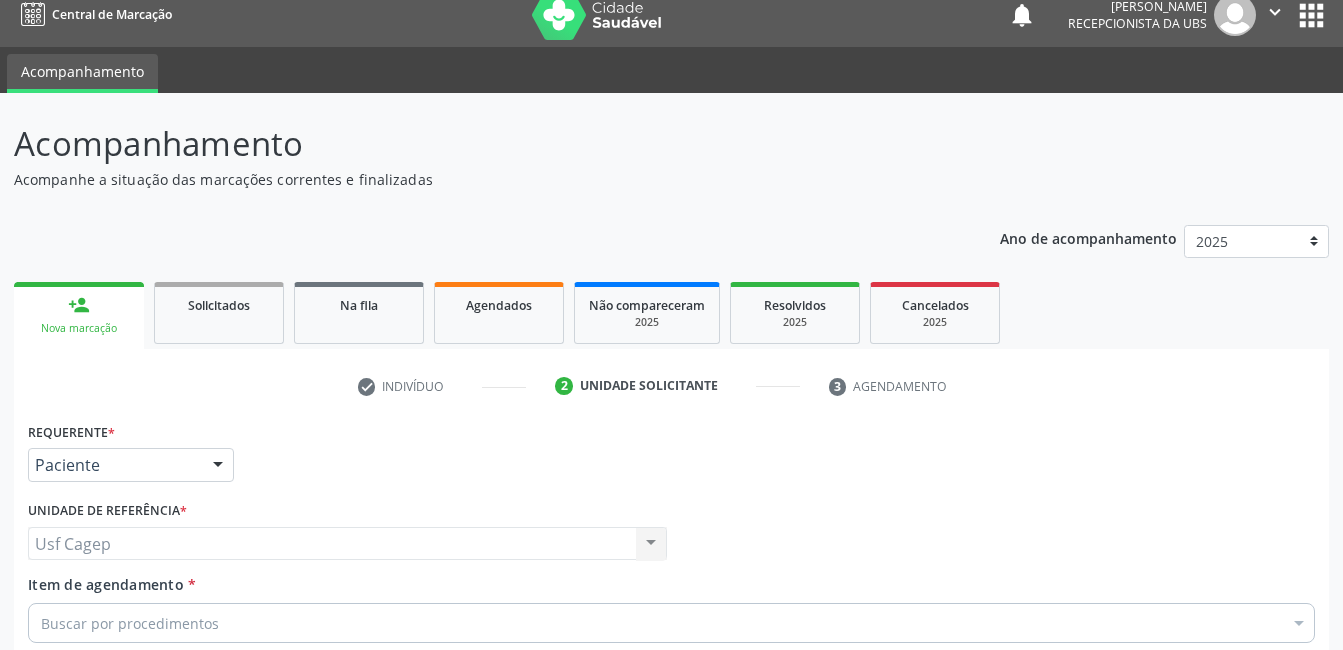 click on "Buscar por procedimentos" at bounding box center (671, 623) 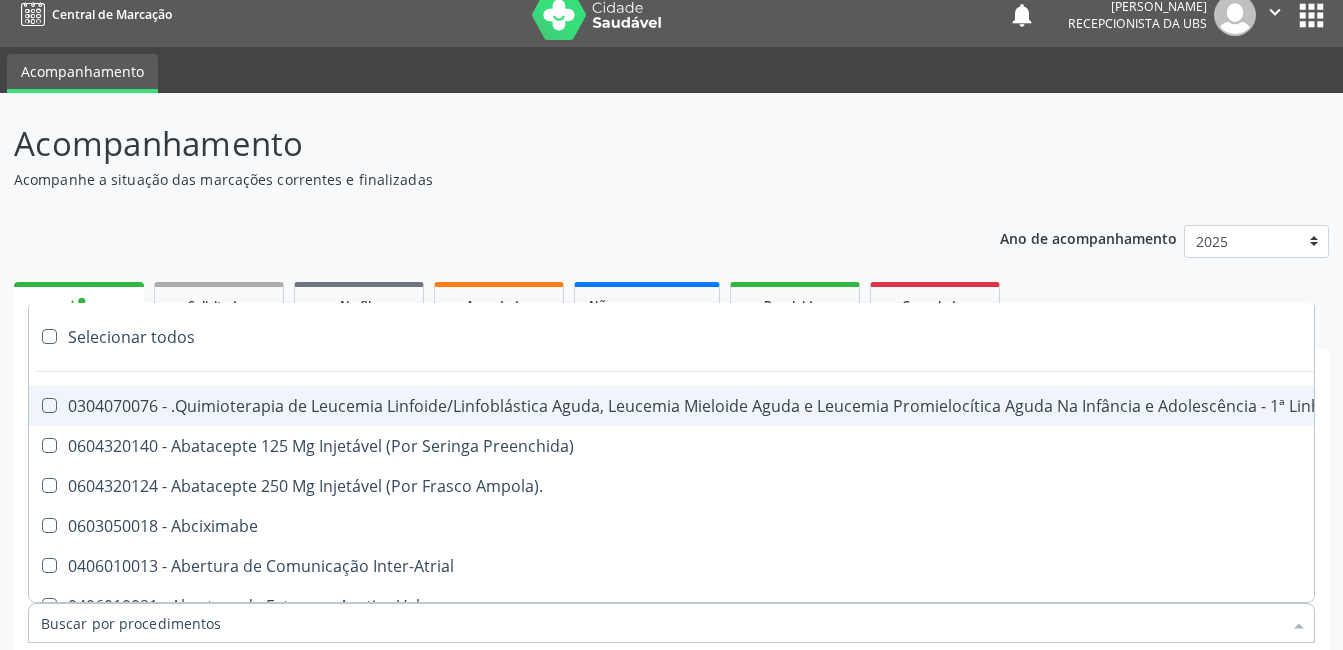 type on "2" 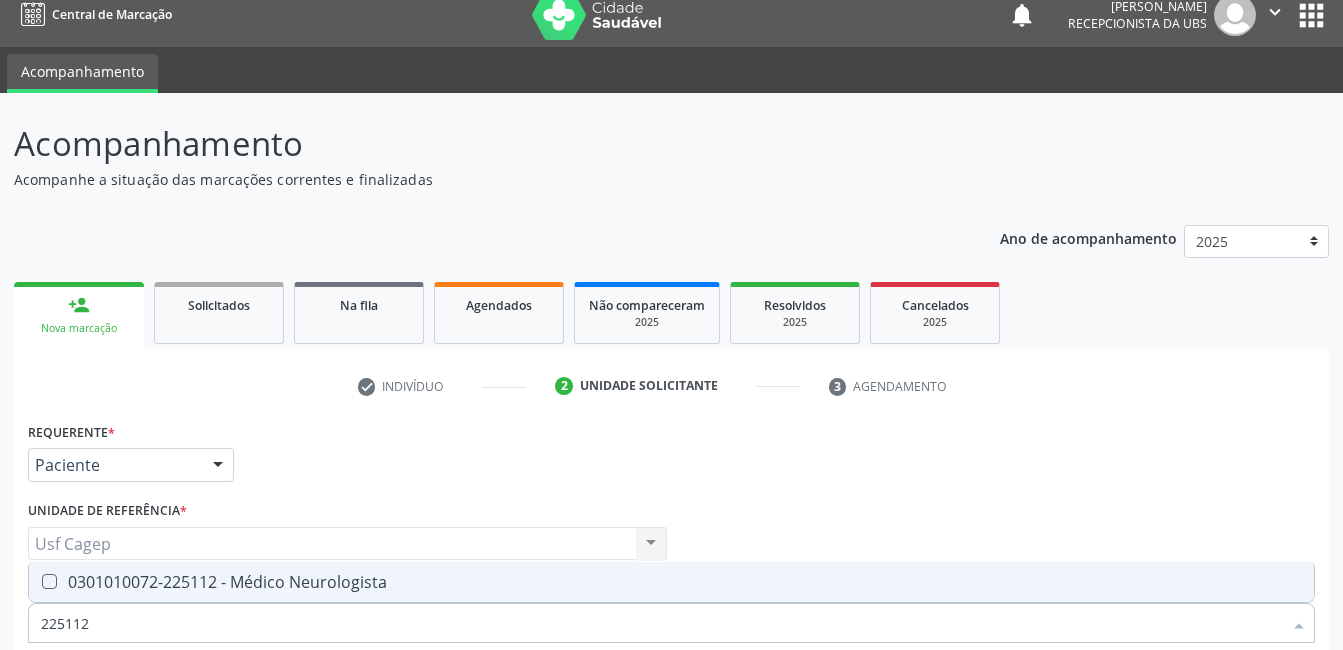 click on "0301010072-225112 - Médico Neurologista" at bounding box center (671, 582) 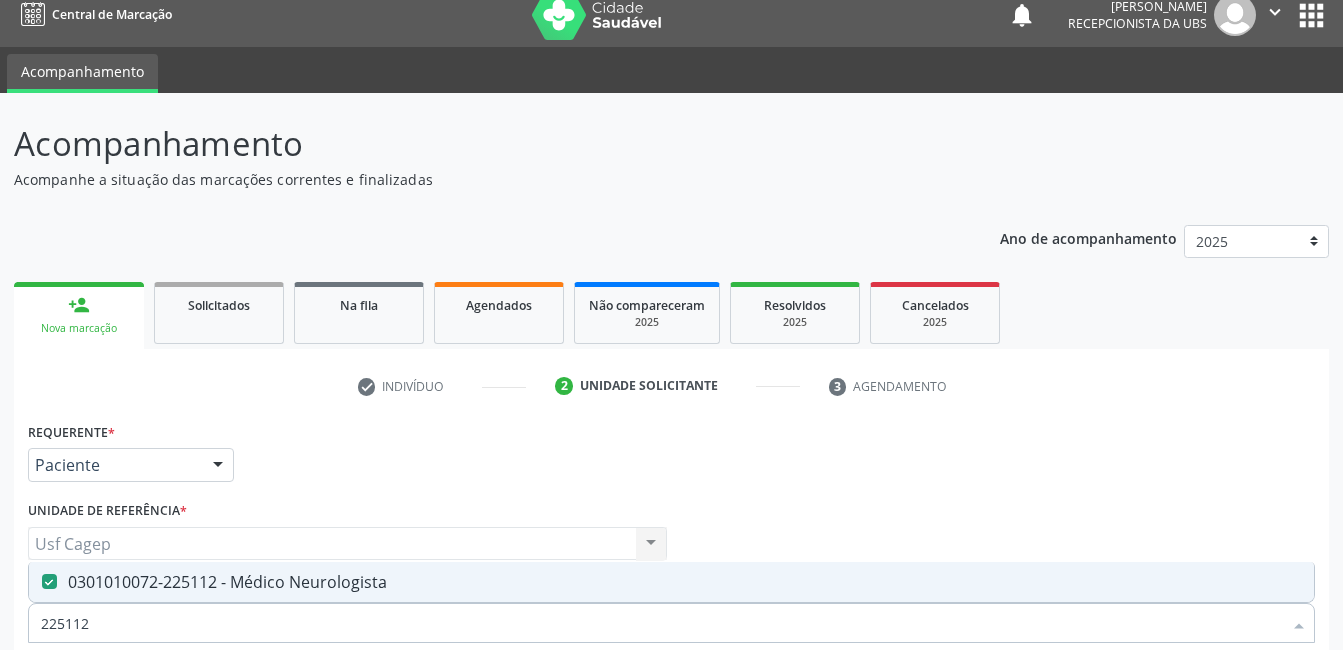 click at bounding box center [671, 720] 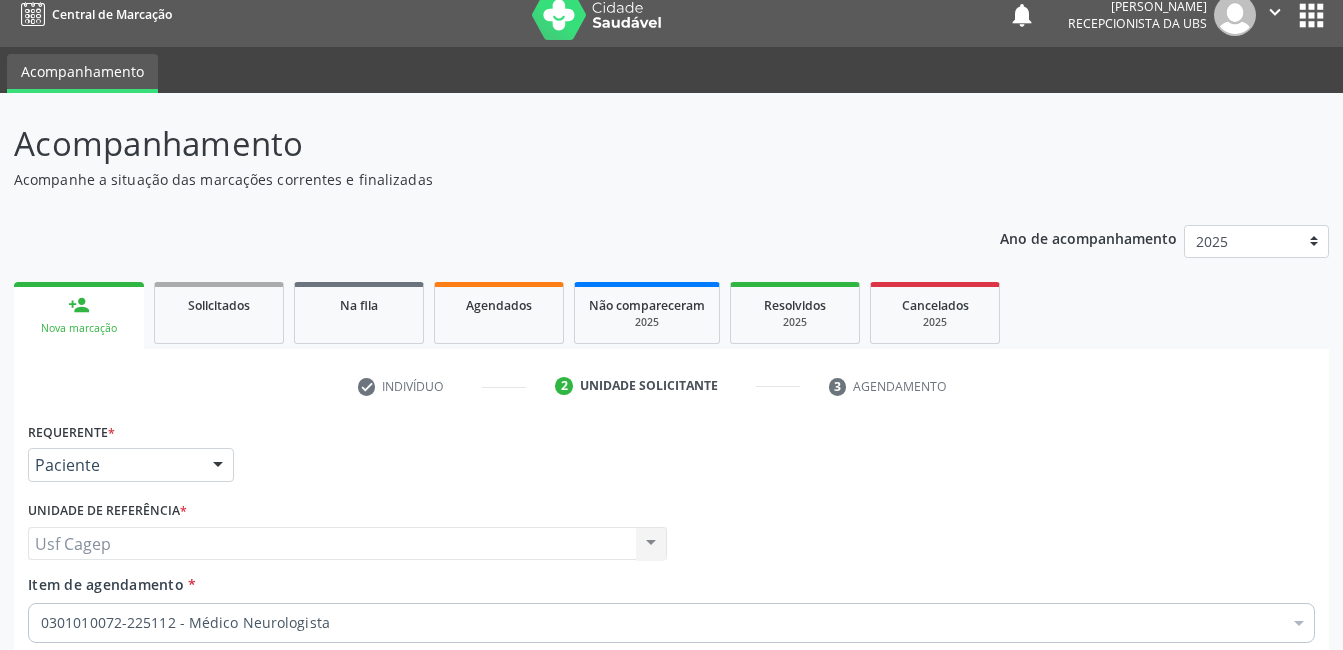 click on "Próximo" at bounding box center (1260, 844) 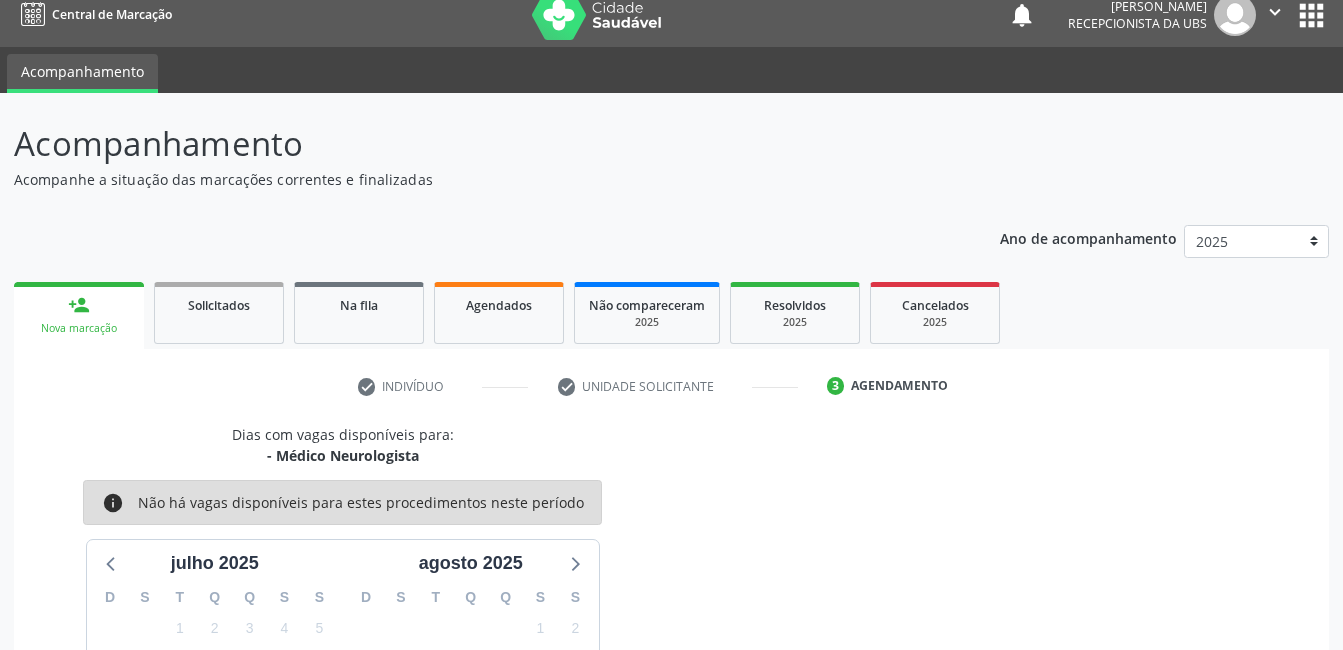 click on "Anterior" at bounding box center (1139, 868) 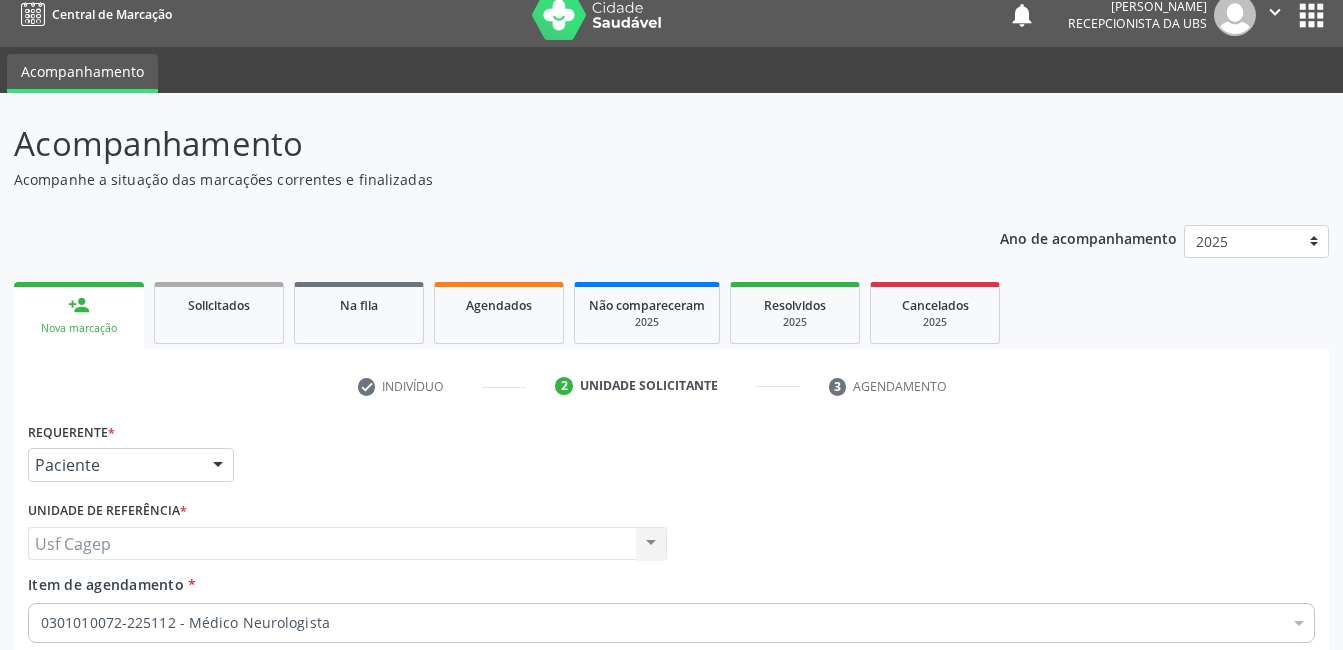 click on "Próximo" at bounding box center (1260, 844) 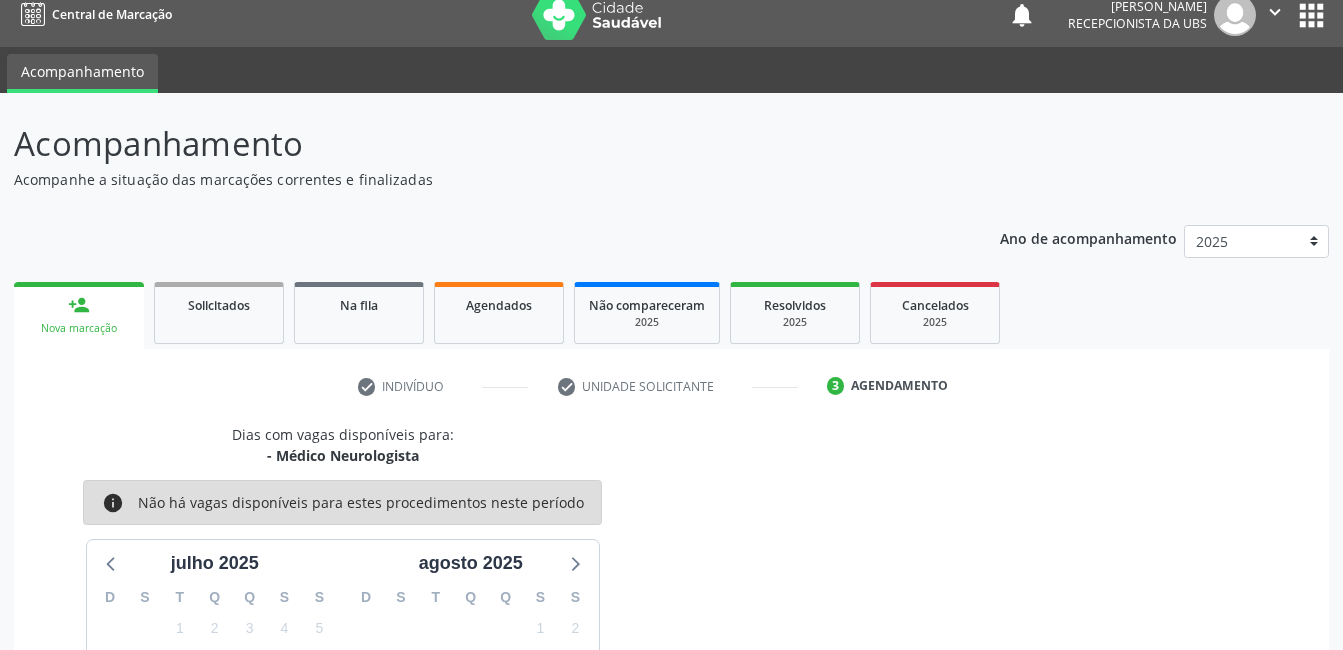 click on "15" at bounding box center (540, 691) 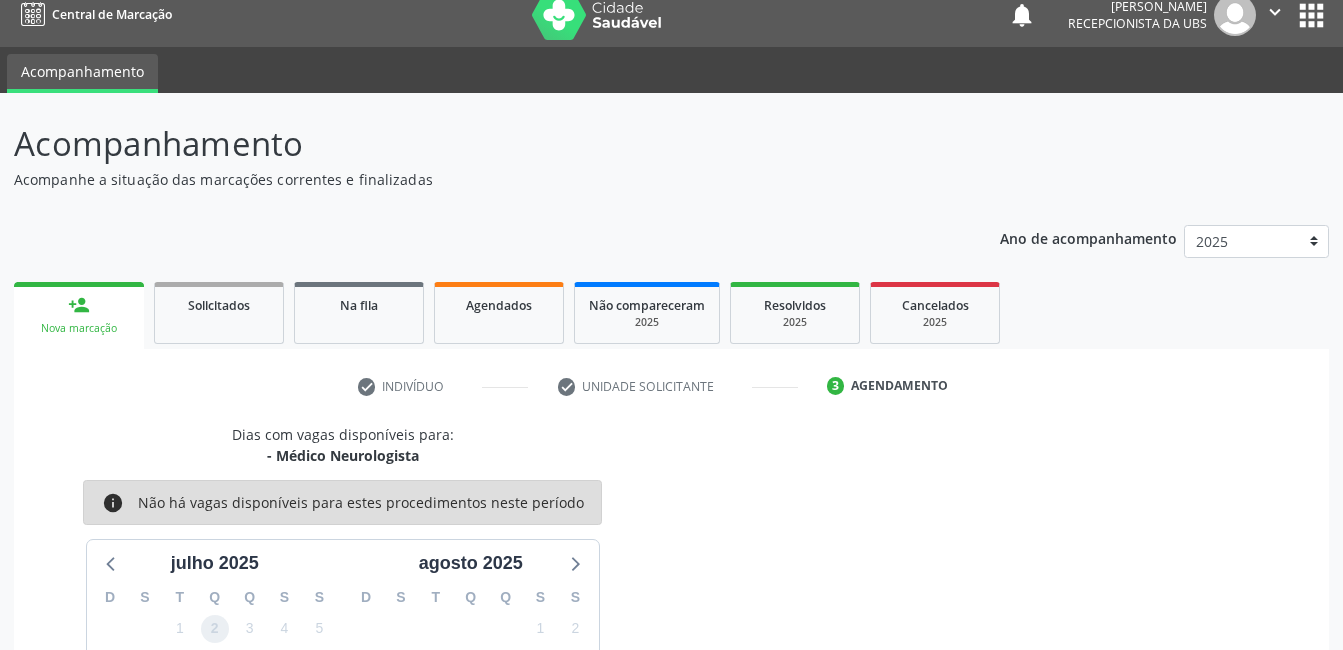 click on "2" at bounding box center [215, 629] 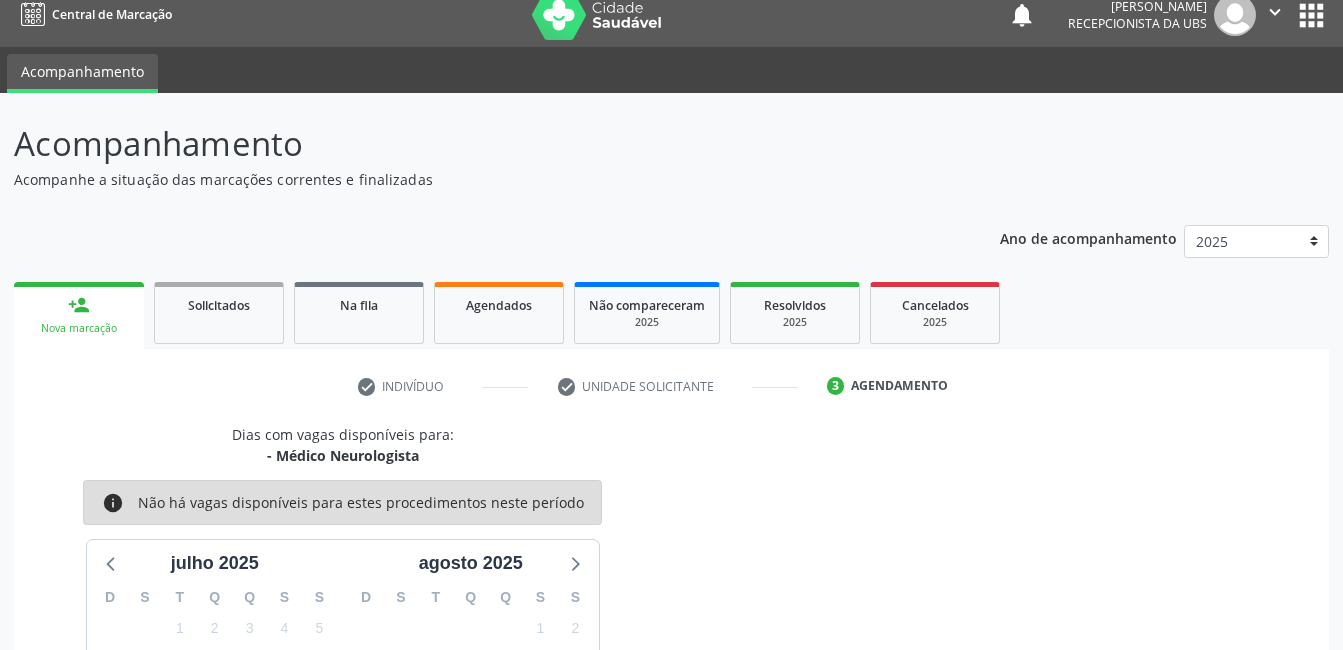 click on "21" at bounding box center (505, 722) 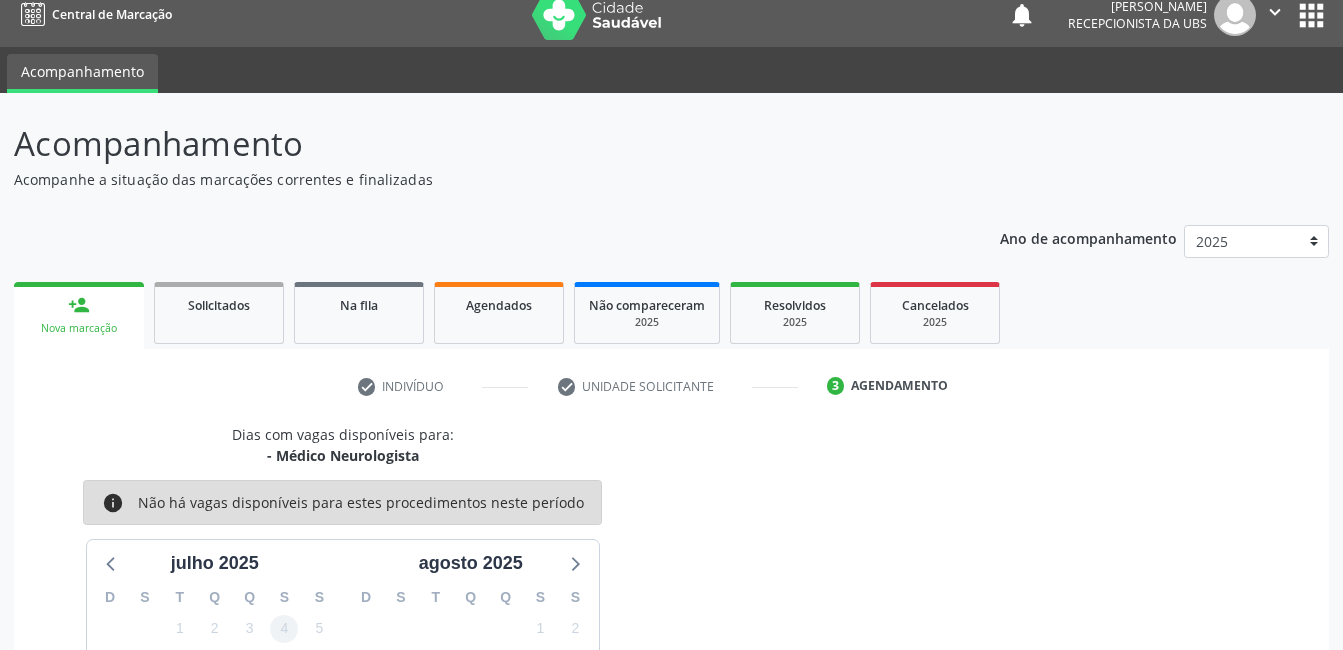 click on "D S T Q Q S S 29 30 1 2 3 4 5 6 7 8 9 10 11 12 13 14 15 16 17 18 19 20 21 22 23 24 25 26 27 28 29 30 31 1 2 3 4 5 6 7 8 9" at bounding box center (215, 692) 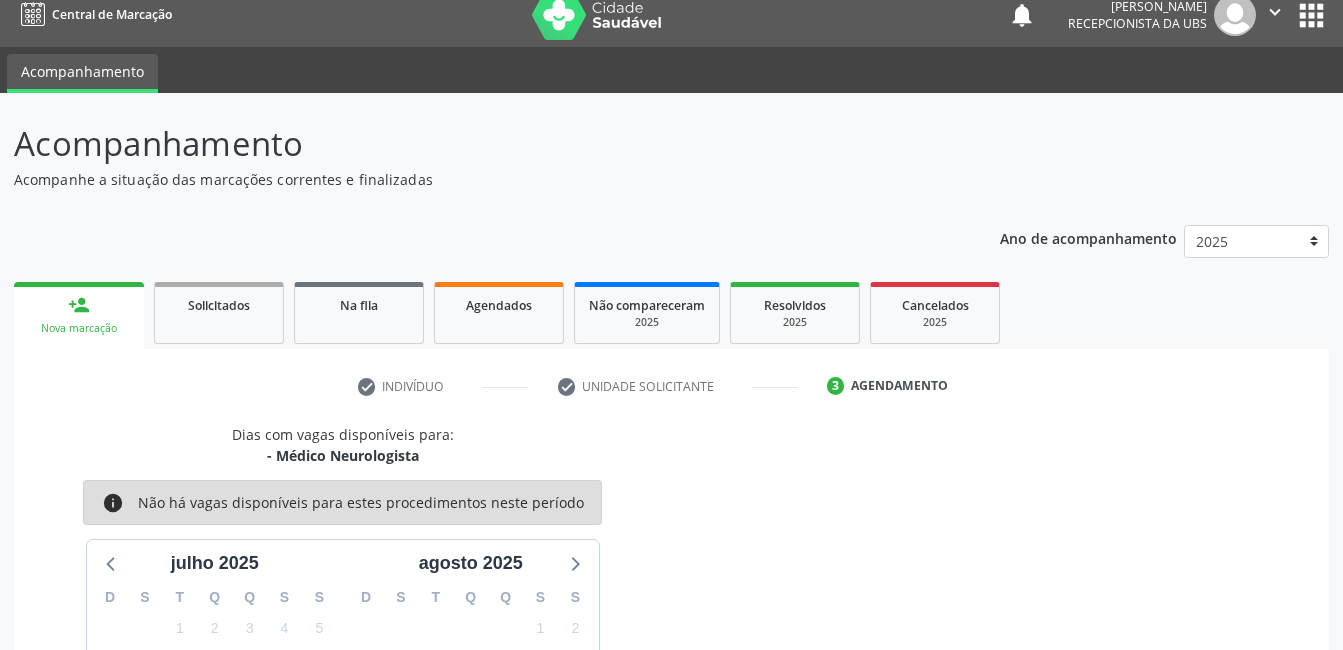click on "14" at bounding box center (506, 691) 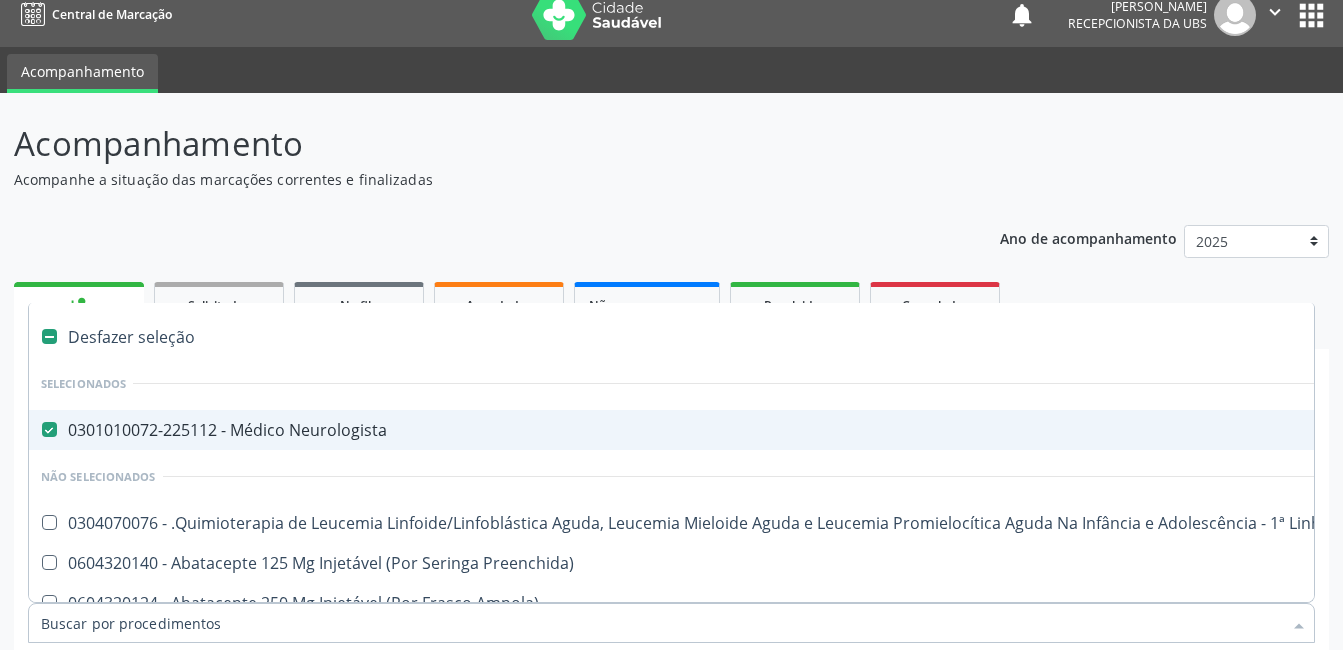 click on "Item de agendamento
*" at bounding box center [661, 623] 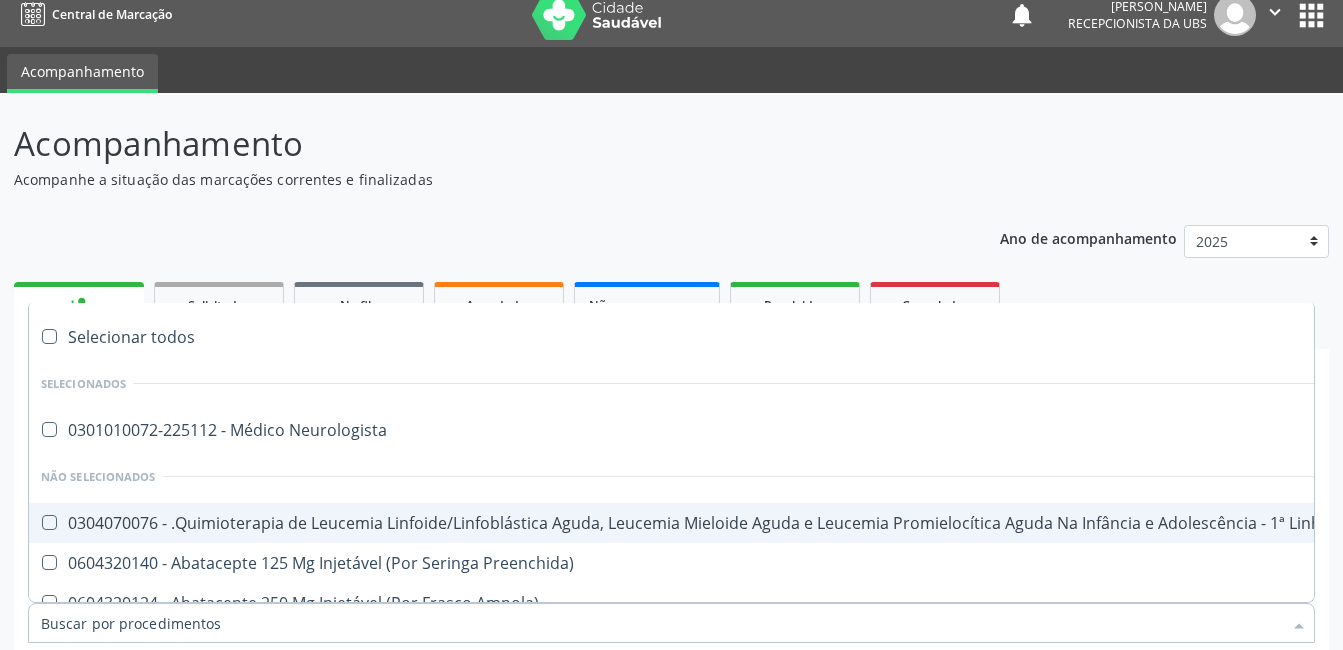 click on "Anterior" at bounding box center [1139, 844] 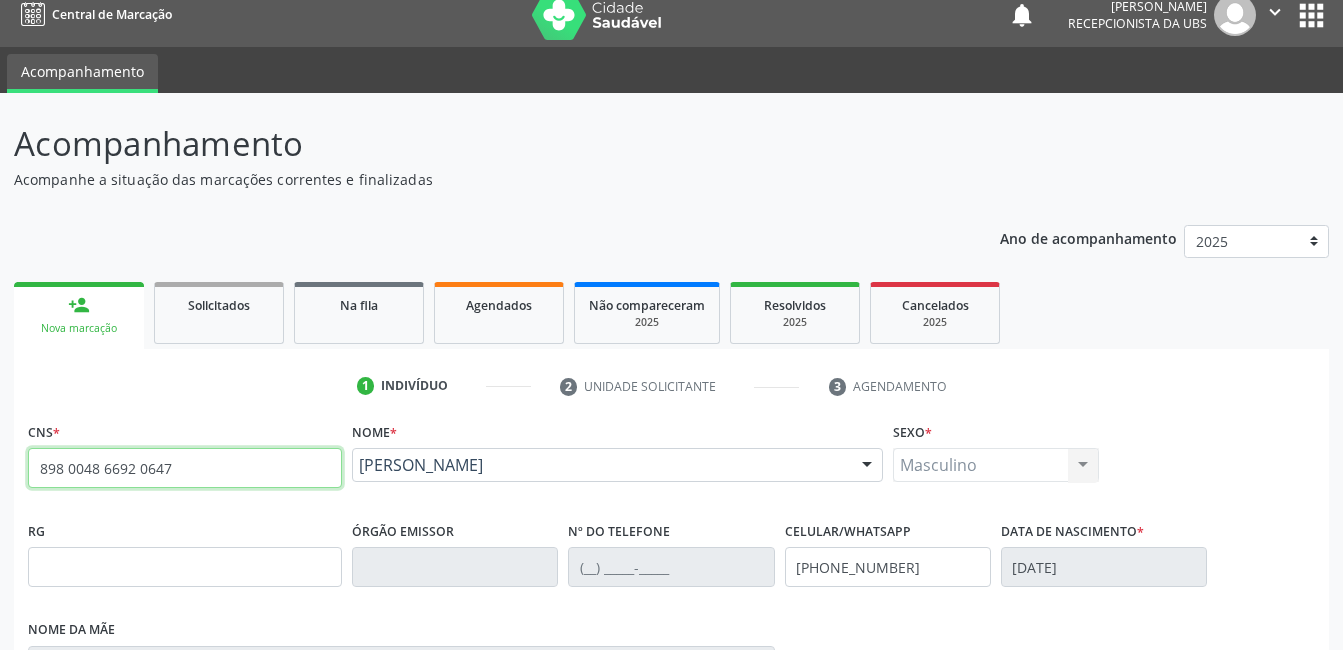 click on "898 0048 6692 0647" at bounding box center (185, 468) 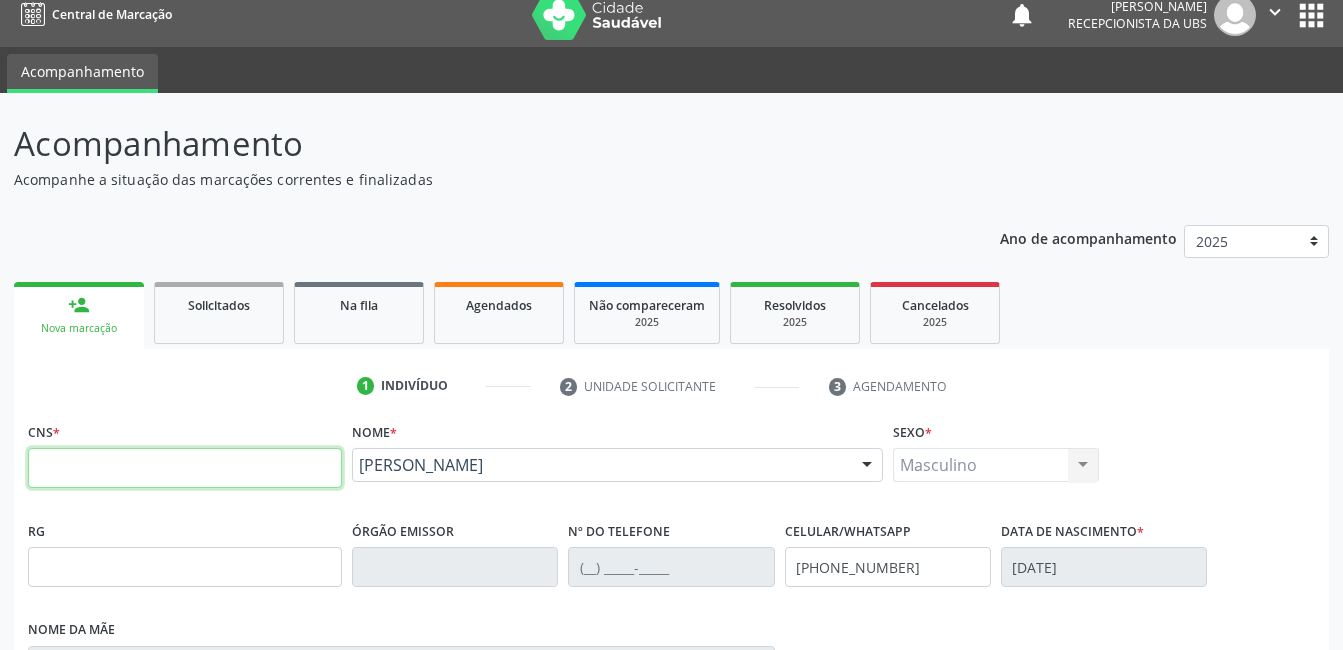type 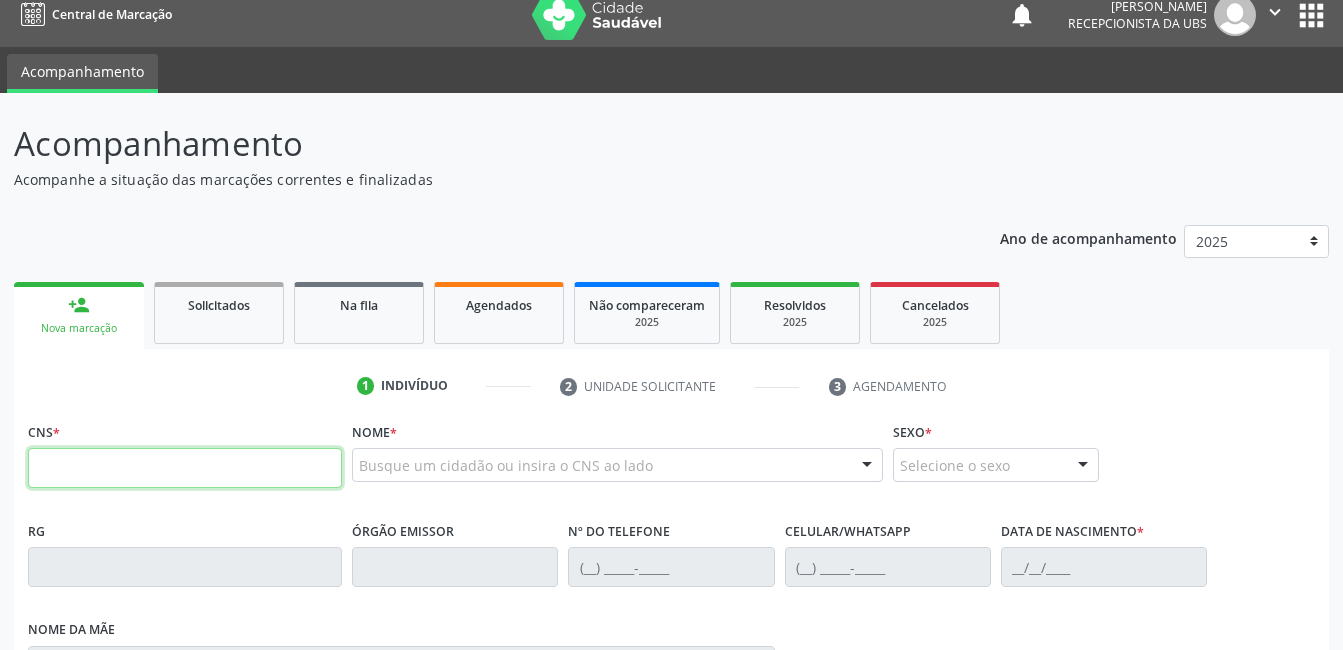scroll, scrollTop: 256, scrollLeft: 0, axis: vertical 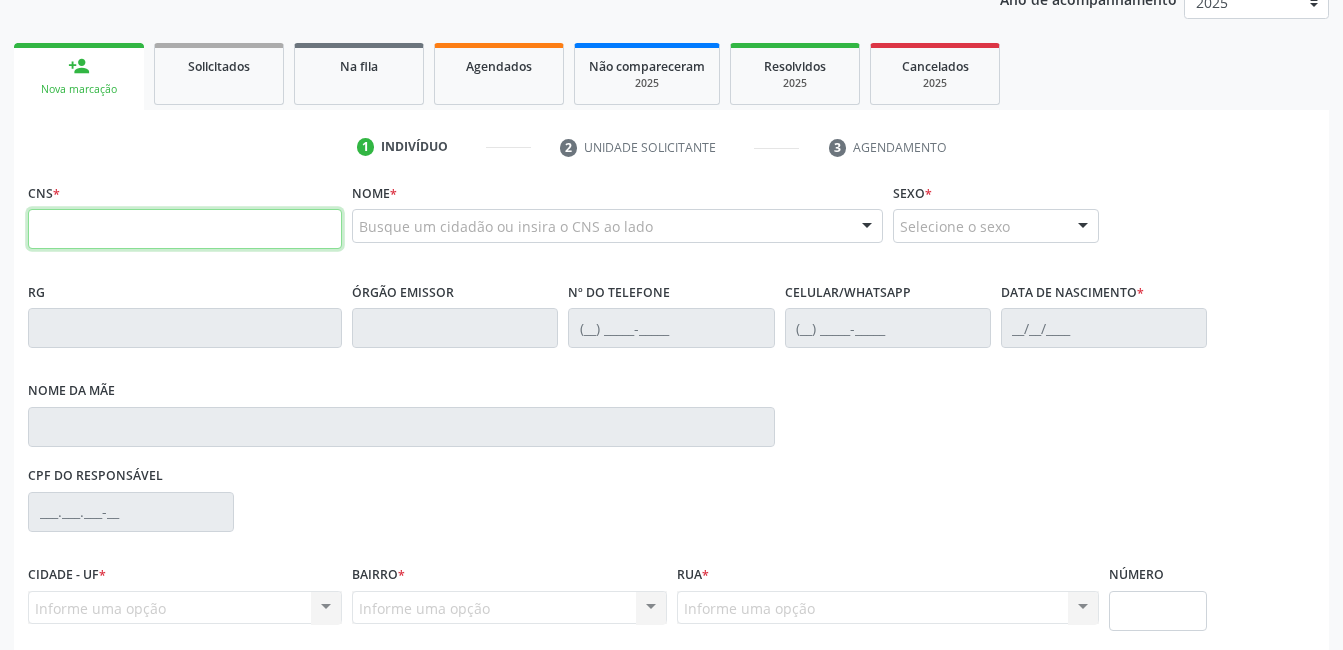 paste on "898 0058 1094 1402" 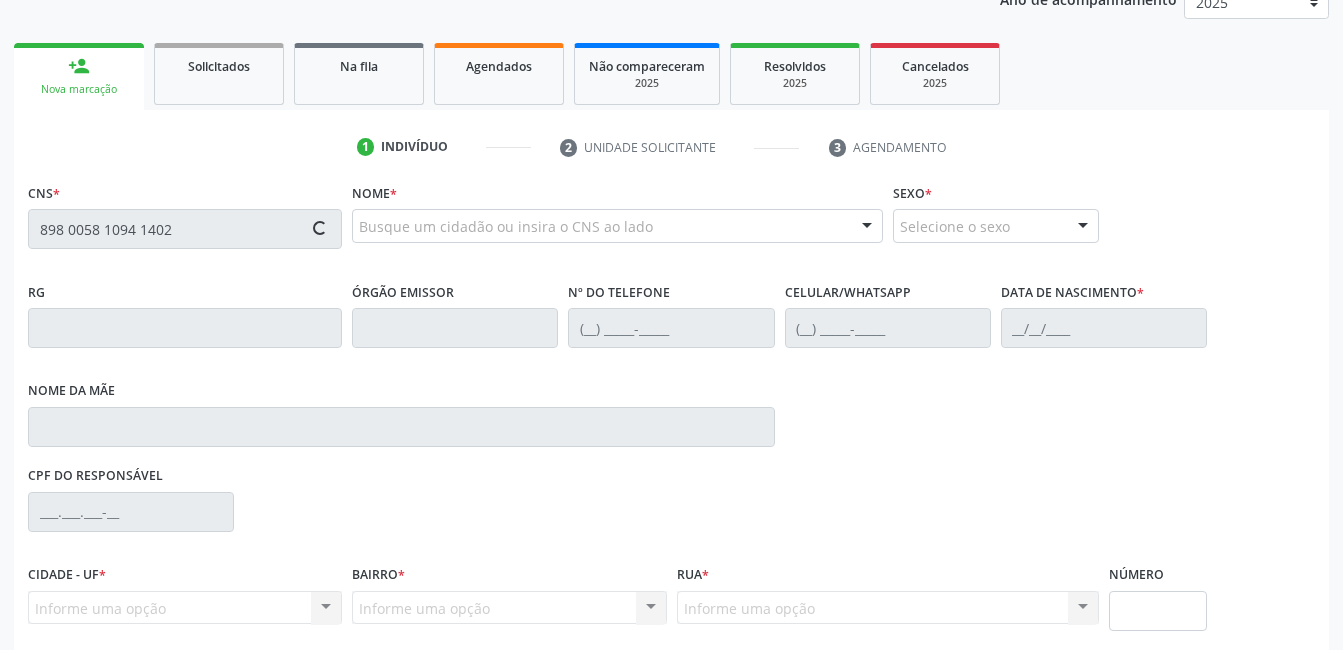 type on "898 0058 1094 1402" 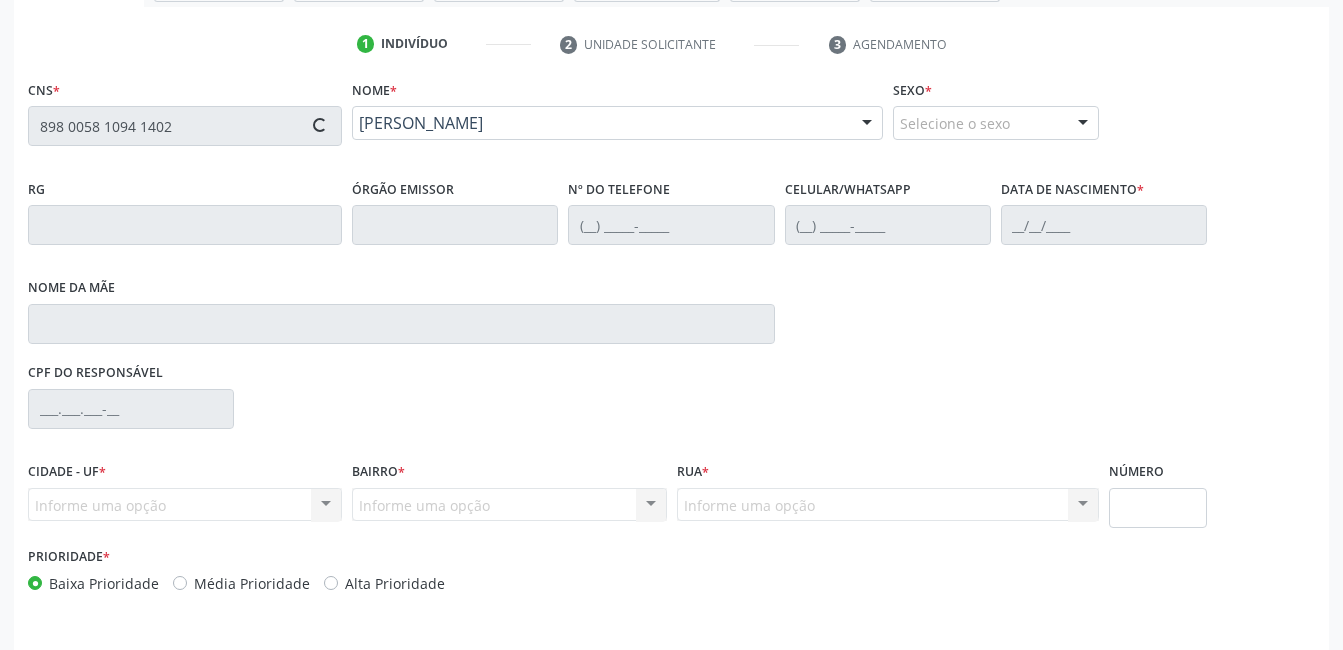 scroll, scrollTop: 420, scrollLeft: 0, axis: vertical 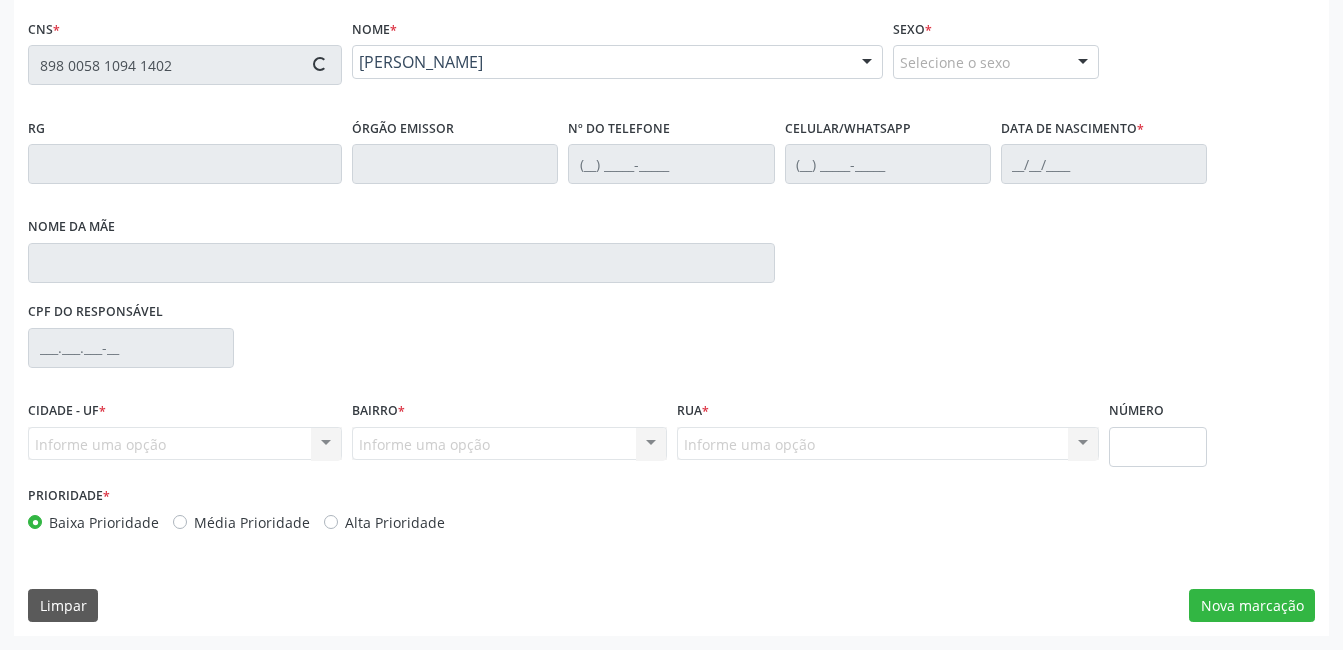 type on "[PHONE_NUMBER]" 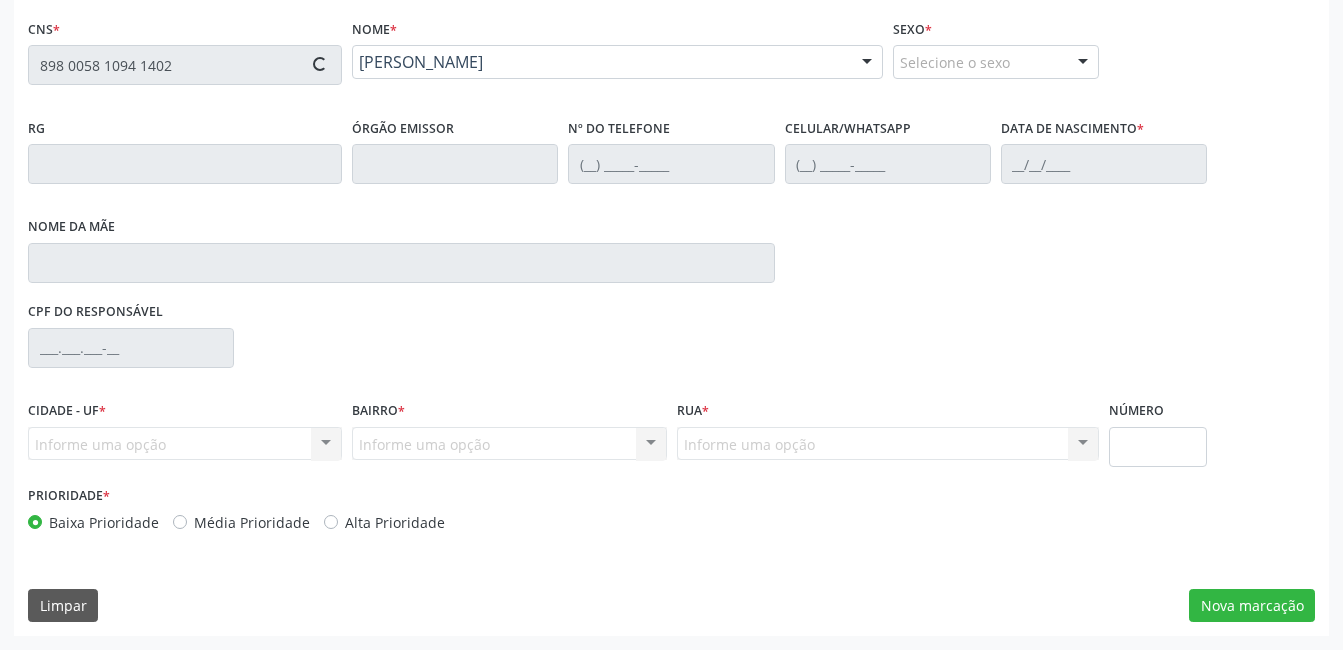 type on "[PHONE_NUMBER]" 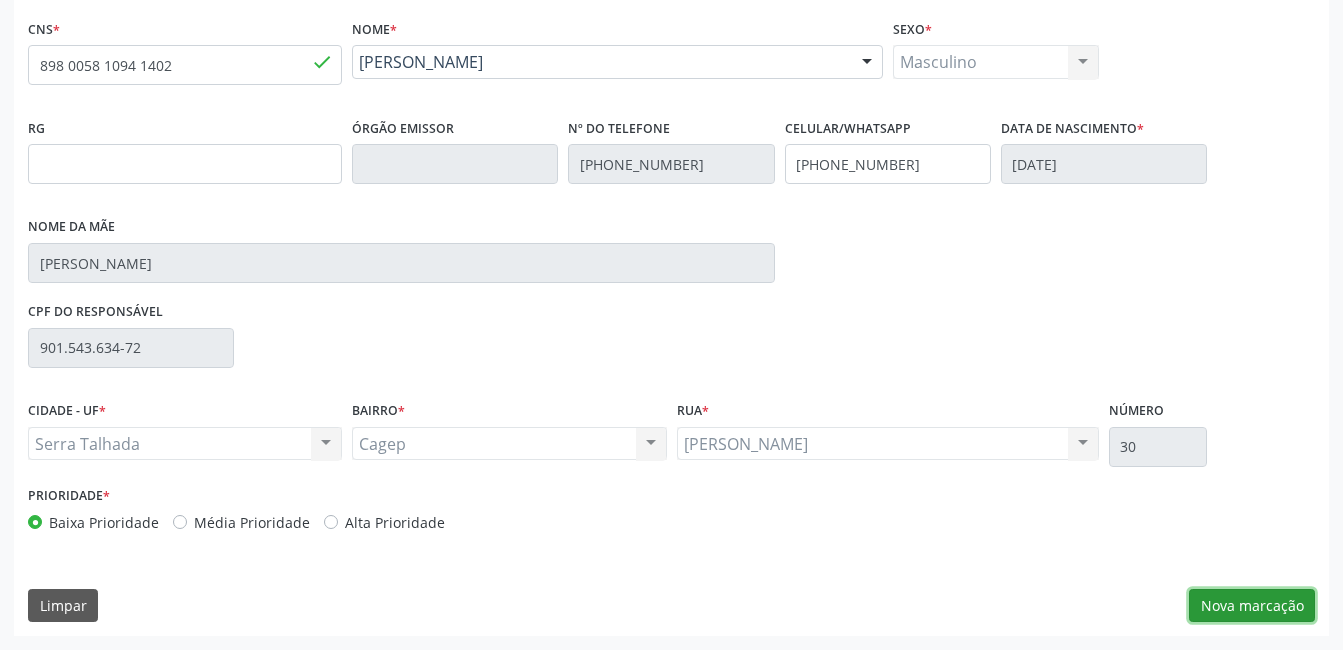click on "Nova marcação" at bounding box center [1252, 606] 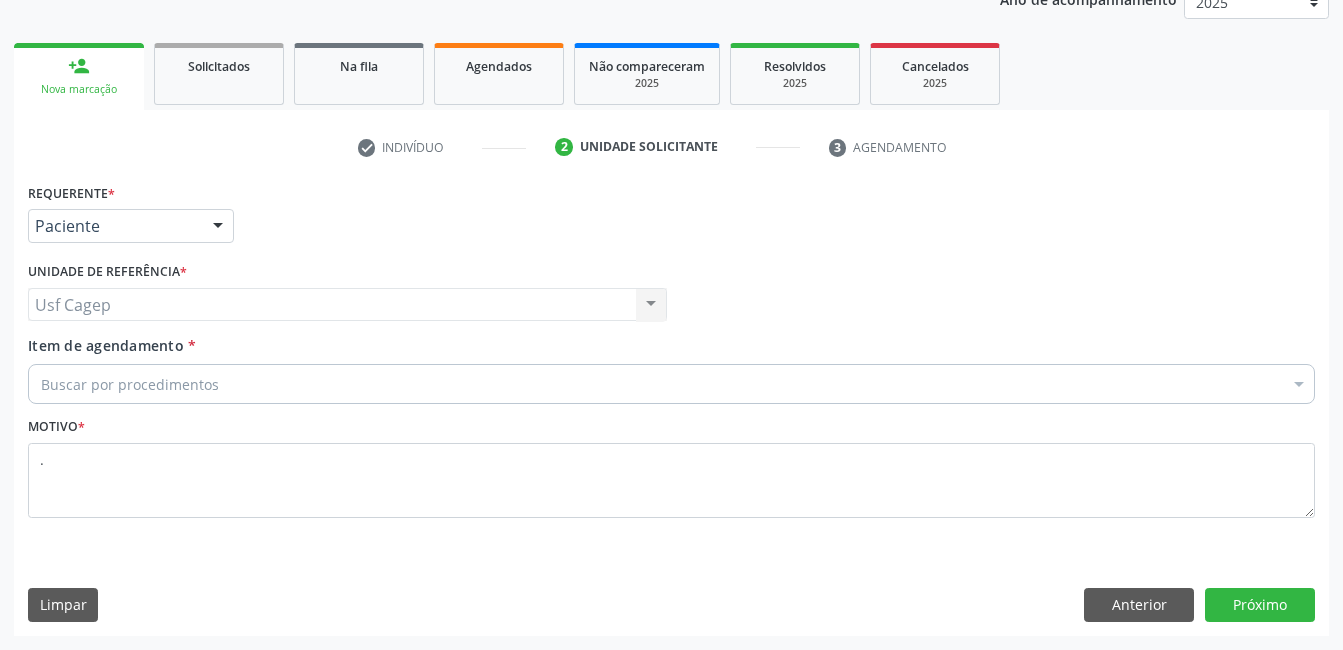 scroll, scrollTop: 256, scrollLeft: 0, axis: vertical 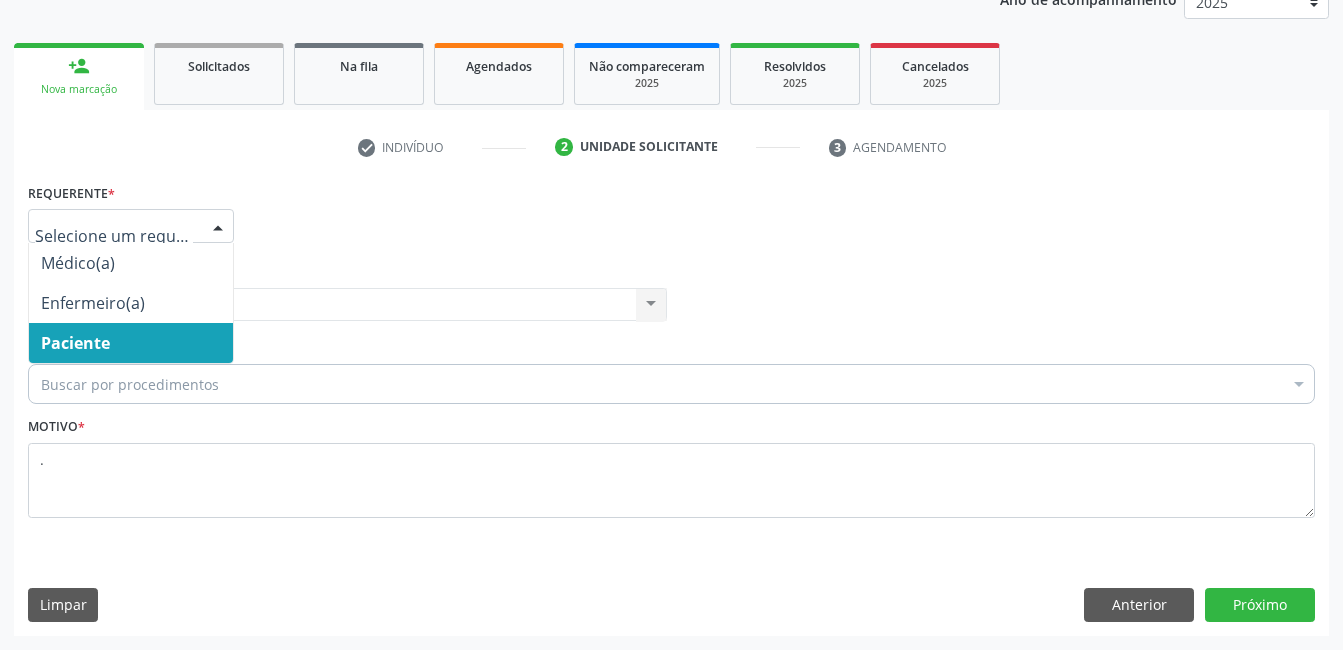 click on "Paciente" at bounding box center [131, 343] 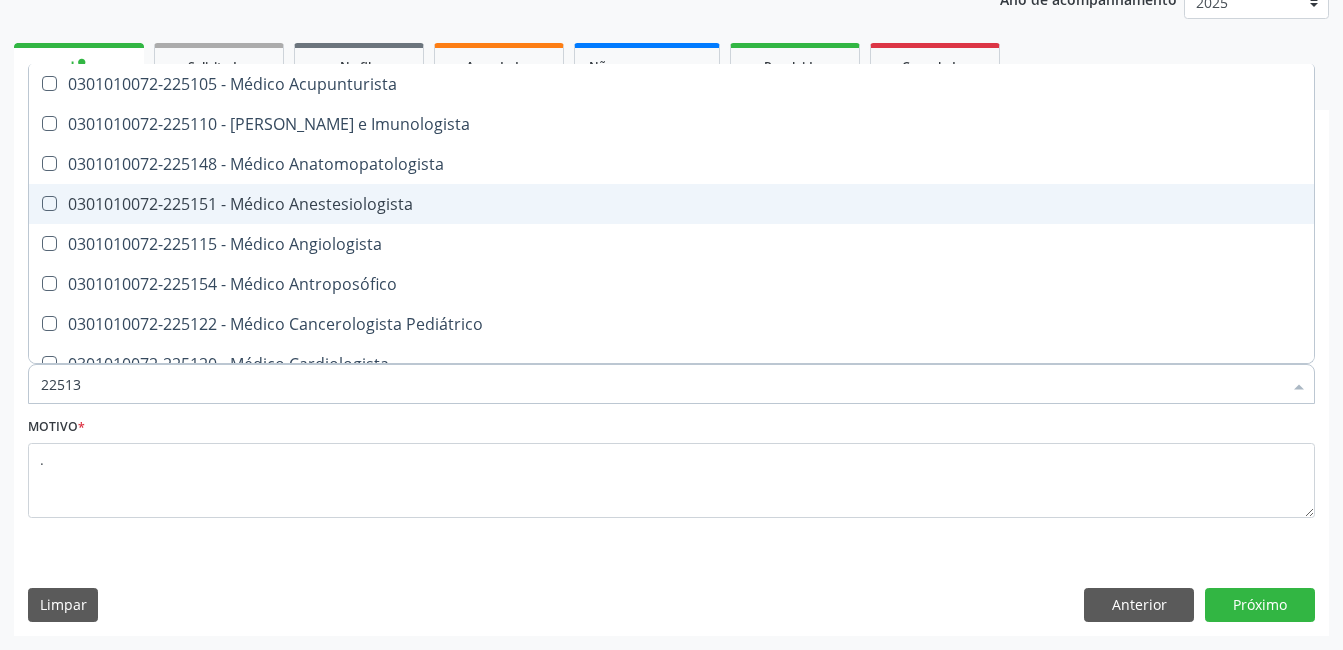type on "225133" 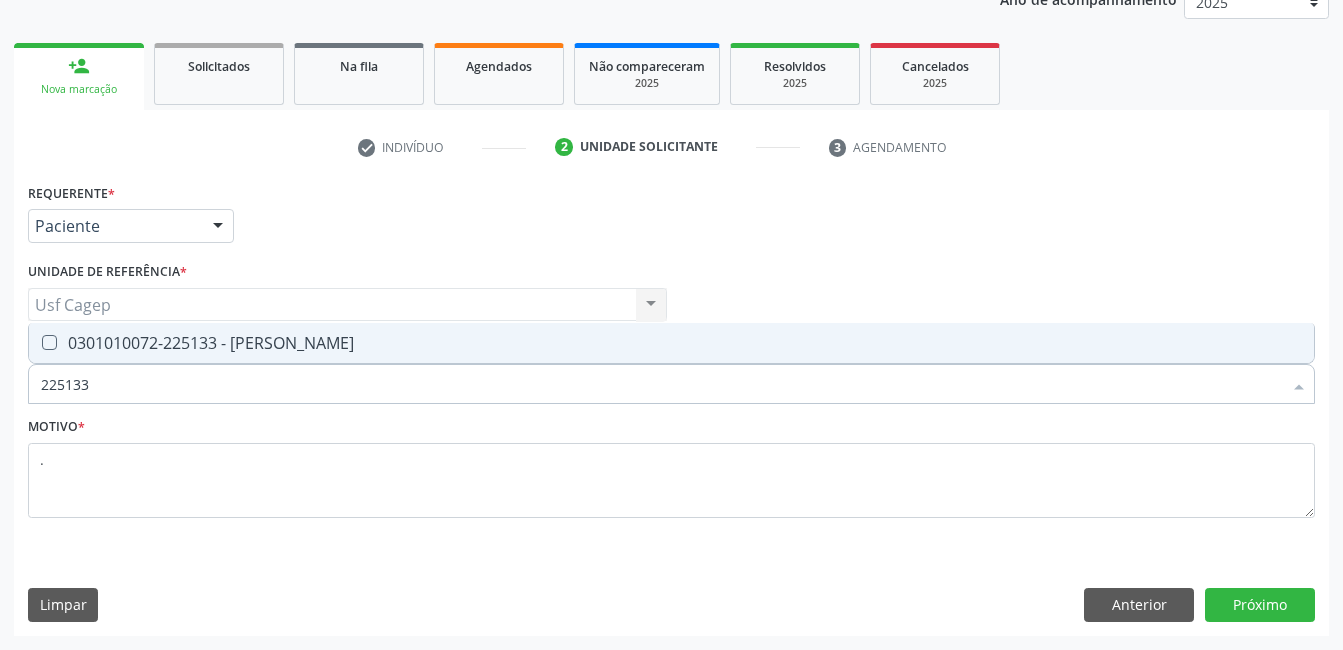 click on "Requerente
*
Paciente         Médico(a)   Enfermeiro(a)   Paciente
Nenhum resultado encontrado para: "   "
Não há nenhuma opção para ser exibida.
UF
PE         AC   AL   AM   AP   BA   CE   DF   ES   GO   MA   MG   MS   MT   PA   PB   PE   PI   PR   RJ   RN   RO   RR   RS   SC   SE   SL   SP   SV   TO
Nenhum resultado encontrado para: "   "
Não há nenhuma opção para ser exibida.
Município
[GEOGRAPHIC_DATA] e [GEOGRAPHIC_DATA]   Afogados da Ingazeira   Afrânio   Agrestina   Água Preta   Águas Belas   Alagoinha   Aliança   Altinho   Amaraji   Angelim   Araçoiaba   Araripina   [GEOGRAPHIC_DATA]   [GEOGRAPHIC_DATA]   [GEOGRAPHIC_DATA]   [GEOGRAPHIC_DATA]   [GEOGRAPHIC_DATA]   [GEOGRAPHIC_DATA] [GEOGRAPHIC_DATA]   [GEOGRAPHIC_DATA]   [GEOGRAPHIC_DATA]   [GEOGRAPHIC_DATA]   [GEOGRAPHIC_DATA]   Brejão   [GEOGRAPHIC_DATA]   [GEOGRAPHIC_DATA]   [GEOGRAPHIC_DATA]   [GEOGRAPHIC_DATA]   [GEOGRAPHIC_DATA]   [GEOGRAPHIC_DATA]   [GEOGRAPHIC_DATA]" at bounding box center (671, 362) 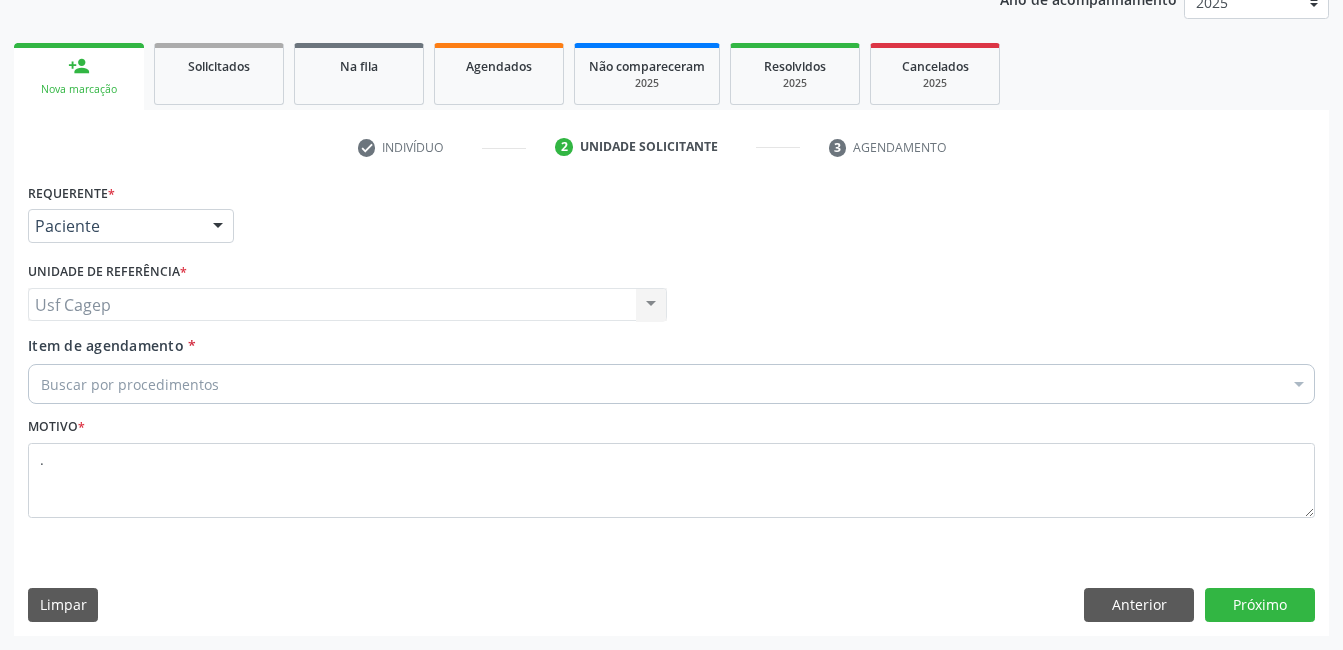 click on "0406010013 - Abertura de Comunicação Inter-Atrial" at bounding box center [819, 327] 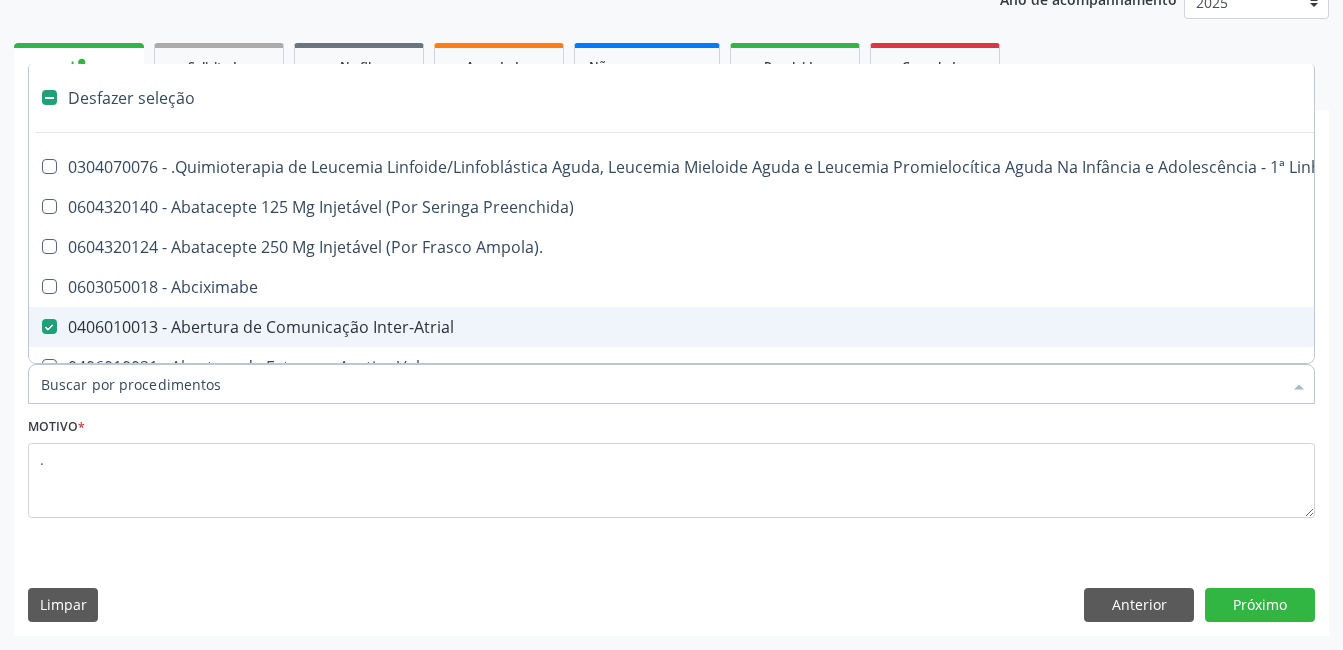 click on "Item de agendamento
*" at bounding box center [661, 384] 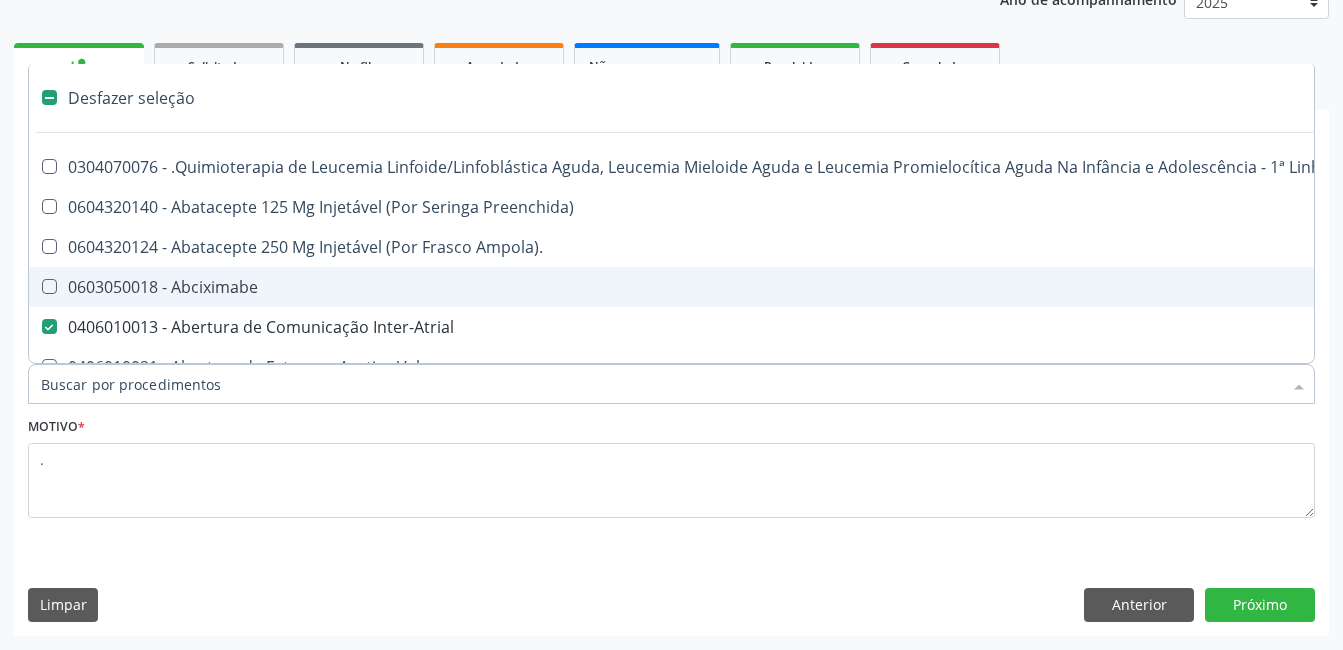 drag, startPoint x: 232, startPoint y: 88, endPoint x: 234, endPoint y: 117, distance: 29.068884 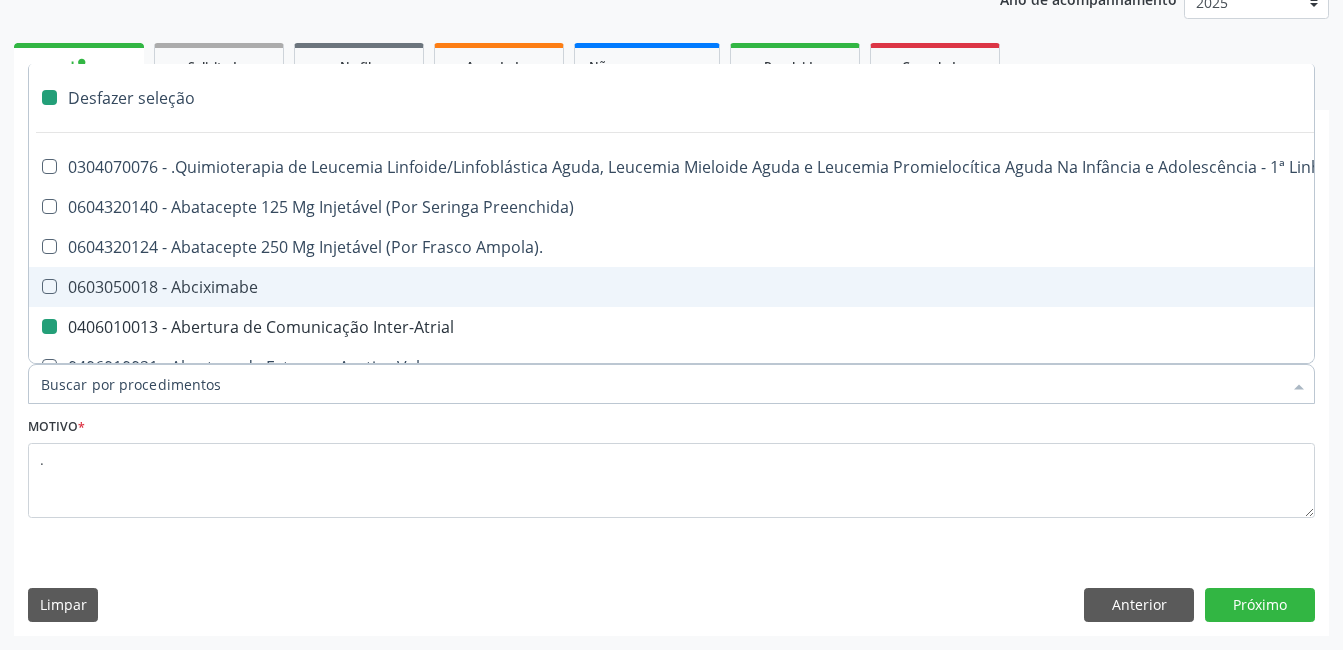 checkbox on "false" 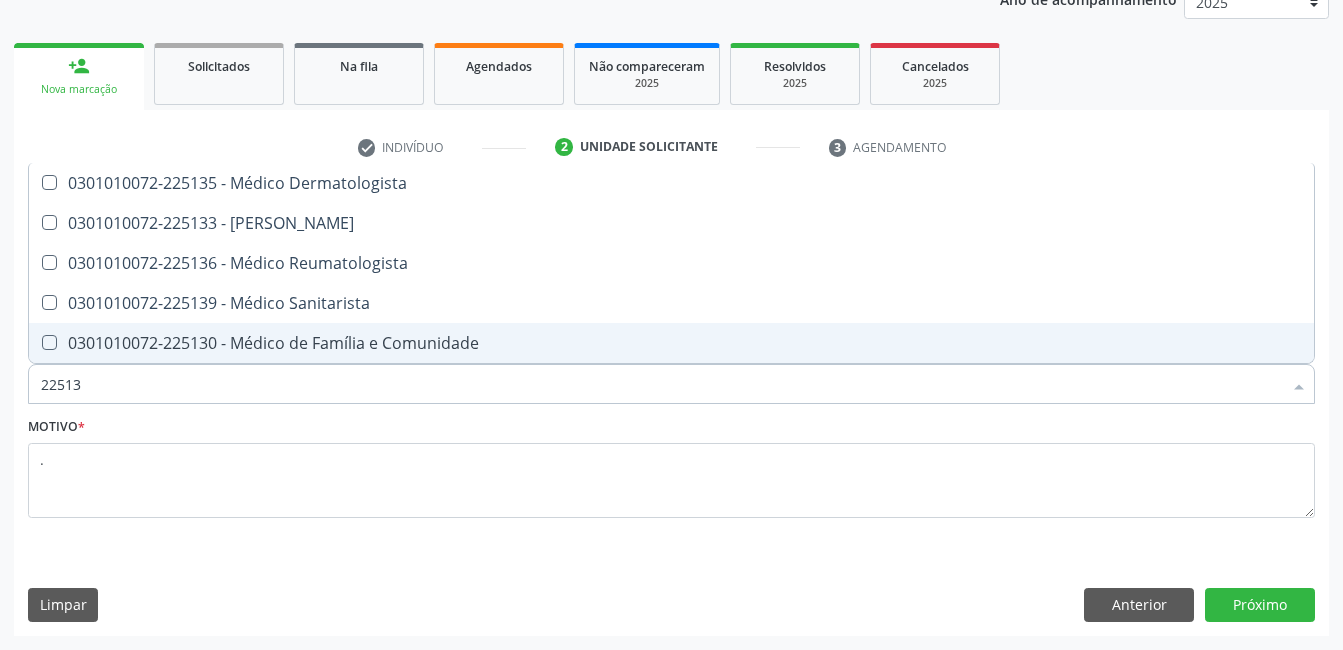 type on "225133" 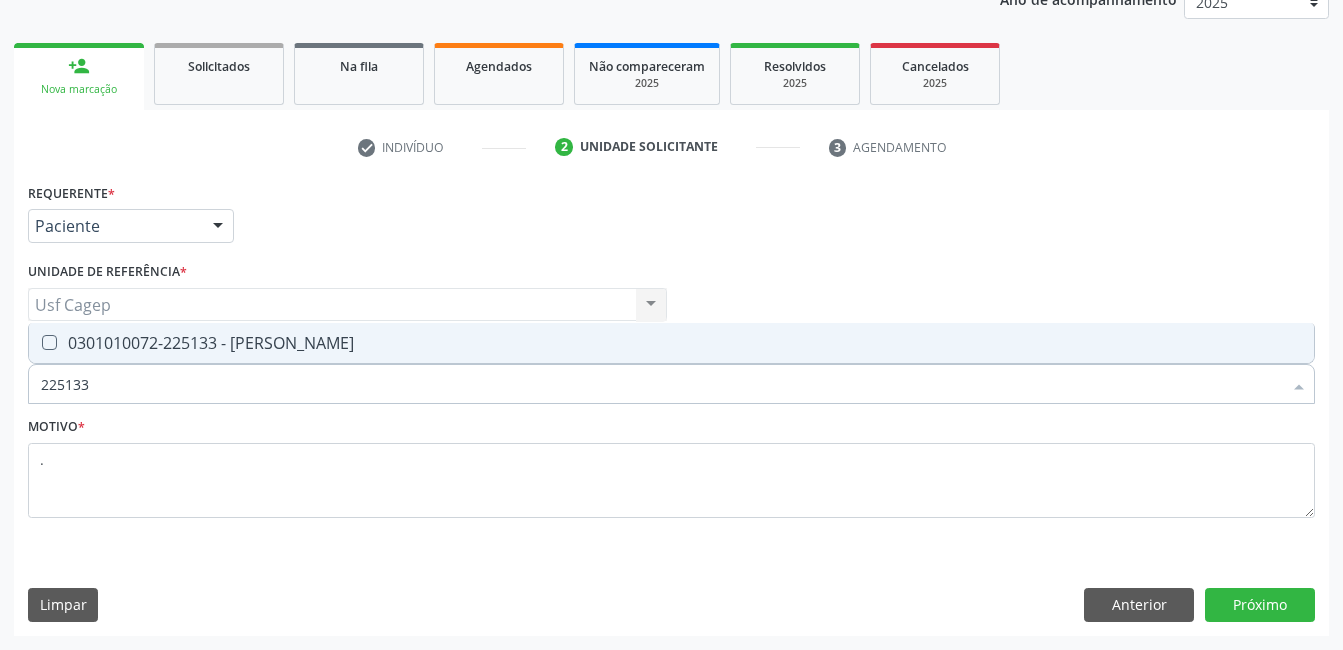 click on "0301010072-225133 - [PERSON_NAME]" at bounding box center [671, 343] 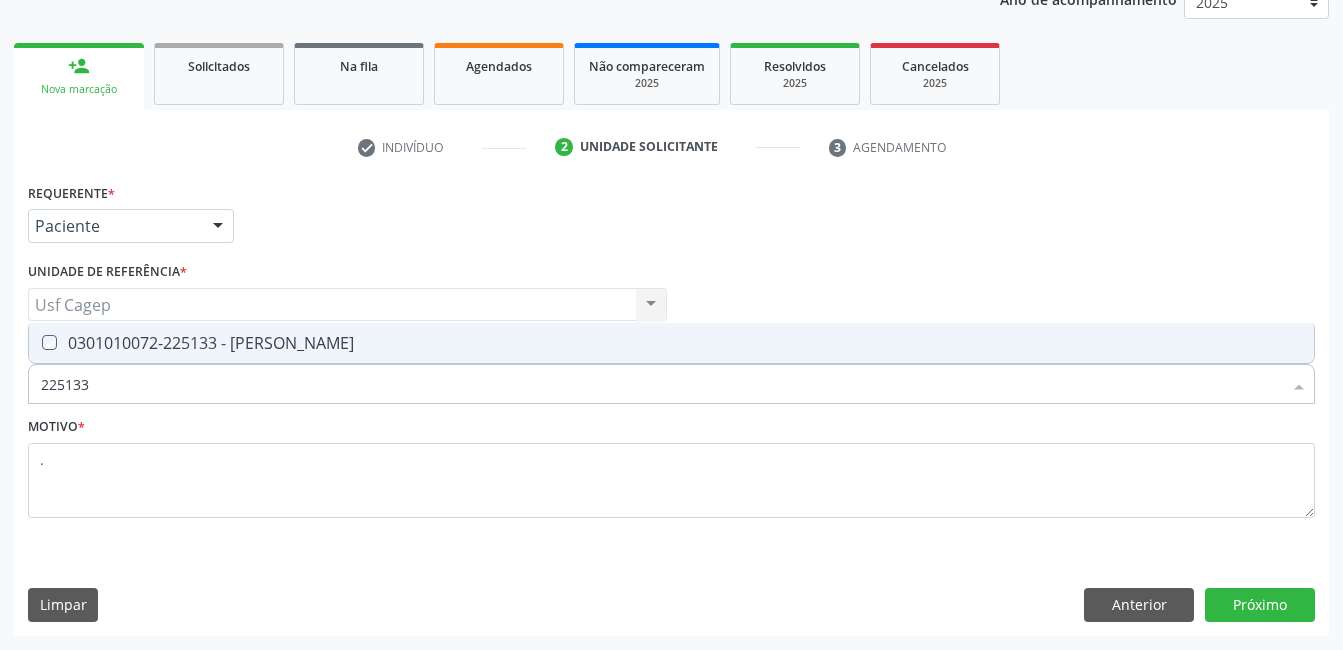 checkbox on "true" 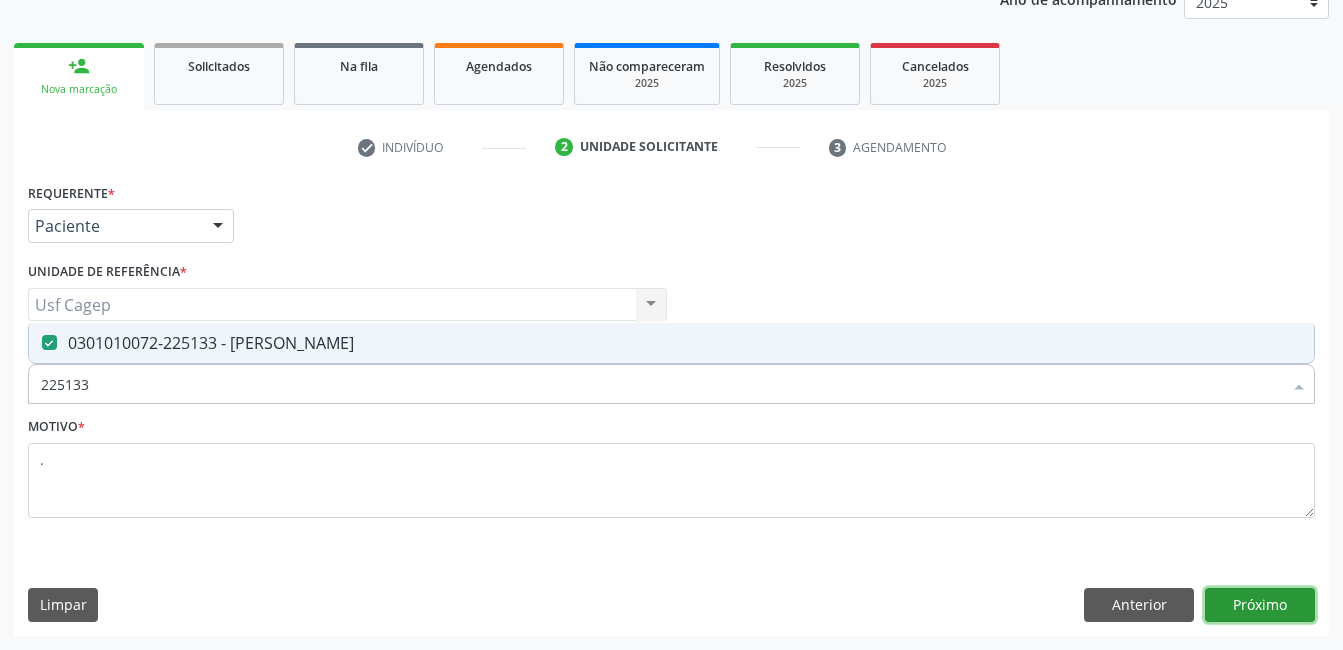 click on "Próximo" at bounding box center (1260, 605) 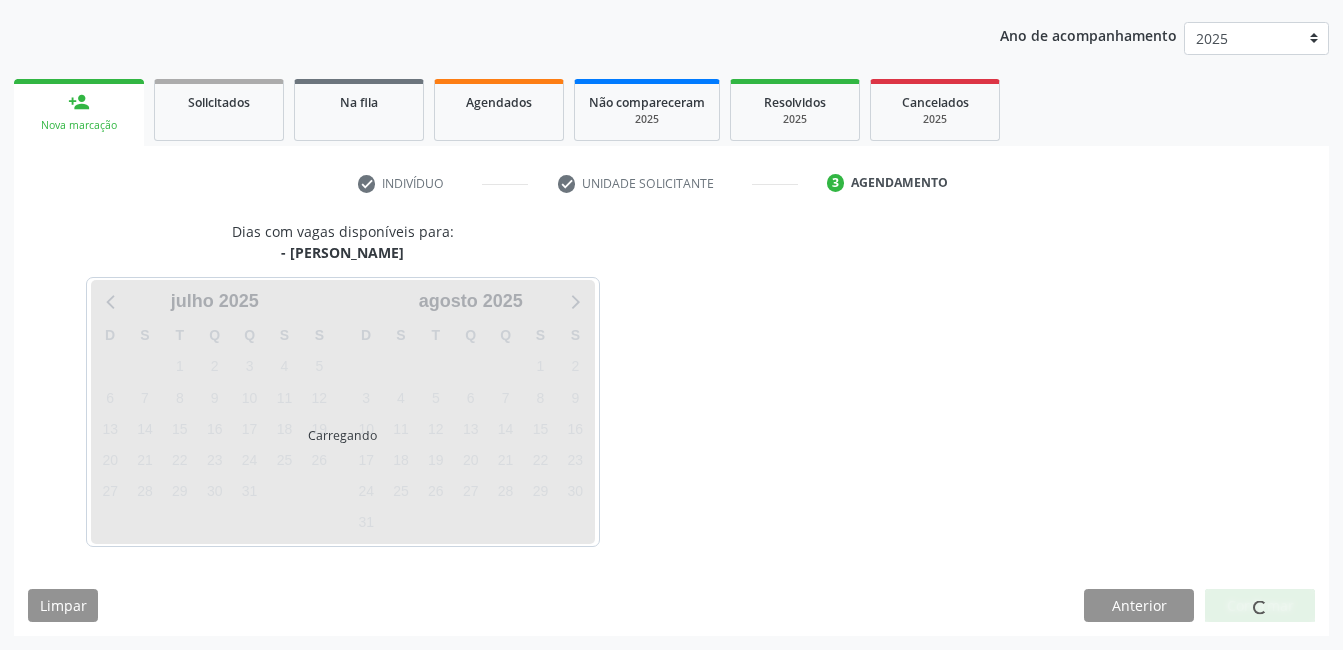 scroll, scrollTop: 220, scrollLeft: 0, axis: vertical 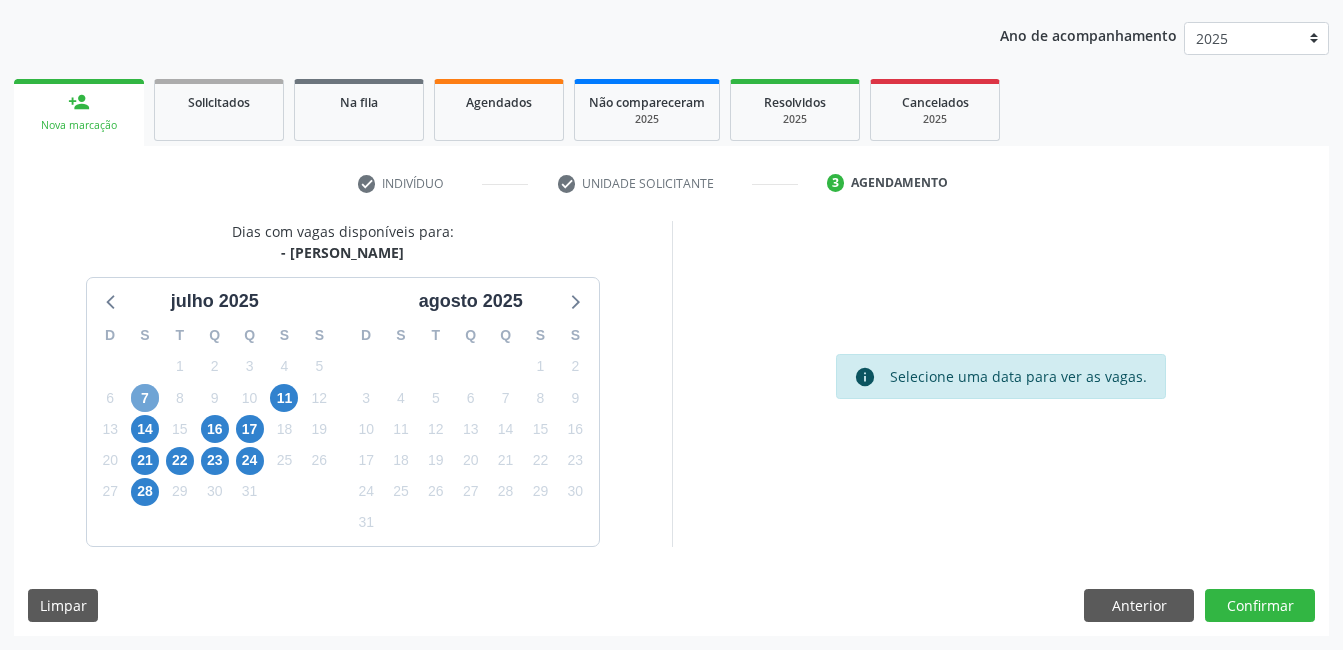 click on "7" at bounding box center [145, 398] 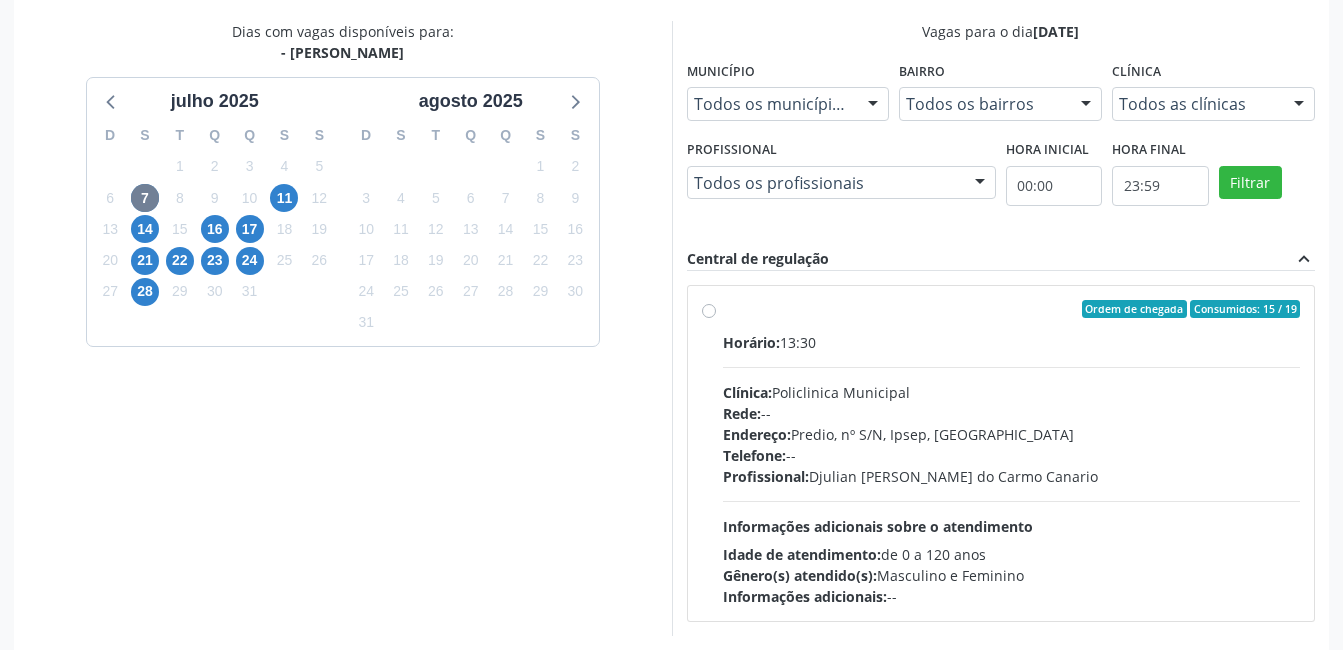 click on "Clínica:  Policlinica Municipal" at bounding box center (1012, 392) 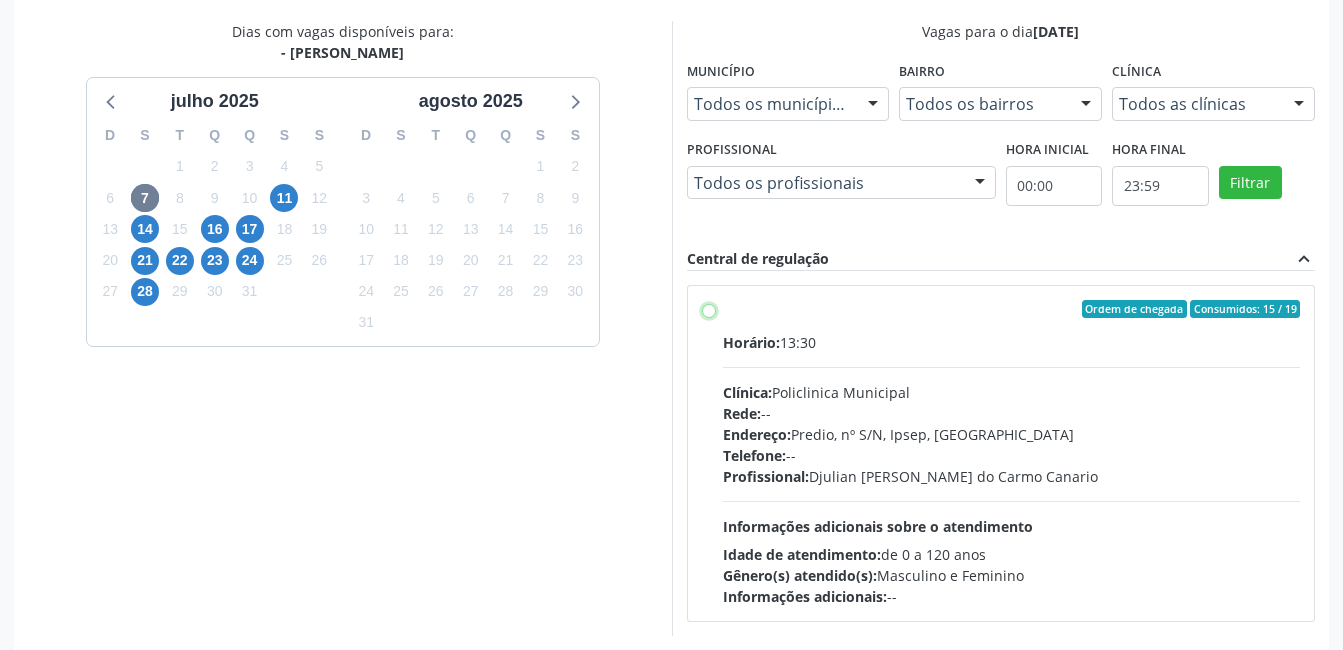 click on "Ordem de chegada
Consumidos: 15 / 19
Horário:   13:30
Clínica:  Policlinica Municipal
Rede:
--
Endereço:   Predio, nº S/N, Ipsep, [GEOGRAPHIC_DATA] - PE
Telefone:   --
Profissional:
Djulian [PERSON_NAME] do Carmo Canario
Informações adicionais sobre o atendimento
Idade de atendimento:
de 0 a 120 anos
Gênero(s) atendido(s):
Masculino e Feminino
Informações adicionais:
--" at bounding box center (709, 309) 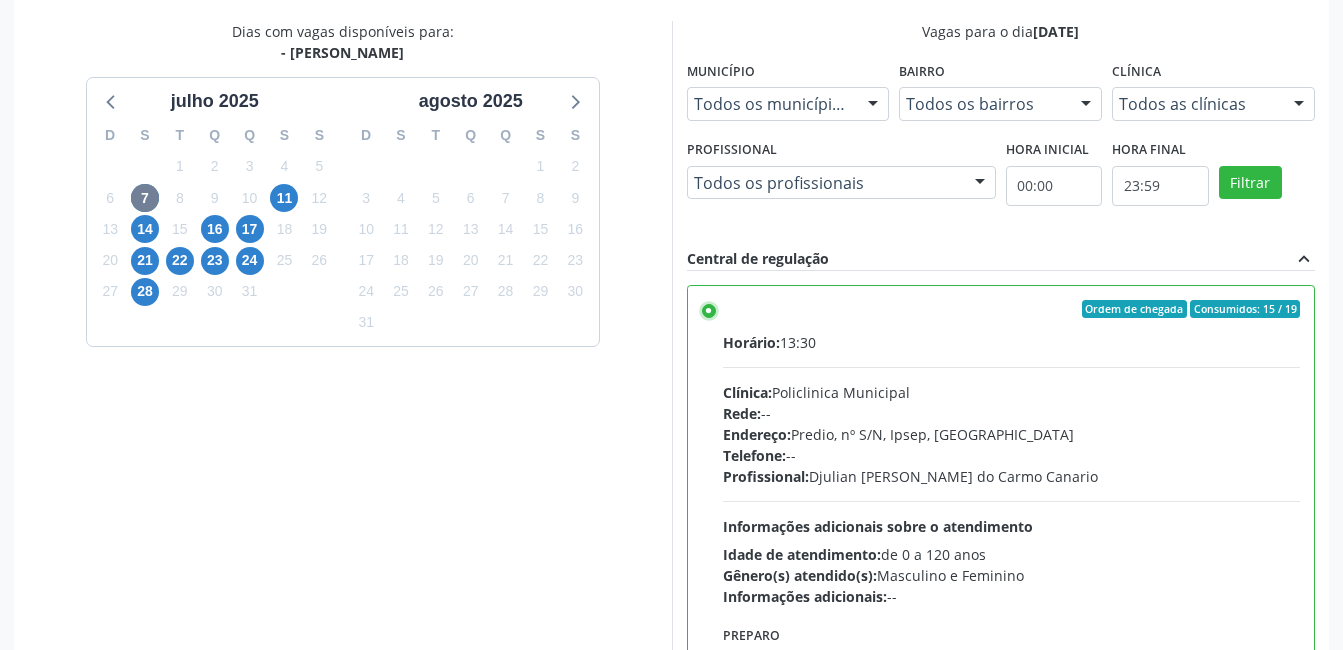 scroll, scrollTop: 545, scrollLeft: 0, axis: vertical 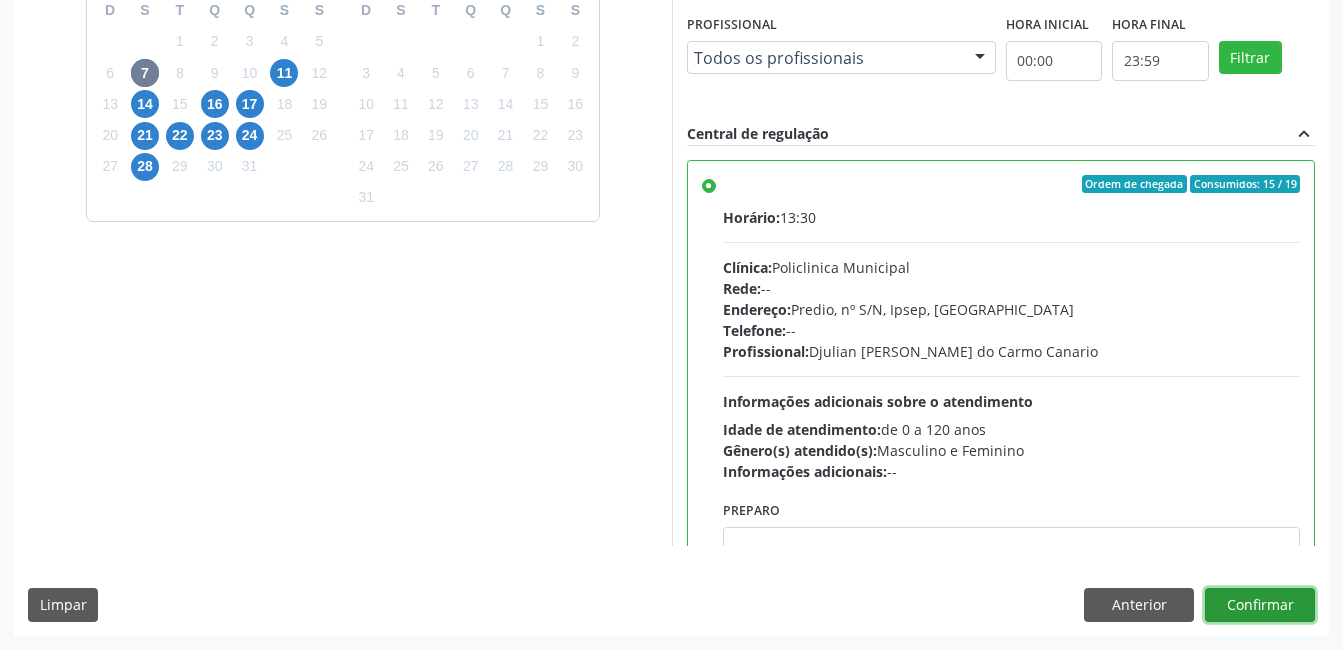 click on "Confirmar" at bounding box center (1260, 605) 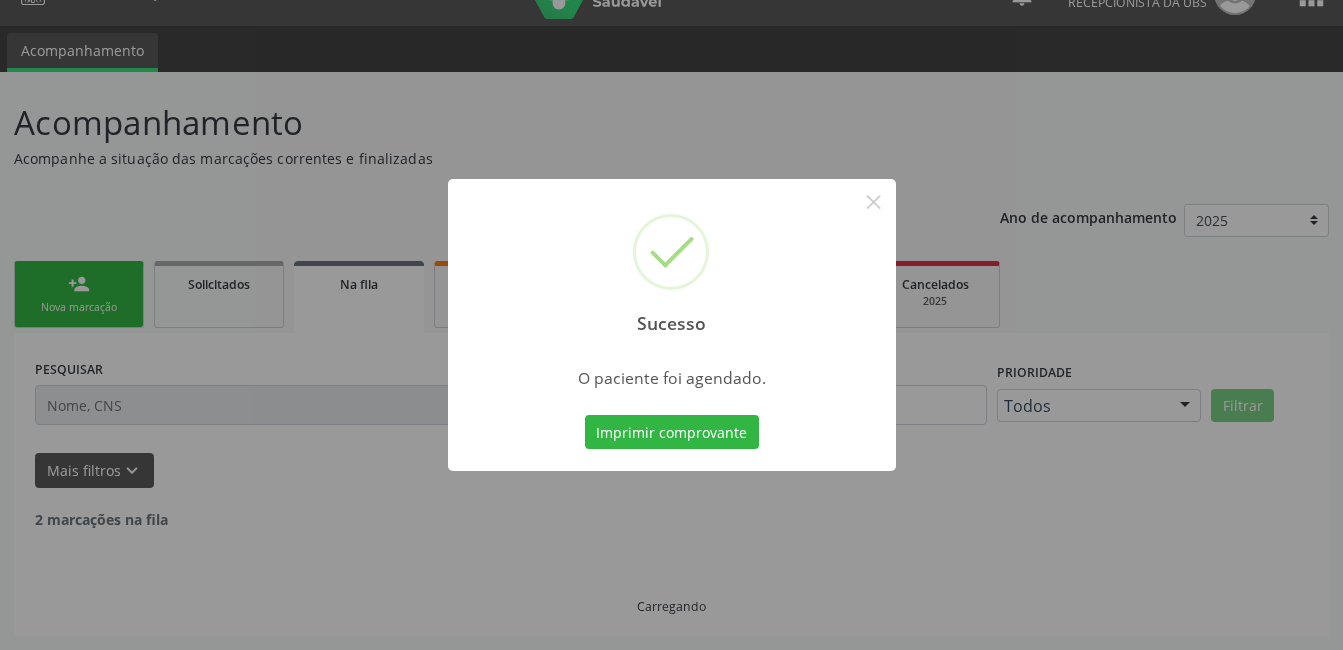scroll, scrollTop: 17, scrollLeft: 0, axis: vertical 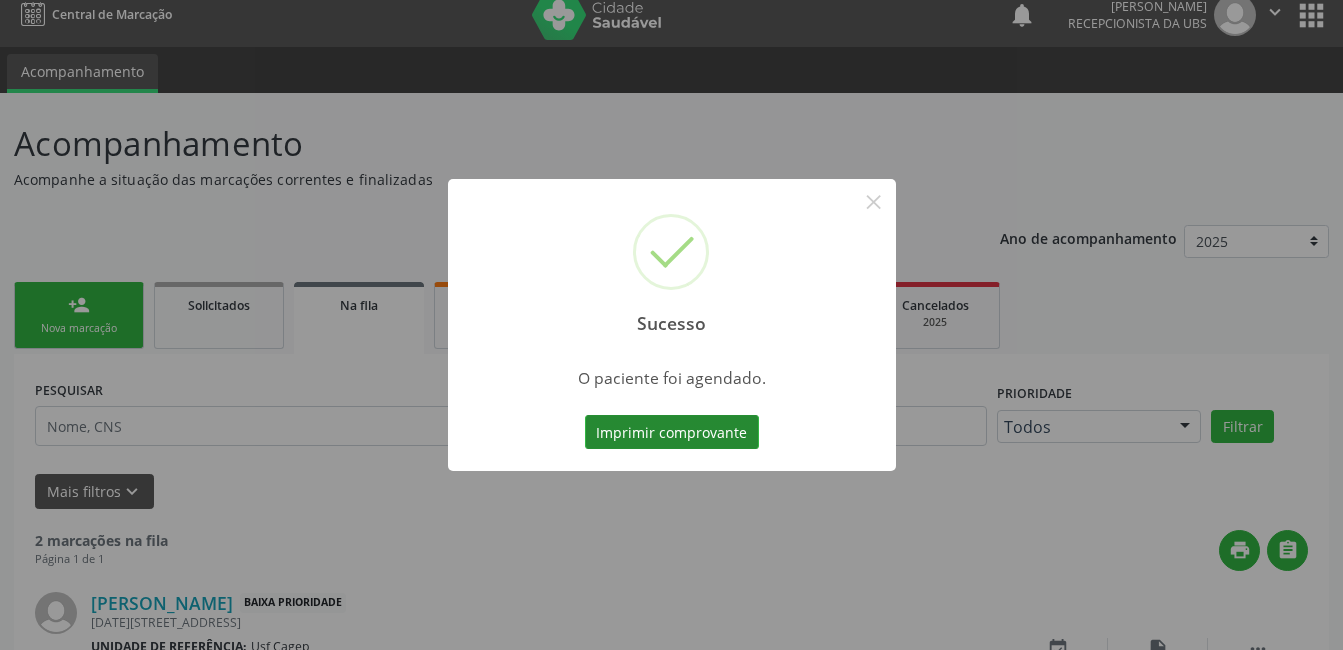 click on "Imprimir comprovante" at bounding box center (672, 432) 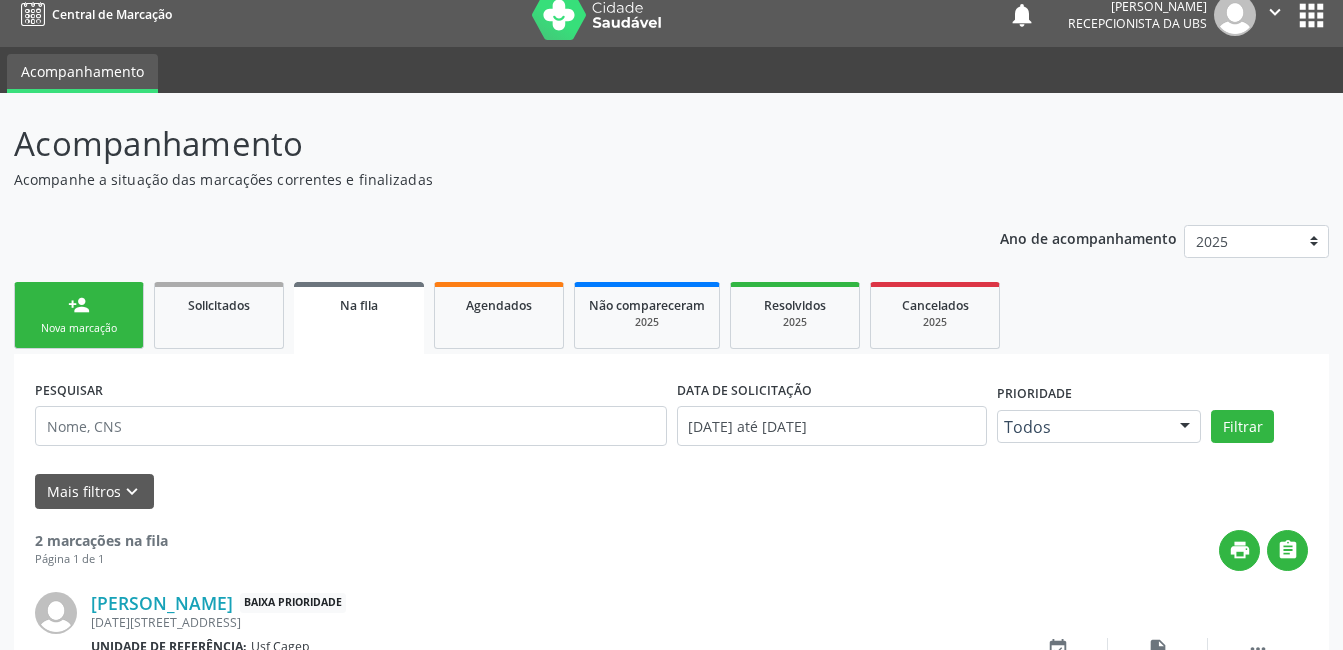 click on "Nova marcação" at bounding box center [79, 328] 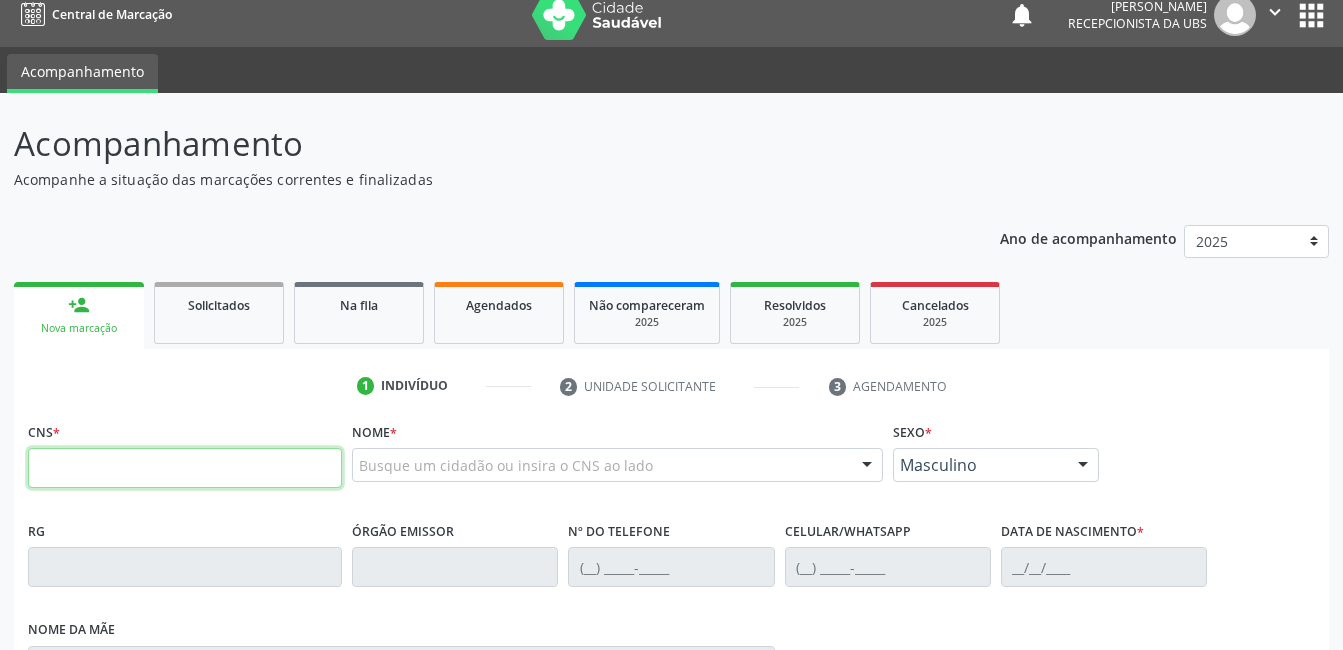 drag, startPoint x: 215, startPoint y: 463, endPoint x: 248, endPoint y: 468, distance: 33.37664 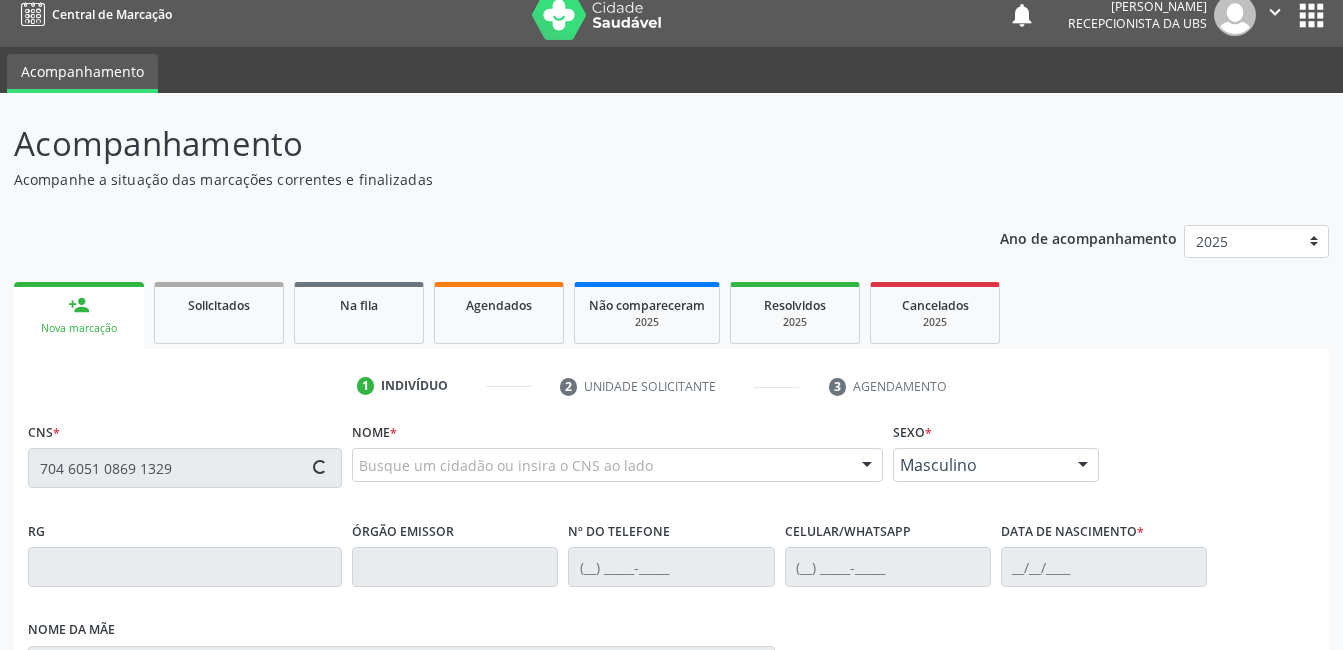 type on "704 6051 0869 1329" 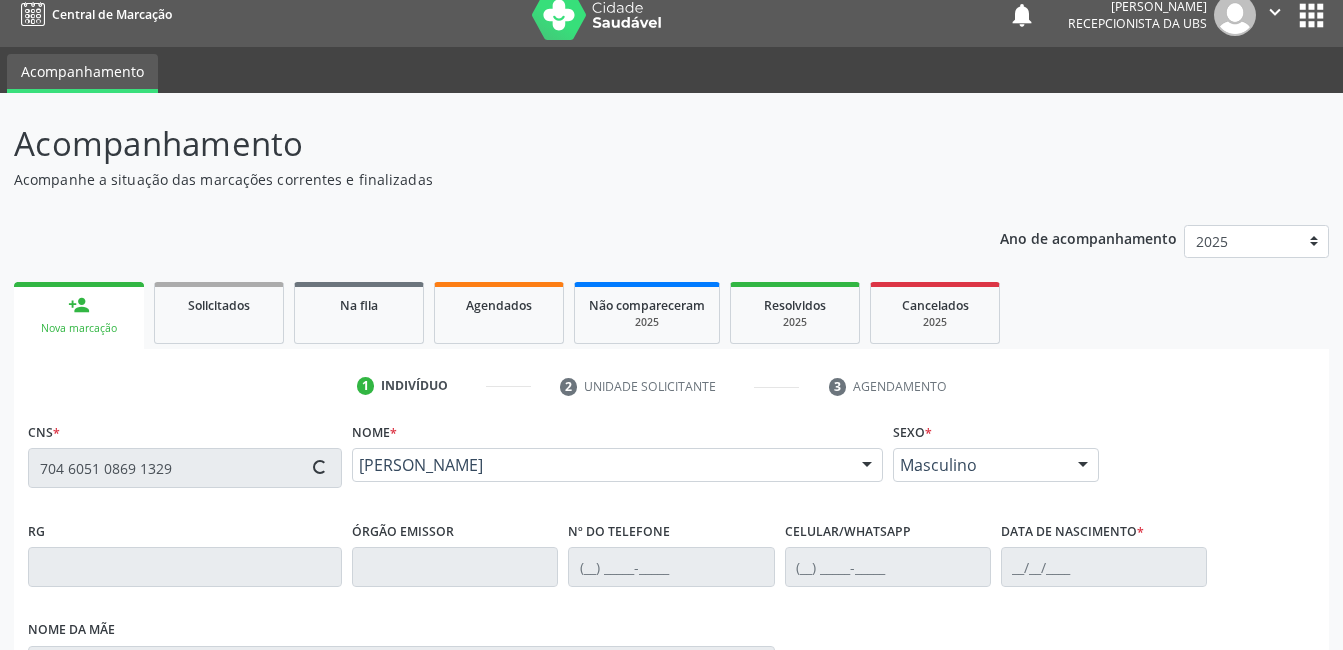 type on "[PHONE_NUMBER]" 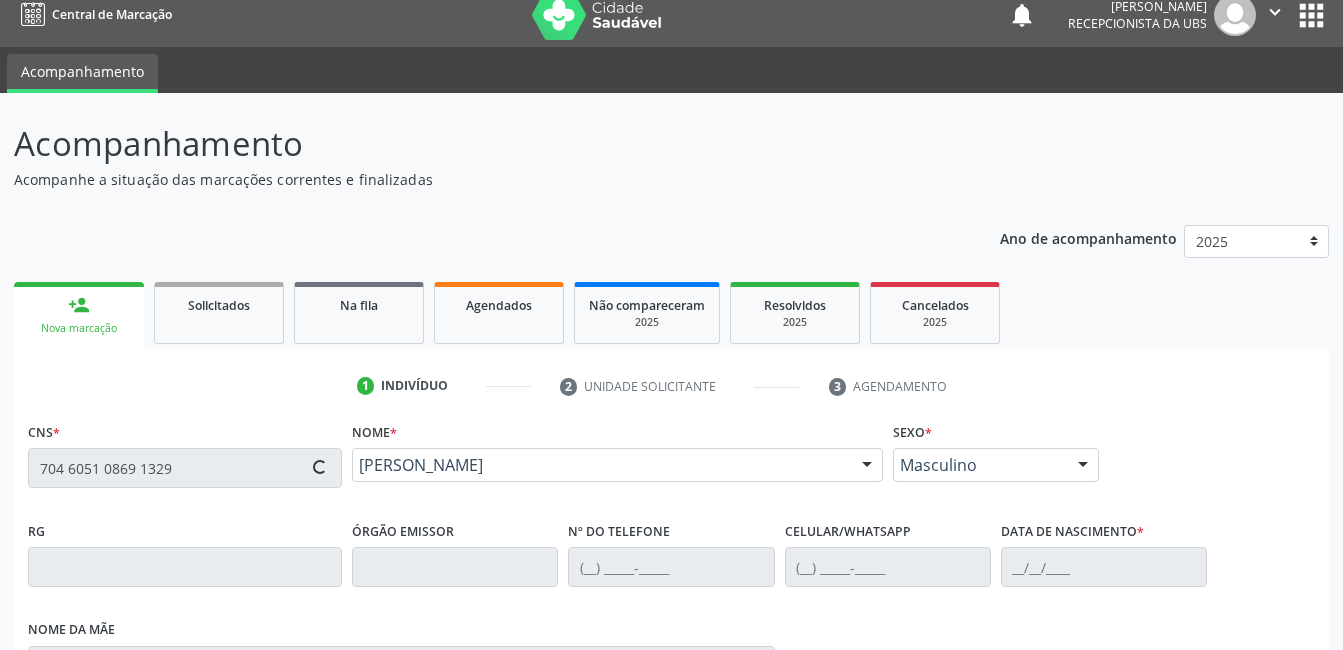 type on "[PHONE_NUMBER]" 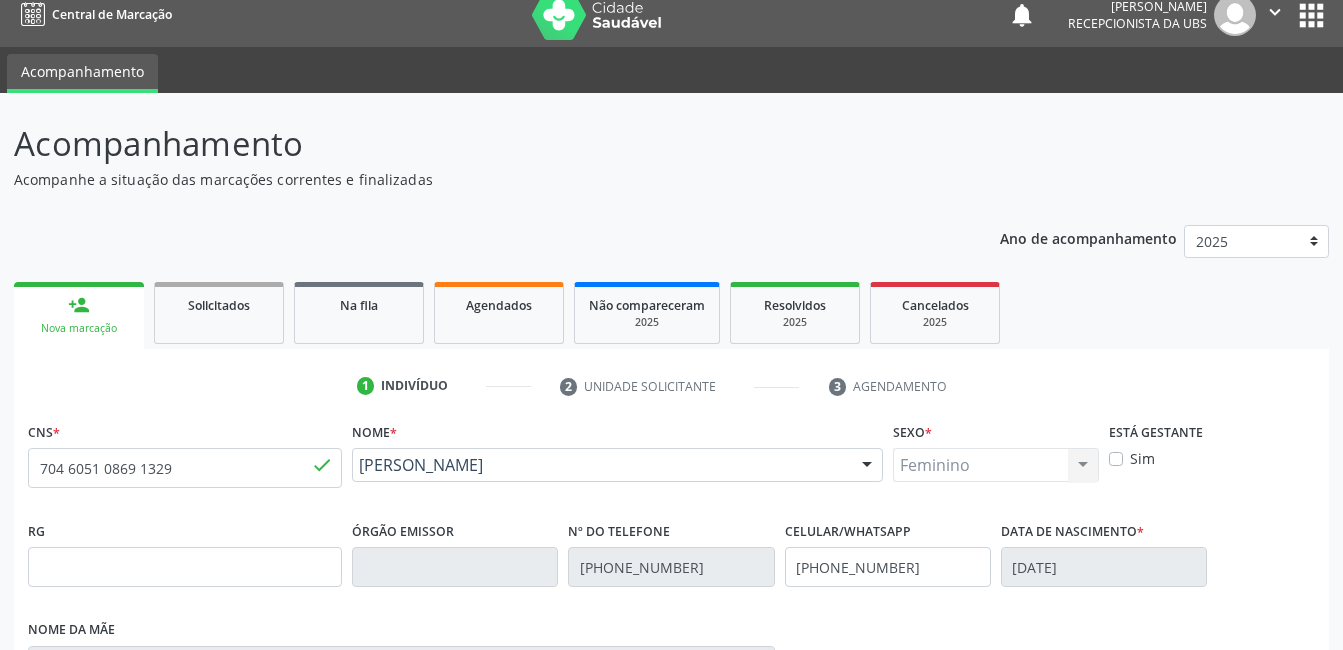 click on "Nova marcação" at bounding box center (1252, 1009) 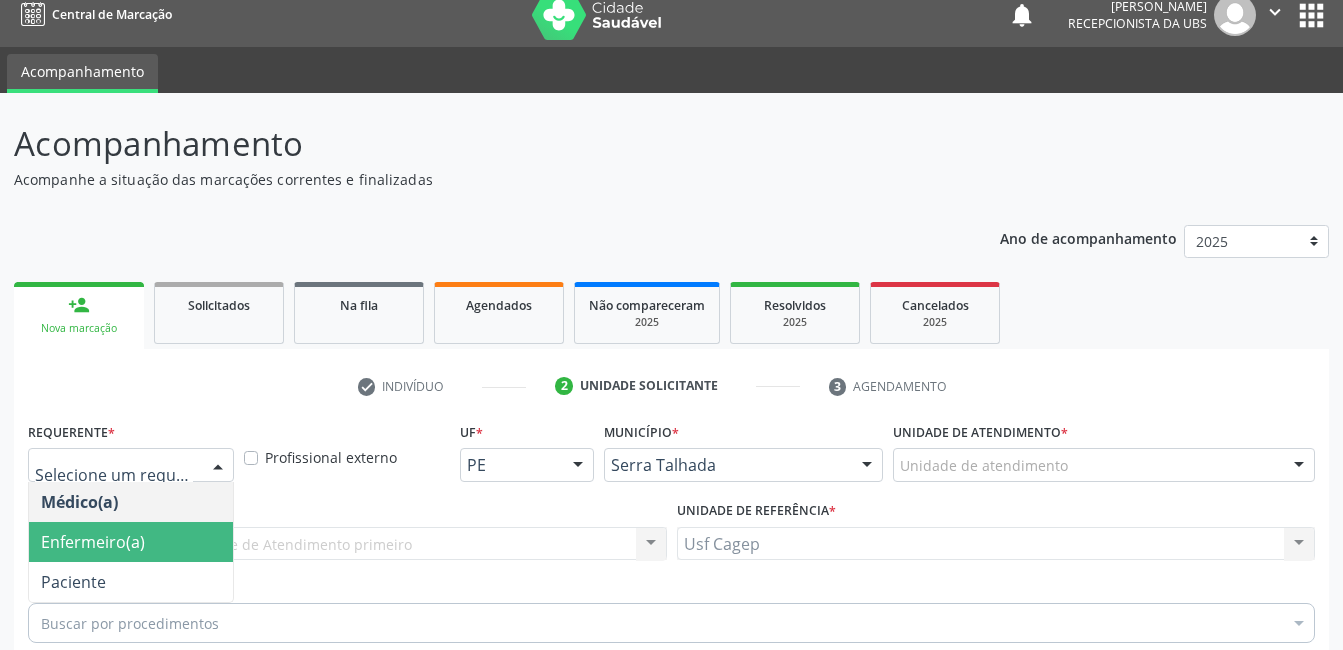click on "Paciente" at bounding box center [131, 582] 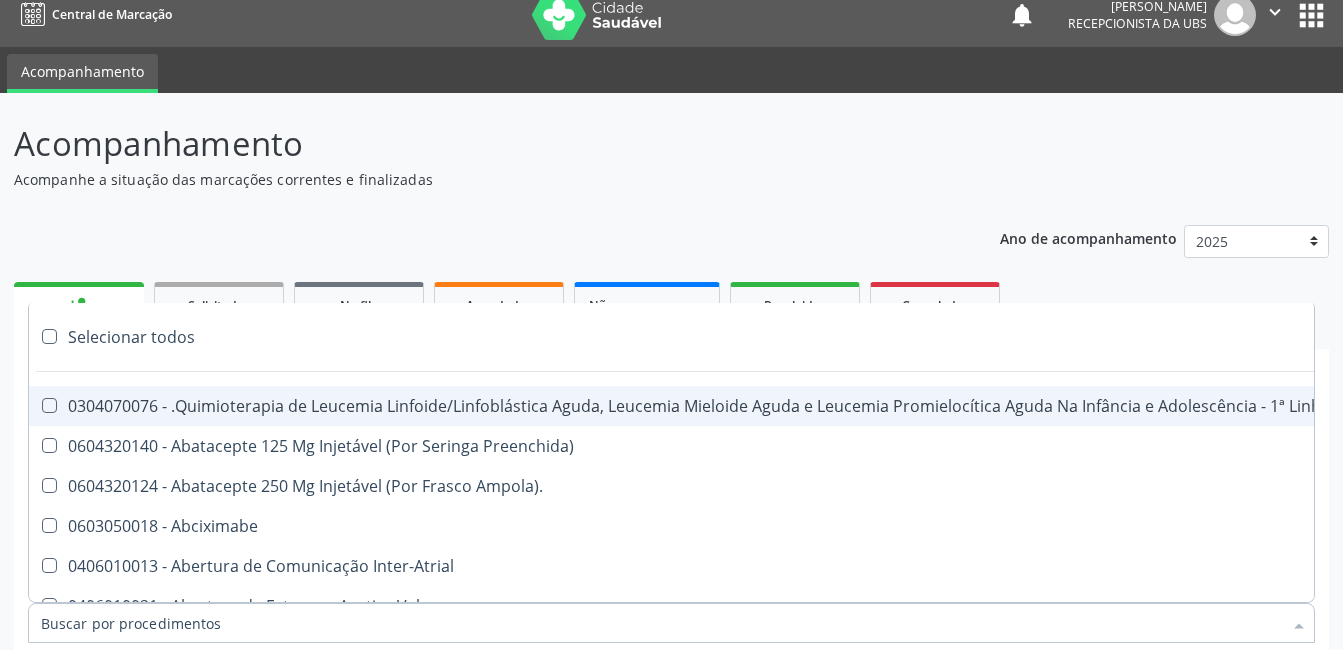 type on "2" 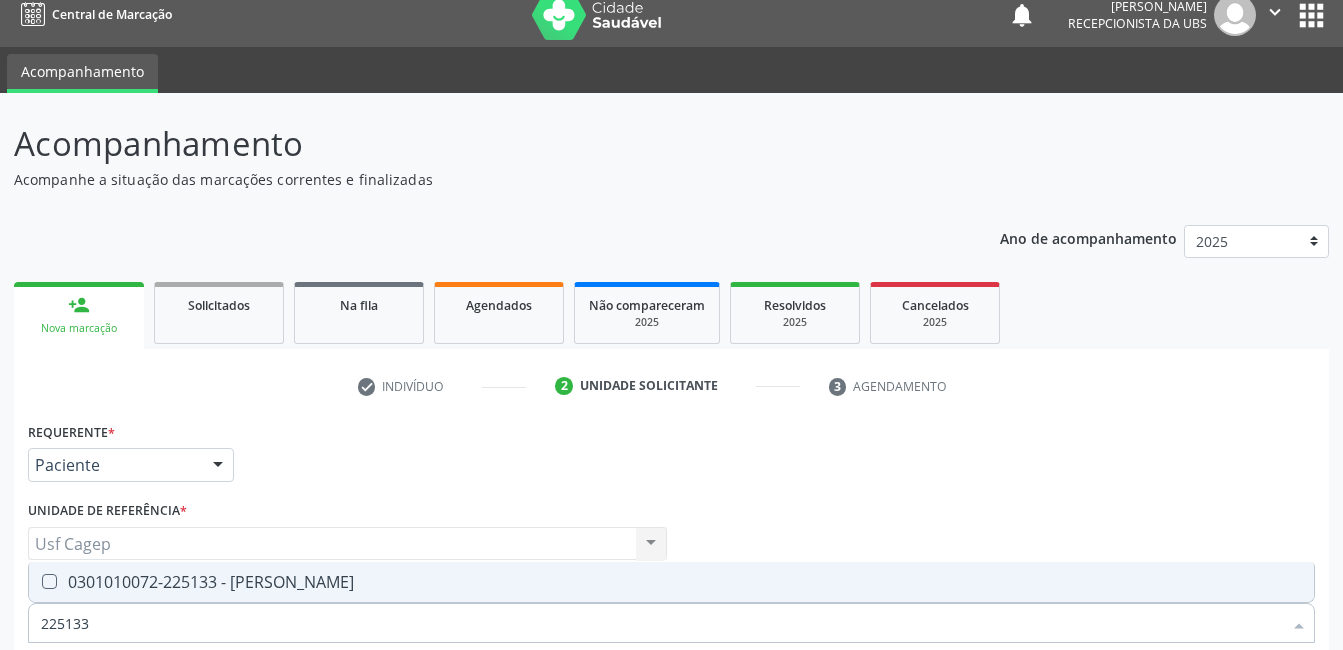 click on "0301010072-225133 - [PERSON_NAME]" at bounding box center (671, 582) 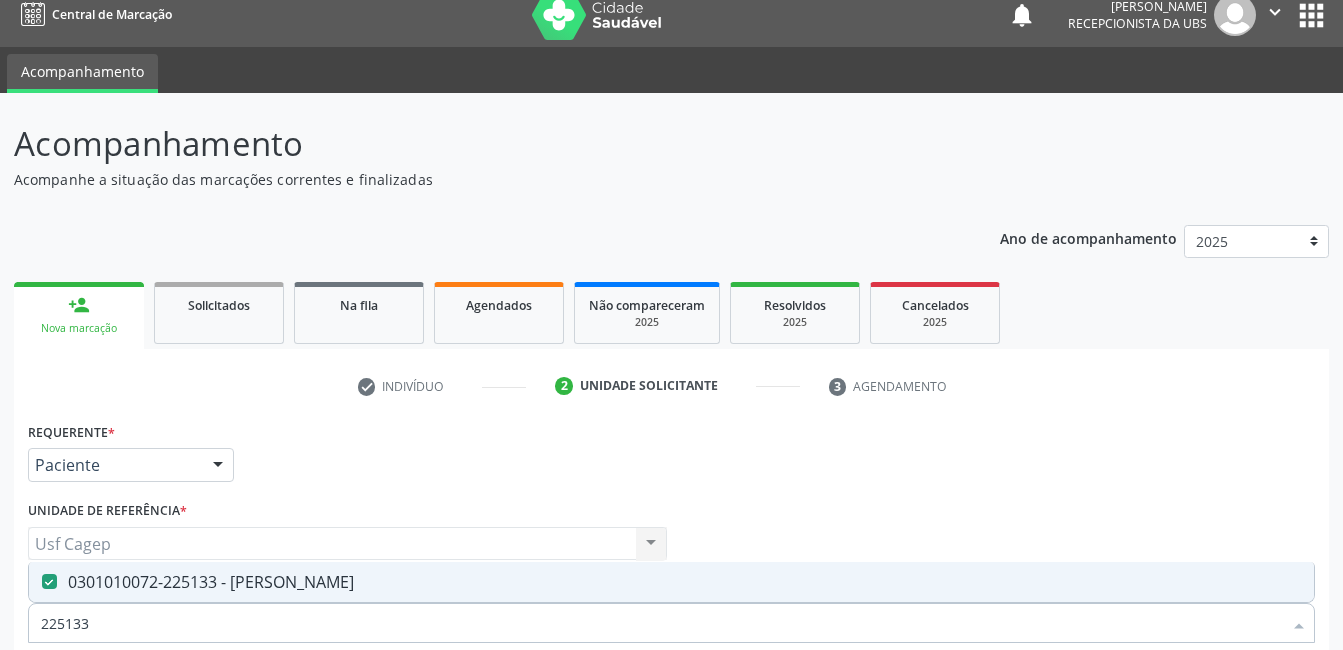click at bounding box center (671, 720) 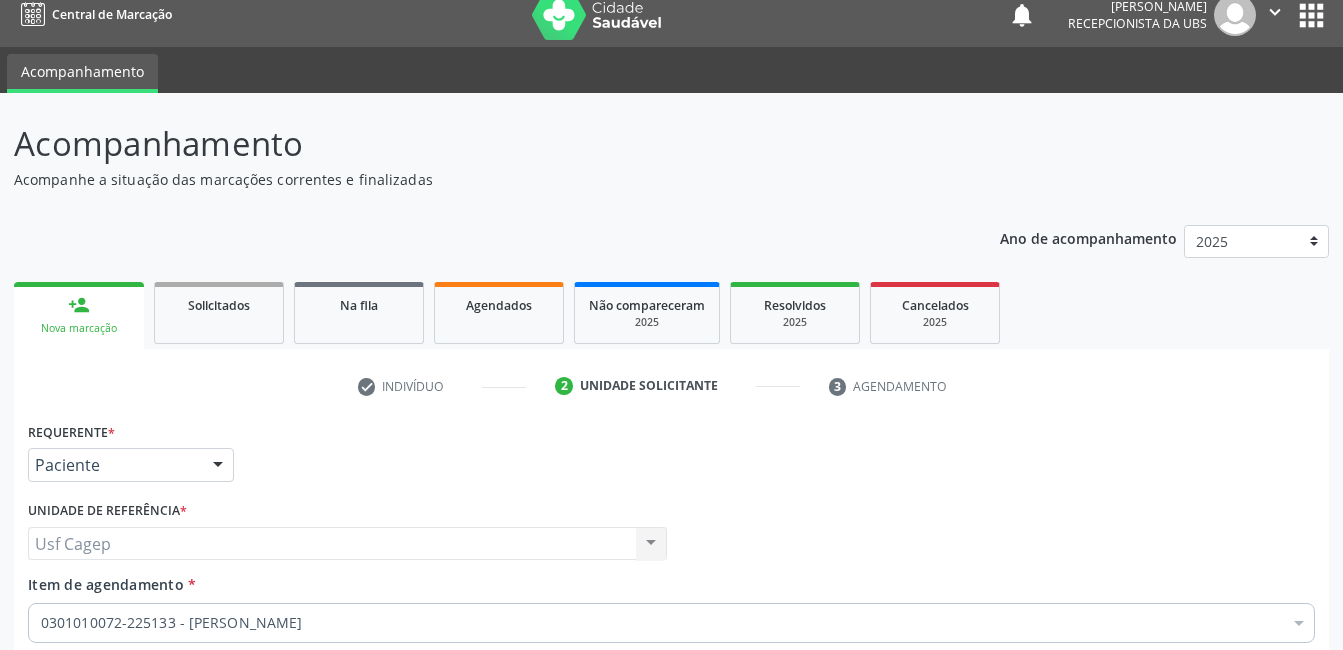 click on "Próximo" at bounding box center (1260, 844) 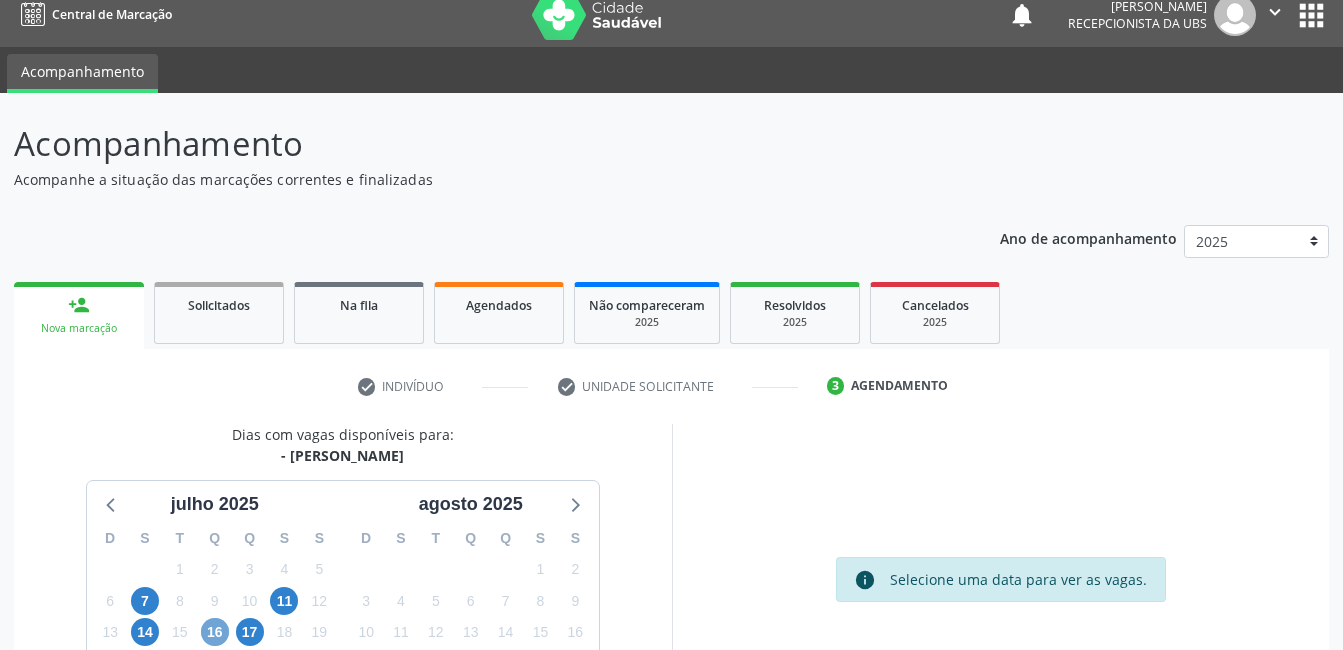 click on "16" at bounding box center [215, 632] 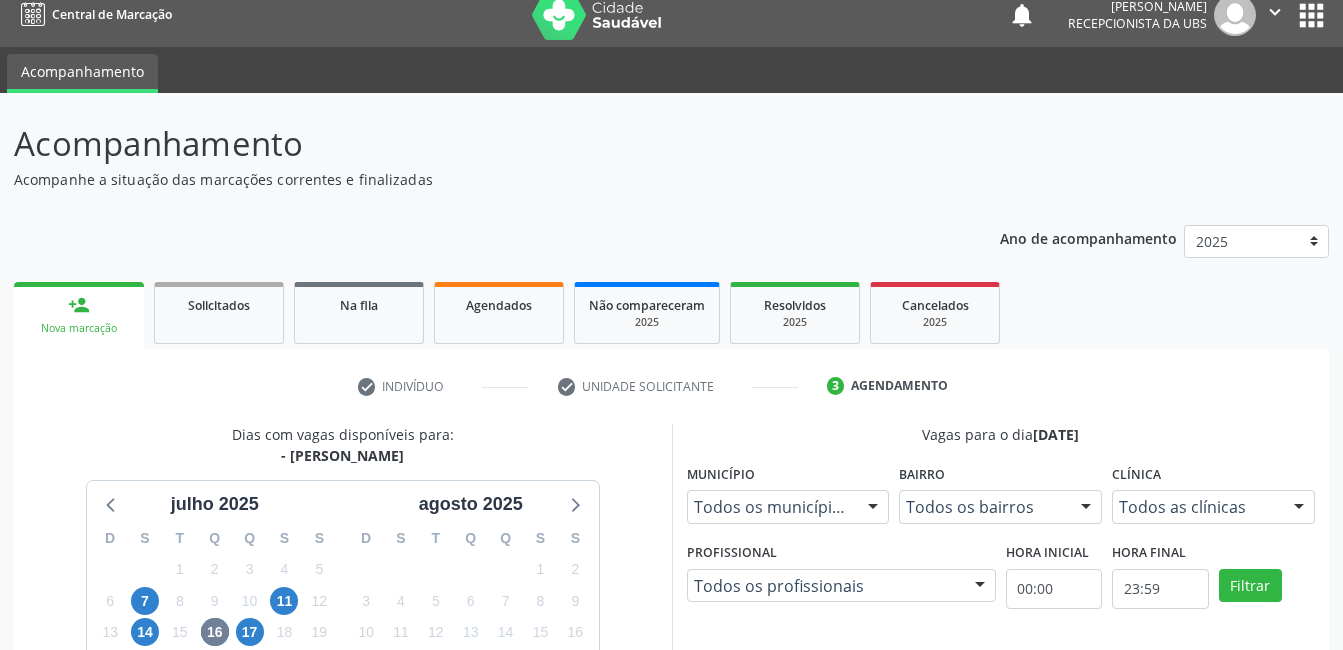 click on "Profissional:
[PERSON_NAME]" at bounding box center [1012, 879] 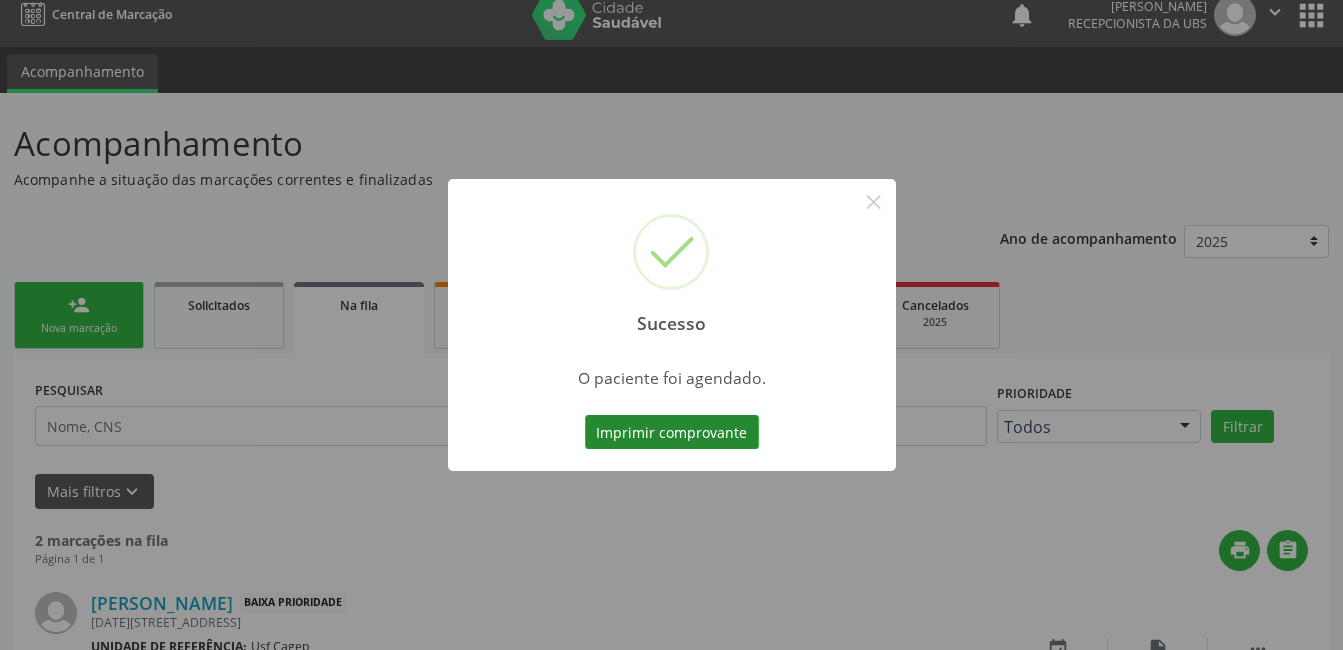 click on "Imprimir comprovante" at bounding box center [672, 432] 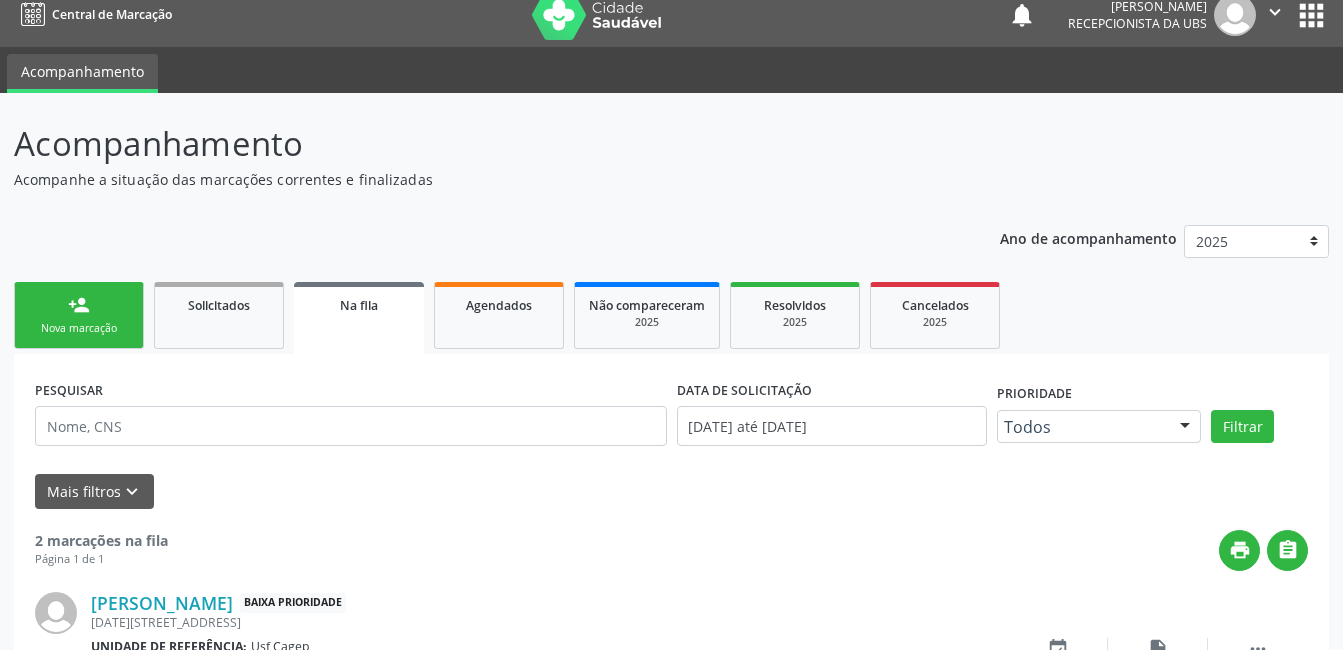click on "Ano de acompanhamento
2025 2024
person_add
Nova marcação
Solicitados   Na fila   Agendados   Não compareceram
2025
Resolvidos
2025
Cancelados
2025
PESQUISAR
DATA DE SOLICITAÇÃO
[DATE] até [DATE]
Prioridade
Todos         Todos   Baixa Prioridade   Média Prioridade   Alta Prioridade
Nenhum resultado encontrado para: "   "
Não há nenhuma opção para ser exibida.
Filtrar
Grupo/Subgrupo
Selecione um grupo ou subgrupo
Todos os grupos e subgrupos
01 - Ações de promoção e prevenção em saúde
01.01 - Ações coletivas/individuais em saúde
01.02 - Vigilância em saúde
02 - Procedimentos com finalidade diagnóstica
02.01 - Coleta de material" at bounding box center (671, 580) 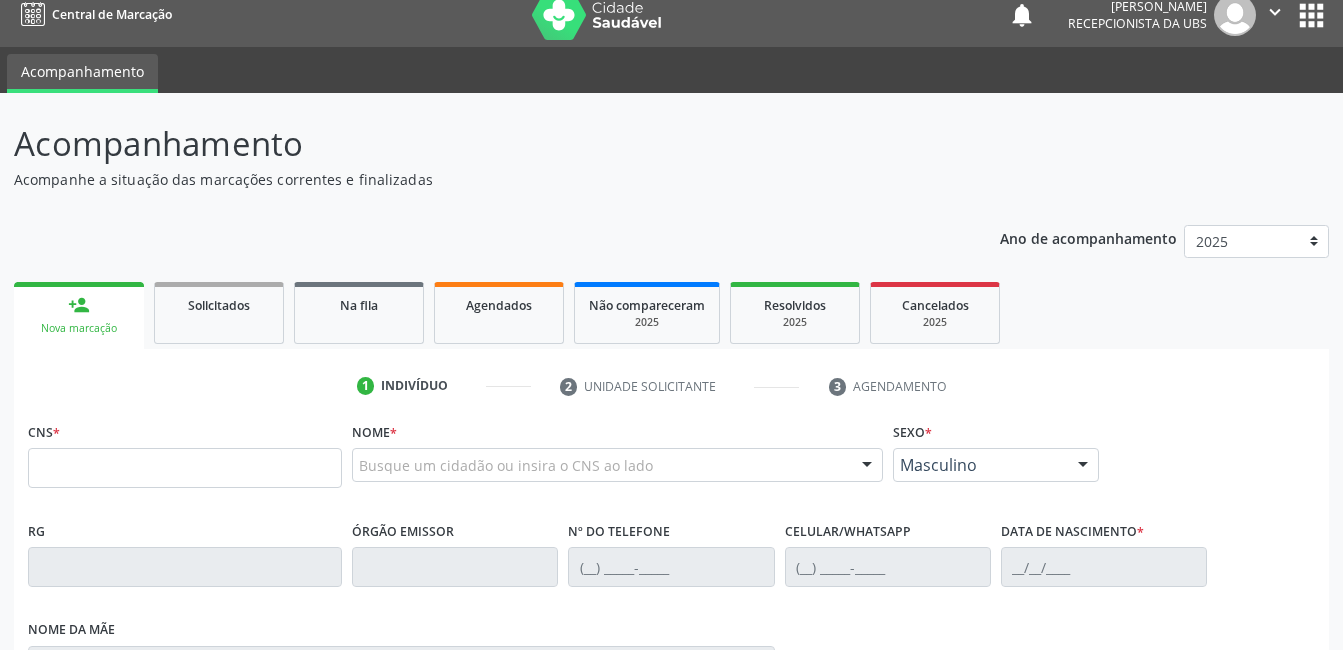 click on "Nova marcação" at bounding box center [79, 328] 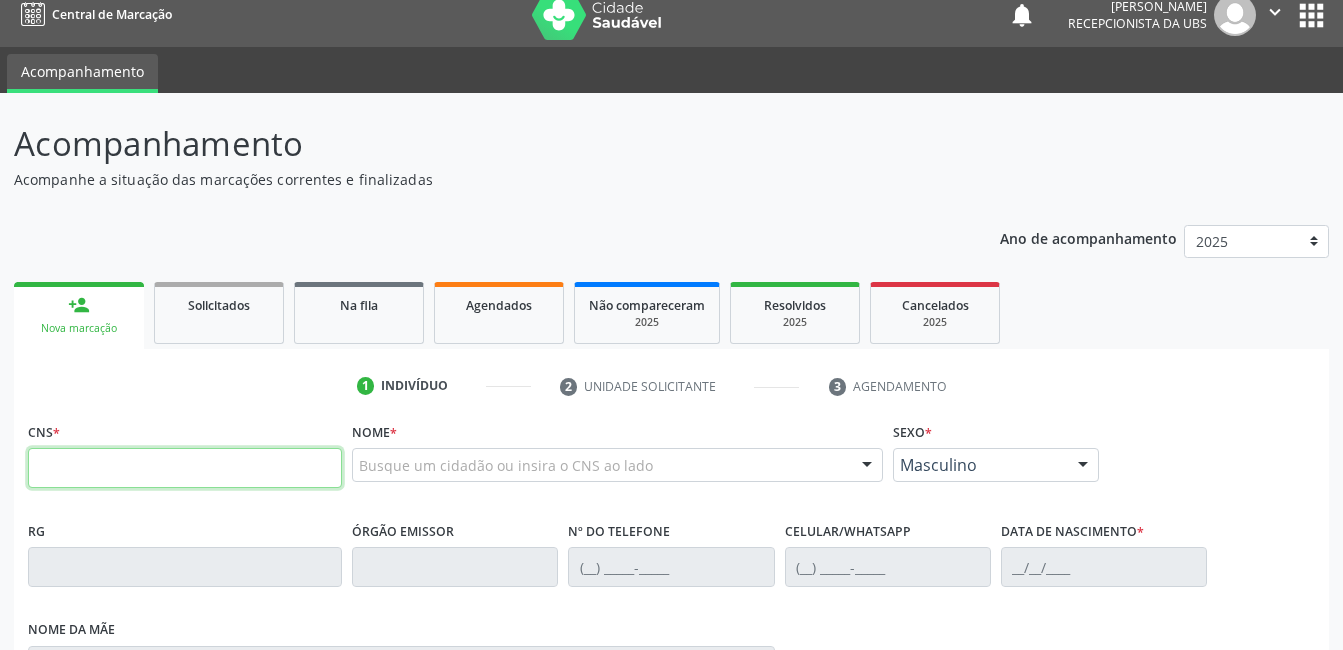 click at bounding box center [185, 468] 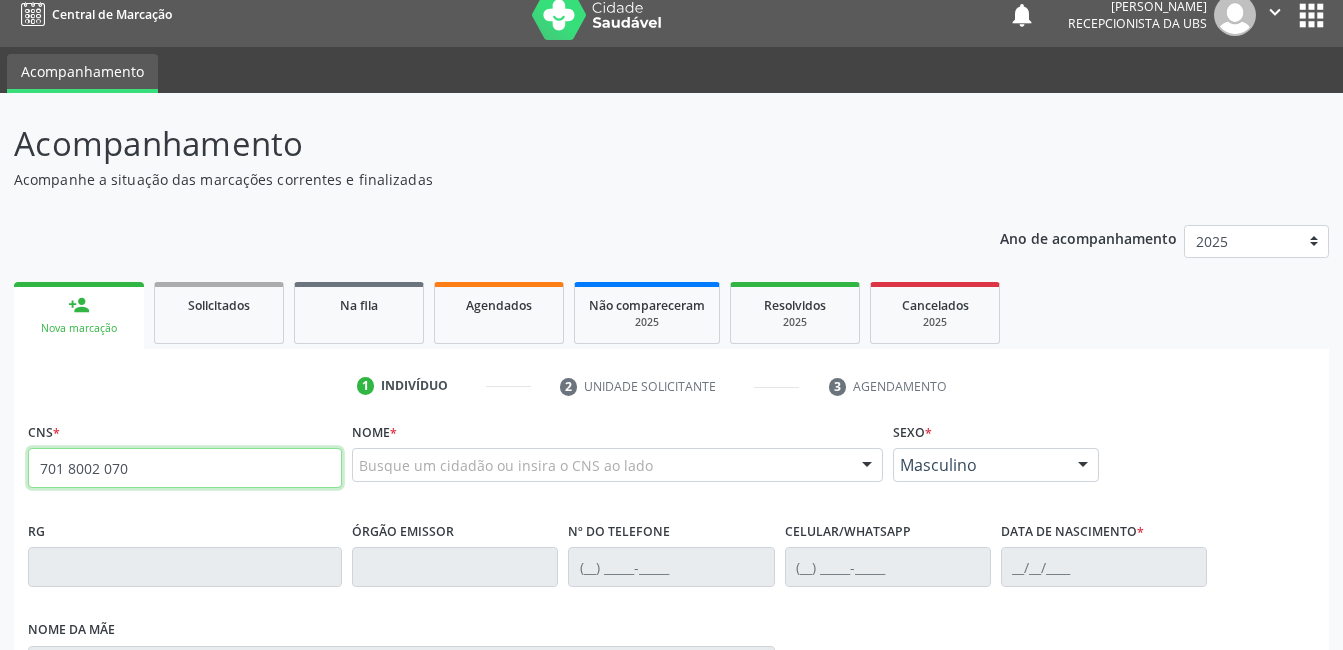 type on "701 8002 0709" 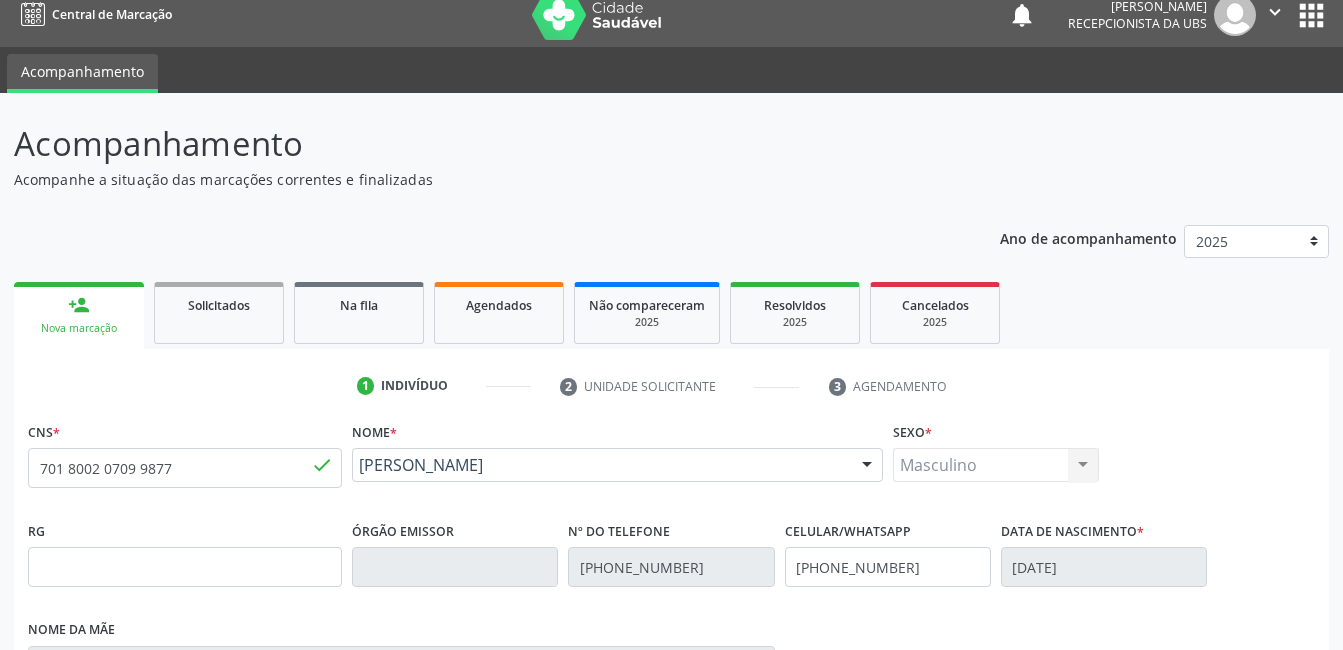click on "Nova marcação" at bounding box center [1252, 1009] 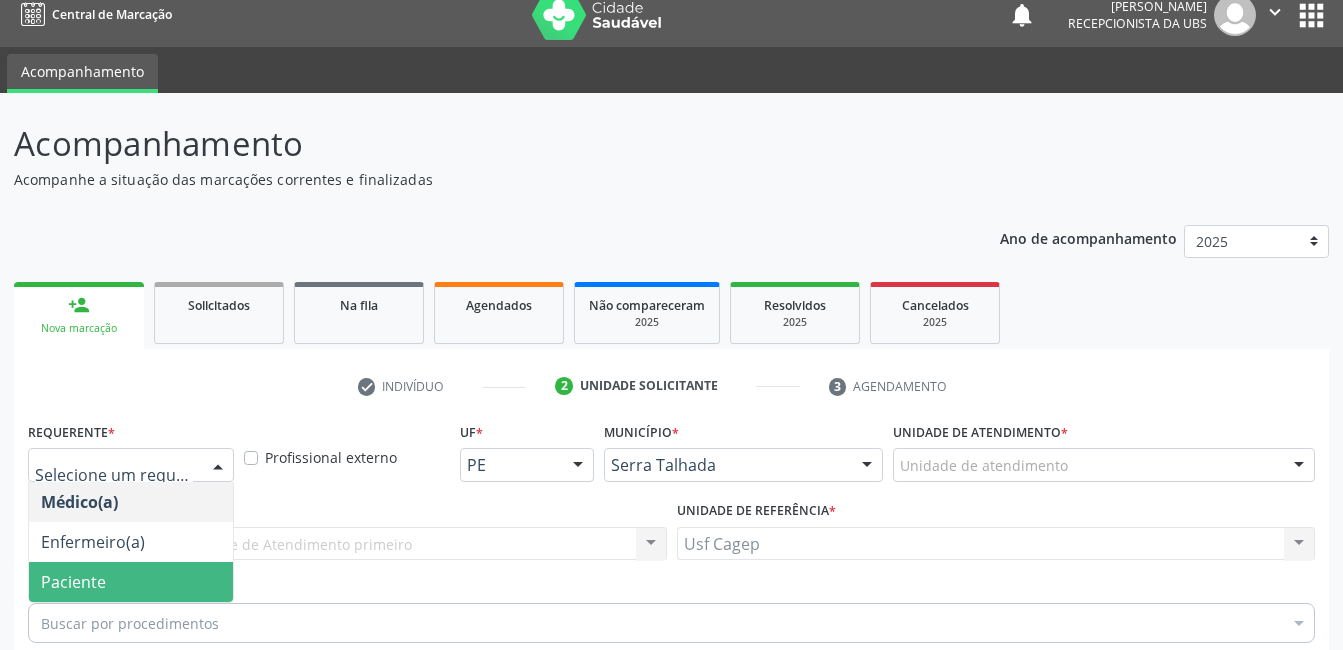click on "Paciente" at bounding box center (131, 582) 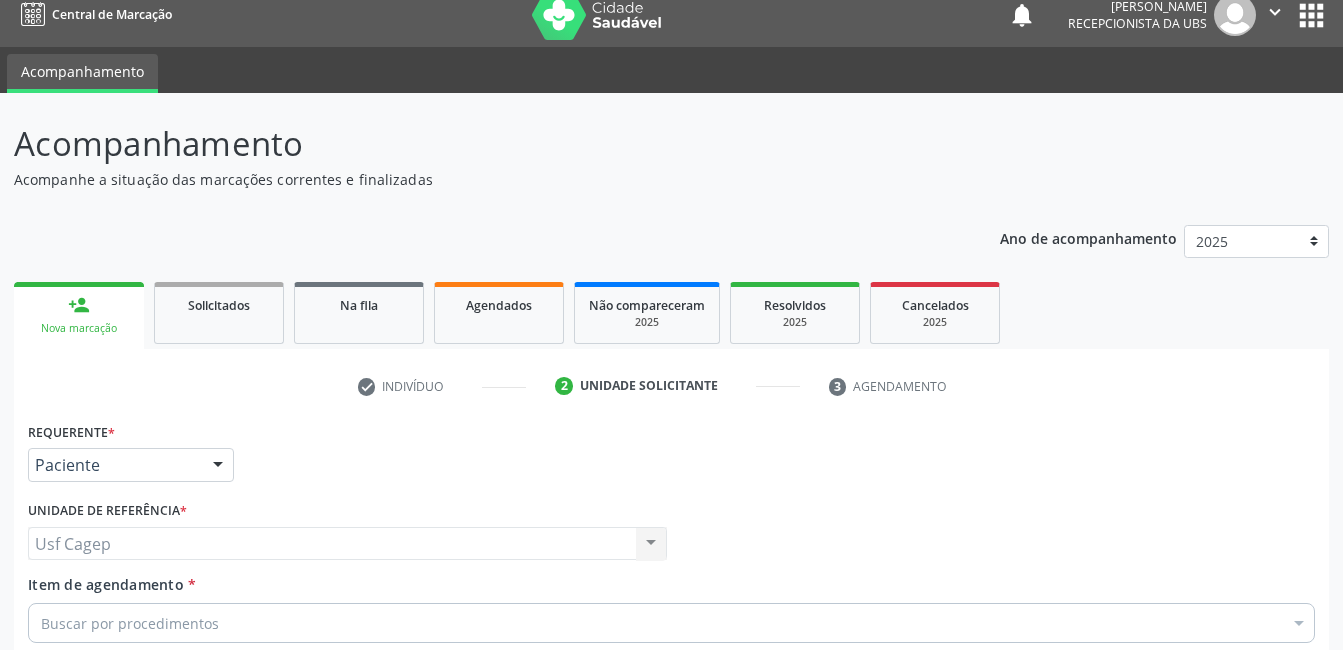 click on "Buscar por procedimentos" at bounding box center [671, 623] 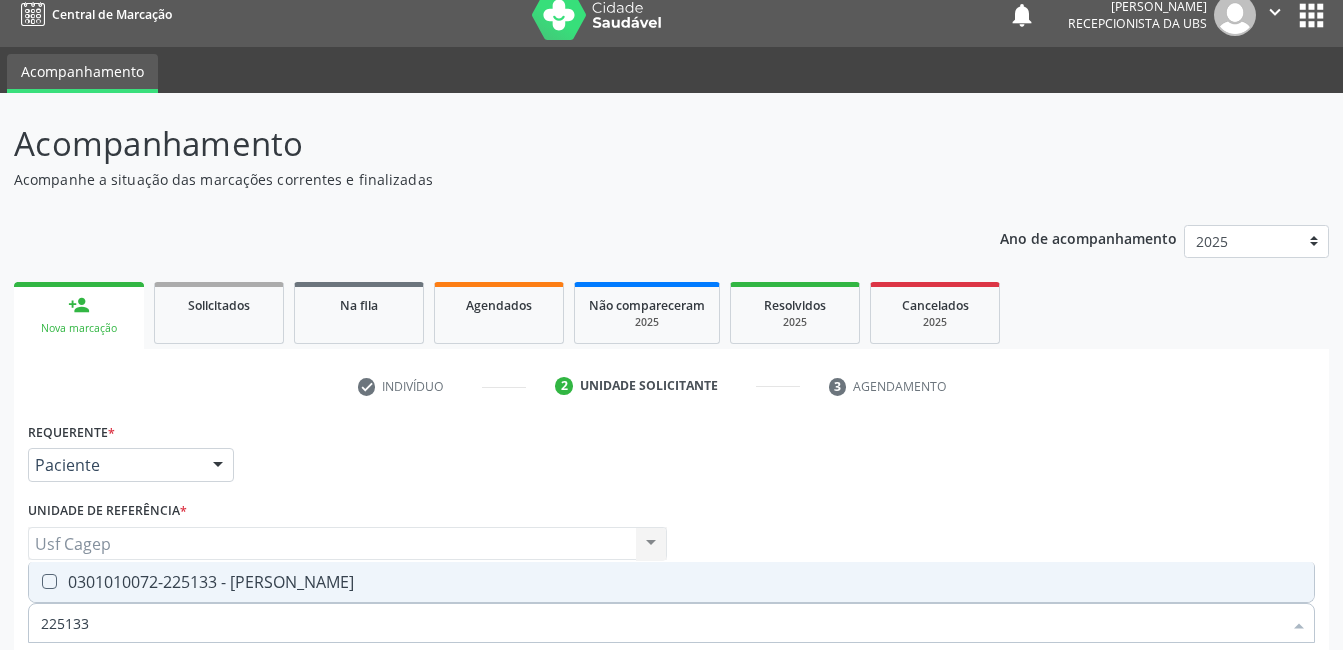 drag, startPoint x: 317, startPoint y: 348, endPoint x: 310, endPoint y: 369, distance: 22.135944 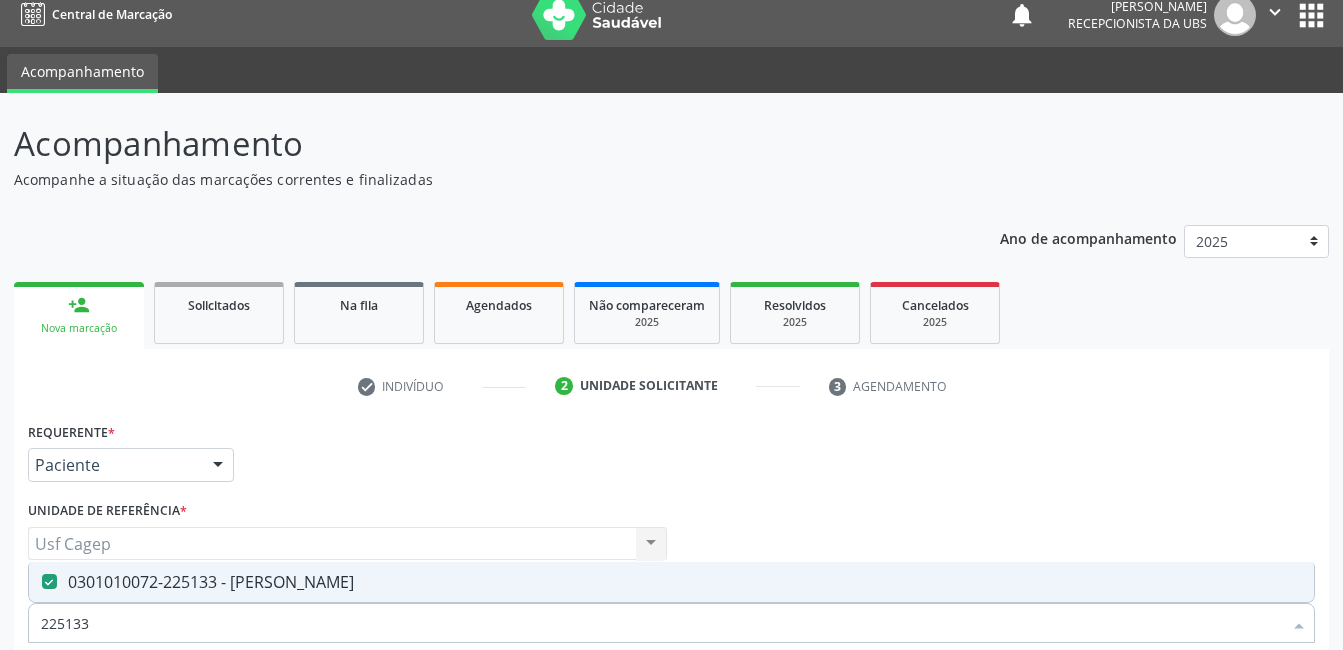 click at bounding box center (671, 720) 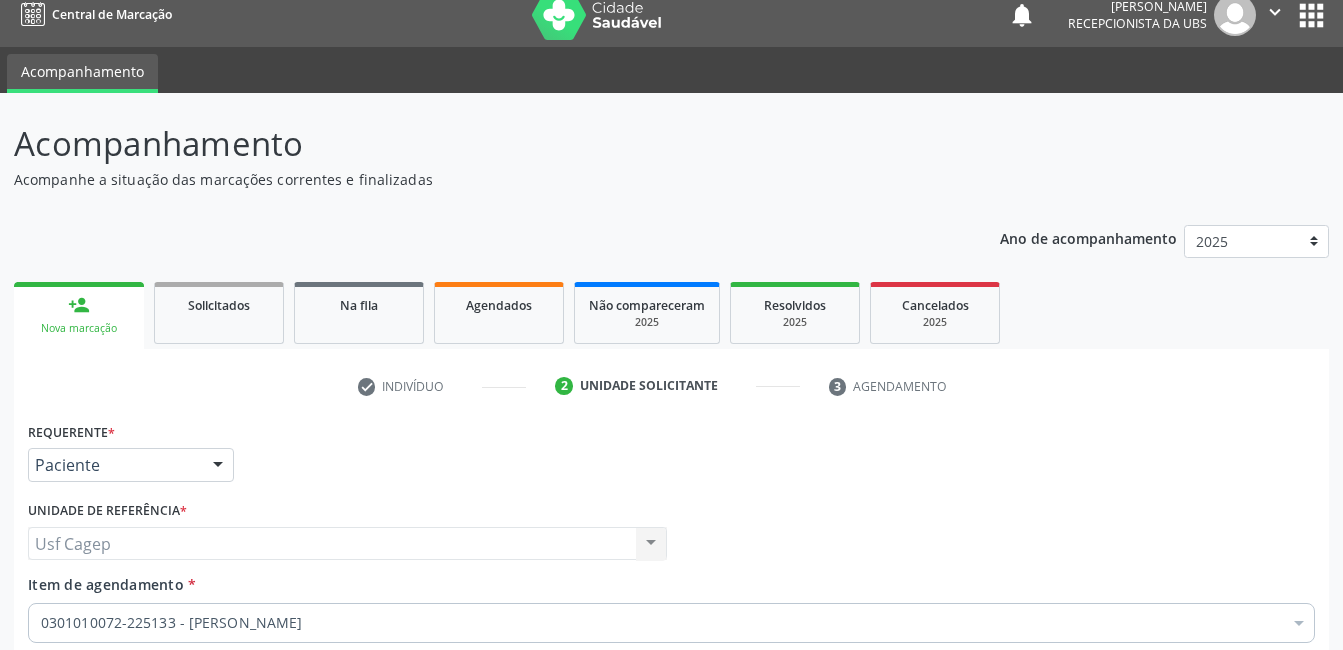 click on "Próximo" at bounding box center (1260, 844) 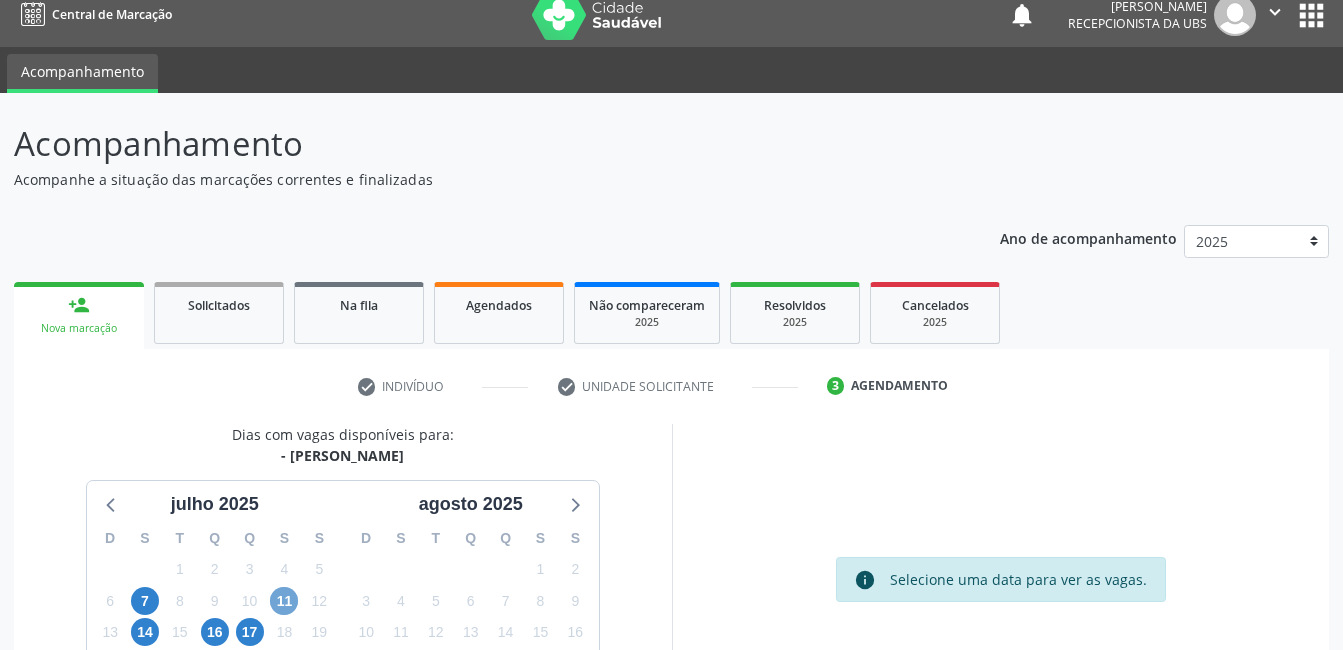click on "11" at bounding box center [284, 601] 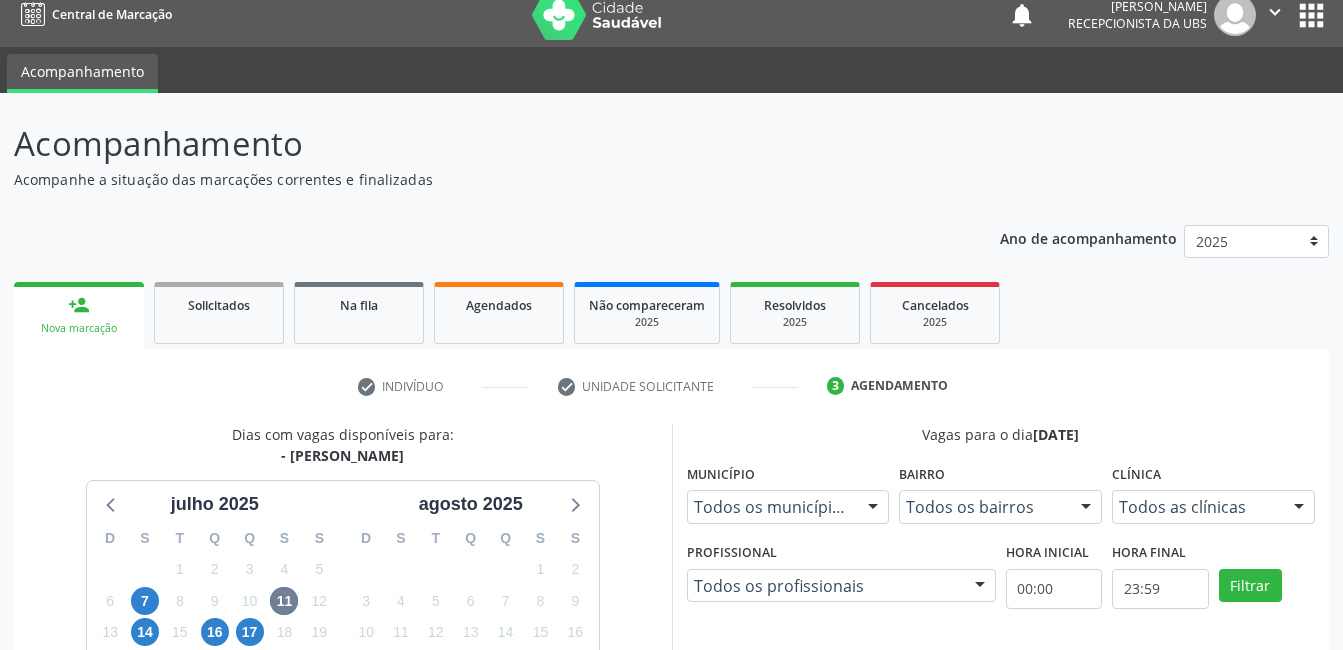 click on "Idade de atendimento:" at bounding box center [802, 957] 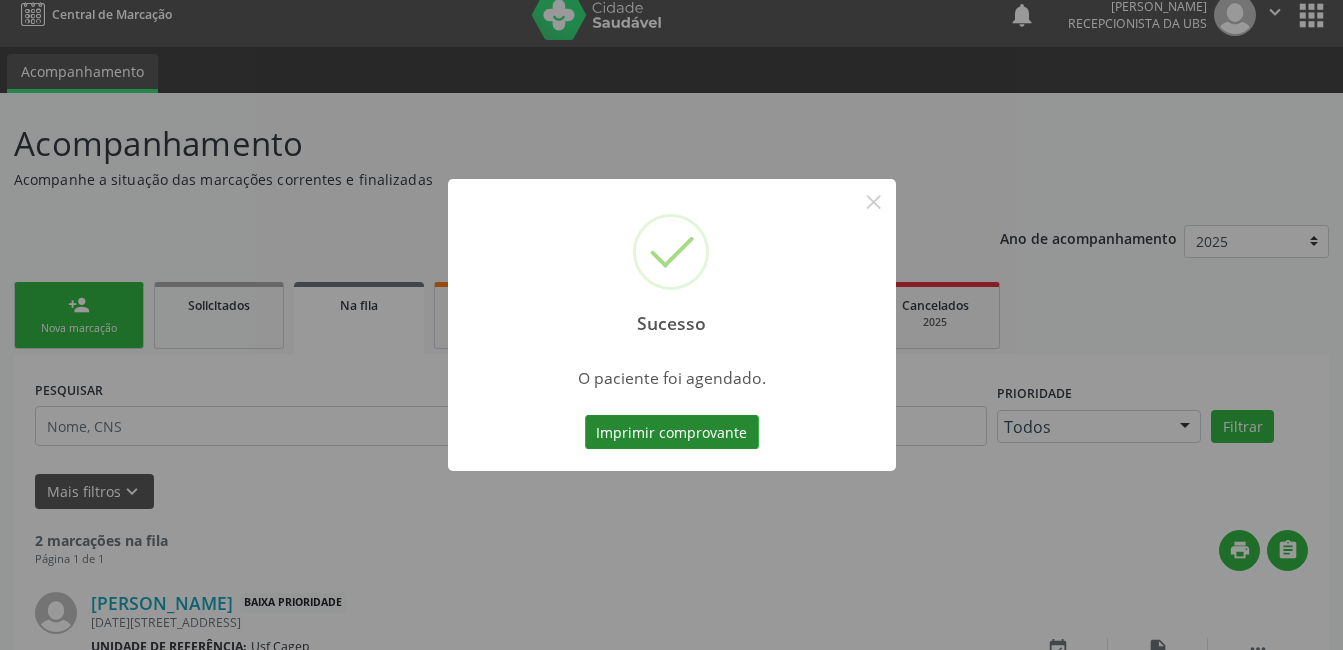 click on "Imprimir comprovante" at bounding box center [672, 432] 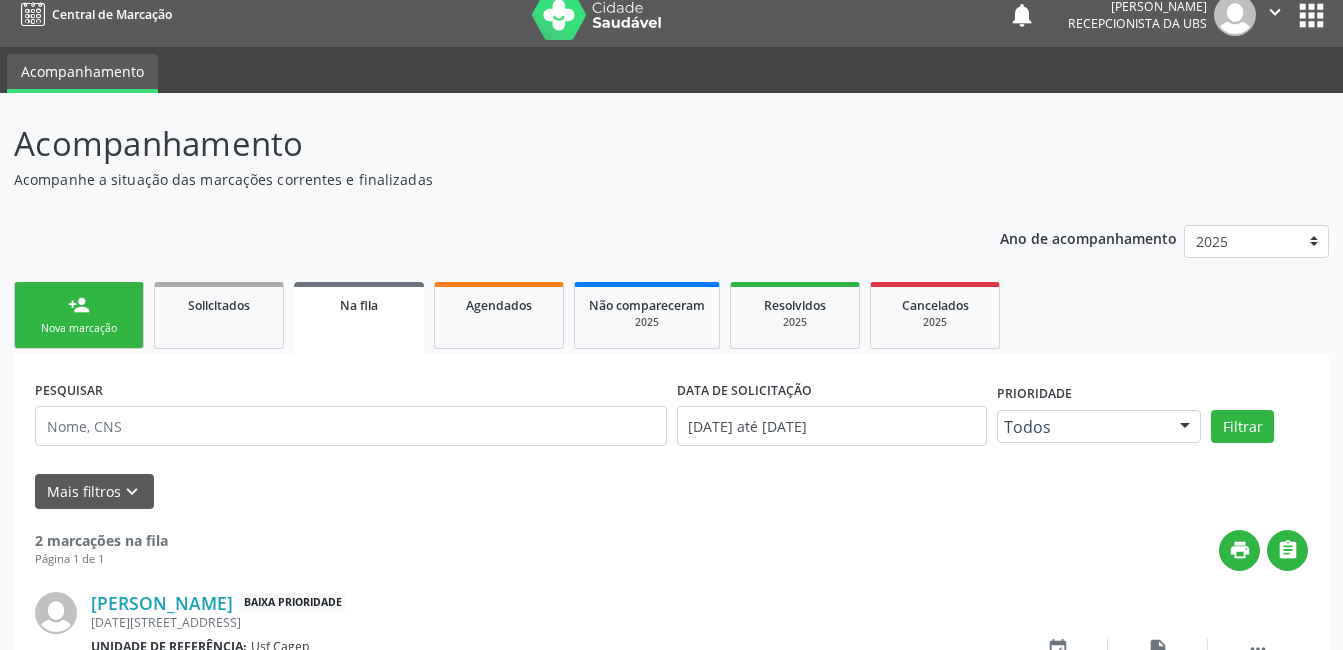 click on "Nova marcação" at bounding box center (79, 328) 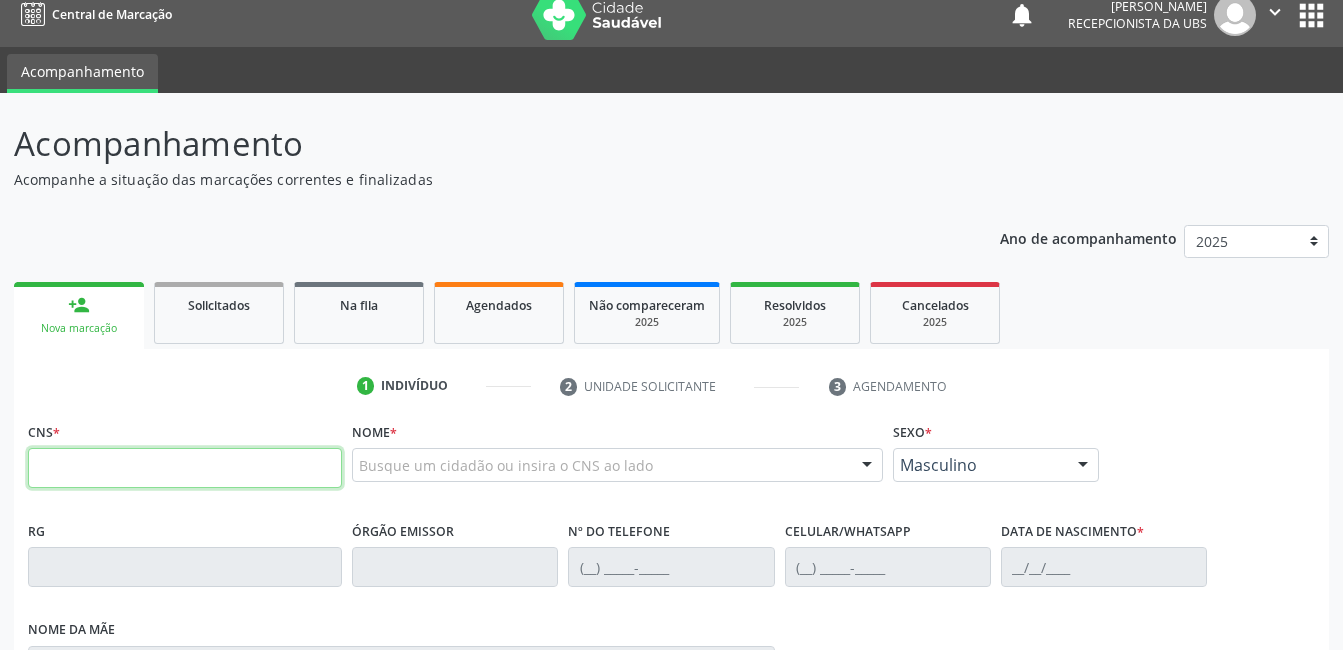 click at bounding box center (185, 468) 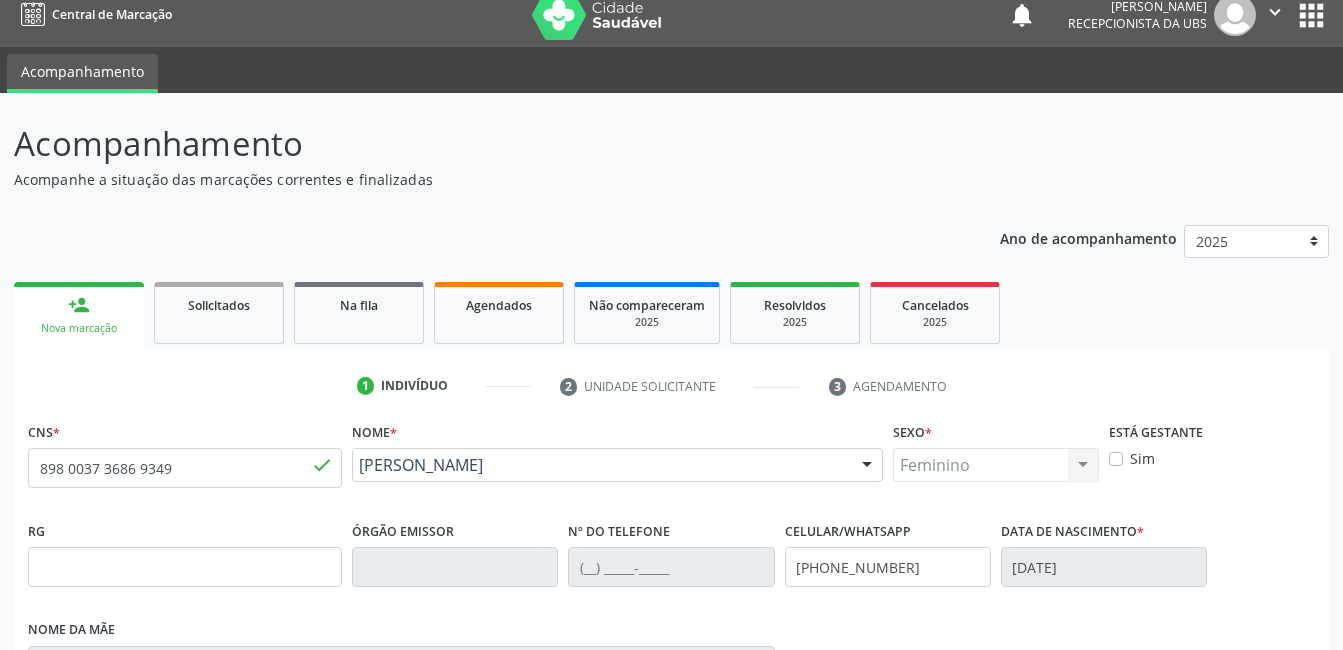 click on "Nova marcação" at bounding box center [1252, 1009] 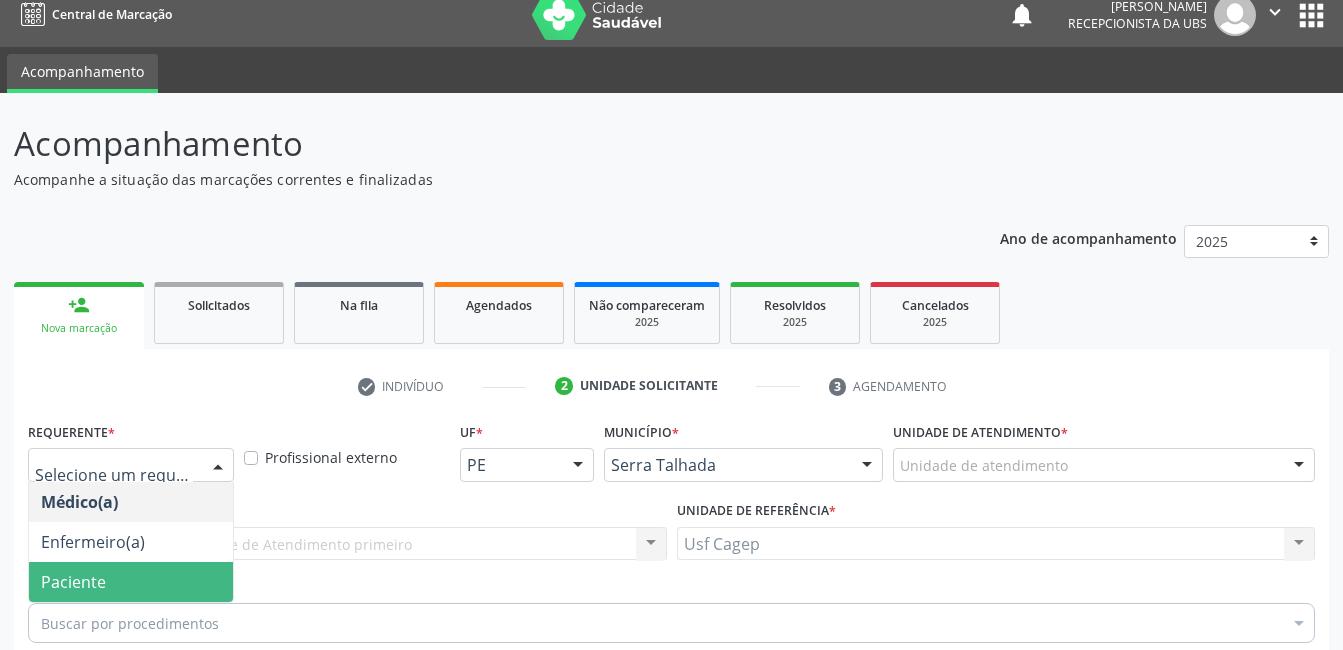 click on "Paciente" at bounding box center [131, 582] 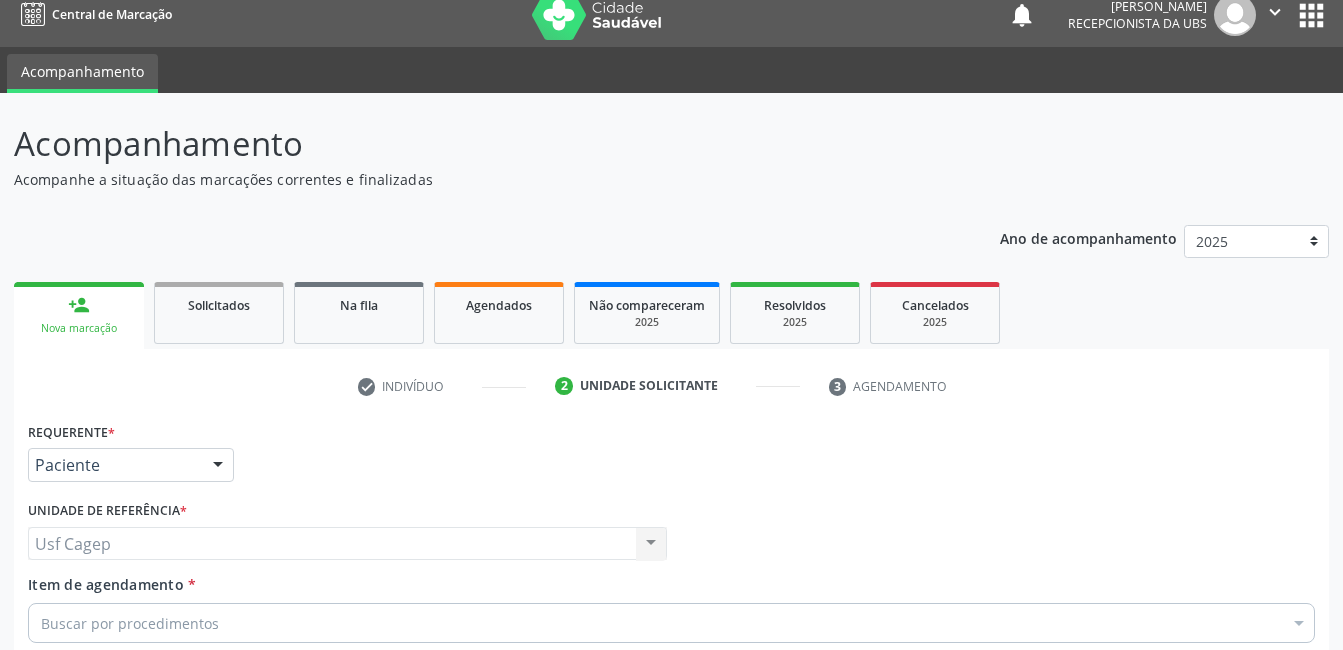 click on "Buscar por procedimentos" at bounding box center (671, 623) 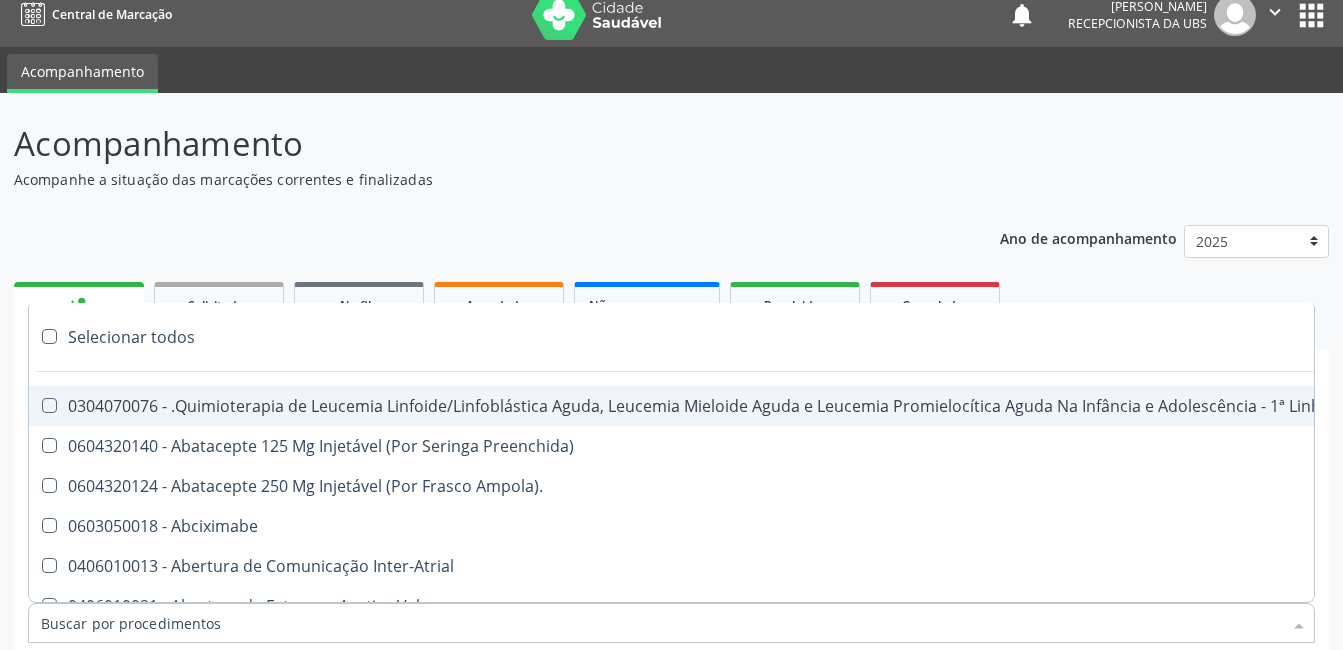 type on "2" 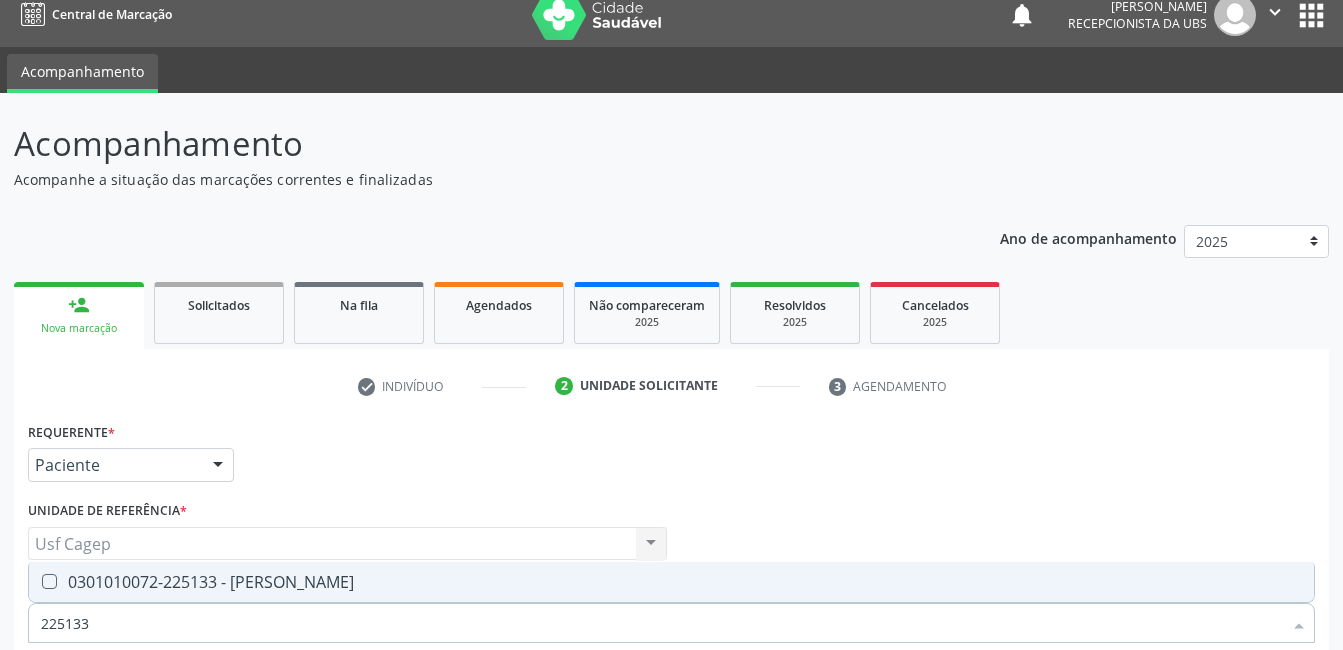 click on "0301010072-225133 - [PERSON_NAME]" at bounding box center (671, 582) 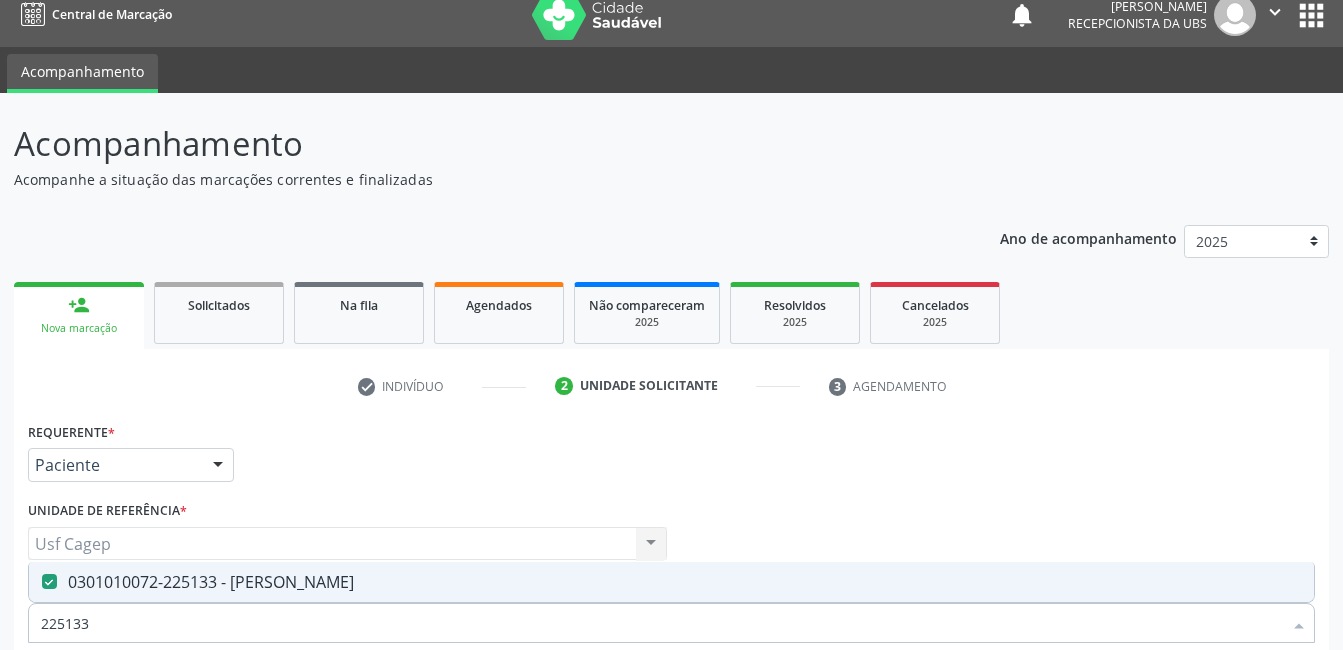 click at bounding box center (671, 720) 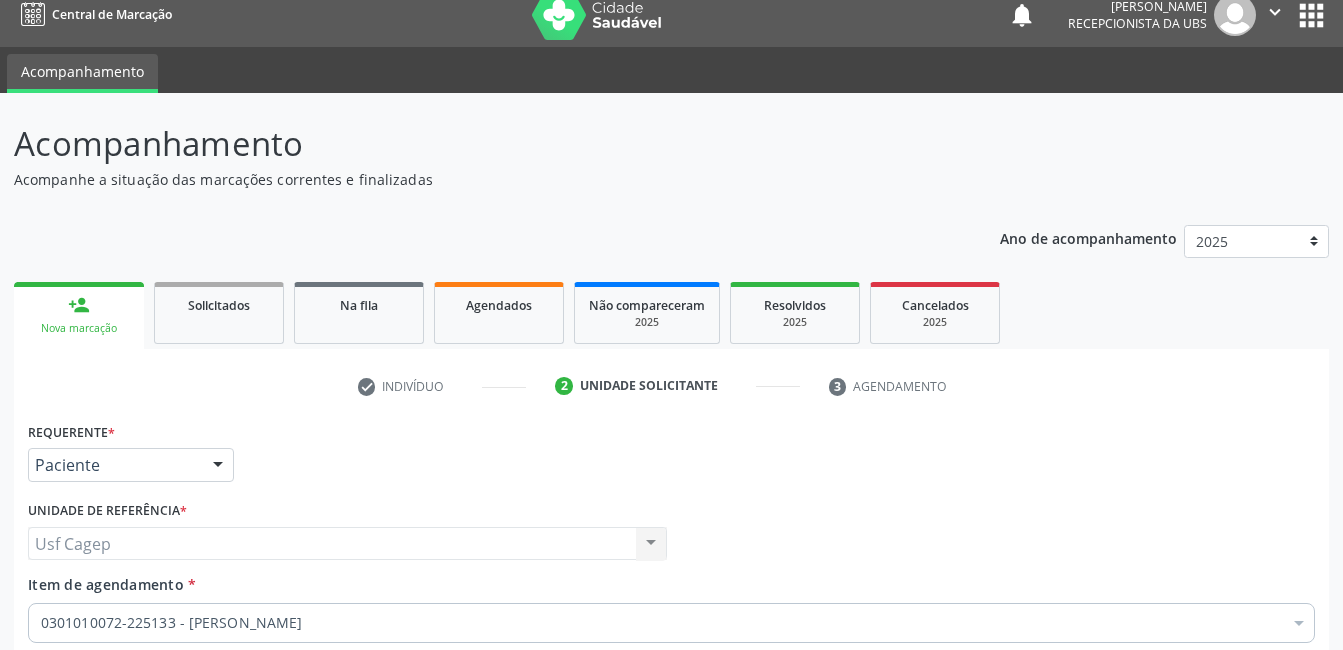 click on "Próximo" at bounding box center [1260, 844] 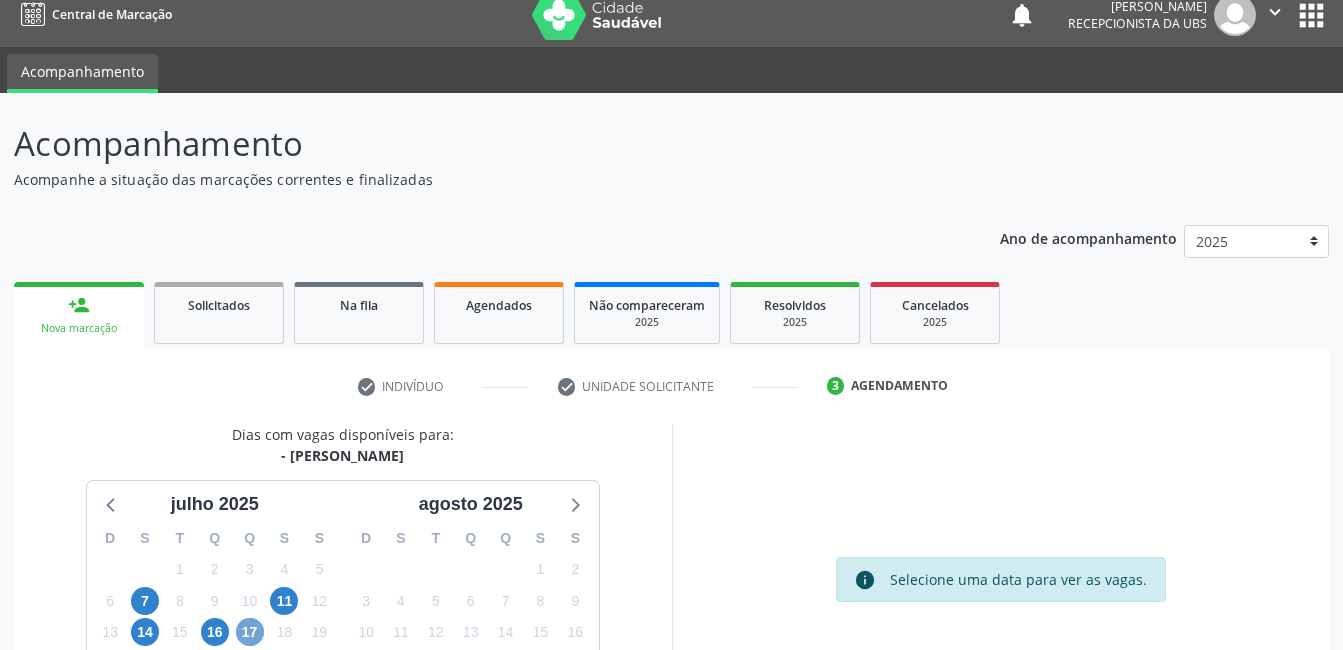 click on "17" at bounding box center (250, 632) 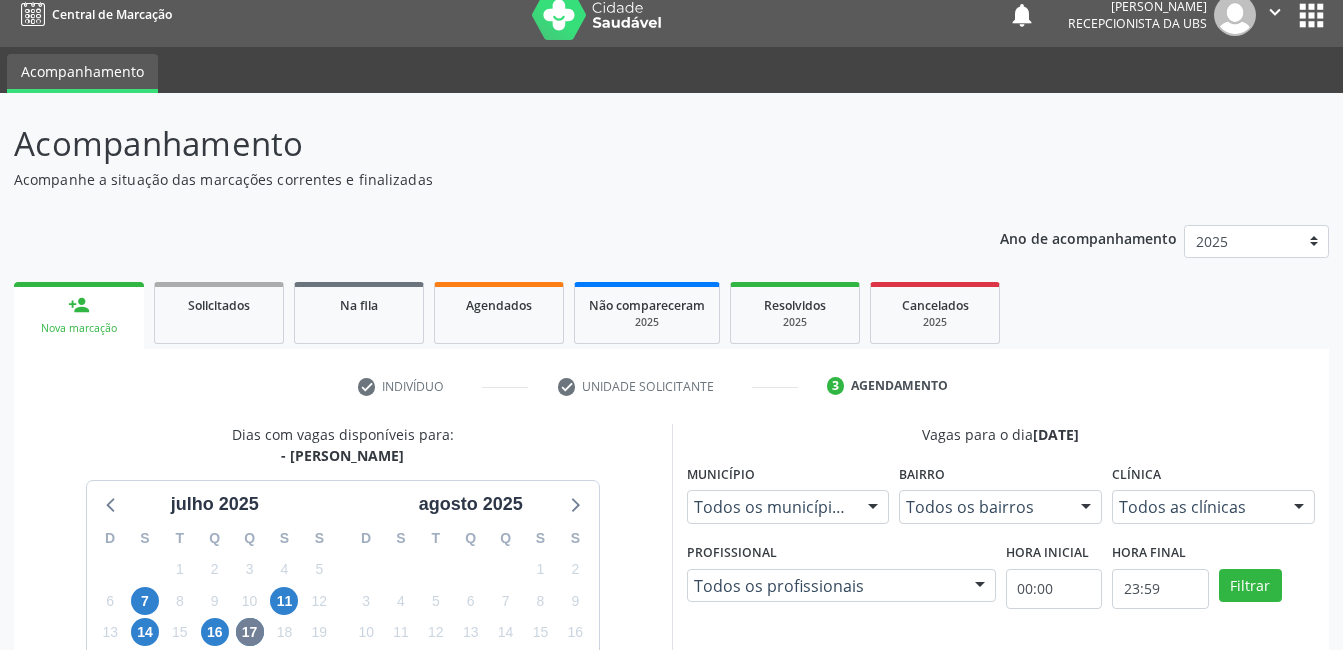click on "Informações adicionais sobre o atendimento" at bounding box center [878, 929] 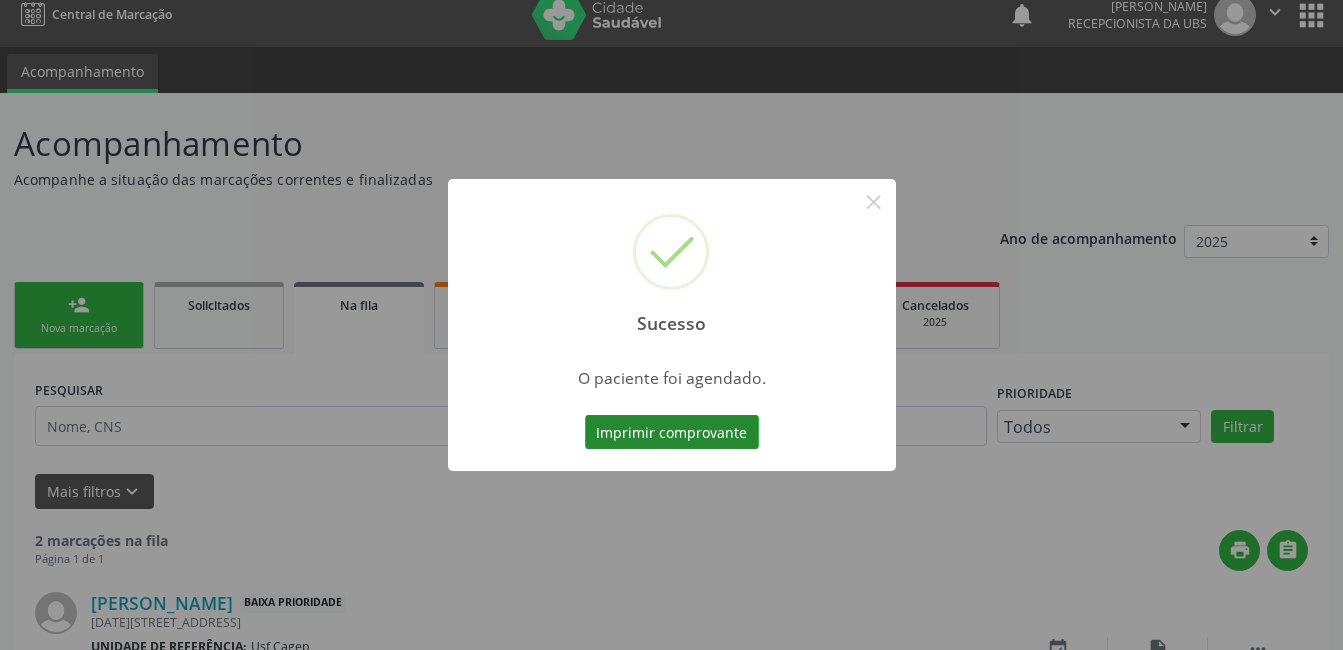 click on "Imprimir comprovante" at bounding box center (672, 432) 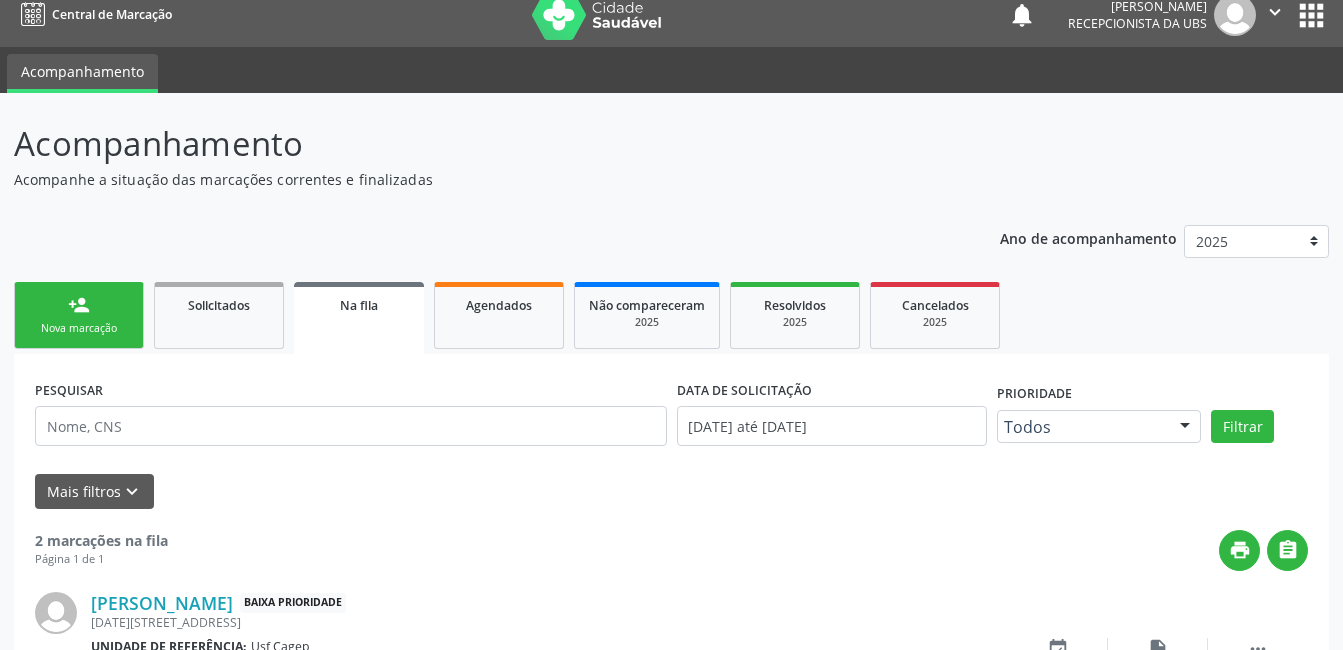click on "person_add
Nova marcação" at bounding box center (79, 315) 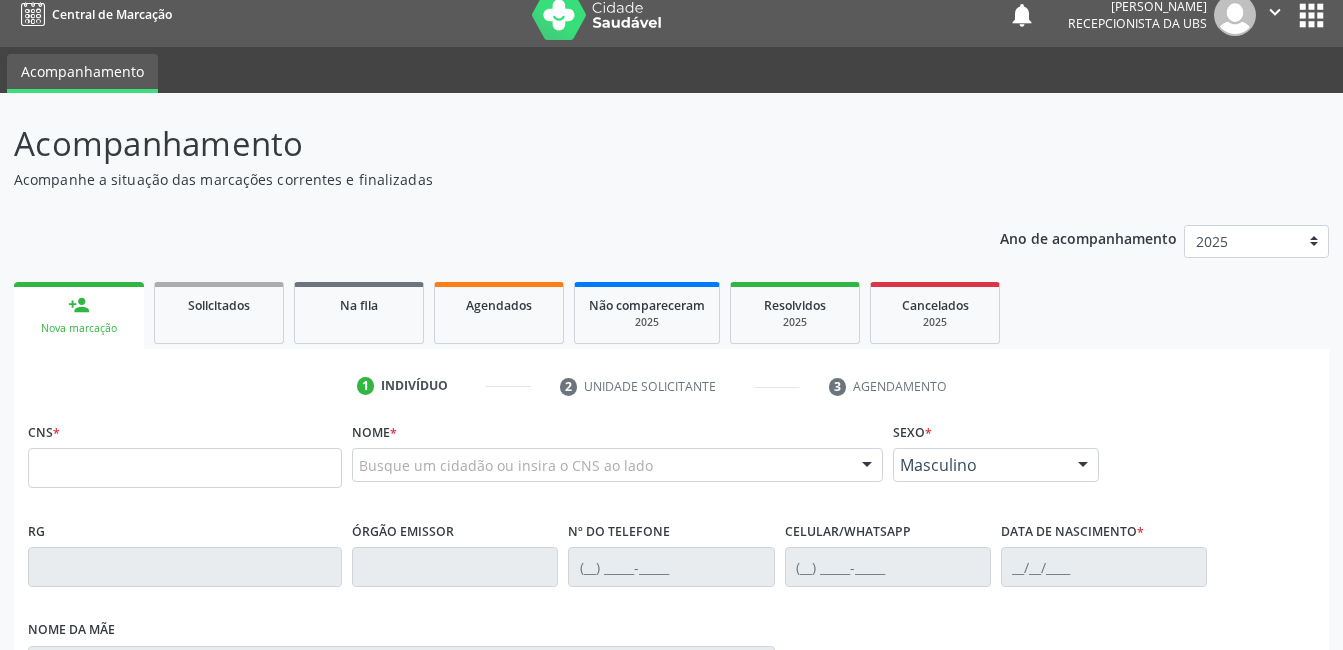 click on "person_add
Nova marcação" at bounding box center [79, 315] 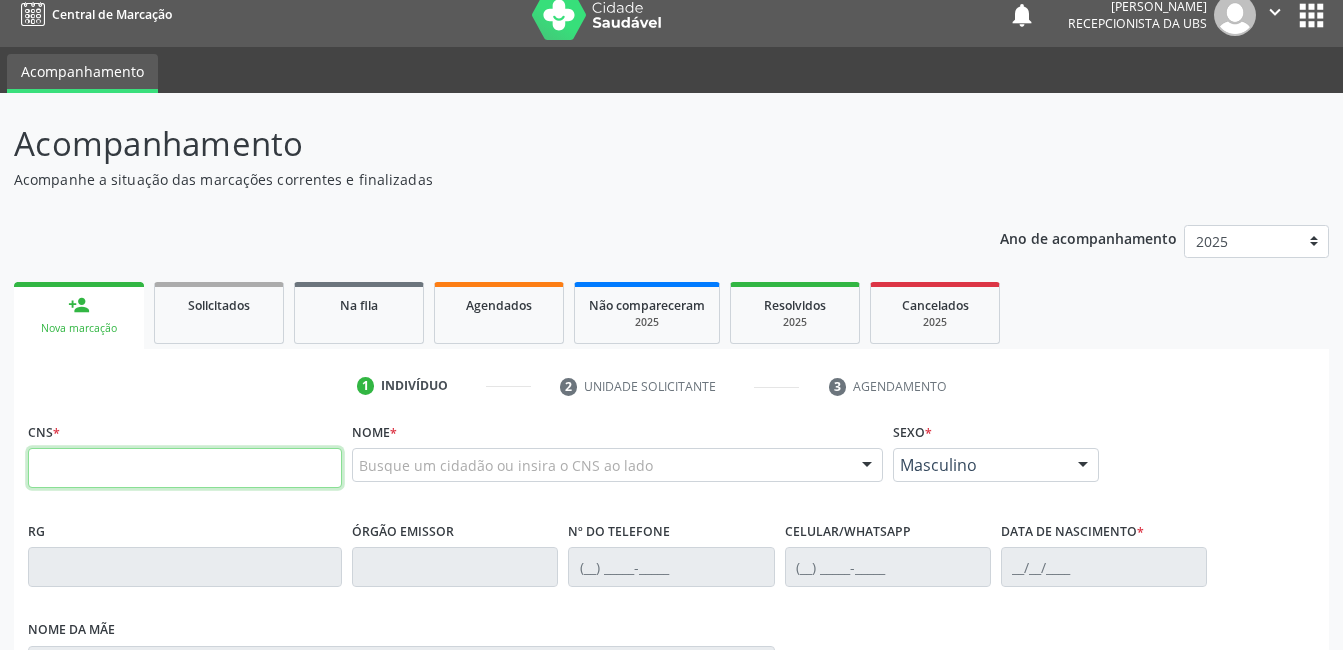 click at bounding box center [185, 468] 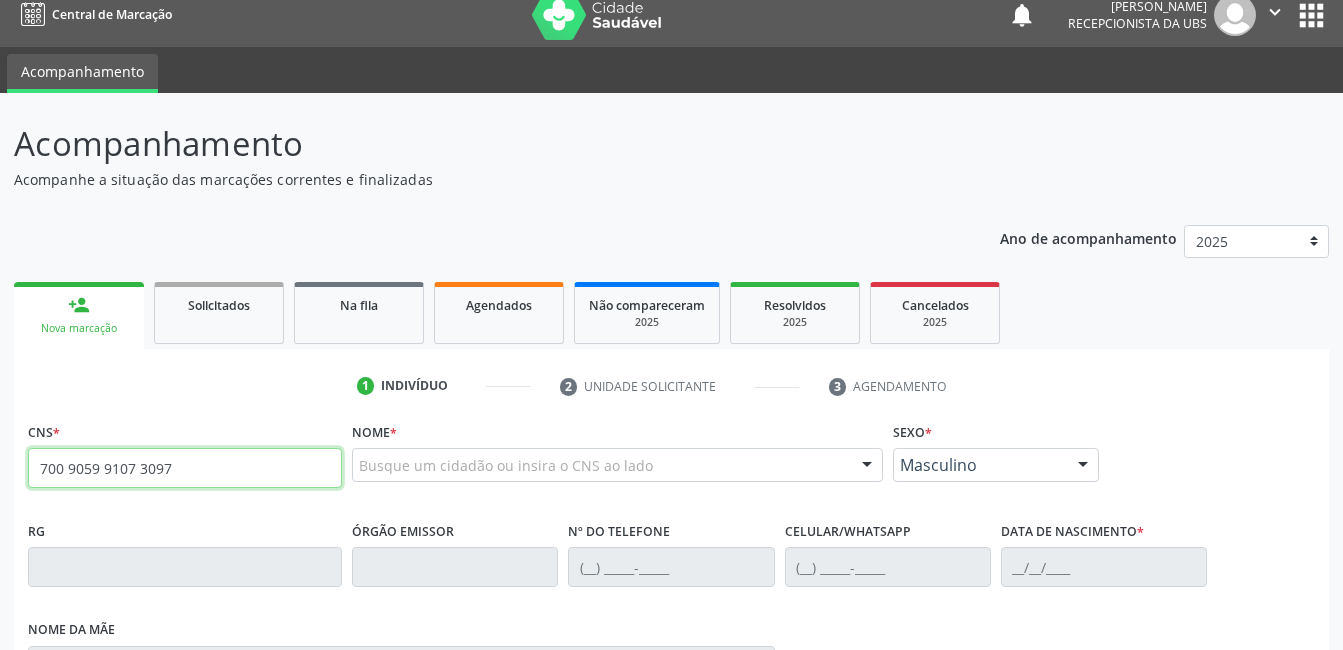 type on "700 9059 9107 3097" 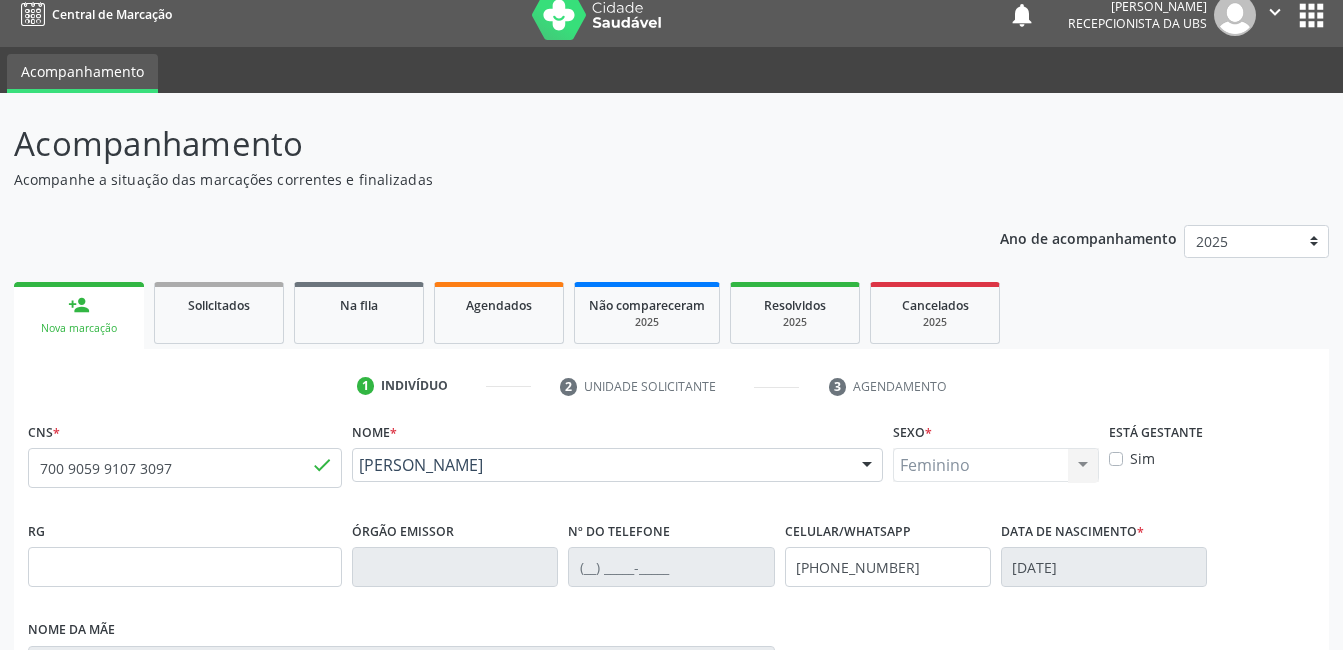 click on "Nova marcação" at bounding box center [1252, 1009] 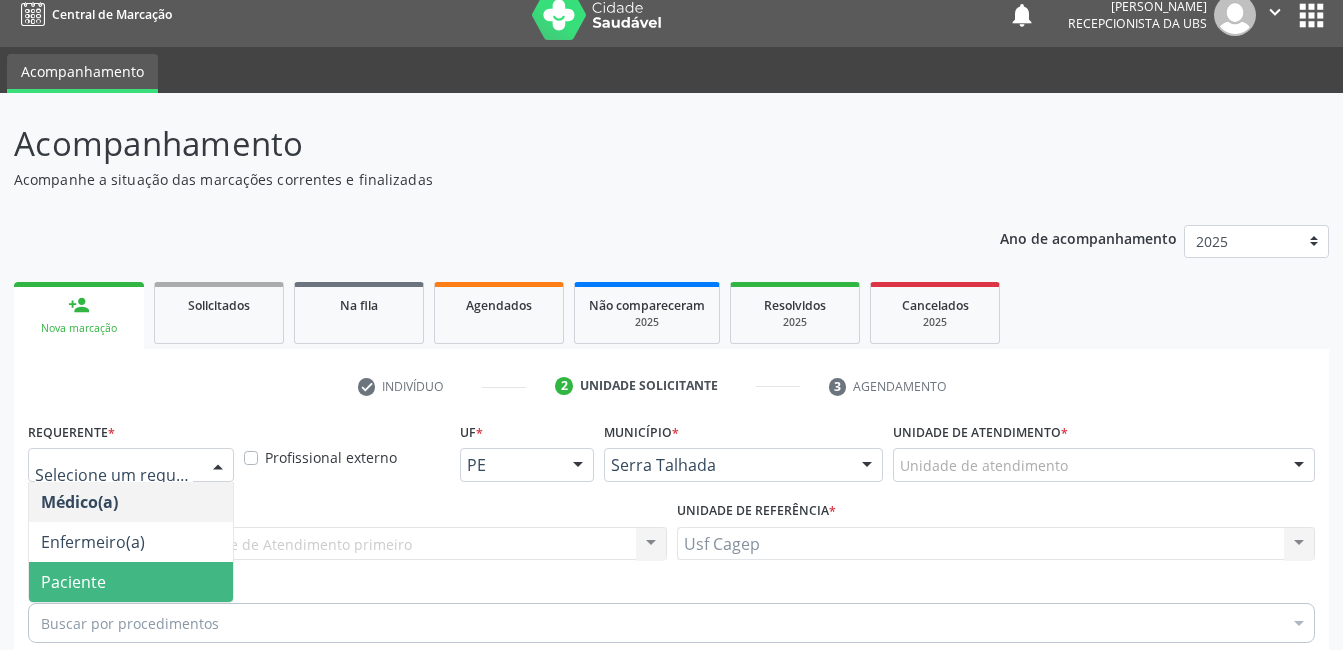 click on "Paciente" at bounding box center [131, 582] 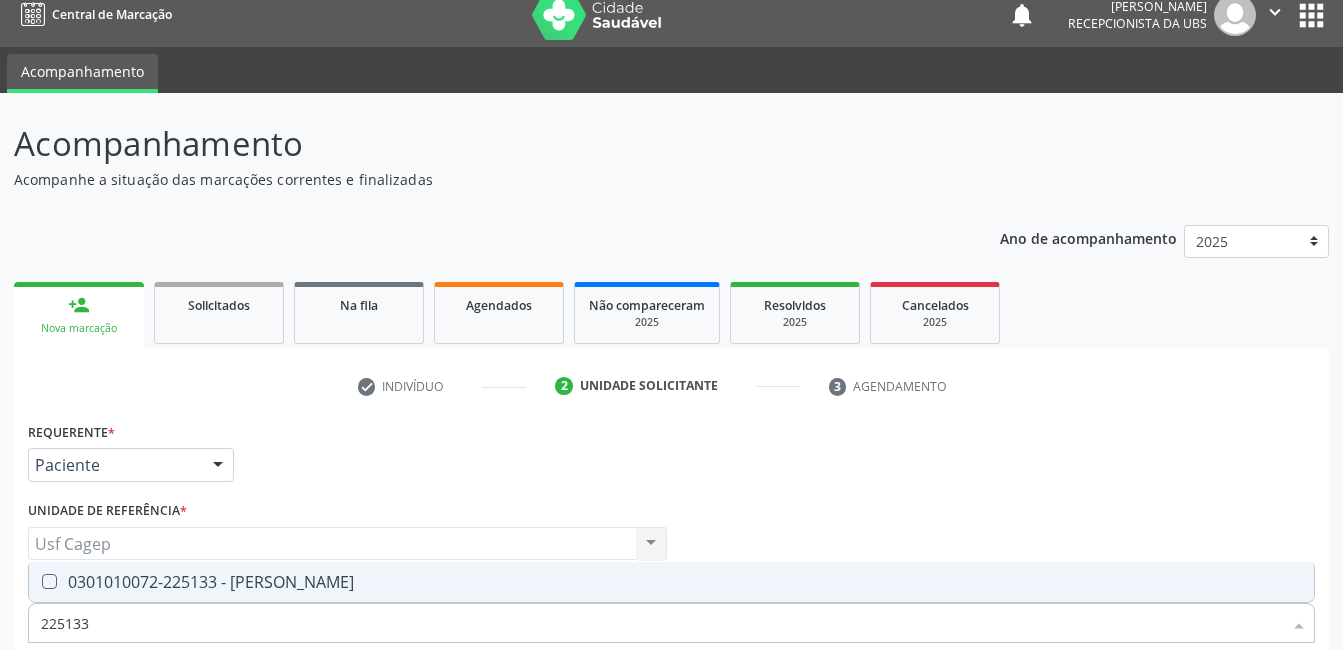 click on "0301010072-225133 - [PERSON_NAME]" at bounding box center (671, 582) 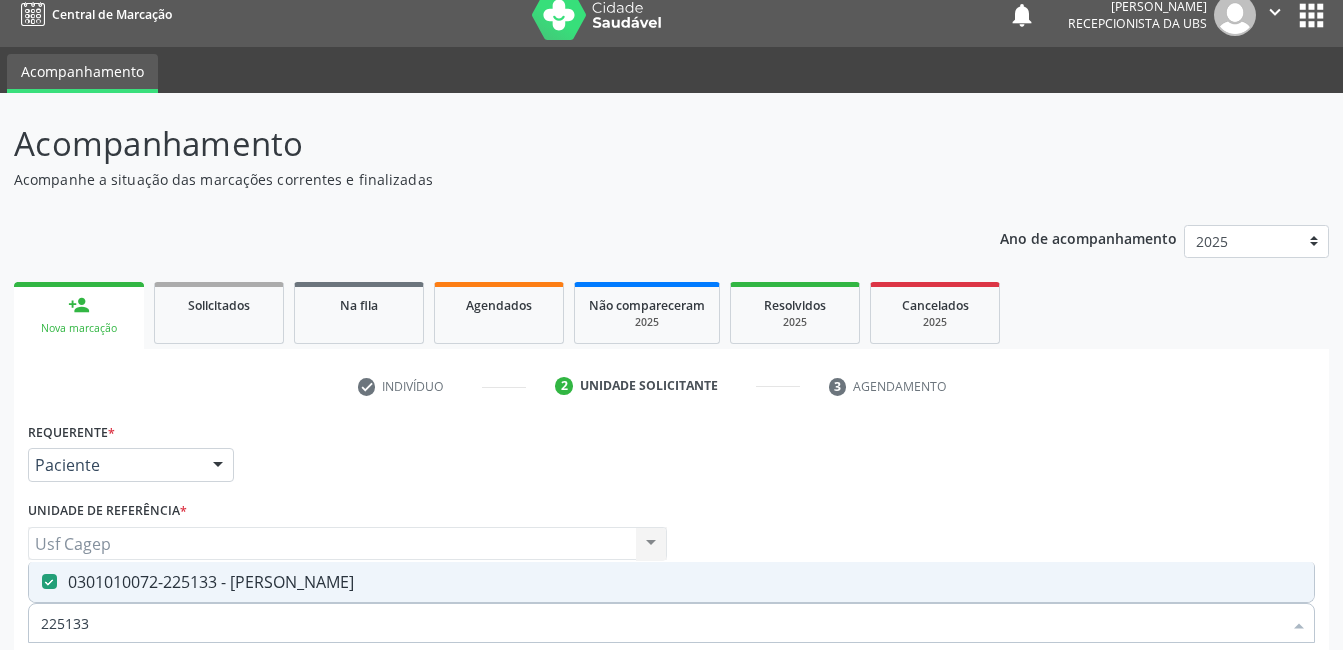 click at bounding box center [671, 720] 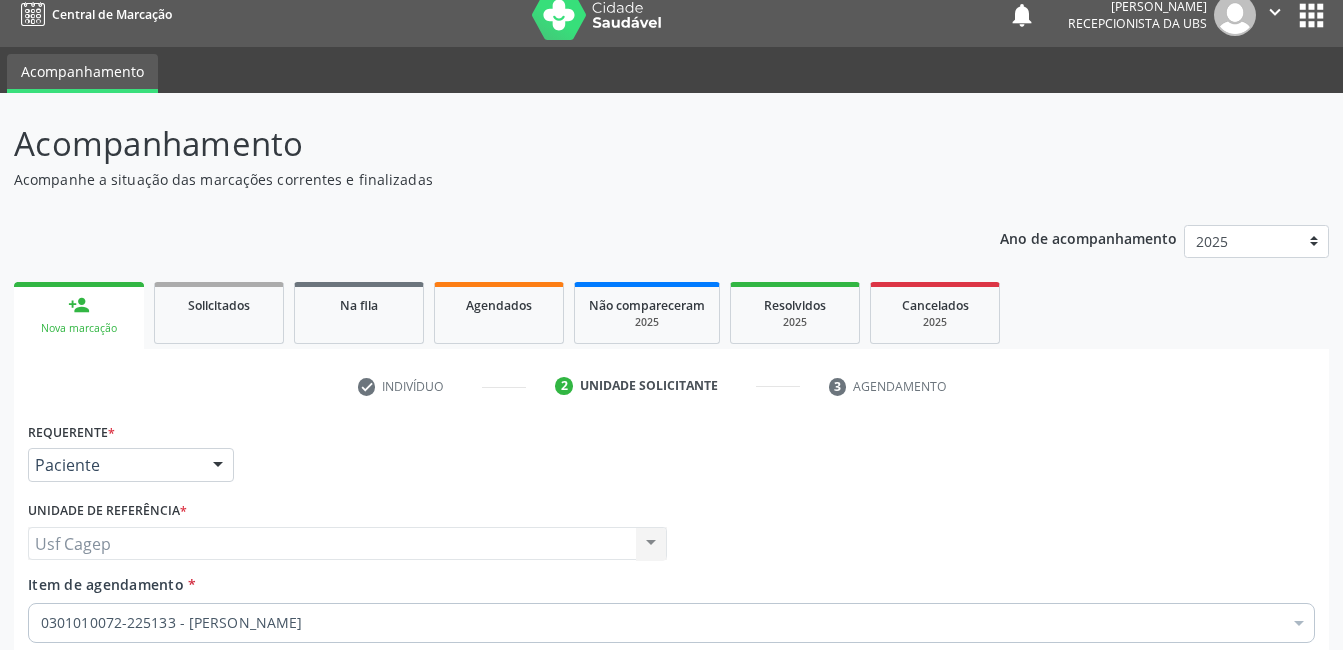 click on "Próximo" at bounding box center (1260, 844) 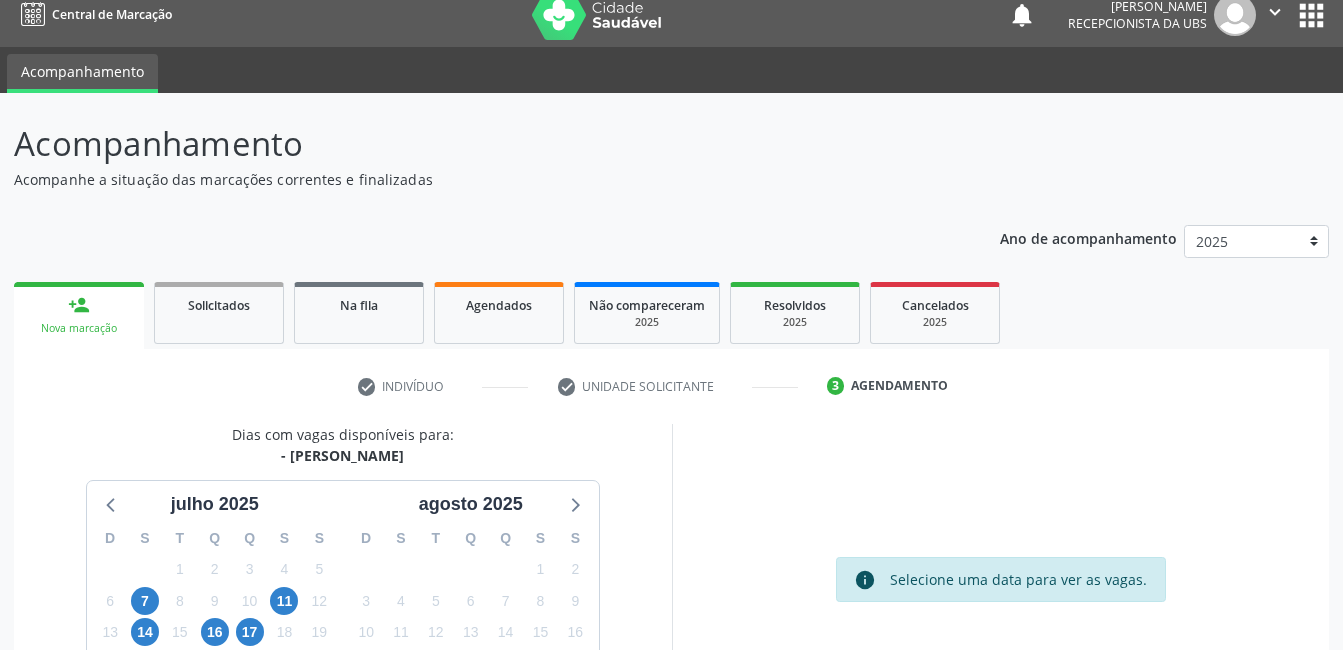 click on "22" at bounding box center (180, 664) 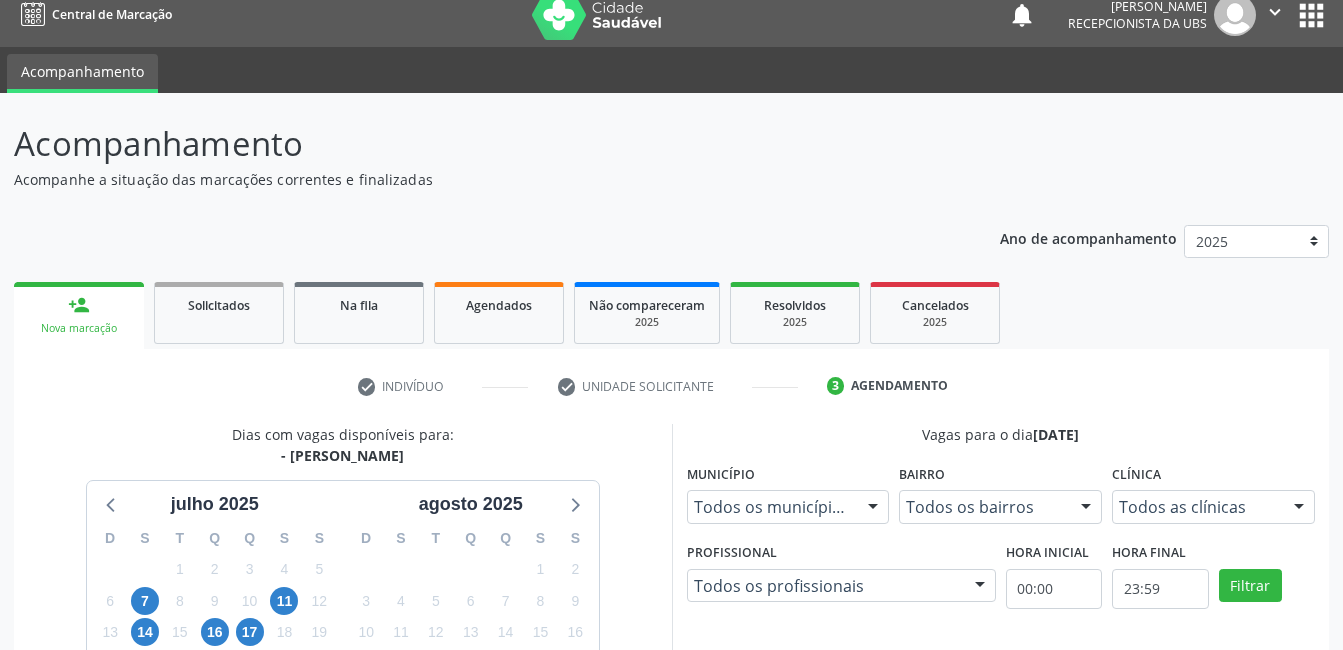 click on "Horário:   13:00
Clínica:  Policlinica Municipal
Rede:
--
Endereço:   Predio, nº S/N, Ipsep, Serra Talhada - PE
Telefone:   --
Profissional:
Maria Augusta Soares Sobreira Machado
Informações adicionais sobre o atendimento
Idade de atendimento:
de 0 a 120 anos
Gênero(s) atendido(s):
Masculino e Feminino
Informações adicionais:
--" at bounding box center (1012, 872) 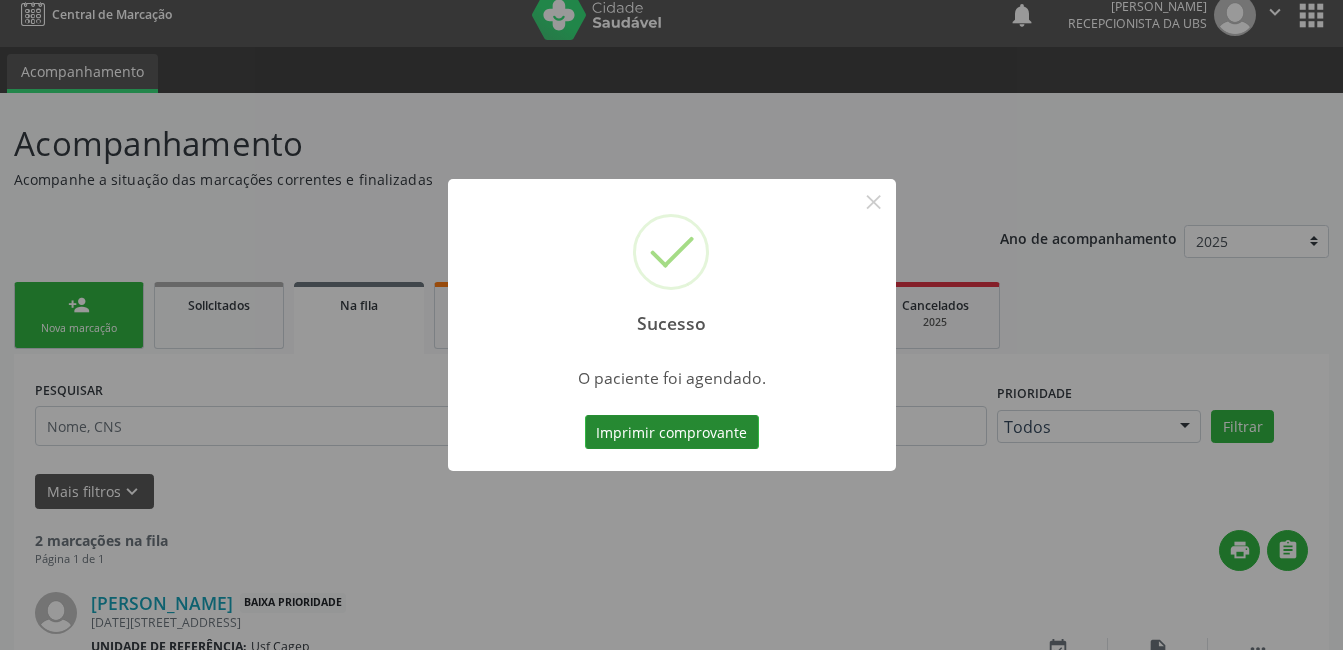 click on "Imprimir comprovante" at bounding box center (672, 432) 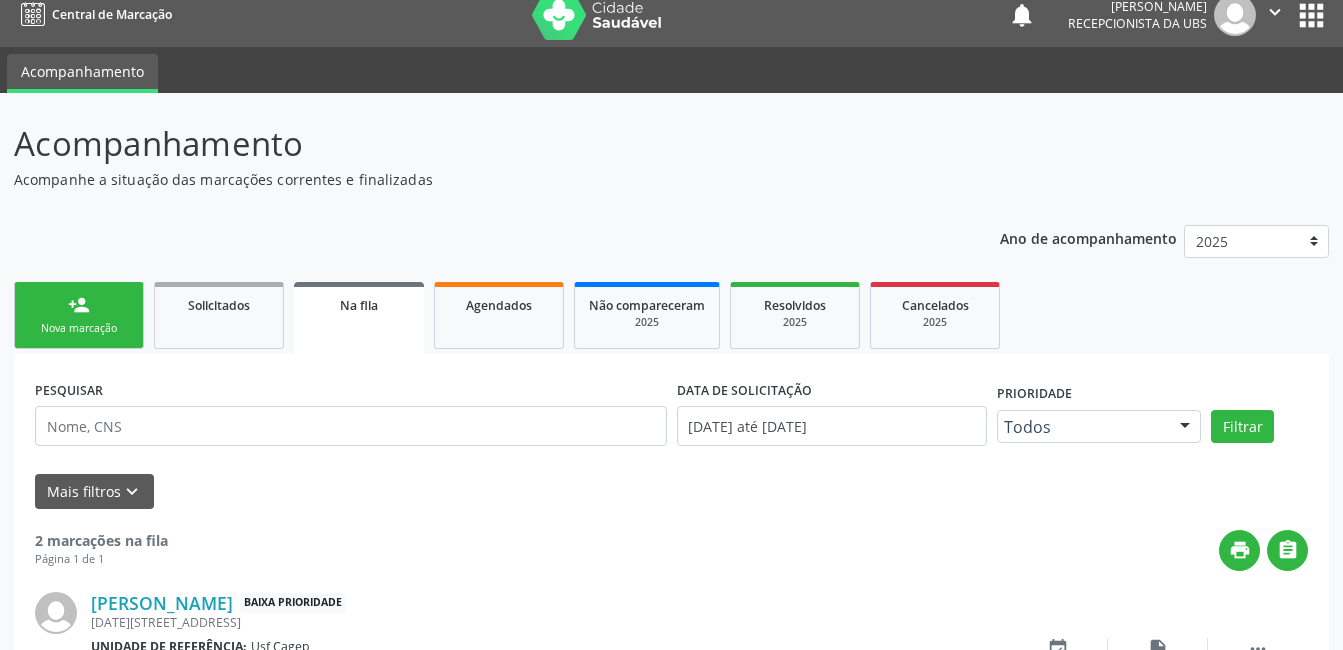 drag, startPoint x: 114, startPoint y: 318, endPoint x: 128, endPoint y: 334, distance: 21.260292 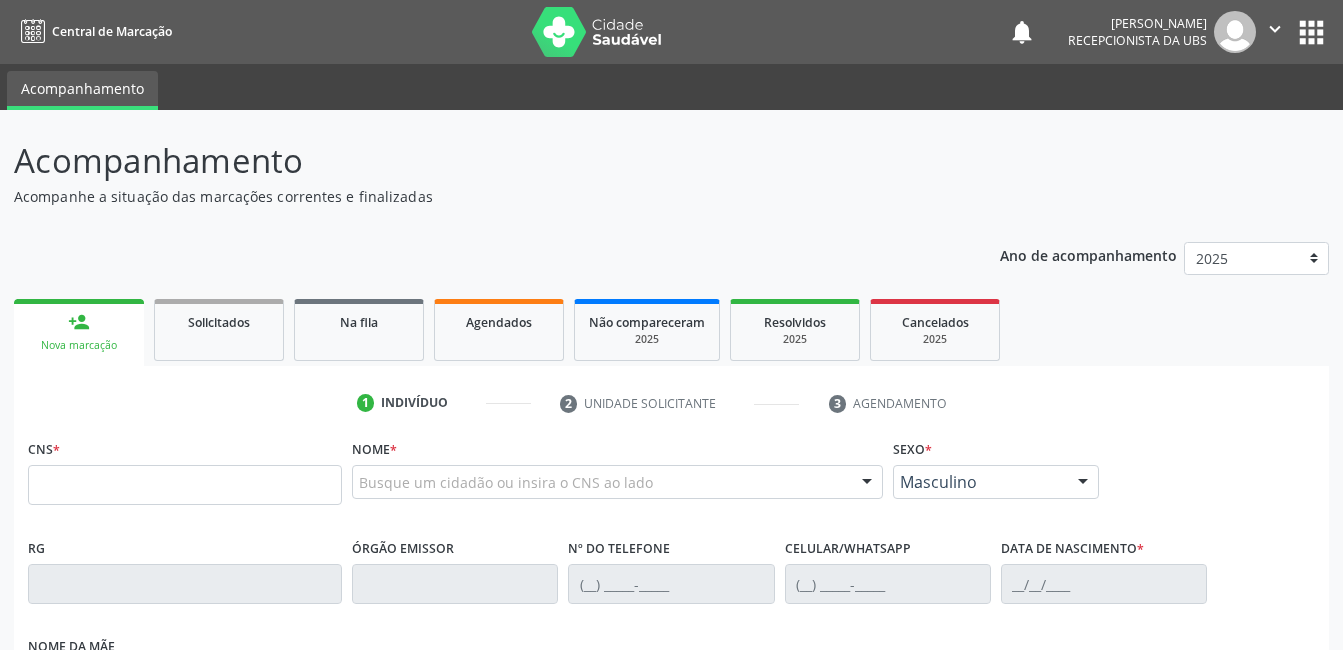 scroll, scrollTop: 17, scrollLeft: 0, axis: vertical 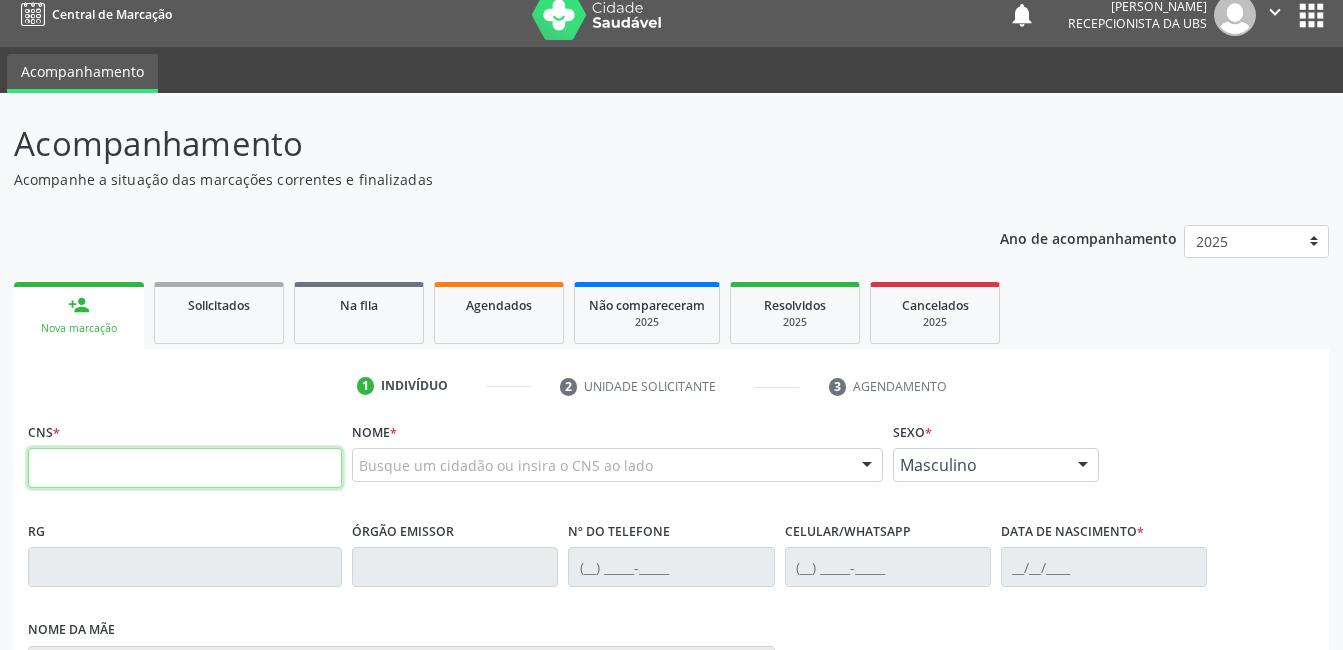 click at bounding box center [185, 468] 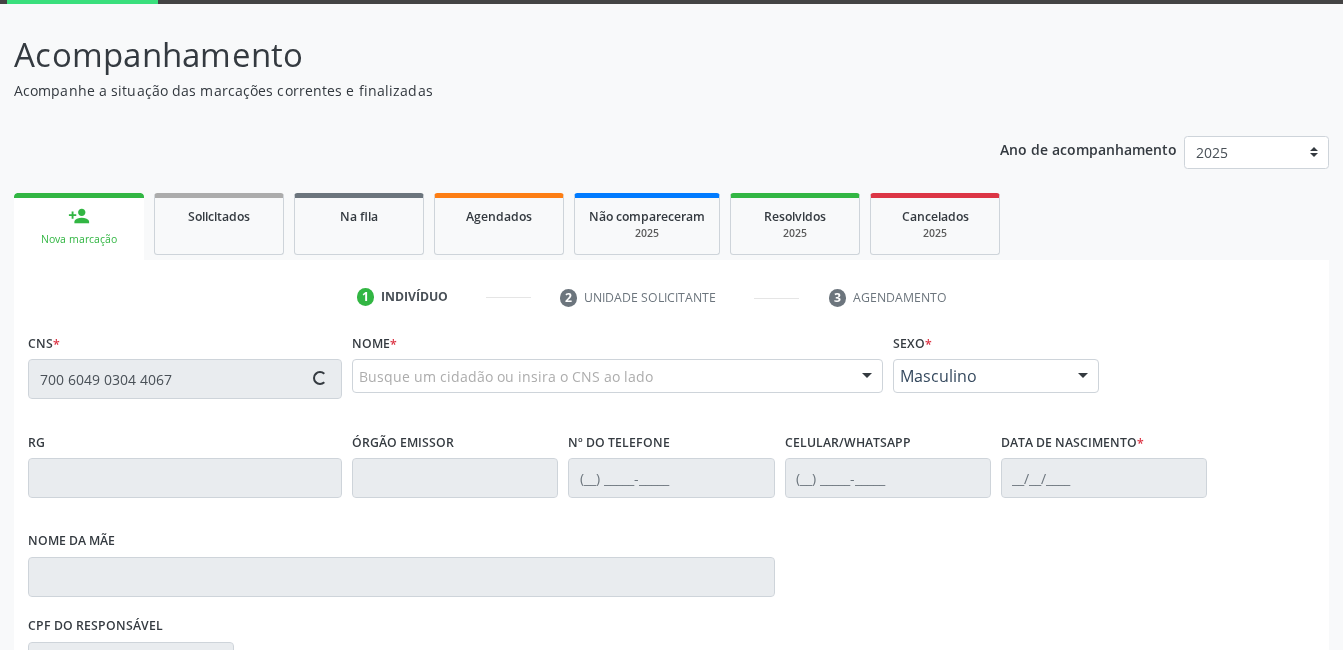type on "700 6049 0304 4067" 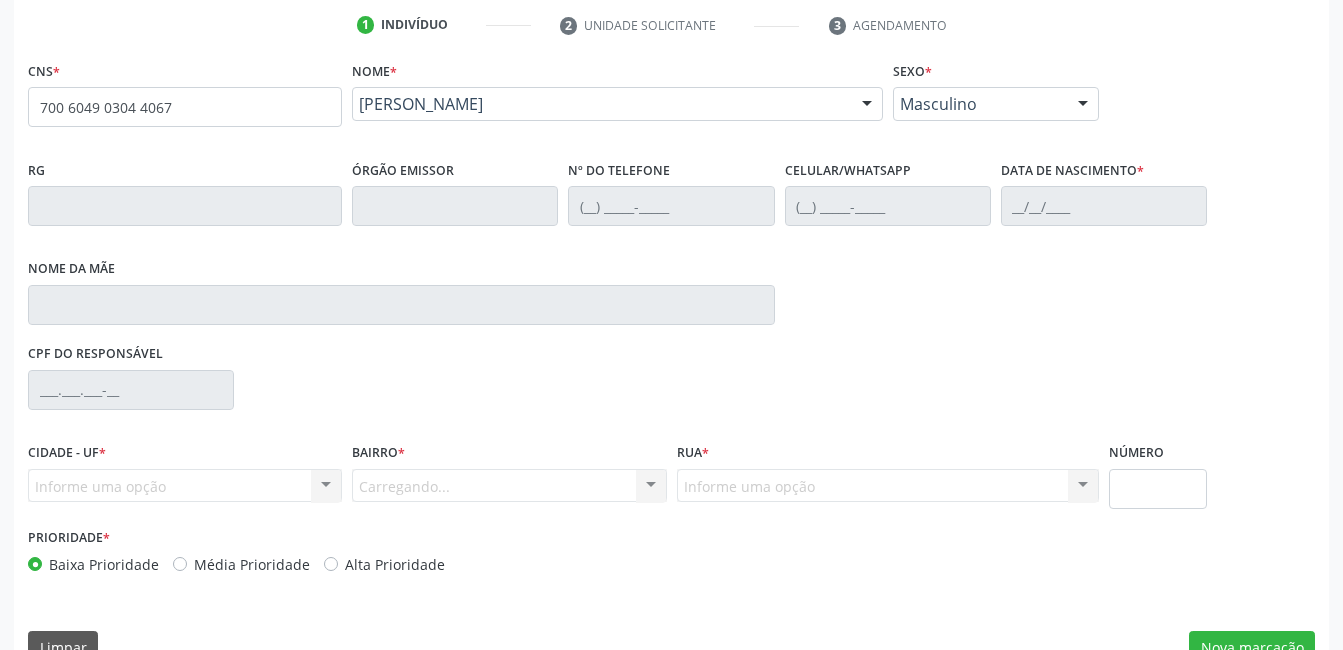 scroll, scrollTop: 417, scrollLeft: 0, axis: vertical 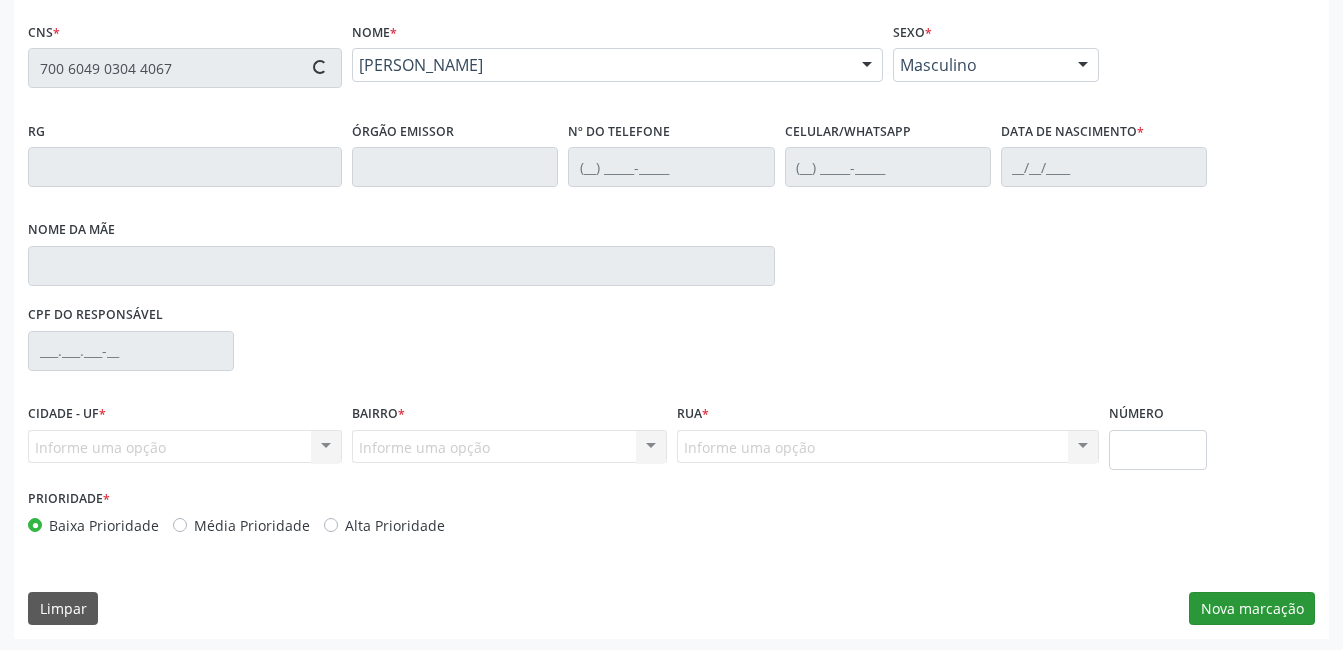 type on "[PHONE_NUMBER]" 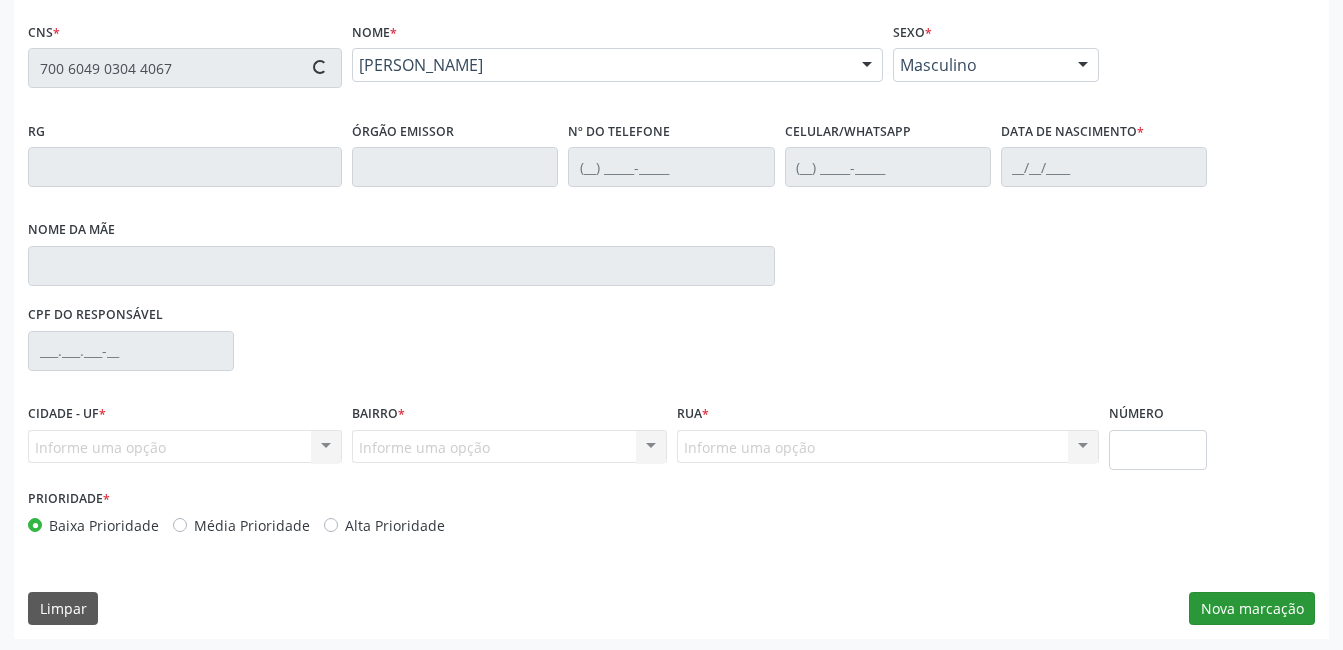 type on "[DATE]" 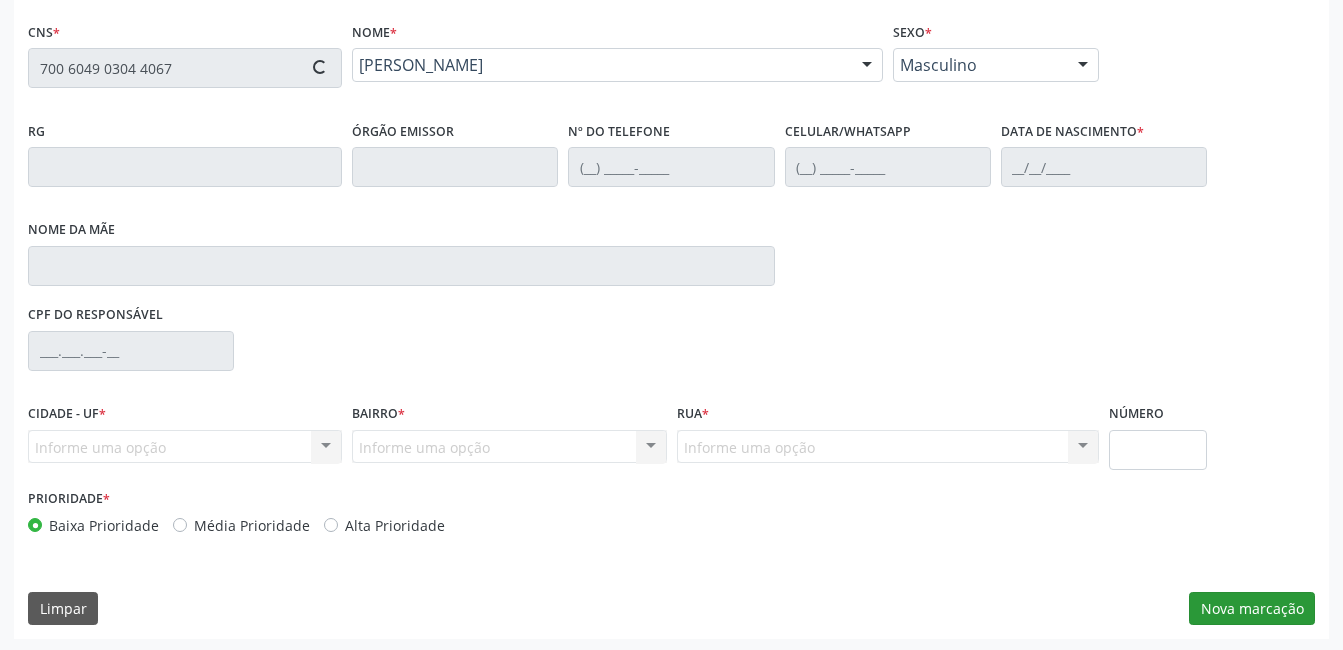 type on "847.285.234-20" 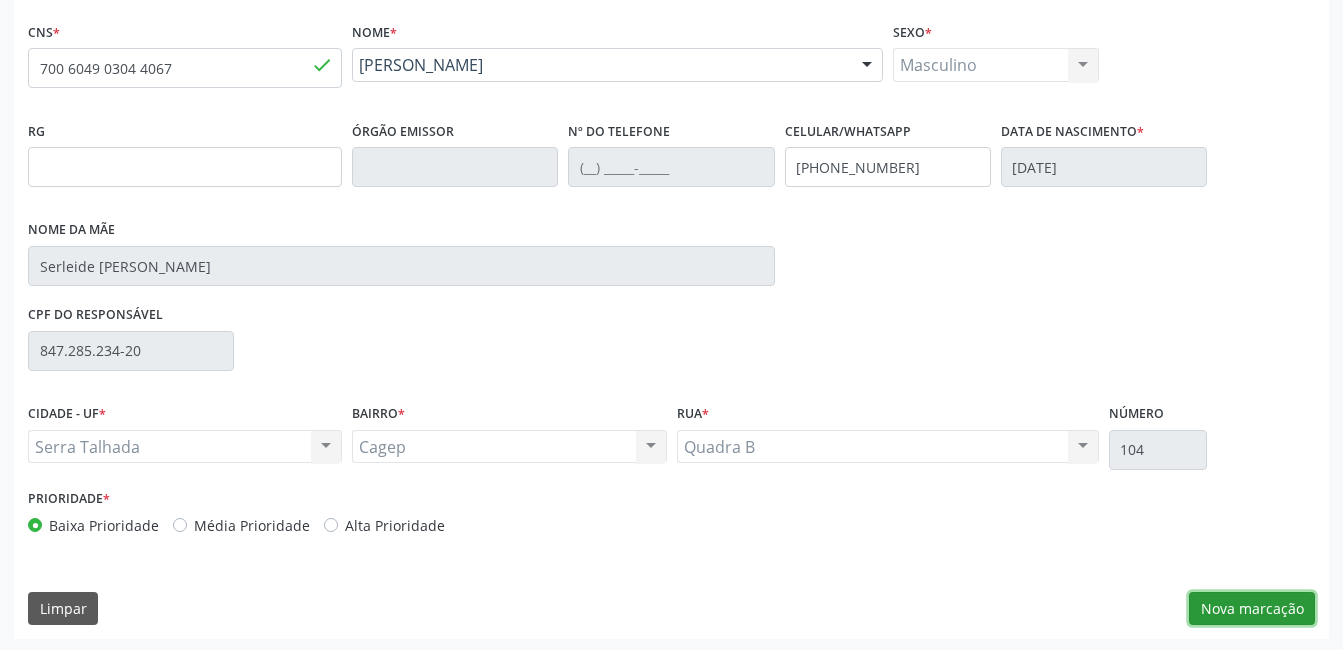 click on "Nova marcação" at bounding box center (1252, 609) 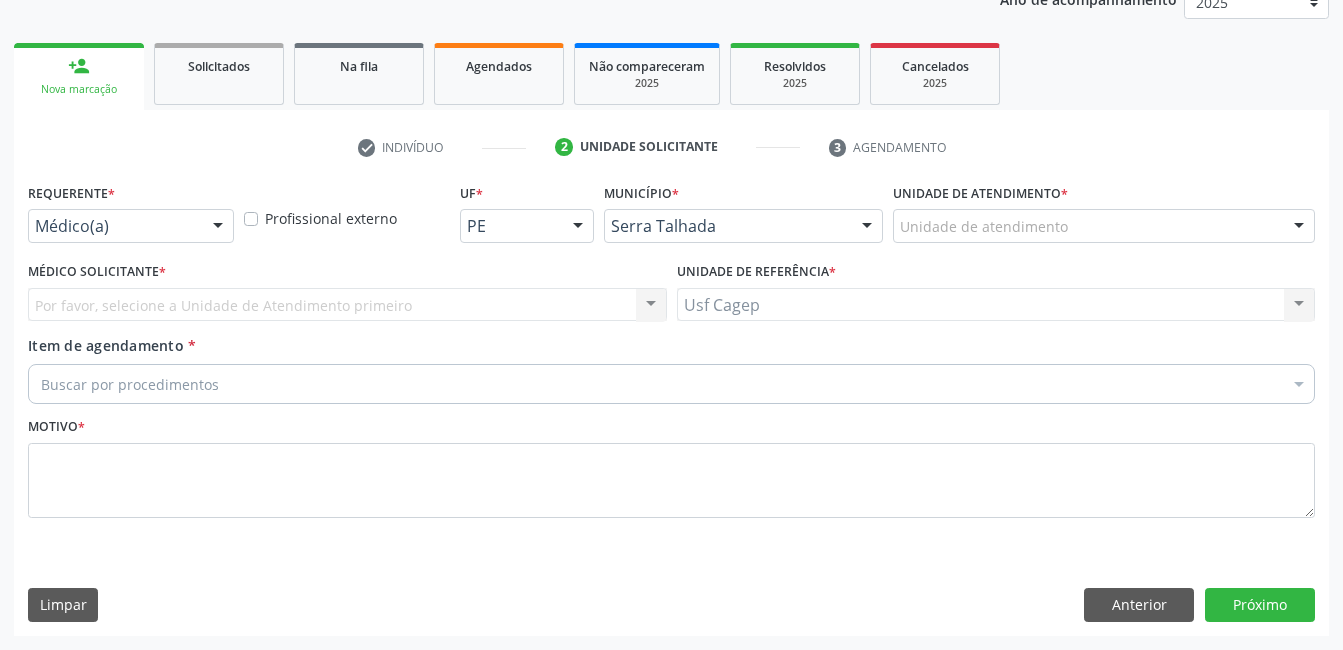 scroll, scrollTop: 256, scrollLeft: 0, axis: vertical 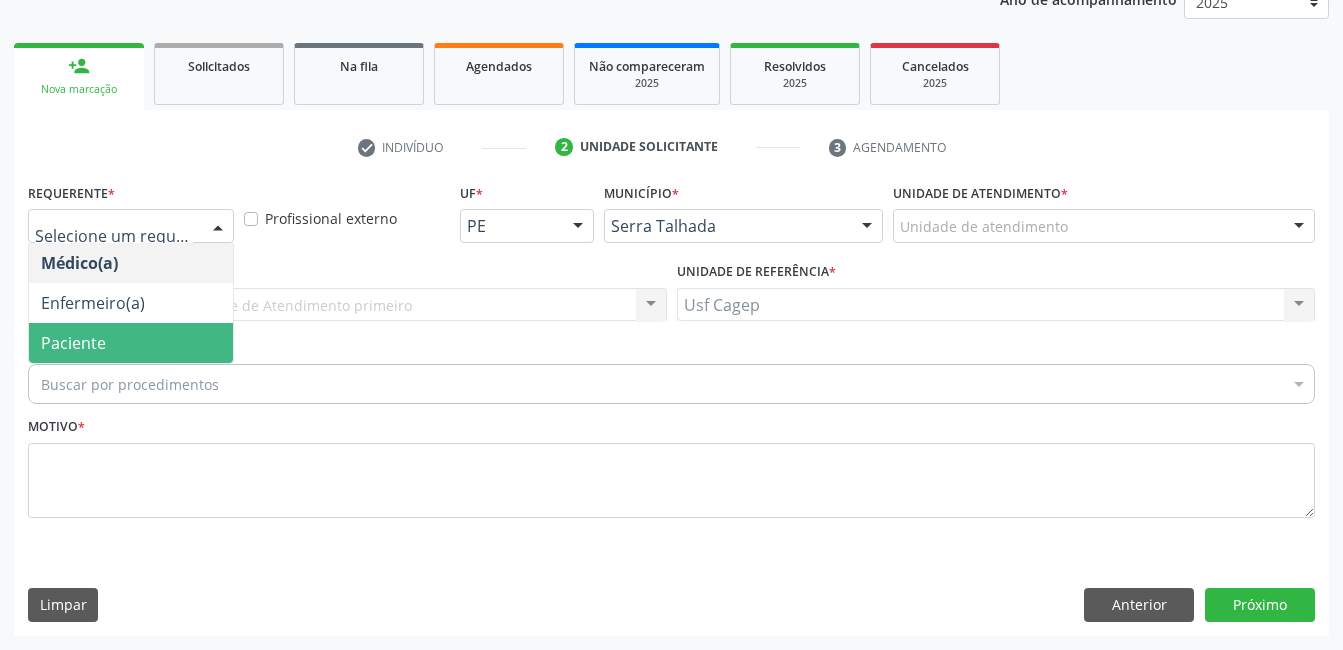 click on "Paciente" at bounding box center [131, 343] 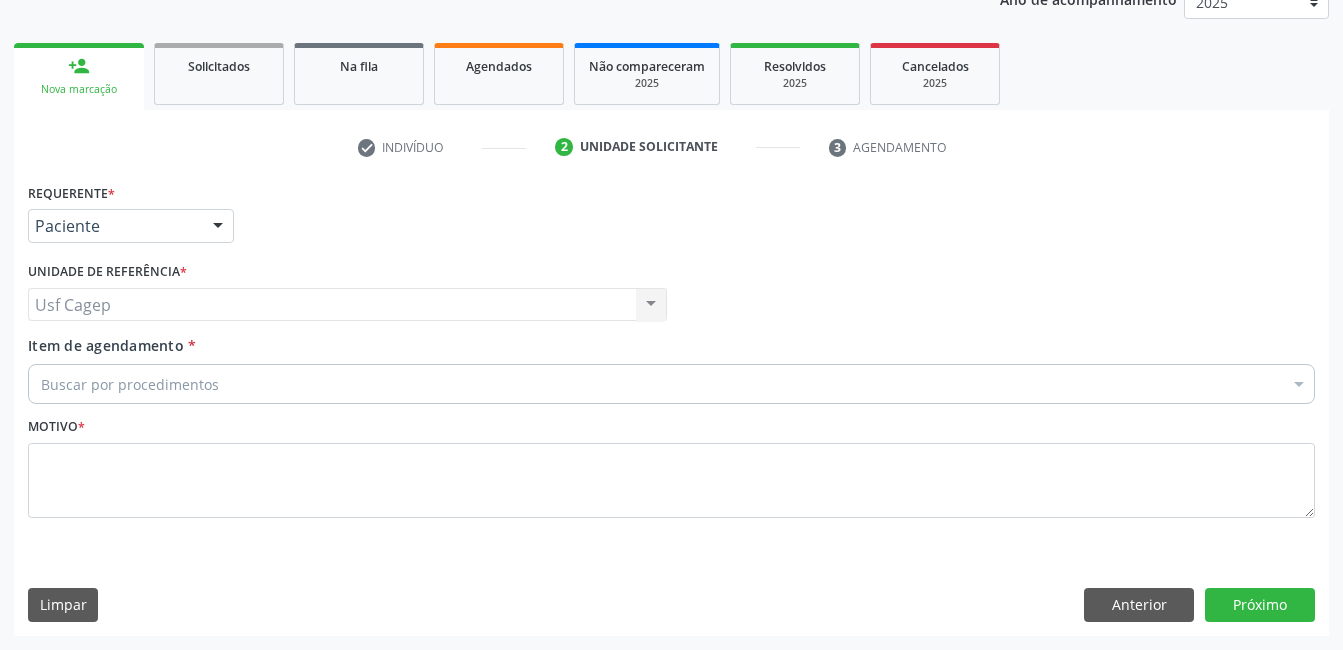 click on "Buscar por procedimentos" at bounding box center (671, 384) 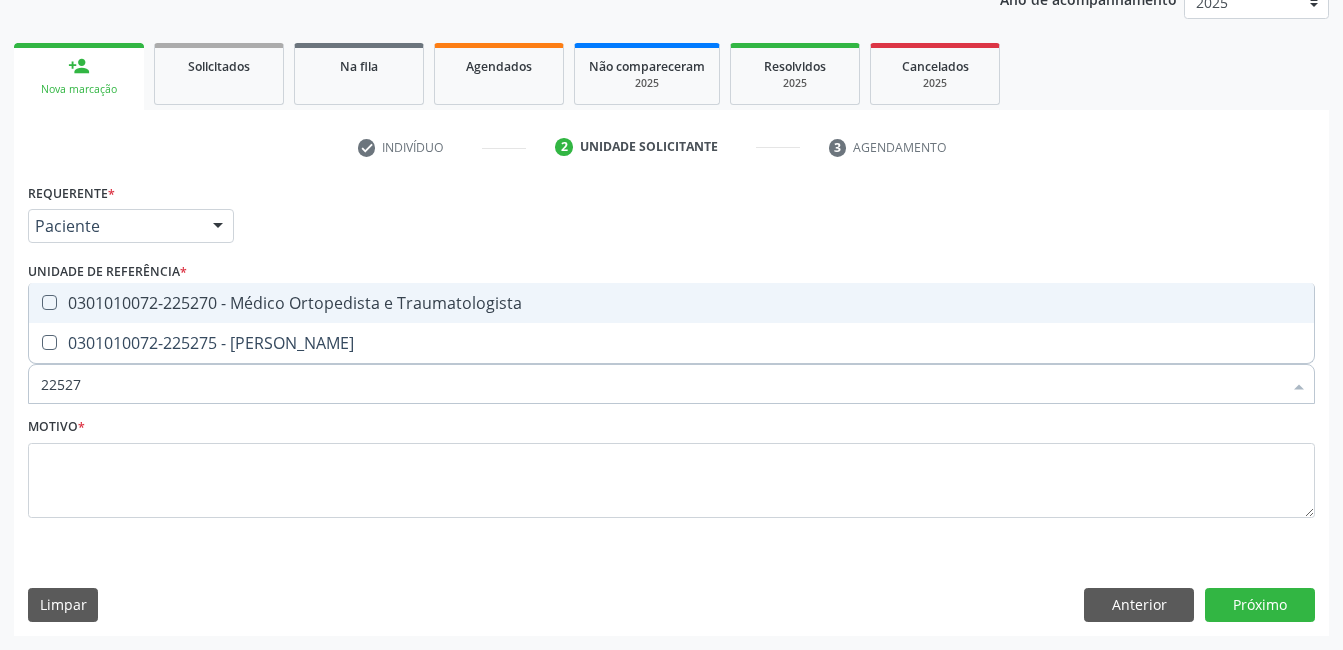 type on "225270" 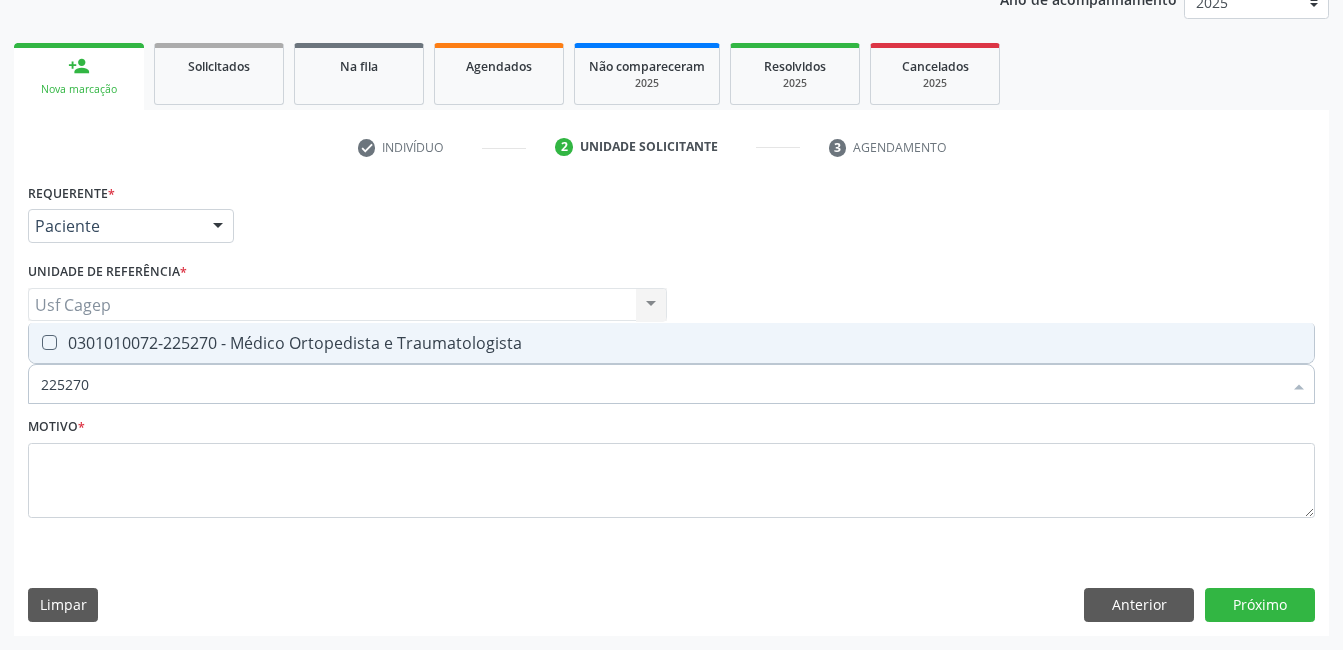click on "0301010072-225270 - Médico Ortopedista e Traumatologista" at bounding box center [671, 343] 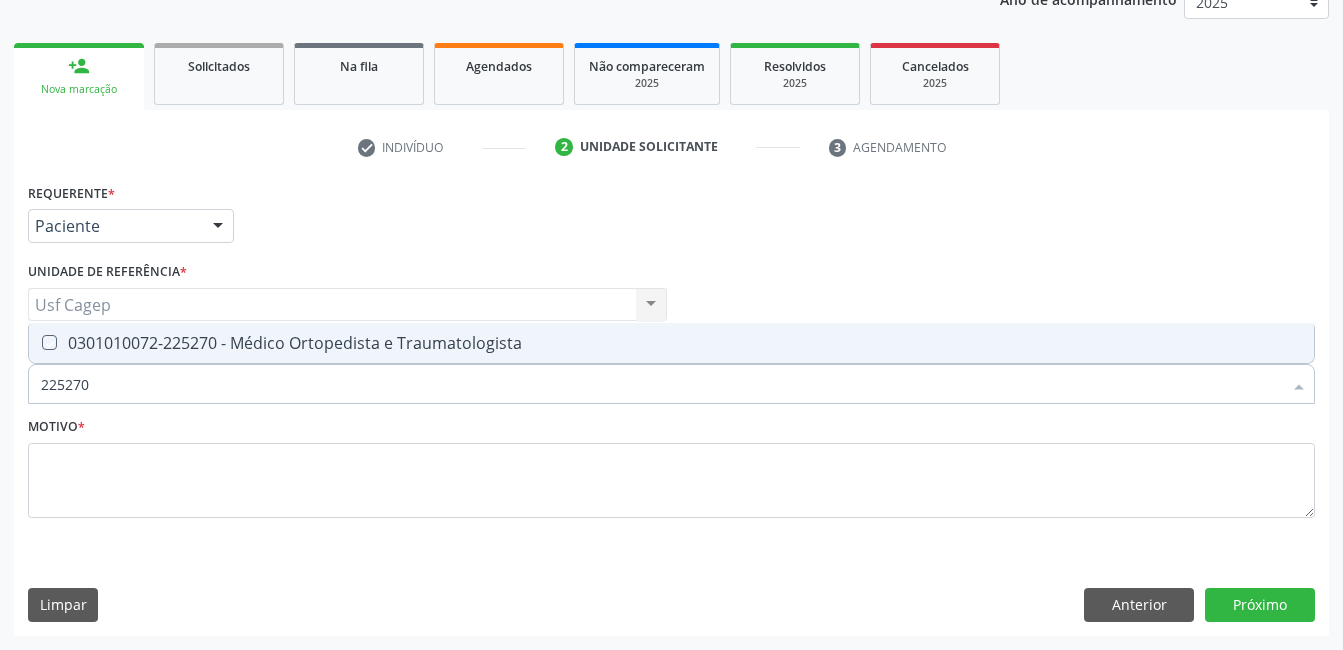 checkbox on "true" 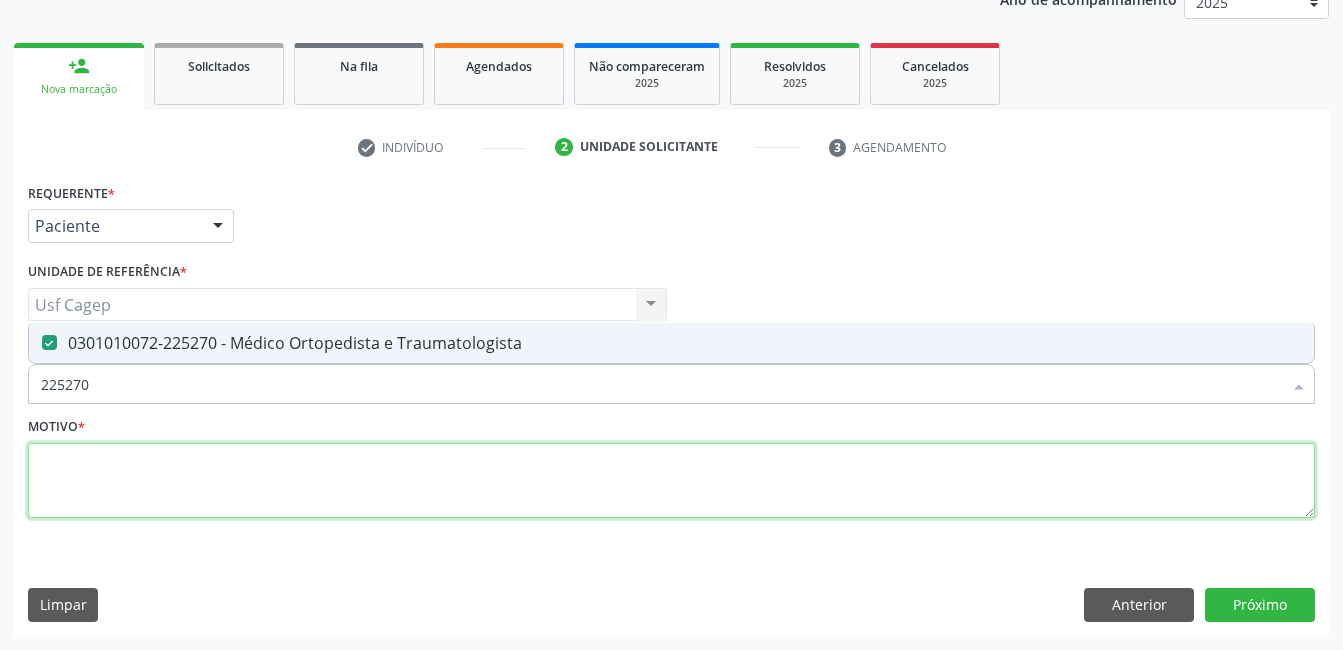 click at bounding box center (671, 481) 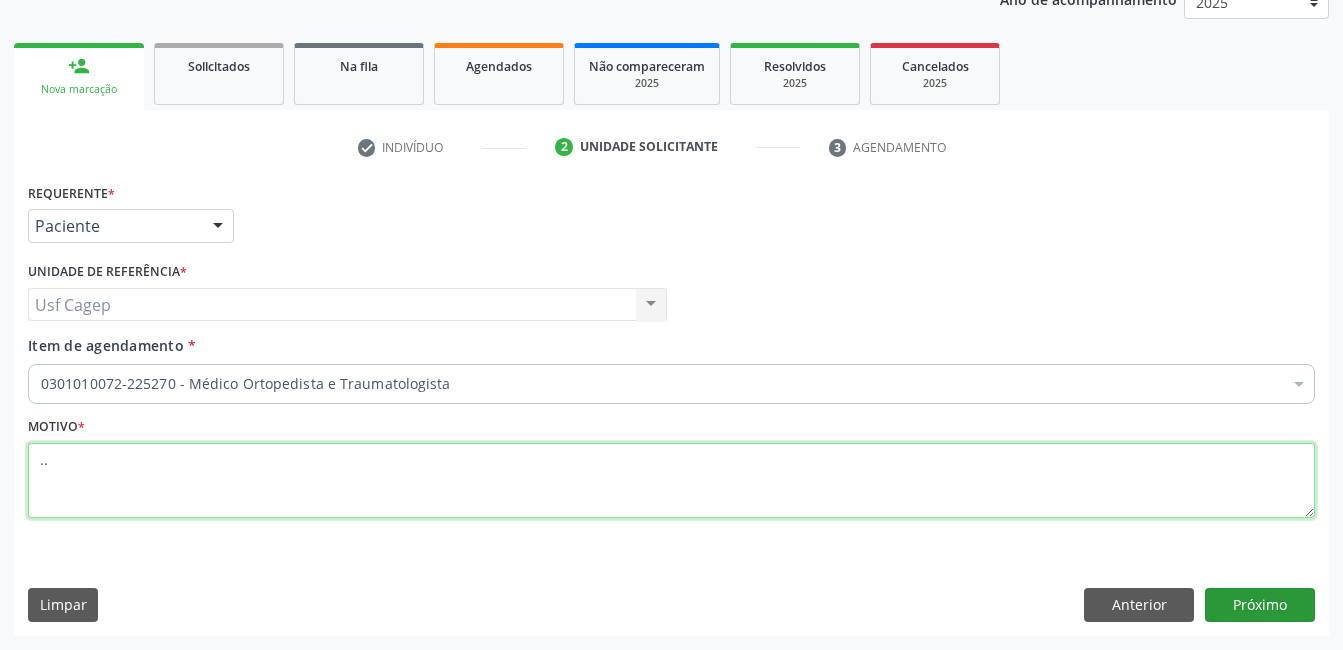 type on ".." 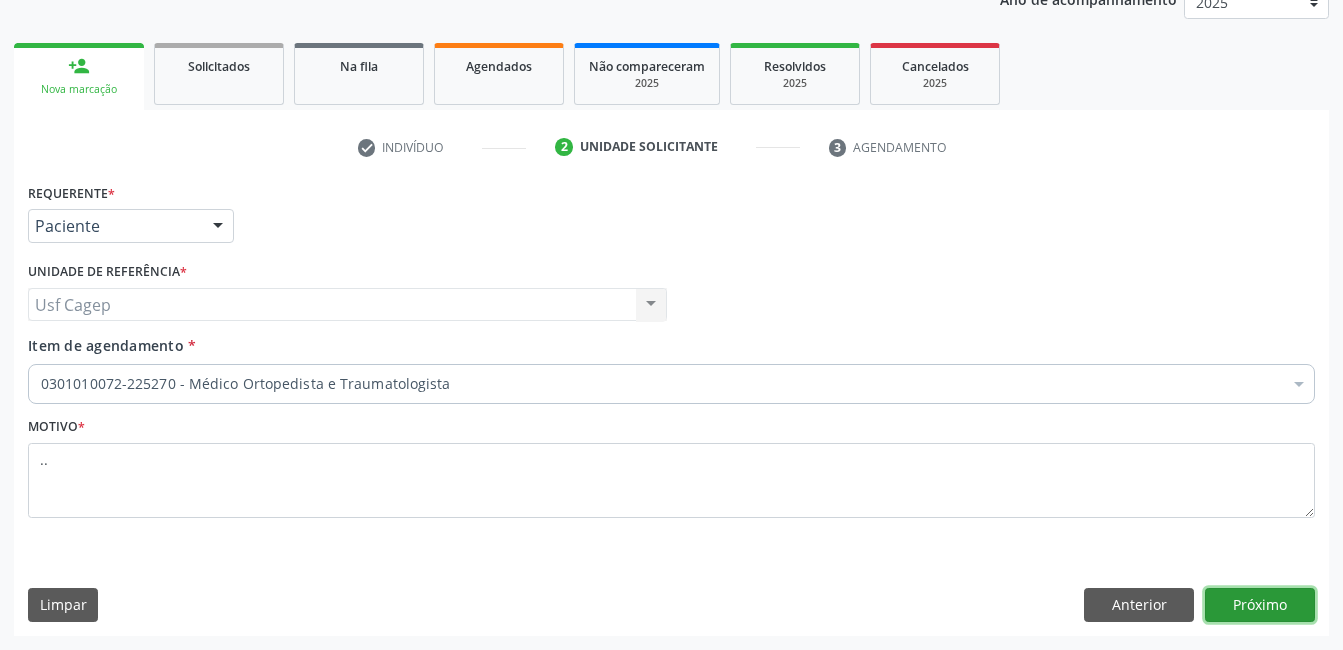 click on "Próximo" at bounding box center [1260, 605] 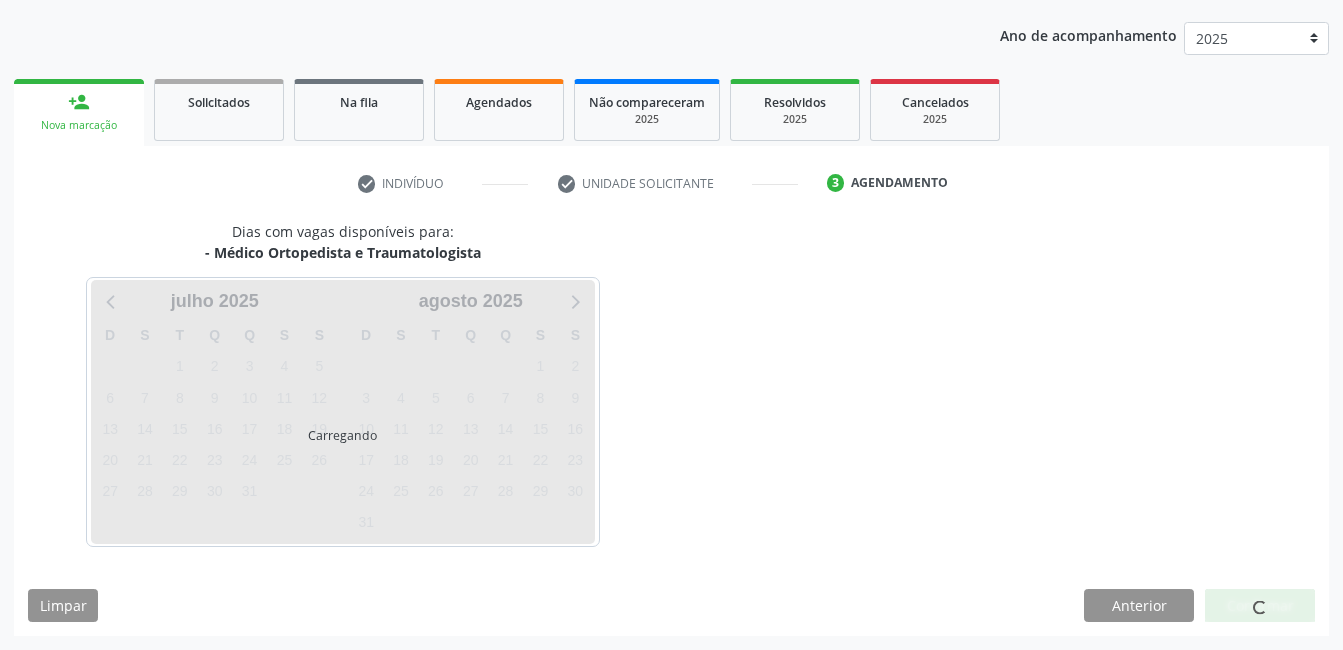 scroll, scrollTop: 220, scrollLeft: 0, axis: vertical 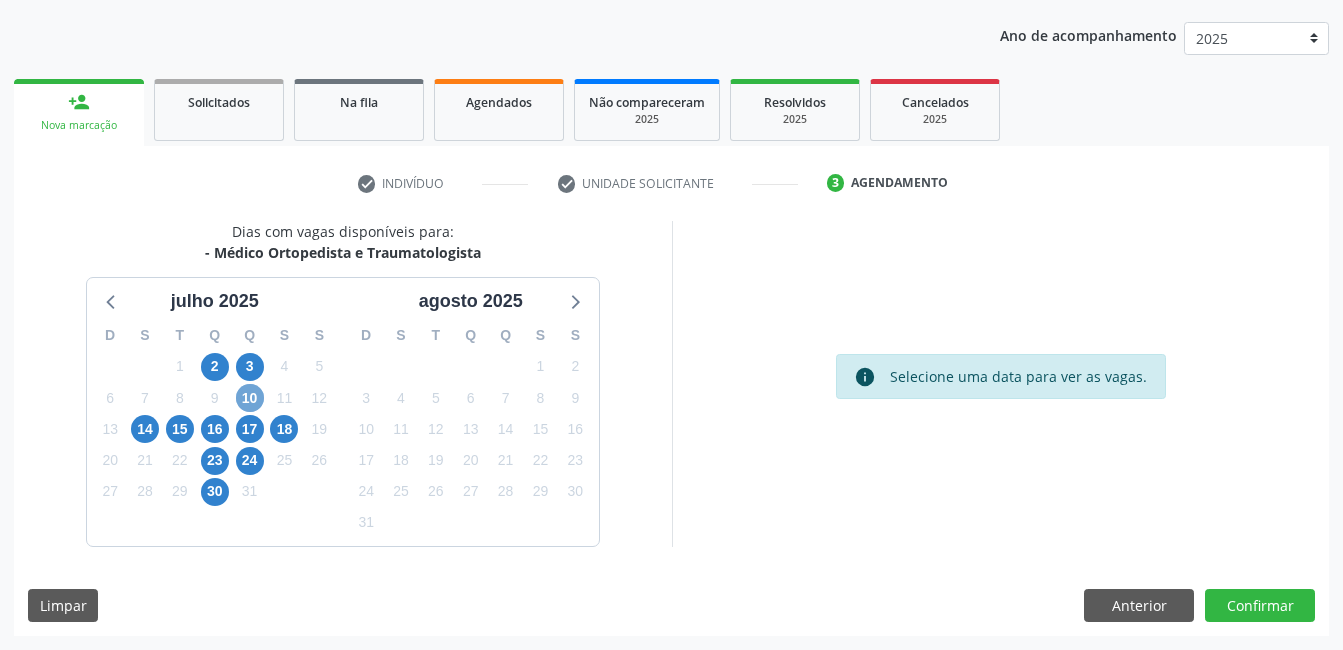 click on "10" at bounding box center (250, 398) 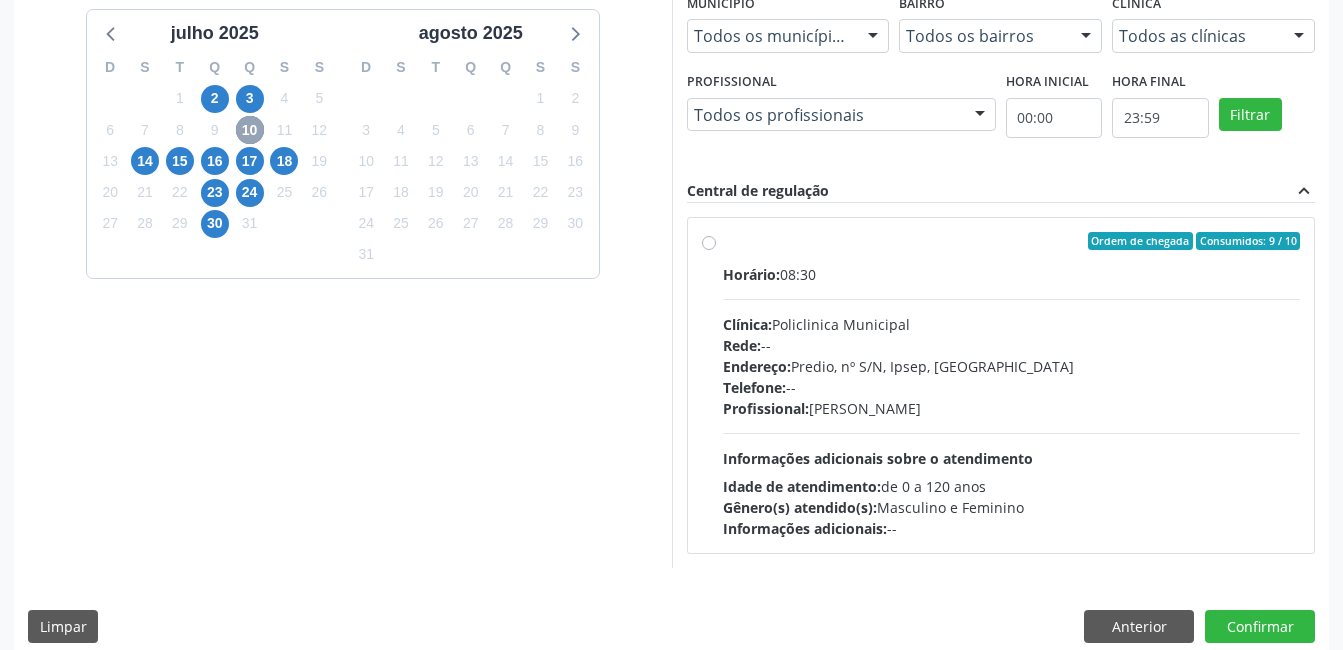 scroll, scrollTop: 509, scrollLeft: 0, axis: vertical 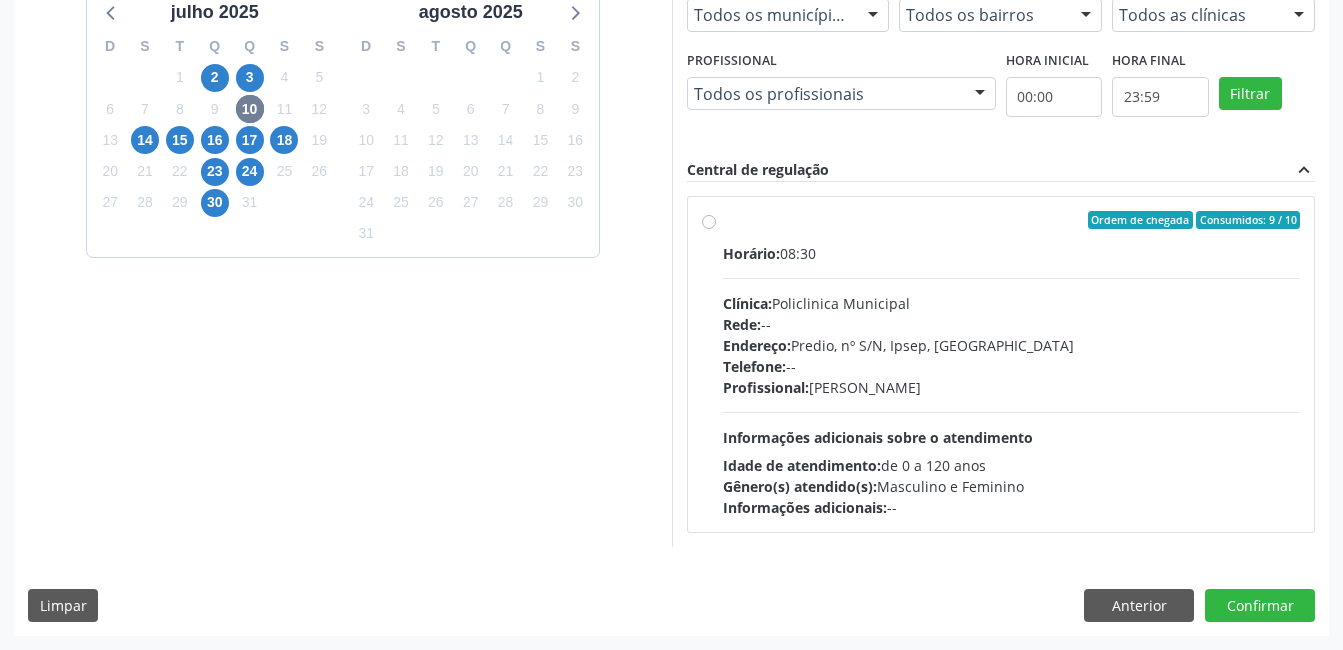 click on "Profissional:
[PERSON_NAME]" at bounding box center [1012, 387] 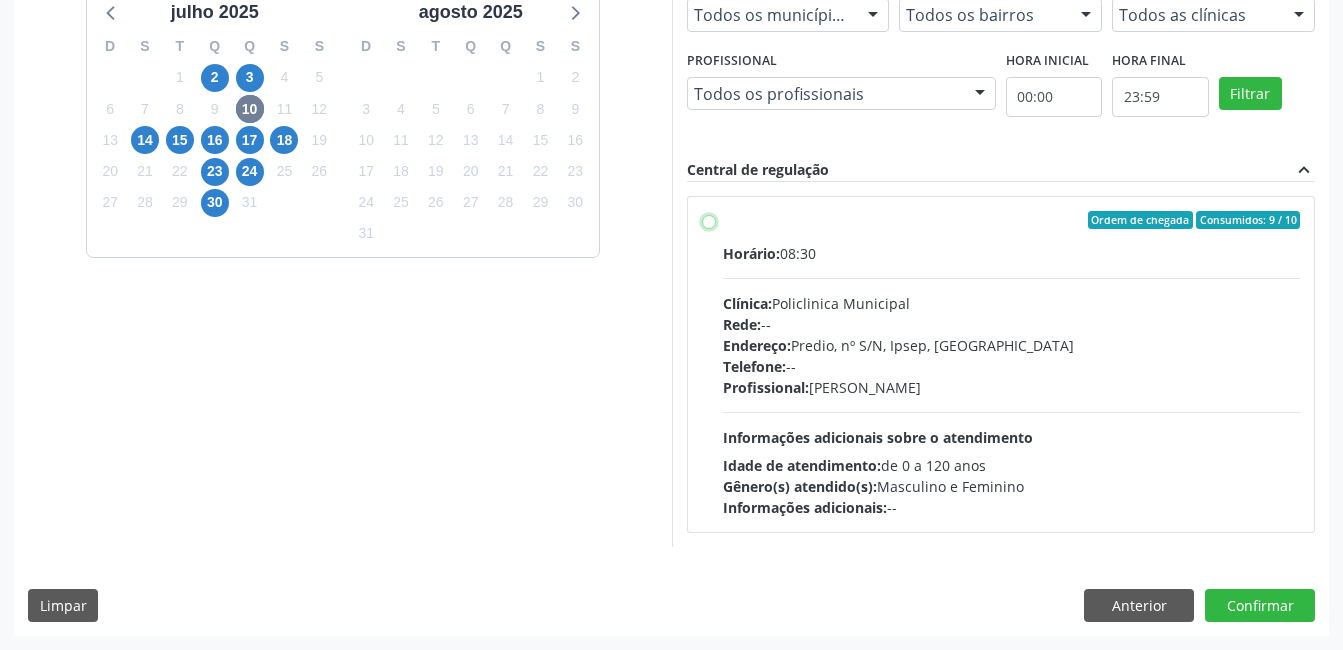 click on "Ordem de chegada
Consumidos: 9 / 10
Horário:   08:30
Clínica:  Policlinica Municipal
Rede:
--
Endereço:   Predio, nº S/N, Ipsep, [GEOGRAPHIC_DATA] - PE
Telefone:   --
Profissional:
[PERSON_NAME]
Informações adicionais sobre o atendimento
Idade de atendimento:
de 0 a 120 anos
Gênero(s) atendido(s):
Masculino e Feminino
Informações adicionais:
--" at bounding box center (709, 220) 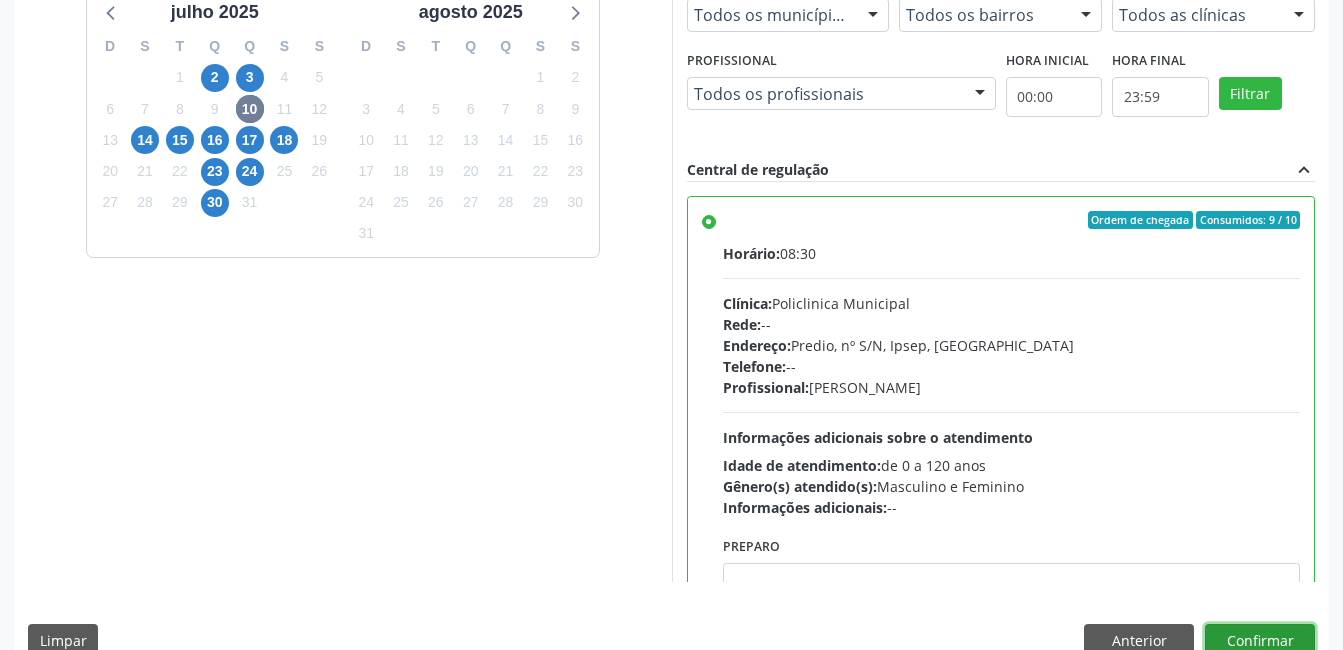 click on "Confirmar" at bounding box center (1260, 641) 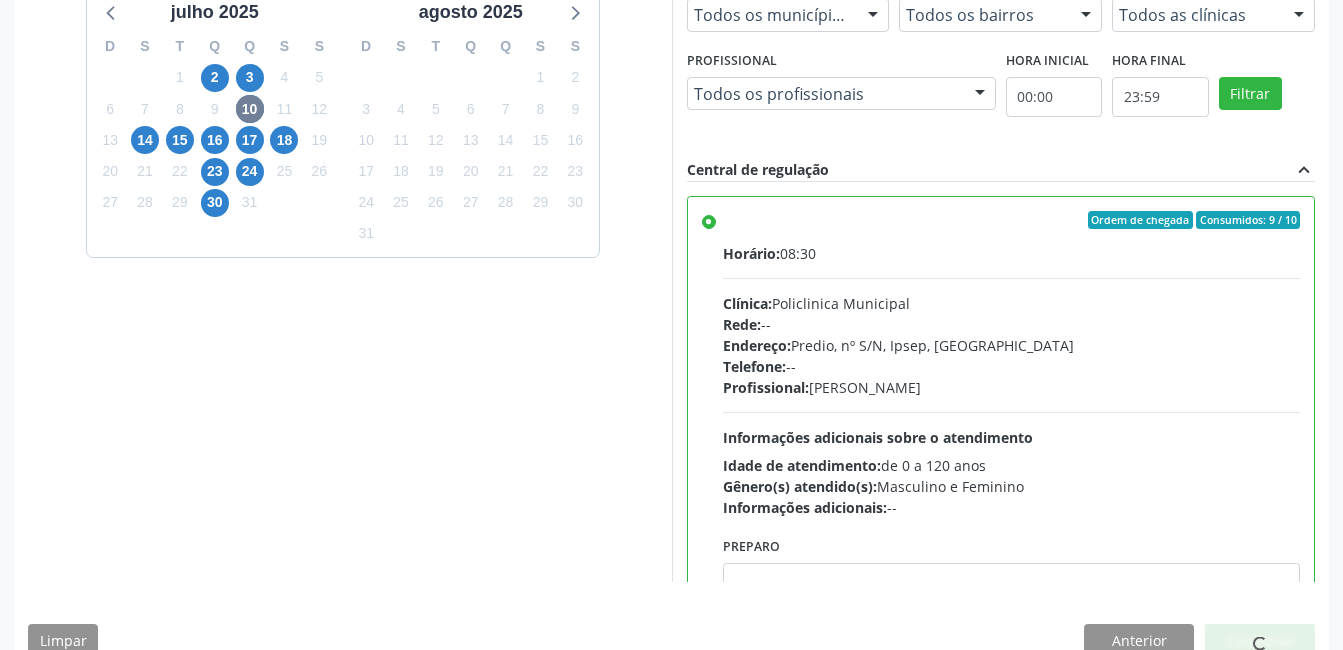 scroll, scrollTop: 17, scrollLeft: 0, axis: vertical 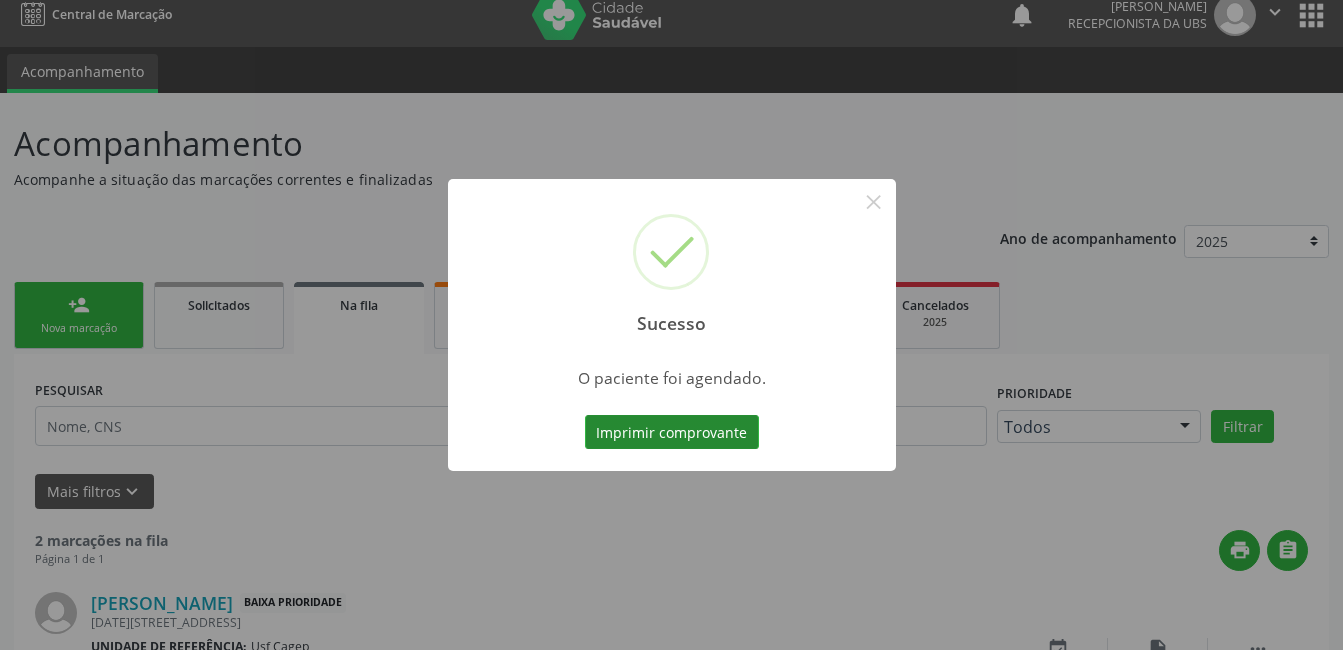 click on "Imprimir comprovante" at bounding box center (672, 432) 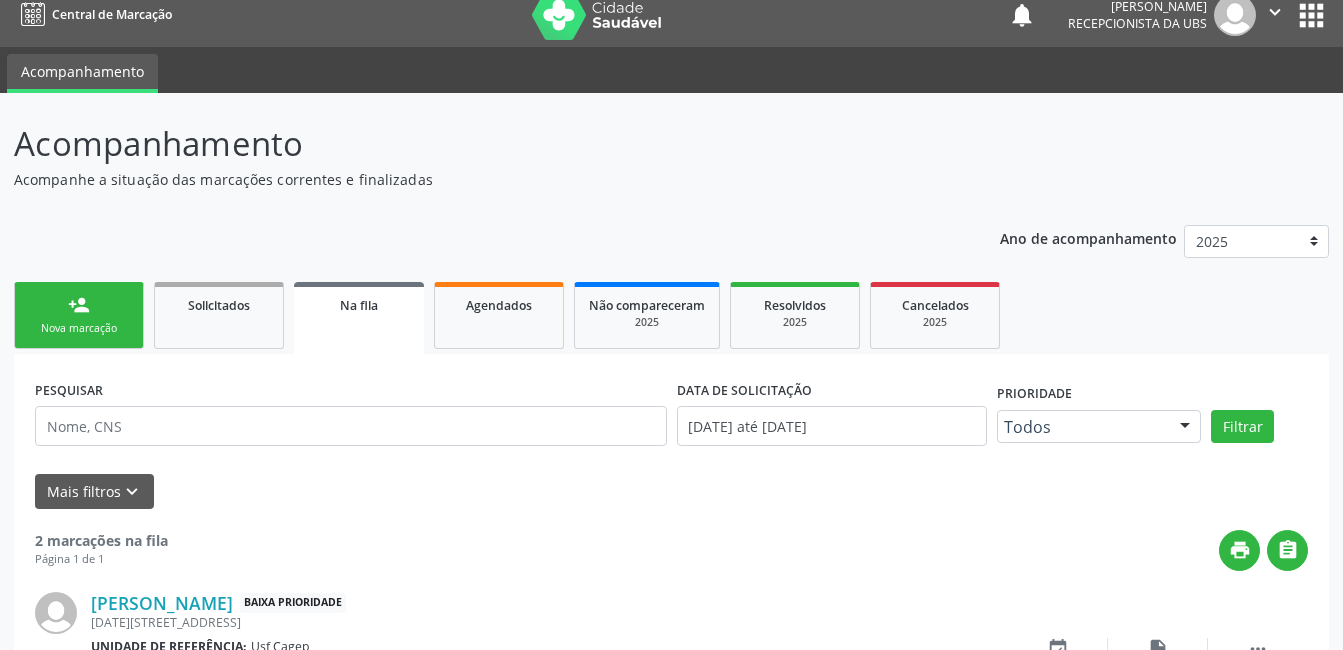 click on "person_add" at bounding box center (79, 305) 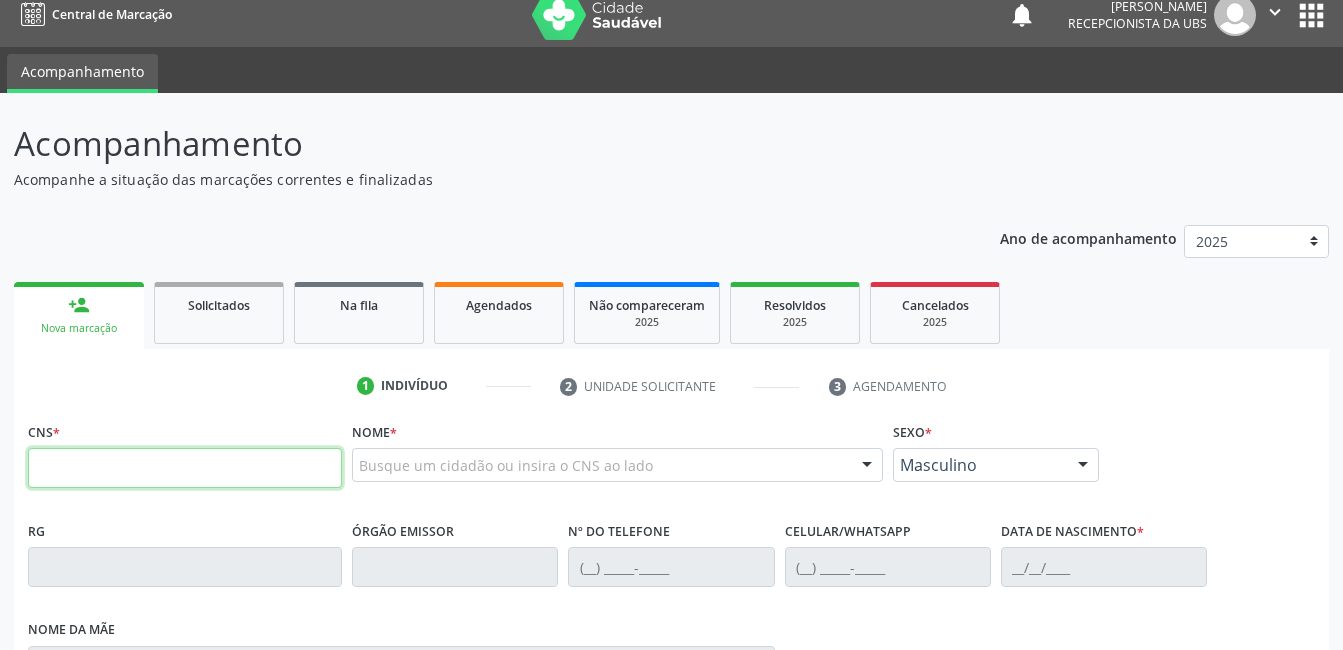 click at bounding box center [185, 468] 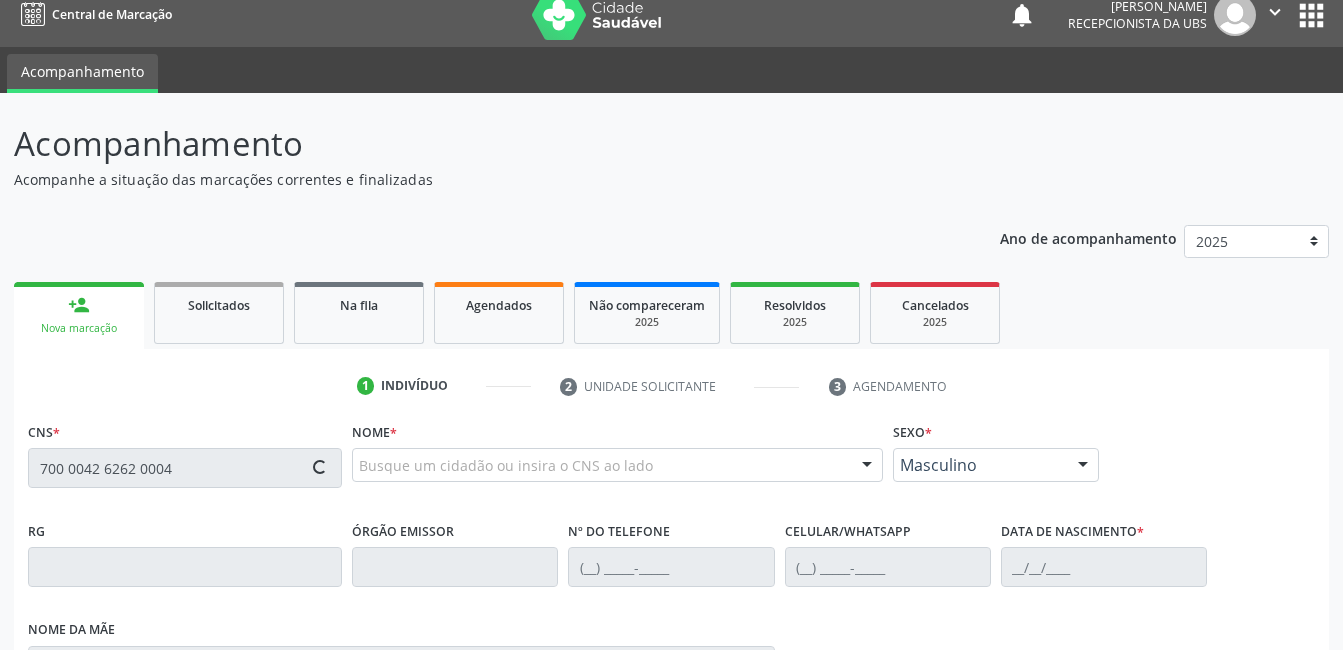 scroll, scrollTop: 417, scrollLeft: 0, axis: vertical 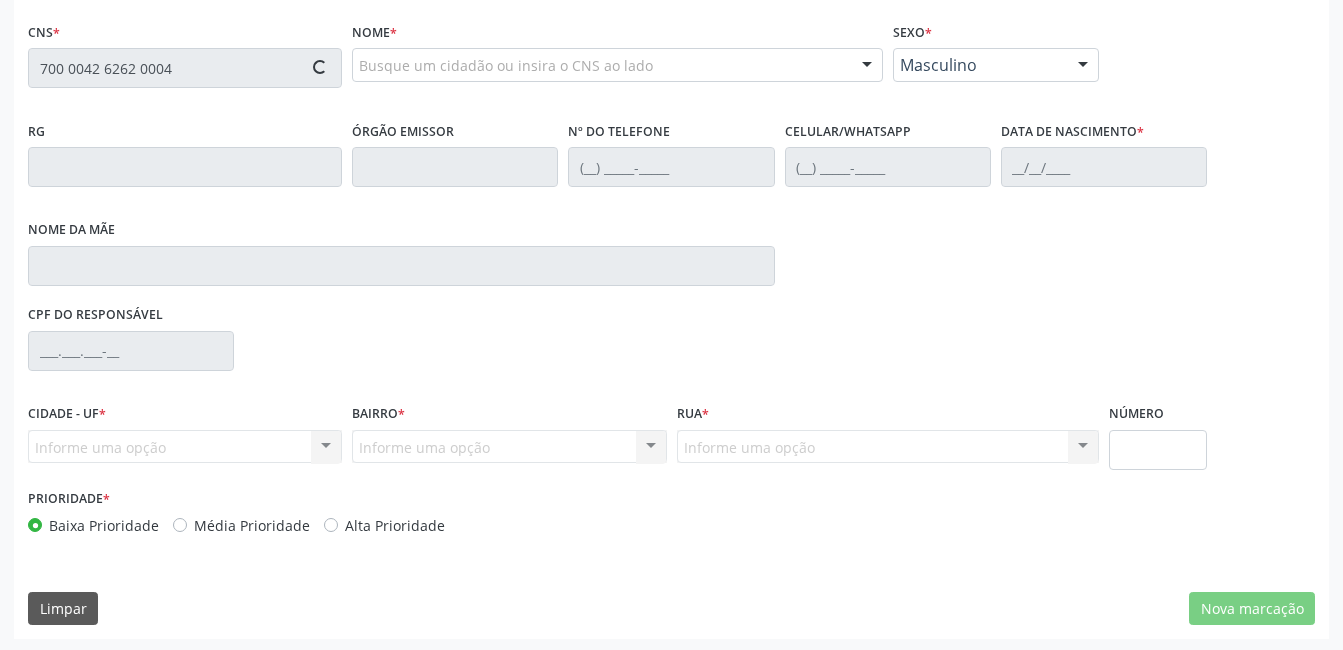 type on "700 0042 6262 0004" 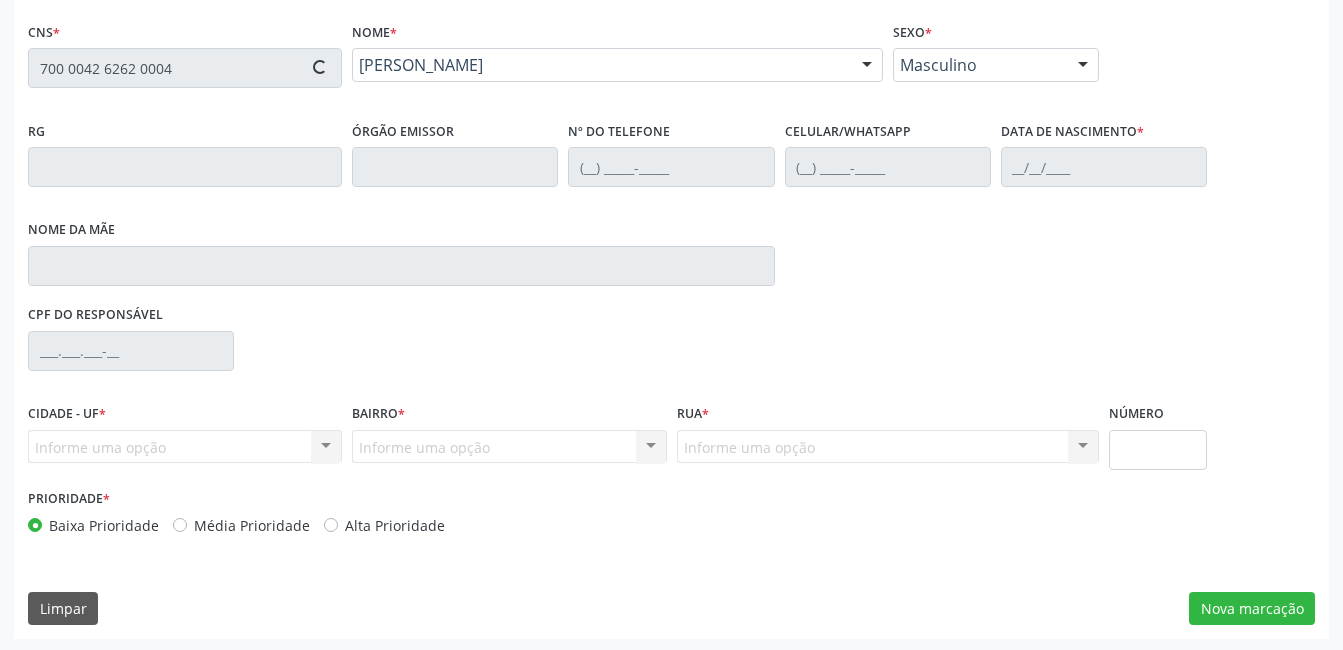 type on "[PHONE_NUMBER]" 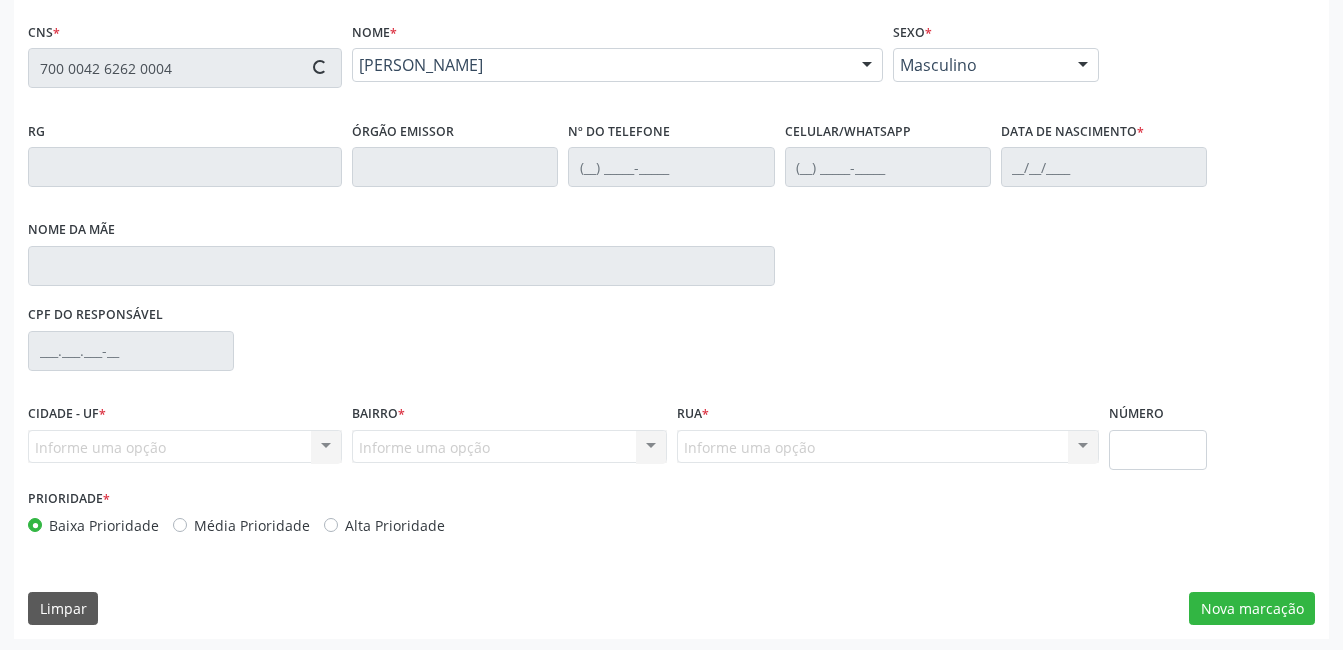 type on "[DATE]" 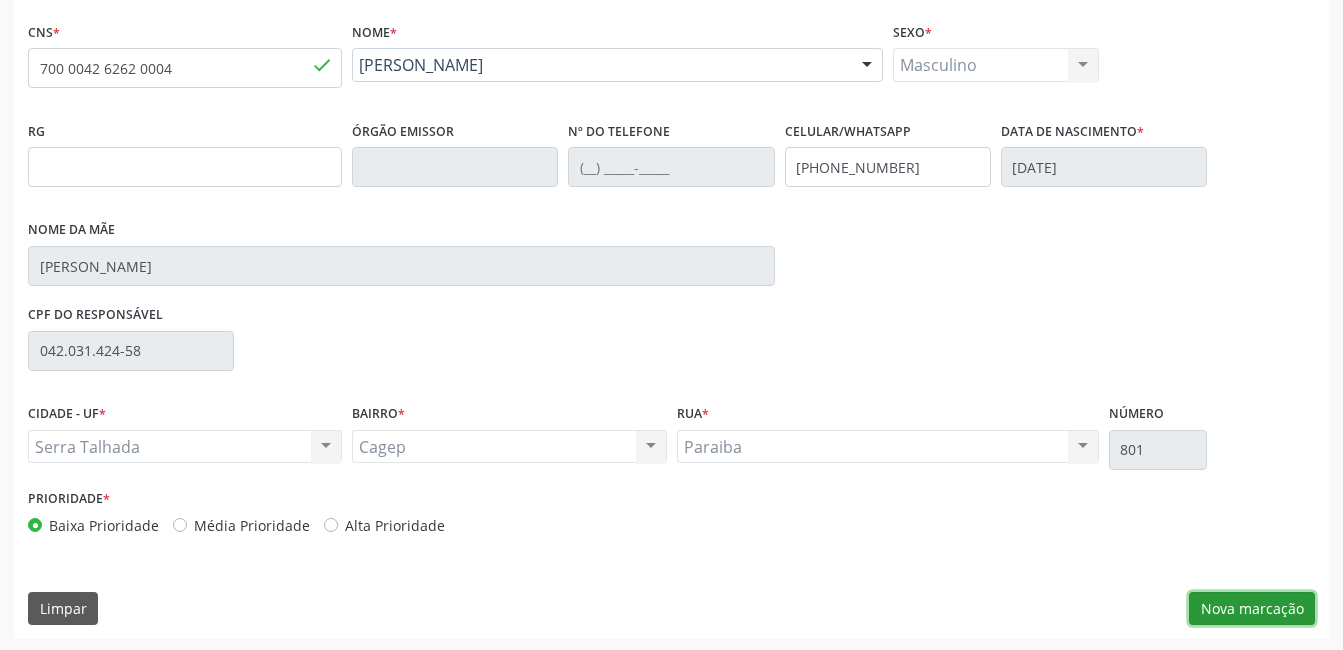 click on "Nova marcação" at bounding box center [1252, 609] 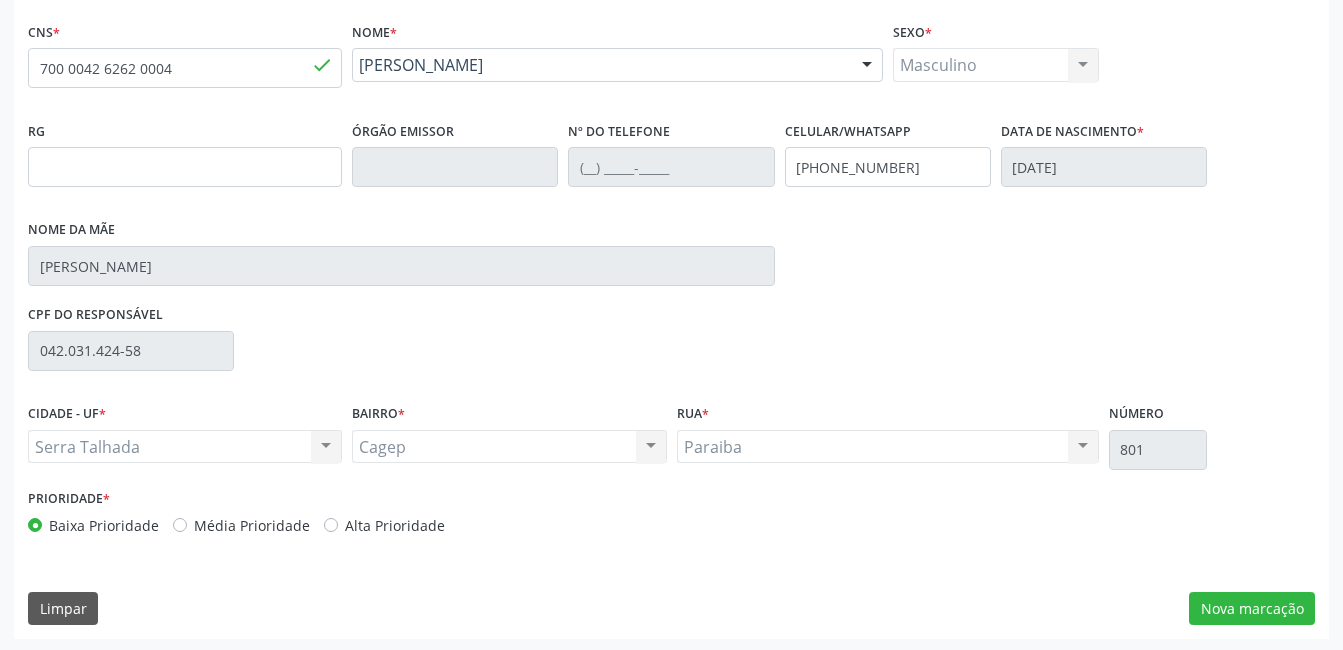 scroll, scrollTop: 256, scrollLeft: 0, axis: vertical 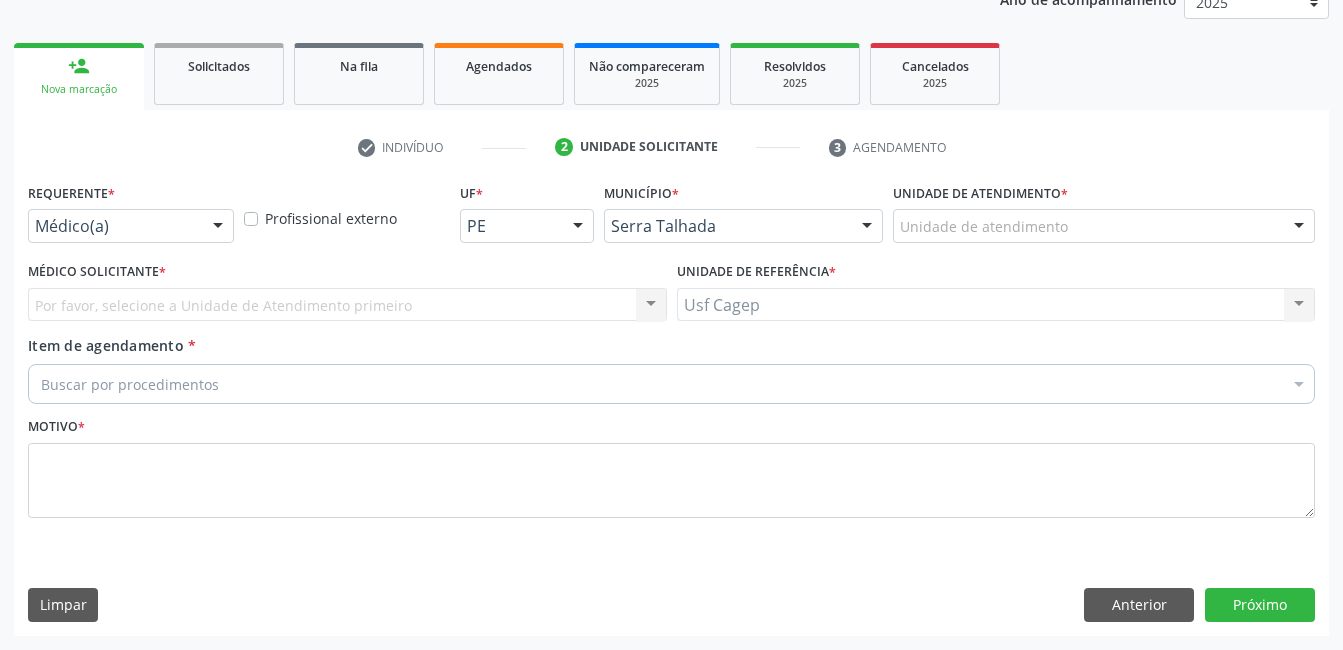 click at bounding box center (218, 227) 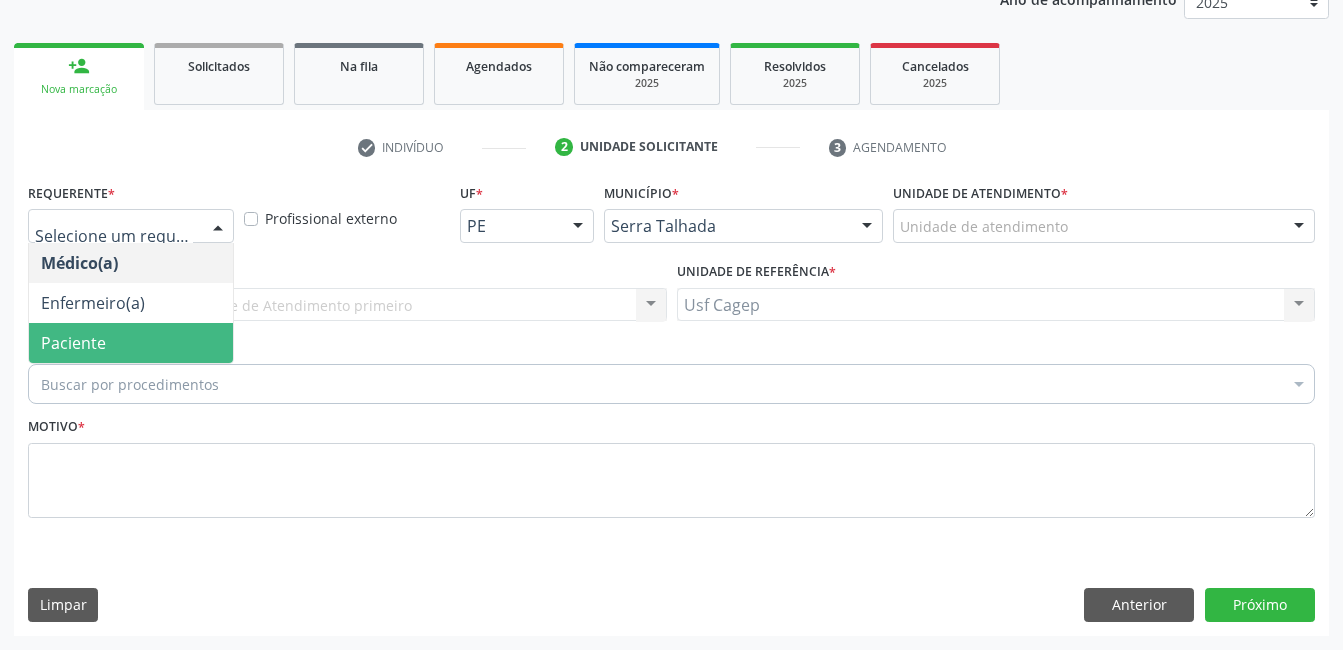 click on "Paciente" at bounding box center [131, 343] 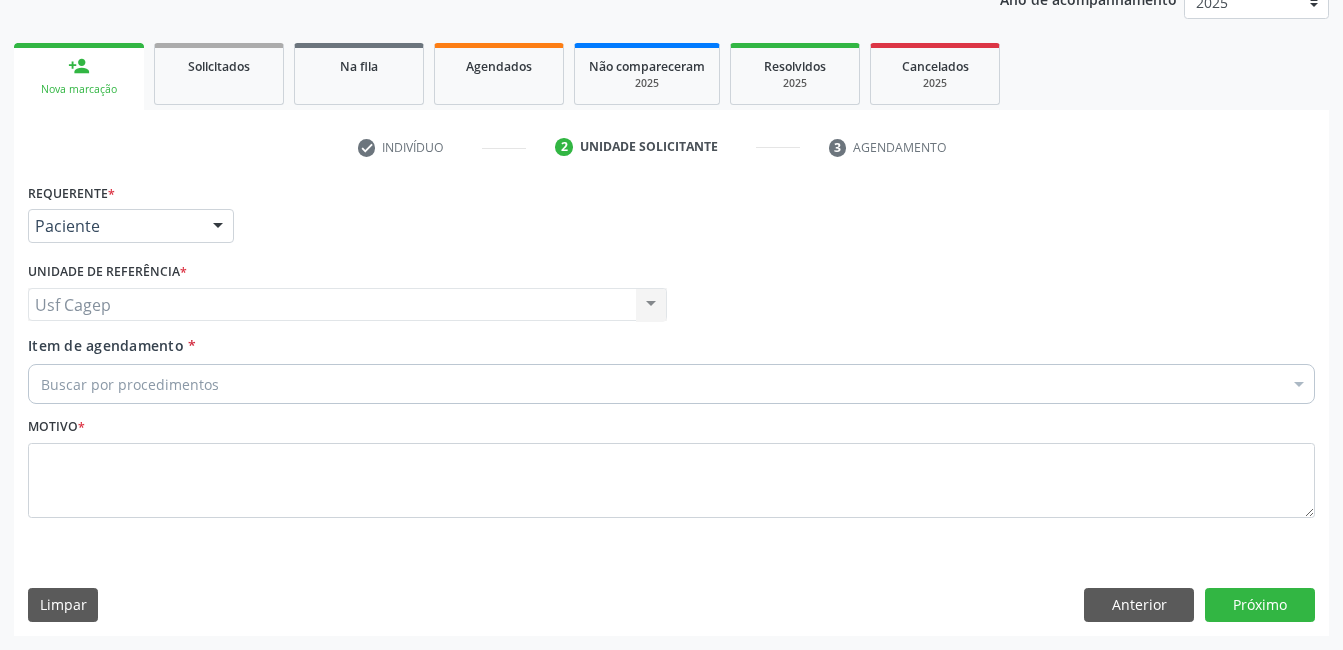 click on "Buscar por procedimentos" at bounding box center [671, 384] 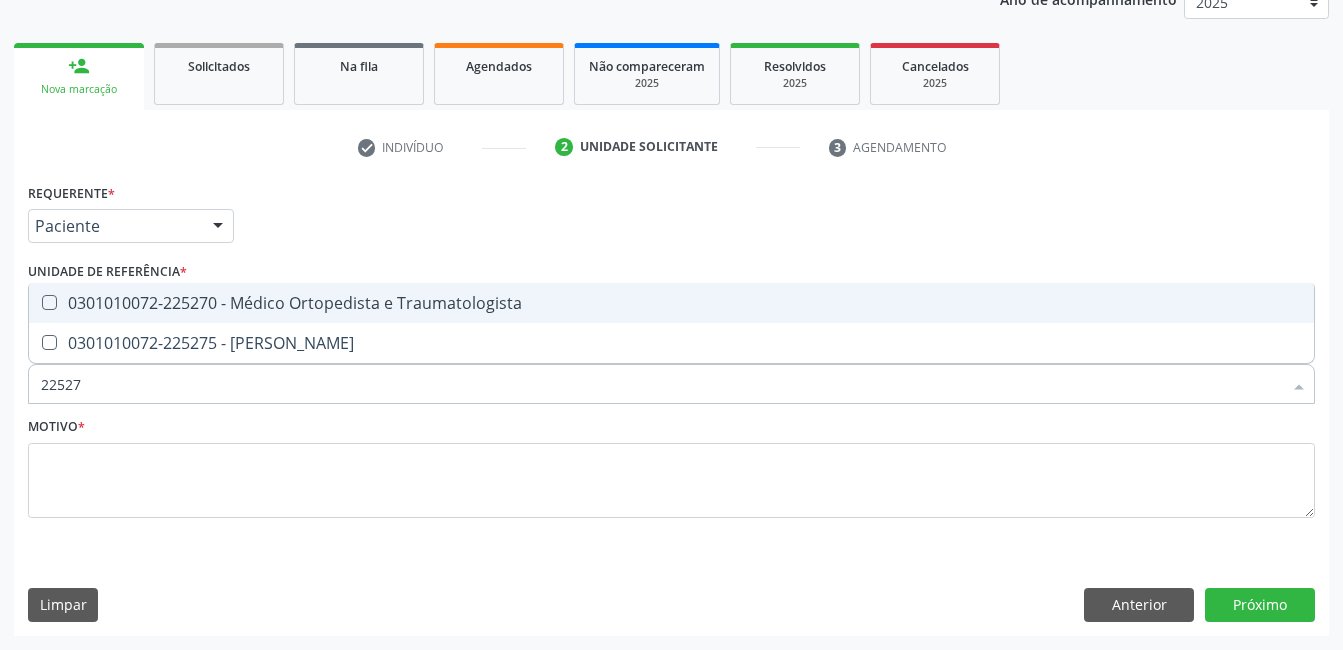 type on "225270" 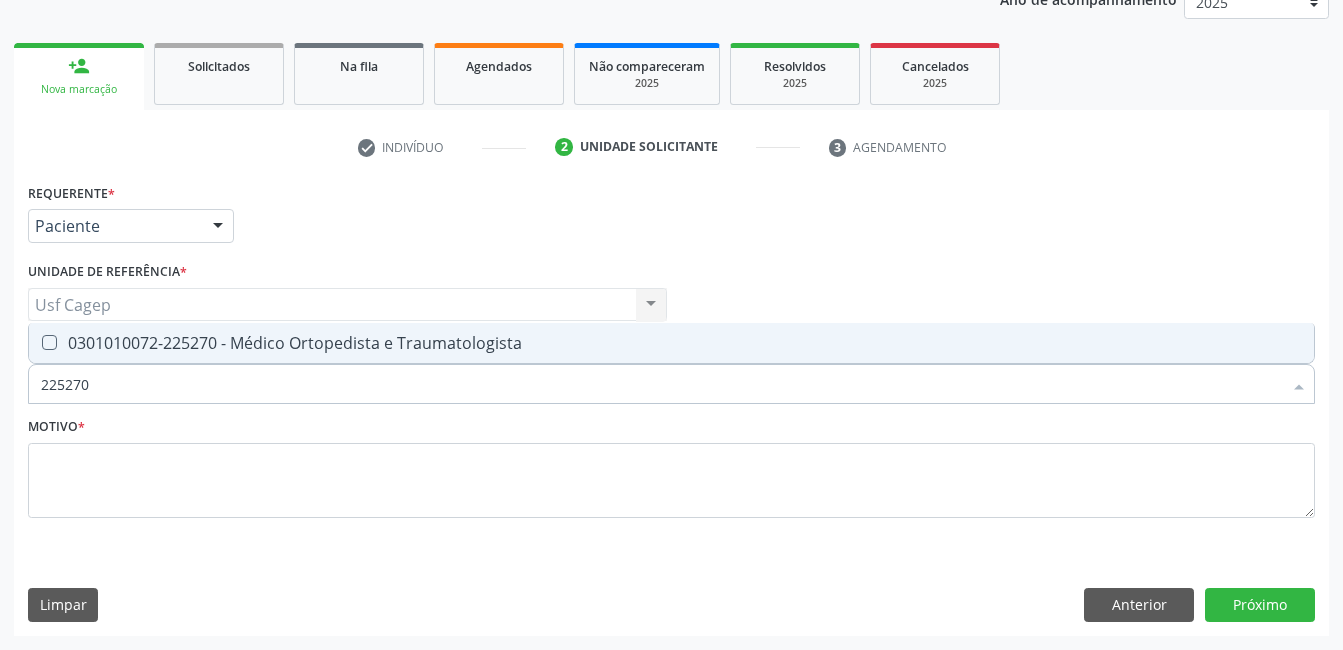 click on "0301010072-225270 - Médico Ortopedista e Traumatologista" at bounding box center (671, 343) 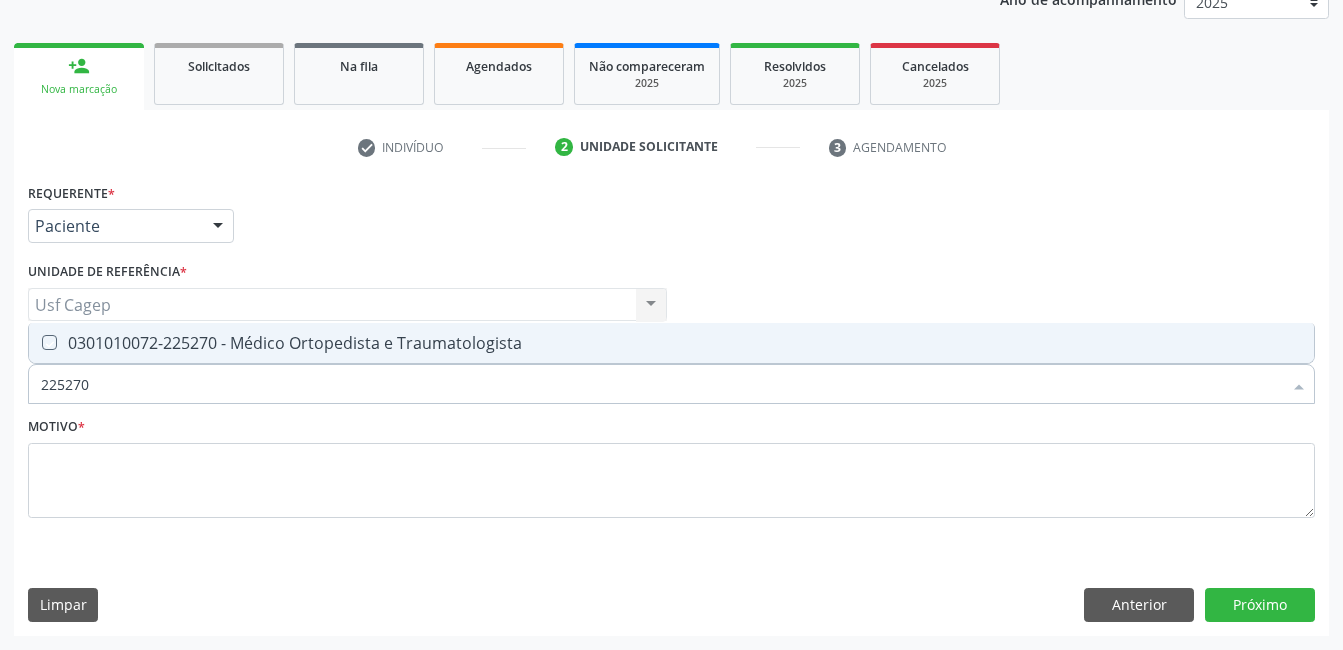 checkbox on "true" 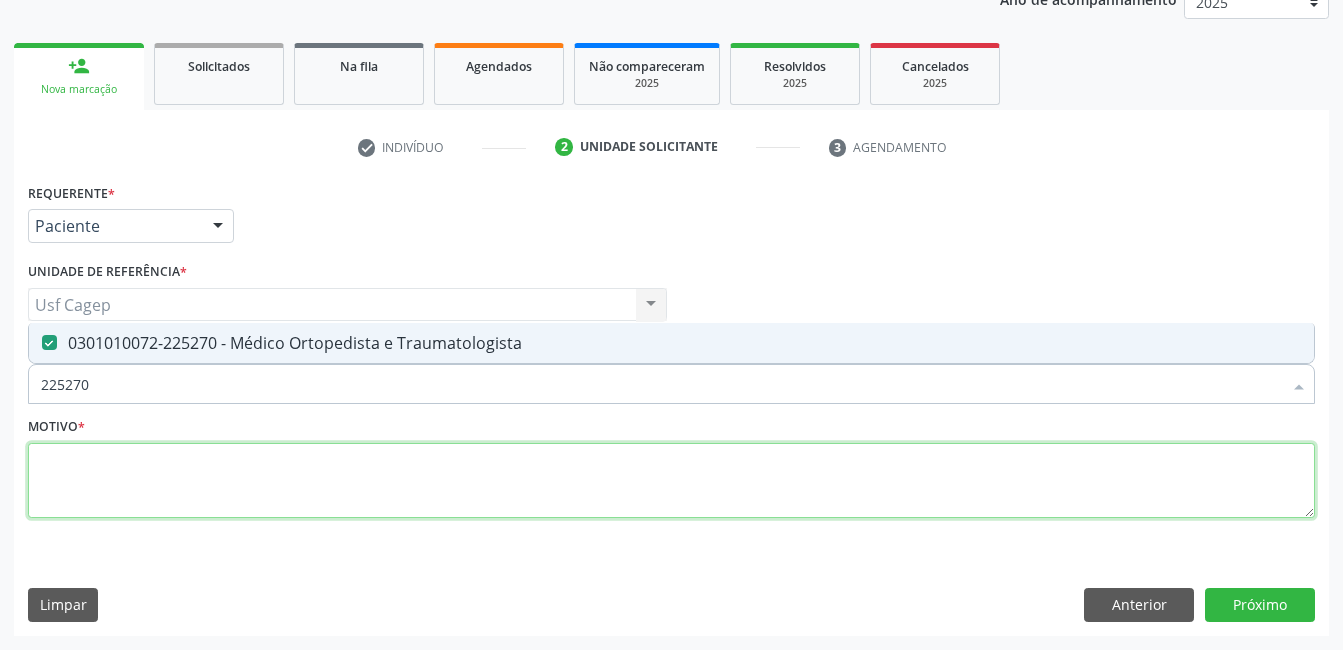 click at bounding box center [671, 481] 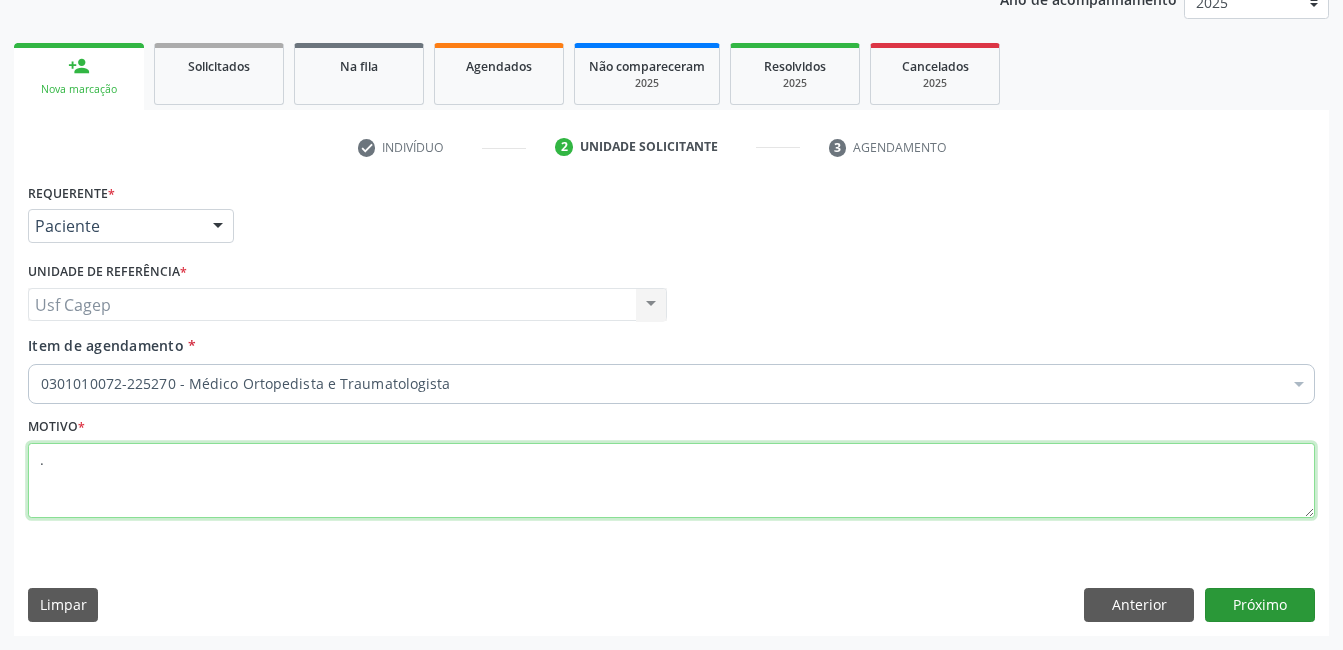type on "." 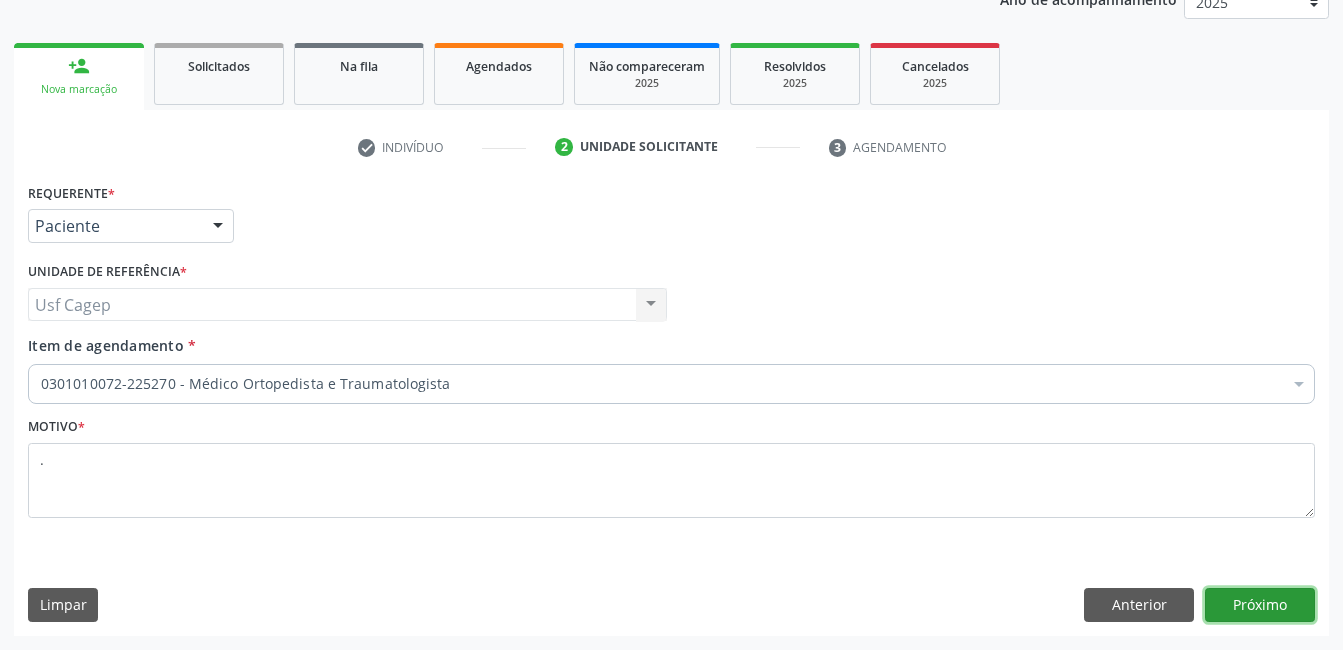 click on "Próximo" at bounding box center (1260, 605) 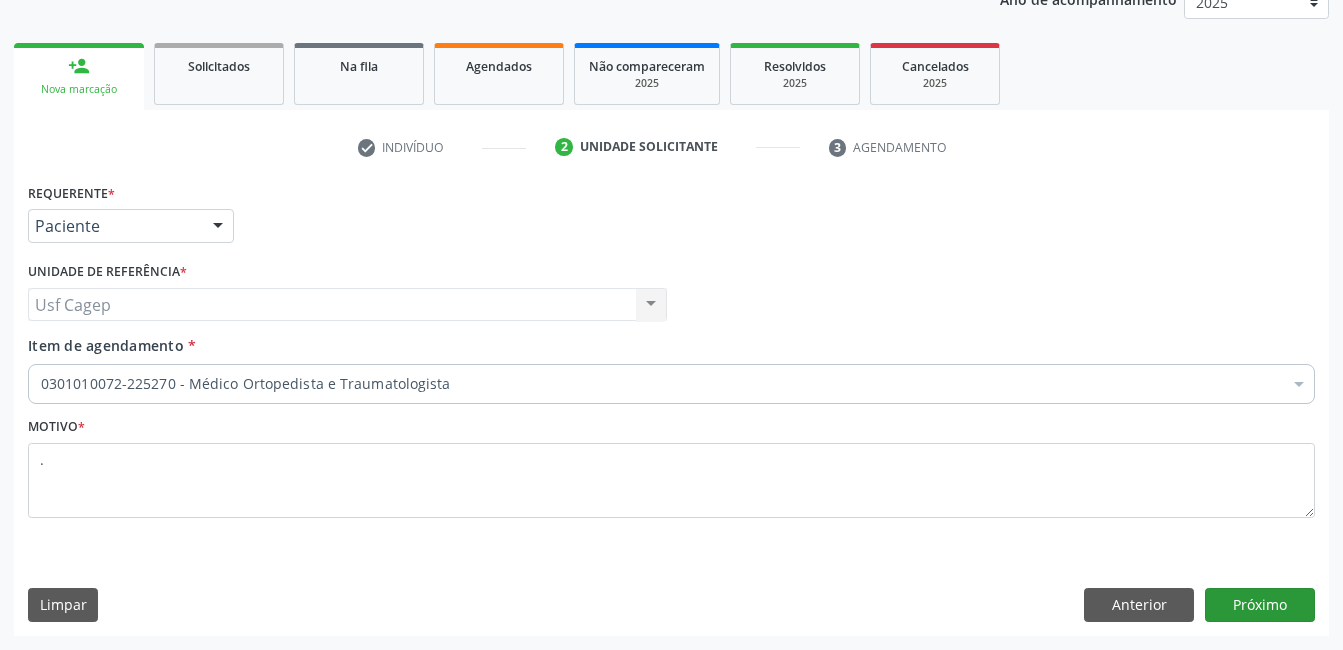 scroll, scrollTop: 220, scrollLeft: 0, axis: vertical 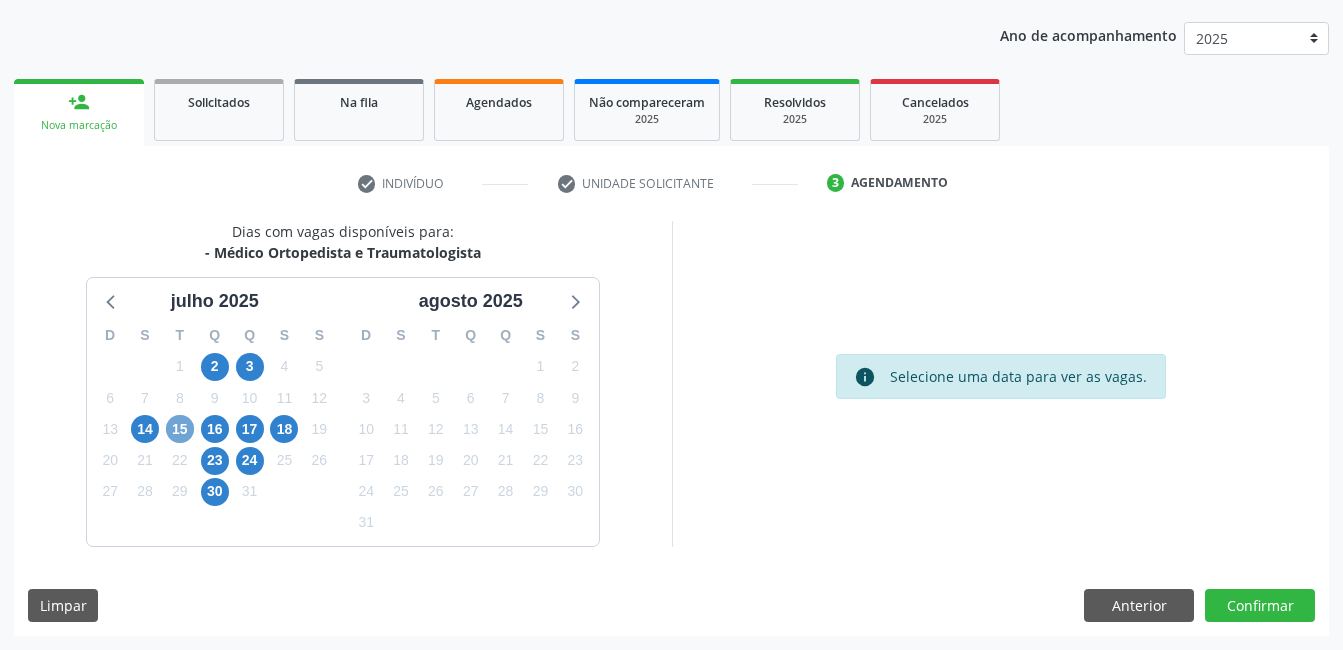 click on "15" at bounding box center (180, 429) 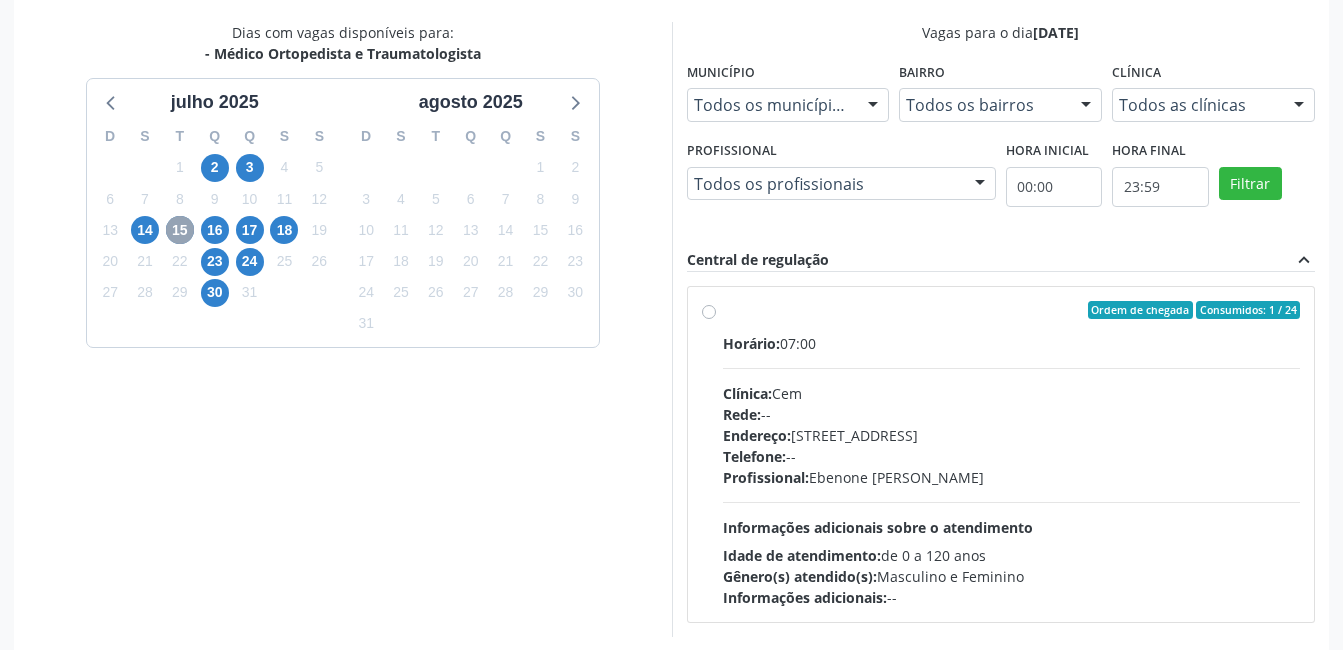 scroll, scrollTop: 420, scrollLeft: 0, axis: vertical 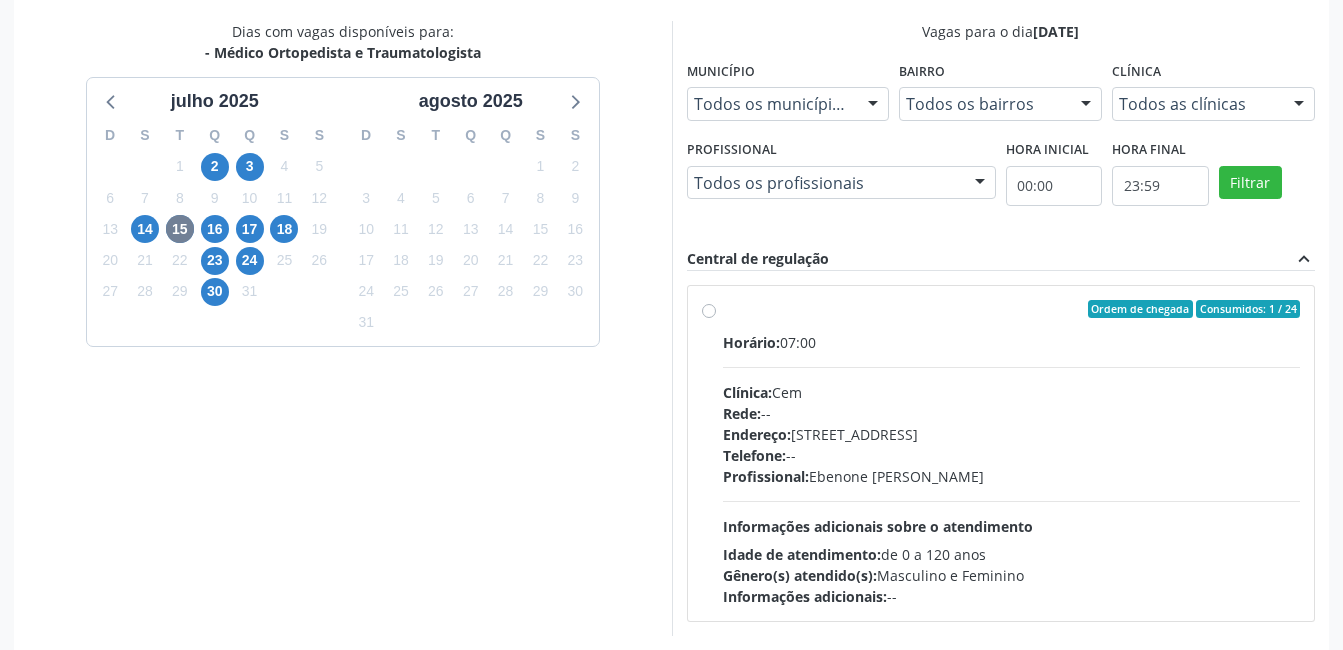 click on "Endereço:   [STREET_ADDRESS]" at bounding box center [1012, 434] 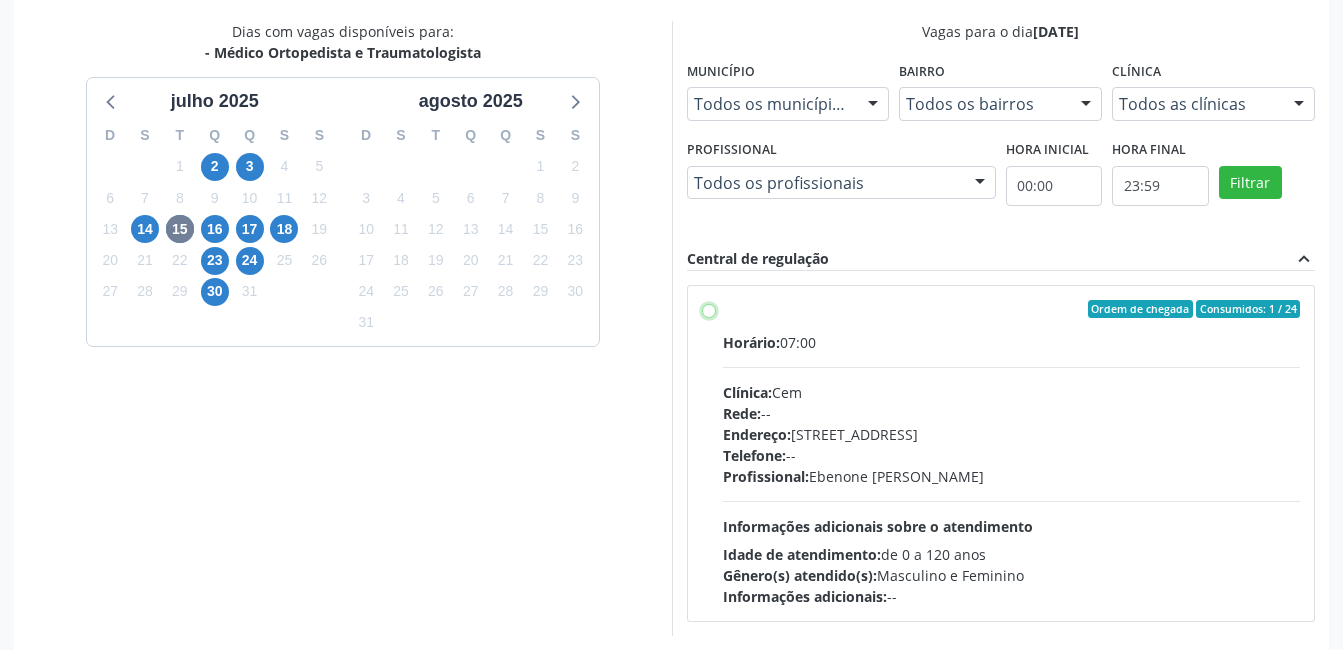 click on "Ordem de chegada
Consumidos: 1 / 24
Horário:   07:00
Clínica:  Cem
Rede:
--
Endereço:   [STREET_ADDRESS]
Telefone:   --
Profissional:
[PERSON_NAME]
Informações adicionais sobre o atendimento
Idade de atendimento:
de 0 a 120 anos
Gênero(s) atendido(s):
Masculino e Feminino
Informações adicionais:
--" at bounding box center [709, 309] 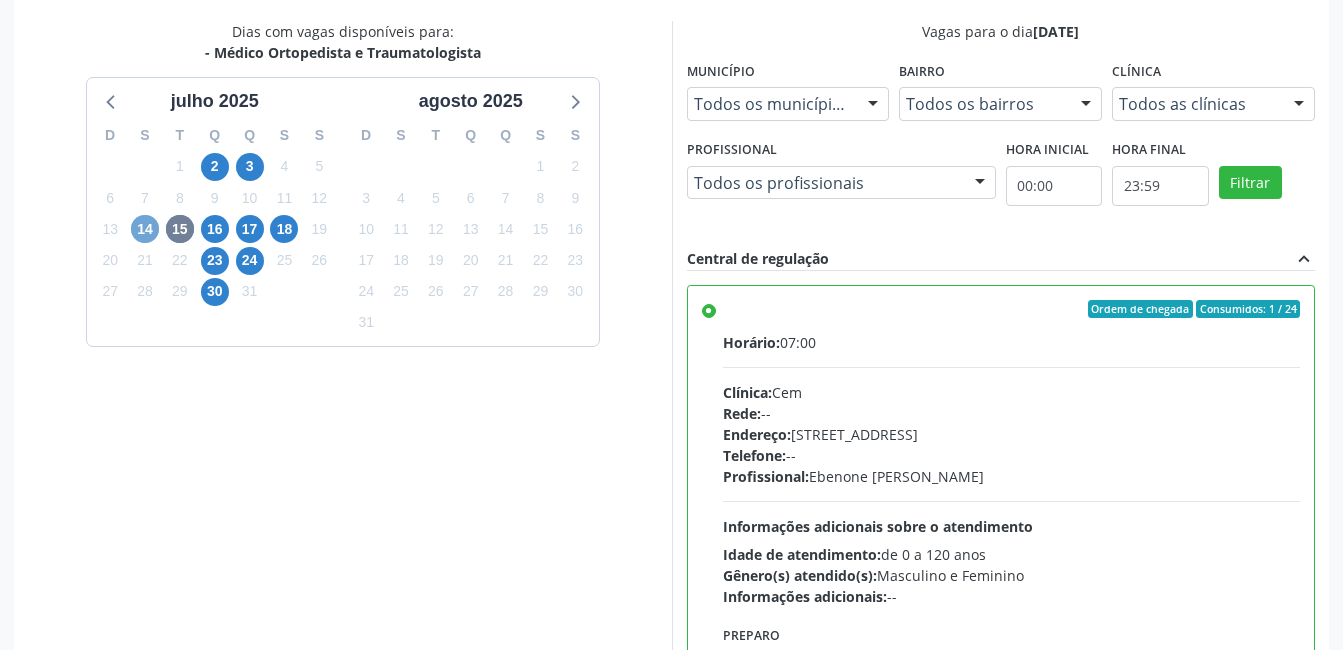 click on "14" at bounding box center [145, 229] 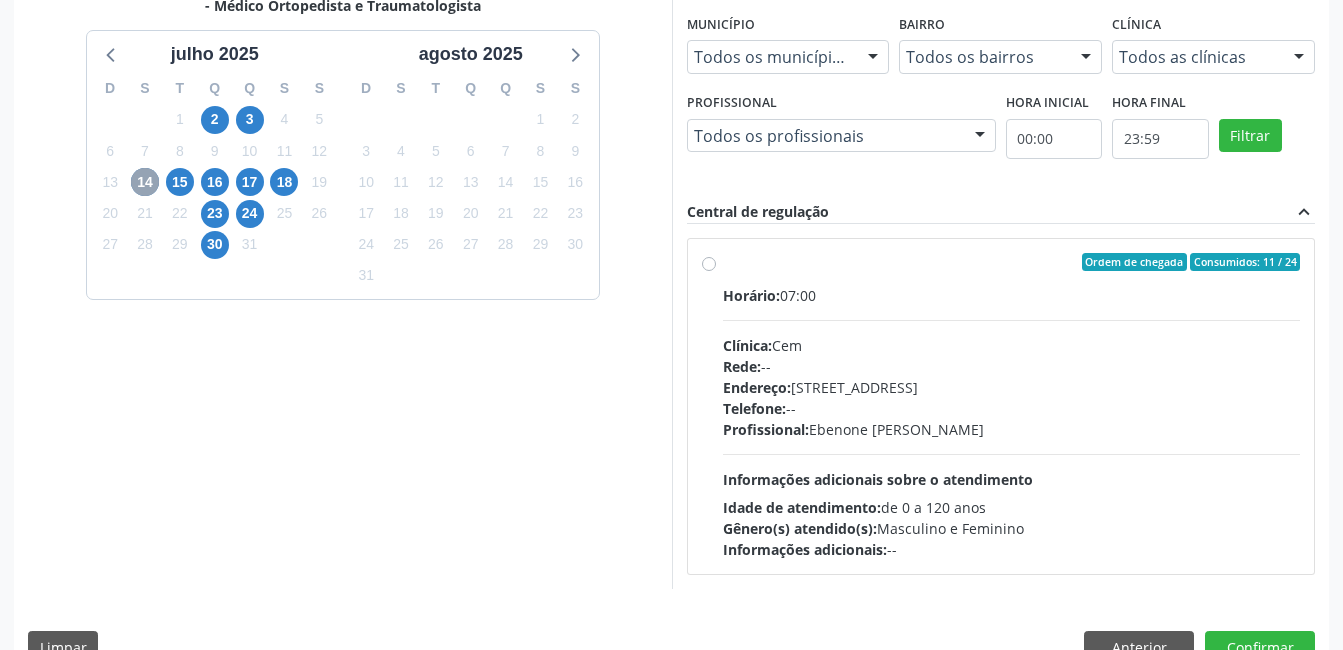 scroll, scrollTop: 509, scrollLeft: 0, axis: vertical 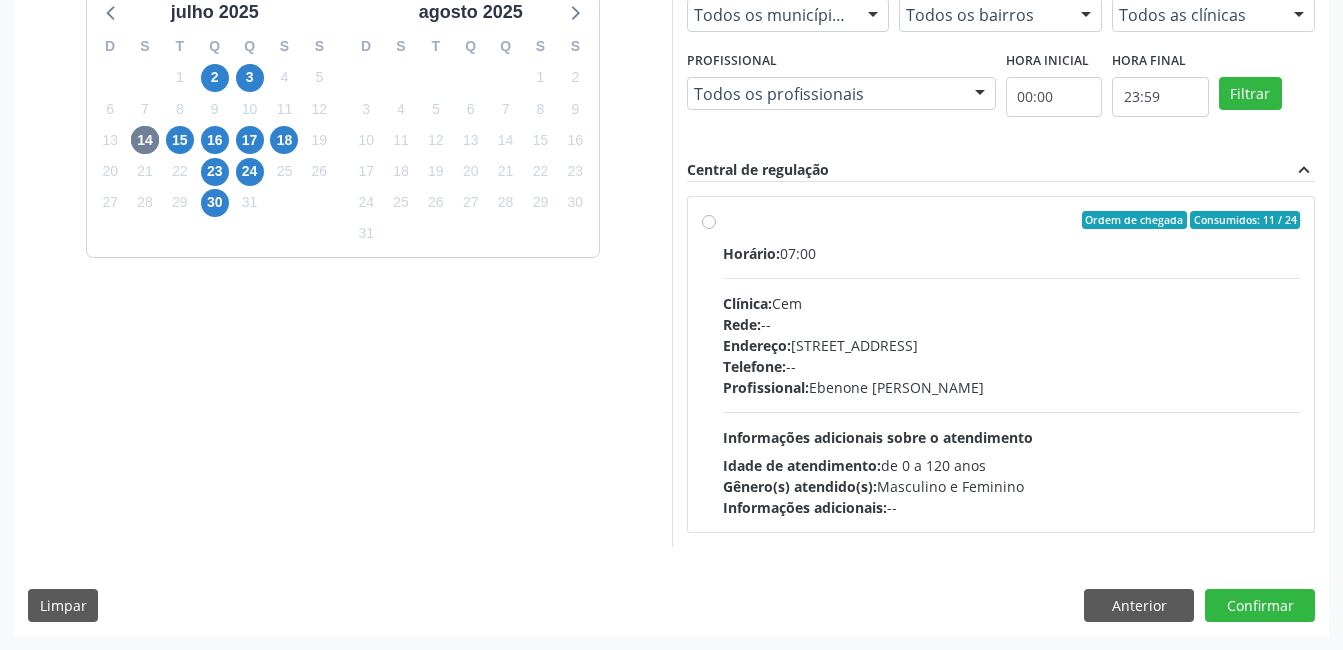 click on "Horário:   07:00
Clínica:  Cem
Rede:
--
Endereço:   [STREET_ADDRESS]
Telefone:   --
Profissional:
[PERSON_NAME]
Informações adicionais sobre o atendimento
Idade de atendimento:
de 0 a 120 anos
Gênero(s) atendido(s):
Masculino e Feminino
Informações adicionais:
--" at bounding box center (1012, 380) 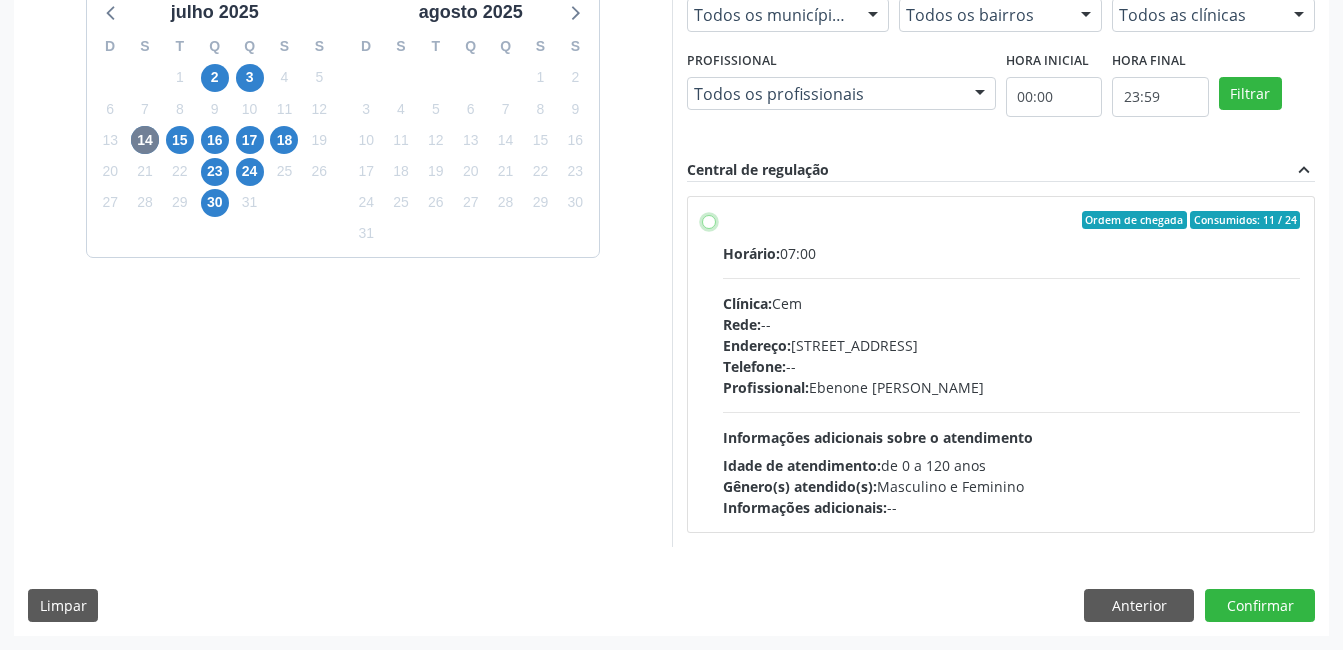 click on "Ordem de chegada
Consumidos: 11 / 24
Horário:   07:00
Clínica:  Cem
Rede:
--
Endereço:   [STREET_ADDRESS]
Telefone:   --
Profissional:
[PERSON_NAME]
Informações adicionais sobre o atendimento
Idade de atendimento:
de 0 a 120 anos
Gênero(s) atendido(s):
Masculino e Feminino
Informações adicionais:
--" at bounding box center [709, 220] 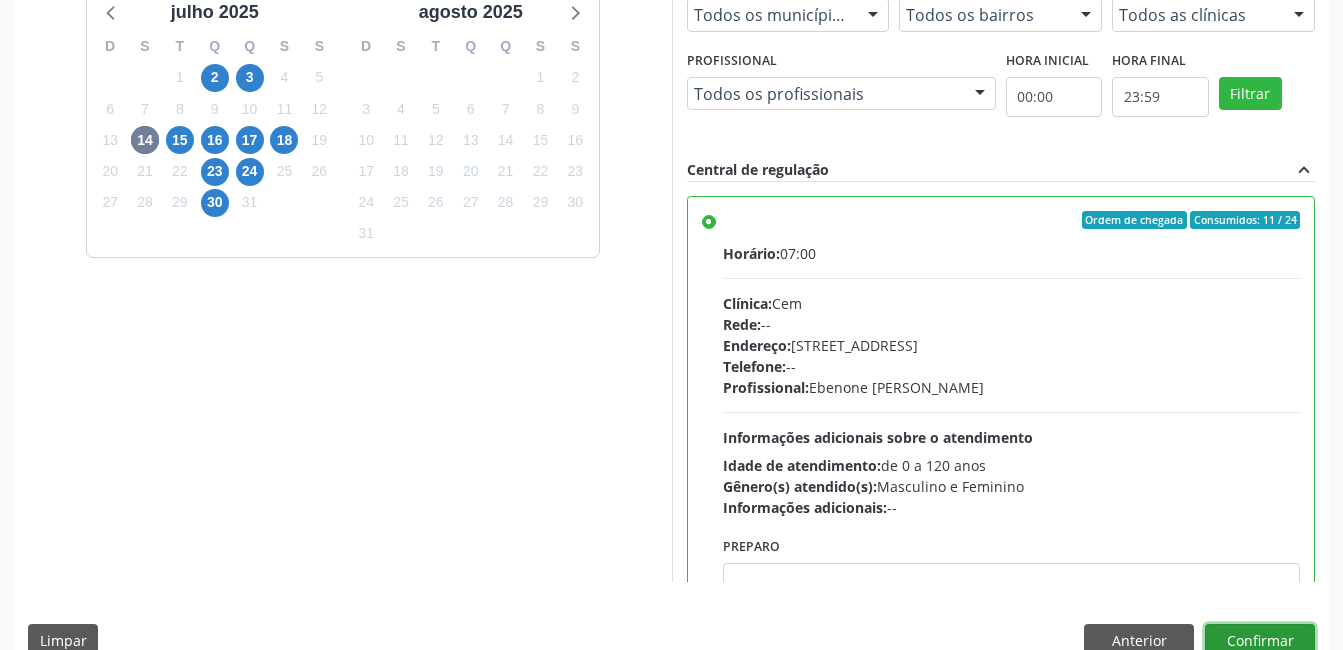 click on "Confirmar" at bounding box center [1260, 641] 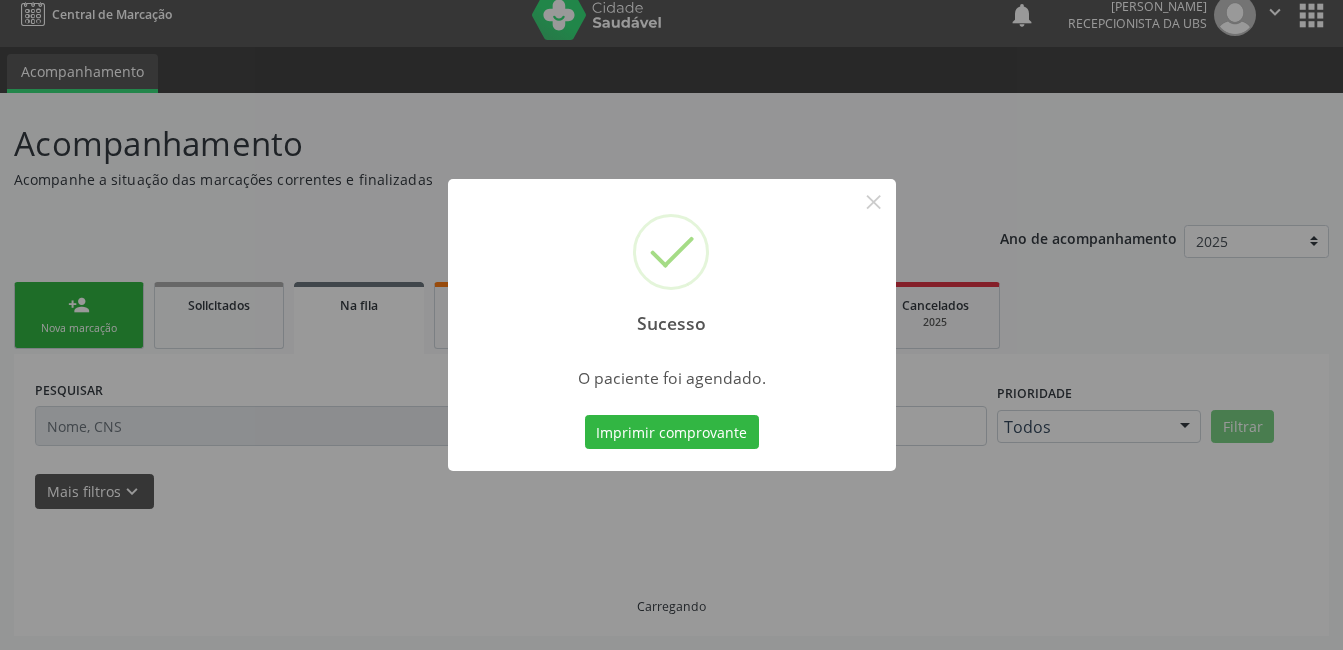 scroll, scrollTop: 17, scrollLeft: 0, axis: vertical 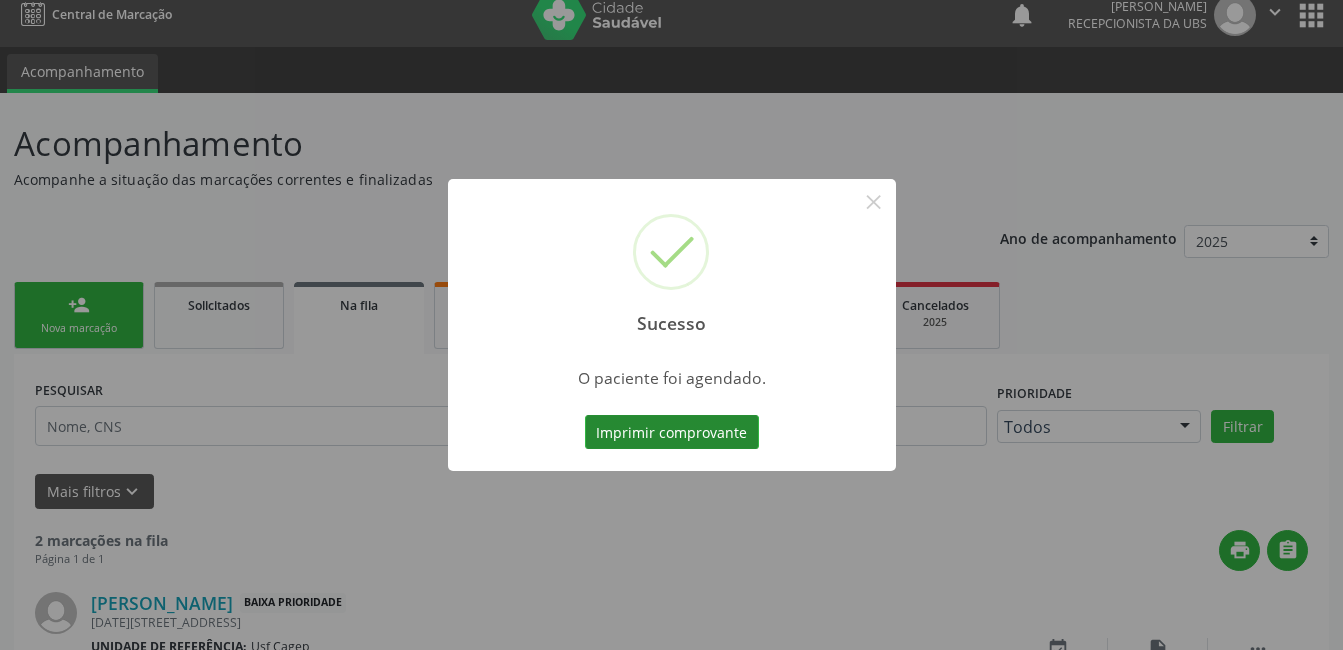click on "Imprimir comprovante" at bounding box center [672, 432] 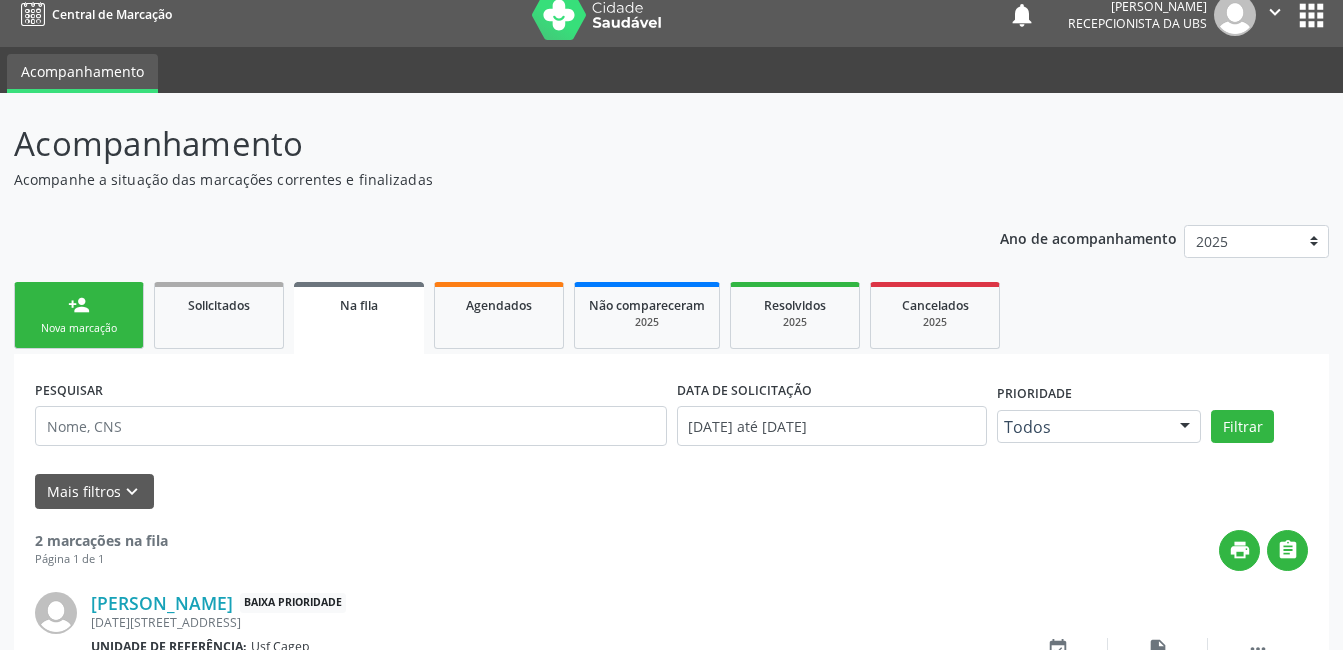 drag, startPoint x: 62, startPoint y: 322, endPoint x: 100, endPoint y: 322, distance: 38 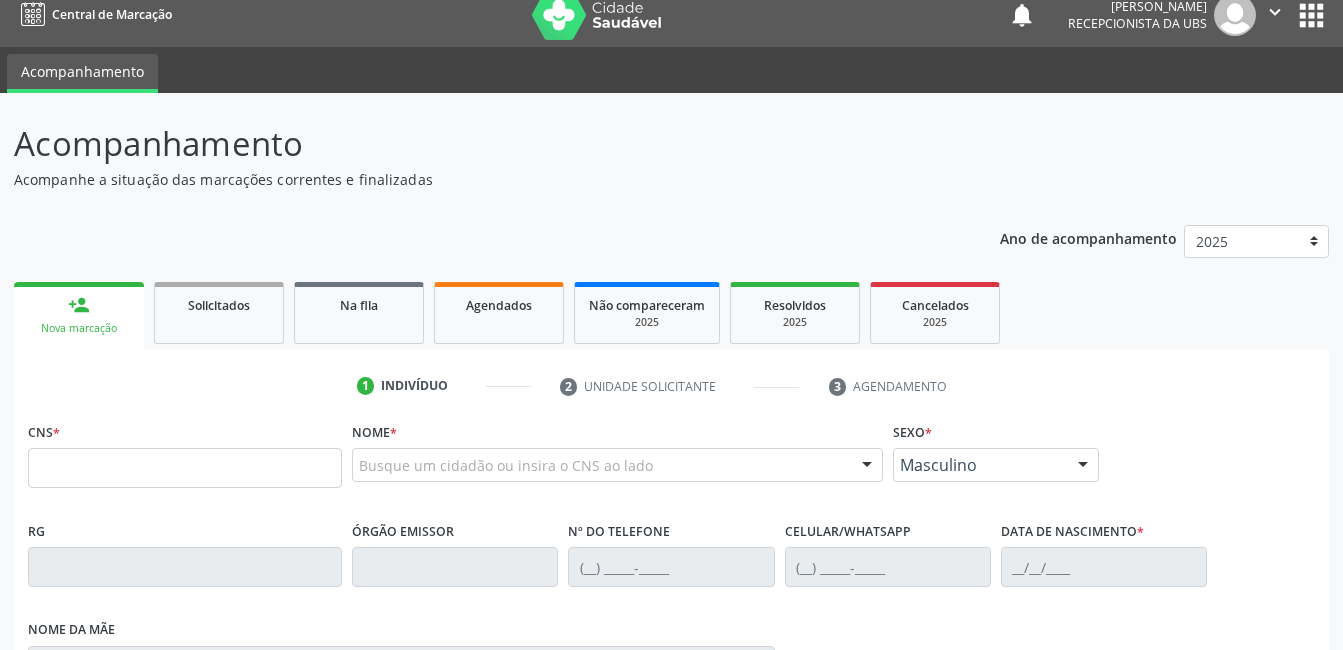 click on "Nova marcação" at bounding box center (79, 328) 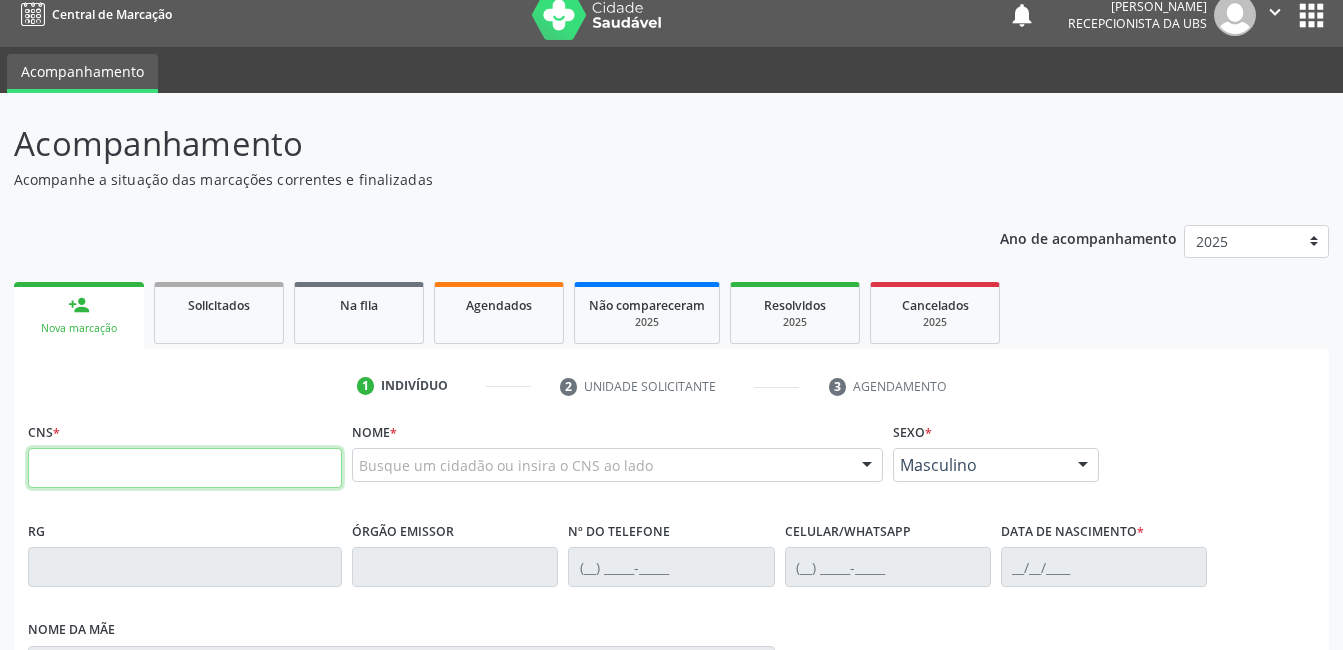 click at bounding box center (185, 468) 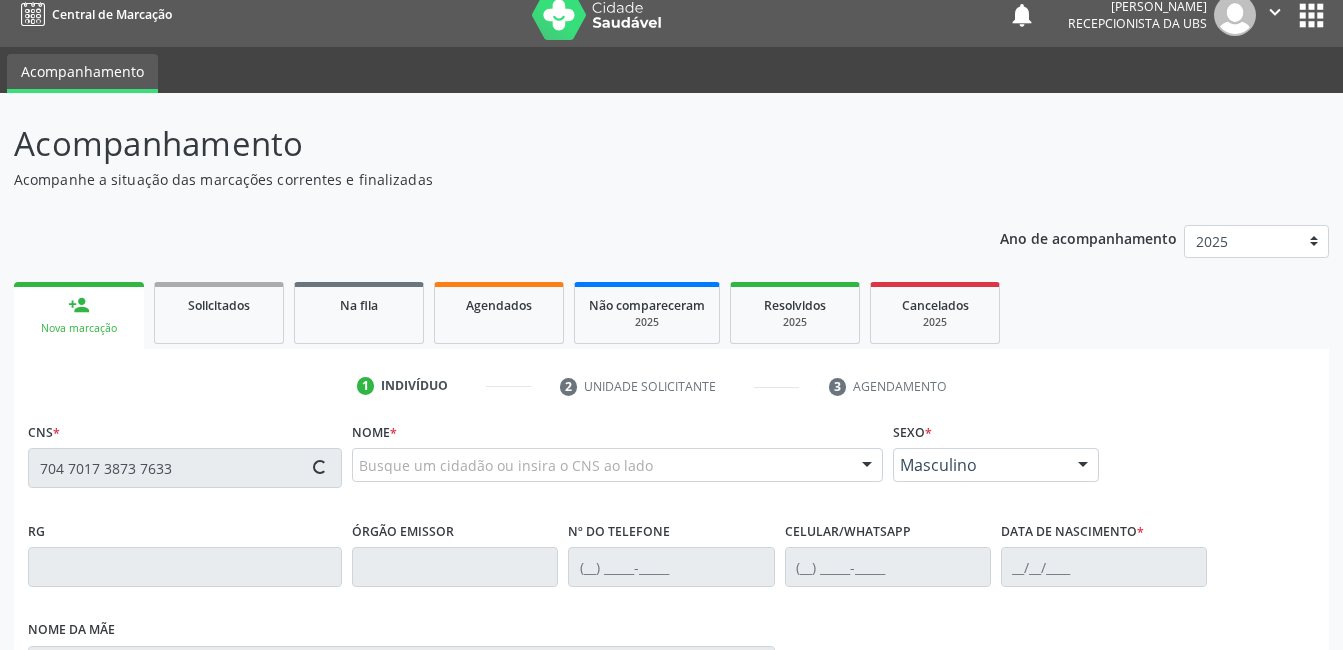 type on "704 7017 3873 7633" 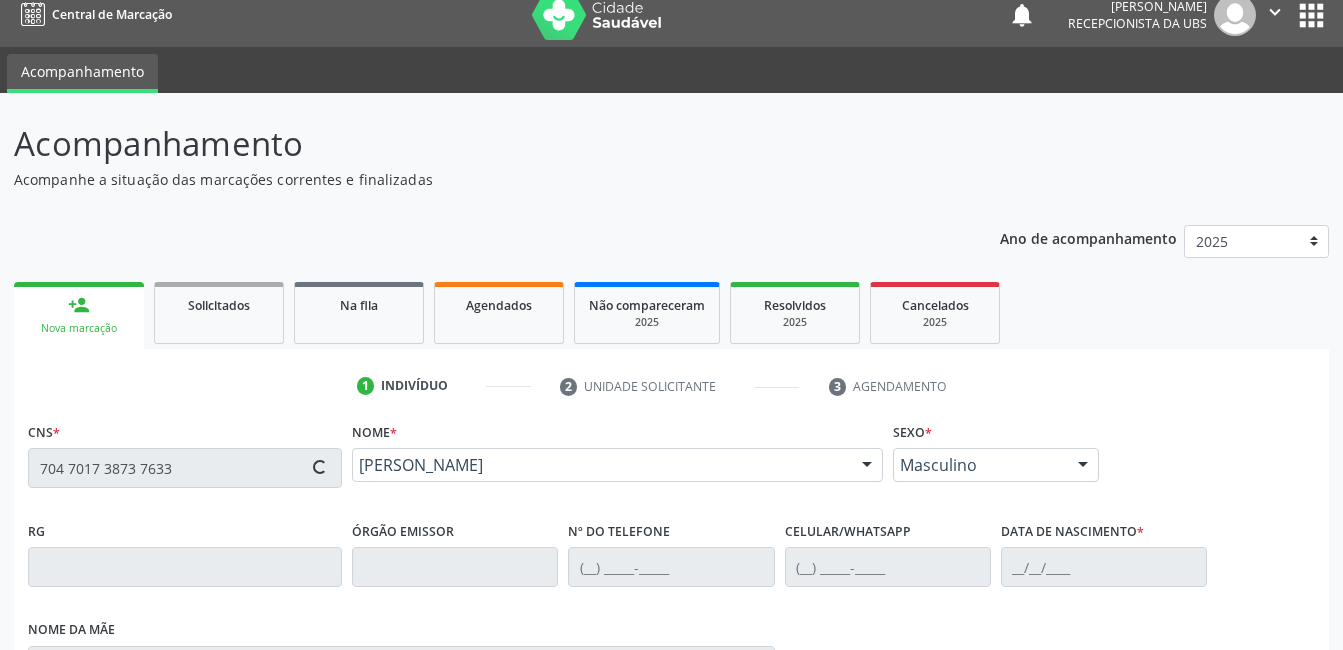 type on "[DATE]" 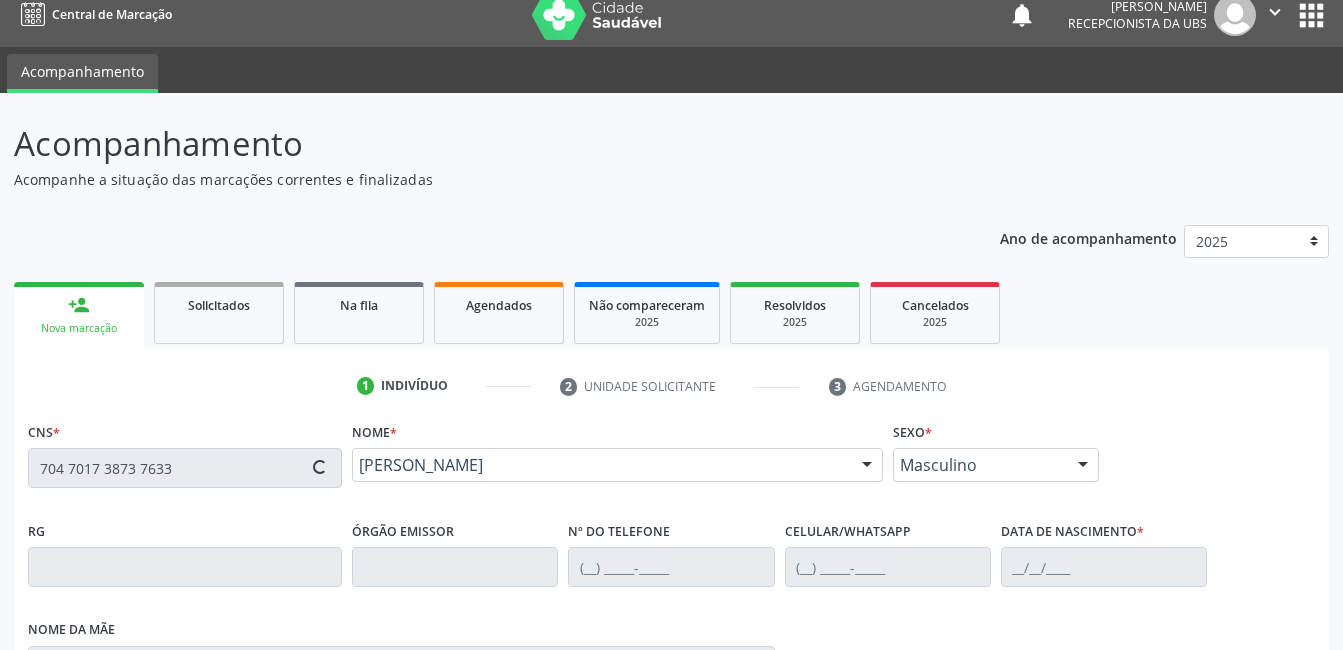 type on "[PERSON_NAME]" 